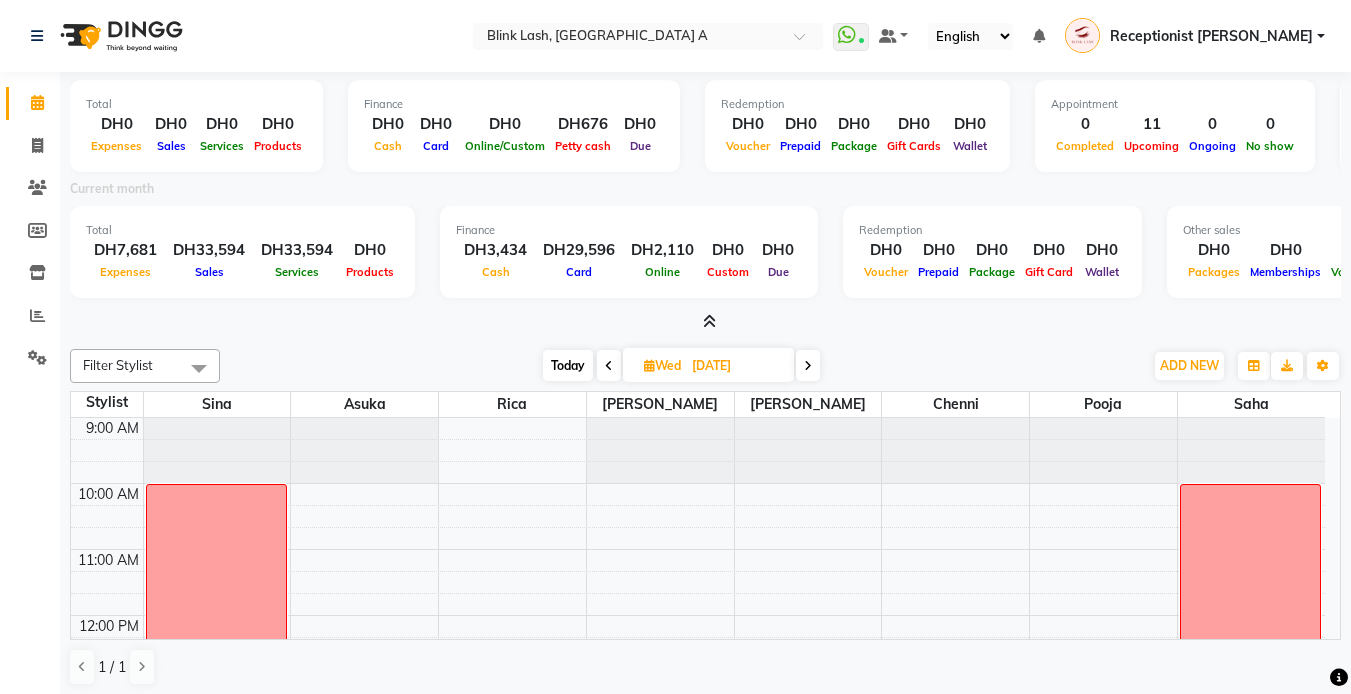 scroll, scrollTop: 5, scrollLeft: 0, axis: vertical 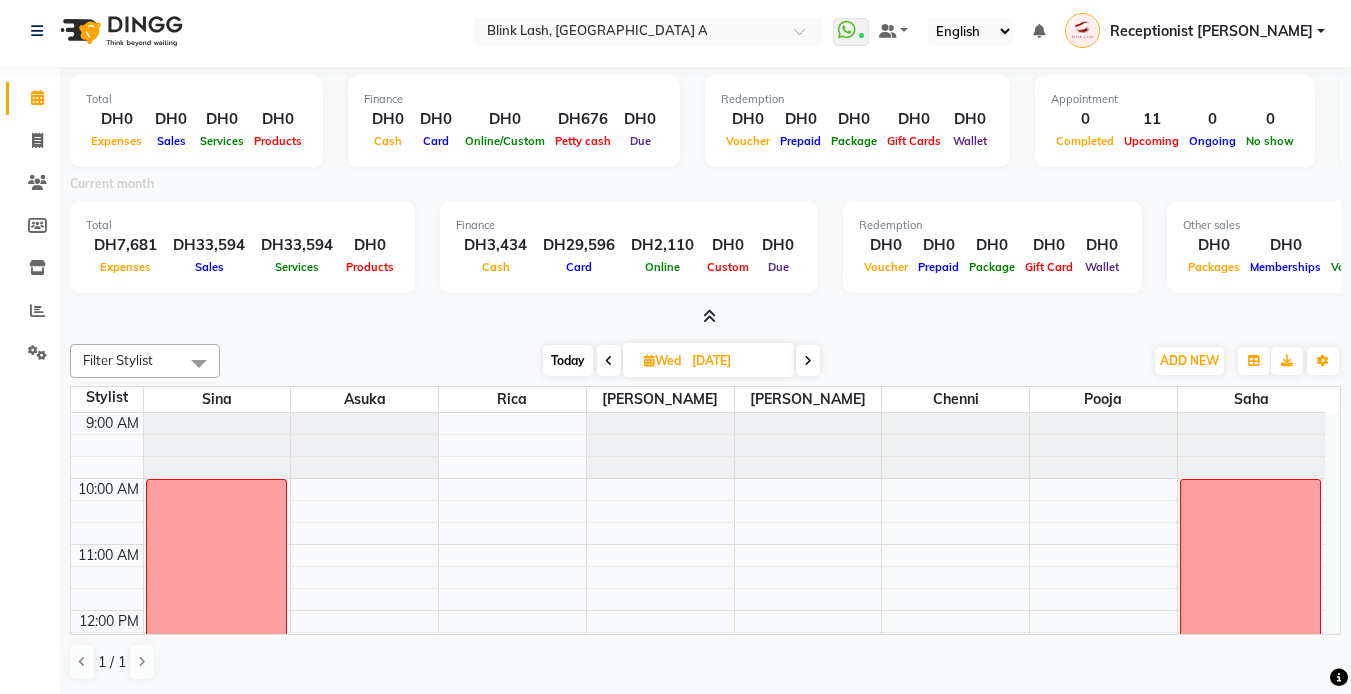 click at bounding box center [705, 317] 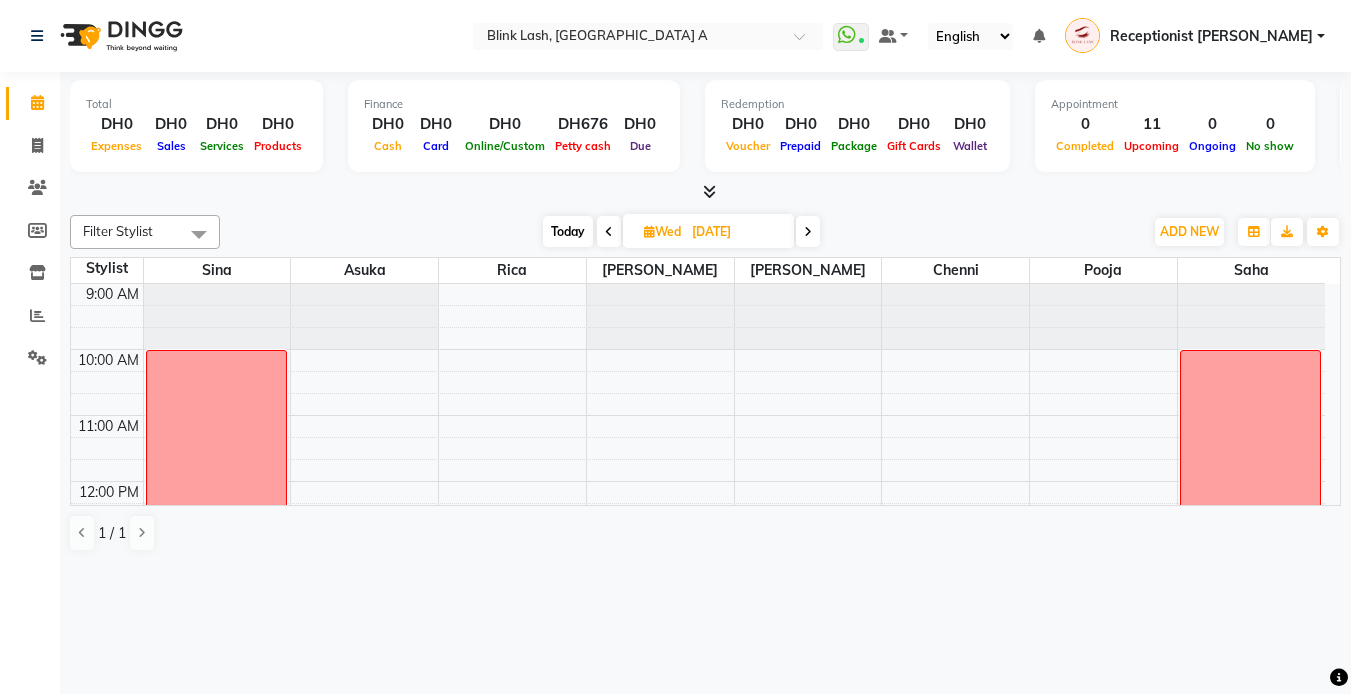 scroll, scrollTop: 0, scrollLeft: 0, axis: both 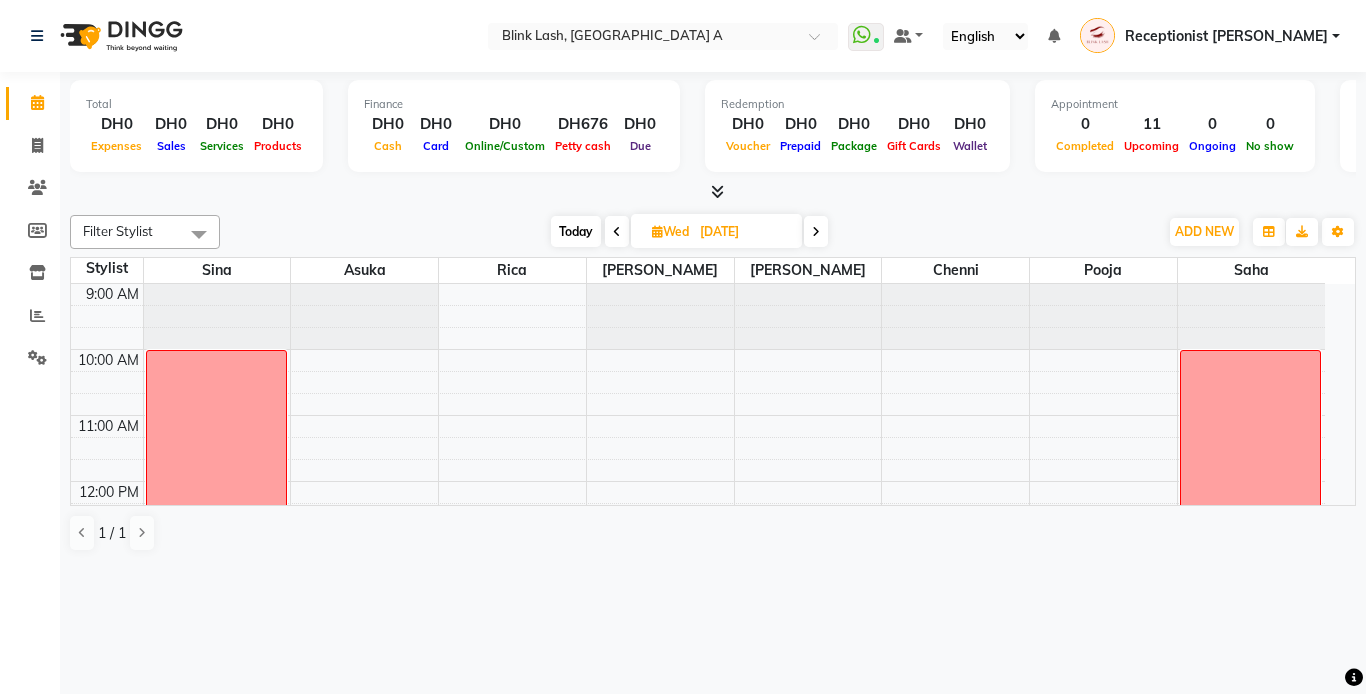 click at bounding box center (617, 231) 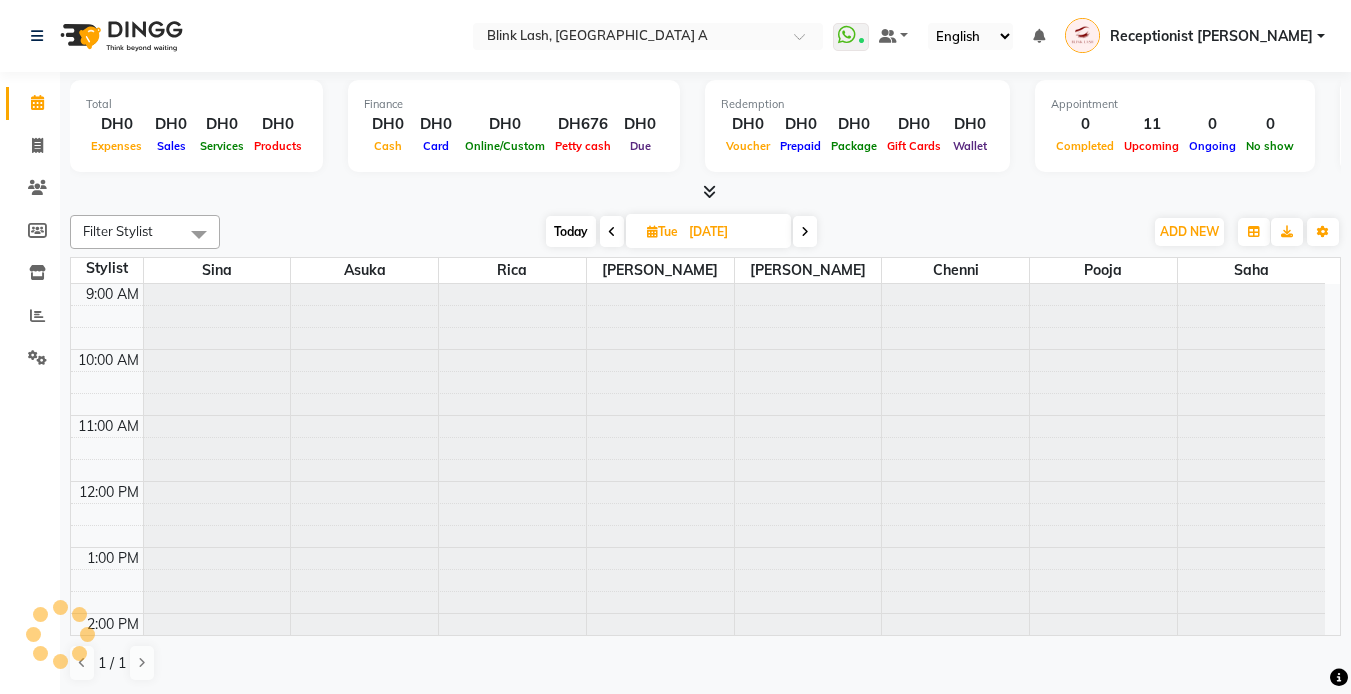 scroll, scrollTop: 133, scrollLeft: 0, axis: vertical 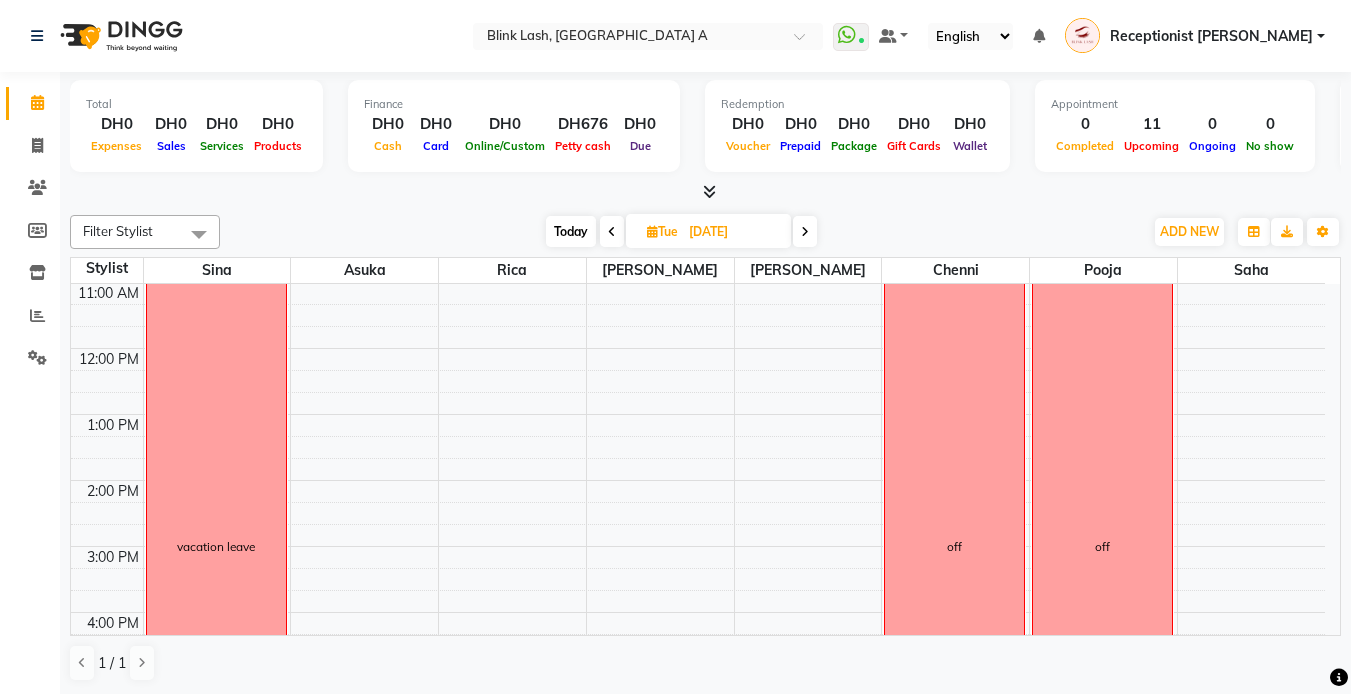 click at bounding box center [612, 231] 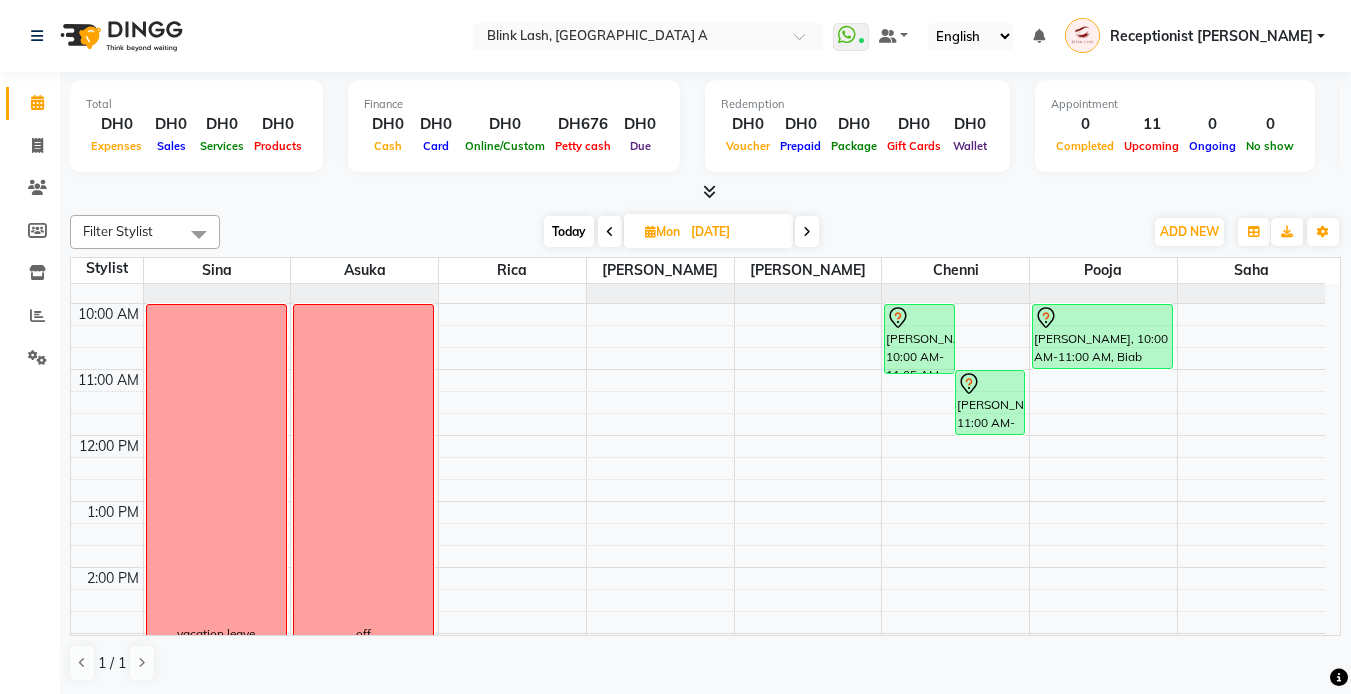 scroll, scrollTop: 0, scrollLeft: 0, axis: both 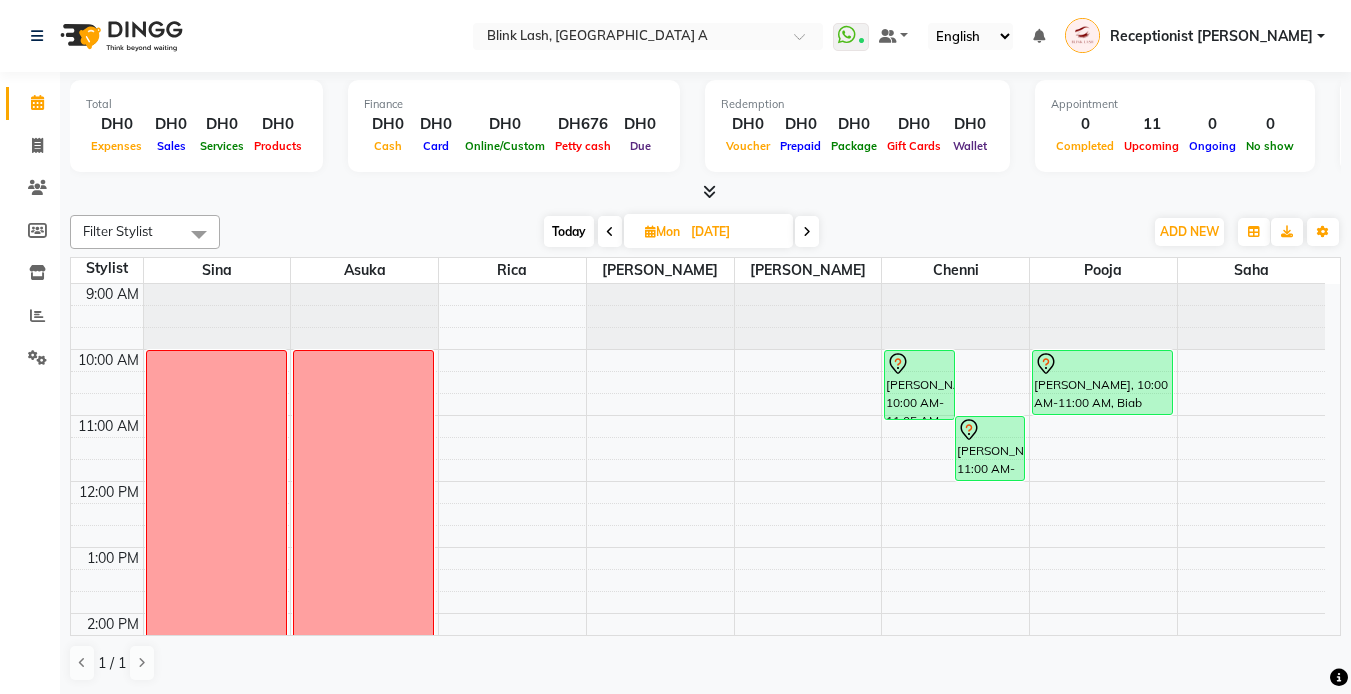 click at bounding box center (610, 232) 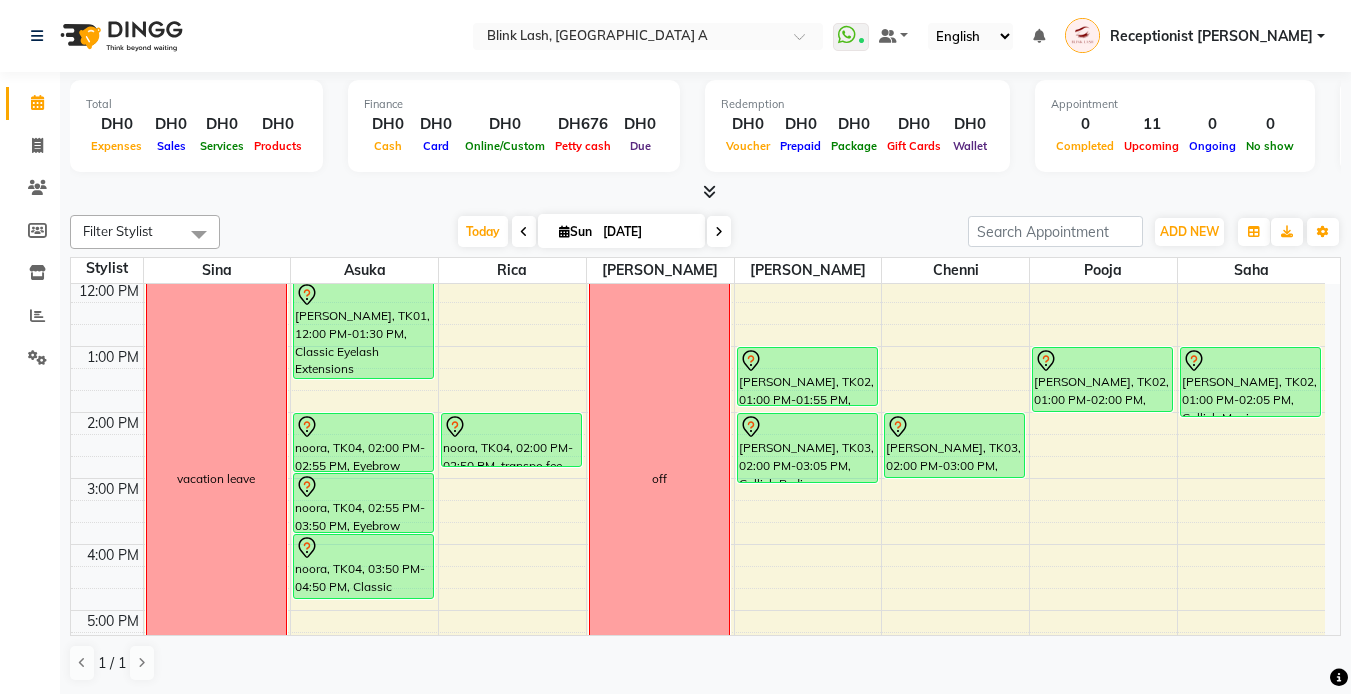 scroll, scrollTop: 200, scrollLeft: 0, axis: vertical 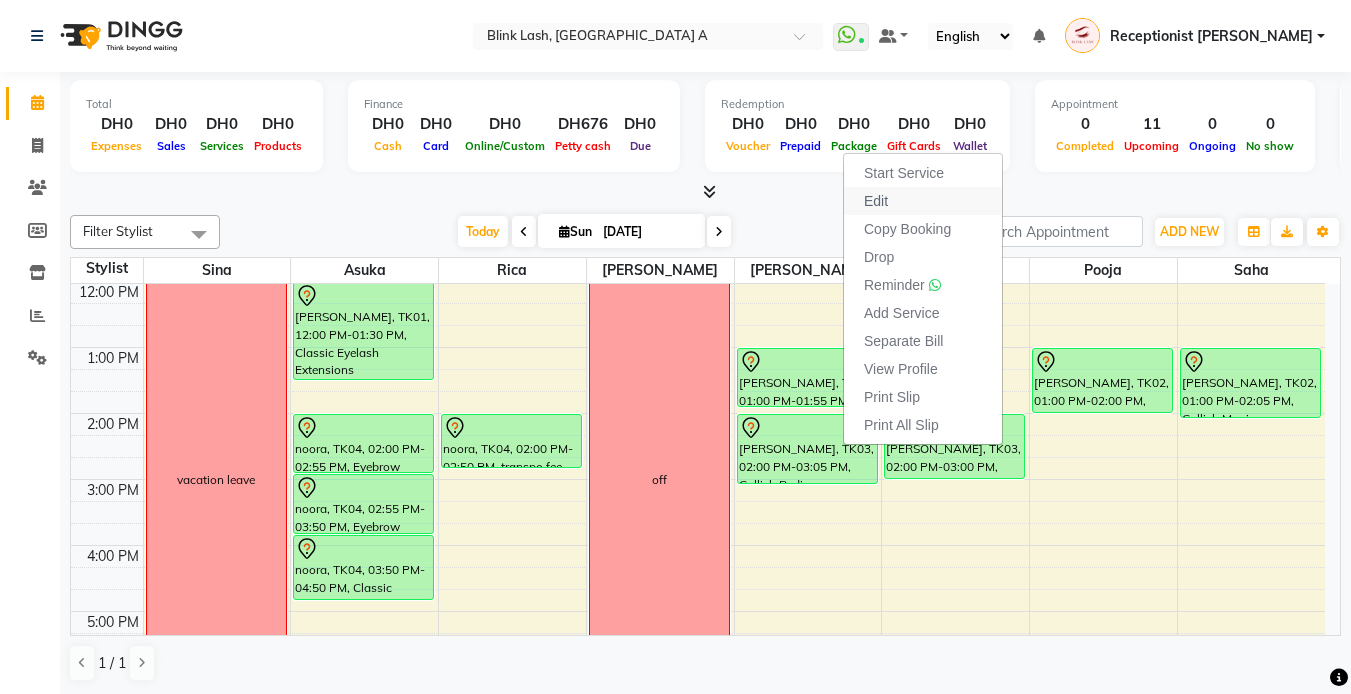 click on "Edit" at bounding box center (876, 201) 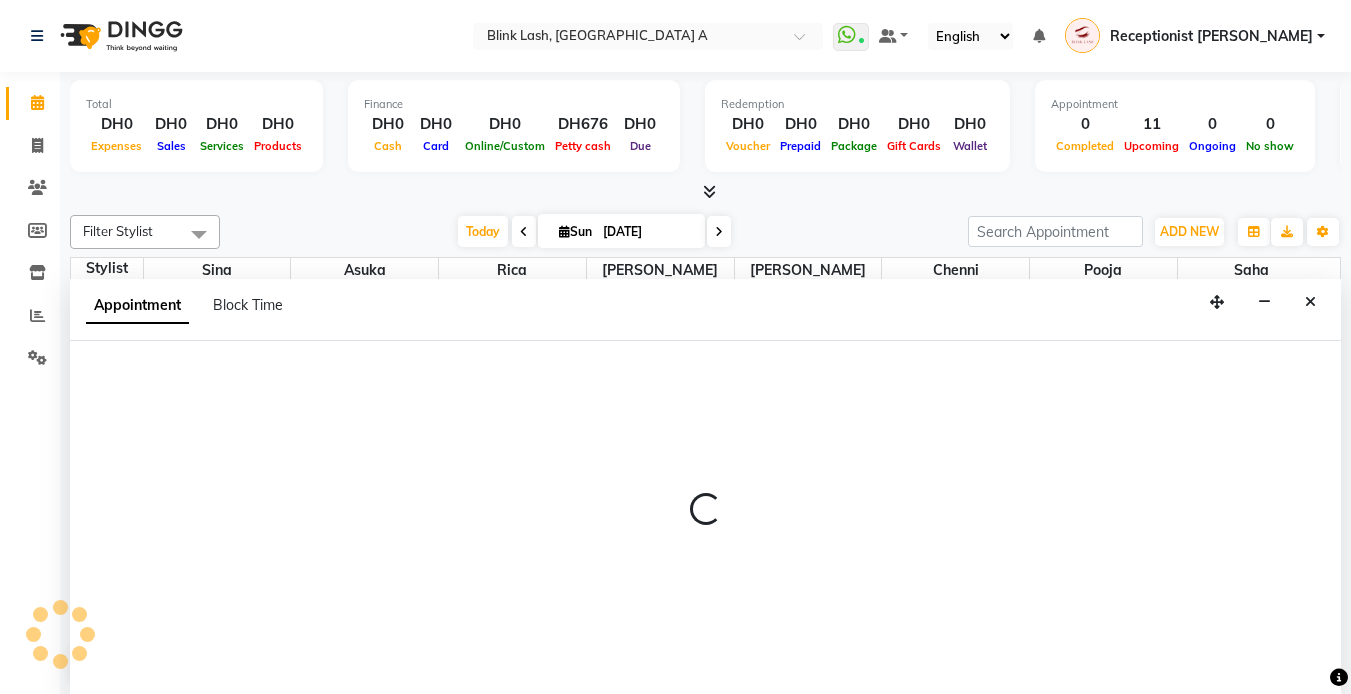 select on "tentative" 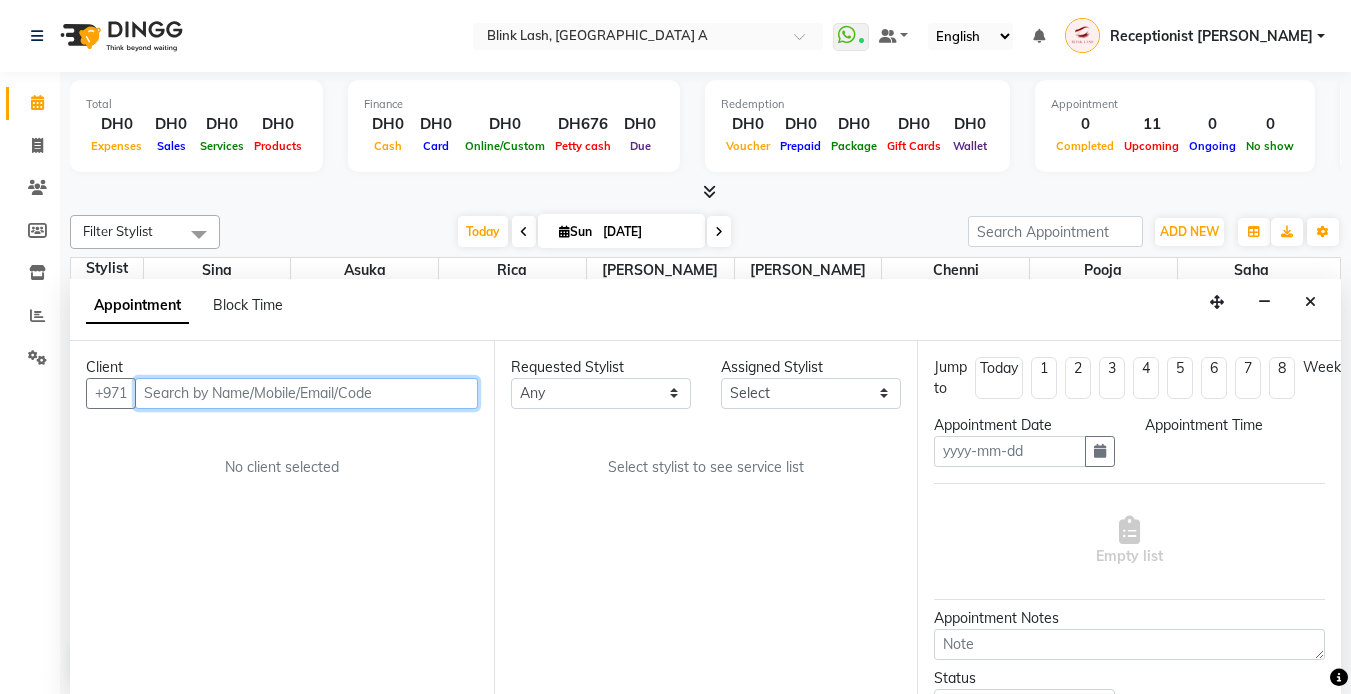 type on "[DATE]" 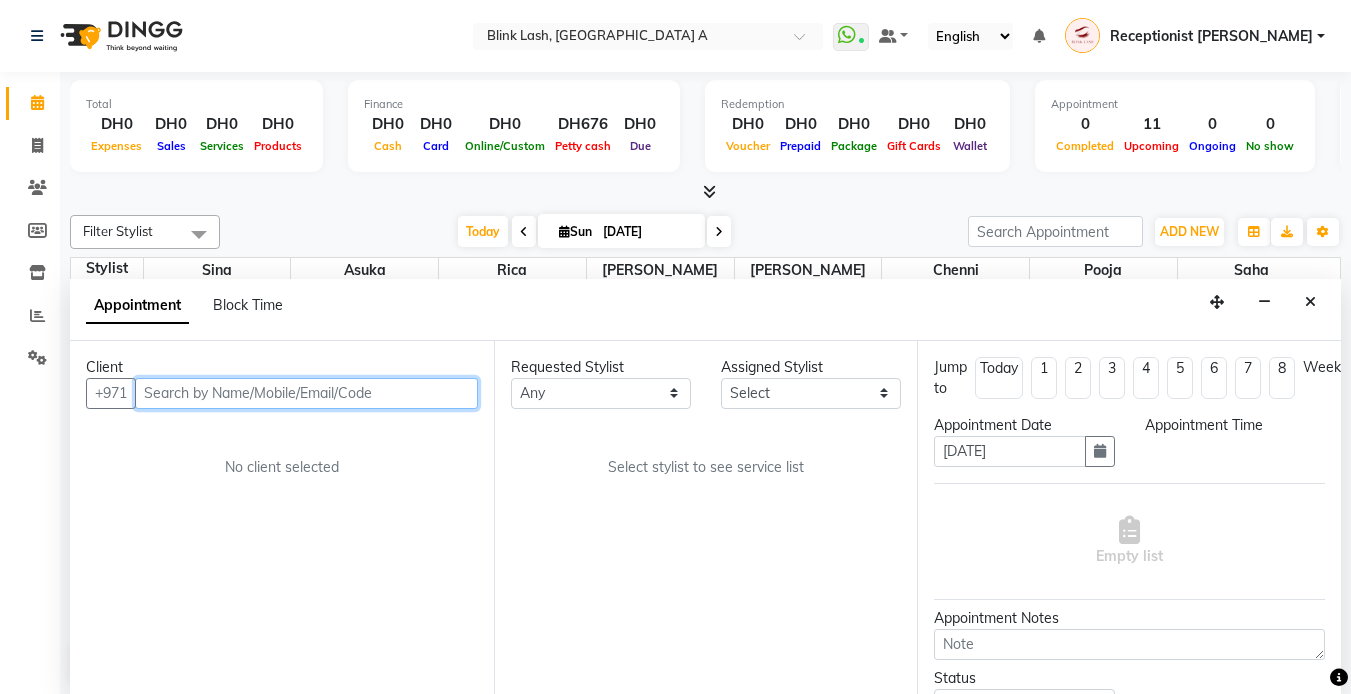 scroll, scrollTop: 1, scrollLeft: 0, axis: vertical 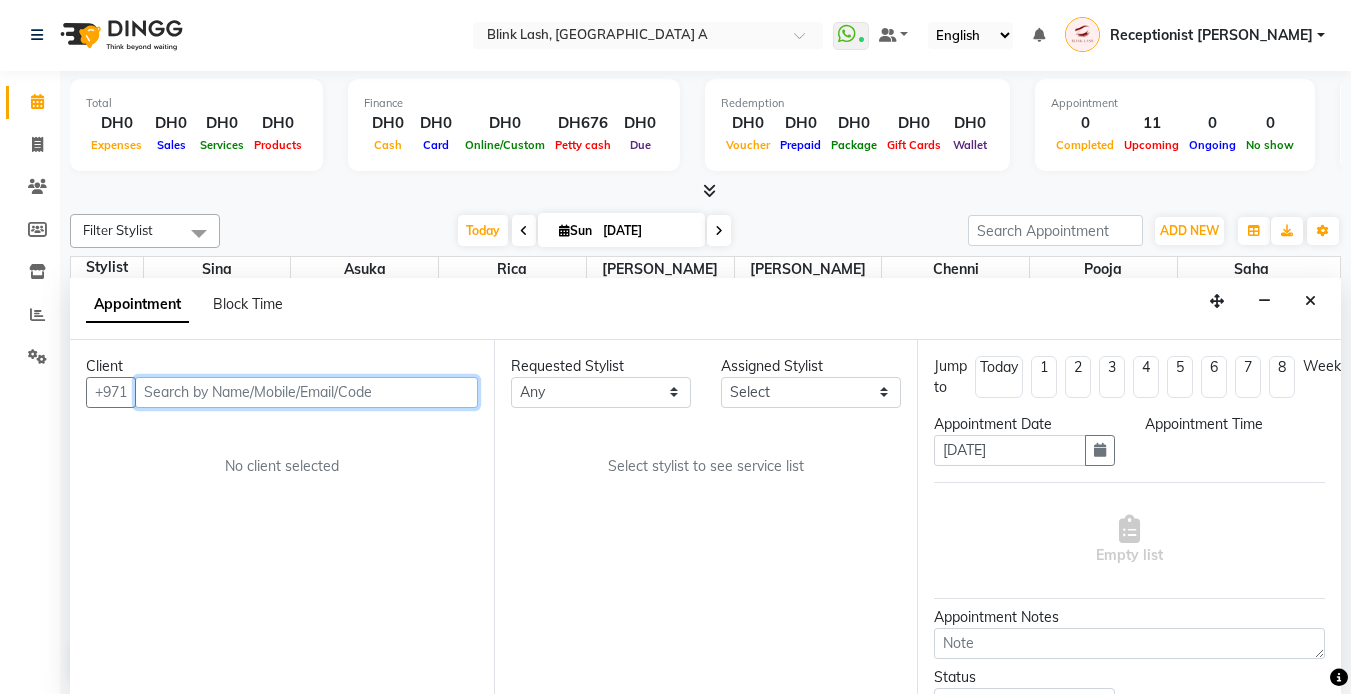 select on "840" 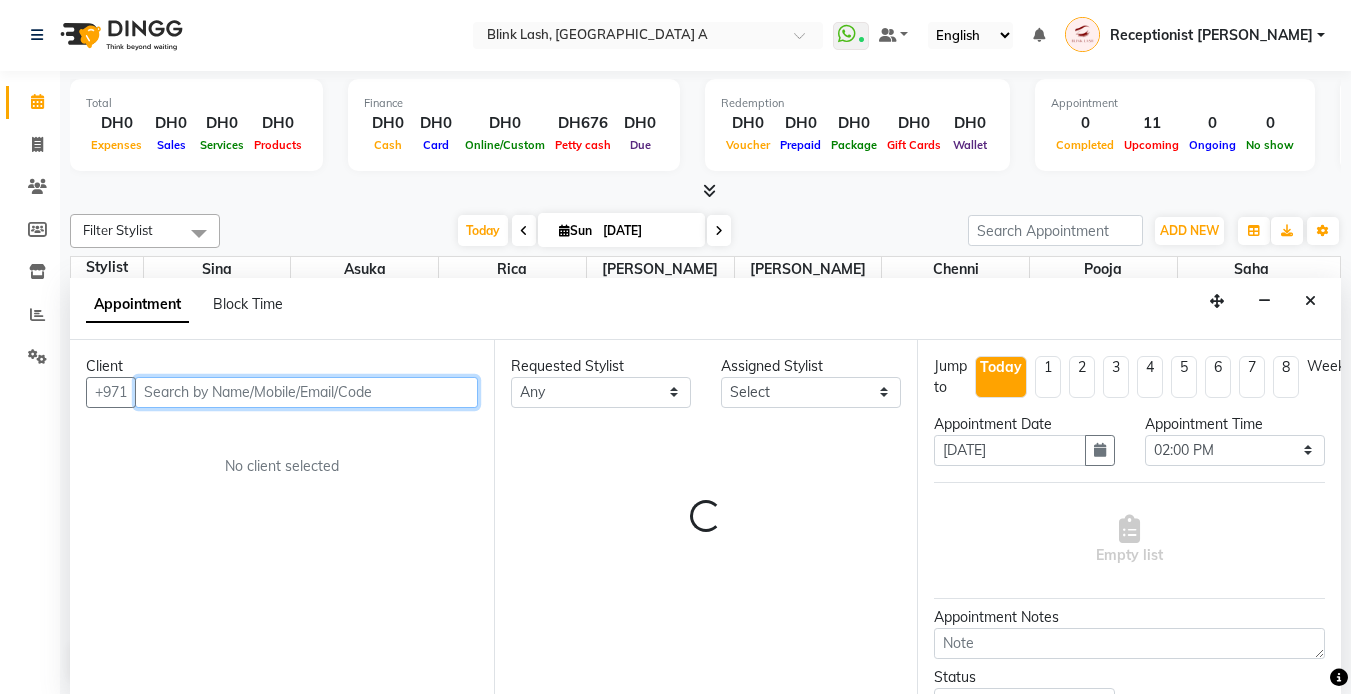 select on "57849" 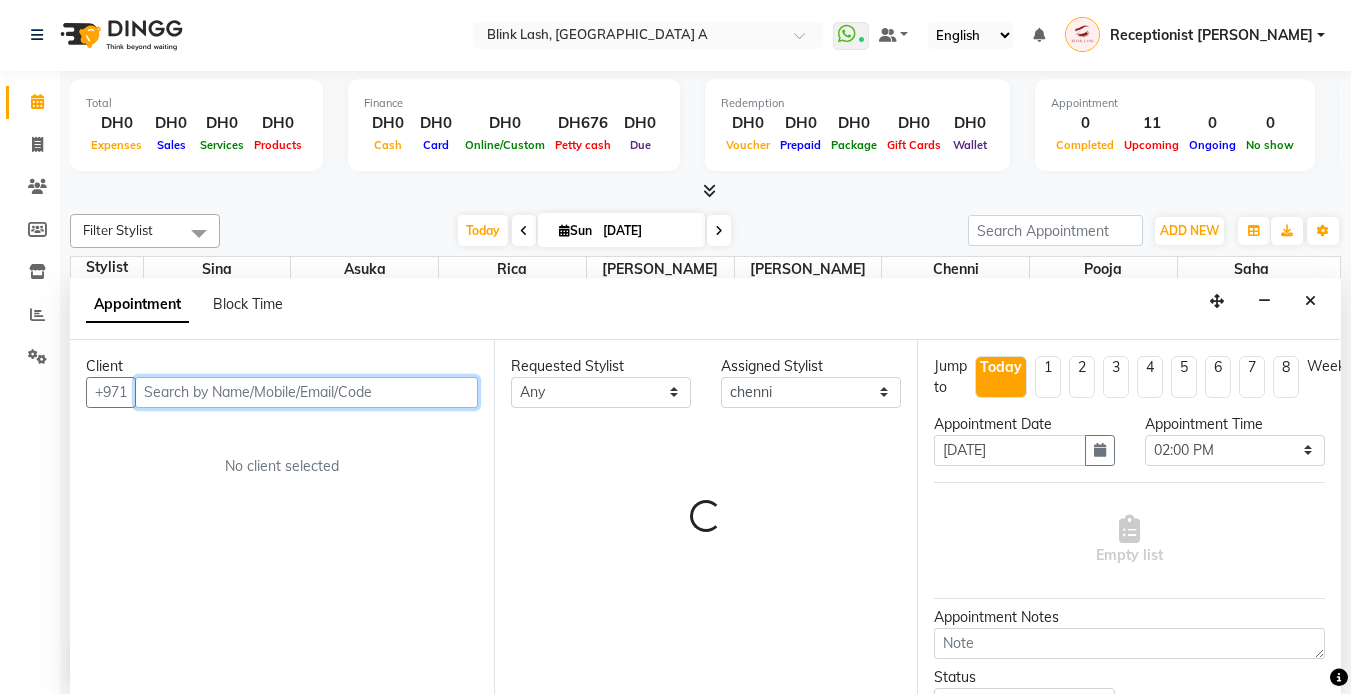 scroll, scrollTop: 133, scrollLeft: 0, axis: vertical 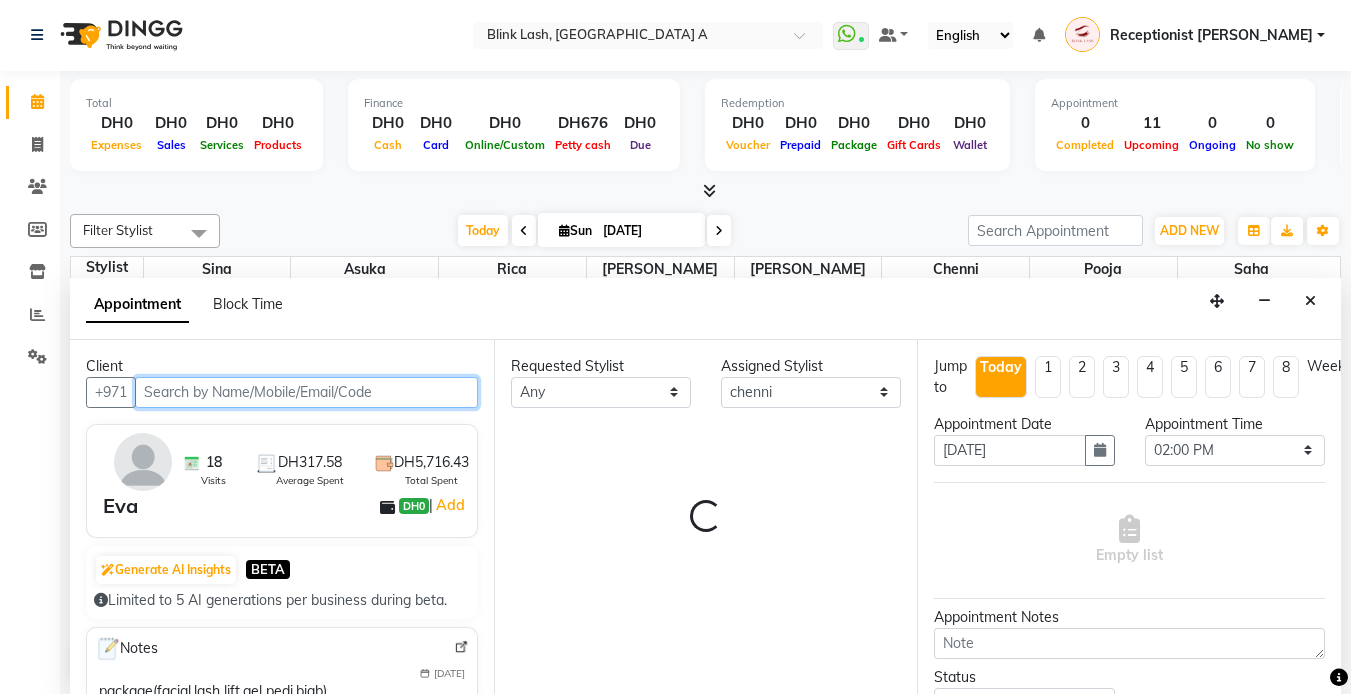 select on "2892" 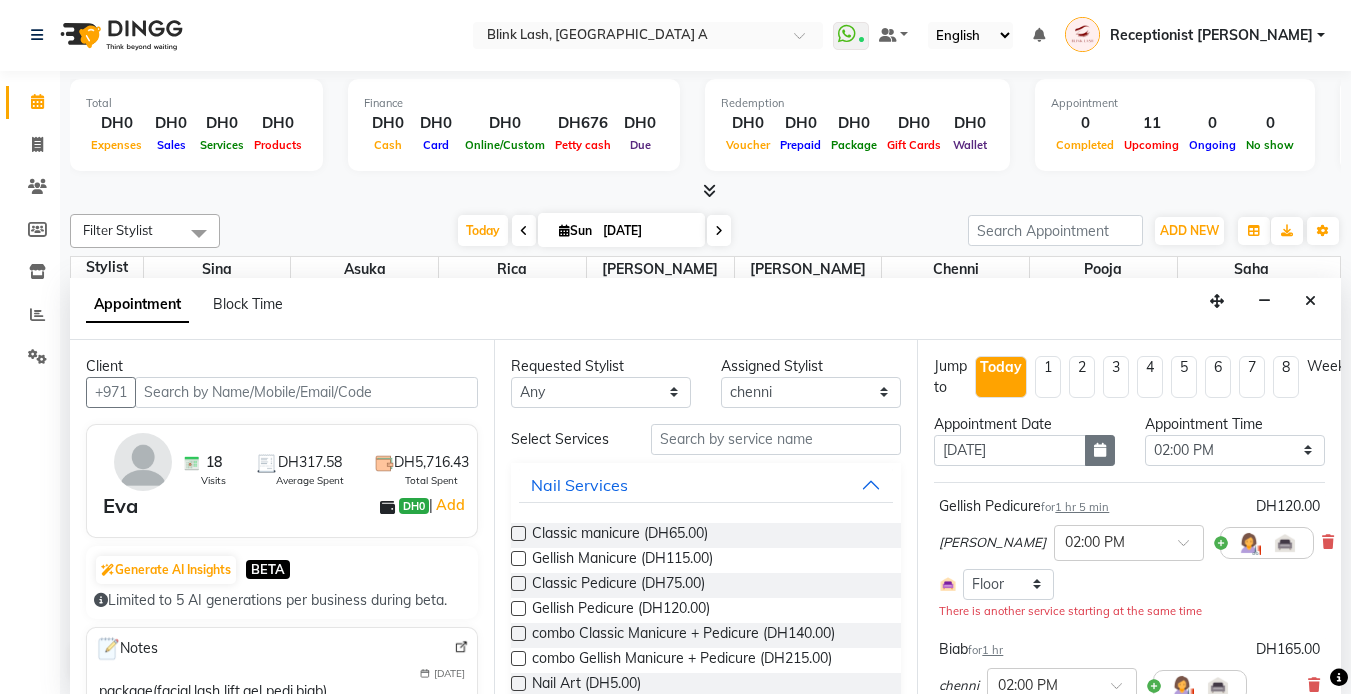 click at bounding box center (1100, 450) 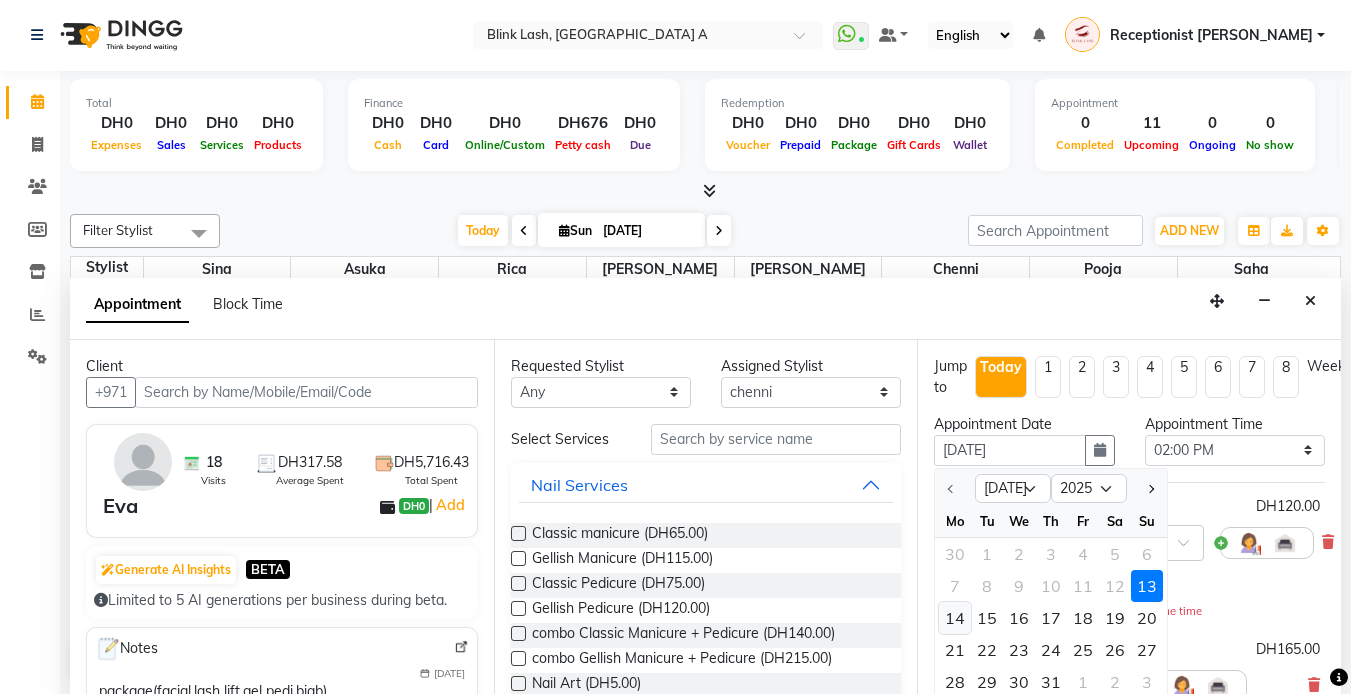click on "14" at bounding box center [955, 618] 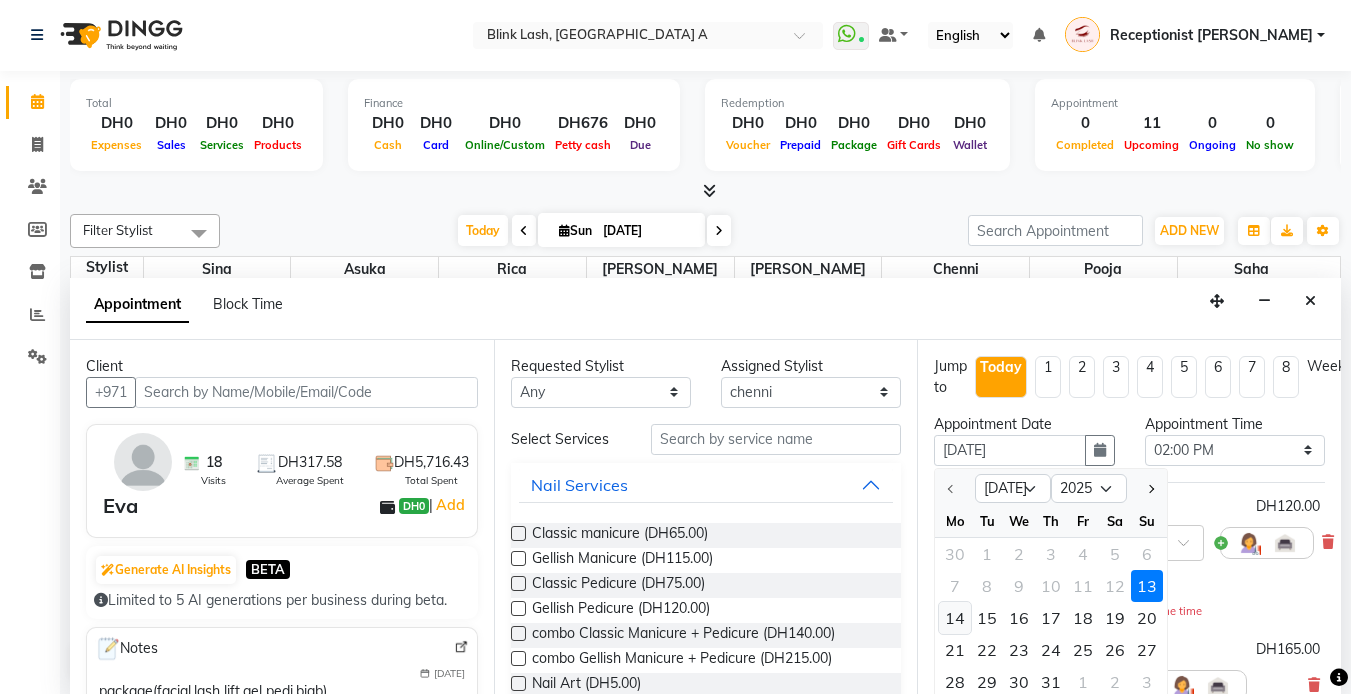select on "840" 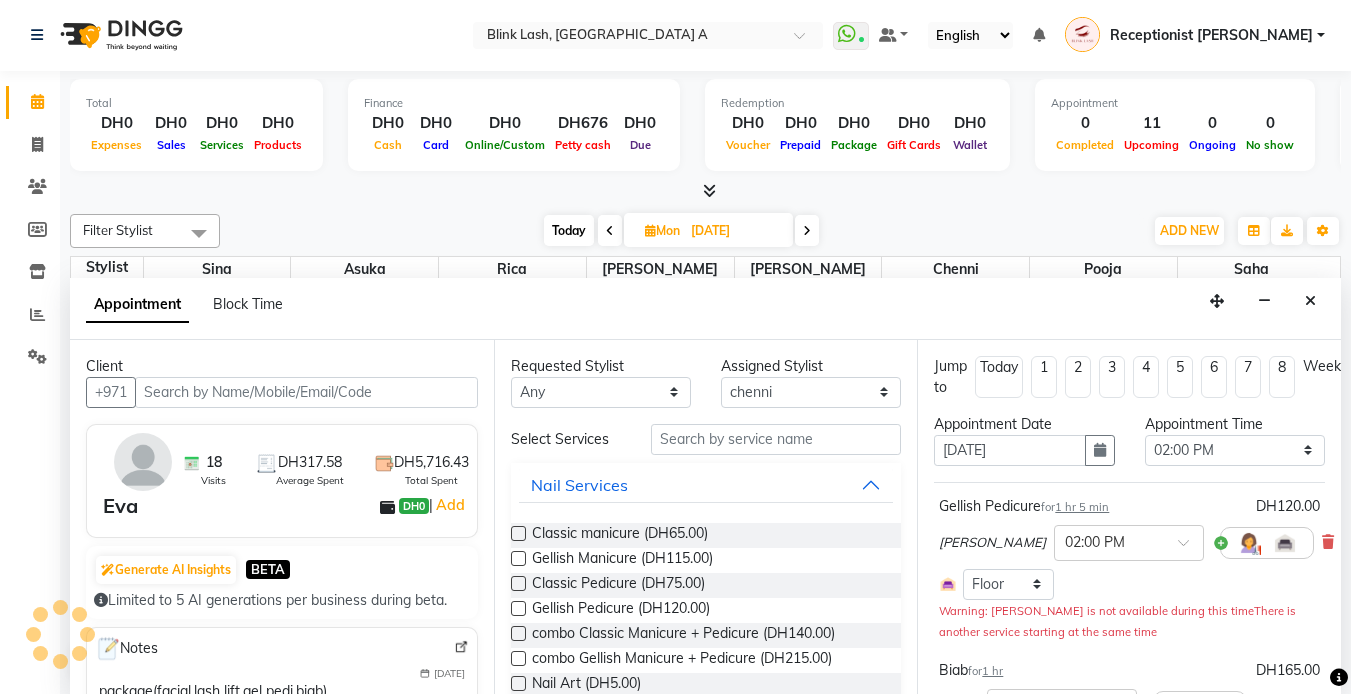 scroll, scrollTop: 133, scrollLeft: 0, axis: vertical 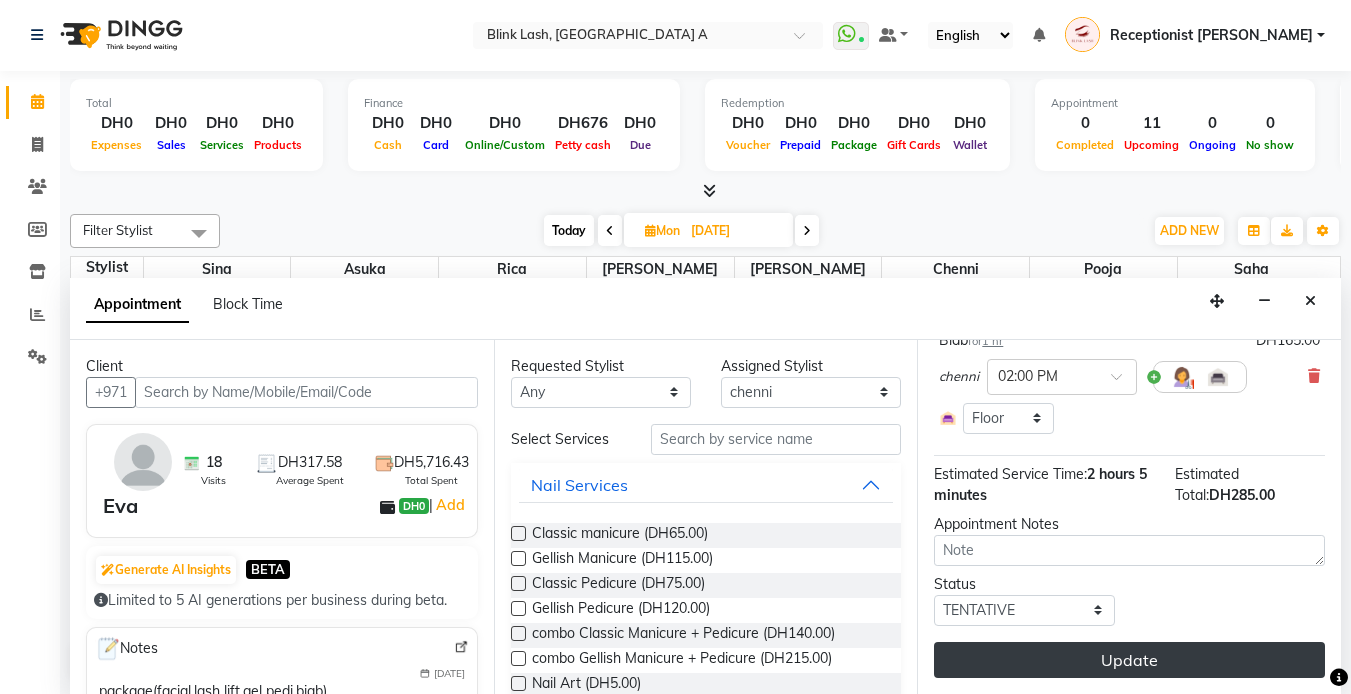 click on "Update" at bounding box center (1129, 660) 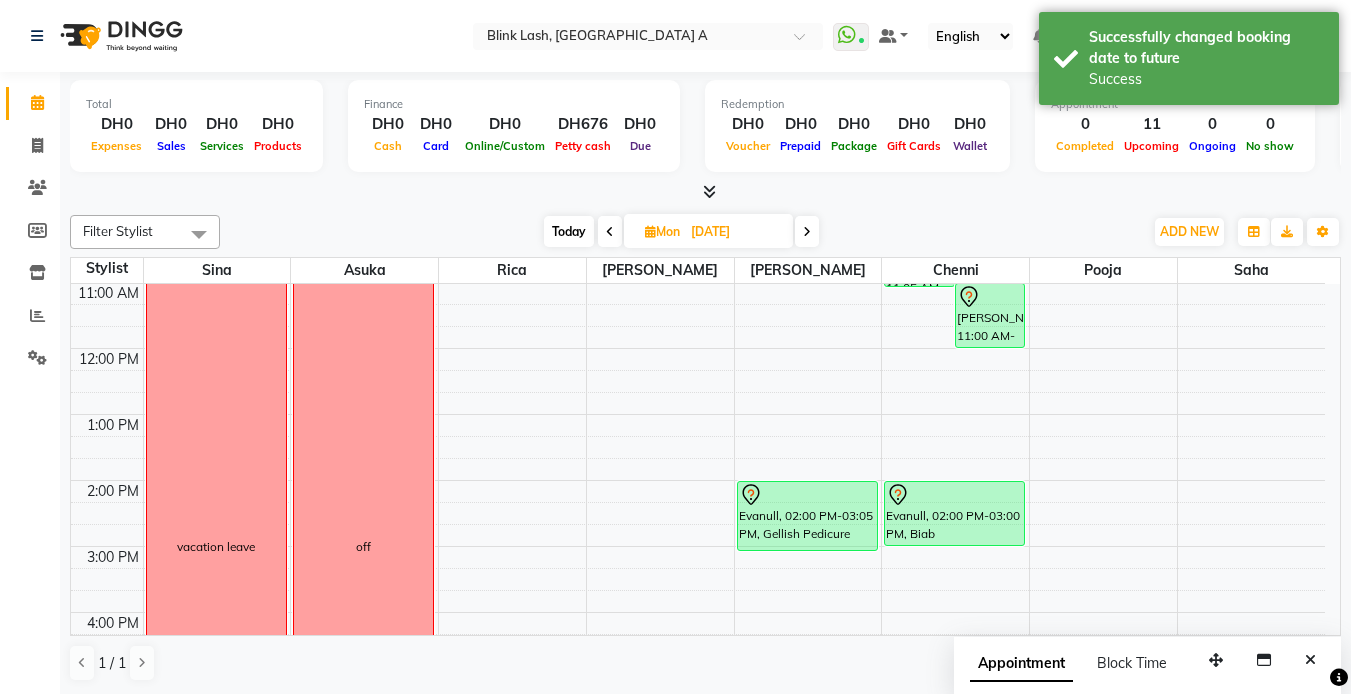 scroll, scrollTop: 1, scrollLeft: 0, axis: vertical 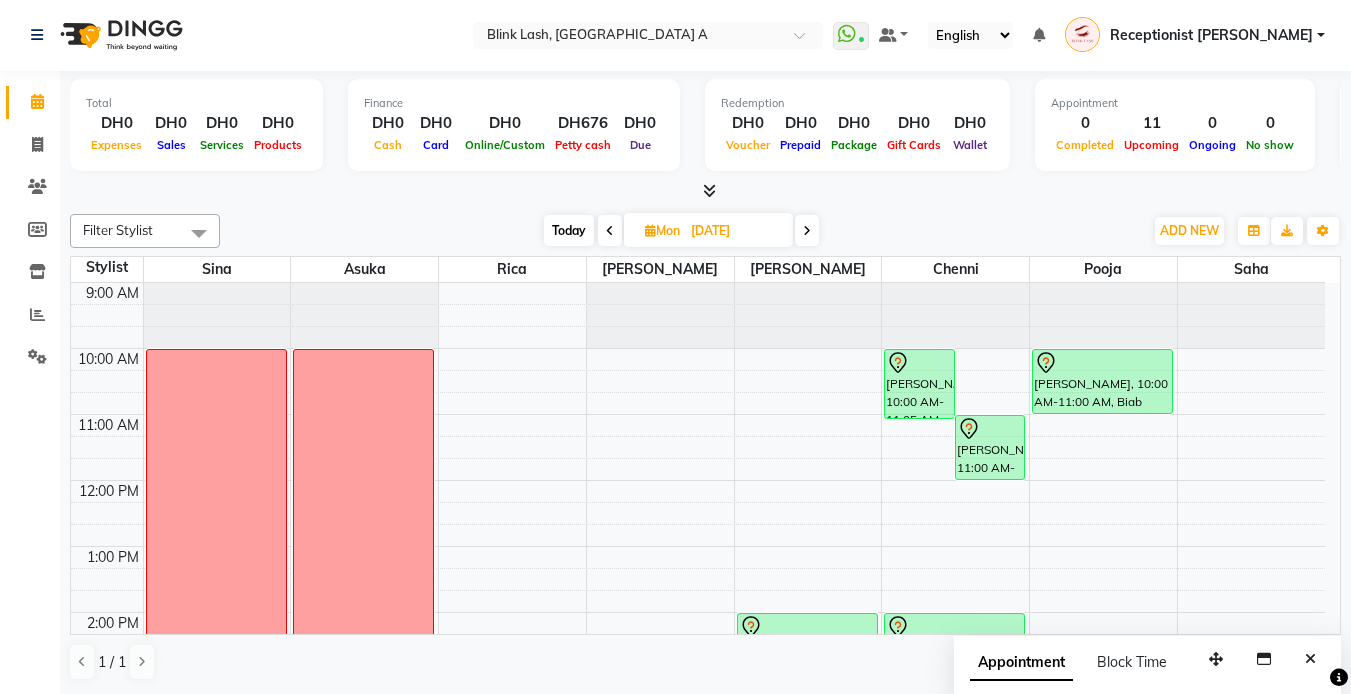 click on "Today" at bounding box center [569, 230] 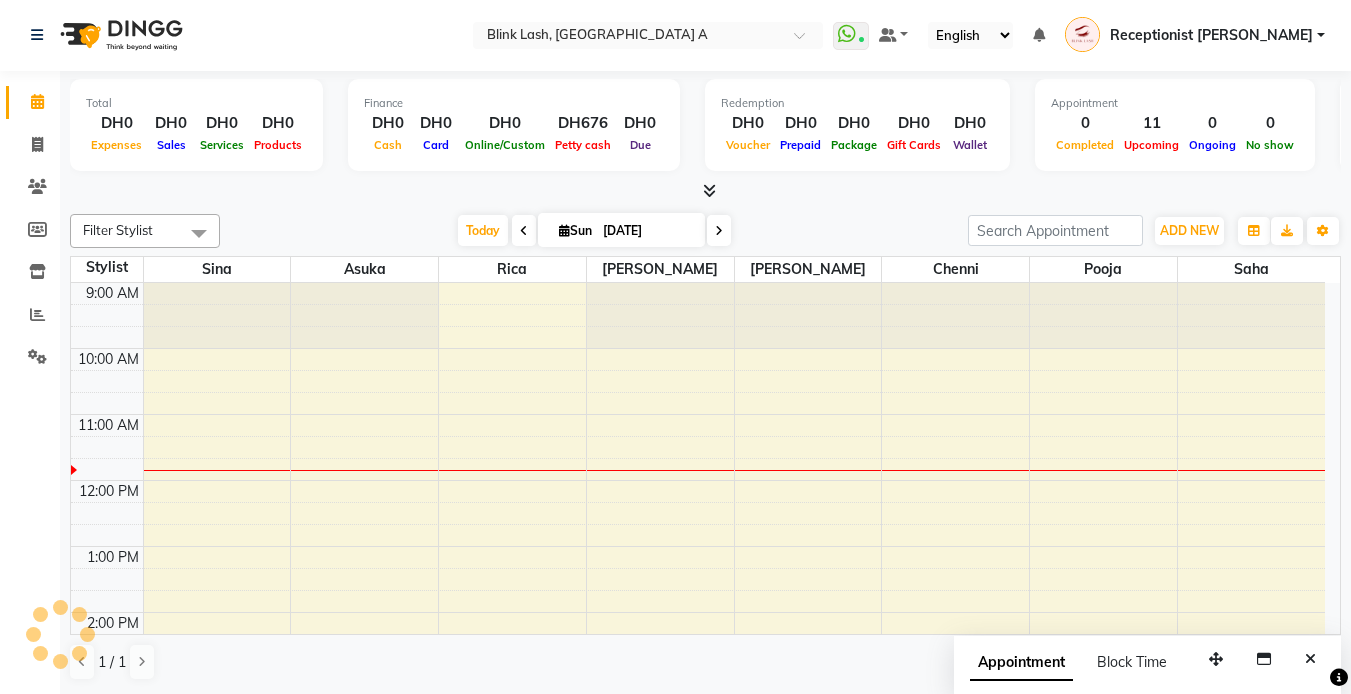scroll, scrollTop: 133, scrollLeft: 0, axis: vertical 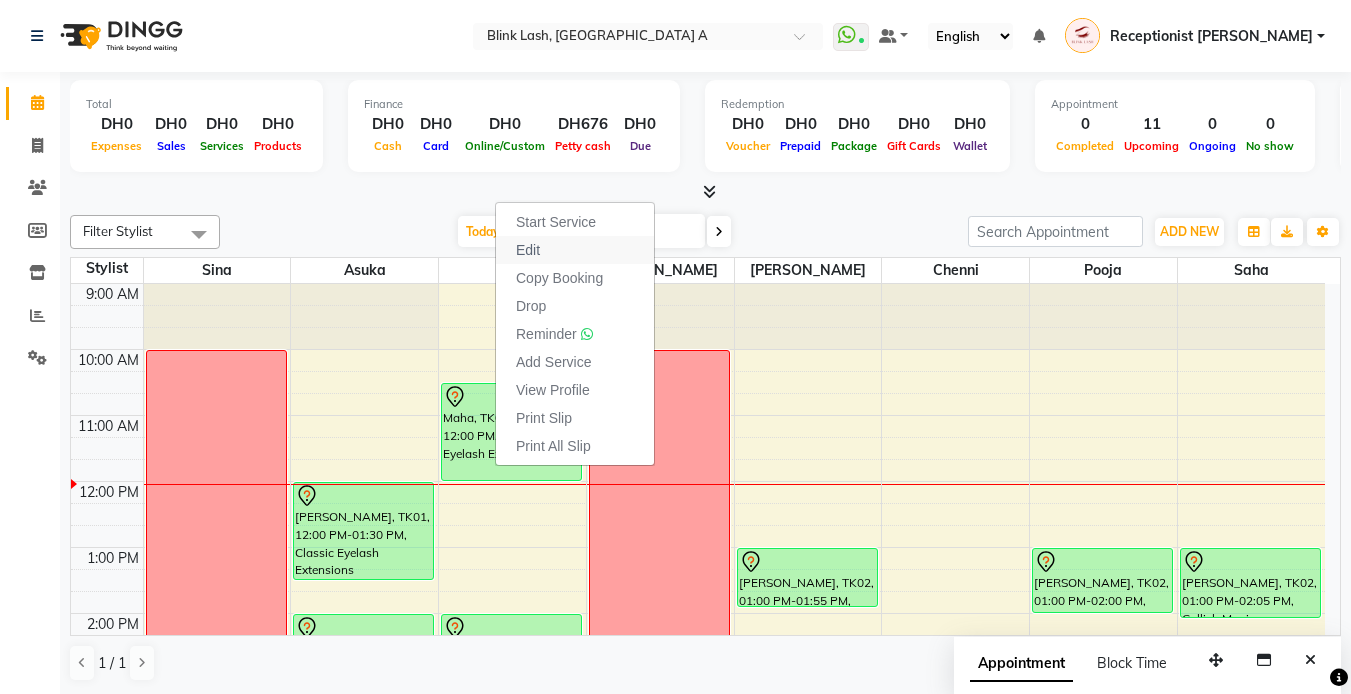 click on "Edit" at bounding box center [575, 250] 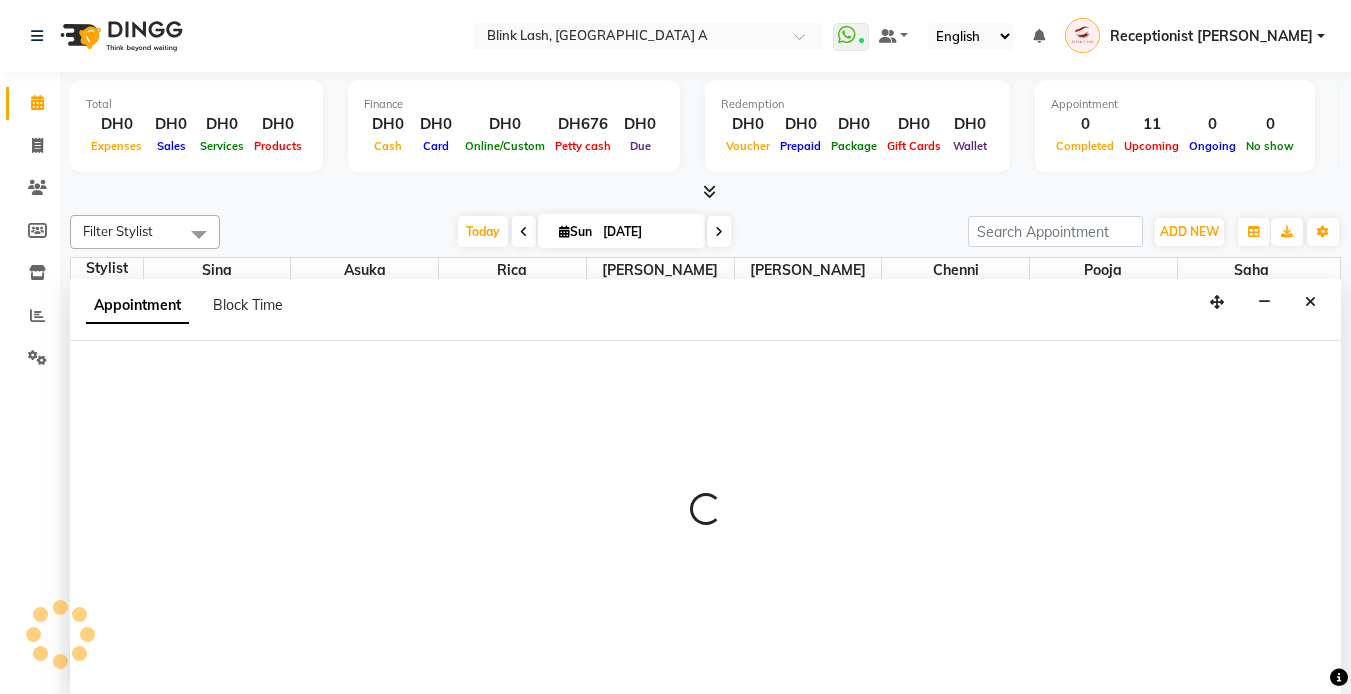 select on "tentative" 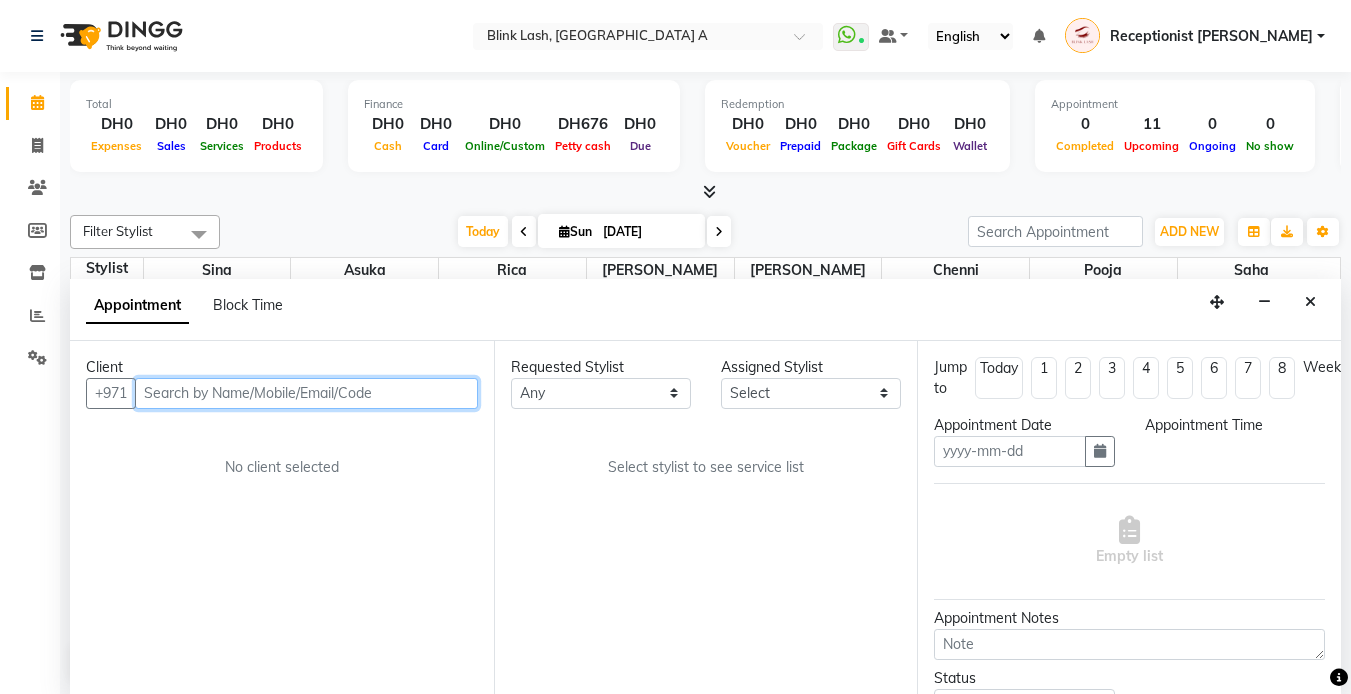 scroll, scrollTop: 1, scrollLeft: 0, axis: vertical 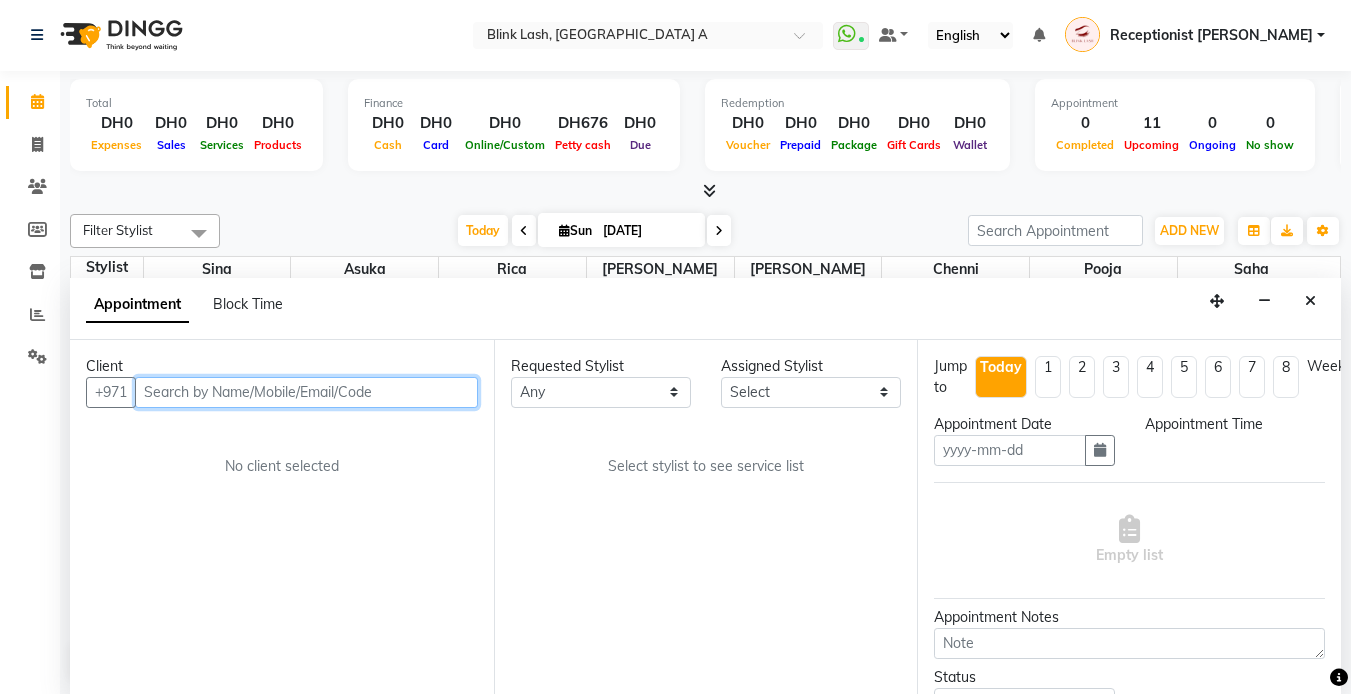 type on "[DATE]" 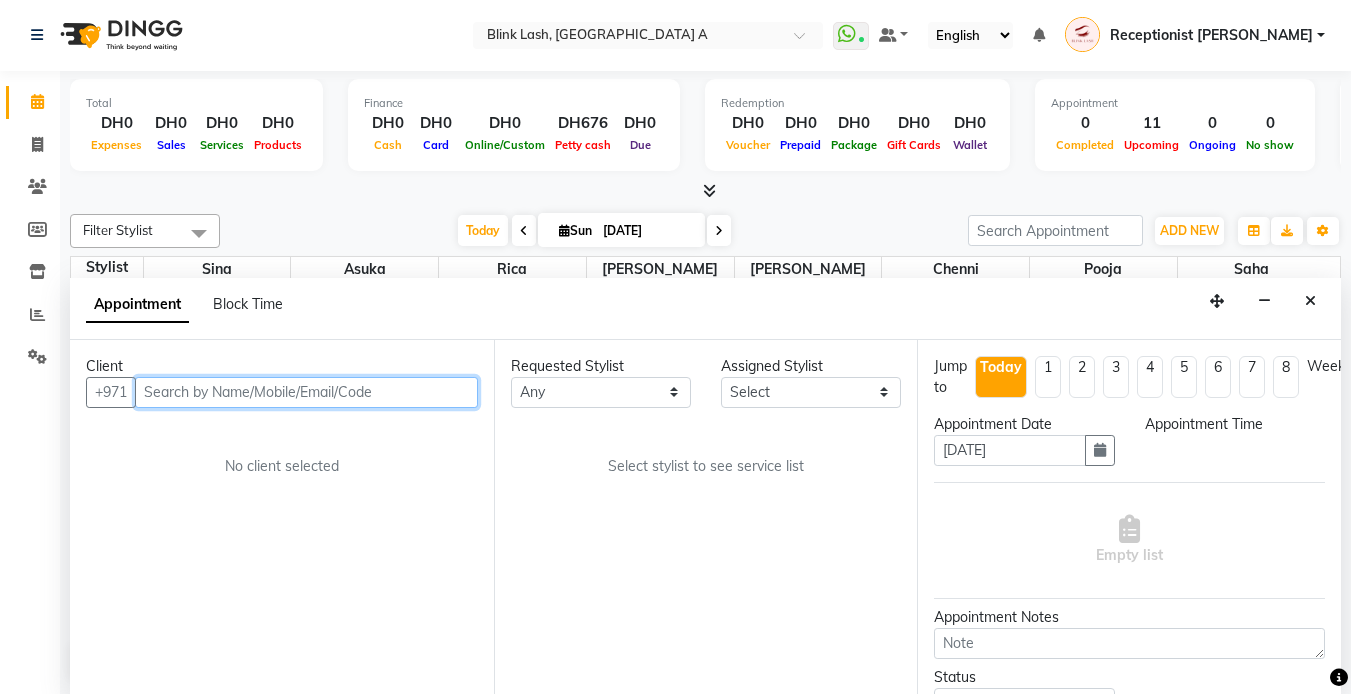 select on "630" 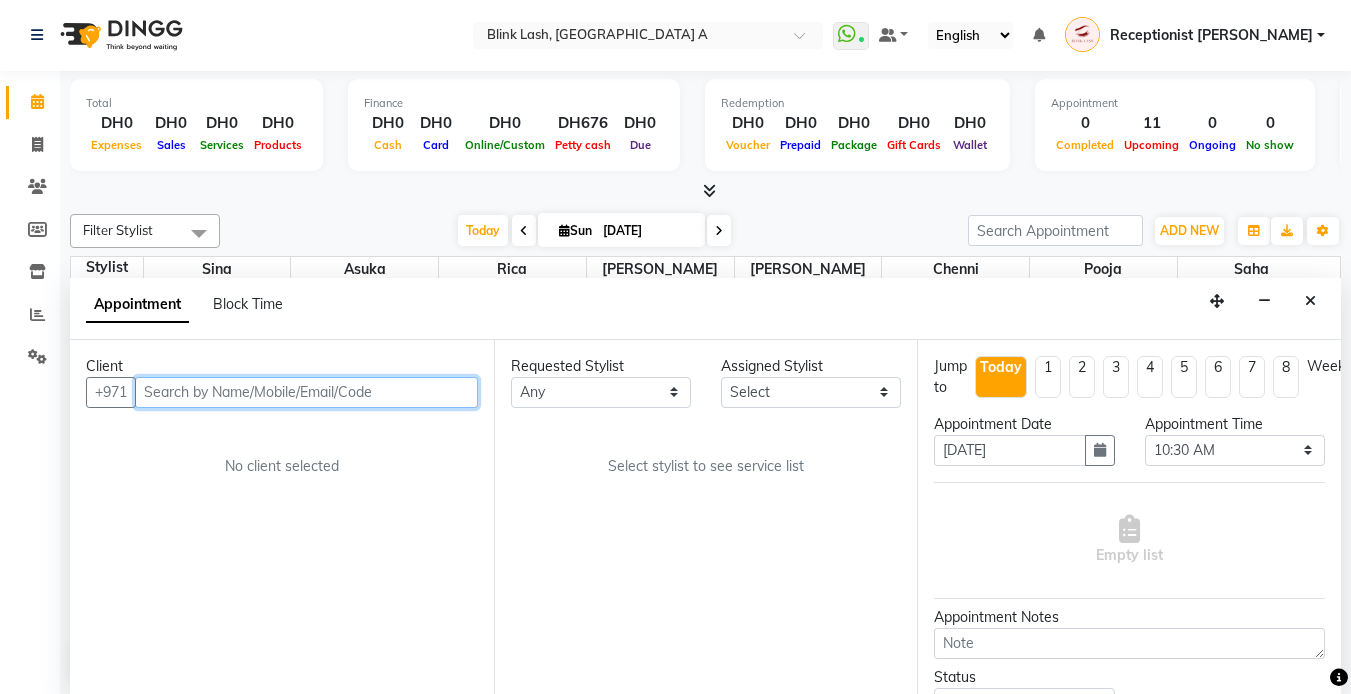 select on "42464" 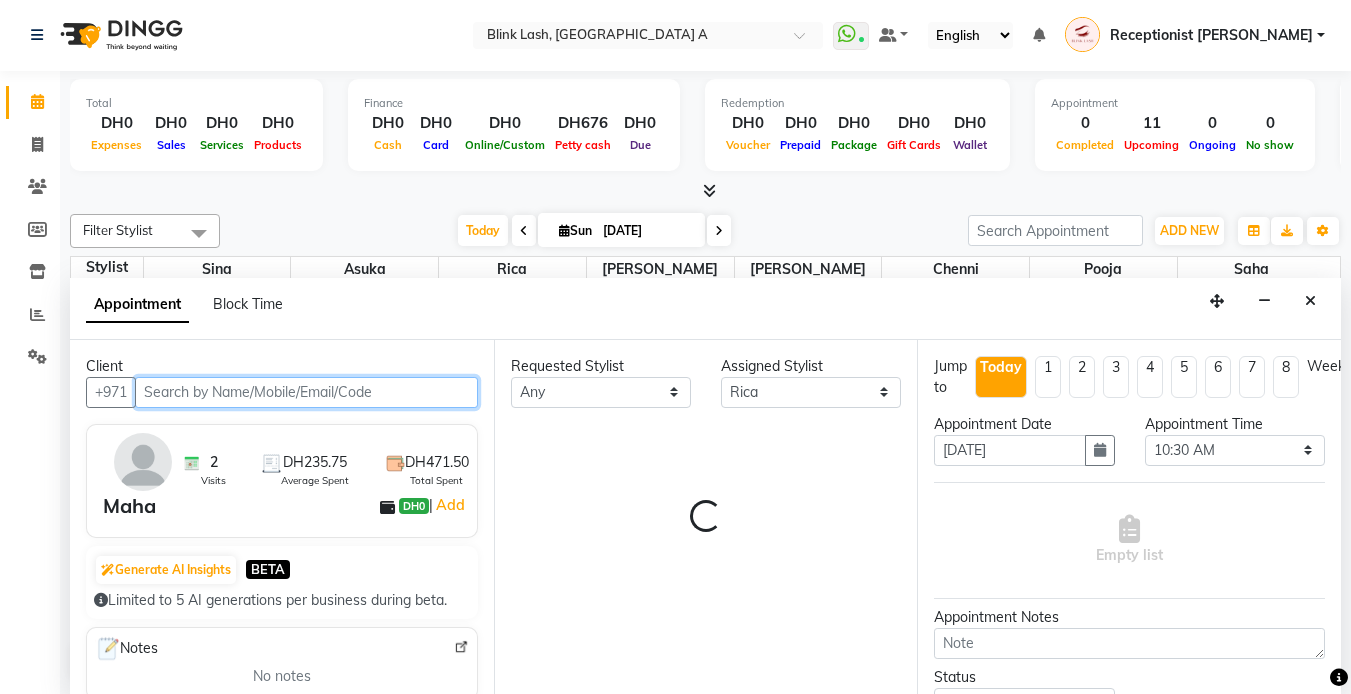 scroll, scrollTop: 199, scrollLeft: 0, axis: vertical 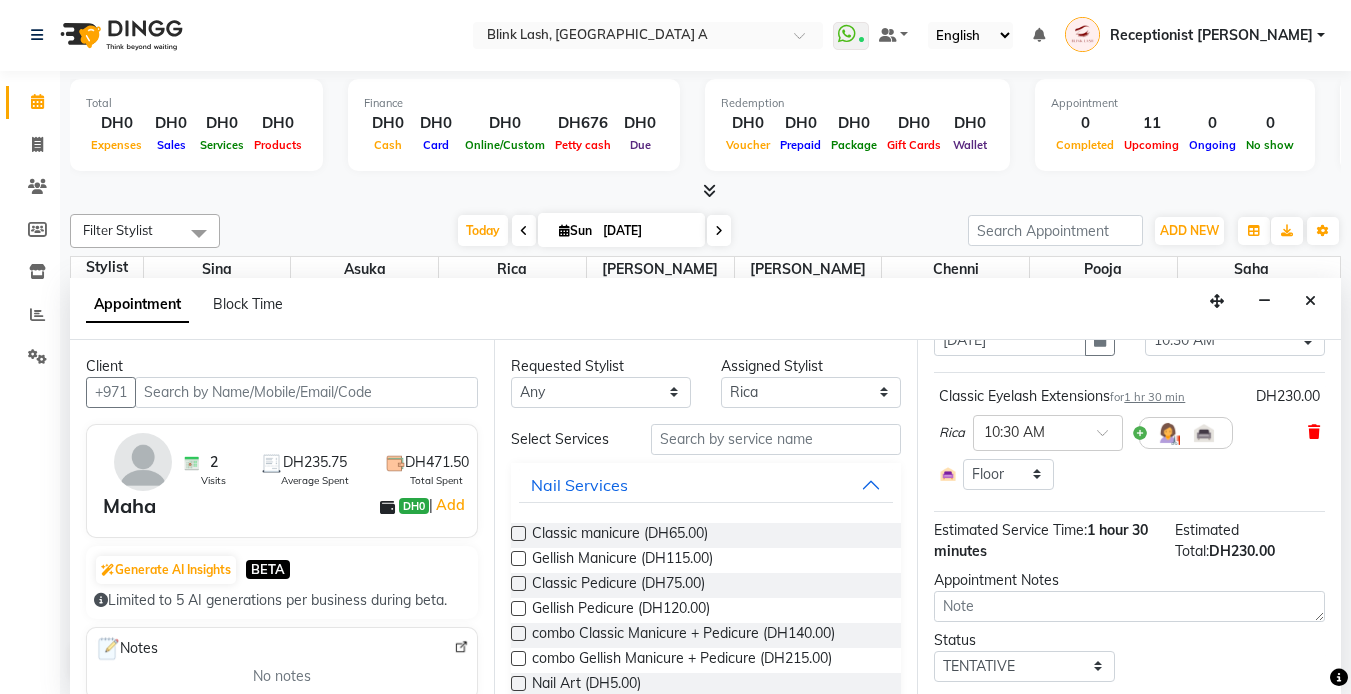 click at bounding box center [1314, 432] 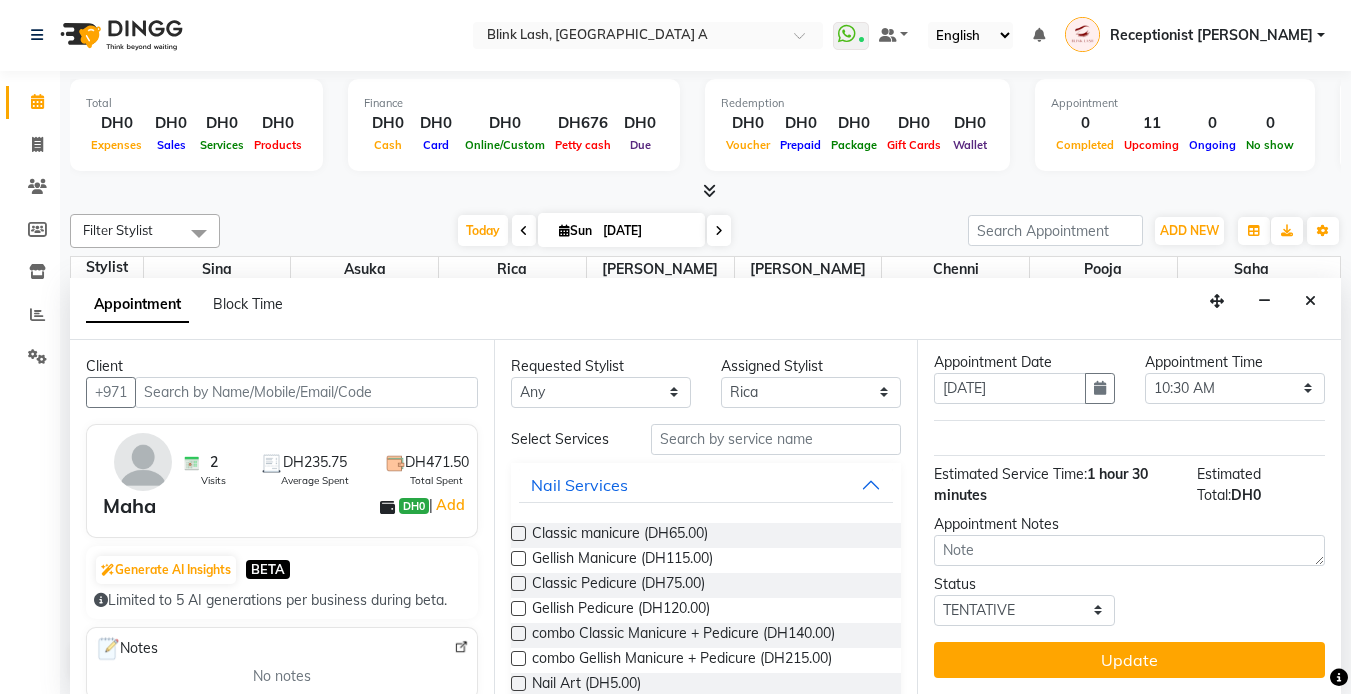 scroll, scrollTop: 77, scrollLeft: 0, axis: vertical 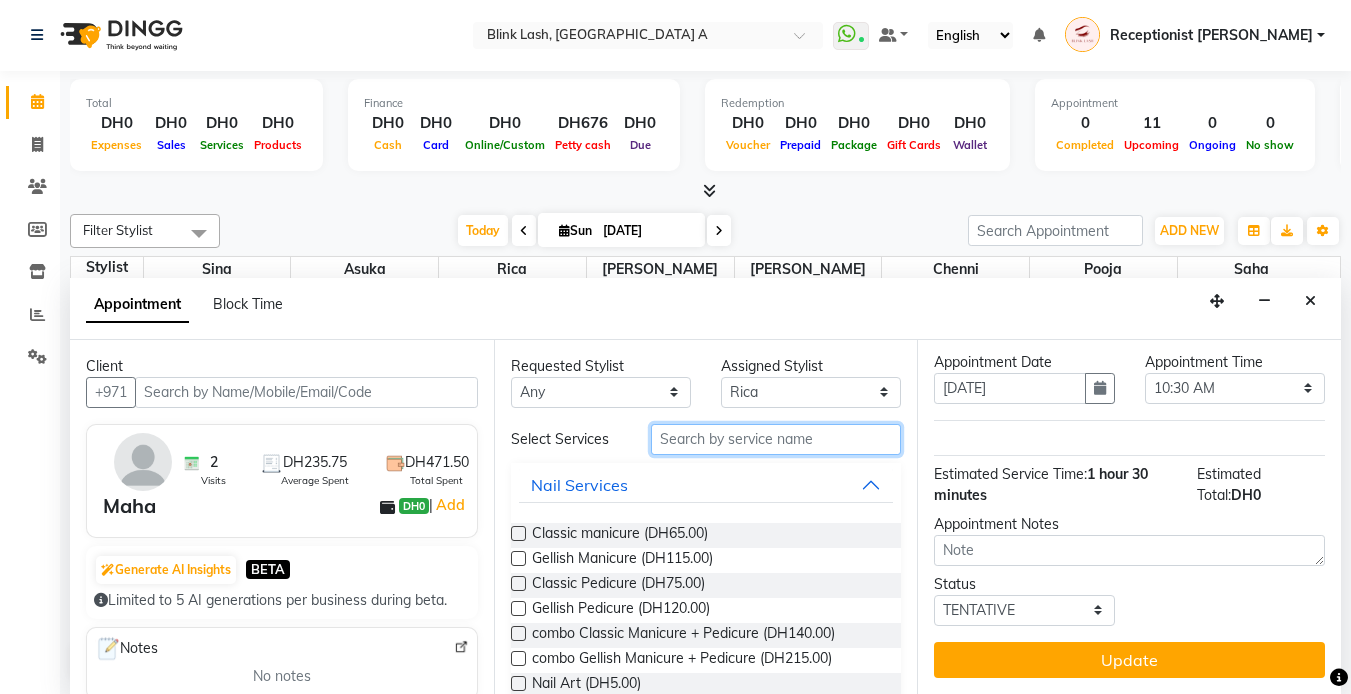 click at bounding box center [776, 439] 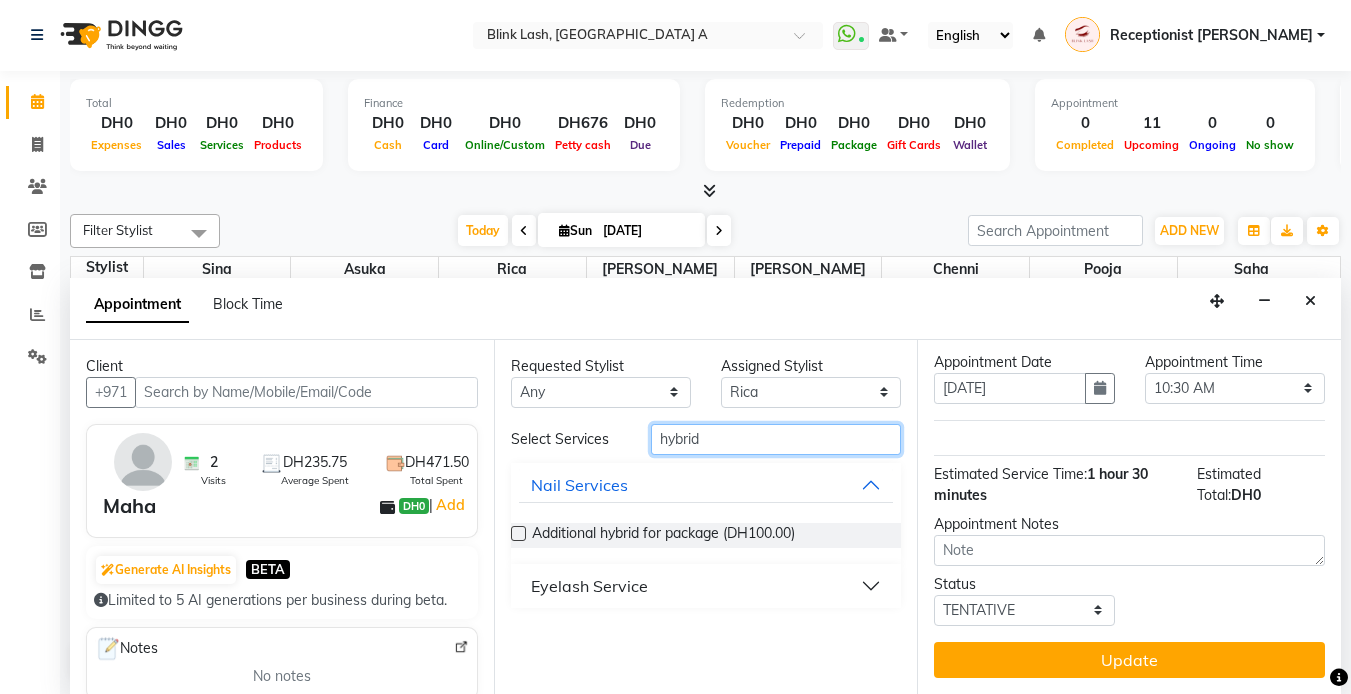 type on "hybrid" 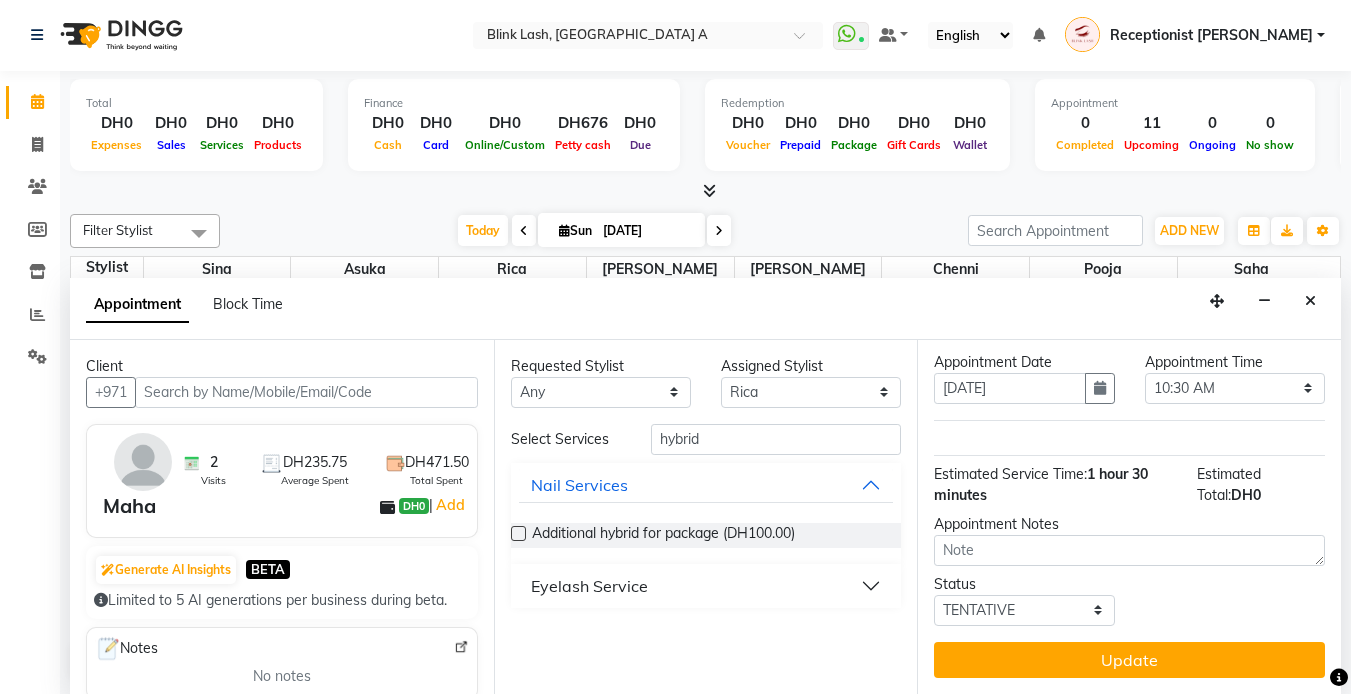 click on "Eyelash Service" at bounding box center (706, 586) 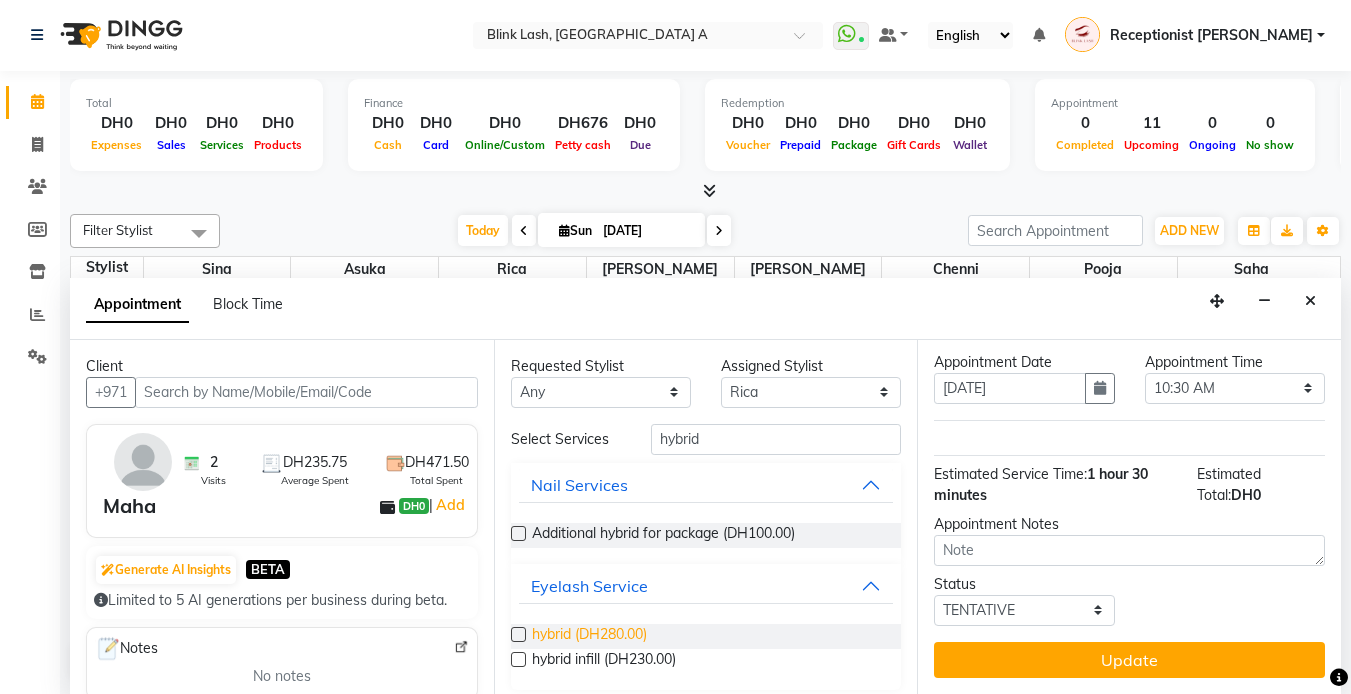 click on "hybrid (DH280.00)" at bounding box center (589, 636) 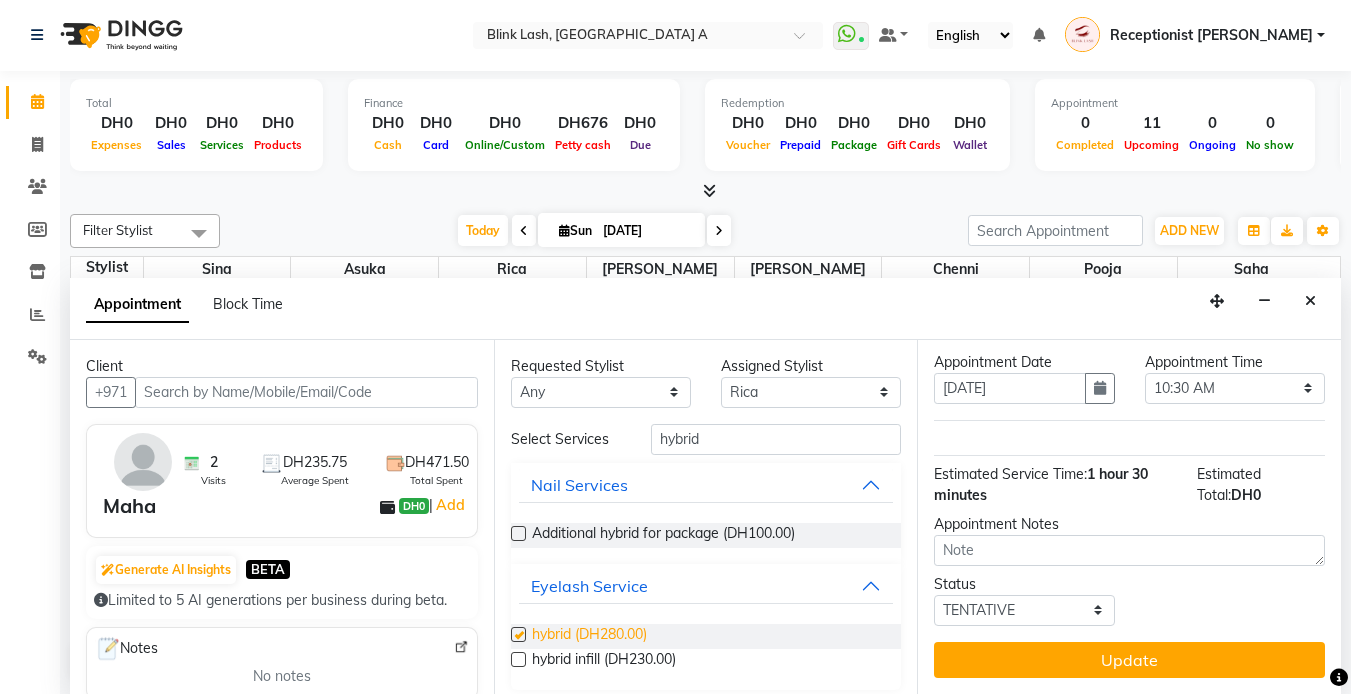 scroll, scrollTop: 110, scrollLeft: 0, axis: vertical 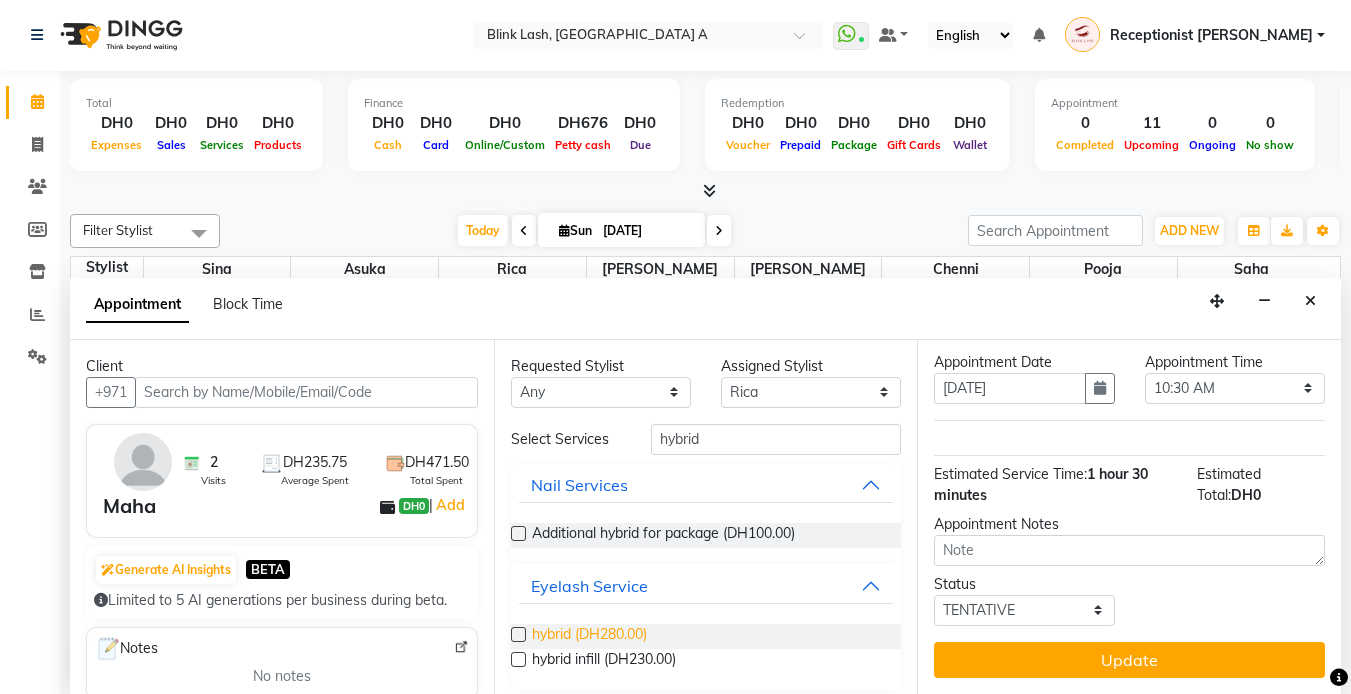 checkbox on "false" 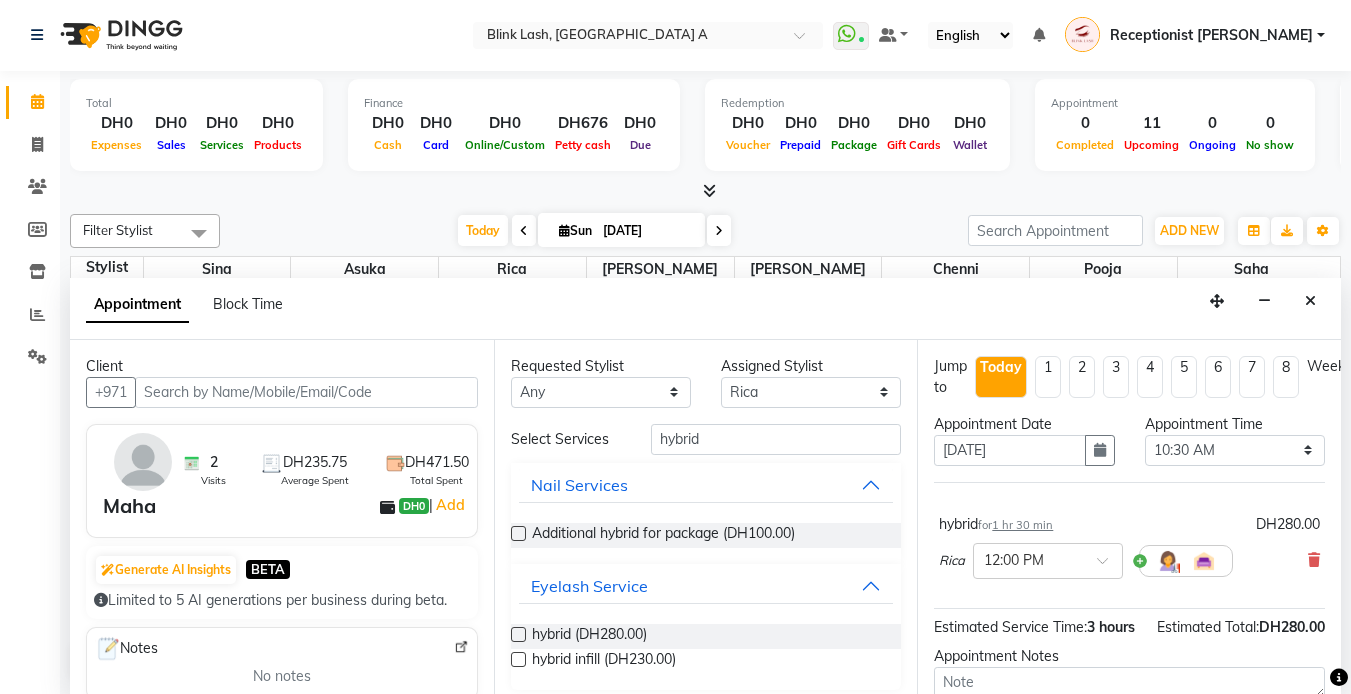 scroll, scrollTop: 100, scrollLeft: 0, axis: vertical 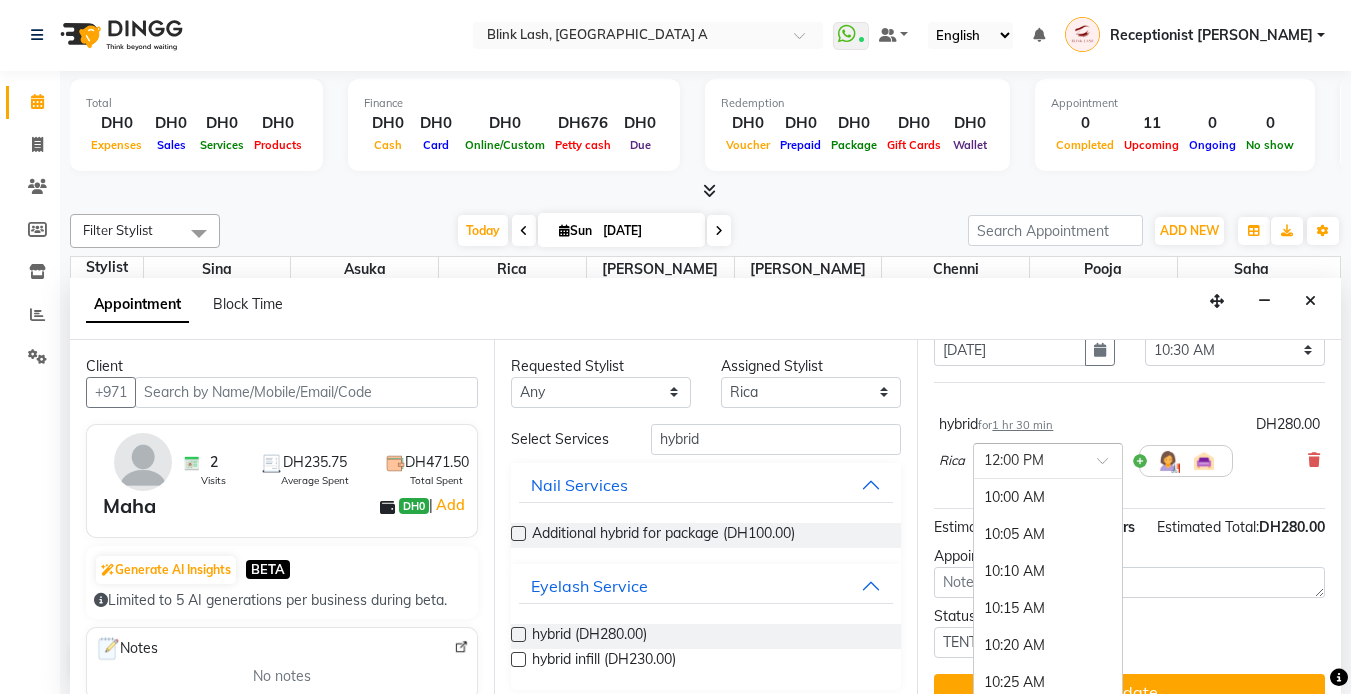 click at bounding box center (1048, 459) 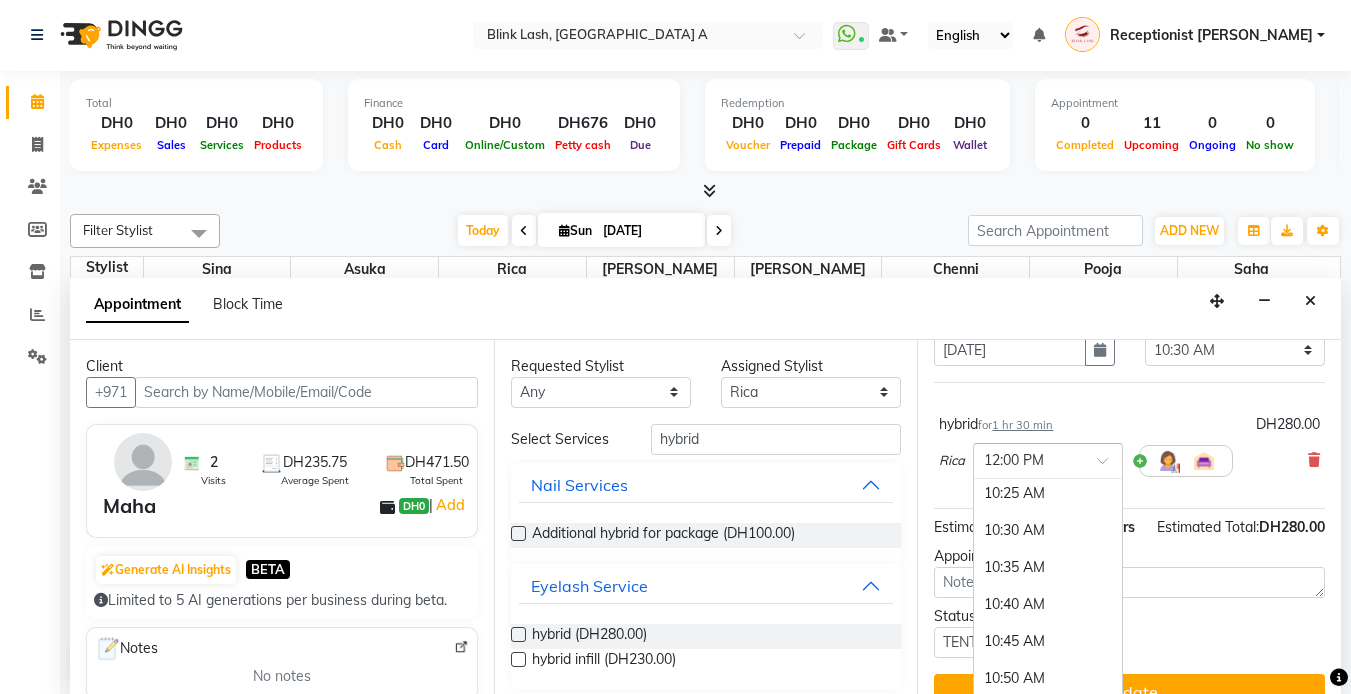 scroll, scrollTop: 188, scrollLeft: 0, axis: vertical 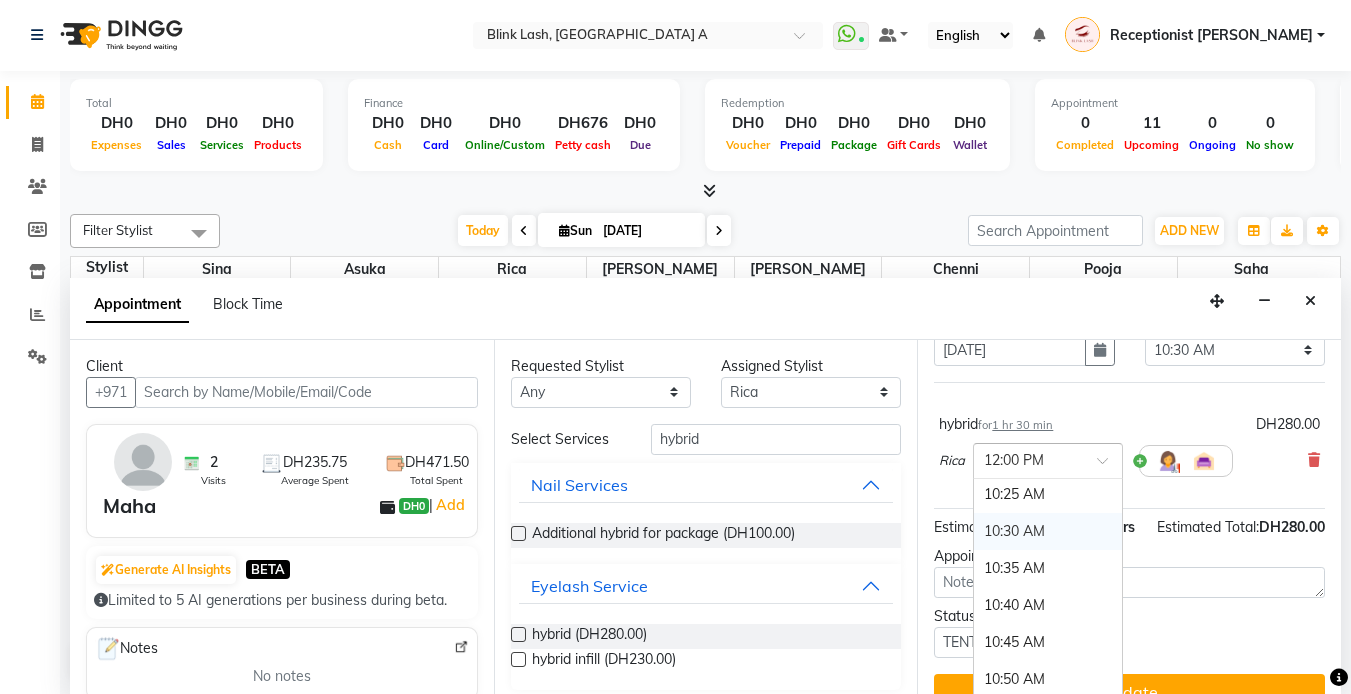 click on "10:30 AM" at bounding box center [1048, 531] 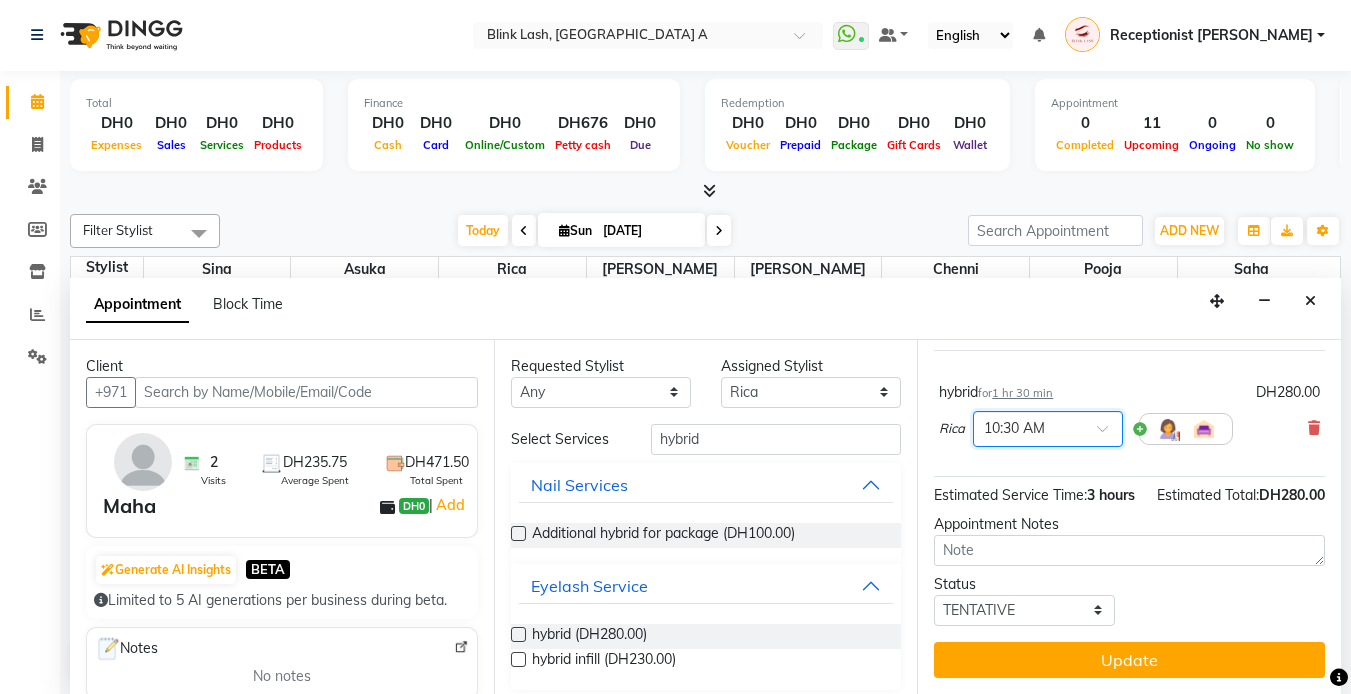 scroll, scrollTop: 168, scrollLeft: 0, axis: vertical 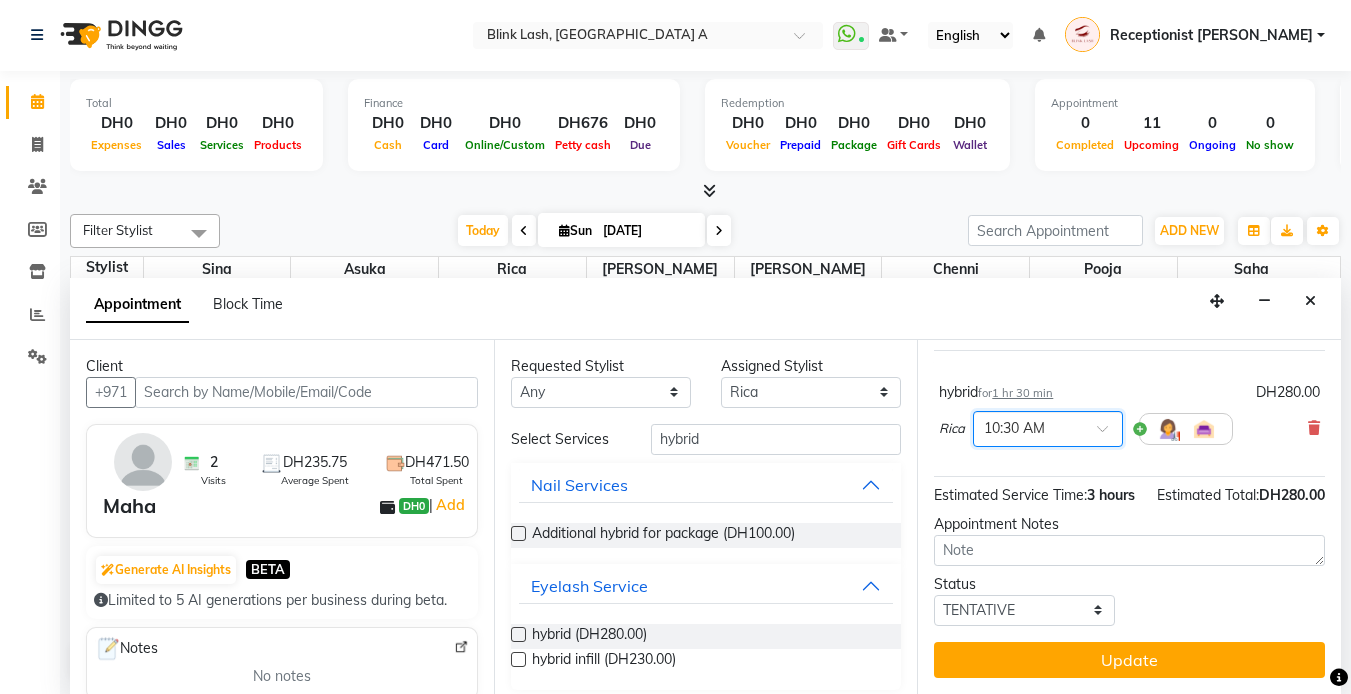 click on "Update" at bounding box center [1129, 660] 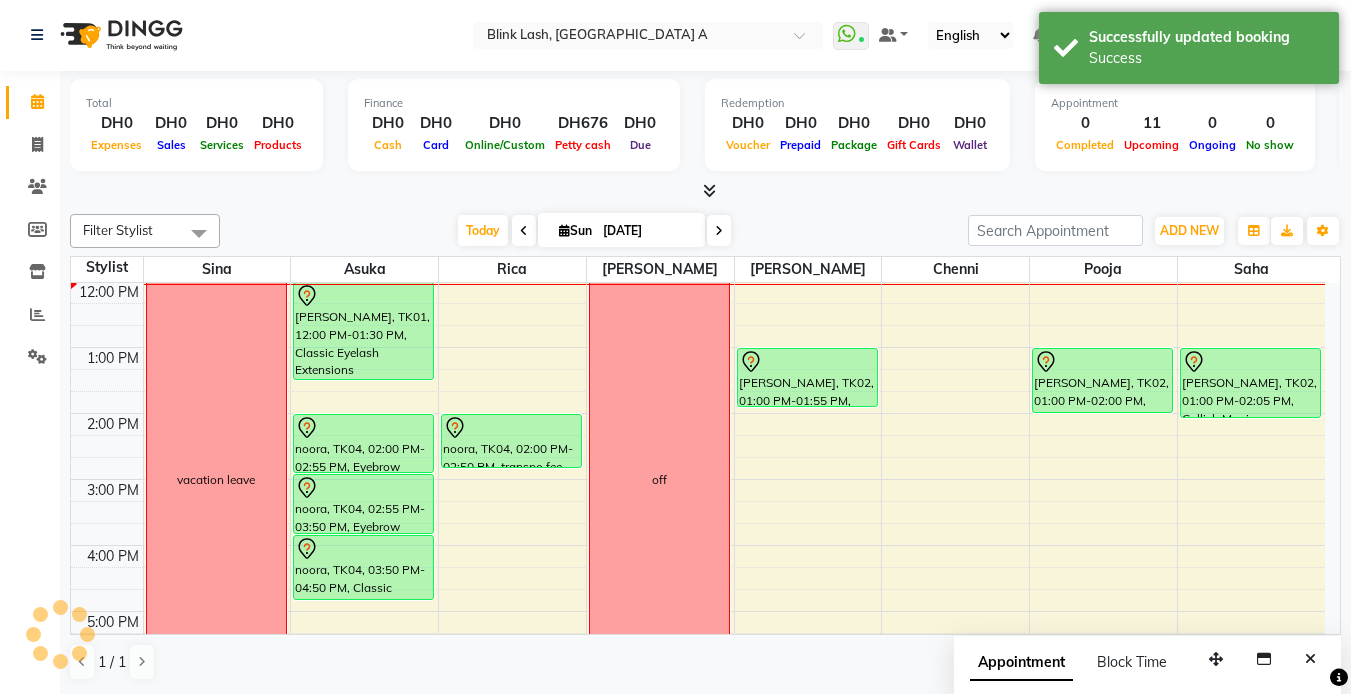 scroll, scrollTop: 0, scrollLeft: 0, axis: both 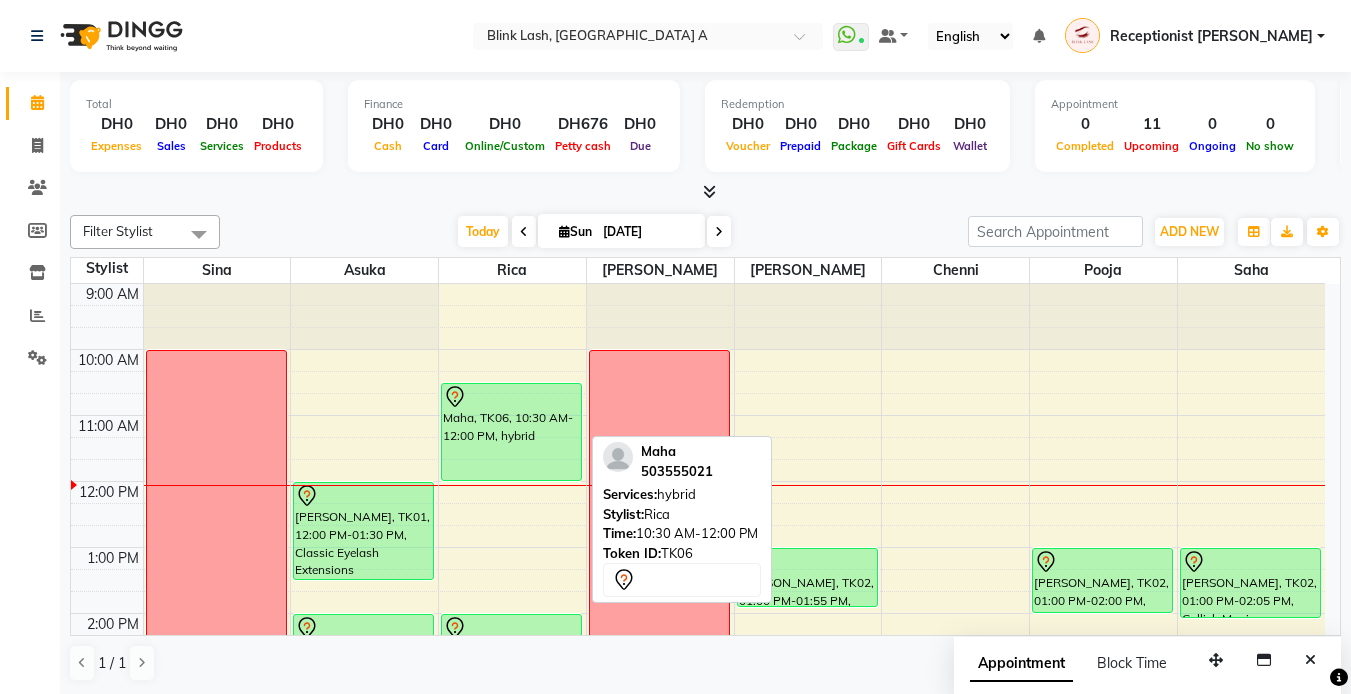 click on "Maha, TK06, 10:30 AM-12:00 PM, hybrid" at bounding box center (511, 432) 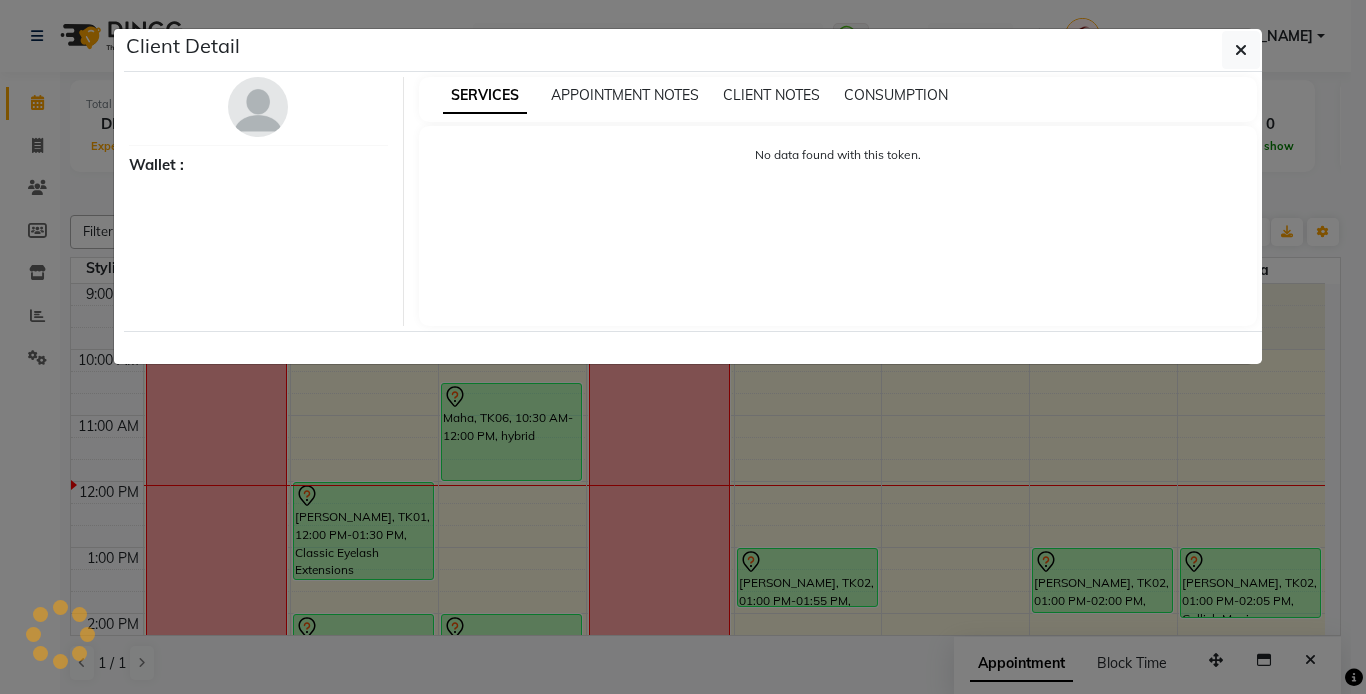 select on "7" 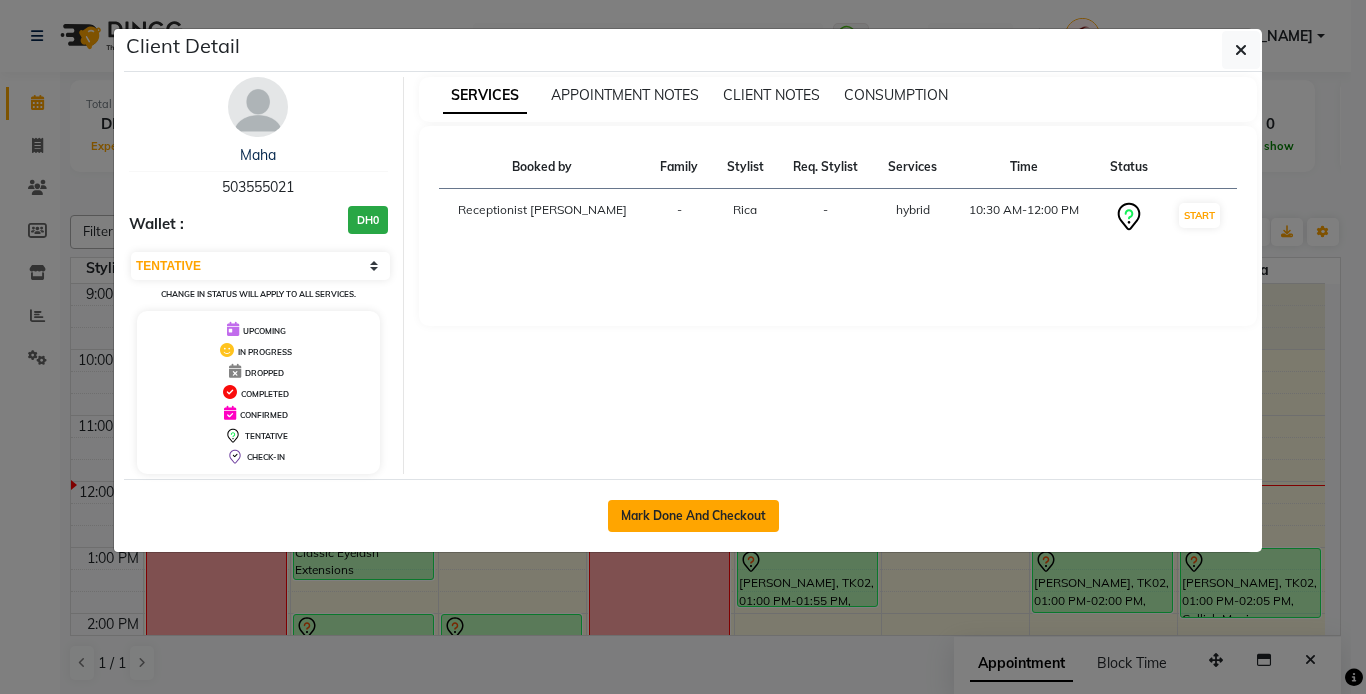 click on "Mark Done And Checkout" 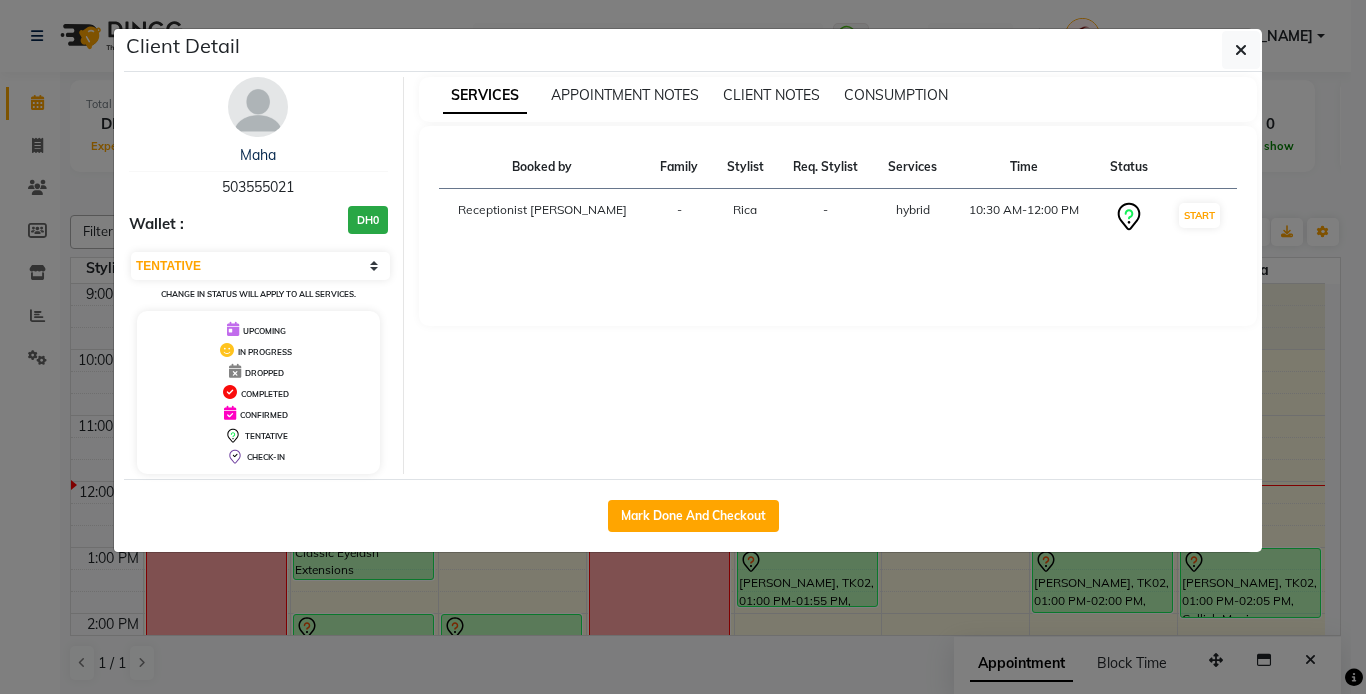 select on "service" 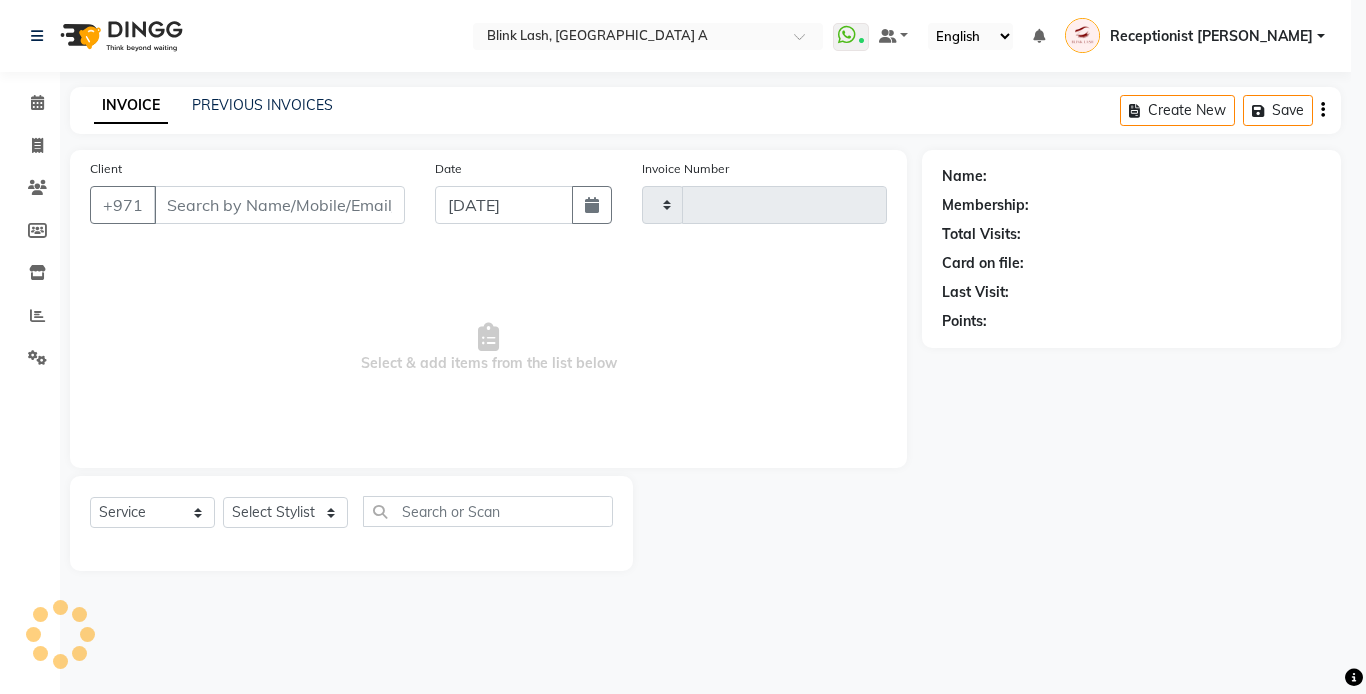 type on "1062" 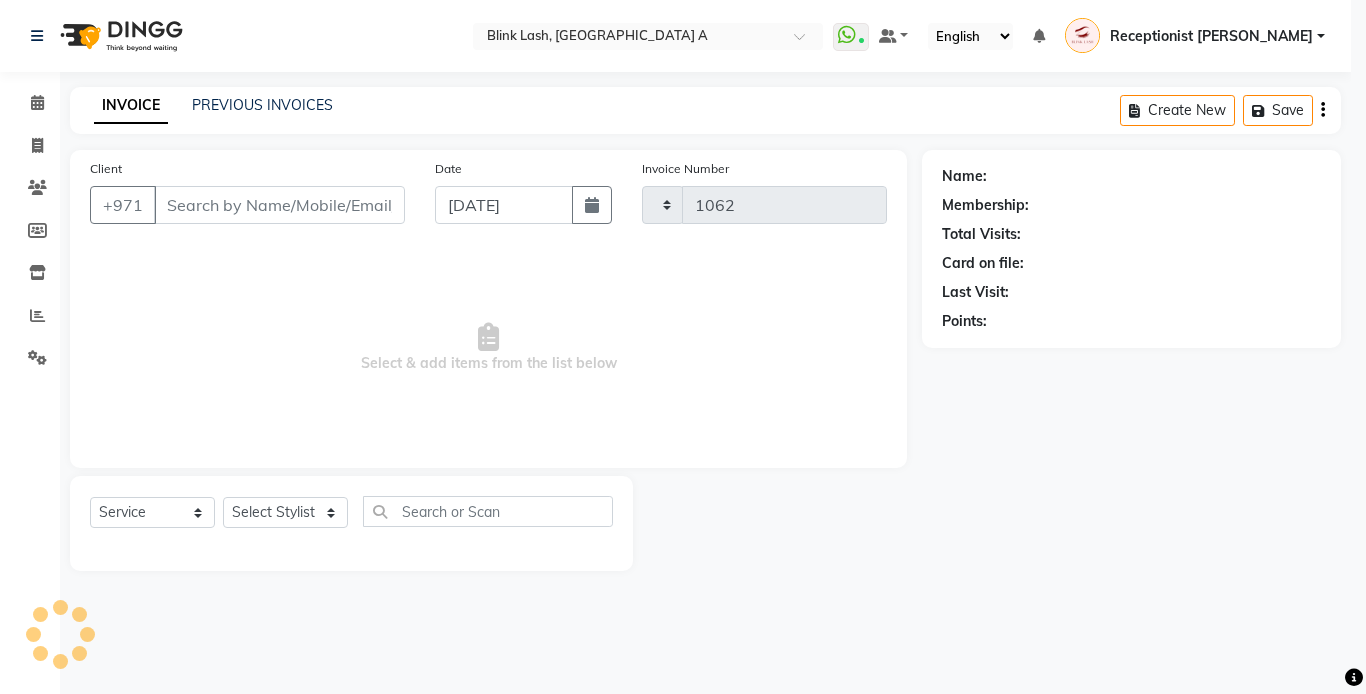 select on "5970" 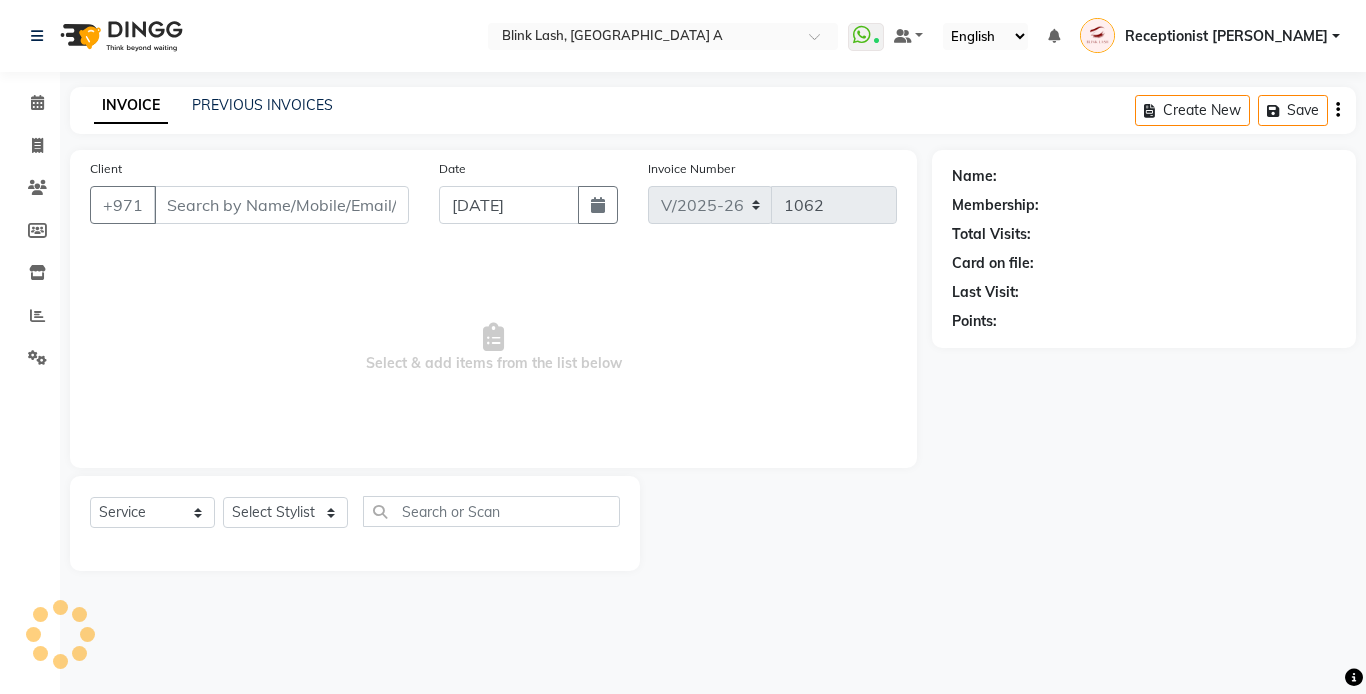 type on "503555021" 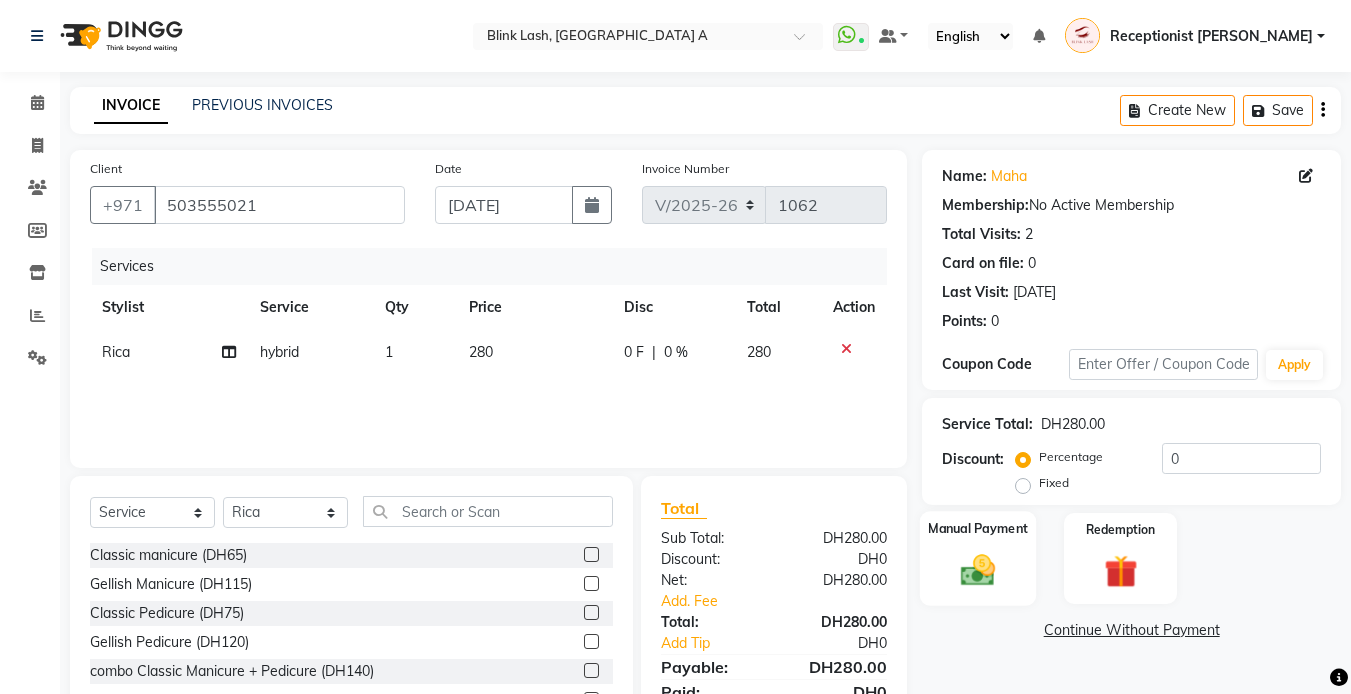 scroll, scrollTop: 107, scrollLeft: 0, axis: vertical 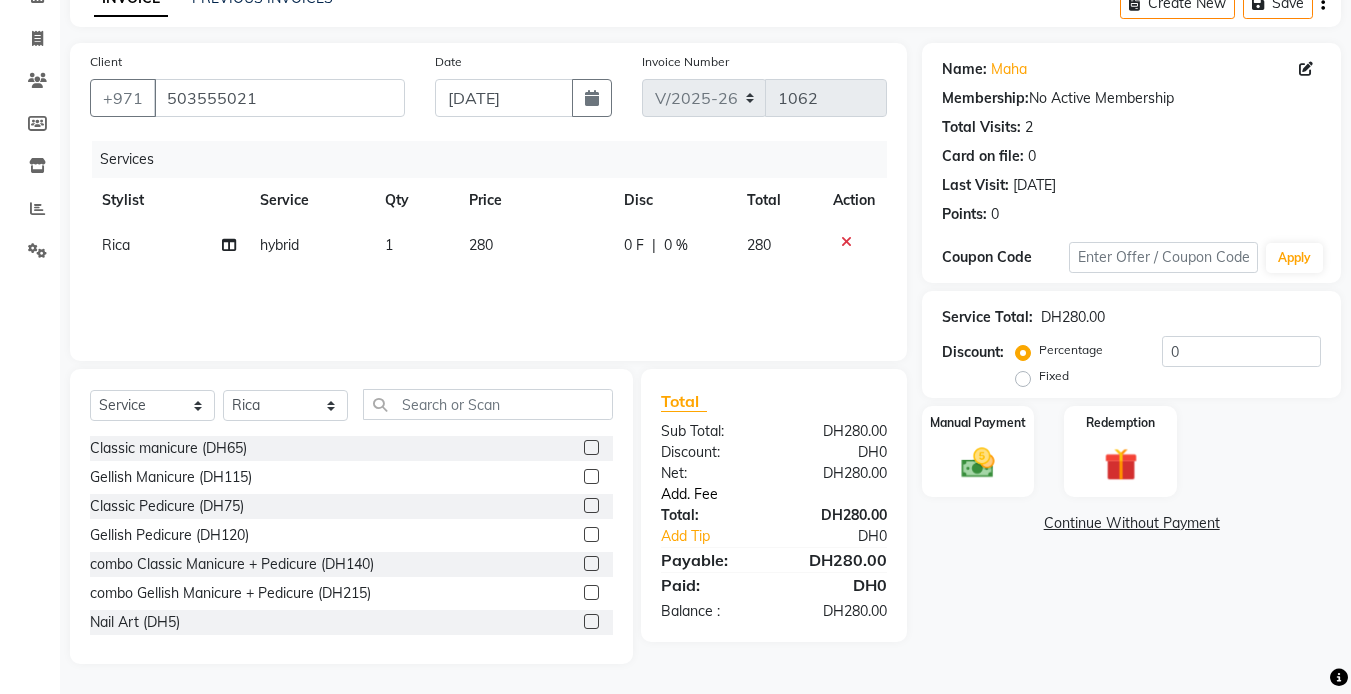 click on "Add. Fee" 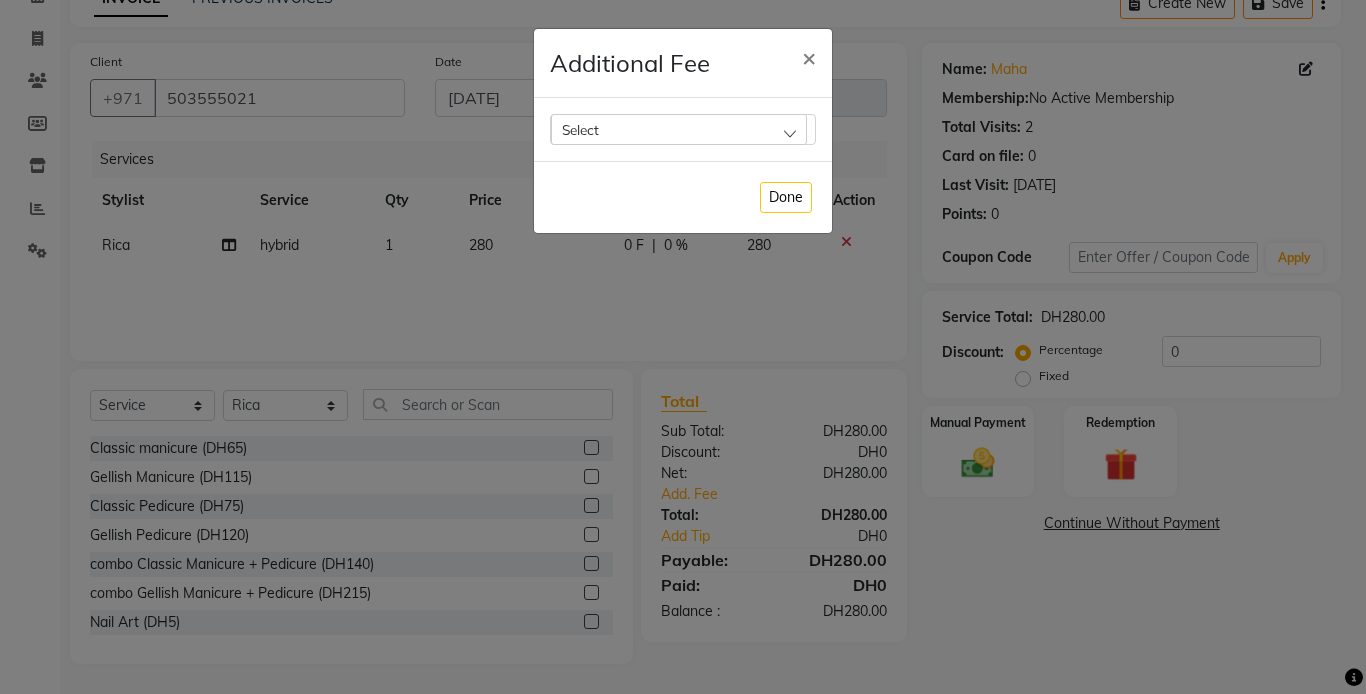click on "Select" 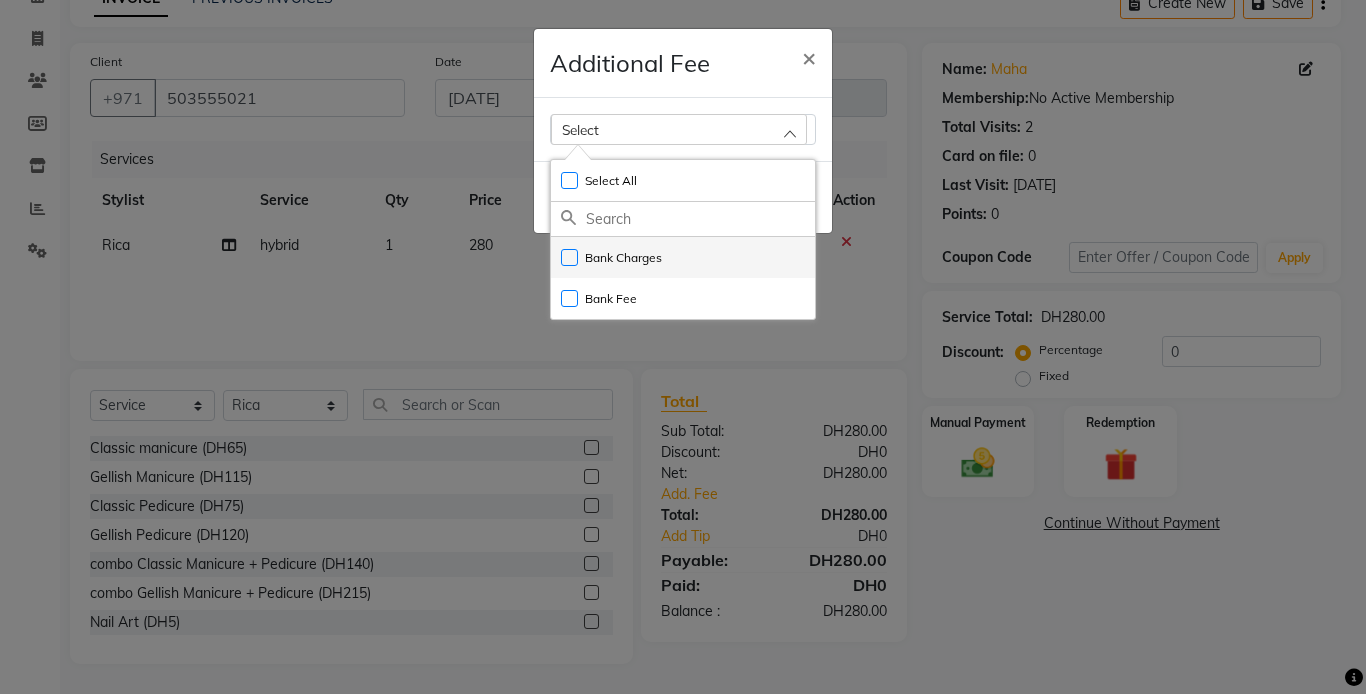 click on "Bank Charges" 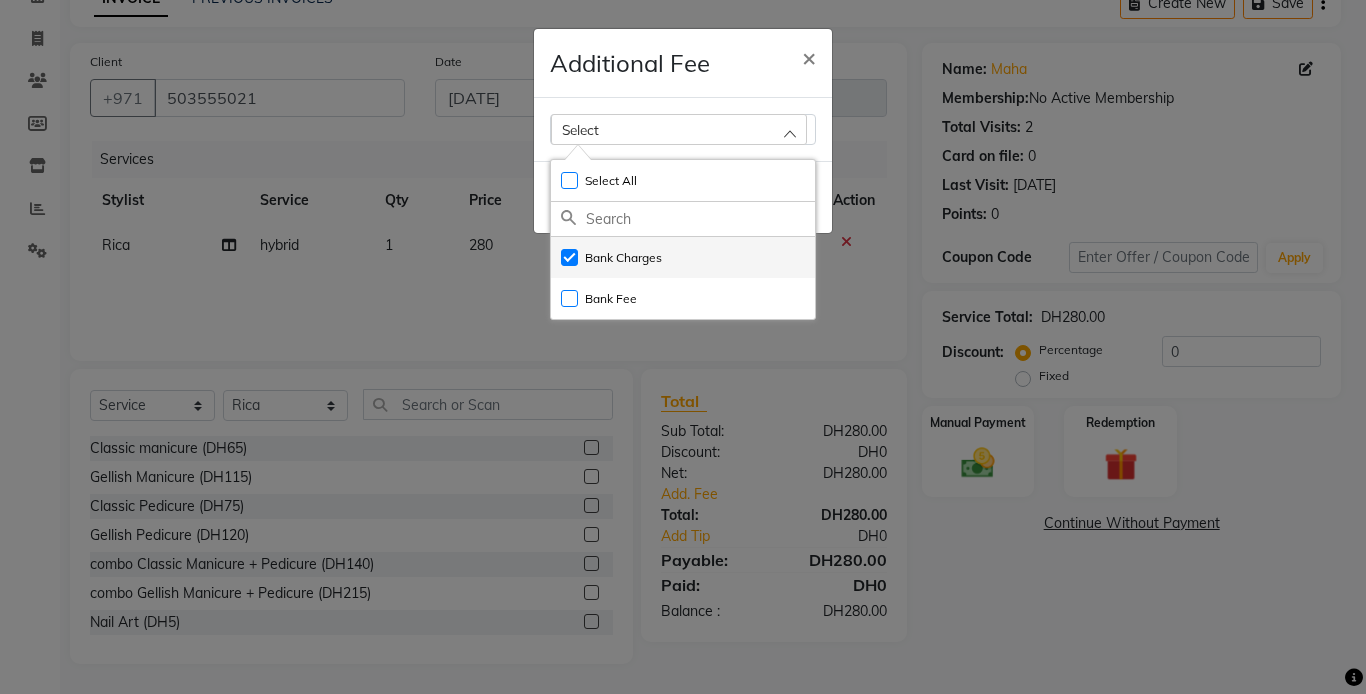 checkbox on "true" 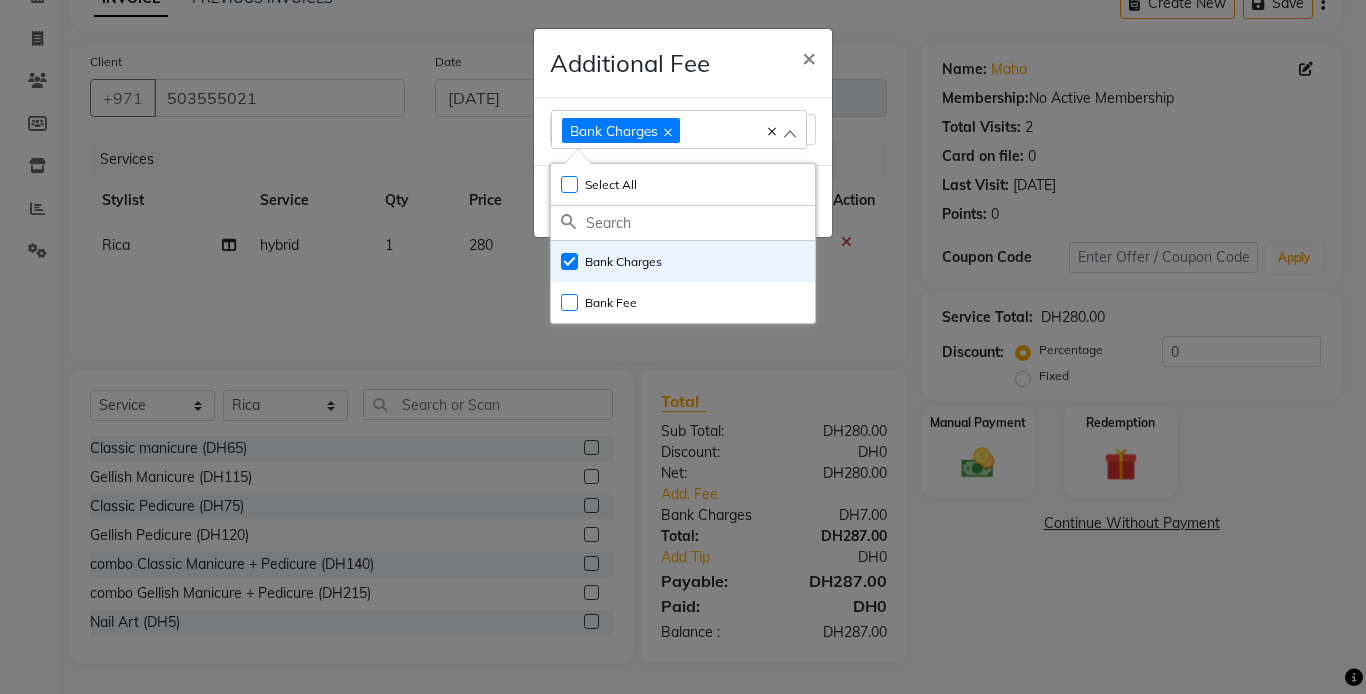 click on "Additional Fee × Bank Charges Select All UnSelect All Bank Charges Bank Fee  Done" 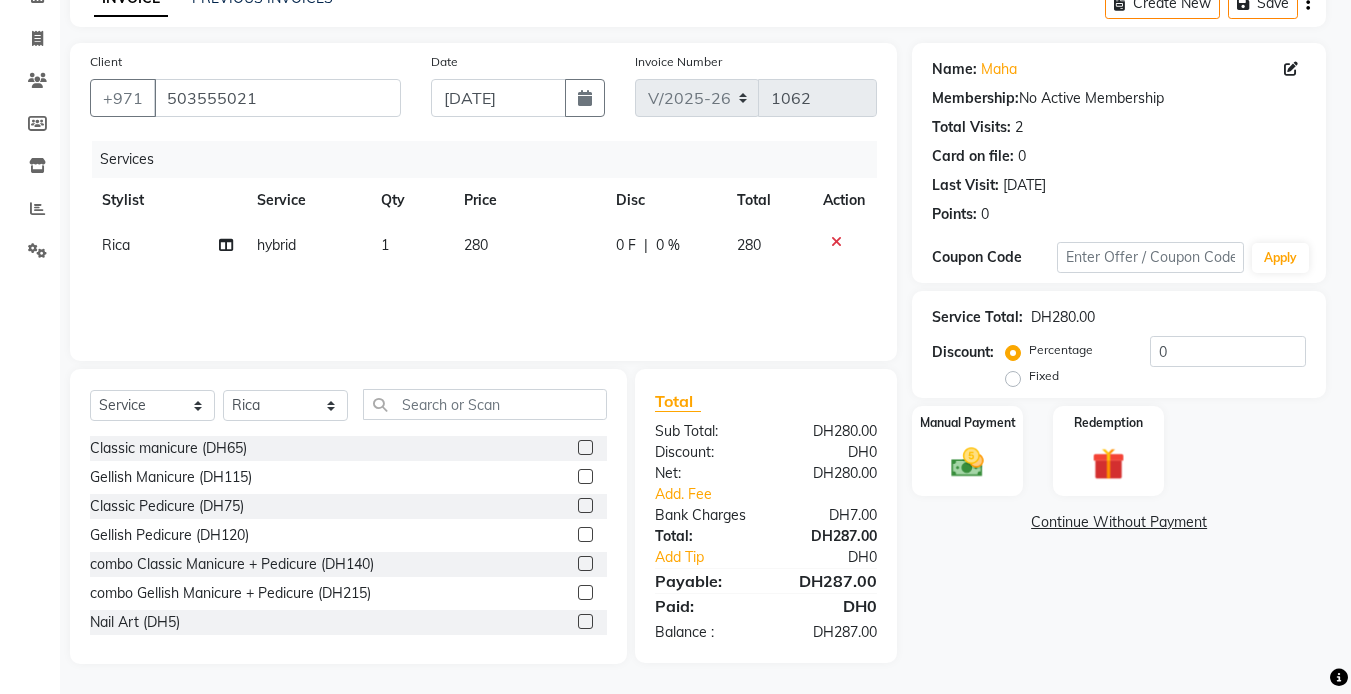 click 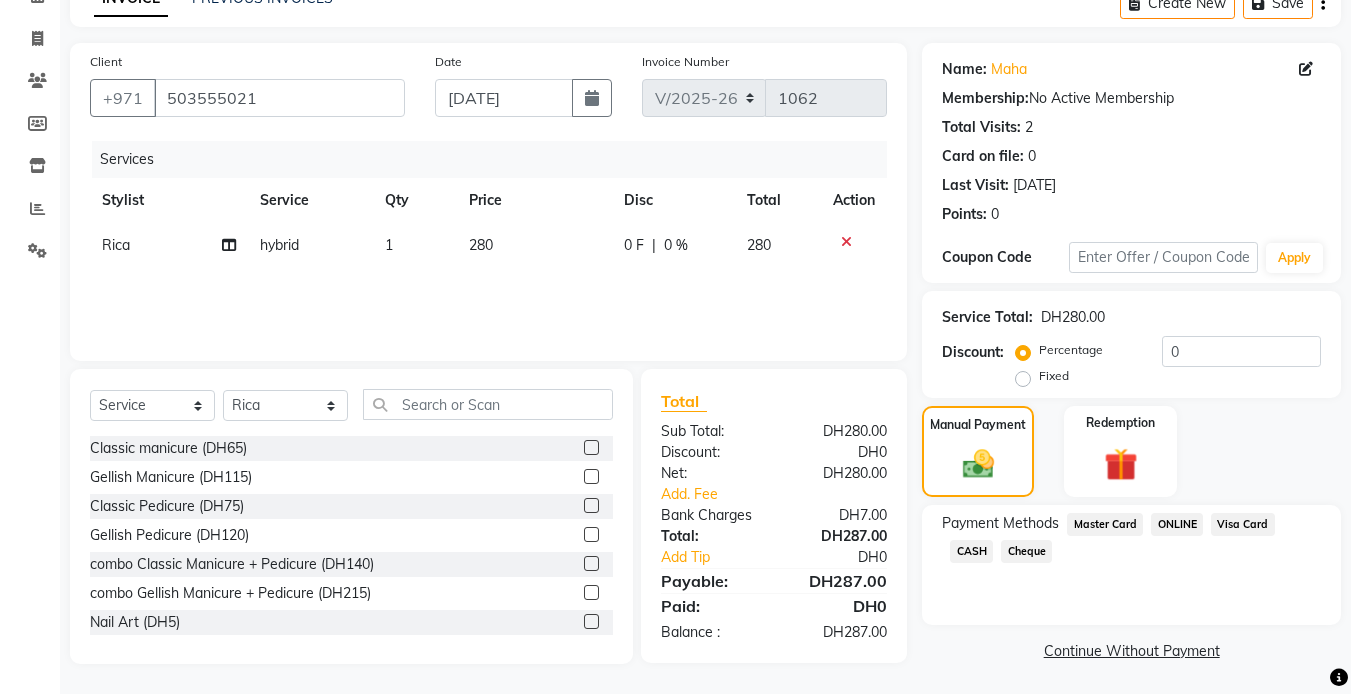 click on "Visa Card" 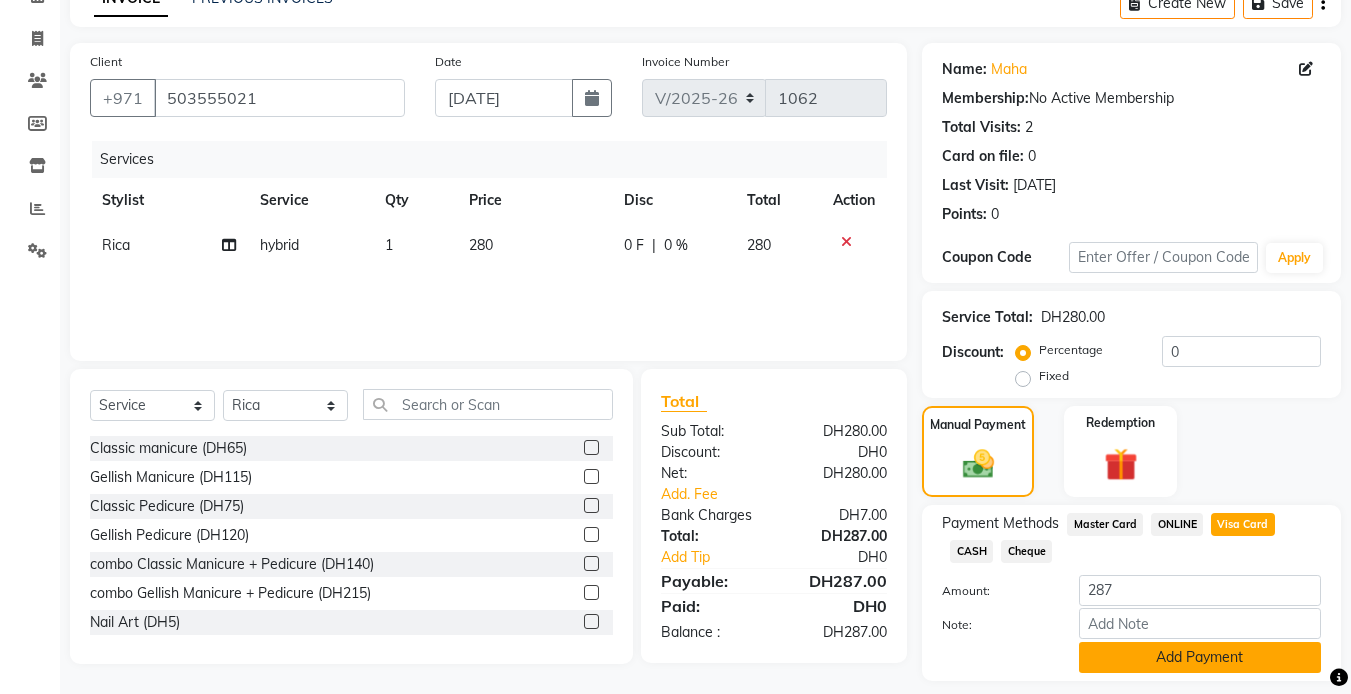 scroll, scrollTop: 165, scrollLeft: 0, axis: vertical 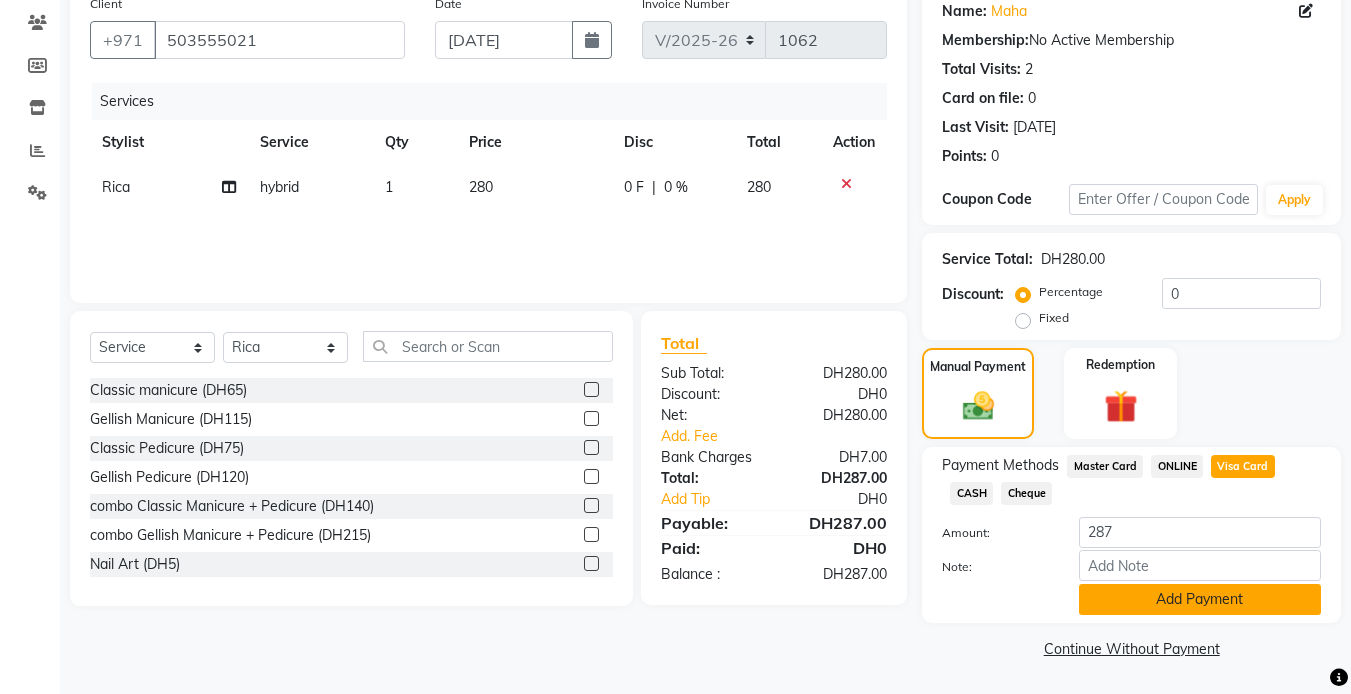 click on "Add Payment" 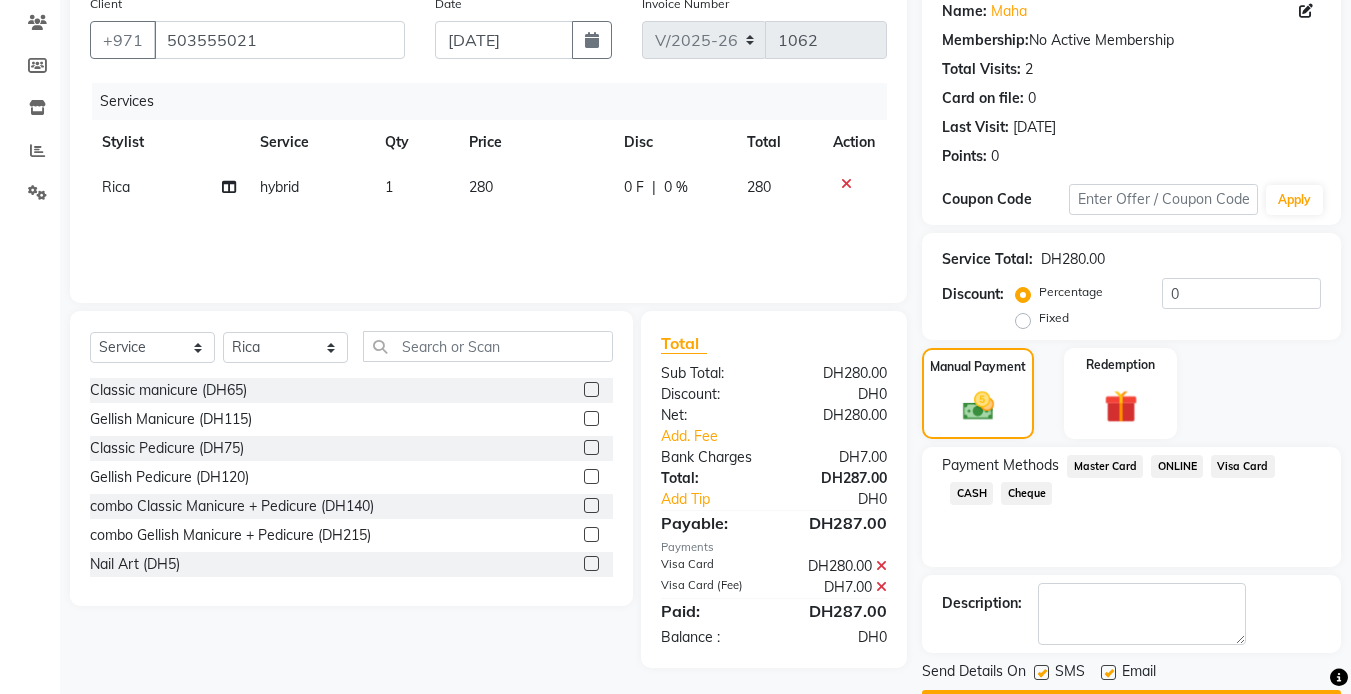 scroll, scrollTop: 222, scrollLeft: 0, axis: vertical 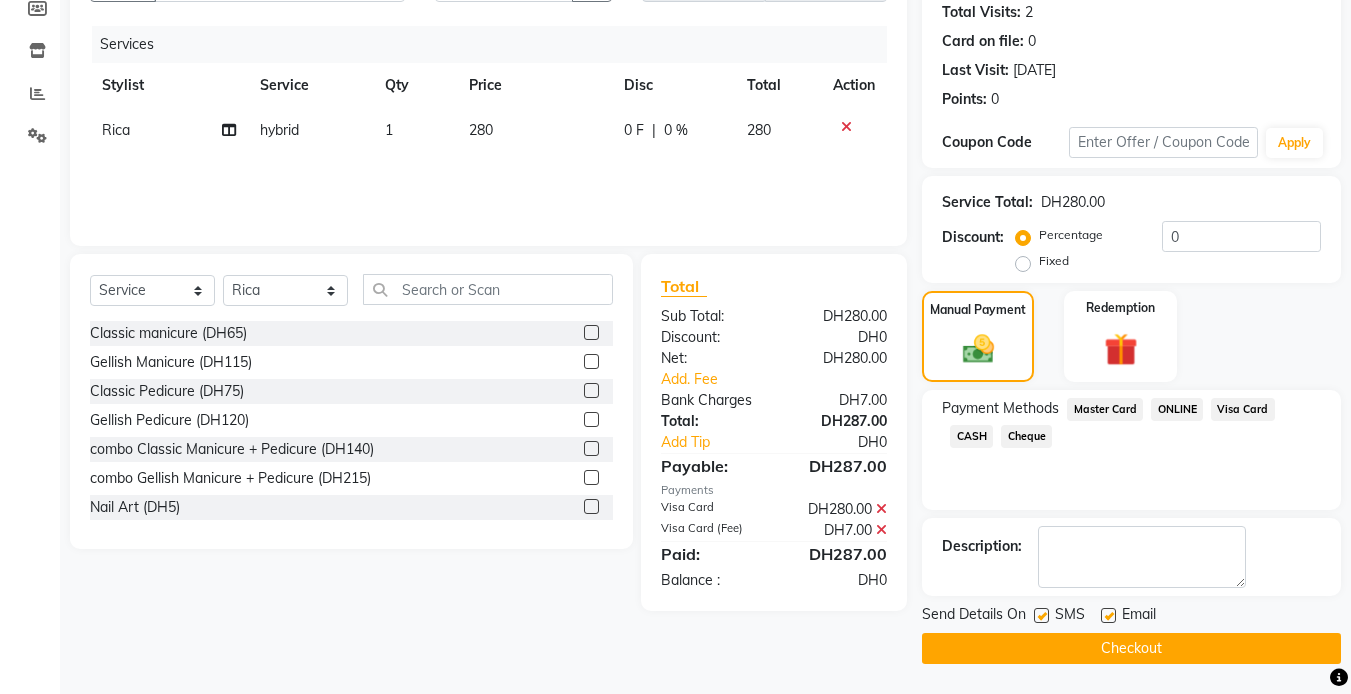 click on "Checkout" 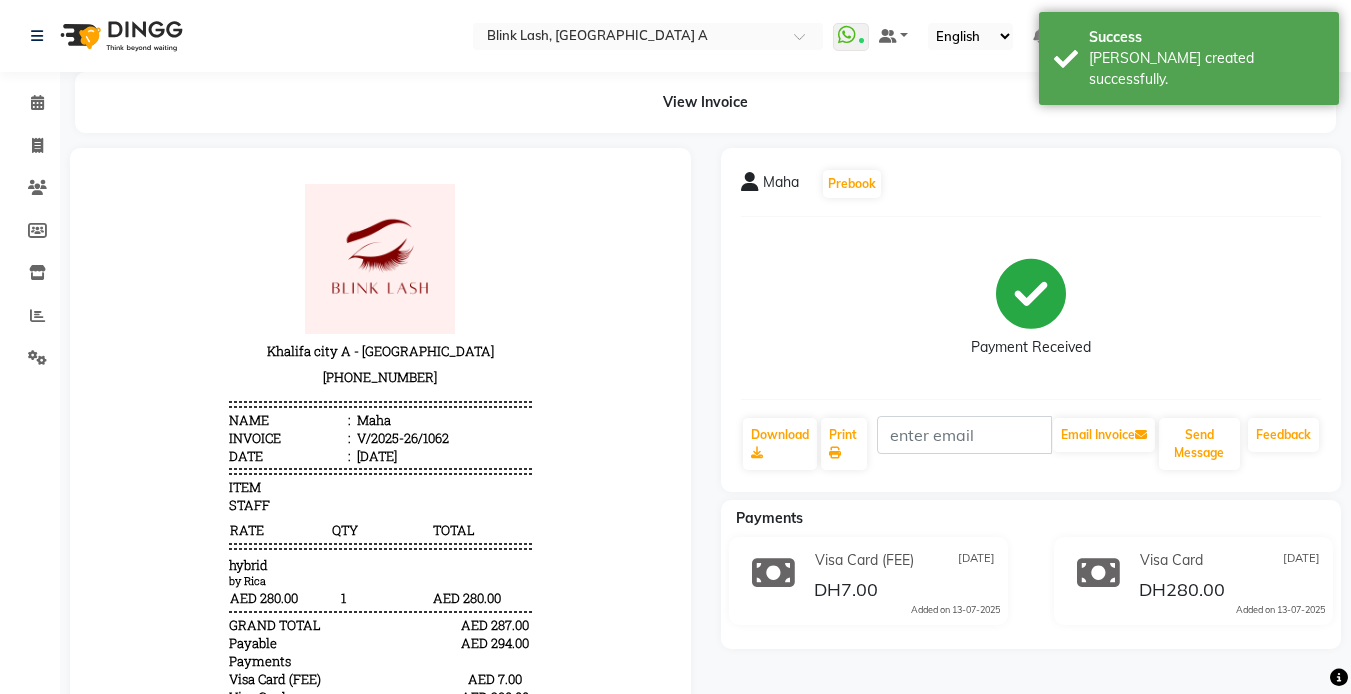 scroll, scrollTop: 0, scrollLeft: 0, axis: both 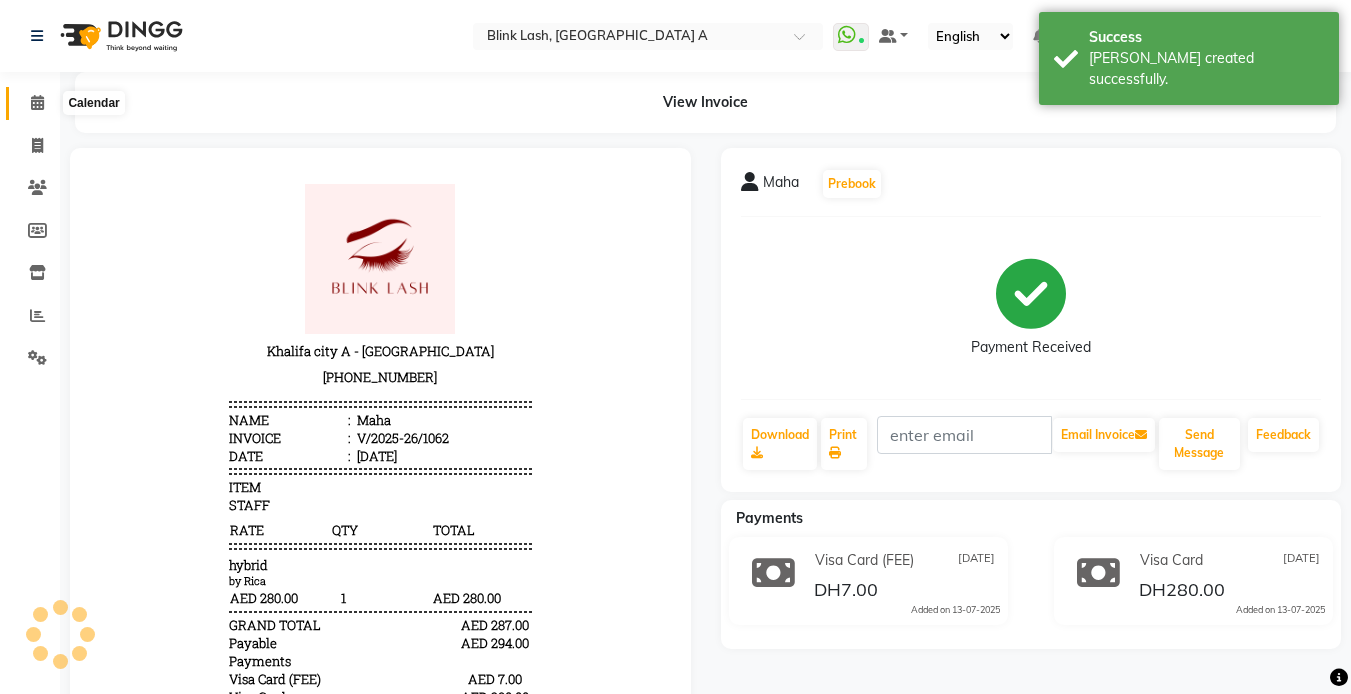click 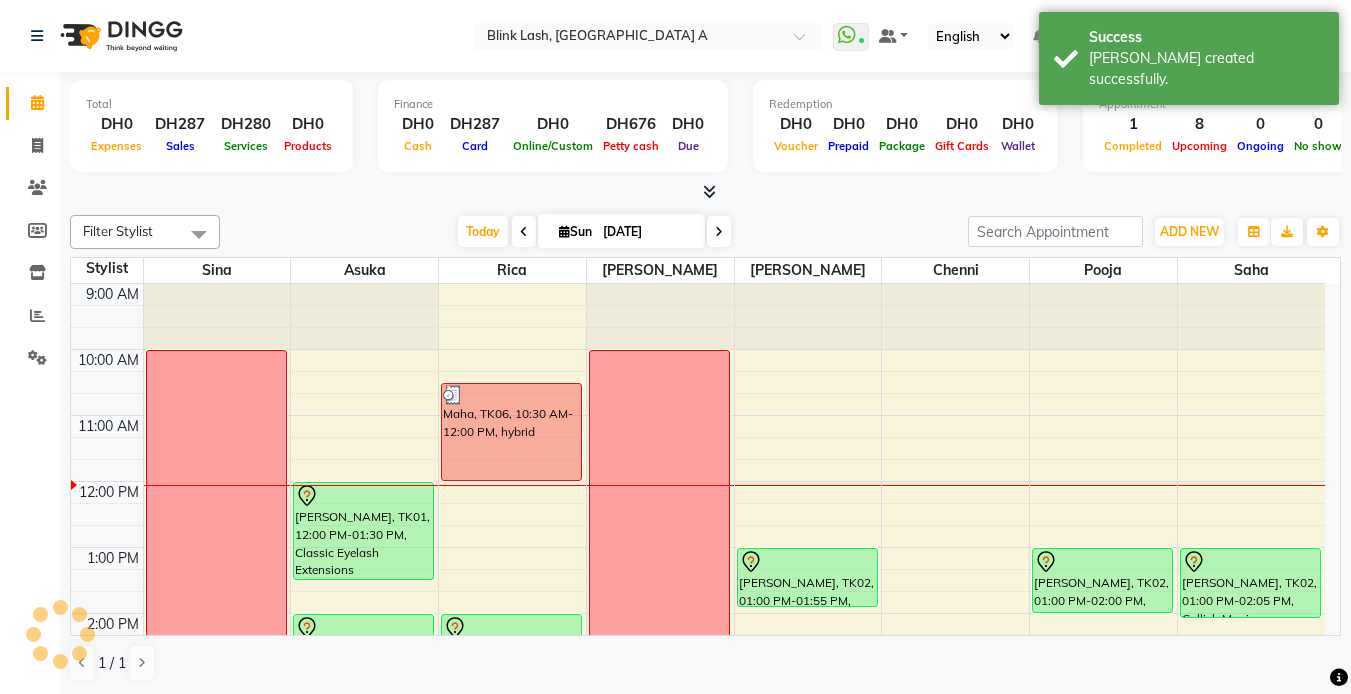 scroll, scrollTop: 0, scrollLeft: 0, axis: both 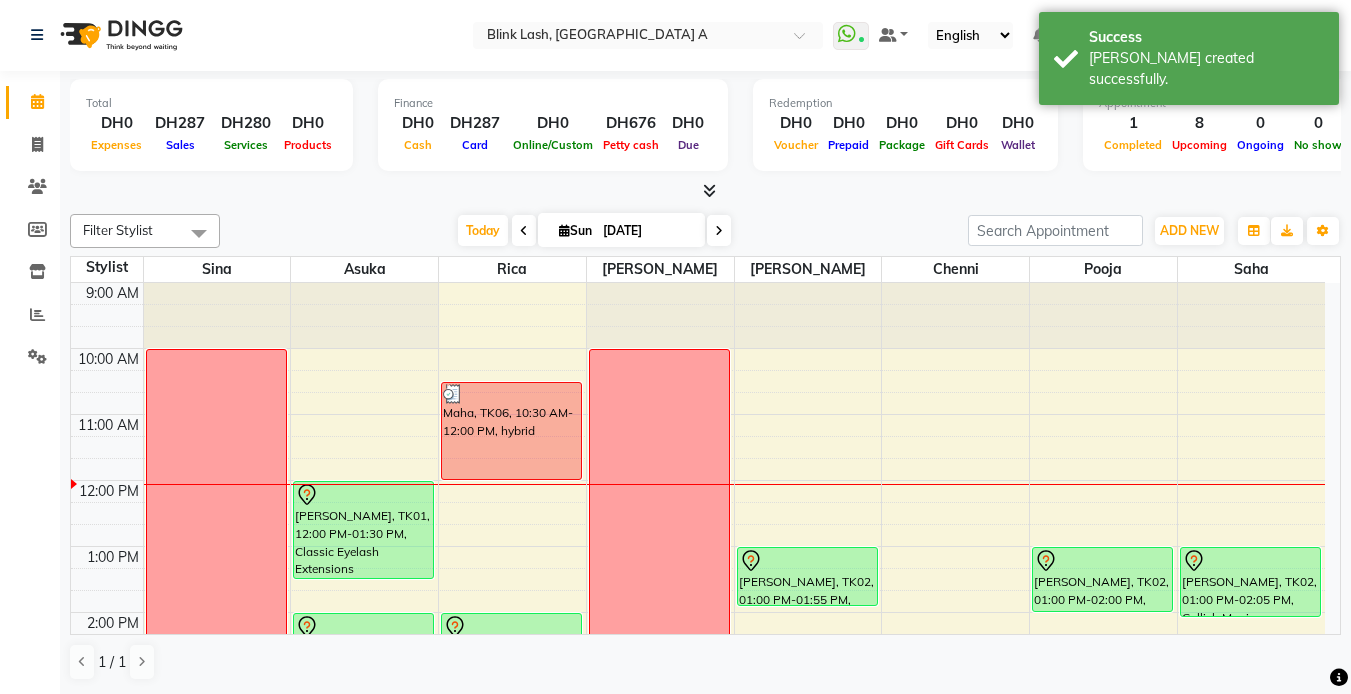 click at bounding box center [719, 230] 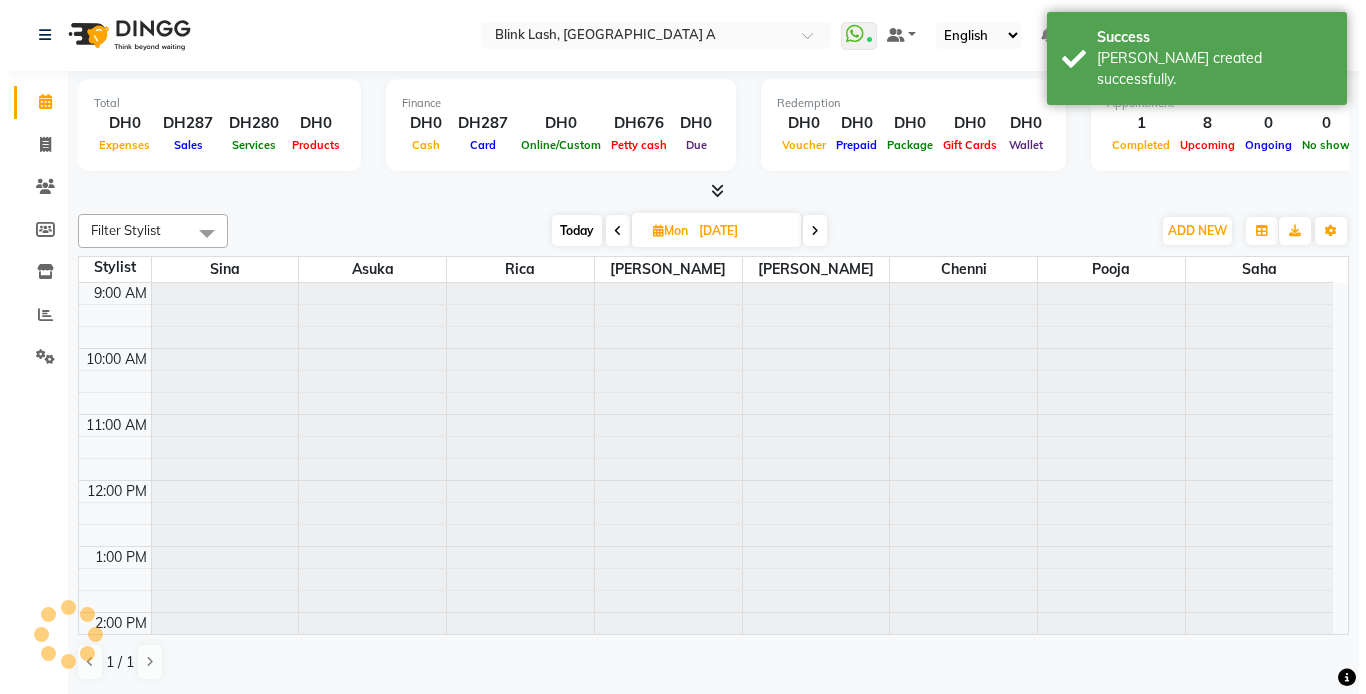 scroll, scrollTop: 199, scrollLeft: 0, axis: vertical 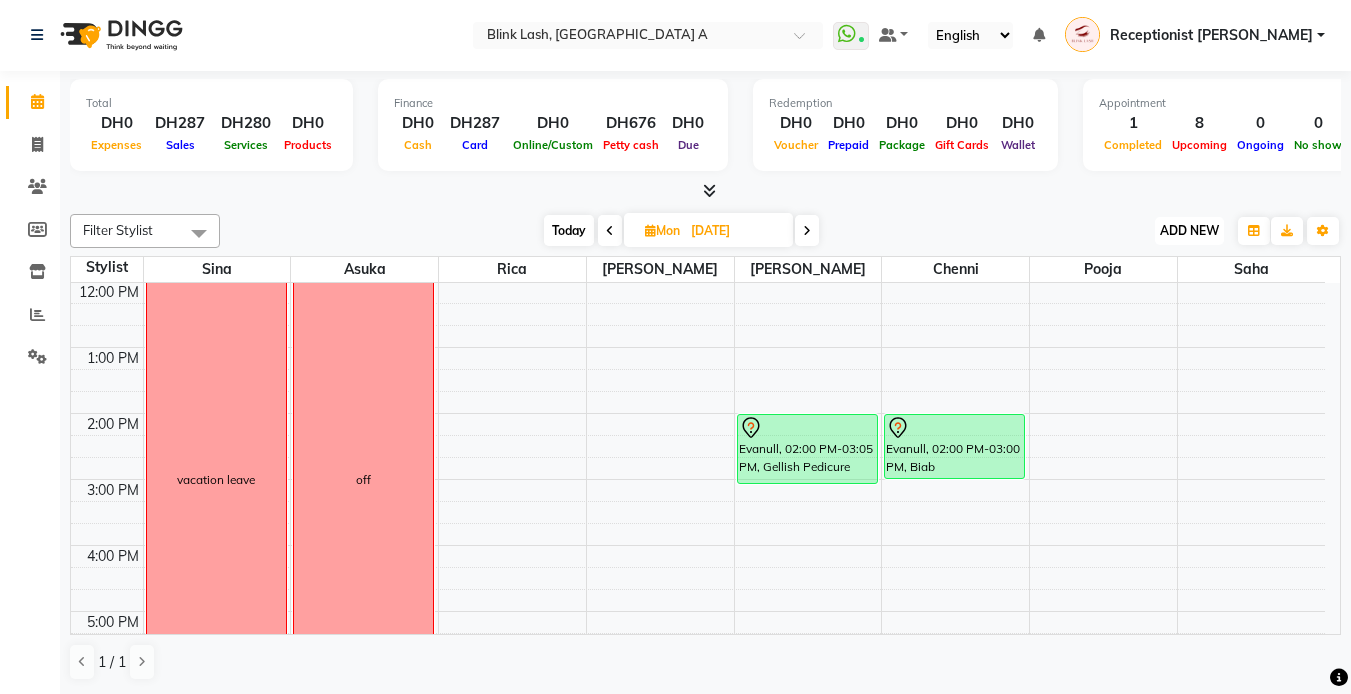 click on "ADD NEW" at bounding box center (1189, 230) 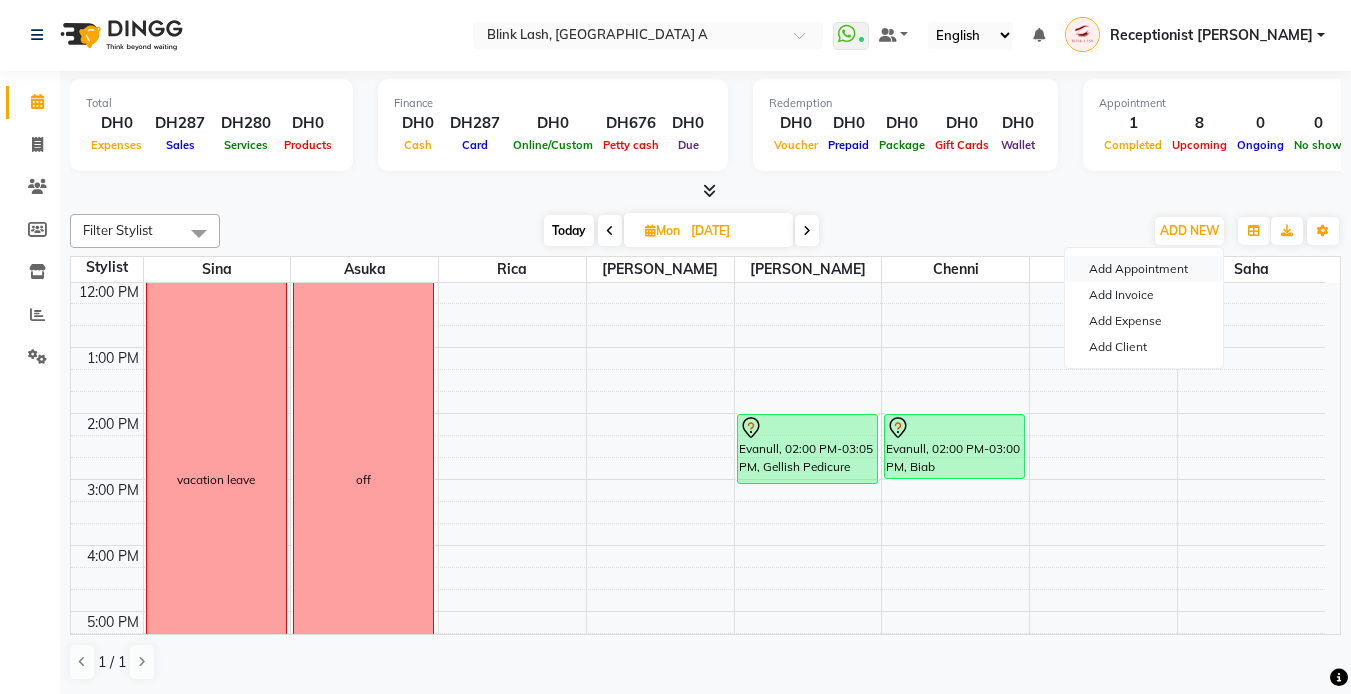 click on "Add Appointment" at bounding box center (1144, 269) 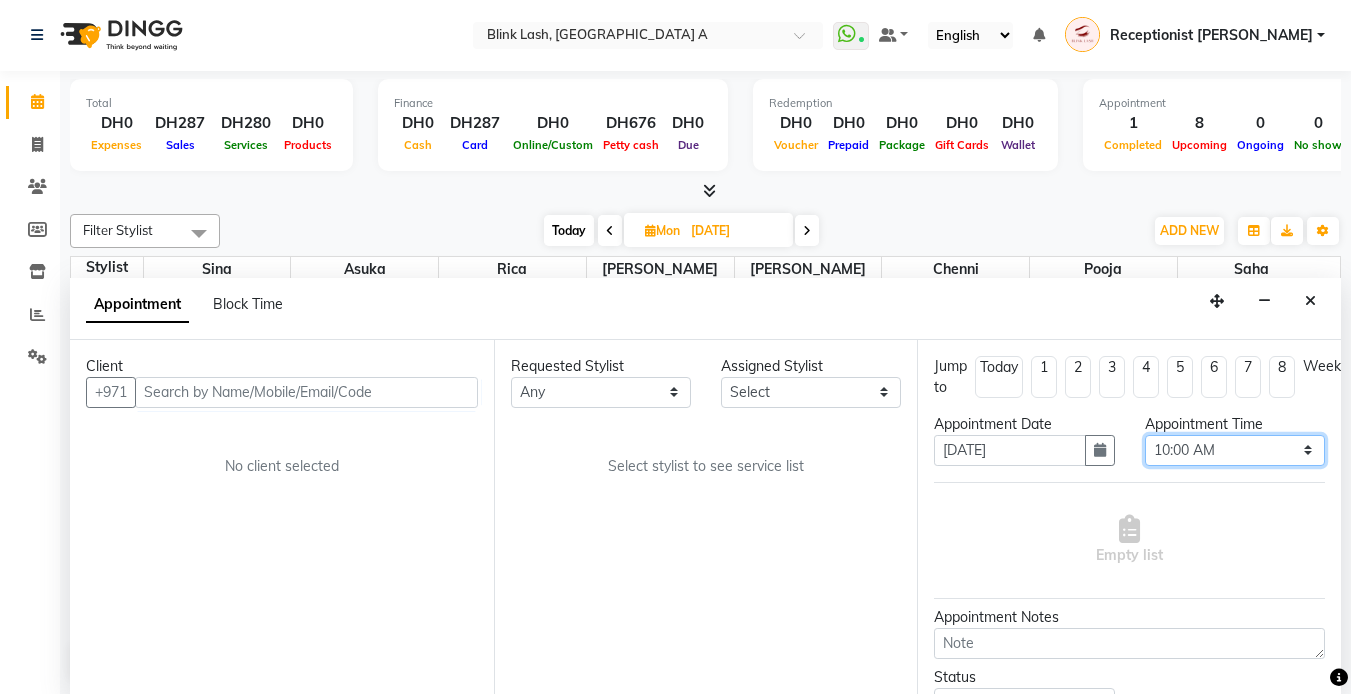 click on "Select 10:00 AM 10:05 AM 10:10 AM 10:15 AM 10:20 AM 10:25 AM 10:30 AM 10:35 AM 10:40 AM 10:45 AM 10:50 AM 10:55 AM 11:00 AM 11:05 AM 11:10 AM 11:15 AM 11:20 AM 11:25 AM 11:30 AM 11:35 AM 11:40 AM 11:45 AM 11:50 AM 11:55 AM 12:00 PM 12:05 PM 12:10 PM 12:15 PM 12:20 PM 12:25 PM 12:30 PM 12:35 PM 12:40 PM 12:45 PM 12:50 PM 12:55 PM 01:00 PM 01:05 PM 01:10 PM 01:15 PM 01:20 PM 01:25 PM 01:30 PM 01:35 PM 01:40 PM 01:45 PM 01:50 PM 01:55 PM 02:00 PM 02:05 PM 02:10 PM 02:15 PM 02:20 PM 02:25 PM 02:30 PM 02:35 PM 02:40 PM 02:45 PM 02:50 PM 02:55 PM 03:00 PM 03:05 PM 03:10 PM 03:15 PM 03:20 PM 03:25 PM 03:30 PM 03:35 PM 03:40 PM 03:45 PM 03:50 PM 03:55 PM 04:00 PM 04:05 PM 04:10 PM 04:15 PM 04:20 PM 04:25 PM 04:30 PM 04:35 PM 04:40 PM 04:45 PM 04:50 PM 04:55 PM 05:00 PM 05:05 PM 05:10 PM 05:15 PM 05:20 PM 05:25 PM 05:30 PM 05:35 PM 05:40 PM 05:45 PM 05:50 PM 05:55 PM 06:00 PM 06:05 PM 06:10 PM 06:15 PM 06:20 PM 06:25 PM 06:30 PM 06:35 PM 06:40 PM 06:45 PM 06:50 PM 06:55 PM 07:00 PM 07:05 PM 07:10 PM 07:15 PM 07:20 PM" at bounding box center (1235, 450) 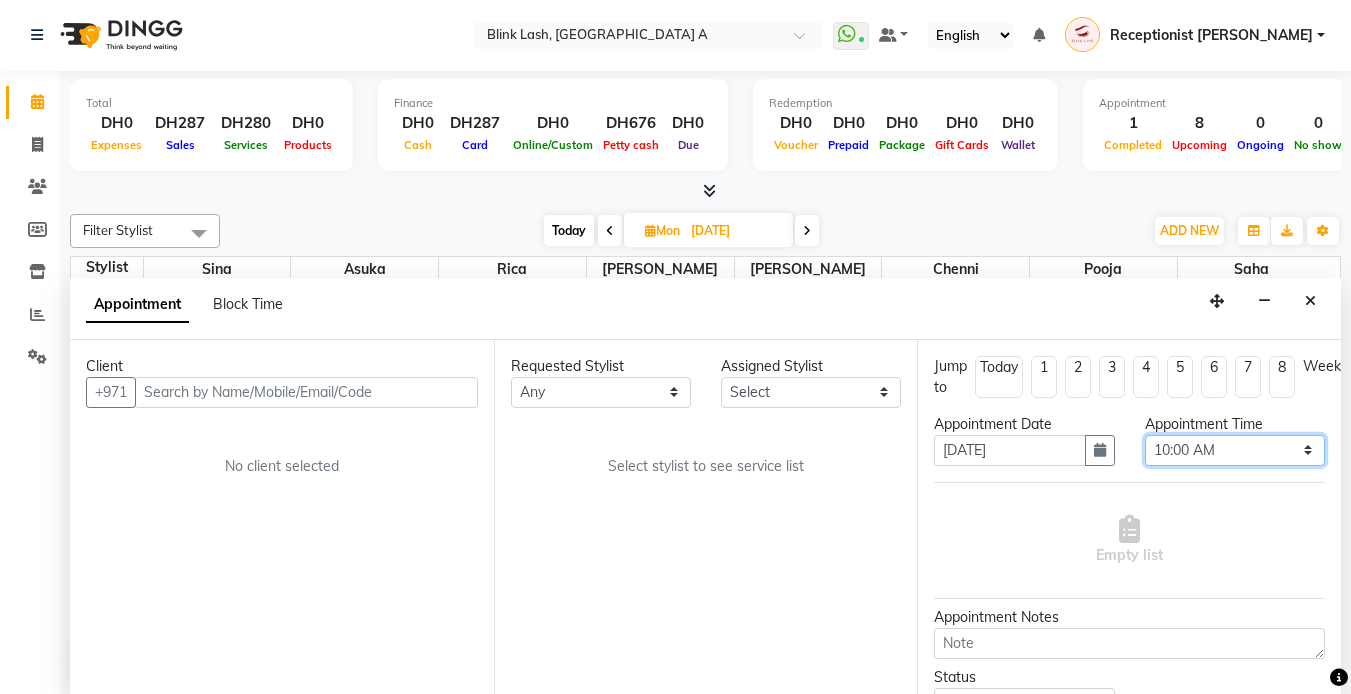 select on "990" 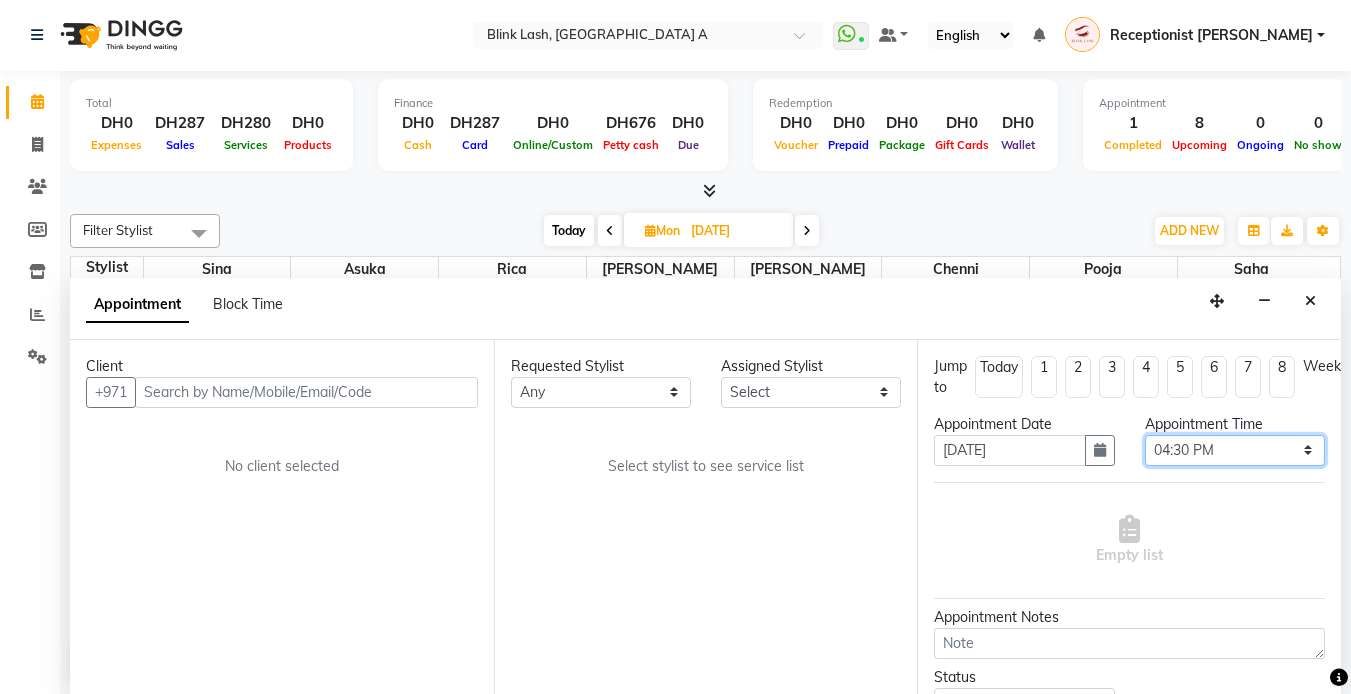 click on "Select 10:00 AM 10:05 AM 10:10 AM 10:15 AM 10:20 AM 10:25 AM 10:30 AM 10:35 AM 10:40 AM 10:45 AM 10:50 AM 10:55 AM 11:00 AM 11:05 AM 11:10 AM 11:15 AM 11:20 AM 11:25 AM 11:30 AM 11:35 AM 11:40 AM 11:45 AM 11:50 AM 11:55 AM 12:00 PM 12:05 PM 12:10 PM 12:15 PM 12:20 PM 12:25 PM 12:30 PM 12:35 PM 12:40 PM 12:45 PM 12:50 PM 12:55 PM 01:00 PM 01:05 PM 01:10 PM 01:15 PM 01:20 PM 01:25 PM 01:30 PM 01:35 PM 01:40 PM 01:45 PM 01:50 PM 01:55 PM 02:00 PM 02:05 PM 02:10 PM 02:15 PM 02:20 PM 02:25 PM 02:30 PM 02:35 PM 02:40 PM 02:45 PM 02:50 PM 02:55 PM 03:00 PM 03:05 PM 03:10 PM 03:15 PM 03:20 PM 03:25 PM 03:30 PM 03:35 PM 03:40 PM 03:45 PM 03:50 PM 03:55 PM 04:00 PM 04:05 PM 04:10 PM 04:15 PM 04:20 PM 04:25 PM 04:30 PM 04:35 PM 04:40 PM 04:45 PM 04:50 PM 04:55 PM 05:00 PM 05:05 PM 05:10 PM 05:15 PM 05:20 PM 05:25 PM 05:30 PM 05:35 PM 05:40 PM 05:45 PM 05:50 PM 05:55 PM 06:00 PM 06:05 PM 06:10 PM 06:15 PM 06:20 PM 06:25 PM 06:30 PM 06:35 PM 06:40 PM 06:45 PM 06:50 PM 06:55 PM 07:00 PM 07:05 PM 07:10 PM 07:15 PM 07:20 PM" at bounding box center (1235, 450) 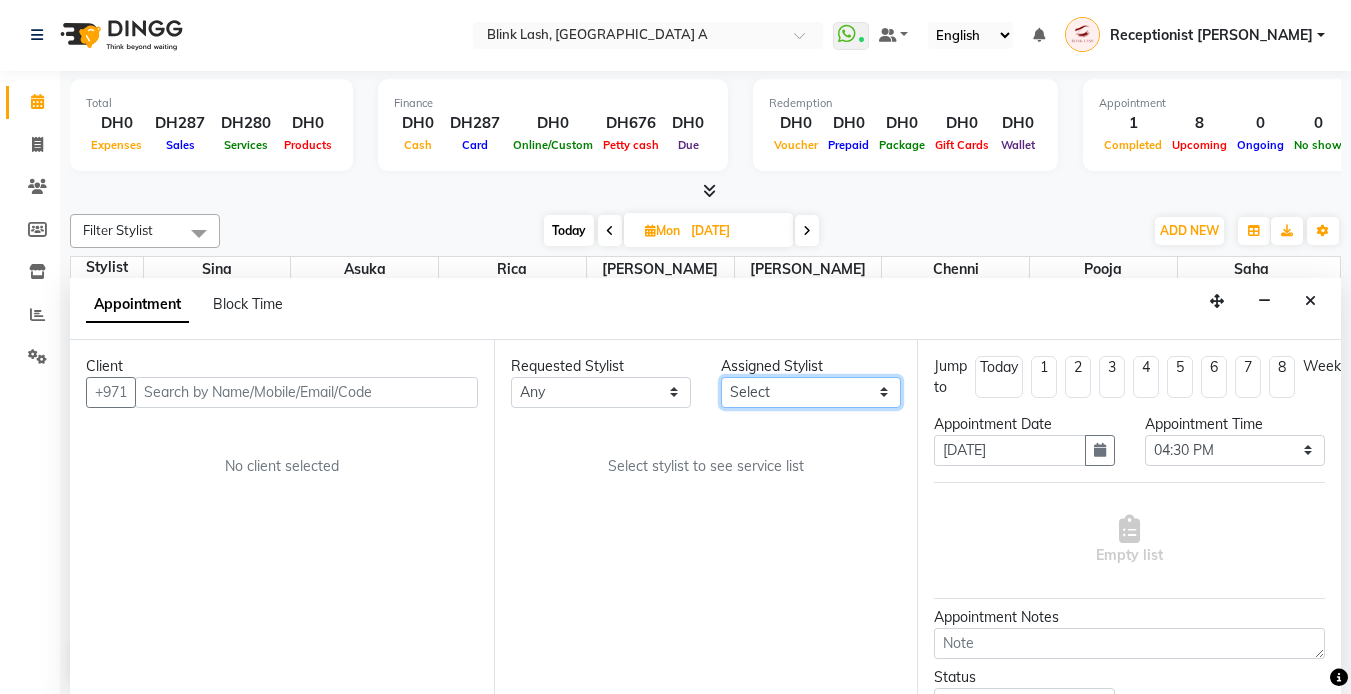 click on "Select [PERSON_NAME] [PERSON_NAME] pooja [PERSON_NAME]" at bounding box center (811, 392) 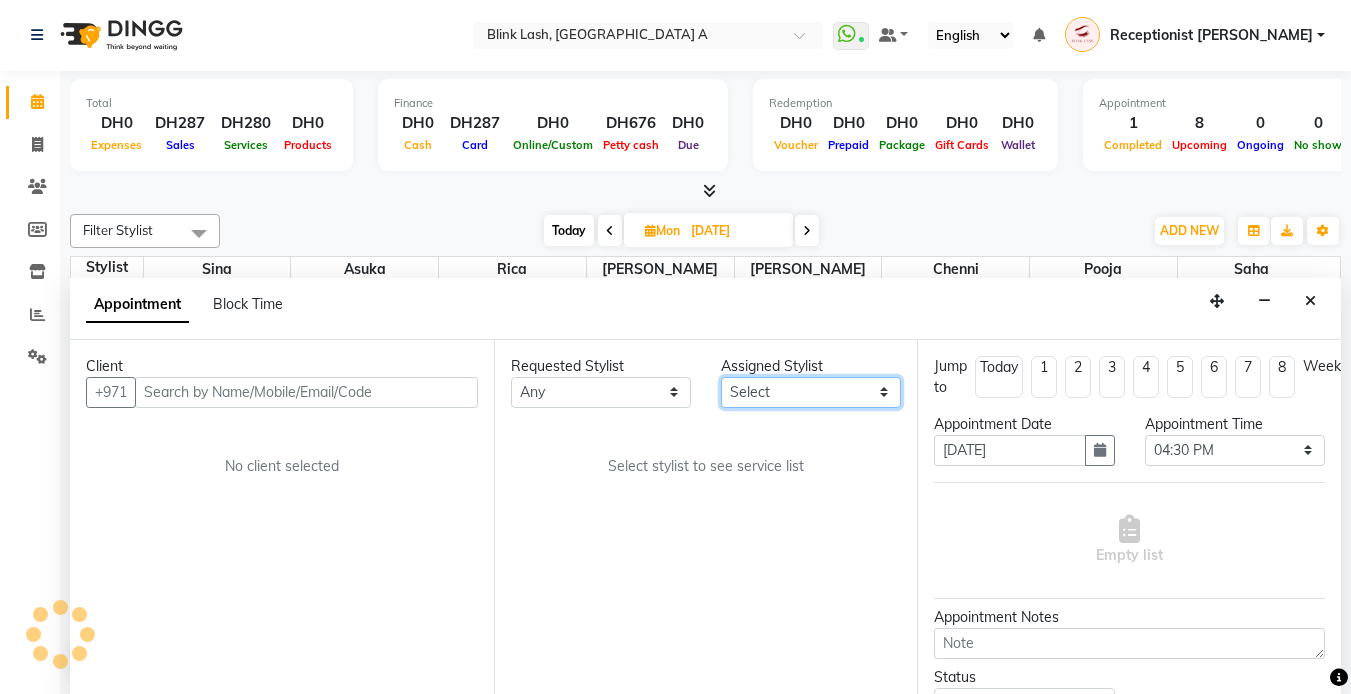 select on "63341" 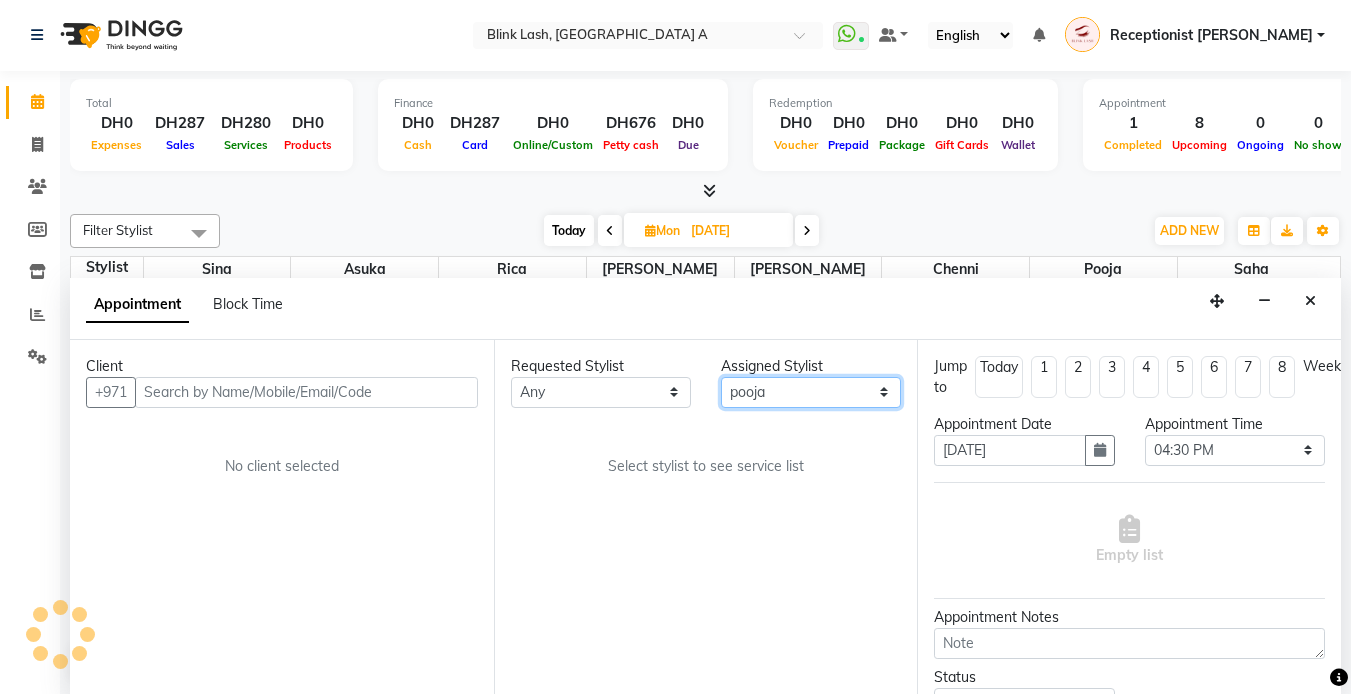 click on "Select [PERSON_NAME] [PERSON_NAME] pooja [PERSON_NAME]" at bounding box center [811, 392] 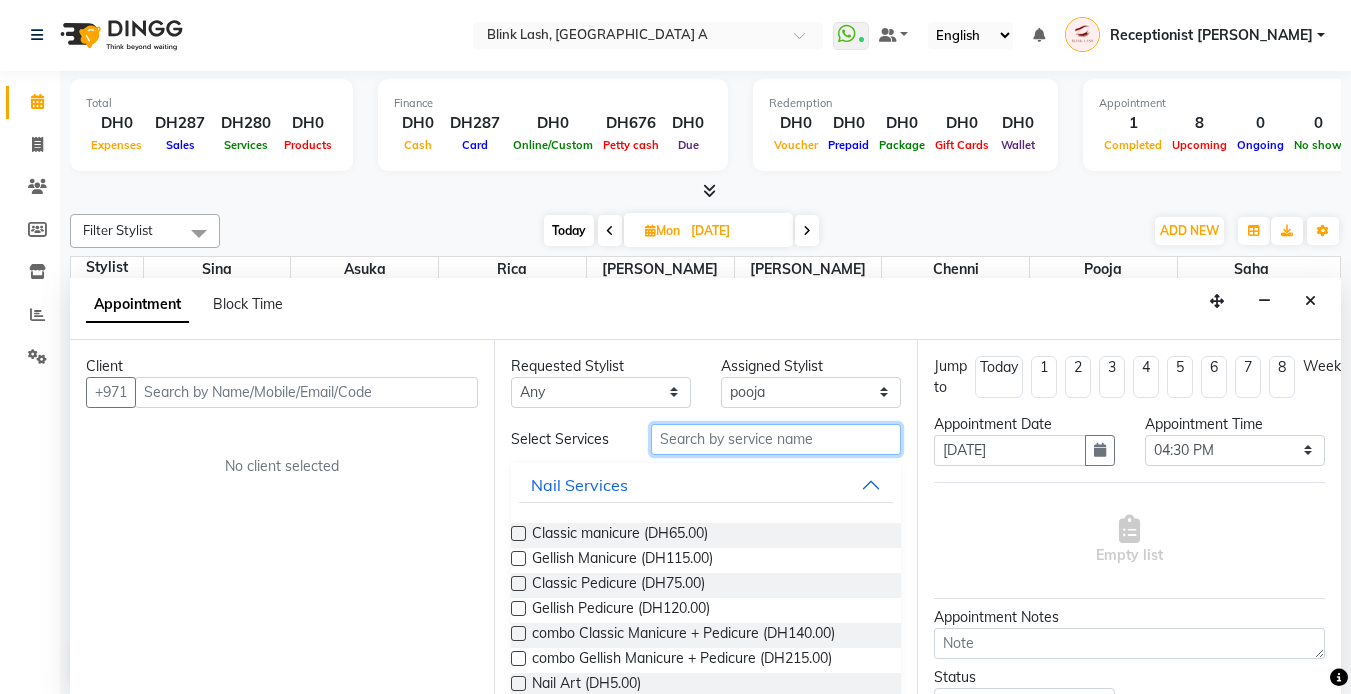 click at bounding box center (776, 439) 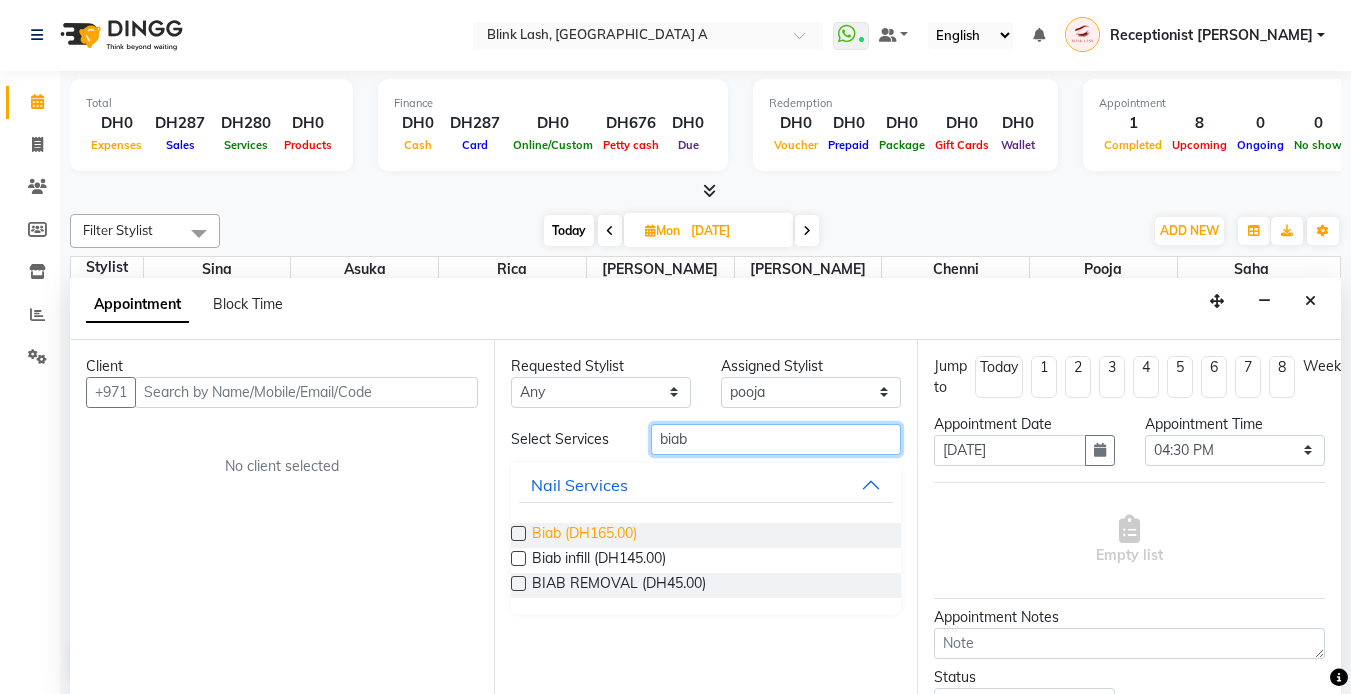 type on "biab" 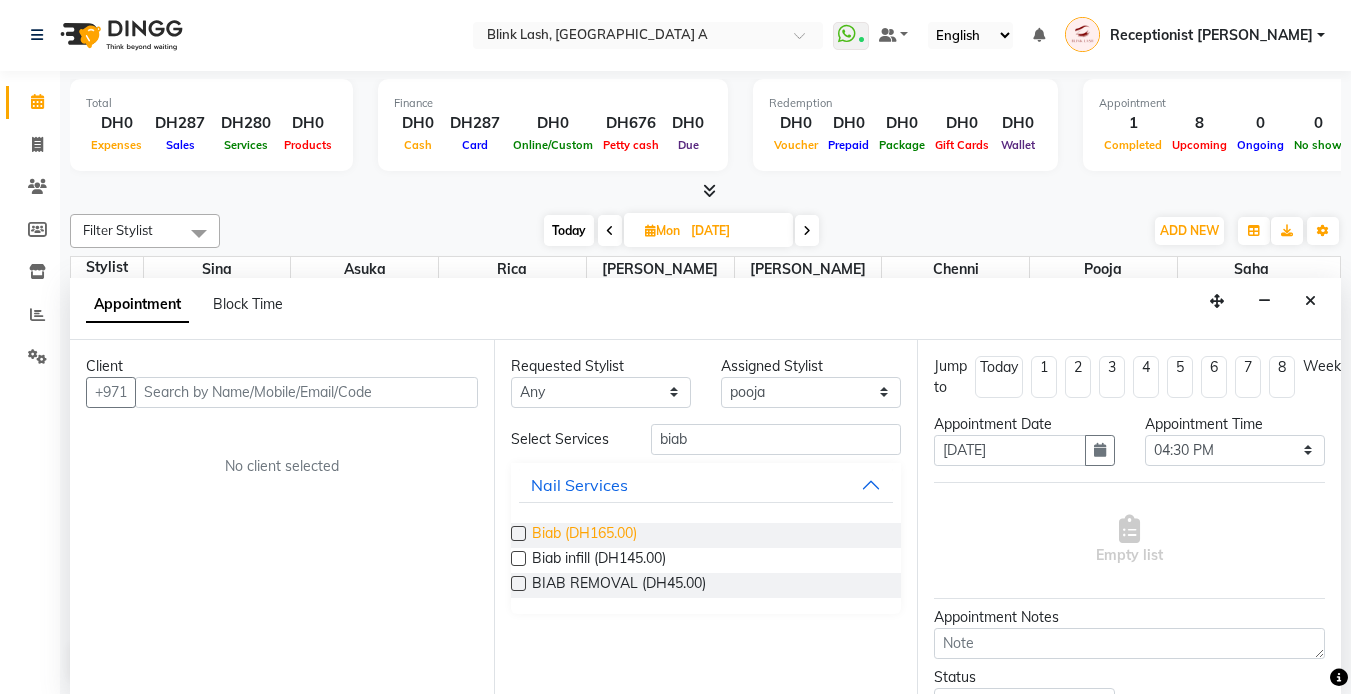 click on "Biab (DH165.00)" at bounding box center [584, 535] 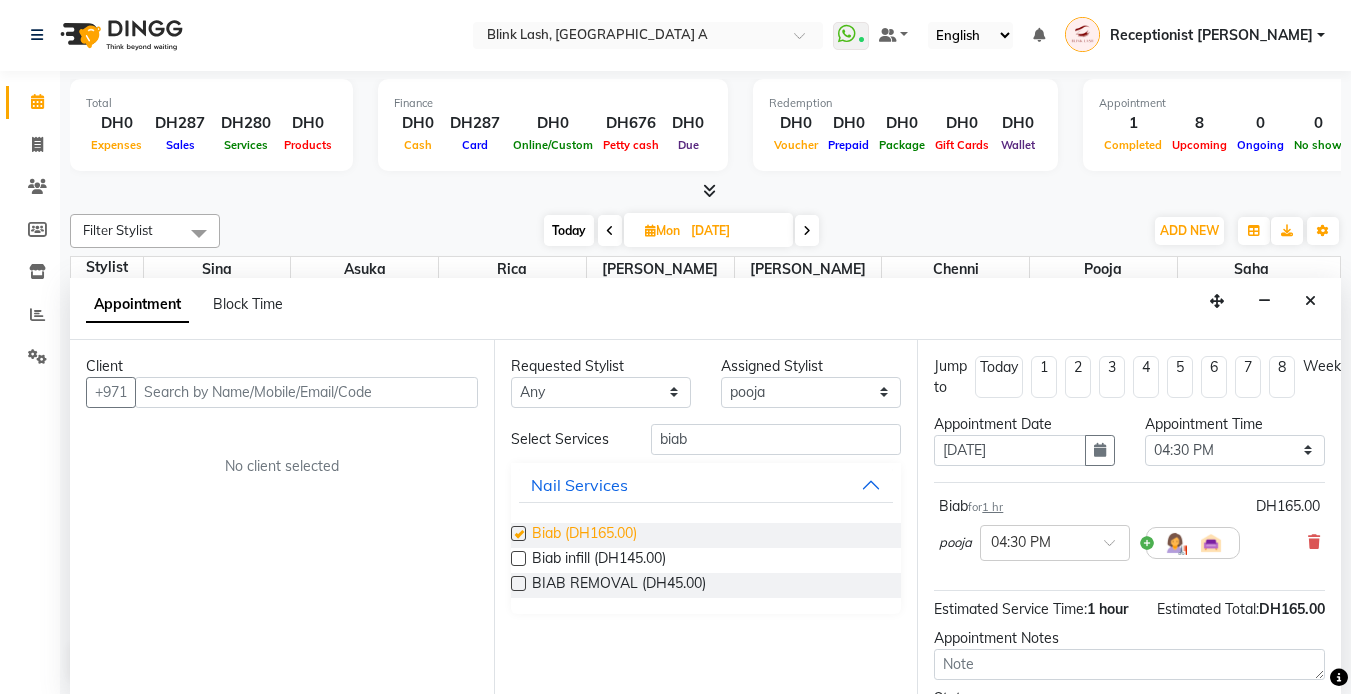 checkbox on "false" 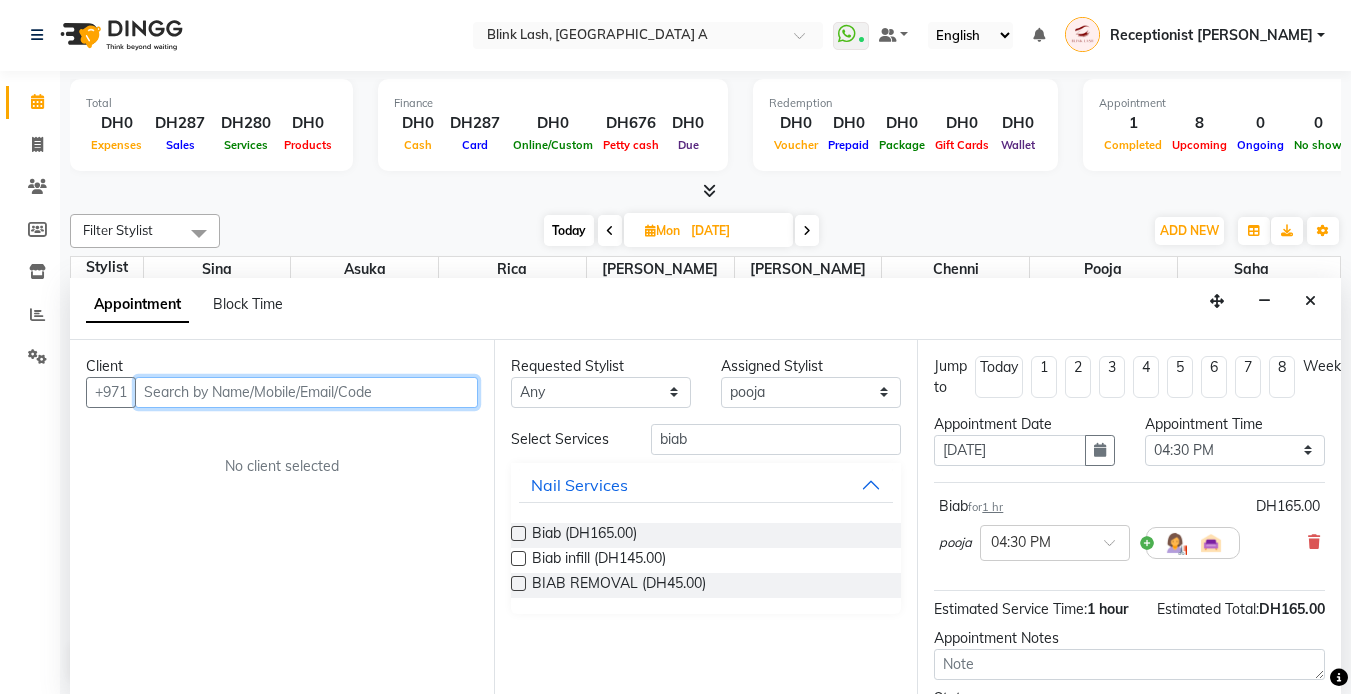click at bounding box center [306, 392] 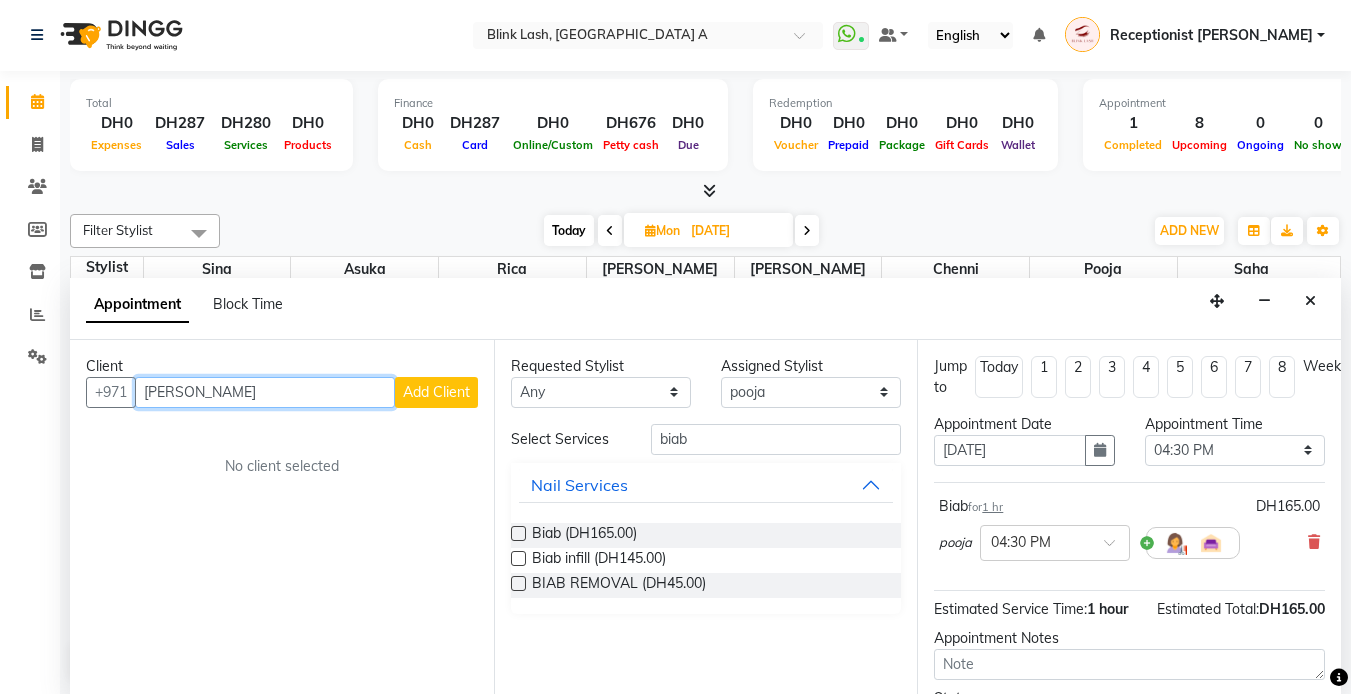 type on "[PERSON_NAME]" 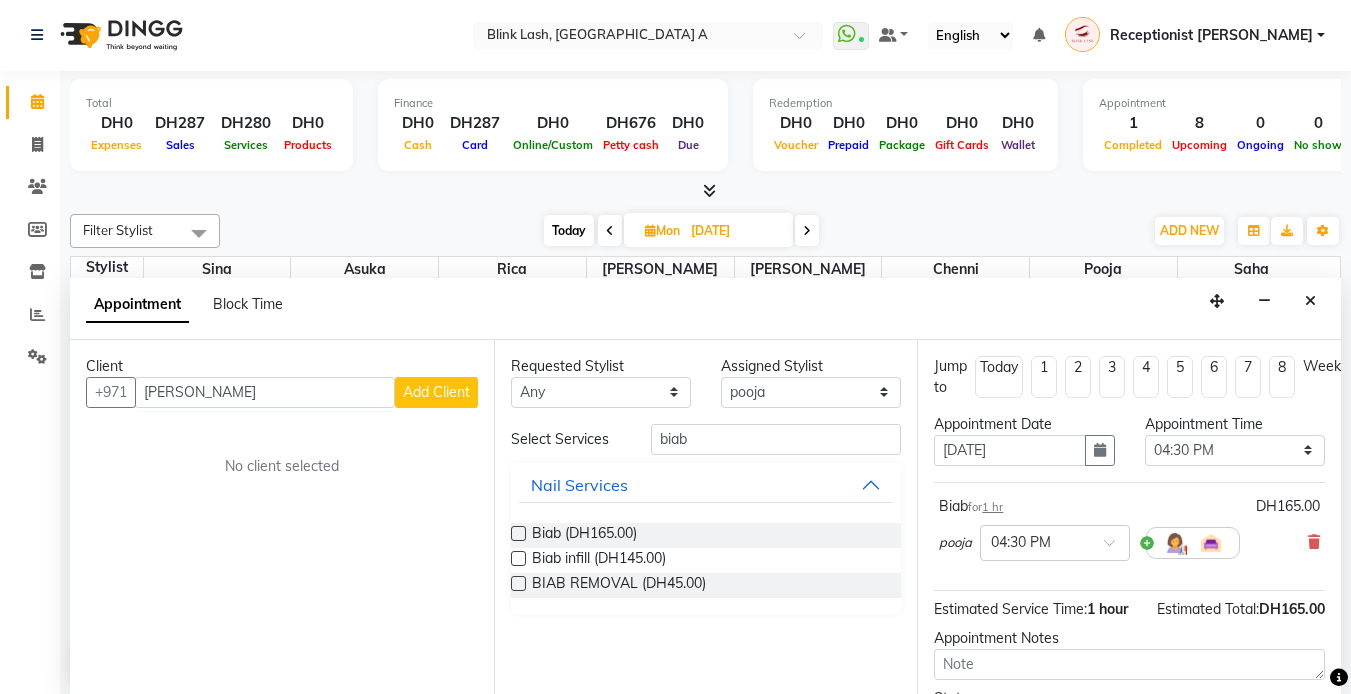 click on "Add Client" at bounding box center [436, 392] 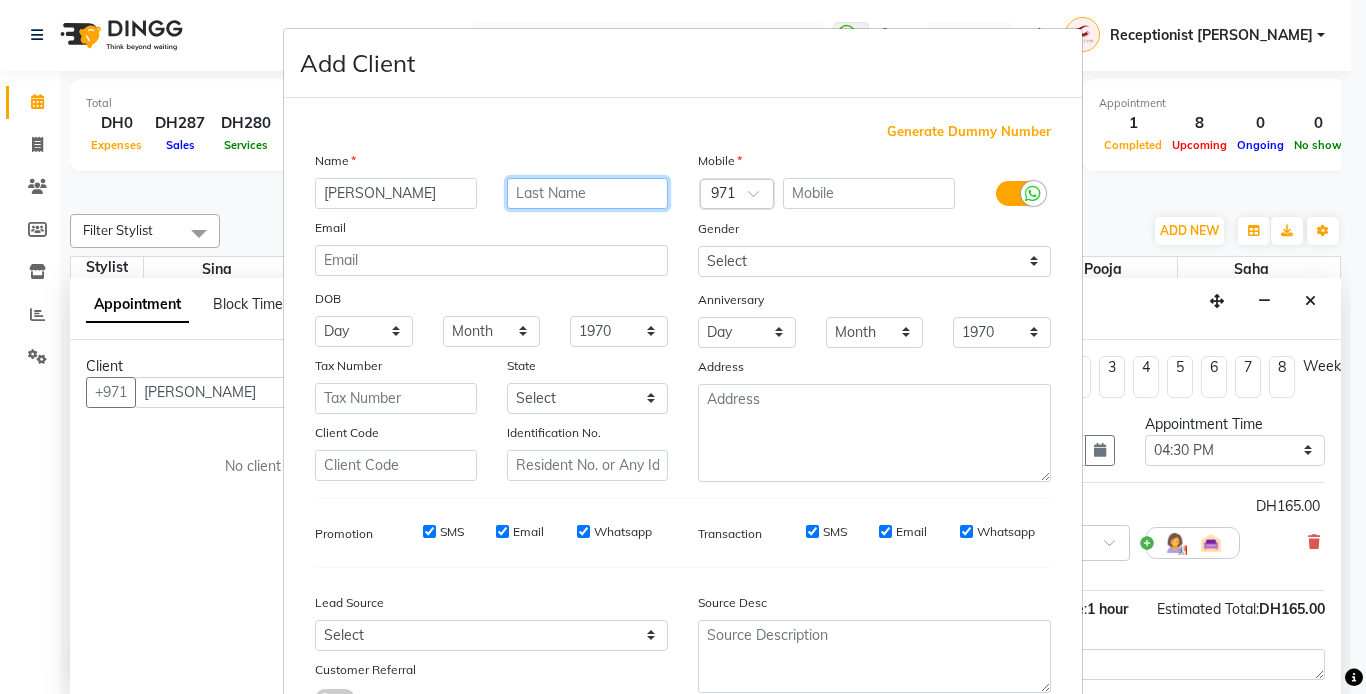 click at bounding box center [588, 193] 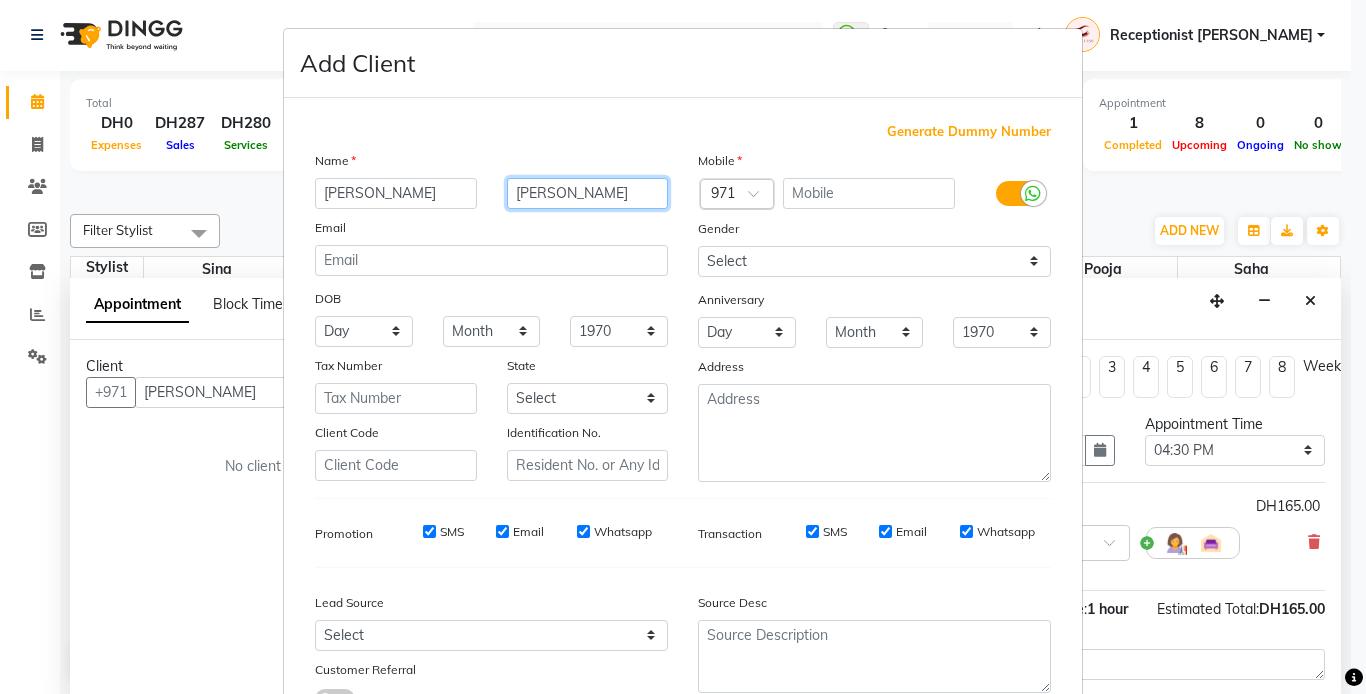 type on "[PERSON_NAME]" 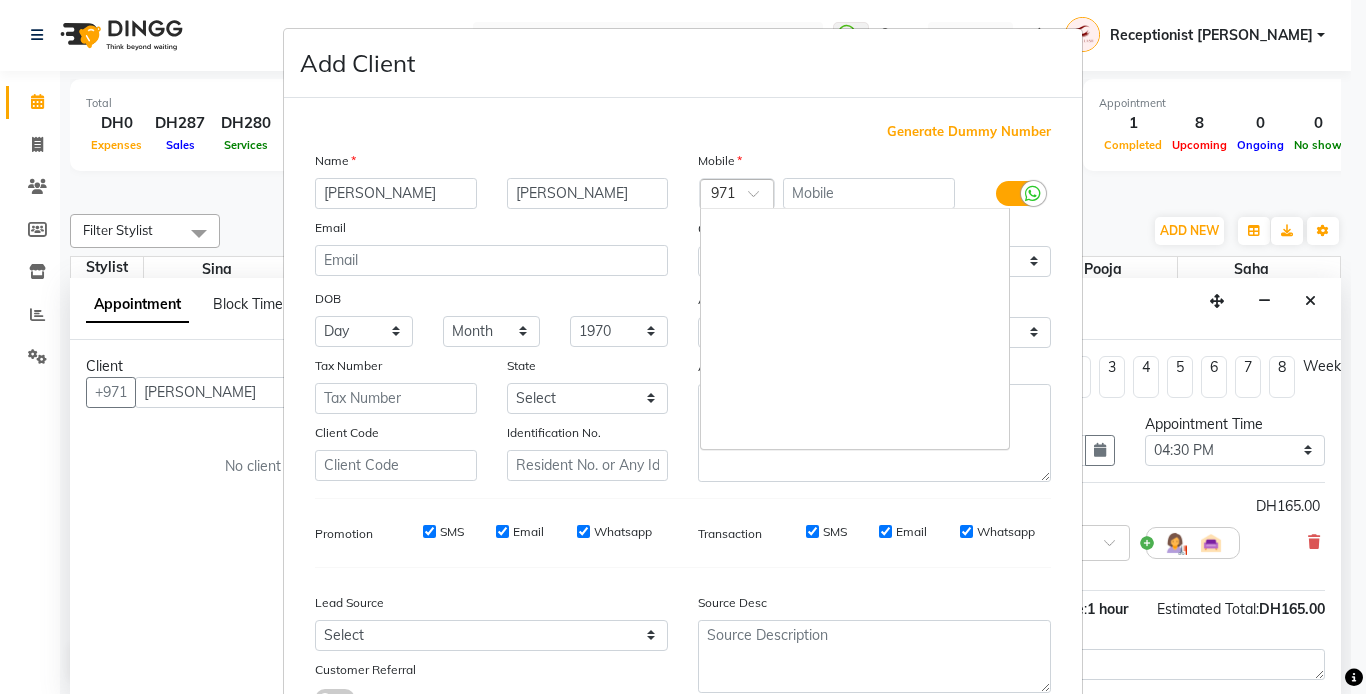 click at bounding box center (737, 195) 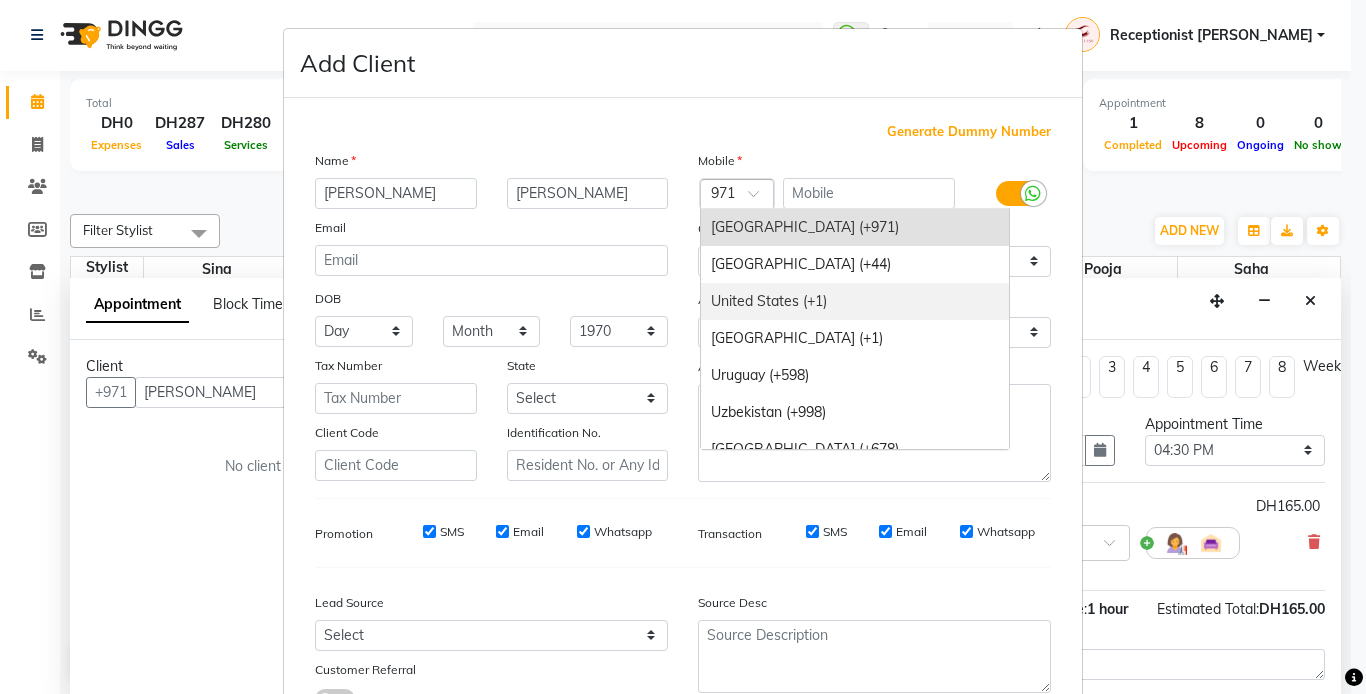 click on "United States (+1)" at bounding box center [855, 301] 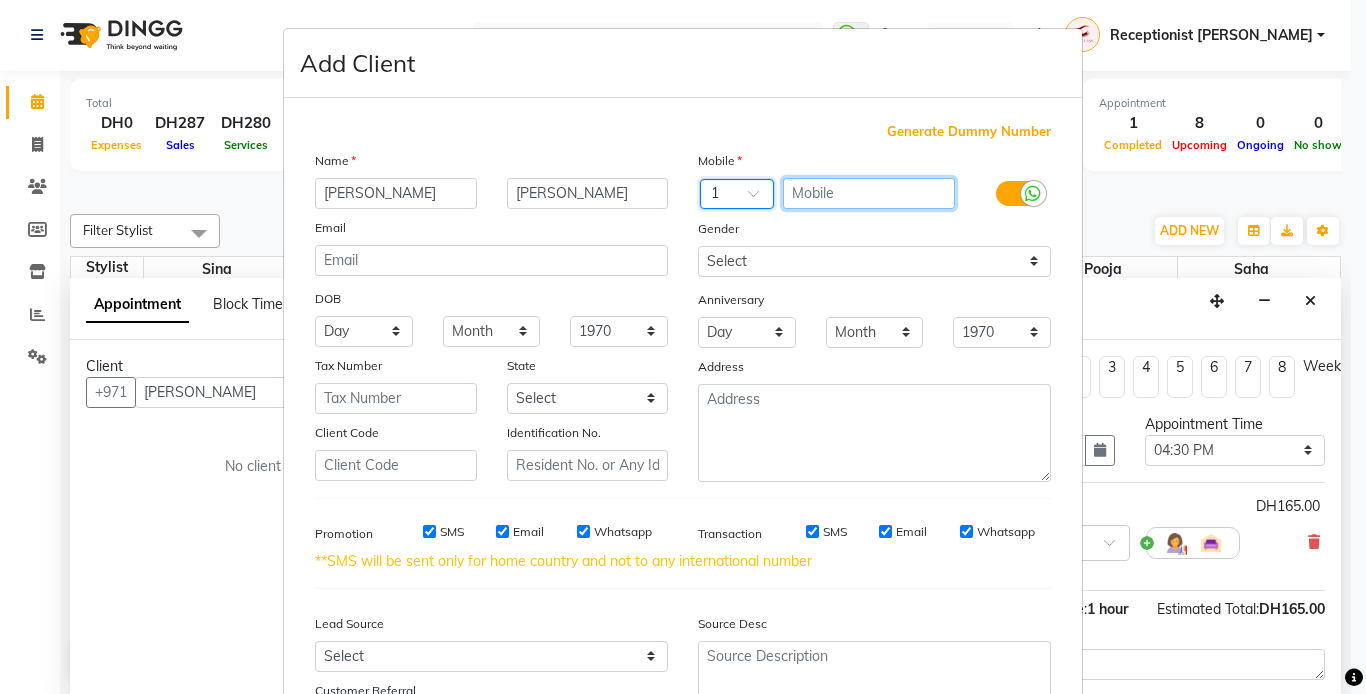 click at bounding box center (869, 193) 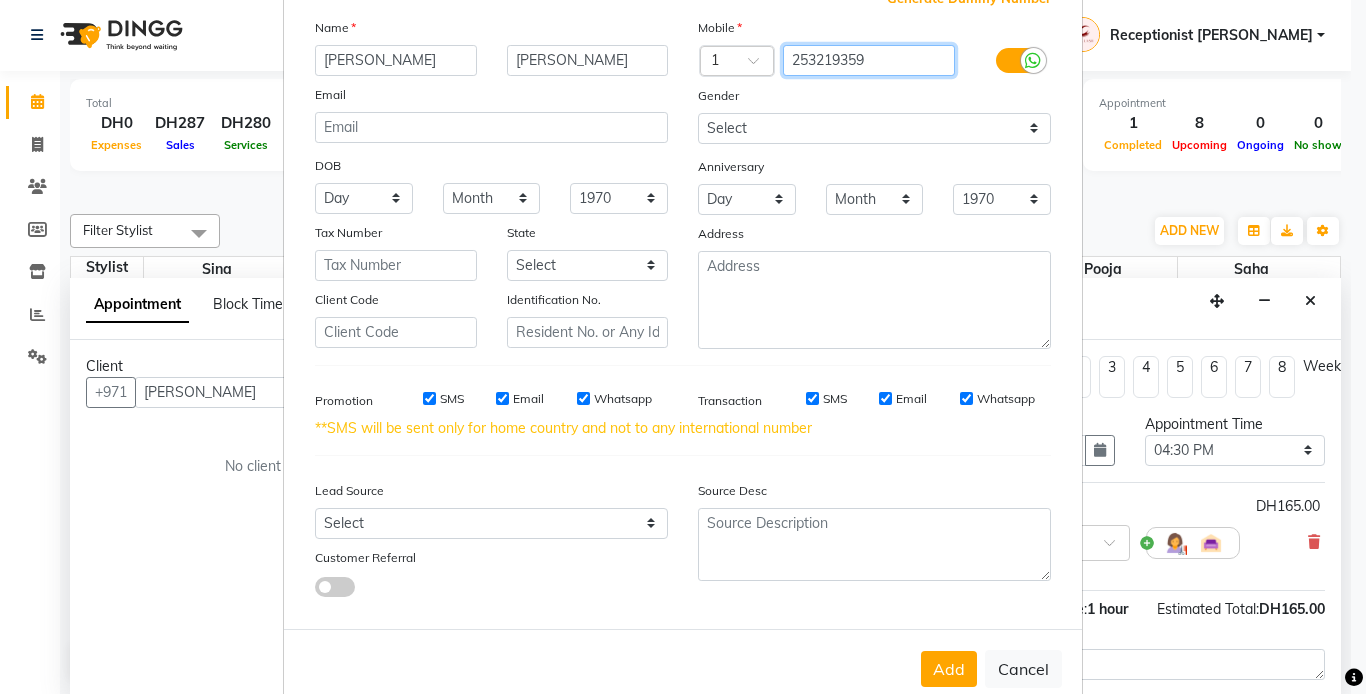 scroll, scrollTop: 176, scrollLeft: 0, axis: vertical 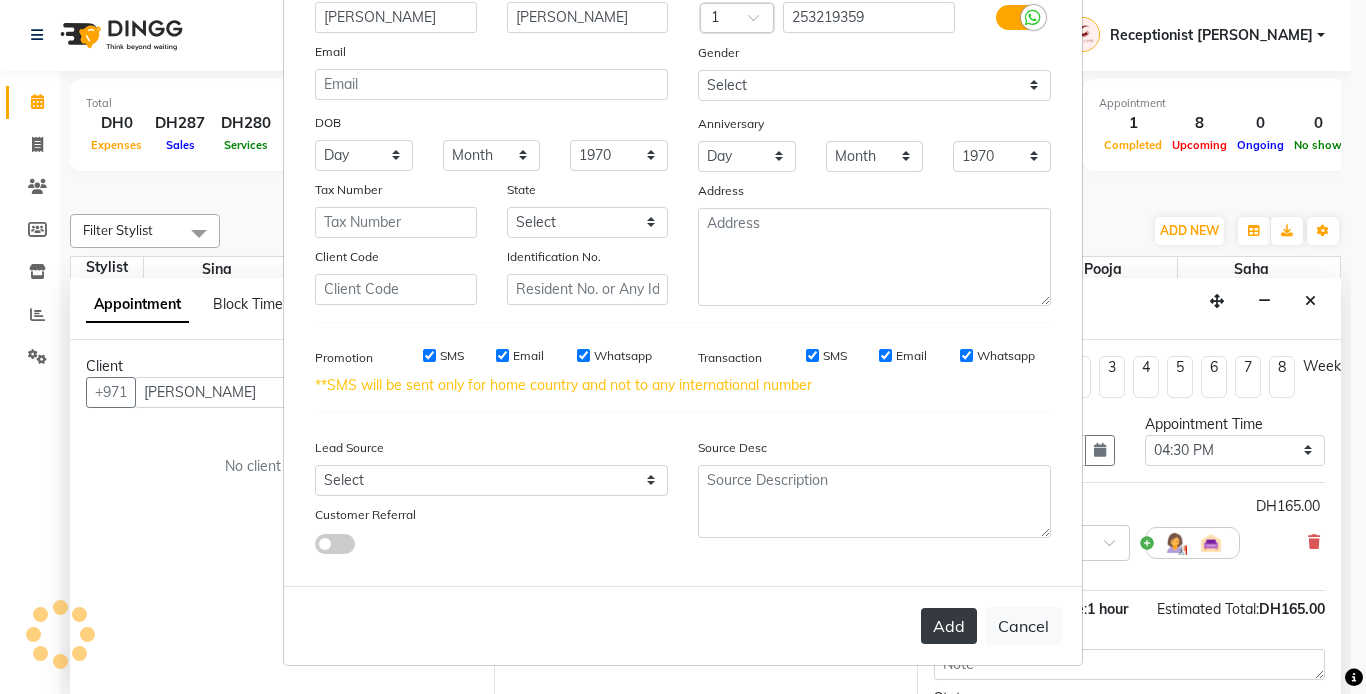 click on "Add" at bounding box center [949, 626] 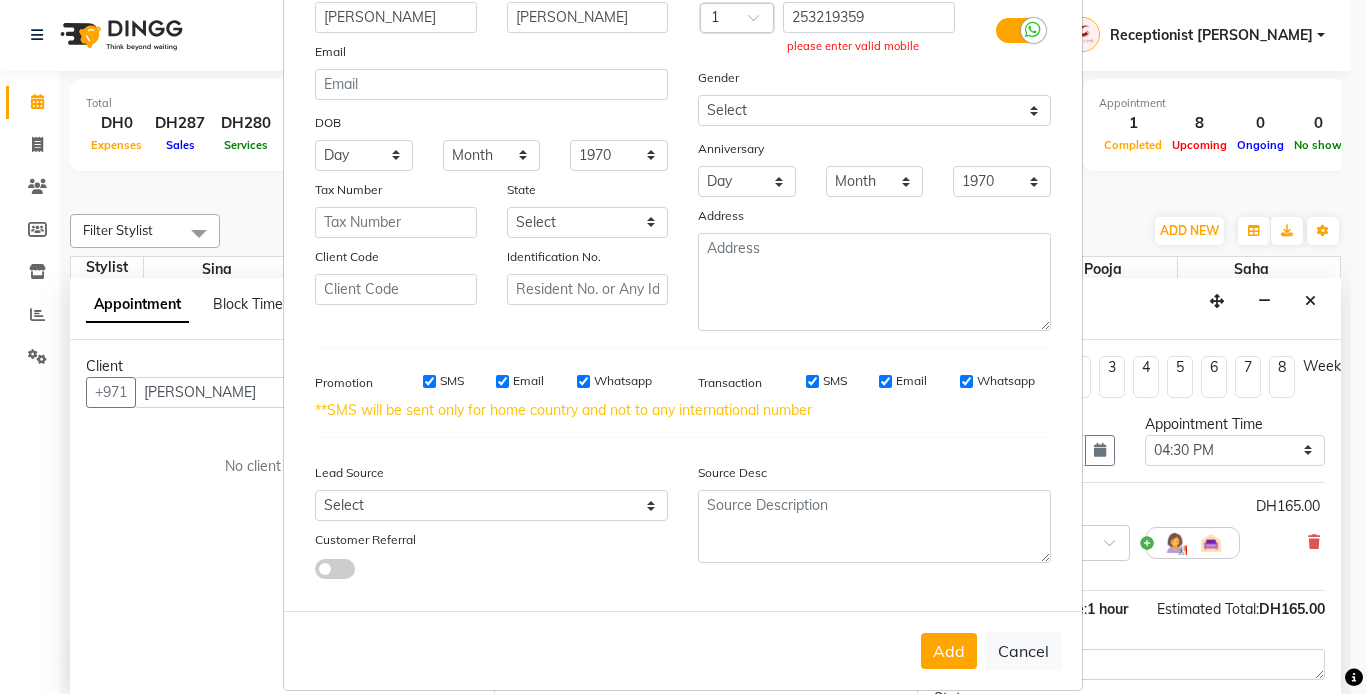 click on "please enter valid mobile" at bounding box center [869, 46] 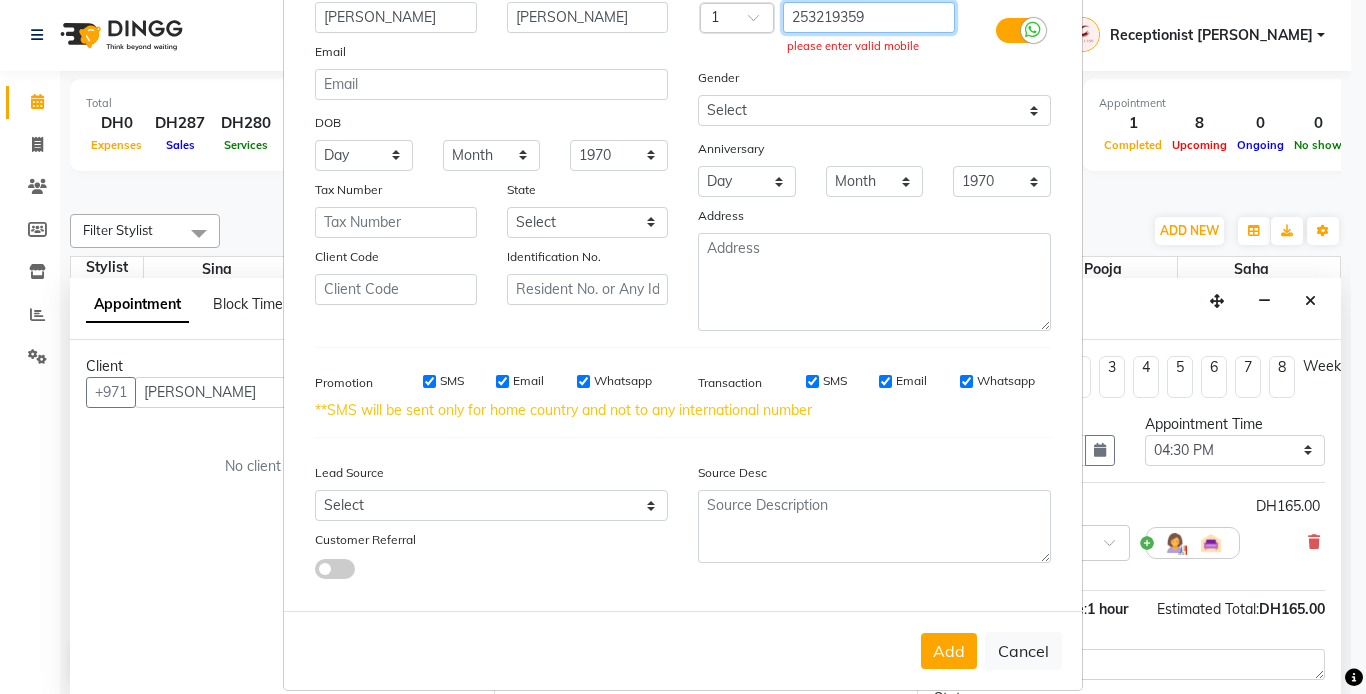 click on "253219359" at bounding box center (869, 17) 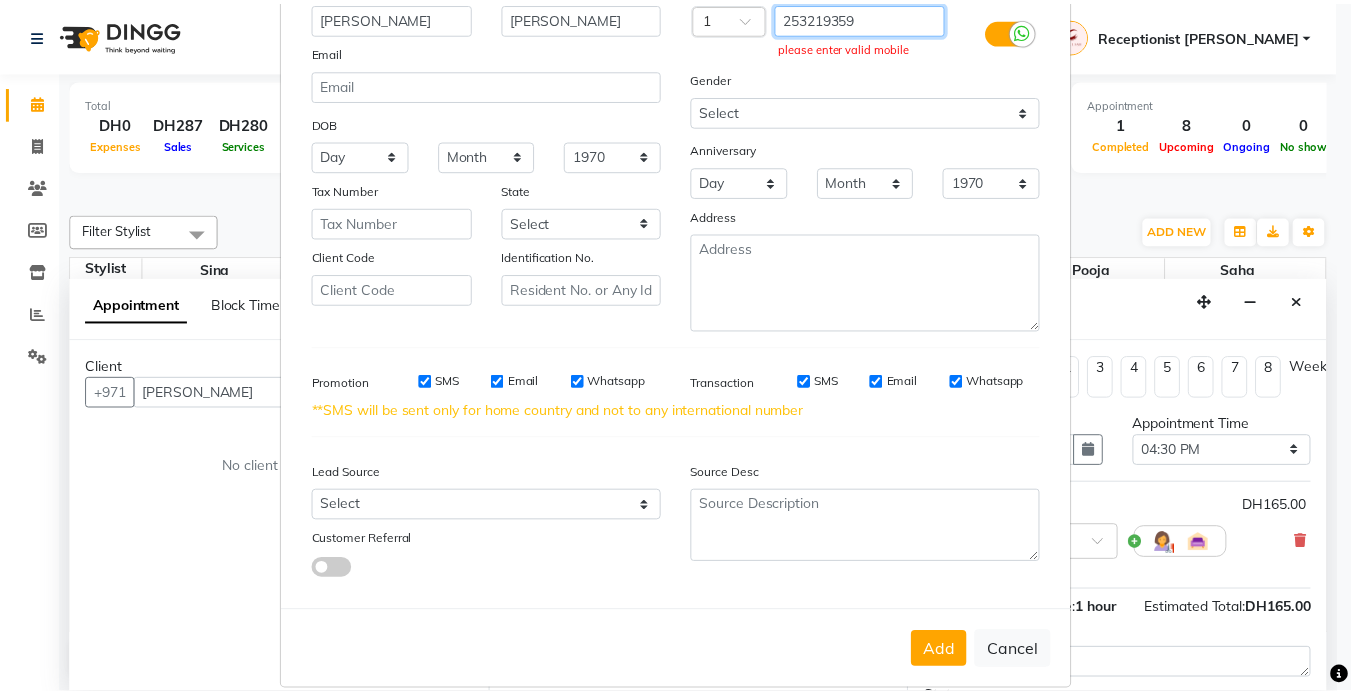 scroll, scrollTop: 167, scrollLeft: 0, axis: vertical 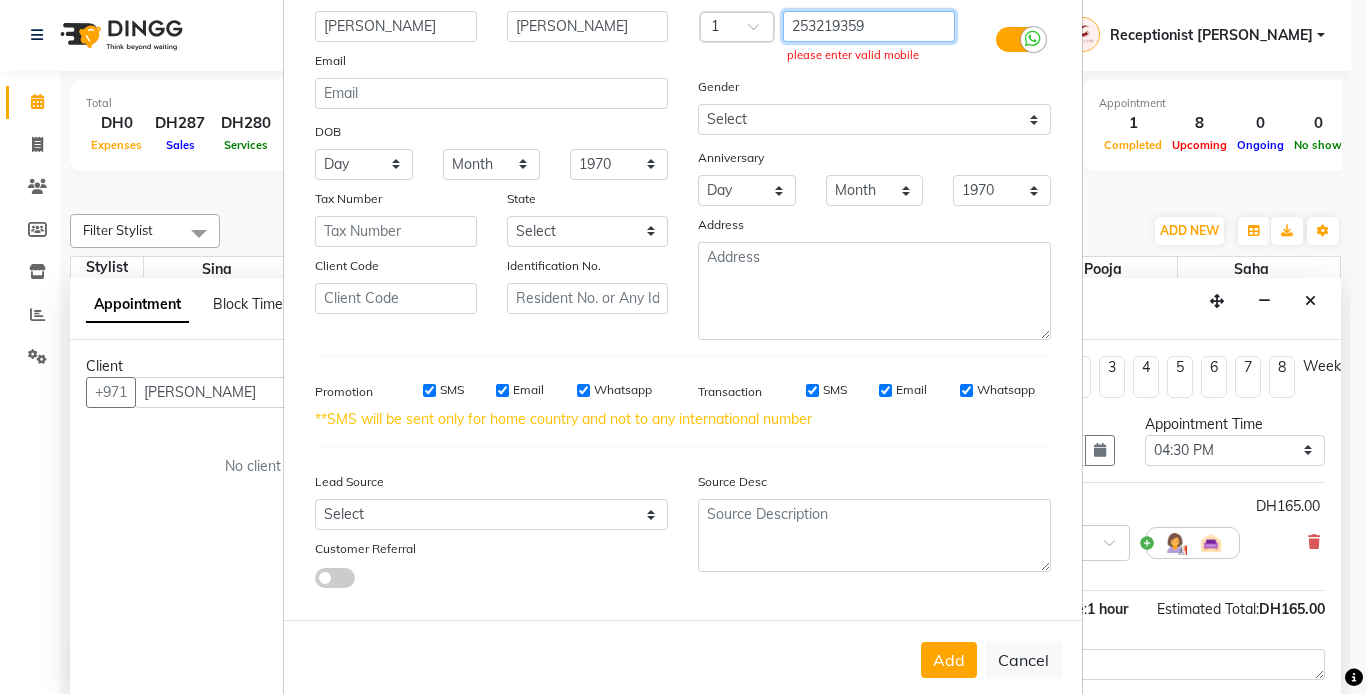 click on "253219359" at bounding box center [869, 26] 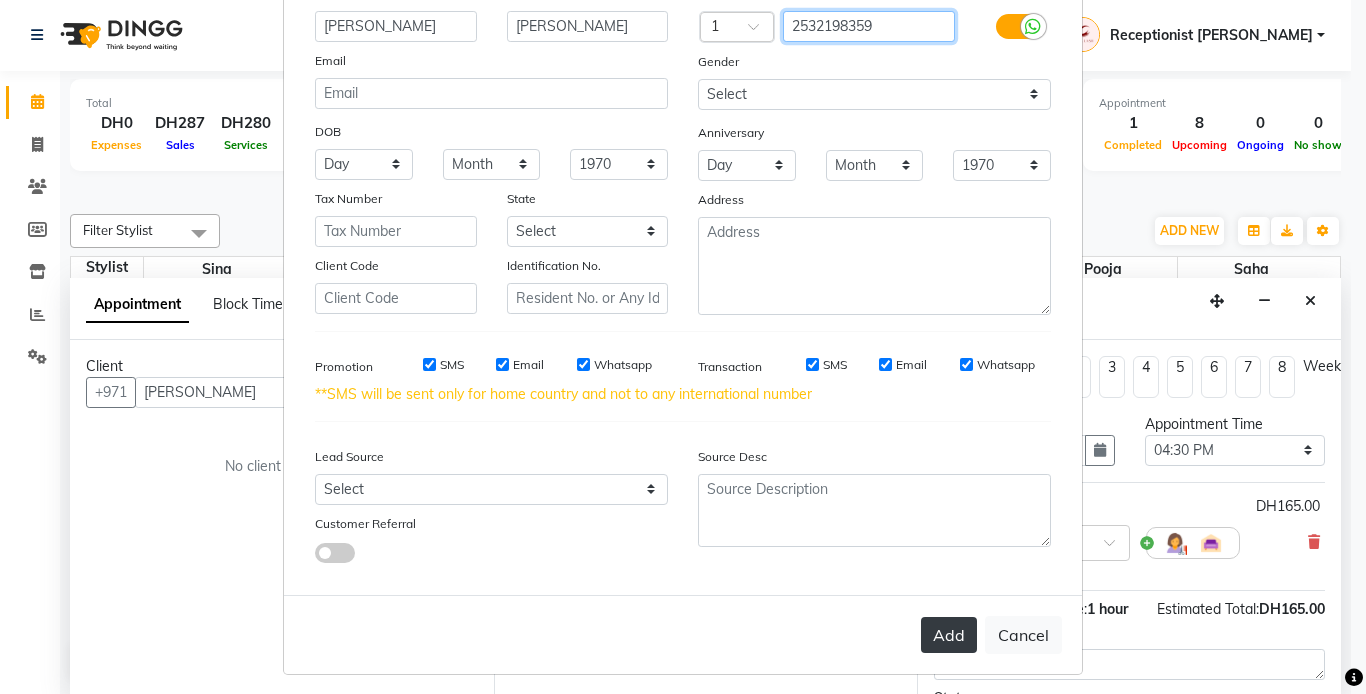 type on "2532198359" 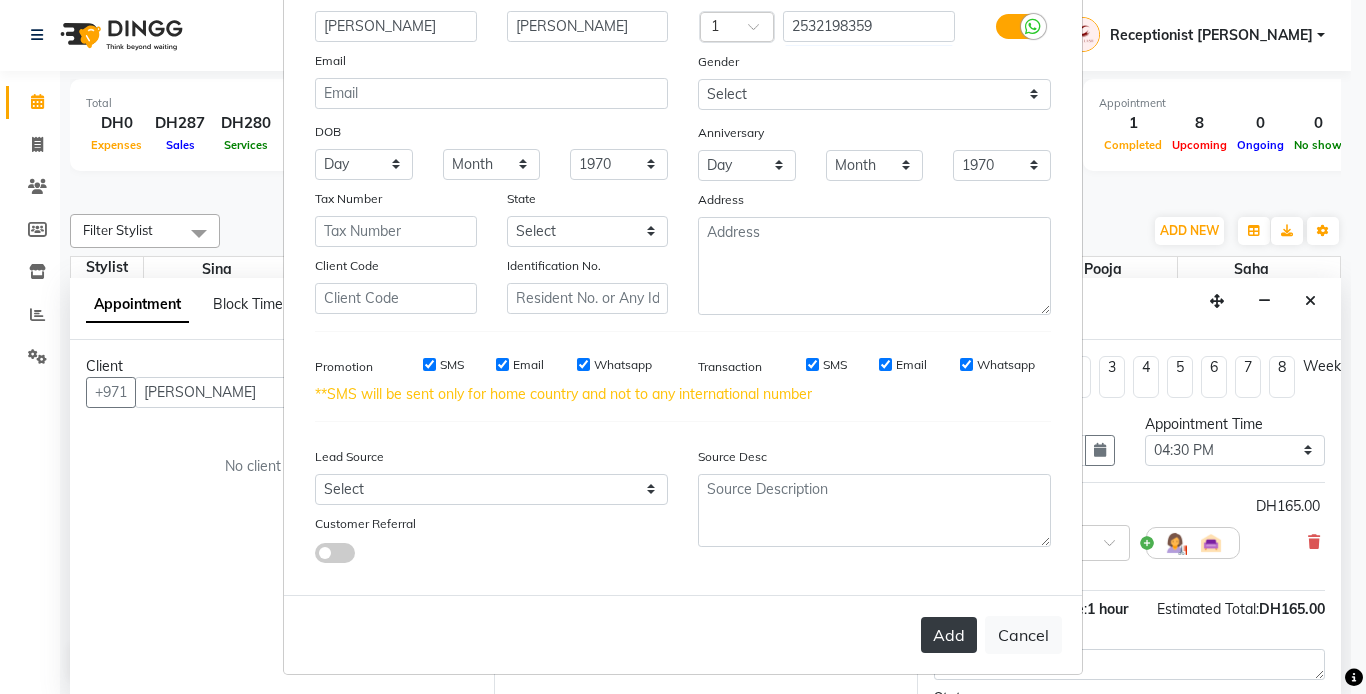 click on "Add" at bounding box center [949, 635] 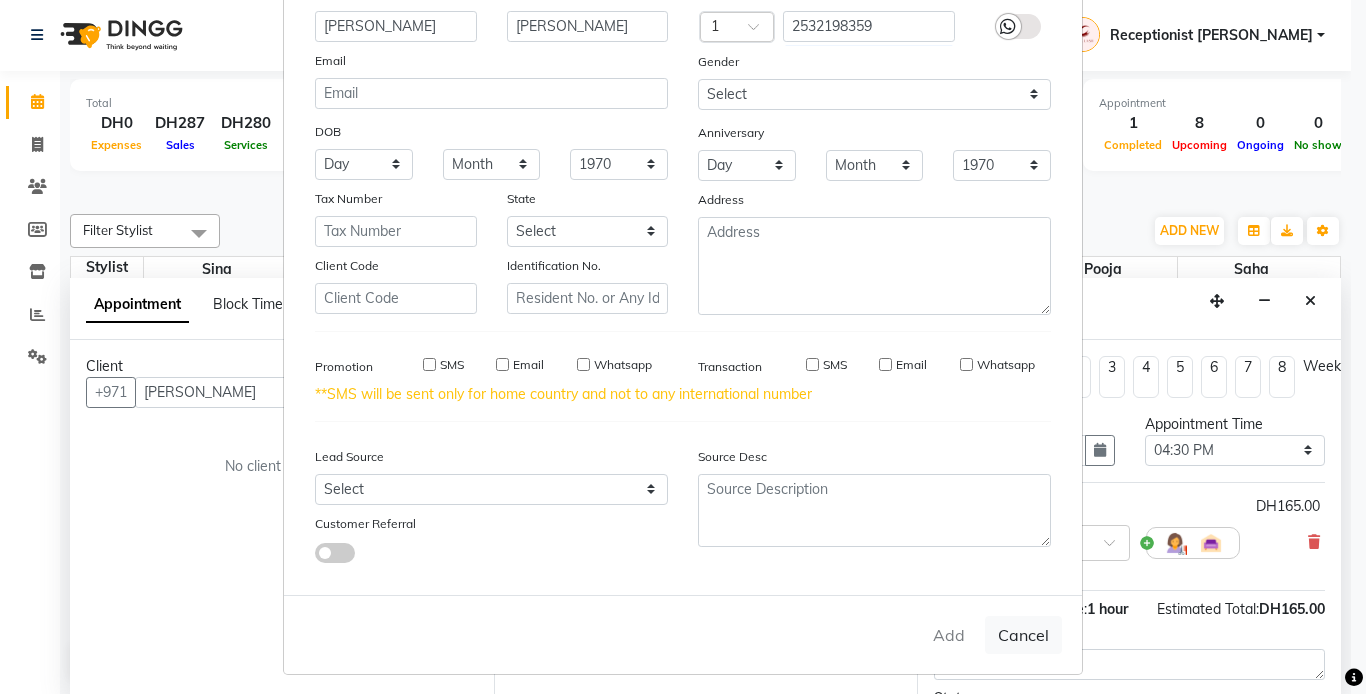 type on "2532198359" 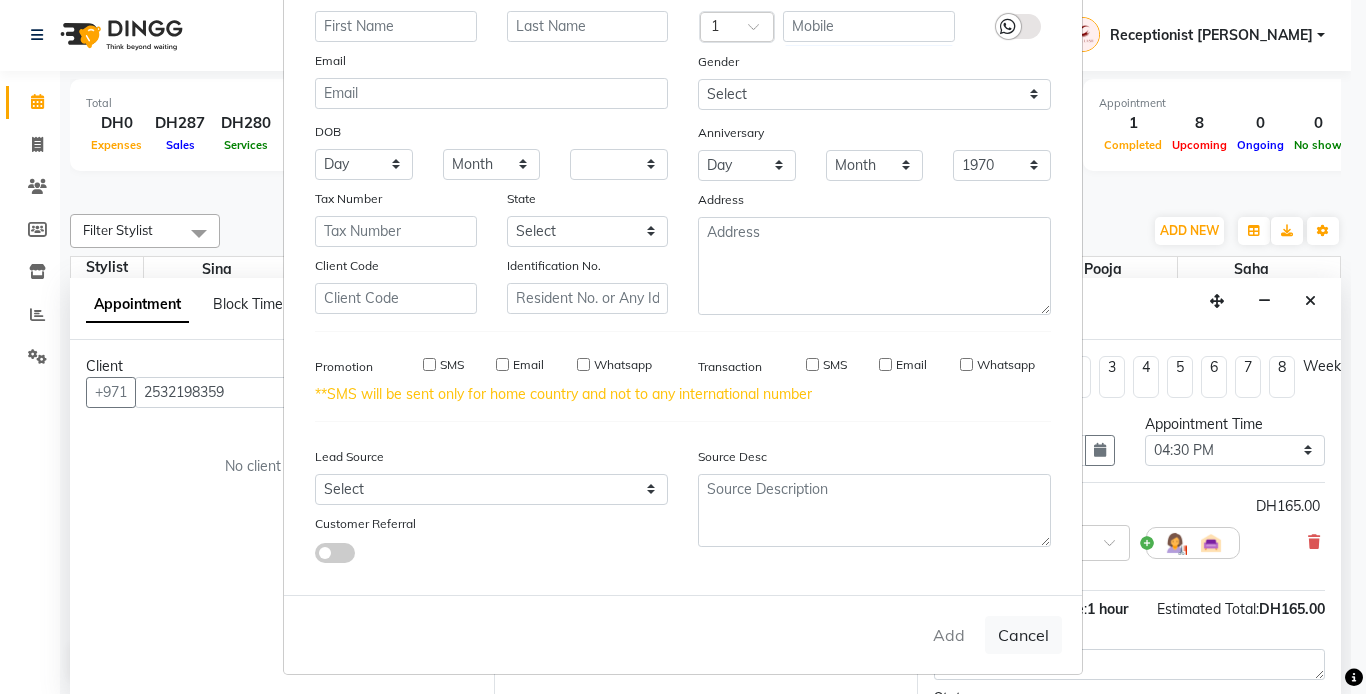 select 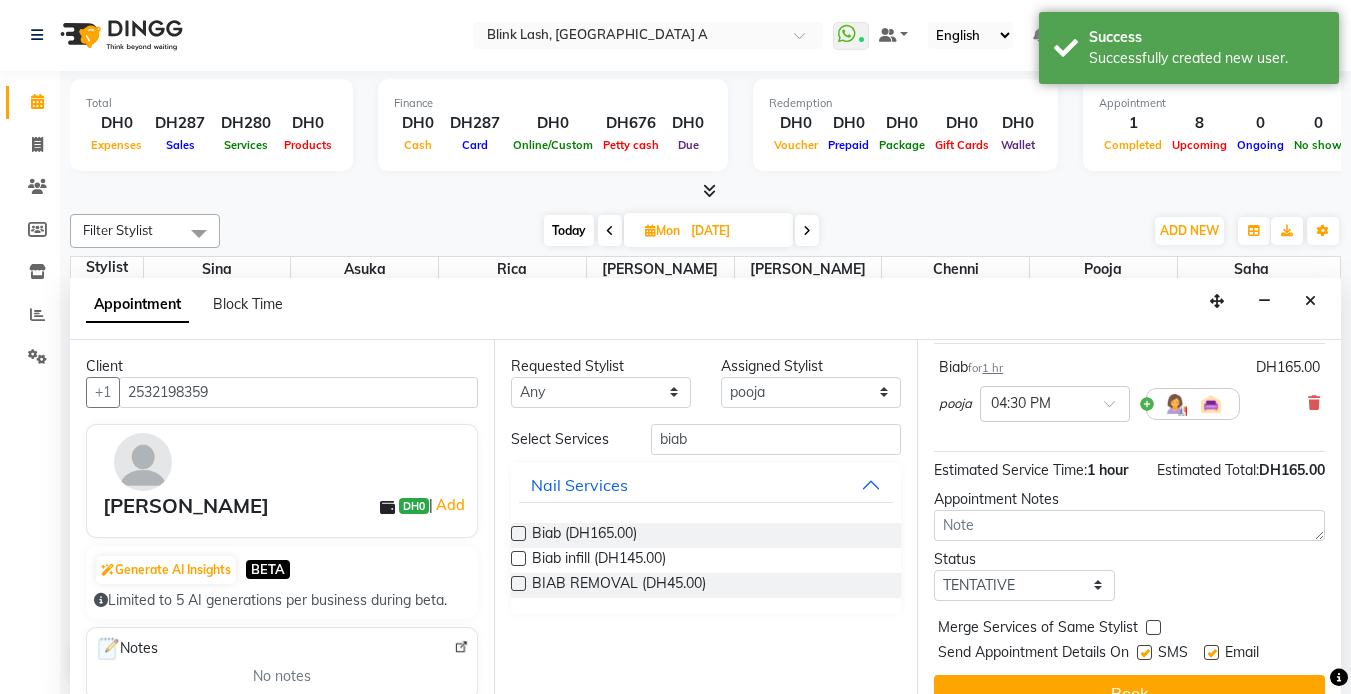 scroll, scrollTop: 187, scrollLeft: 0, axis: vertical 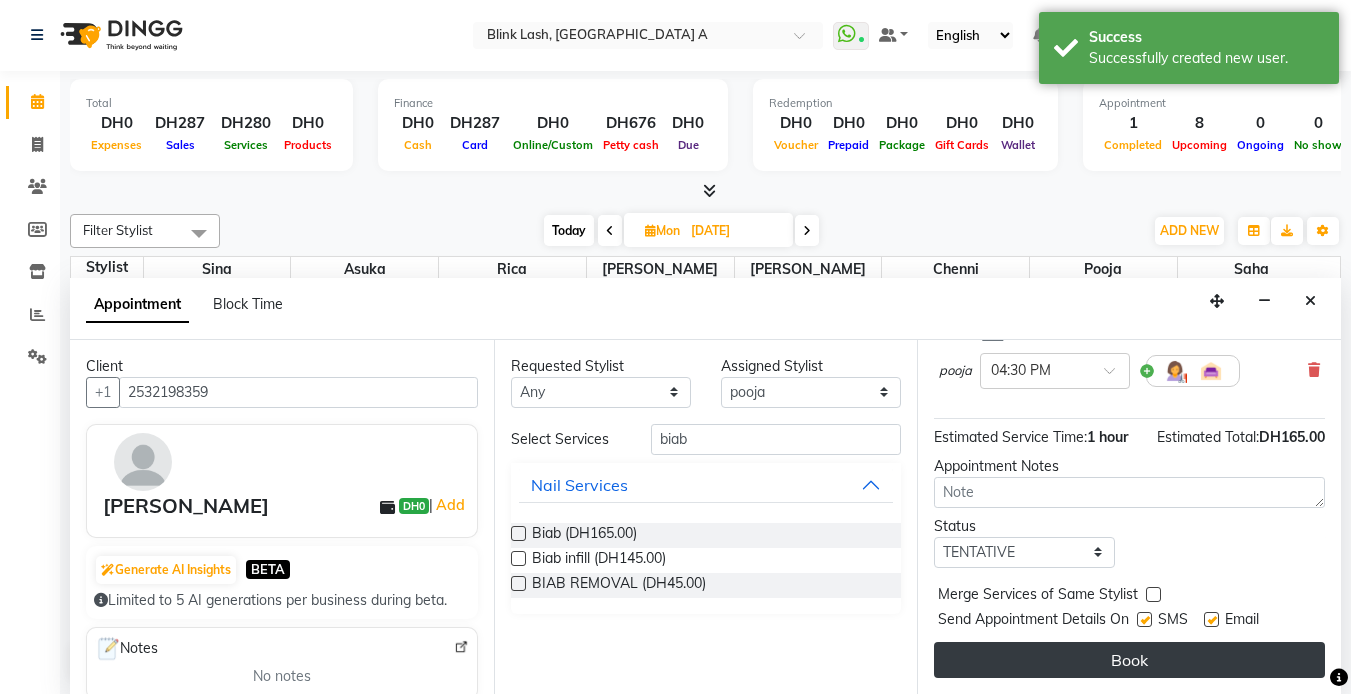 click on "Book" at bounding box center (1129, 660) 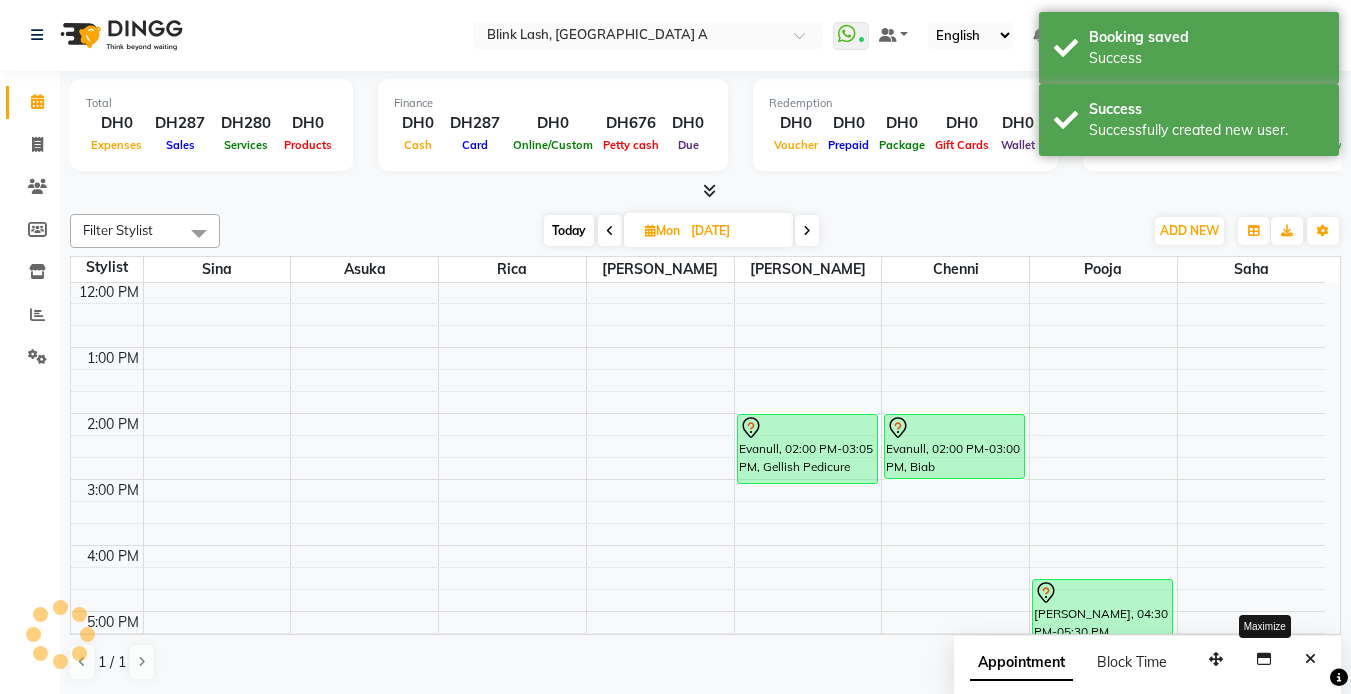 scroll, scrollTop: 0, scrollLeft: 0, axis: both 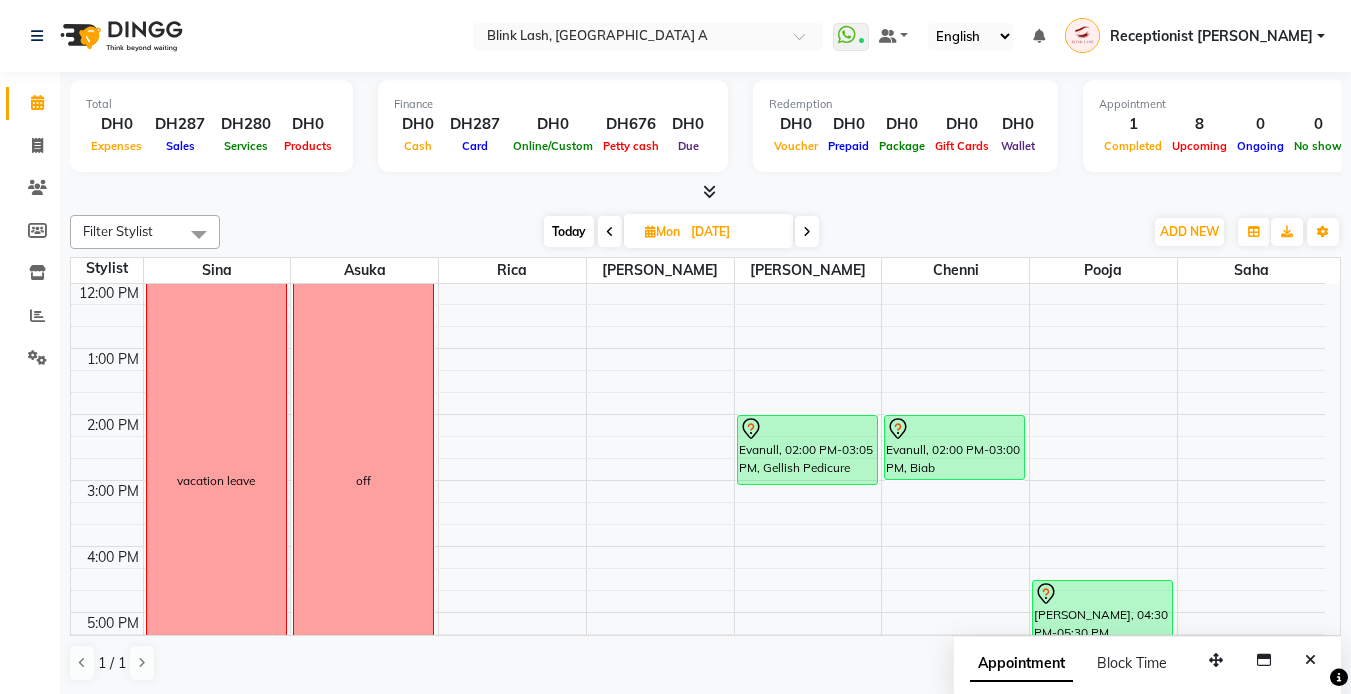 click on "Today" at bounding box center (569, 231) 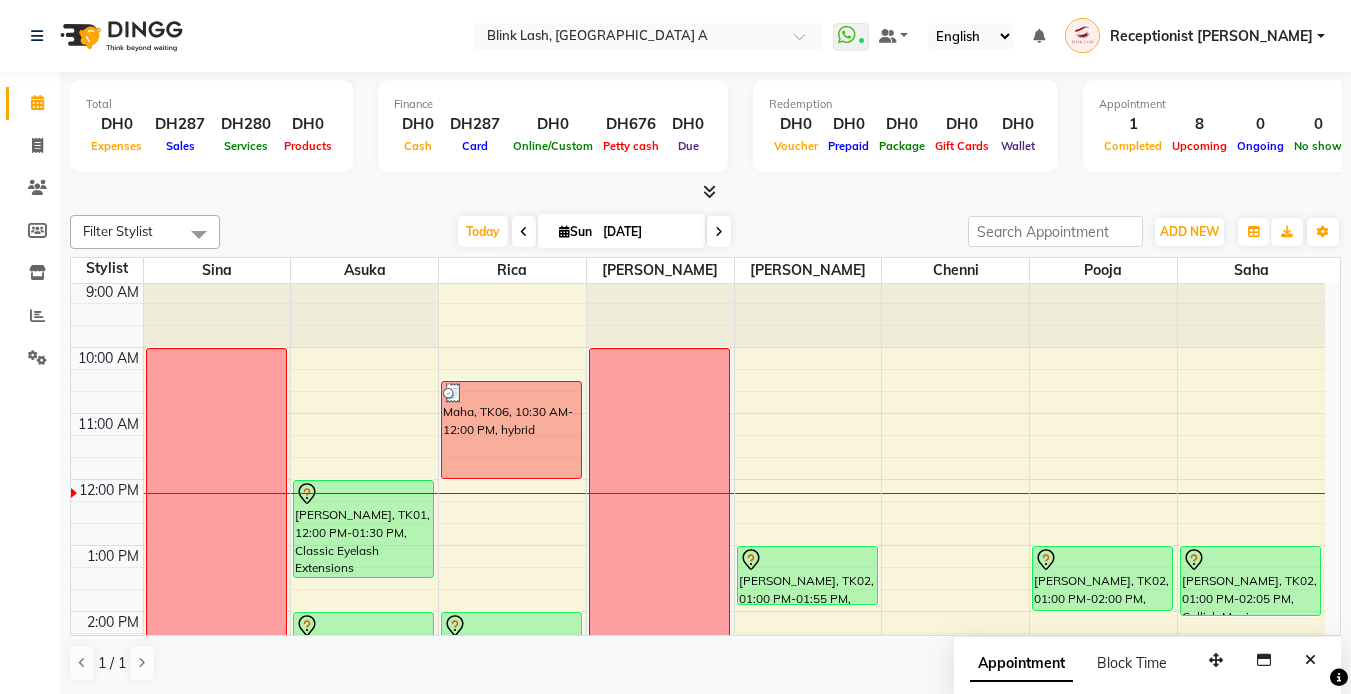 scroll, scrollTop: 0, scrollLeft: 0, axis: both 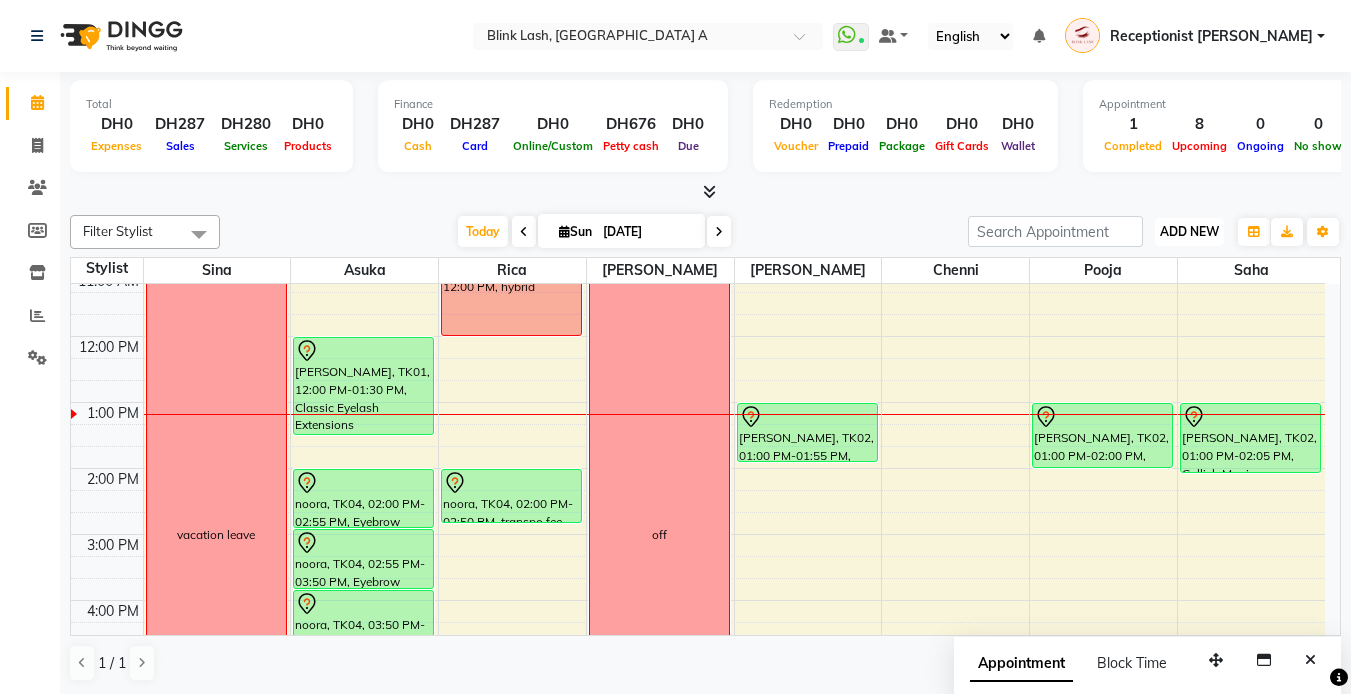 click on "ADD NEW" at bounding box center [1189, 231] 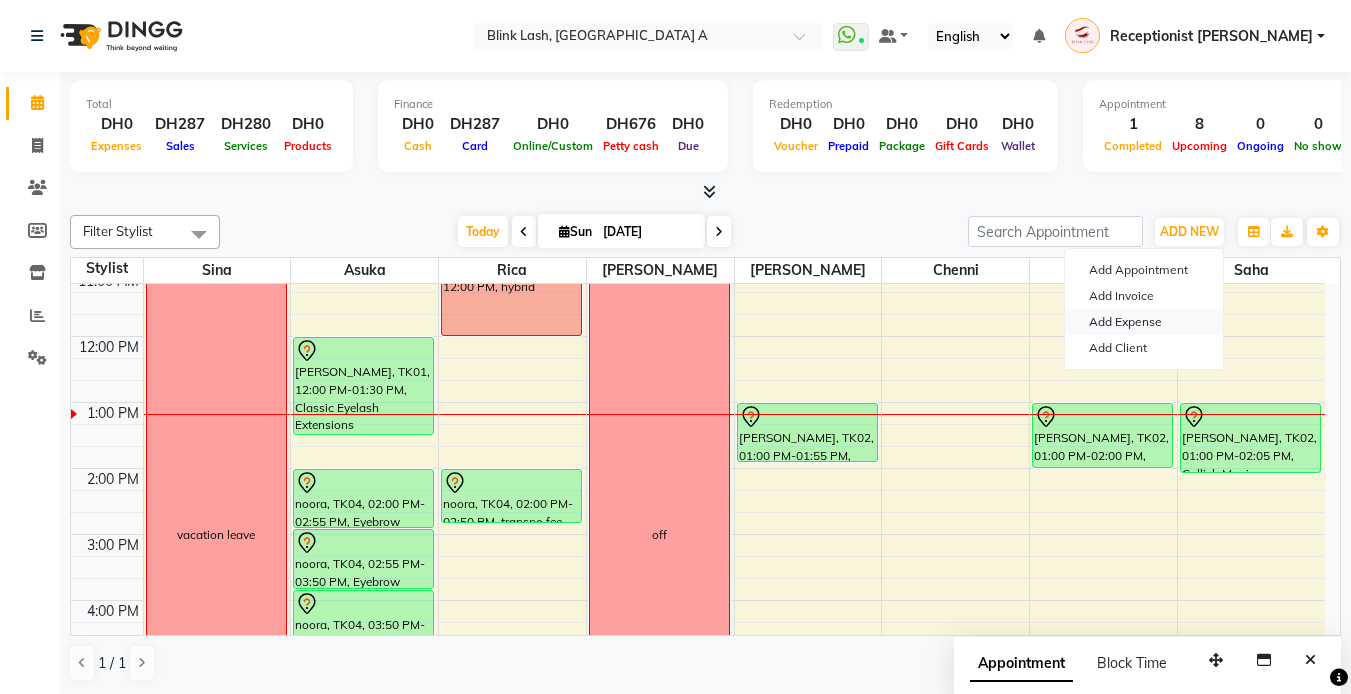 click on "Add Expense" at bounding box center [1144, 322] 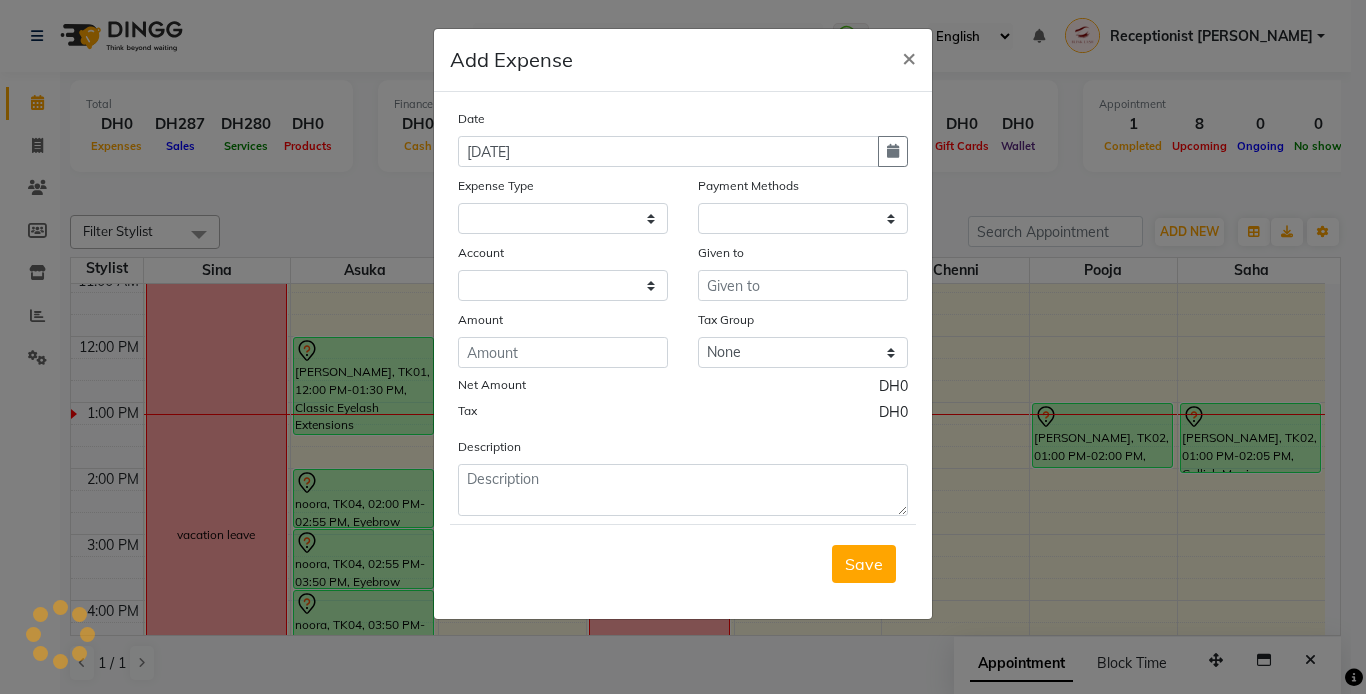 select 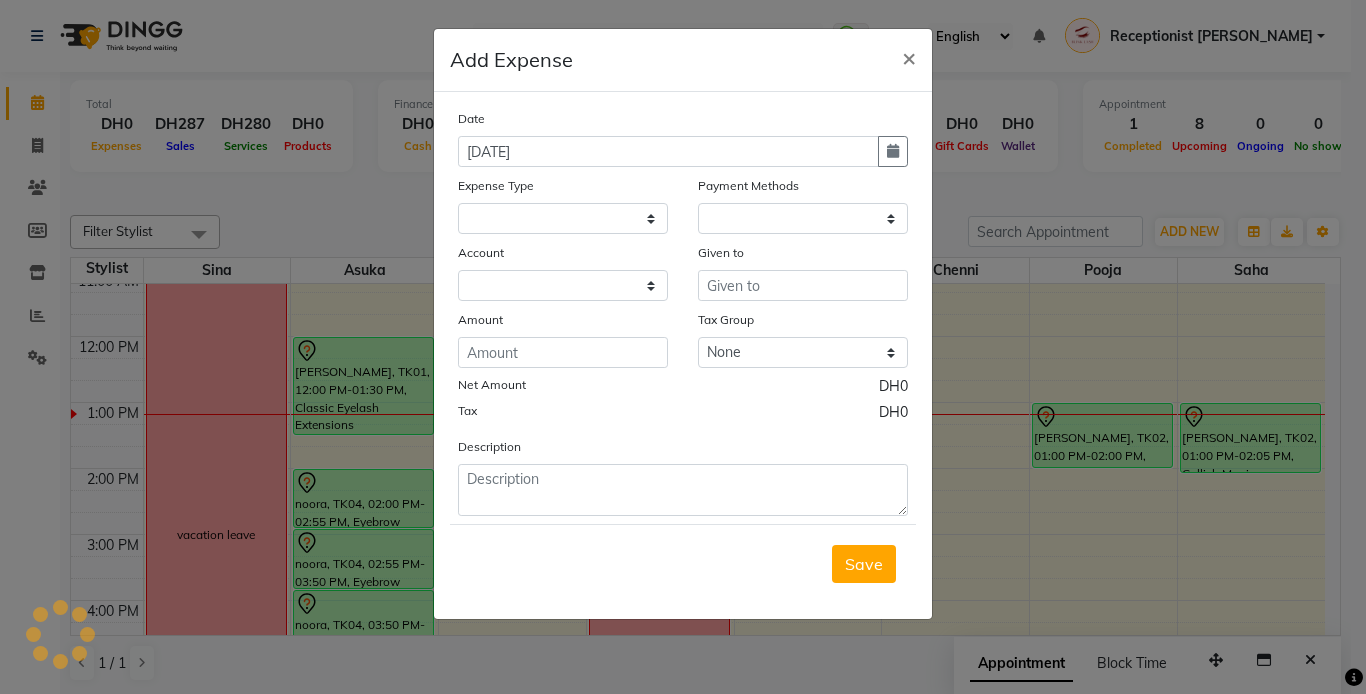 select on "1" 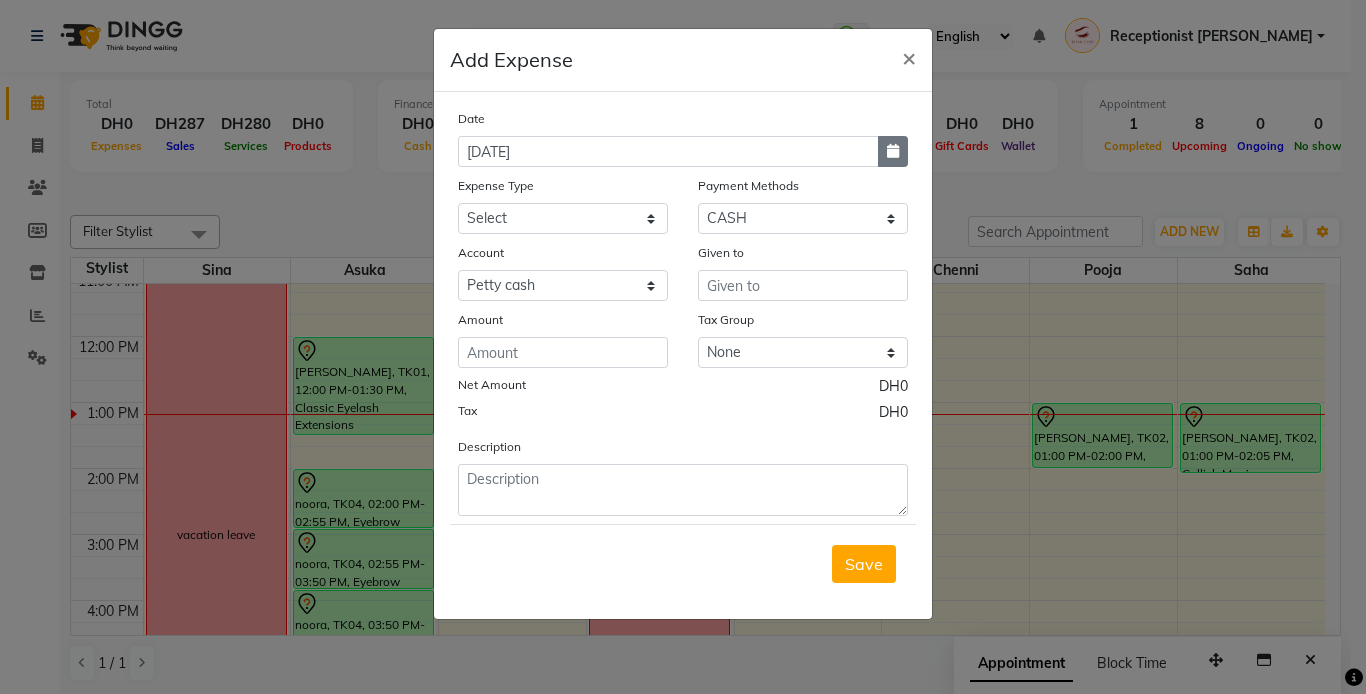 click 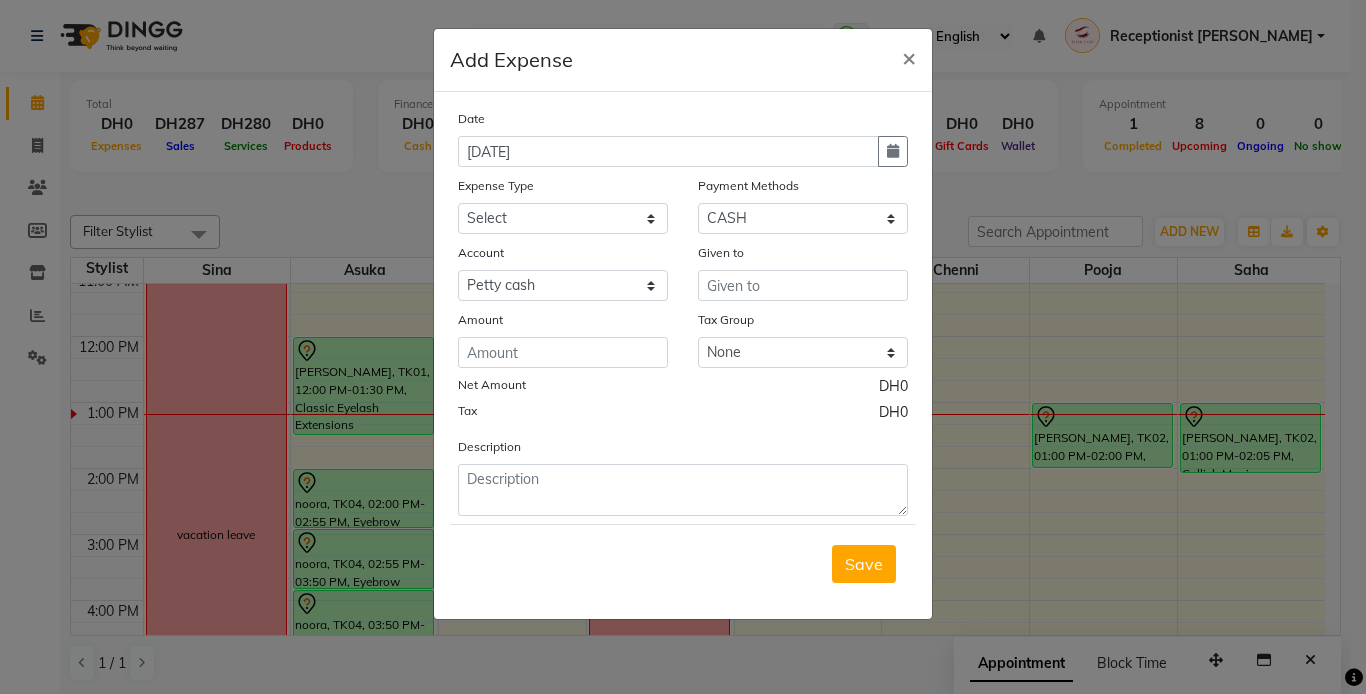 select on "7" 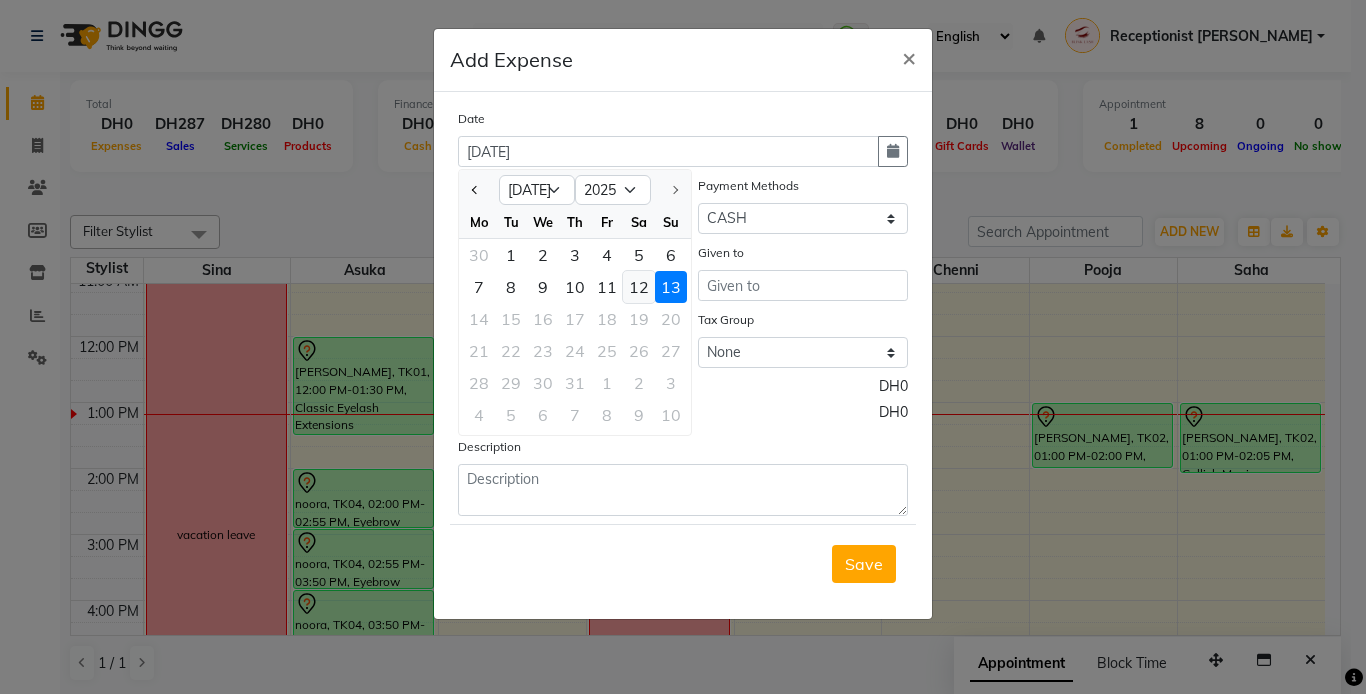 click on "12" 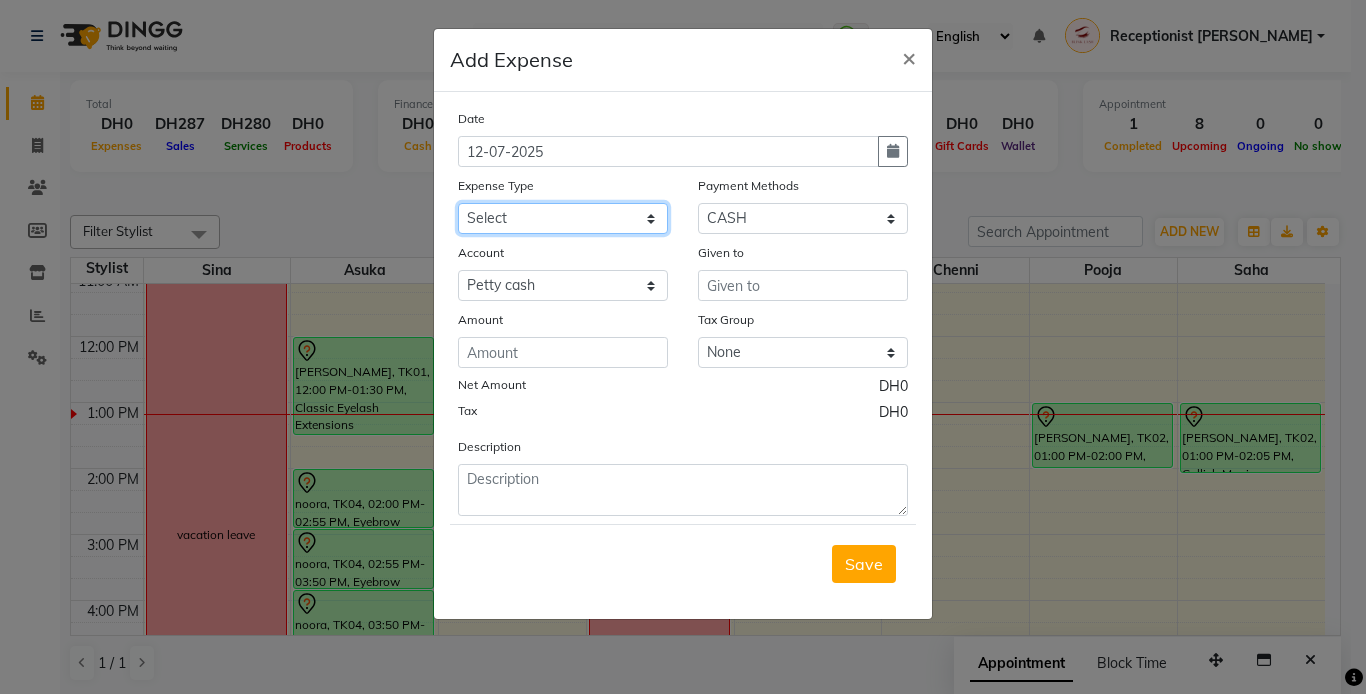 click on "Select ACCOMODATIONS RENT Advance Salary Bank charges carlift Car maintenance  Cash transfer to bank Cash transfer to hub Client Snacks Equipment Fuel Govt fee GROCERY STOCKS Incentive Insurance International purchase INTERNET LICENSE EXPENSES Maintenance Marketing Miscellaneous PRODUCTS Quickbook Refund Rent Salary shop renovation Staff Snacks staff tips Suppliers SUPPLIES Taxi Tips Utilities VISA EXPENSES Water WPS CHARGE" 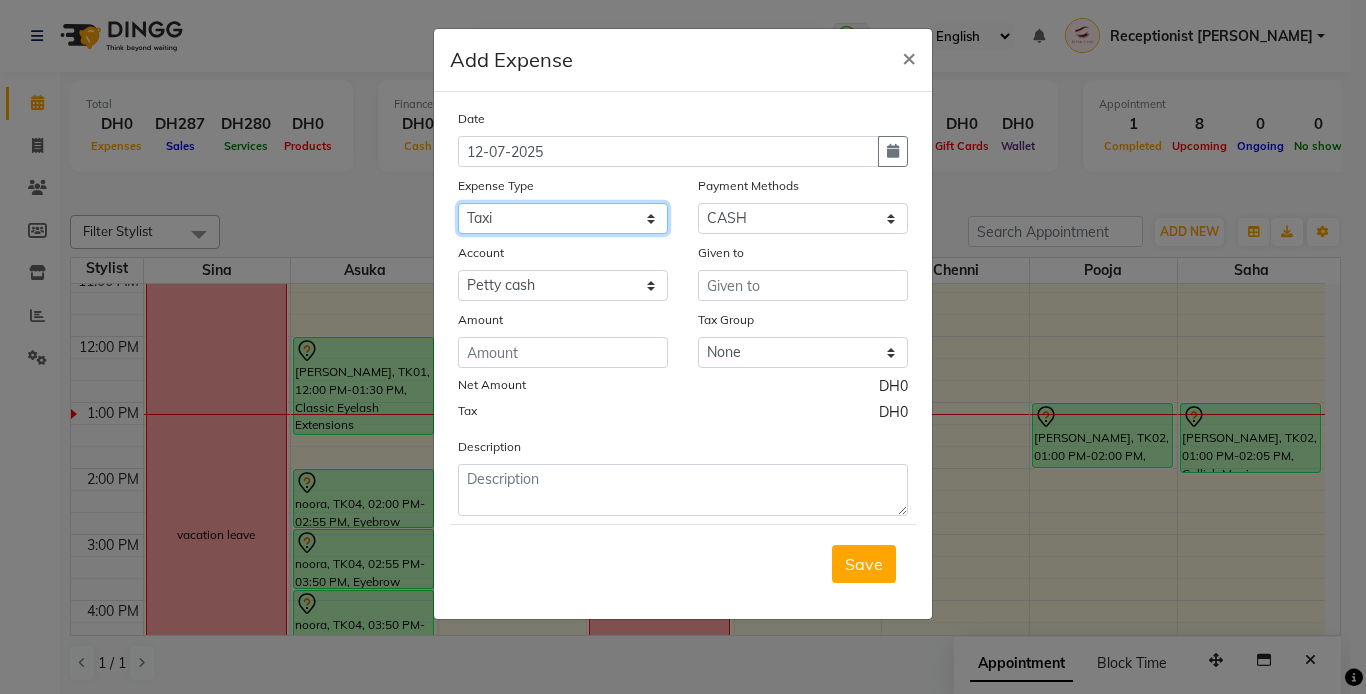 click on "Select ACCOMODATIONS RENT Advance Salary Bank charges carlift Car maintenance  Cash transfer to bank Cash transfer to hub Client Snacks Equipment Fuel Govt fee GROCERY STOCKS Incentive Insurance International purchase INTERNET LICENSE EXPENSES Maintenance Marketing Miscellaneous PRODUCTS Quickbook Refund Rent Salary shop renovation Staff Snacks staff tips Suppliers SUPPLIES Taxi Tips Utilities VISA EXPENSES Water WPS CHARGE" 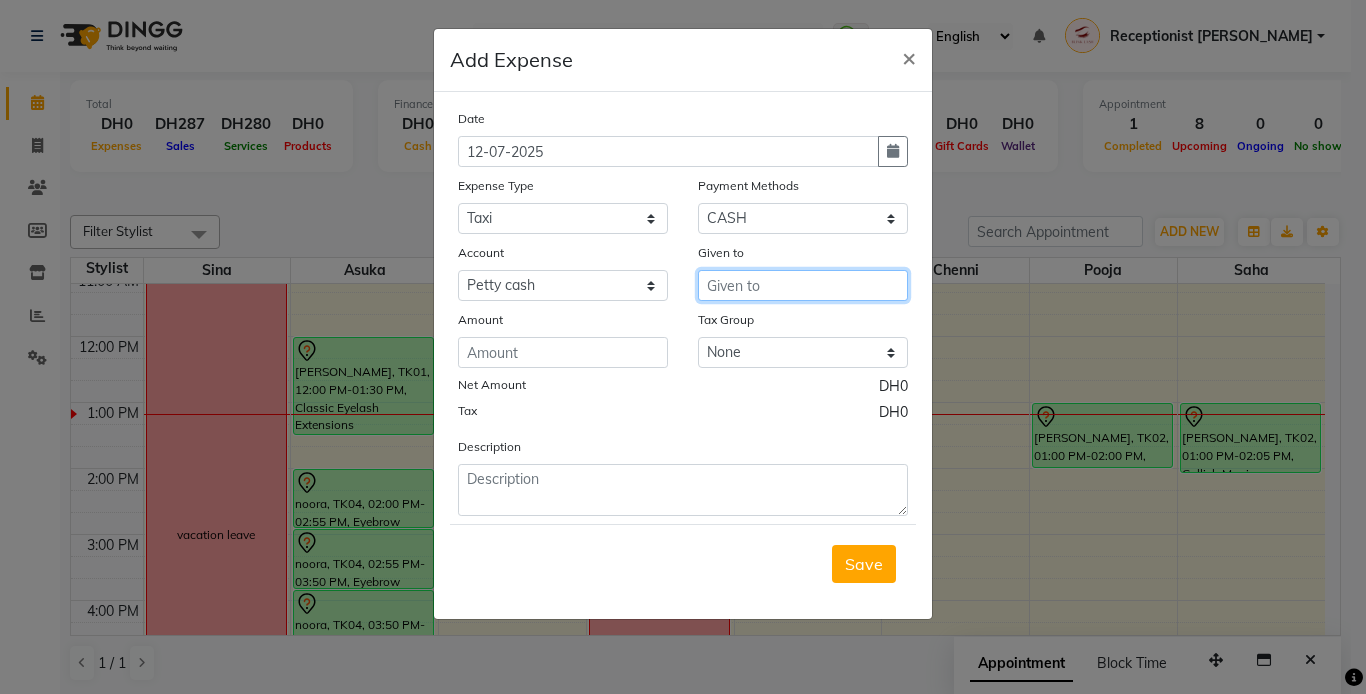 click at bounding box center [803, 285] 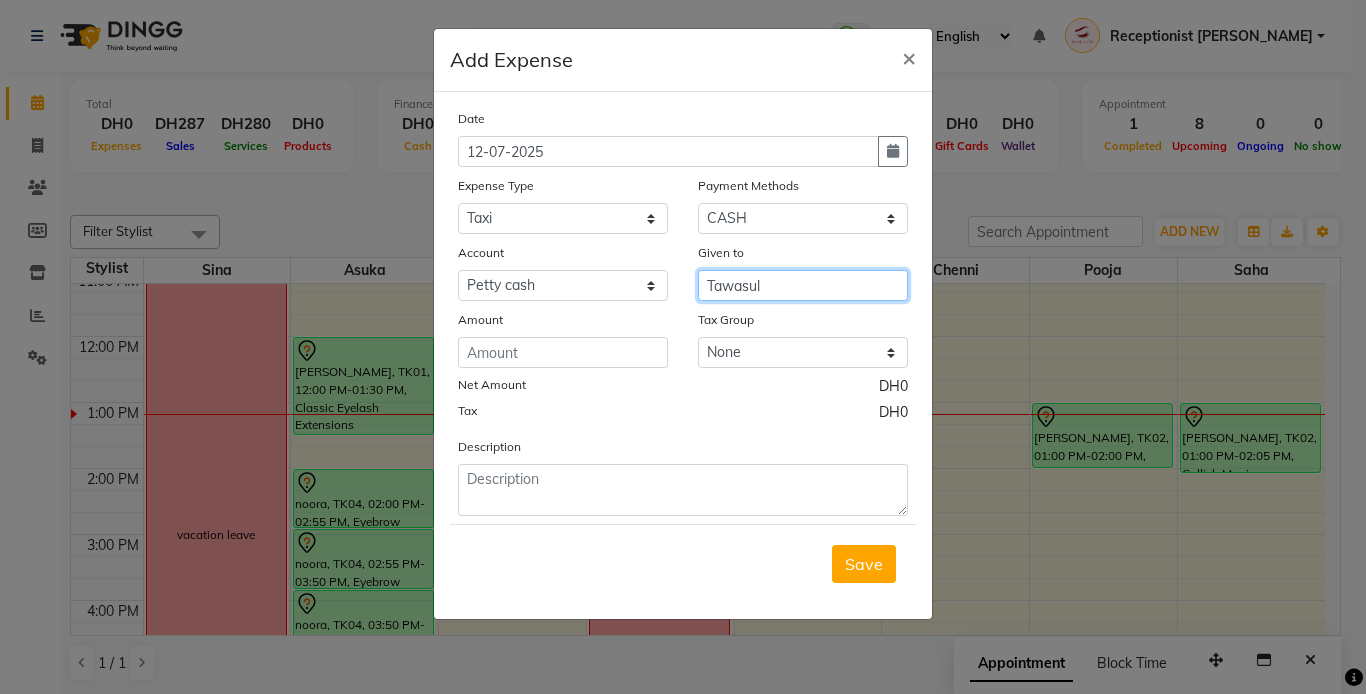 type on "Tawasul" 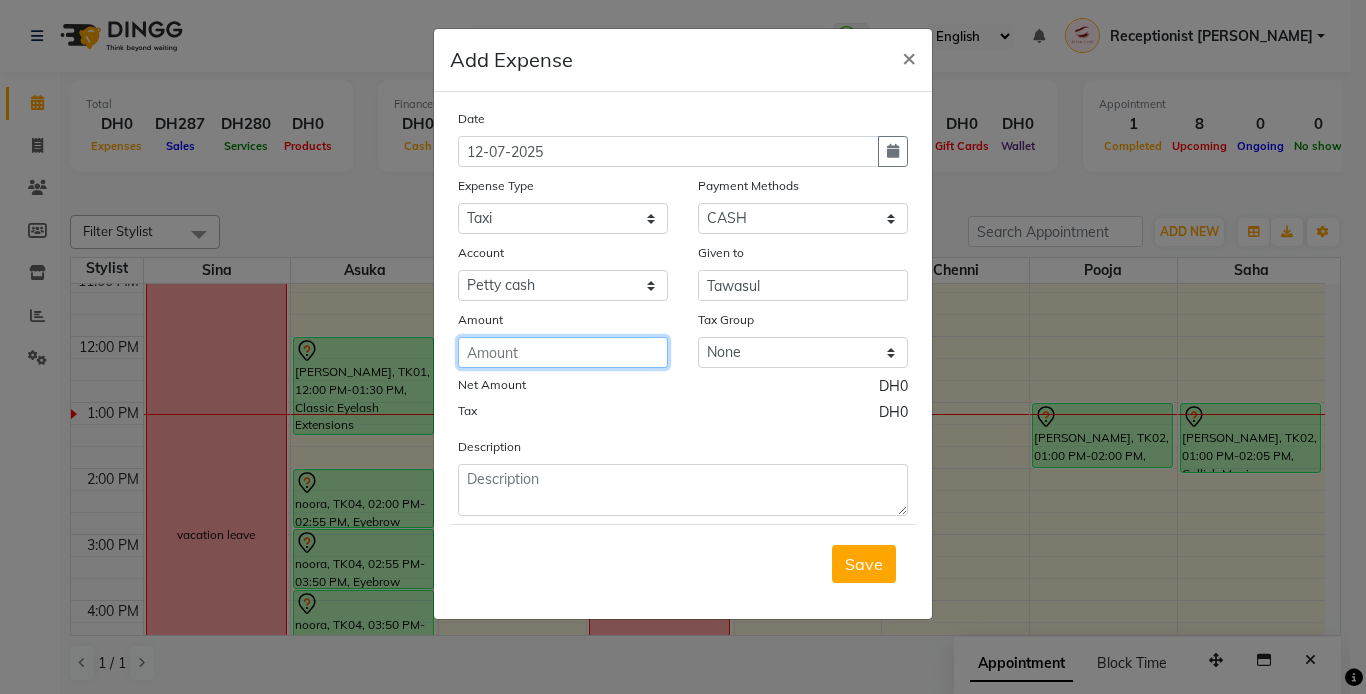 click 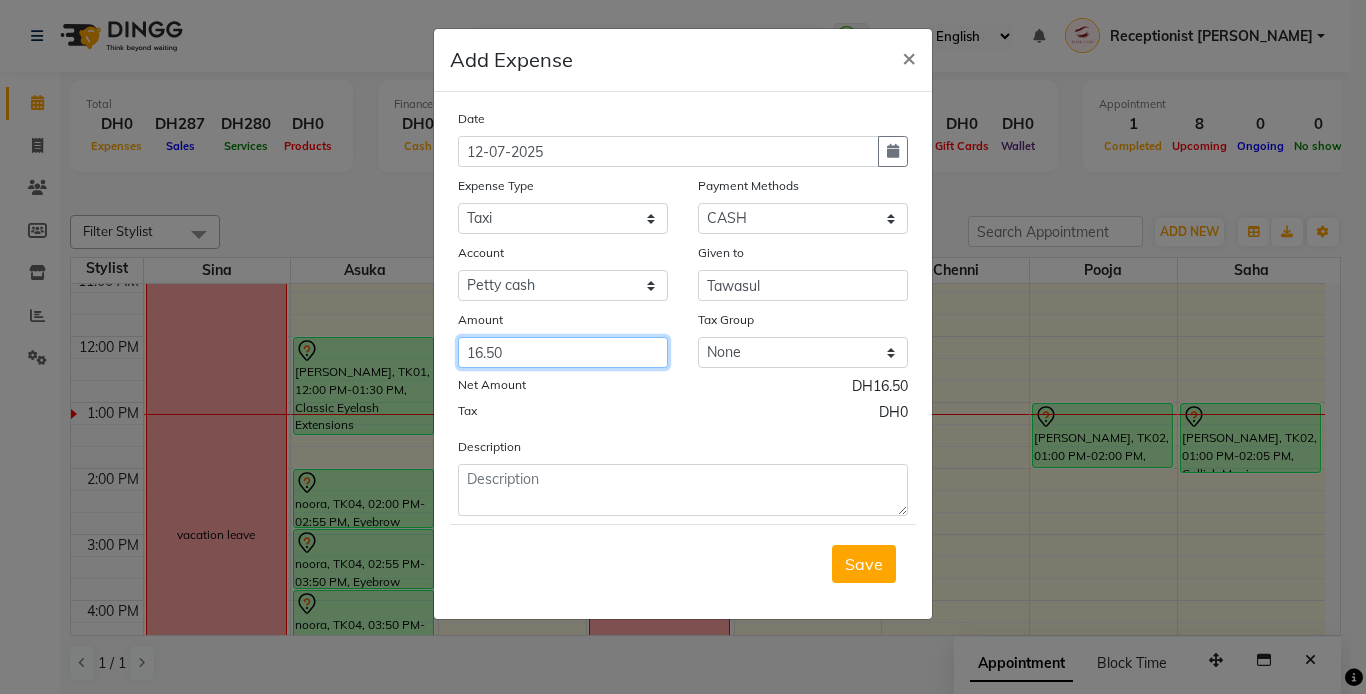 type on "16.50" 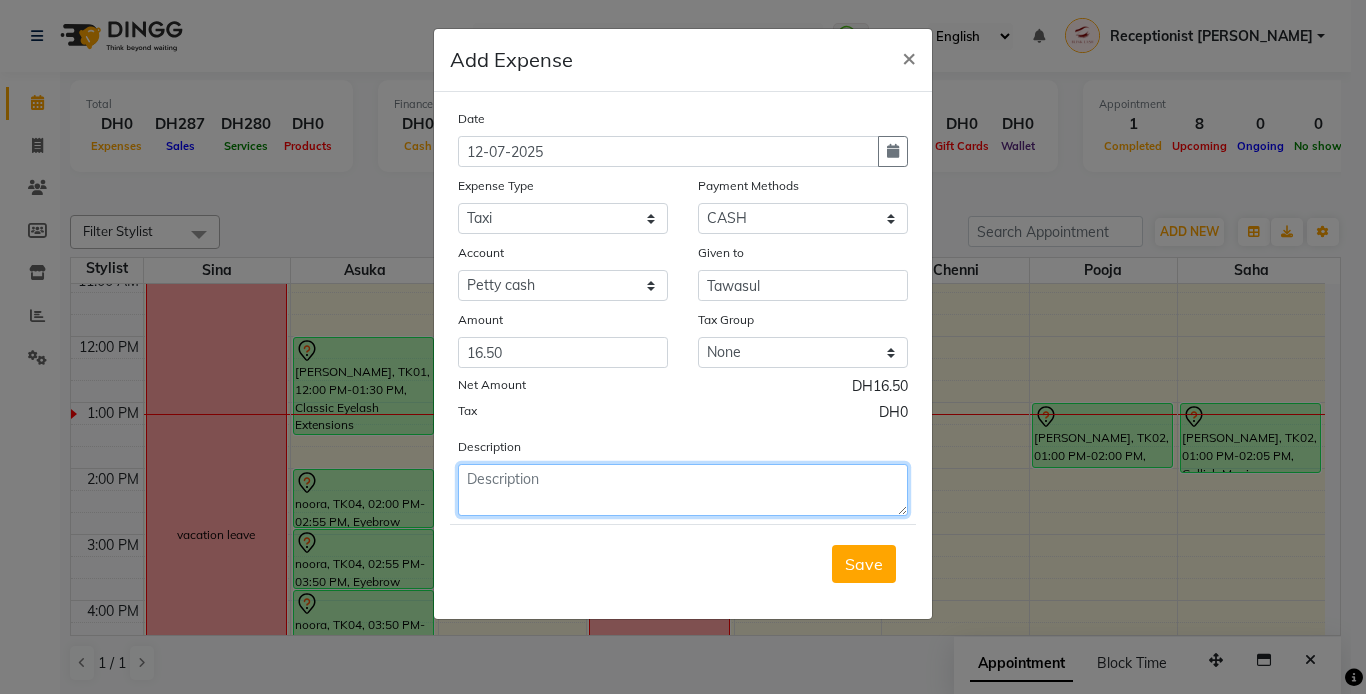click 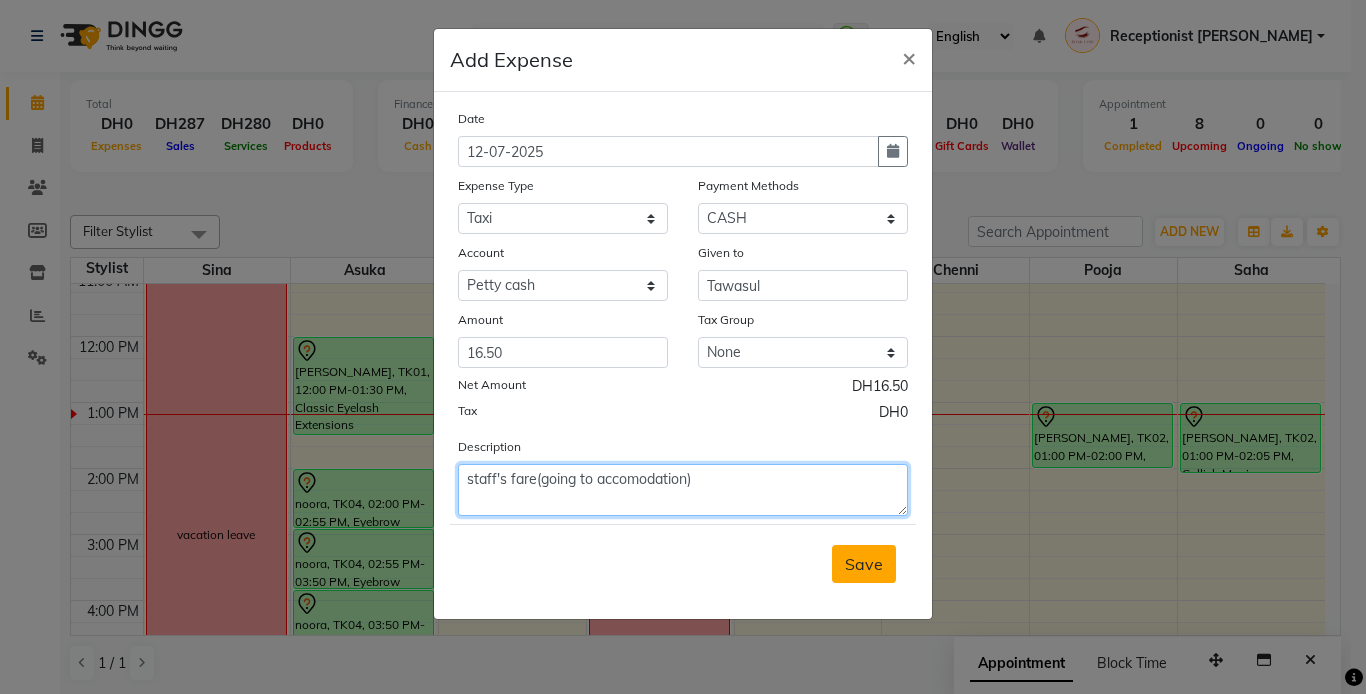 type on "staff's fare(going to accomodation)" 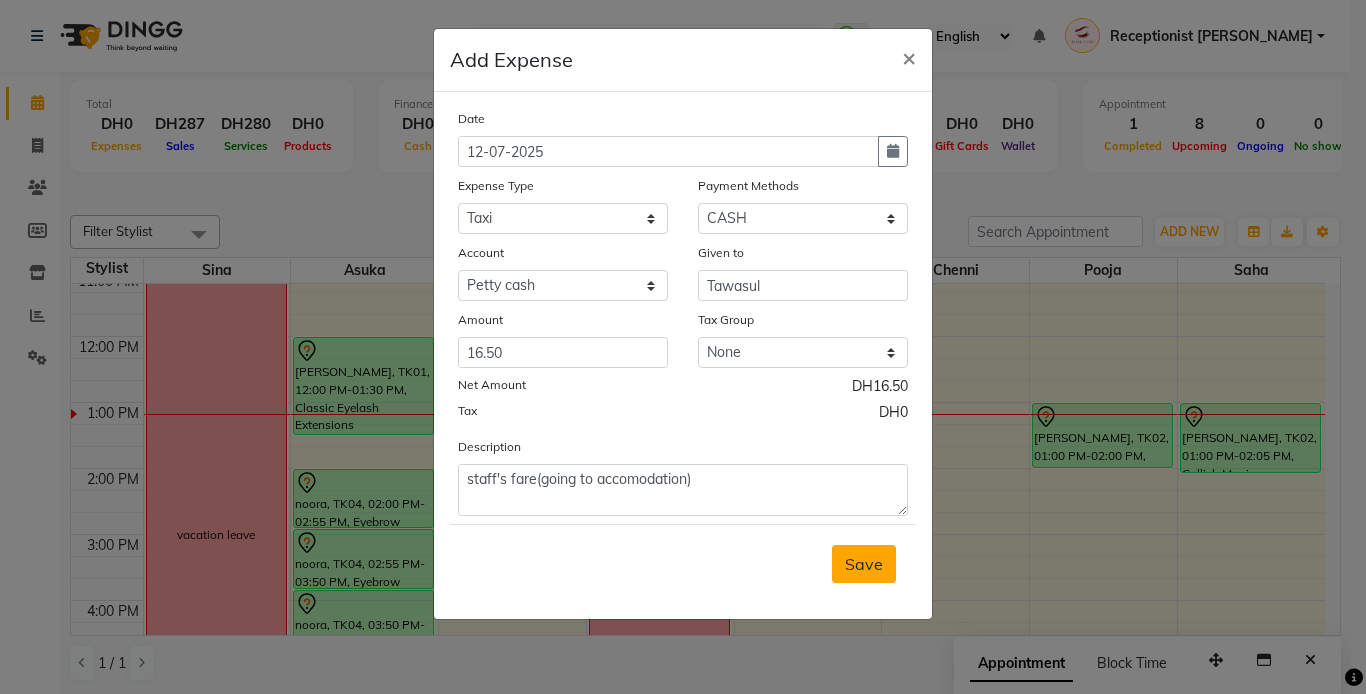 click on "Save" at bounding box center (864, 564) 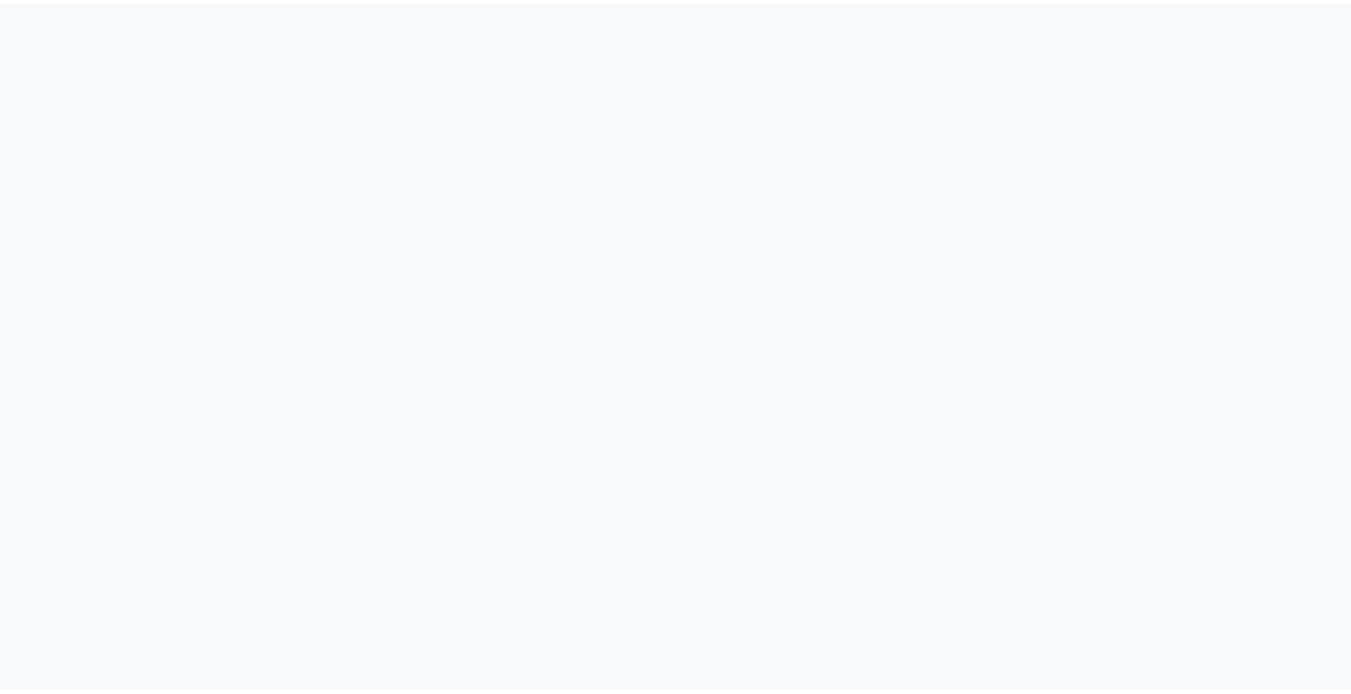 scroll, scrollTop: 0, scrollLeft: 0, axis: both 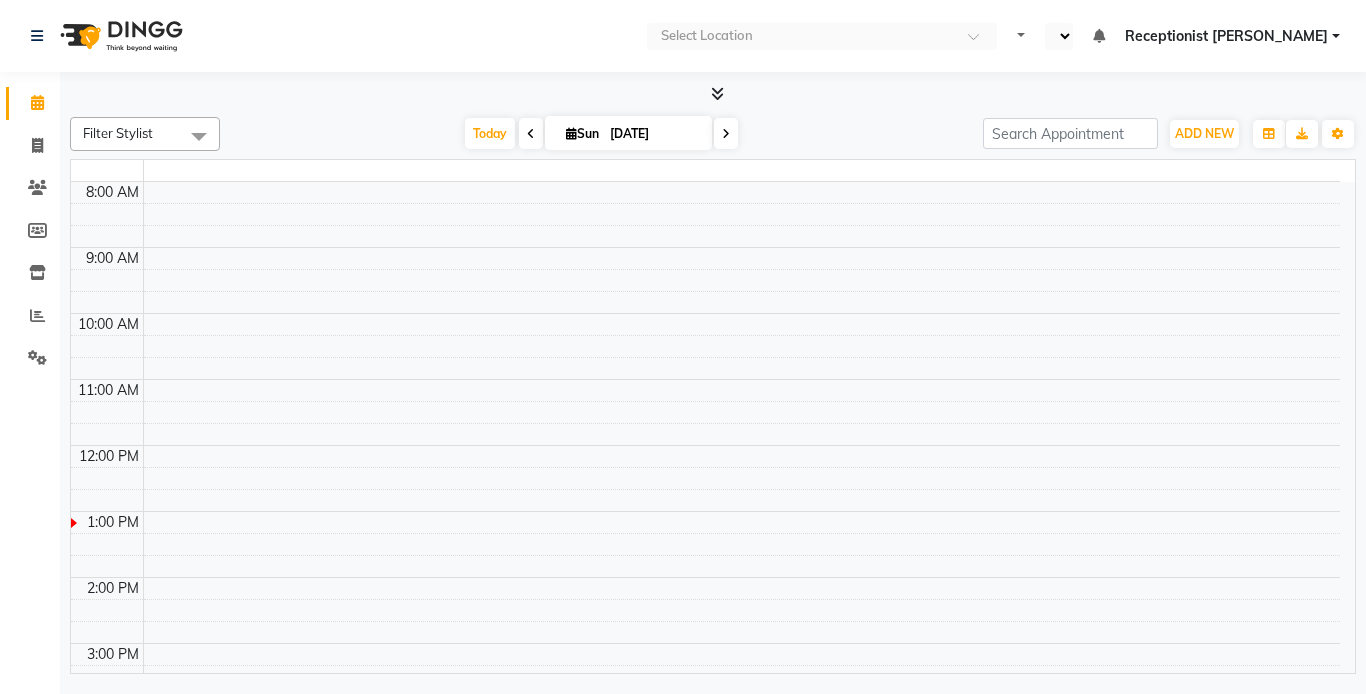 select on "en" 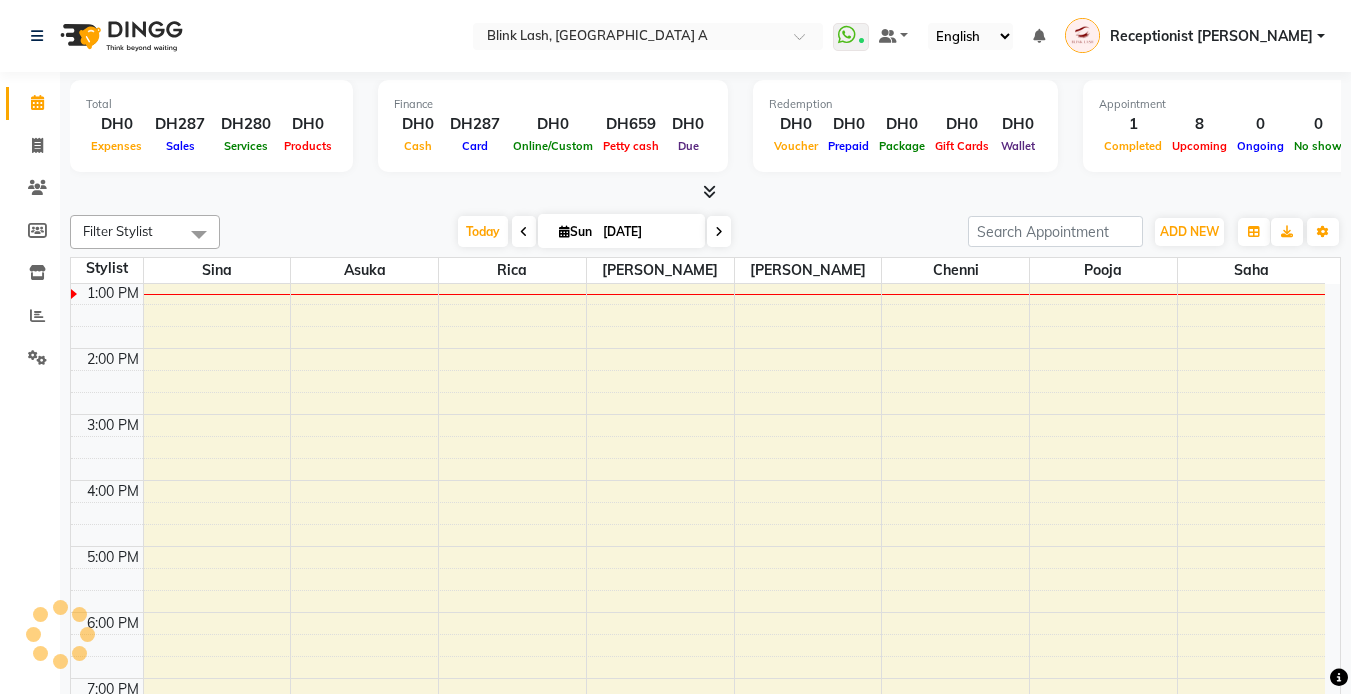 scroll, scrollTop: 0, scrollLeft: 0, axis: both 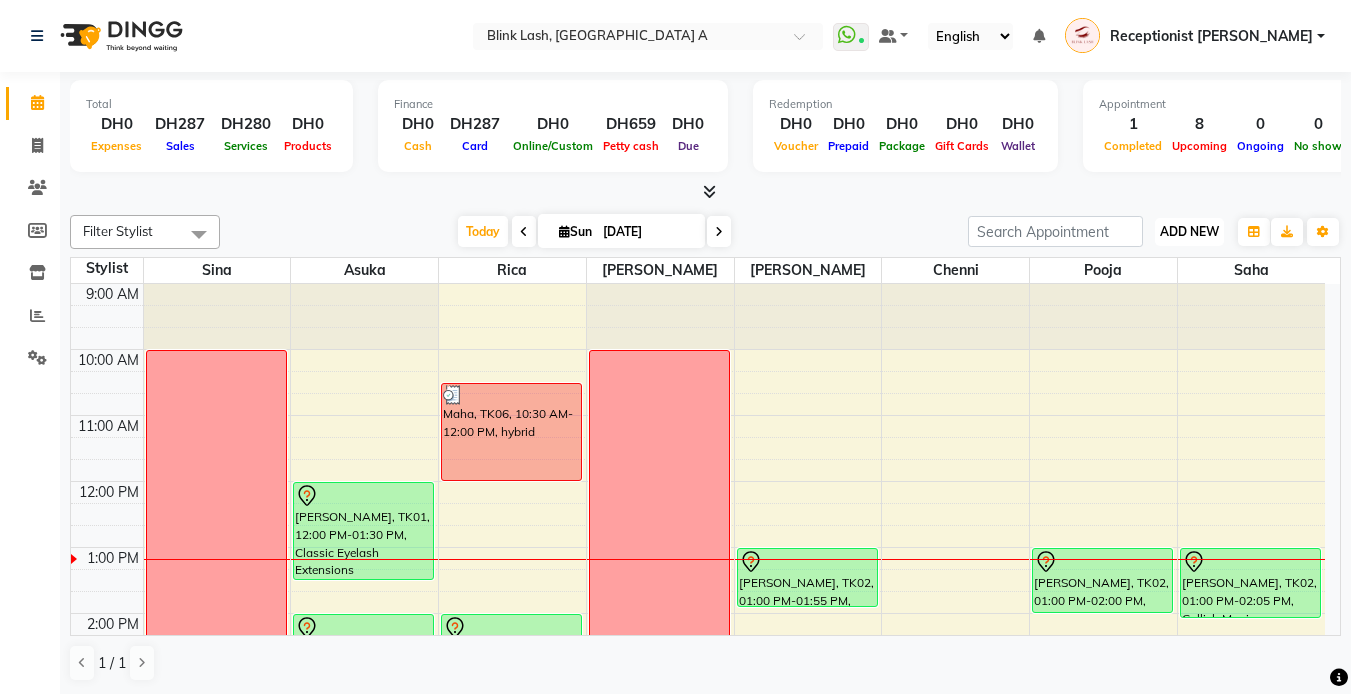 click on "ADD NEW" at bounding box center (1189, 231) 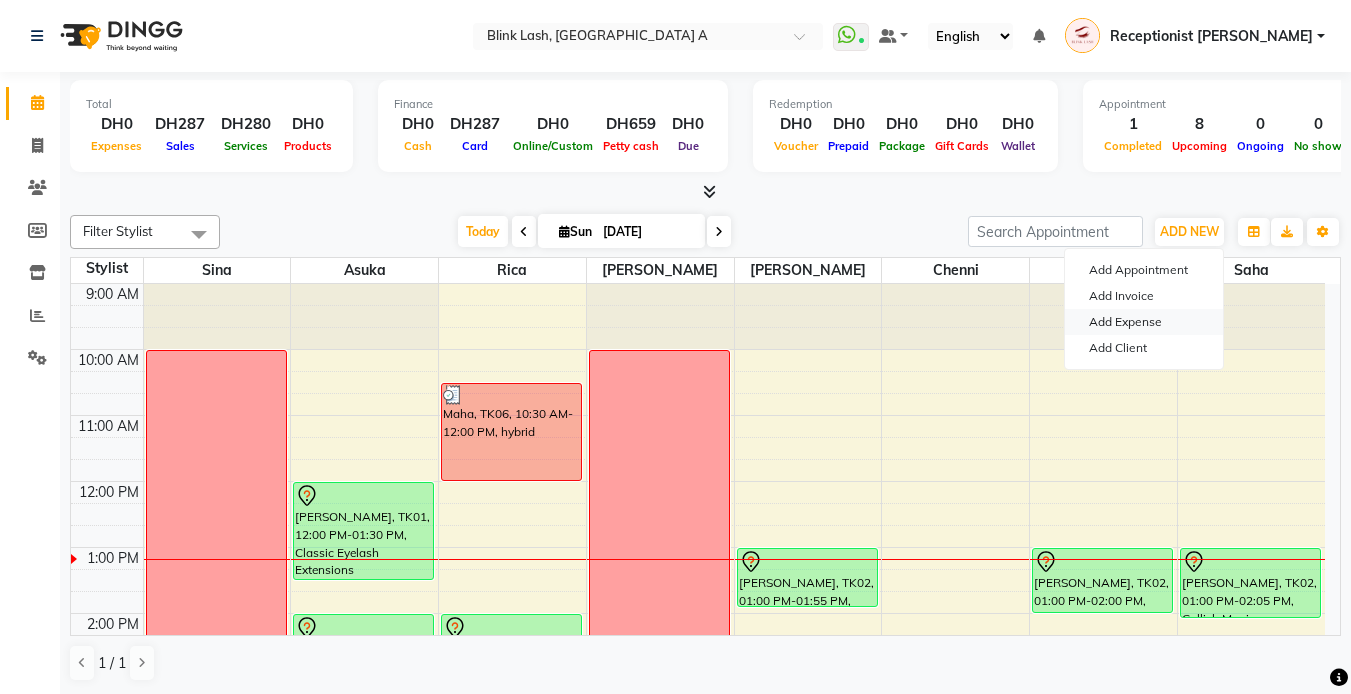 click on "Add Expense" at bounding box center (1144, 322) 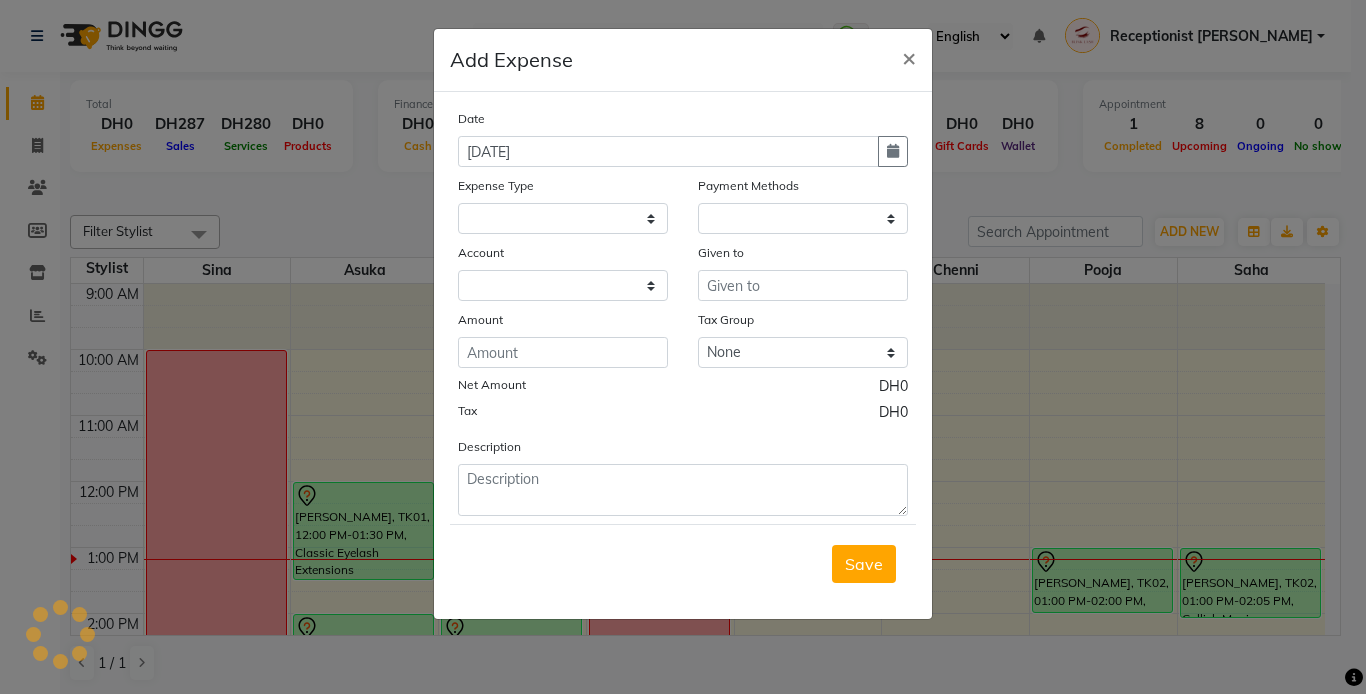 select 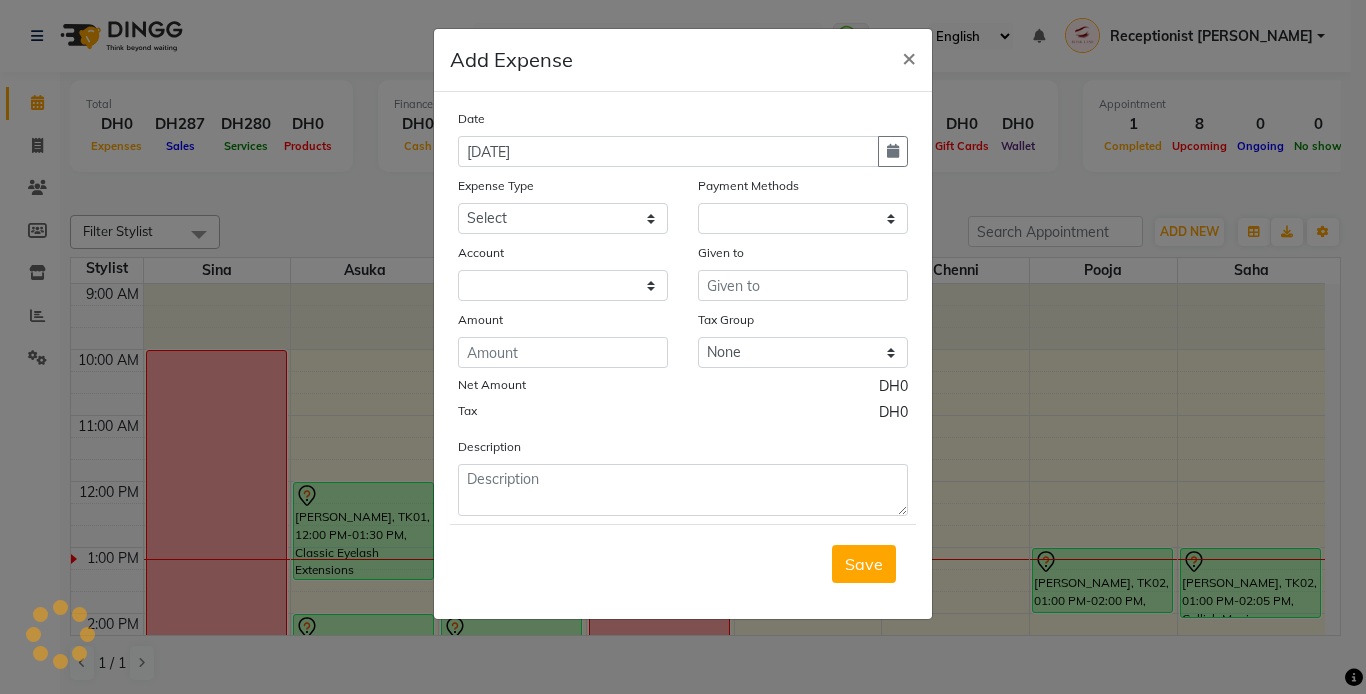 select on "1" 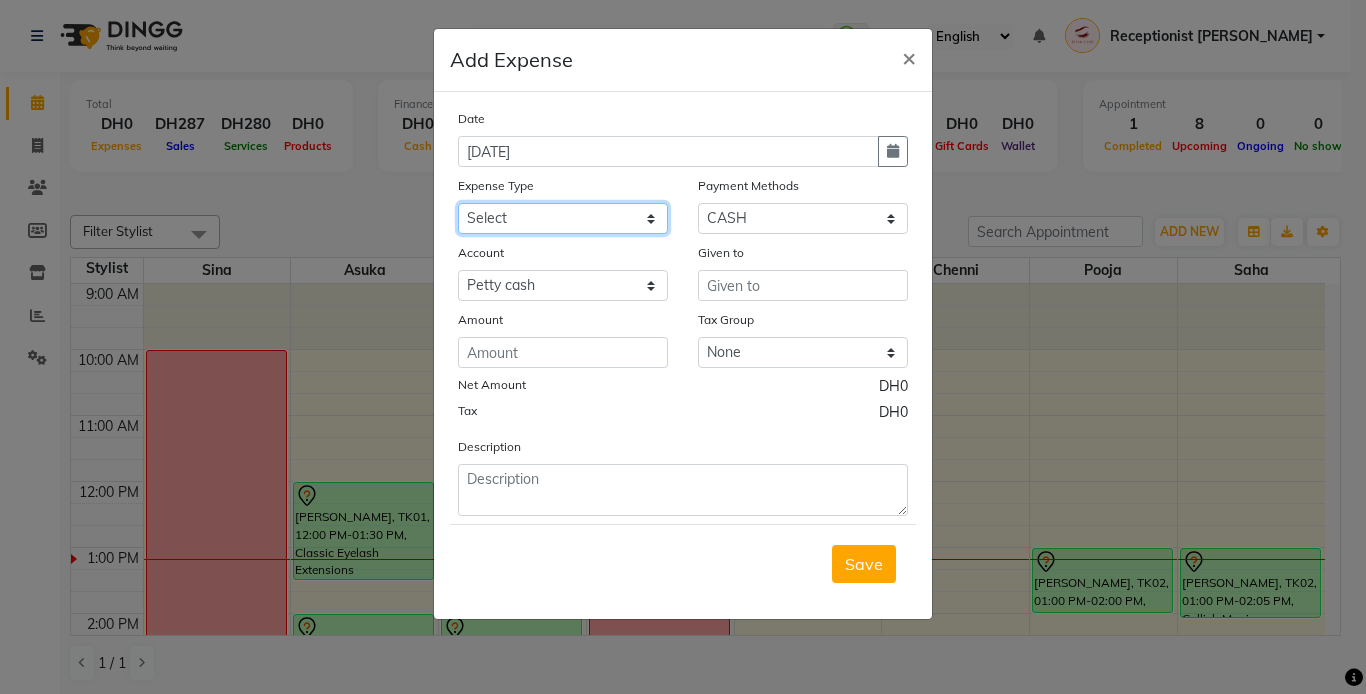 click on "Select ACCOMODATIONS RENT Advance Salary Bank charges carlift Car maintenance  Cash transfer to bank Cash transfer to hub Client Snacks Equipment Fuel Govt fee GROCERY STOCKS Incentive Insurance International purchase INTERNET LICENSE EXPENSES Maintenance Marketing Miscellaneous PRODUCTS Quickbook Refund Rent Salary shop renovation Staff Snacks staff tips Suppliers SUPPLIES Taxi Tips Utilities VISA EXPENSES Water WPS CHARGE" 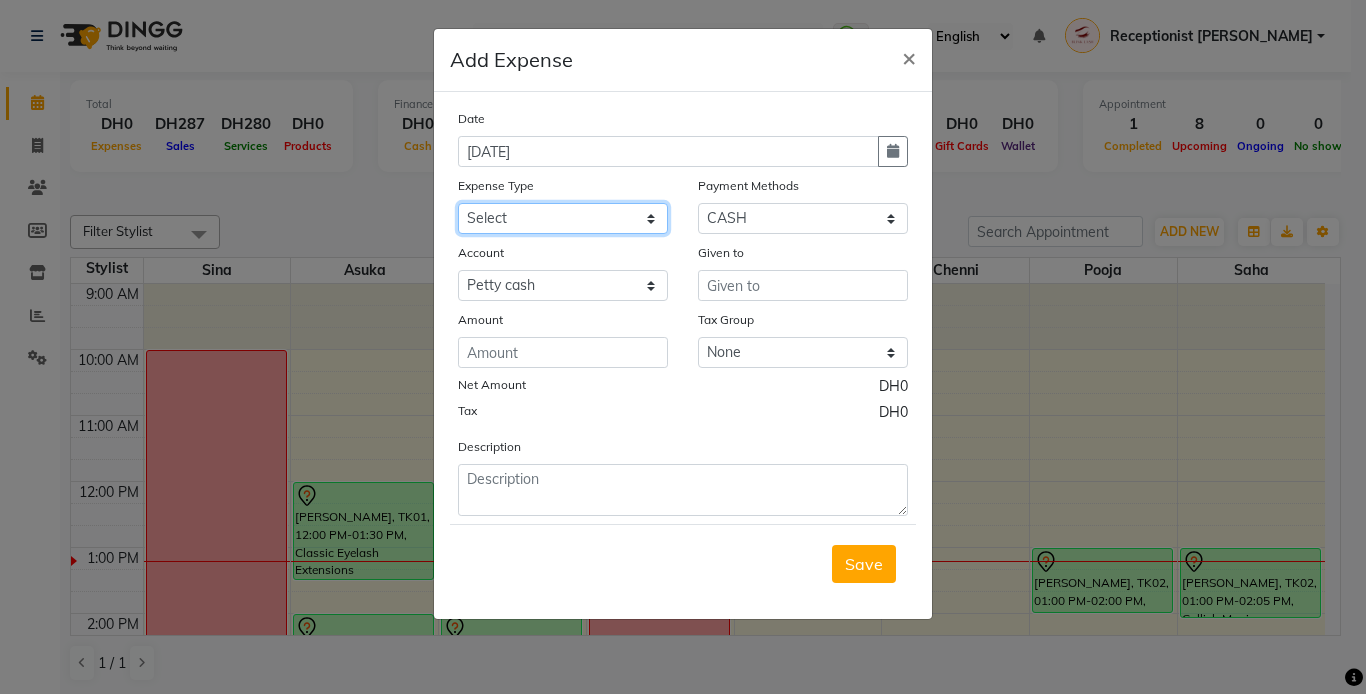 select on "20383" 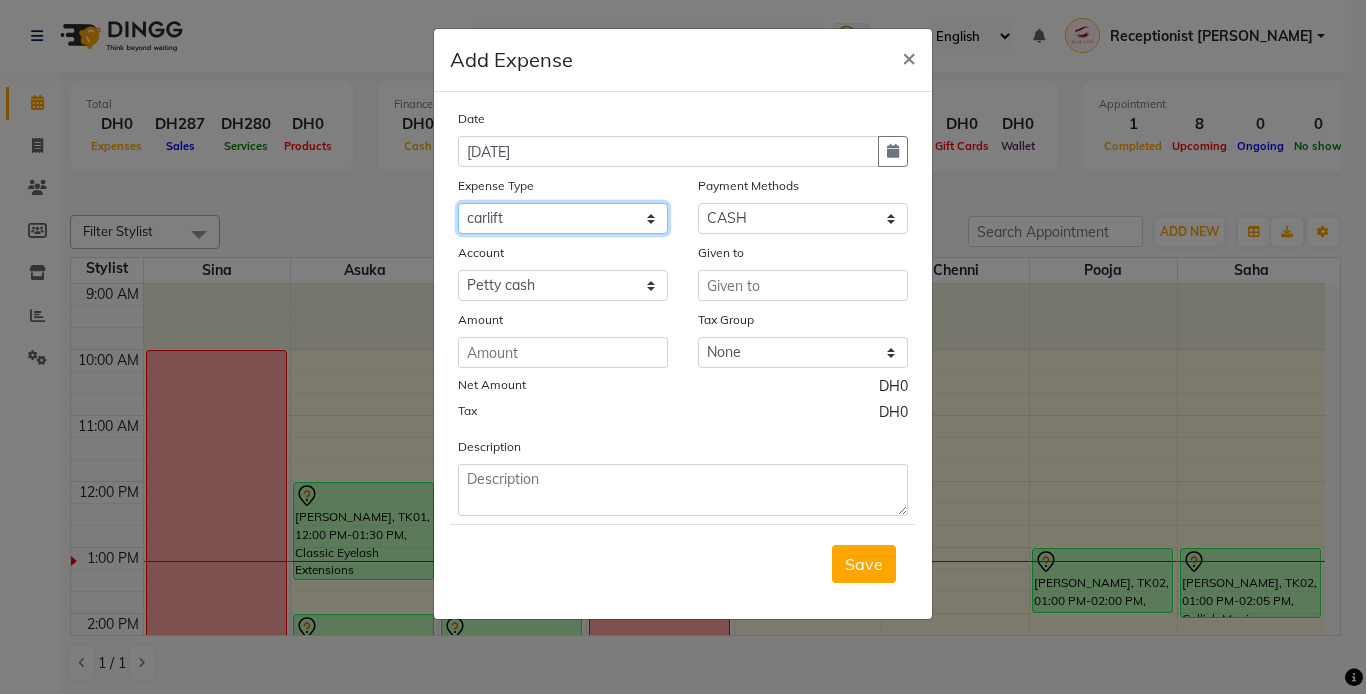 click on "Select ACCOMODATIONS RENT Advance Salary Bank charges carlift Car maintenance  Cash transfer to bank Cash transfer to hub Client Snacks Equipment Fuel Govt fee GROCERY STOCKS Incentive Insurance International purchase INTERNET LICENSE EXPENSES Maintenance Marketing Miscellaneous PRODUCTS Quickbook Refund Rent Salary shop renovation Staff Snacks staff tips Suppliers SUPPLIES Taxi Tips Utilities VISA EXPENSES Water WPS CHARGE" 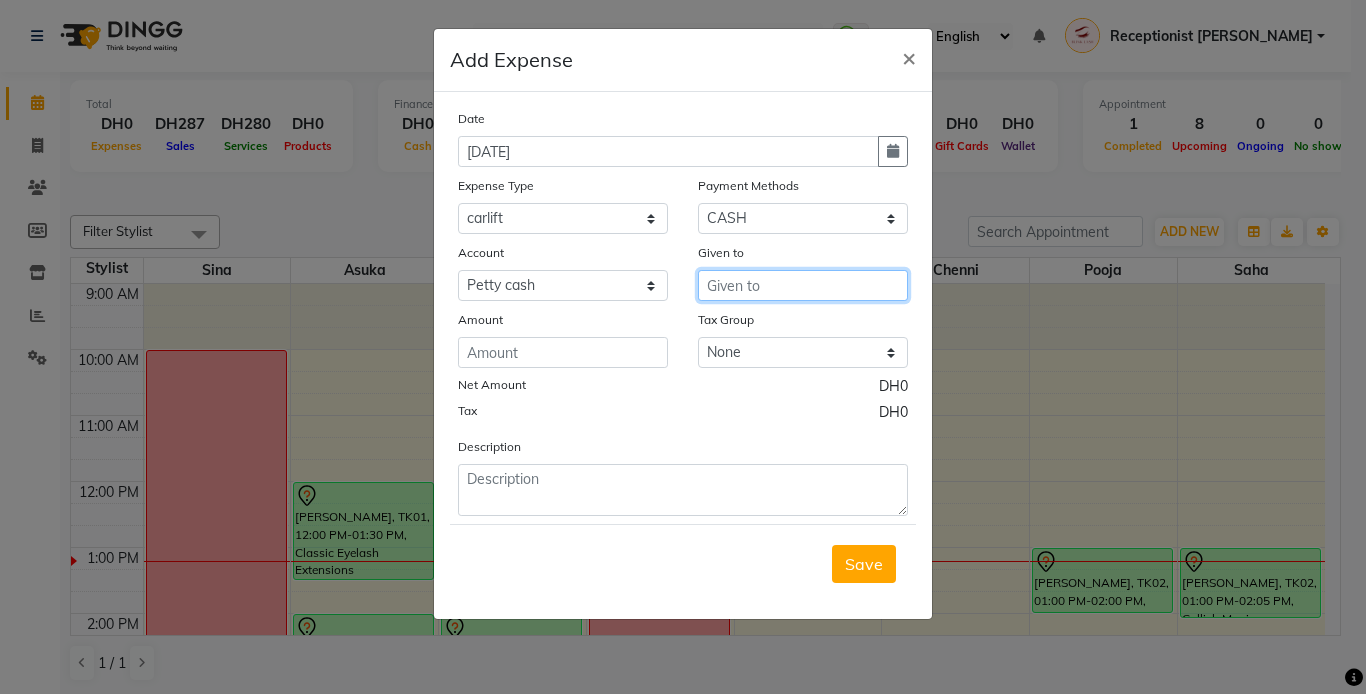 click at bounding box center (803, 285) 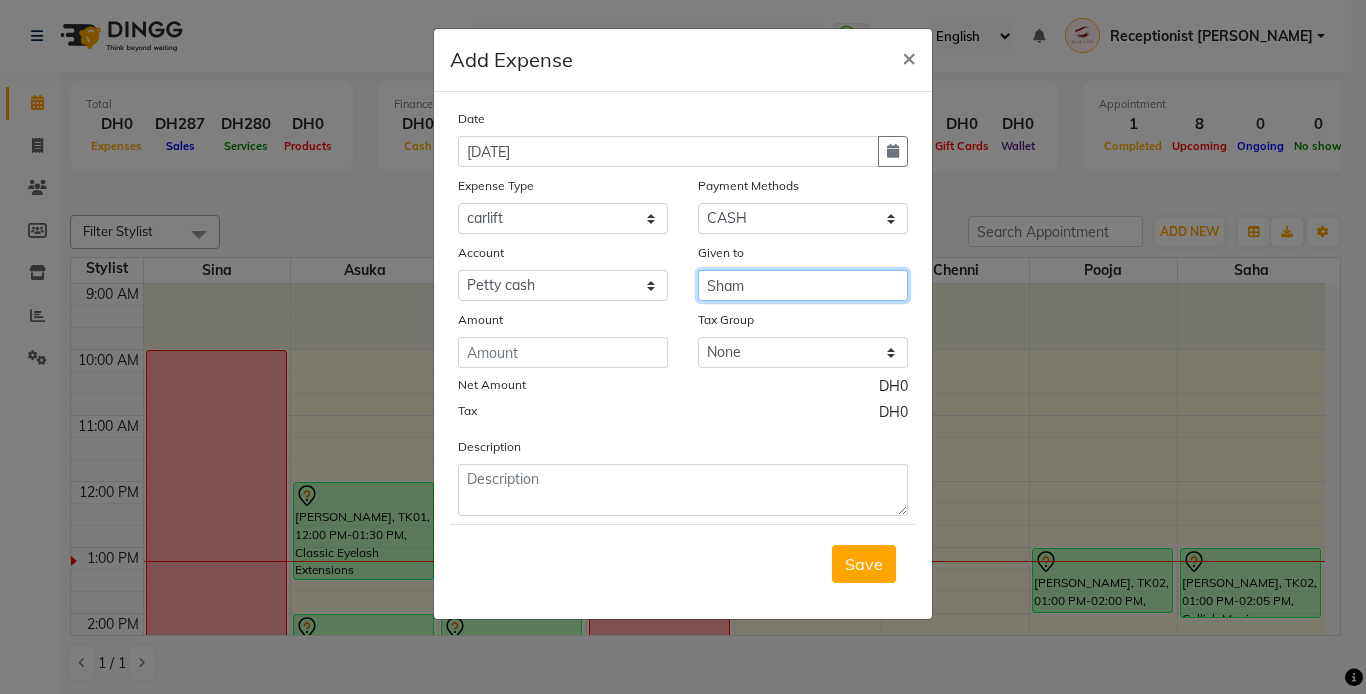 type on "Sham" 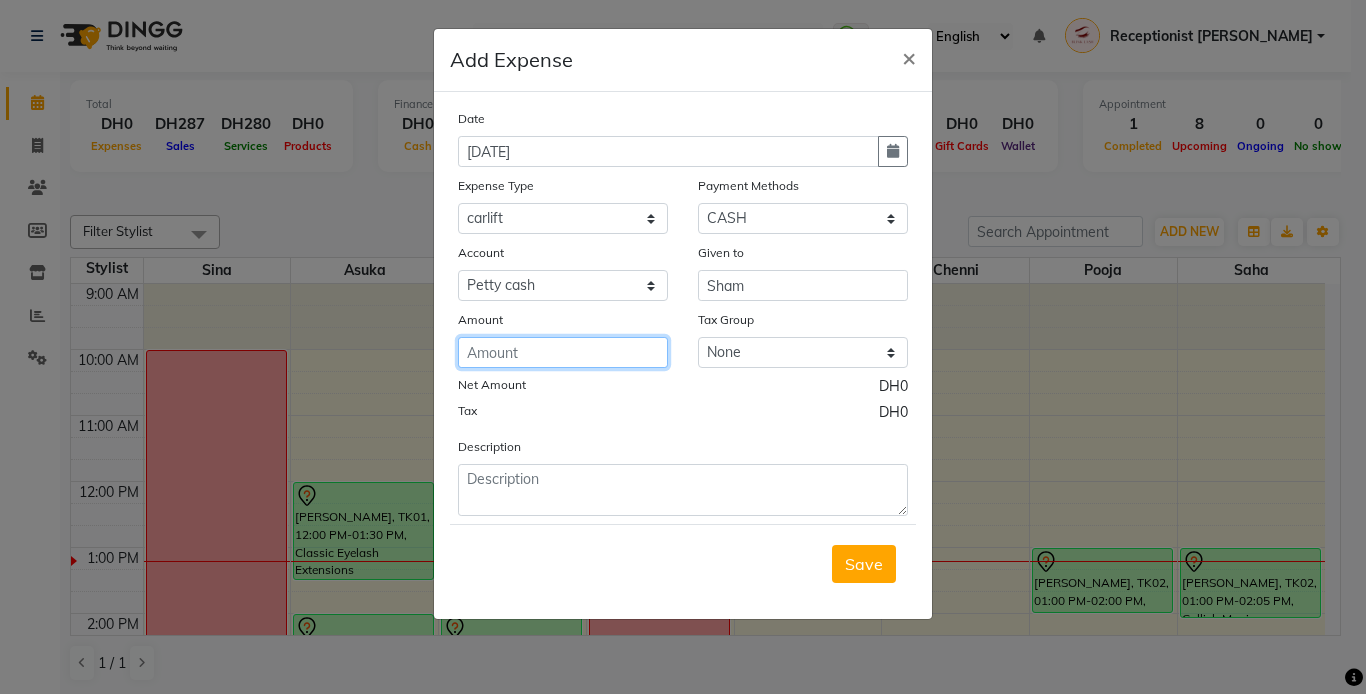 click on "Amount" 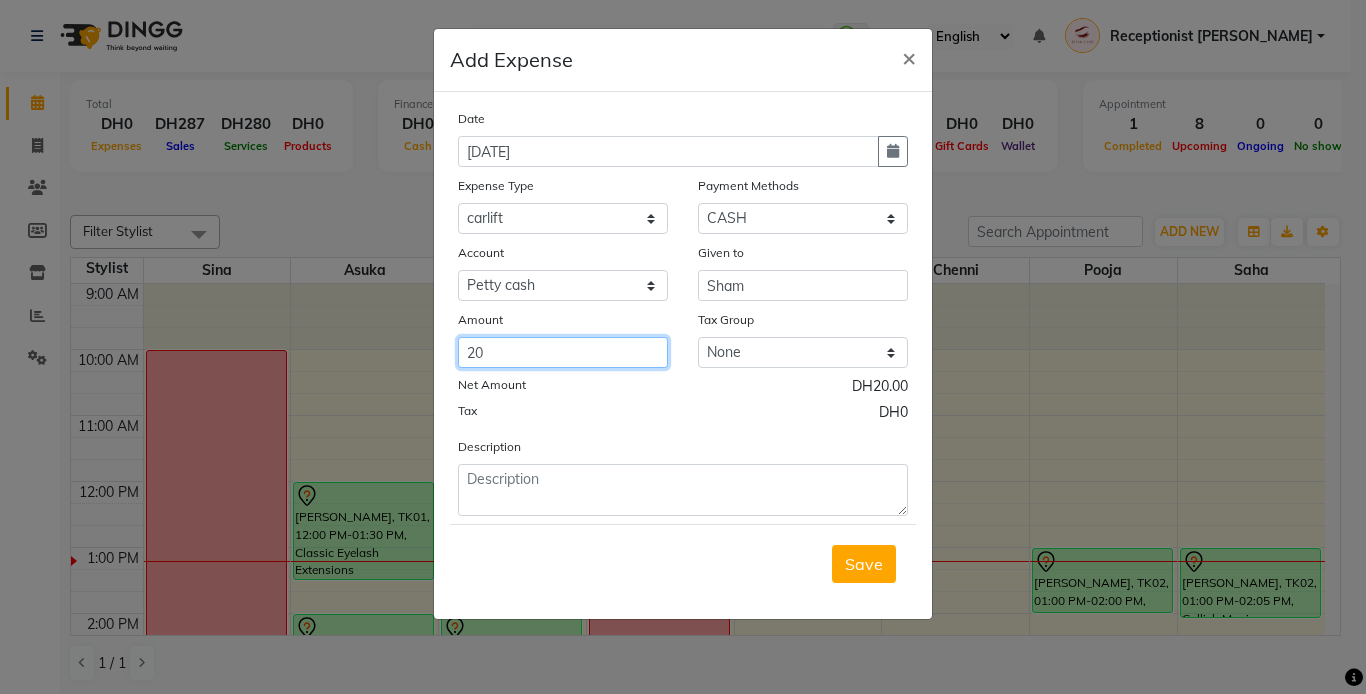 type on "20" 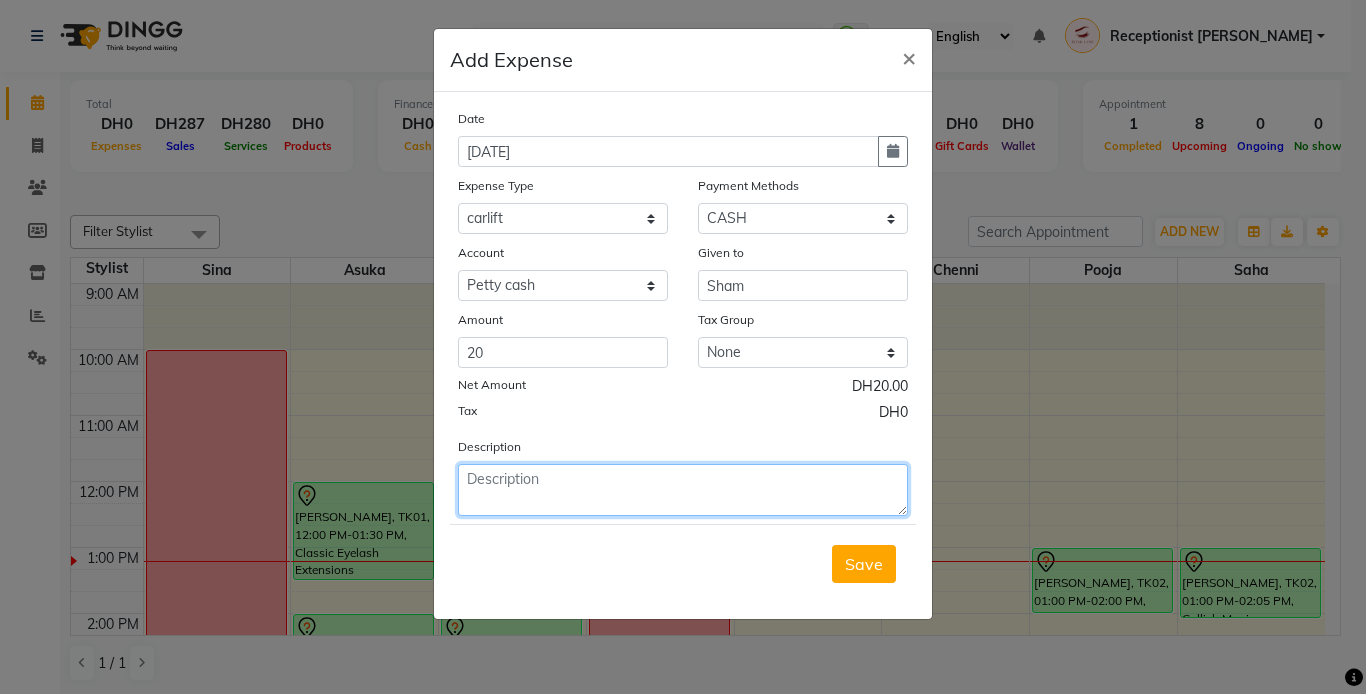 click 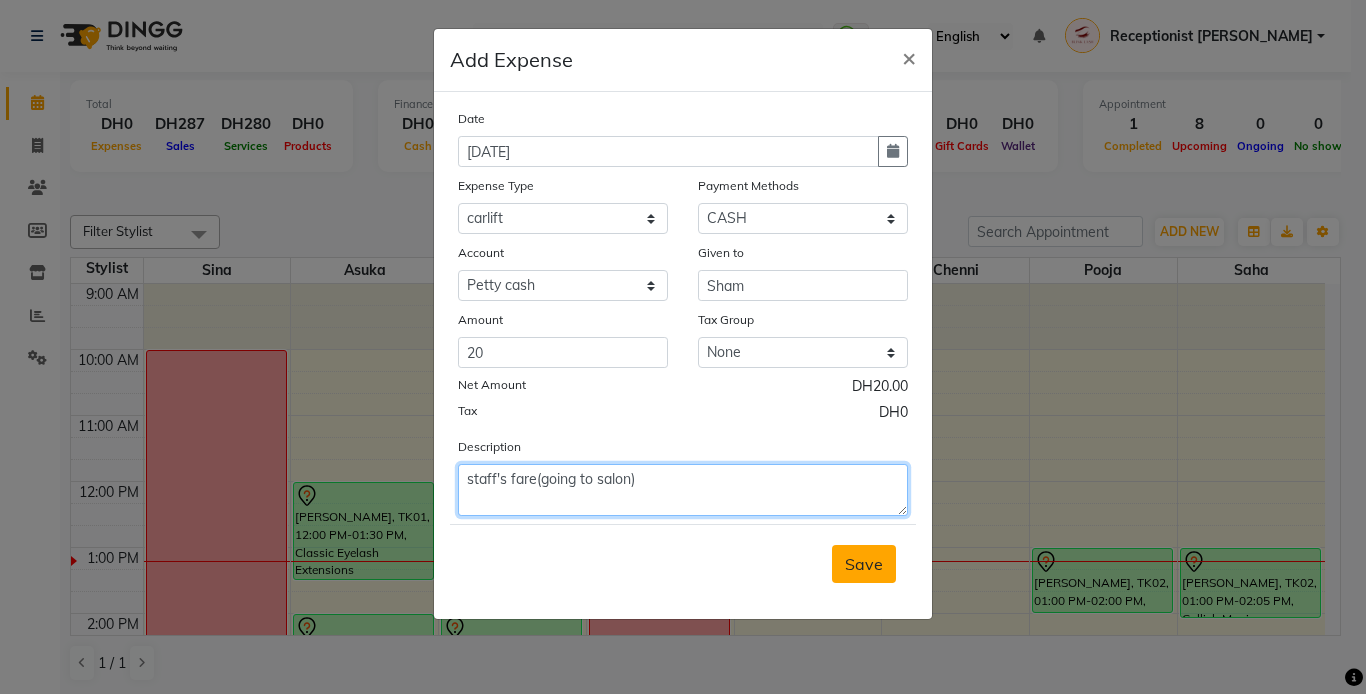 type on "staff's fare(going to salon)" 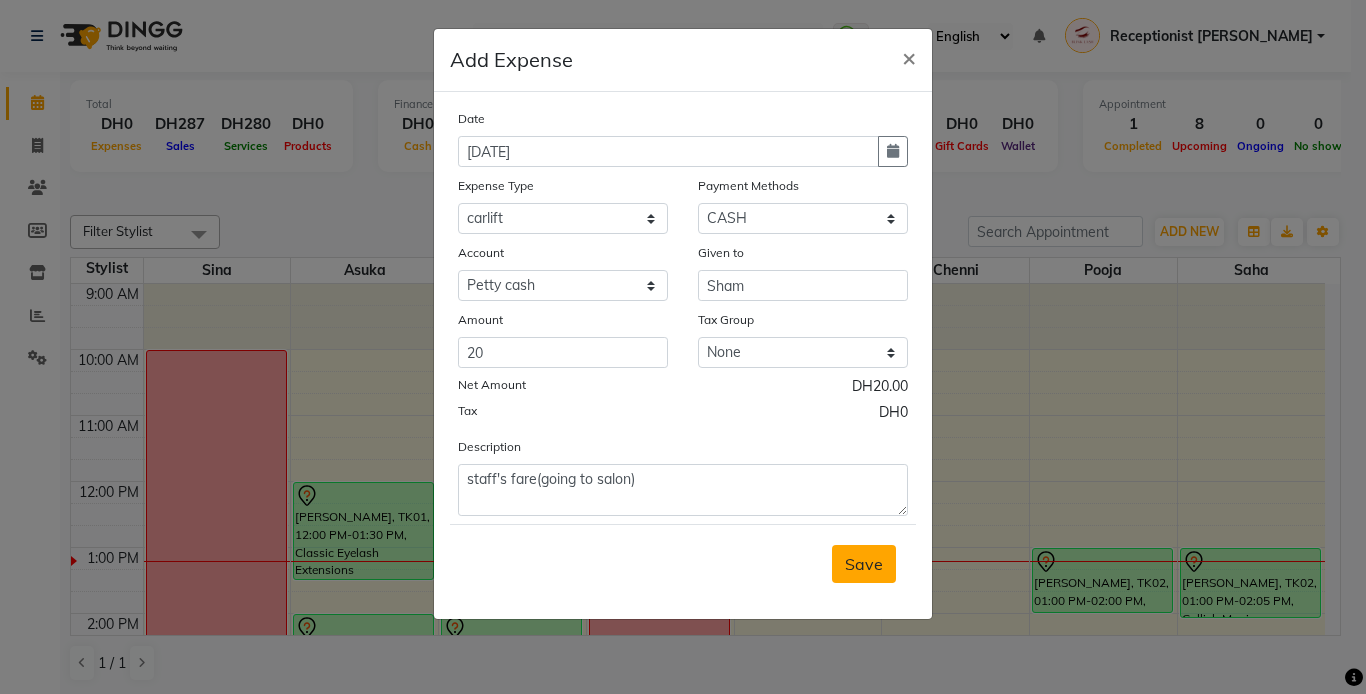 click on "Save" at bounding box center [864, 564] 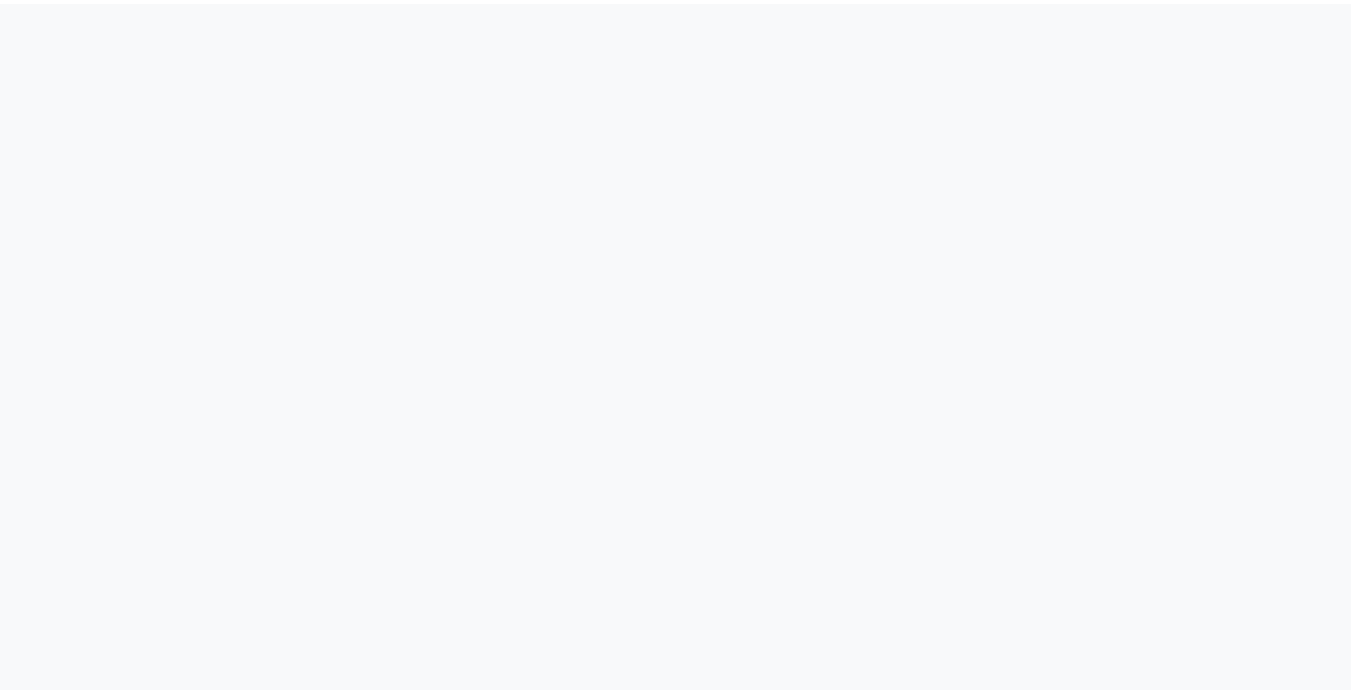 scroll, scrollTop: 0, scrollLeft: 0, axis: both 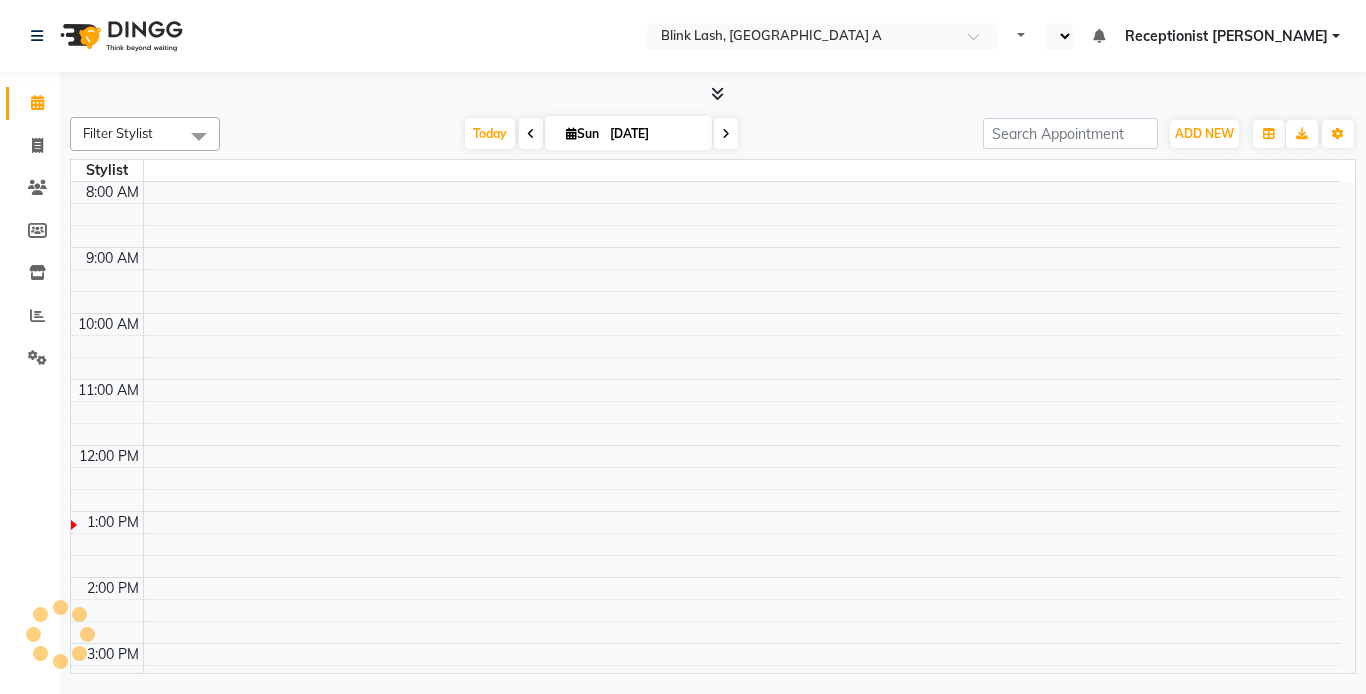 select on "en" 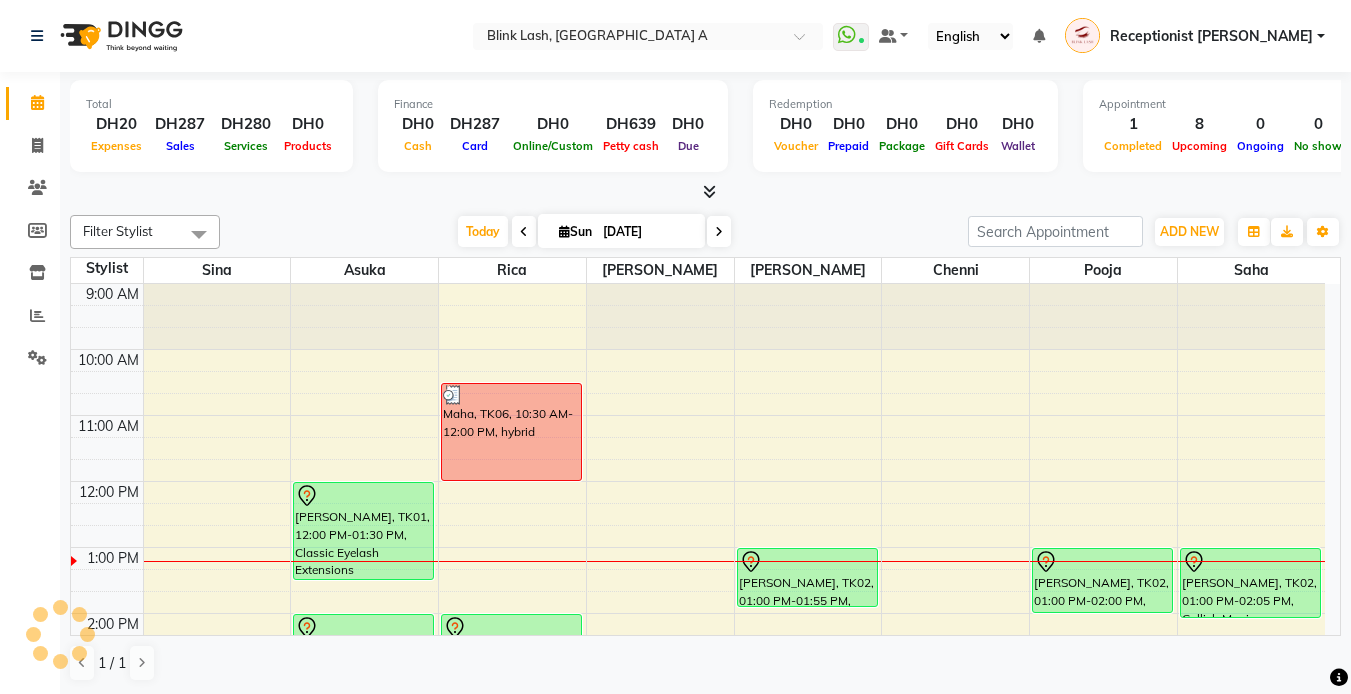 scroll, scrollTop: 0, scrollLeft: 0, axis: both 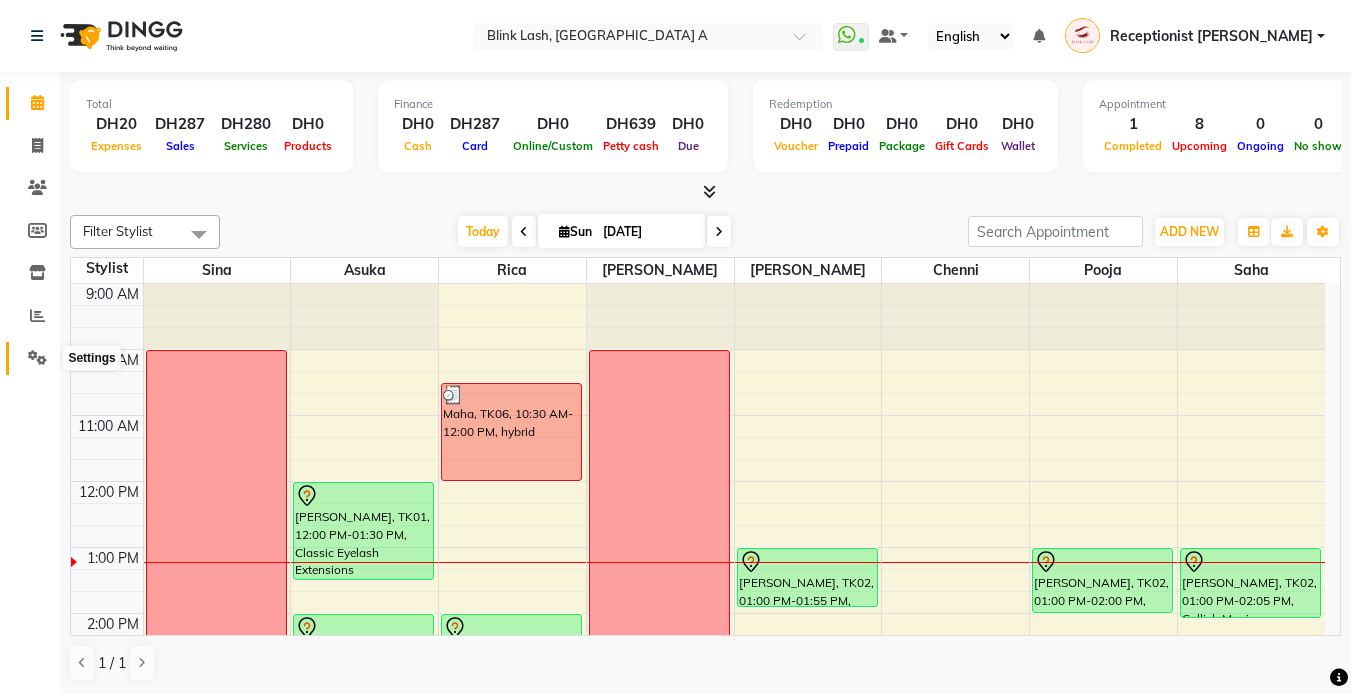 click 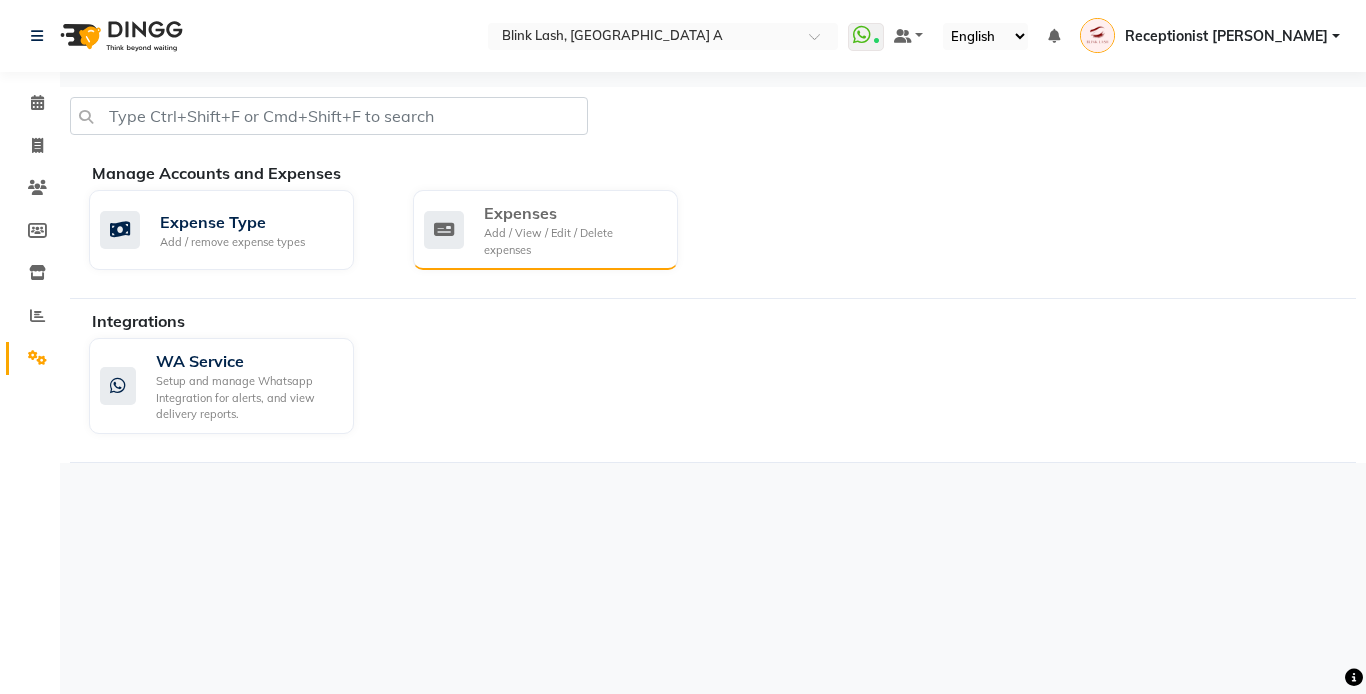 click on "Expenses" 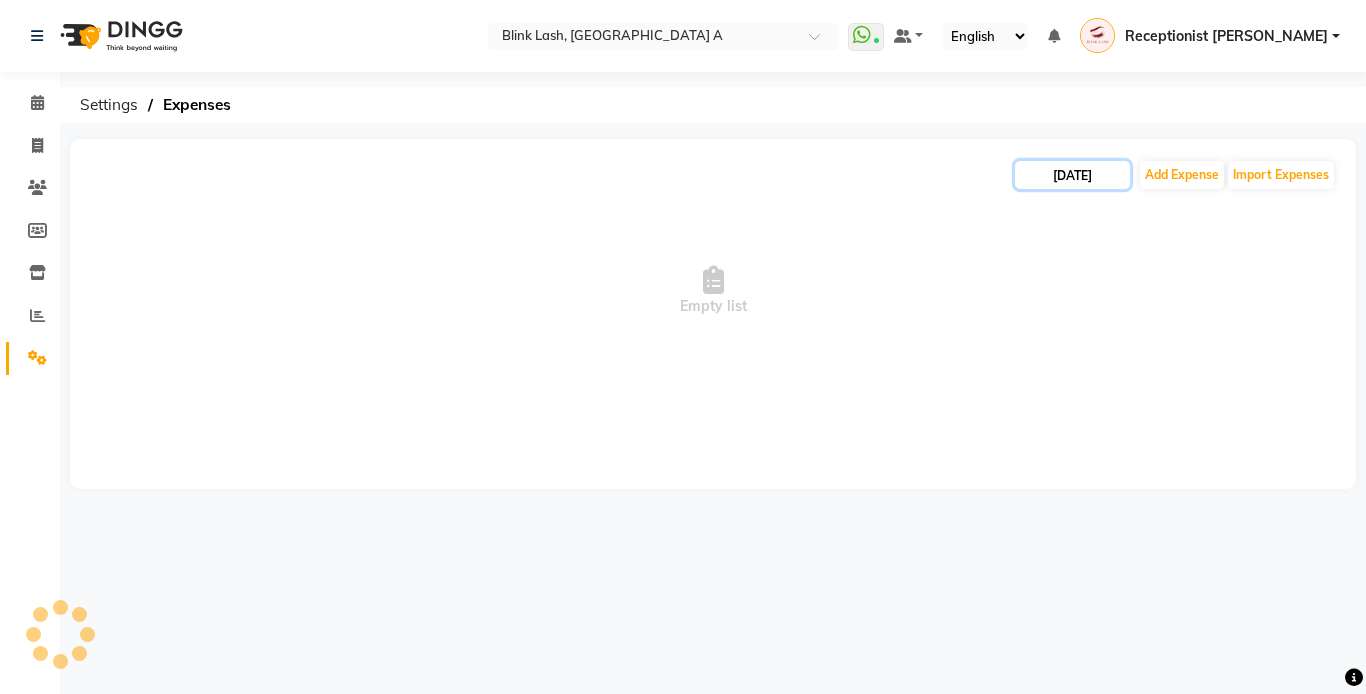 click on "[DATE]" 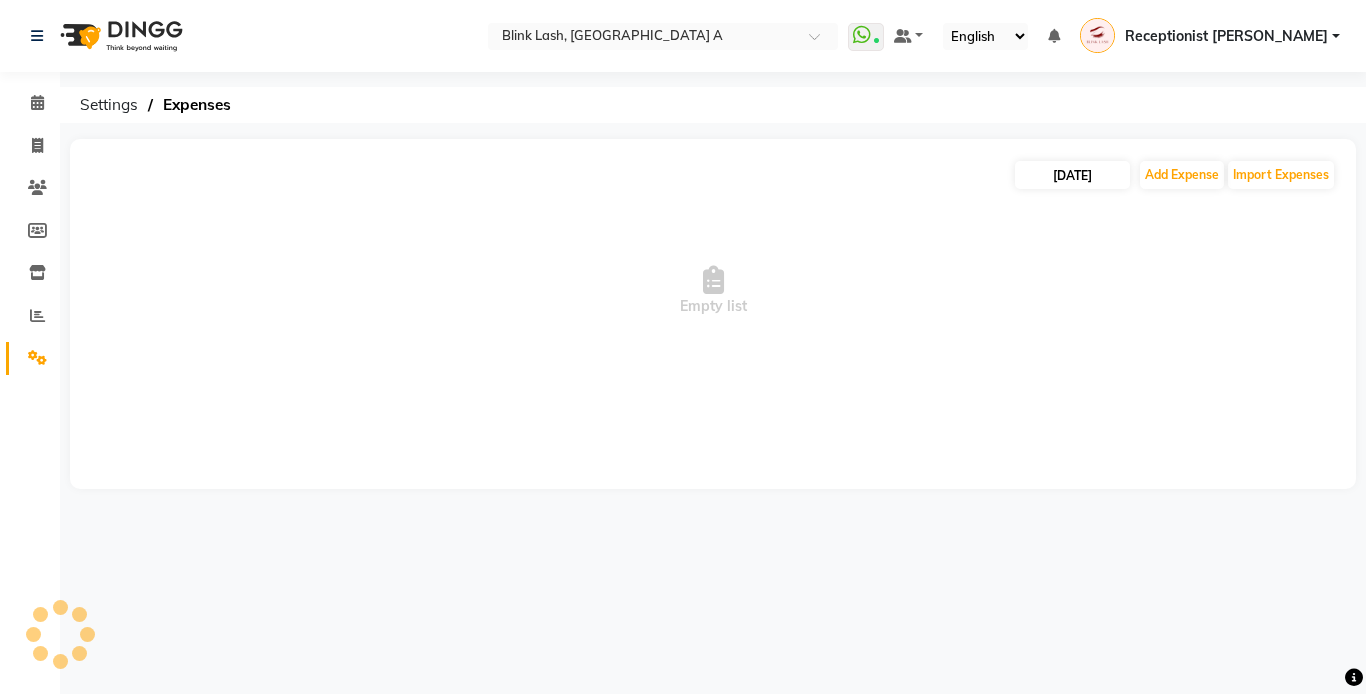 select on "7" 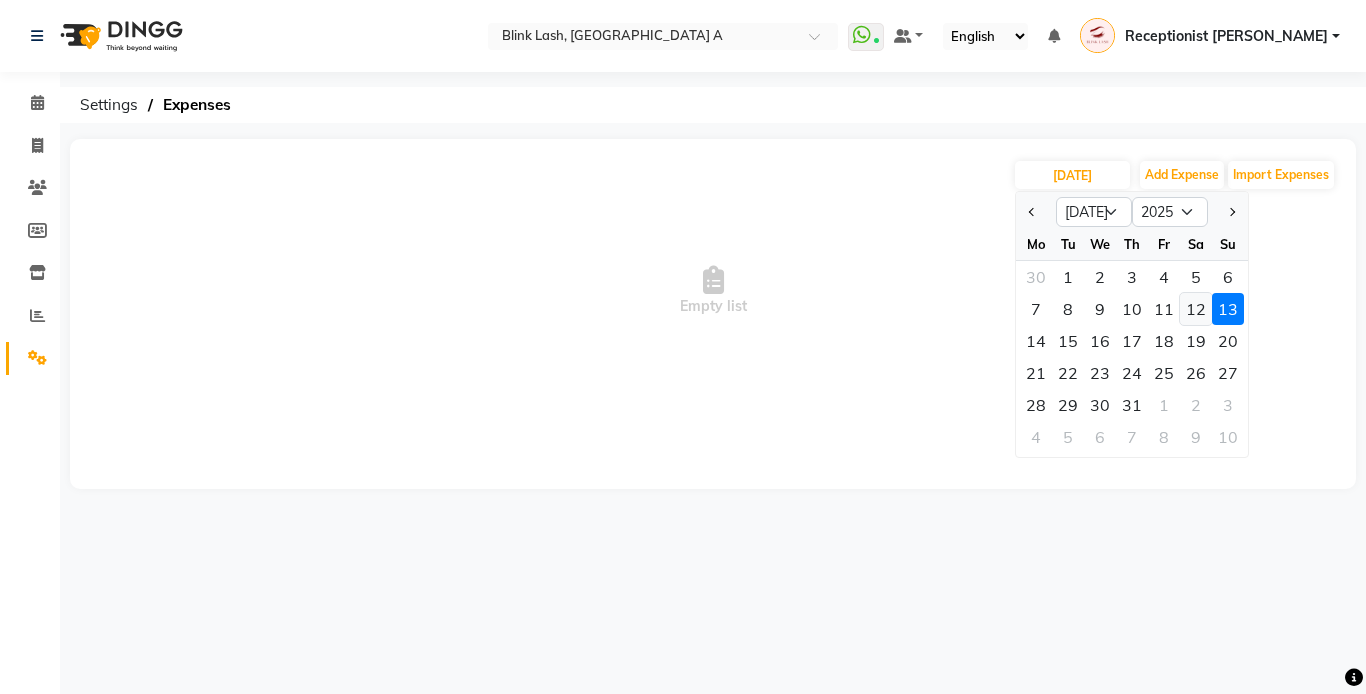 click on "12" 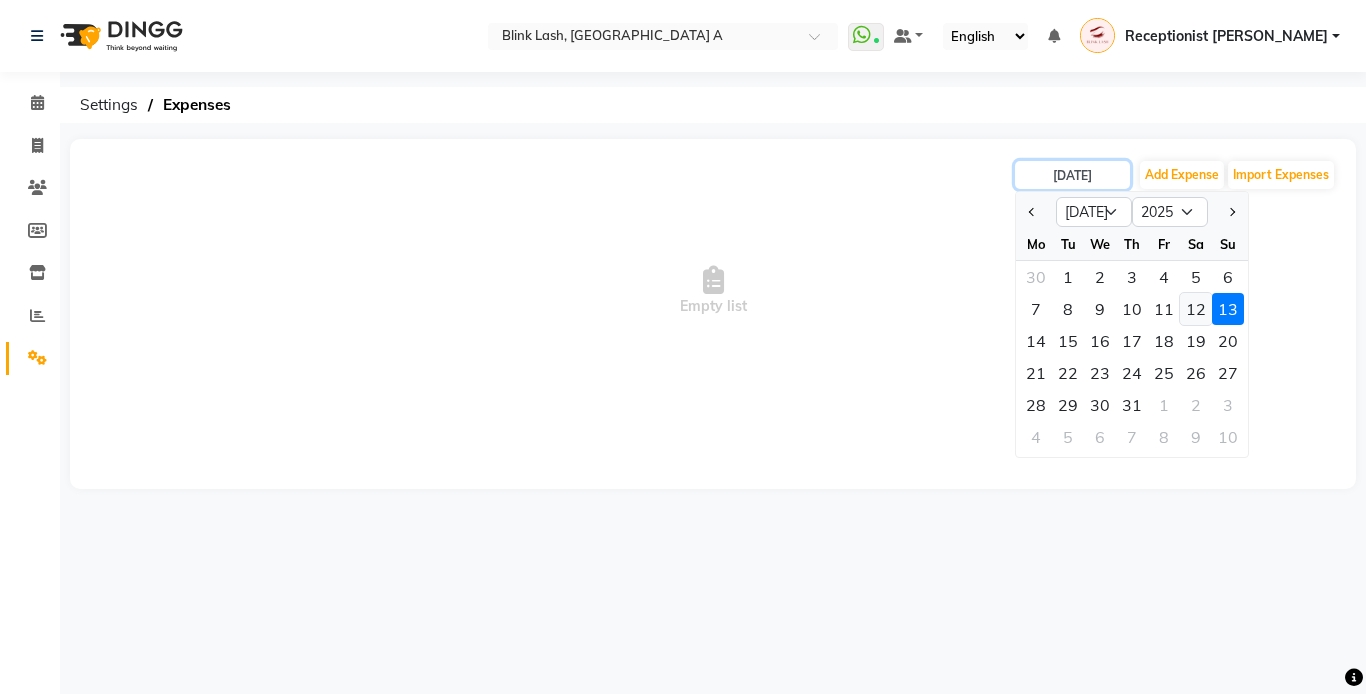 type on "12-07-2025" 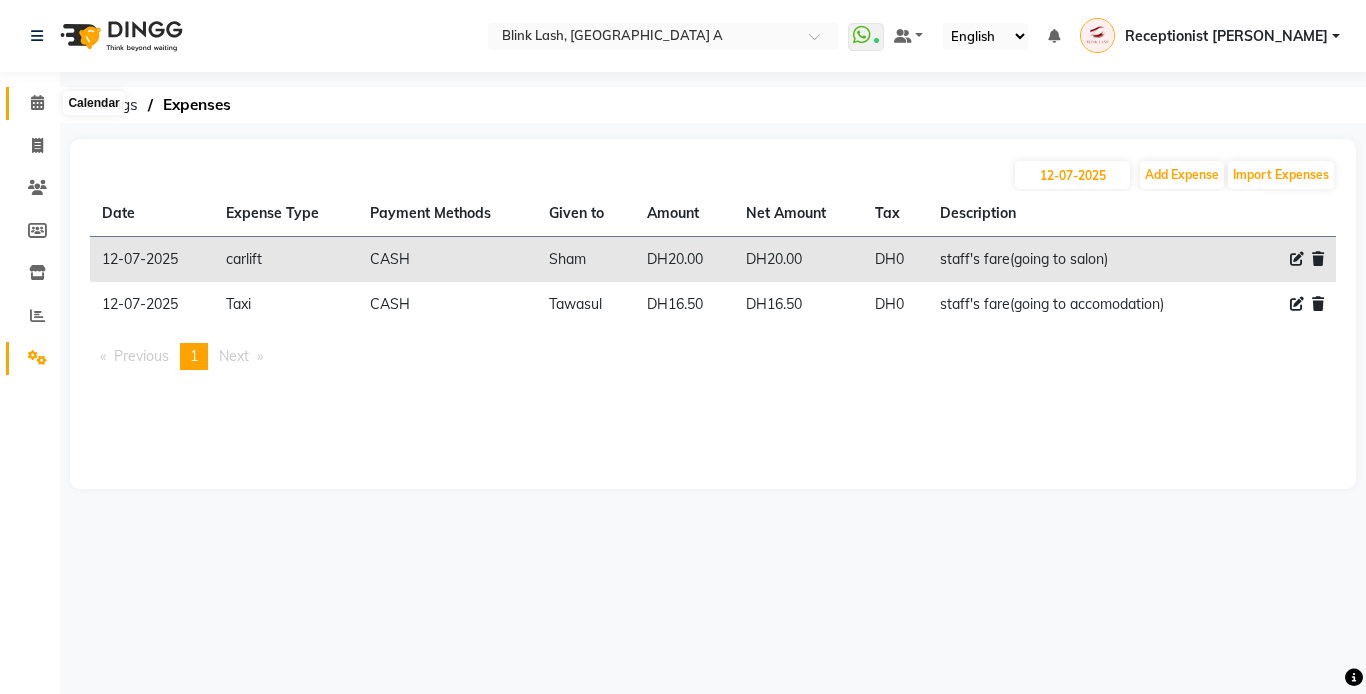 click 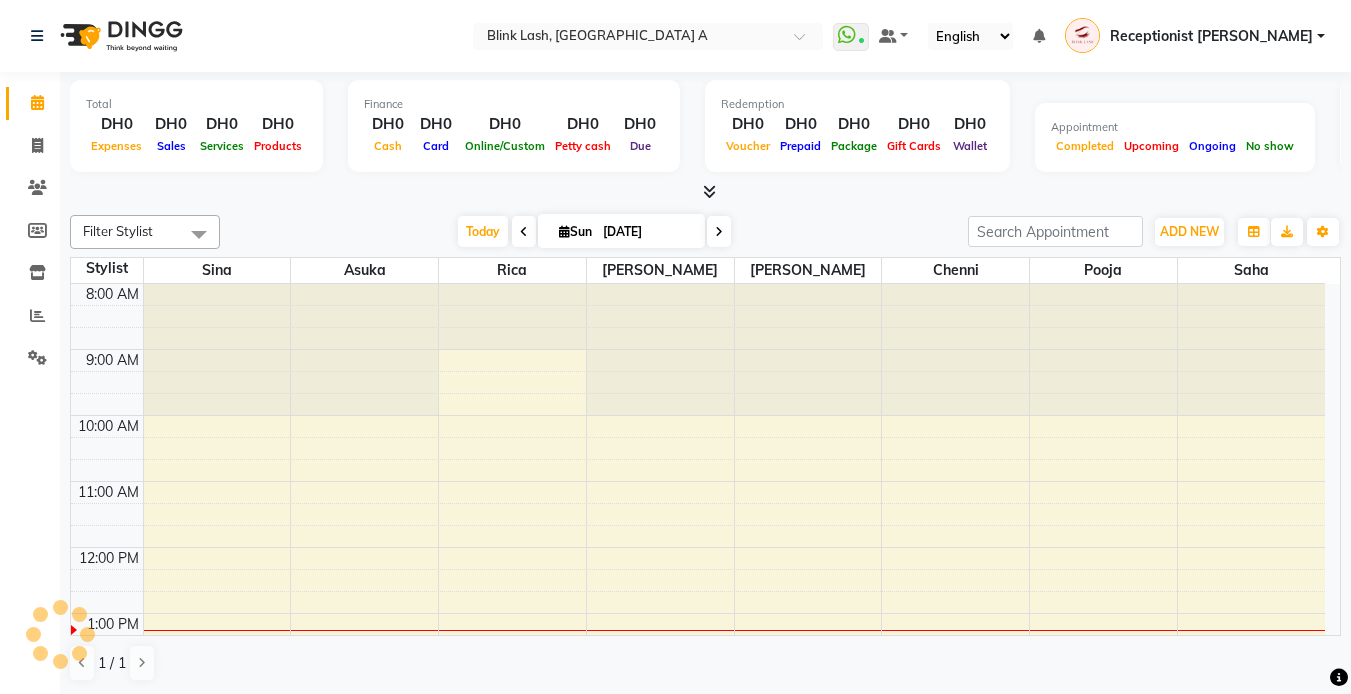 scroll, scrollTop: 0, scrollLeft: 0, axis: both 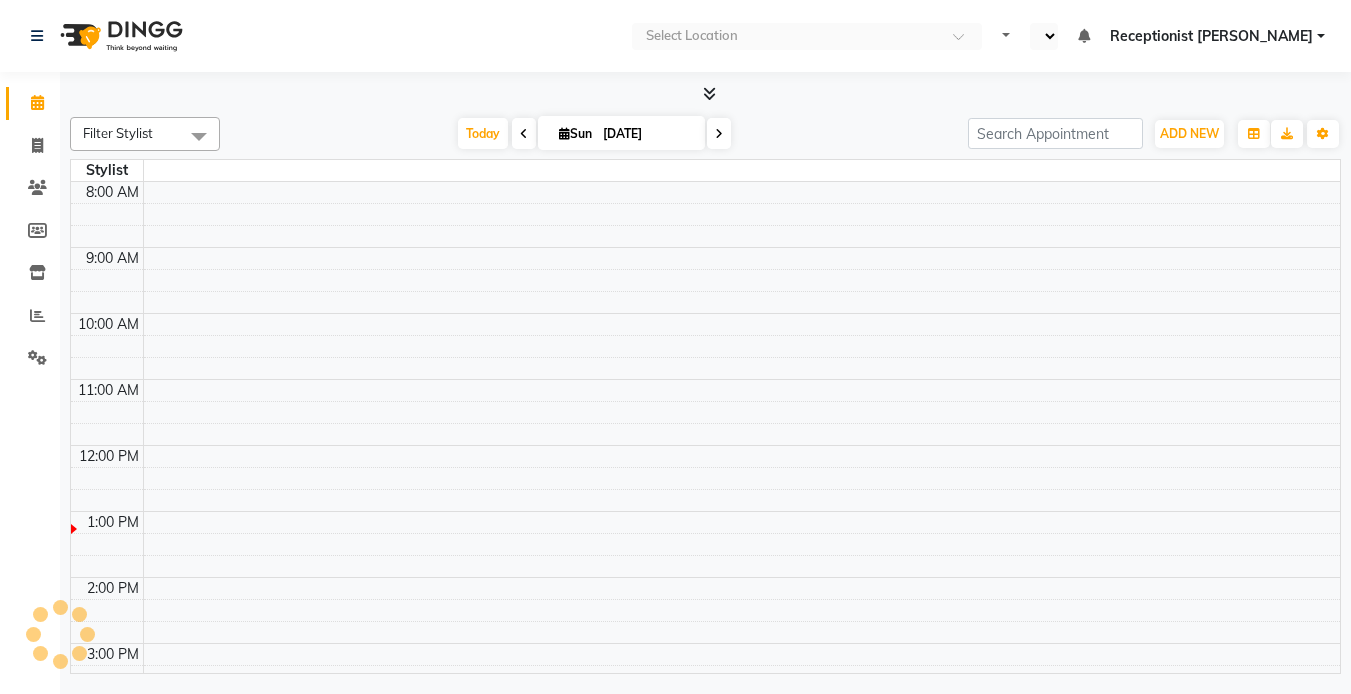 select on "en" 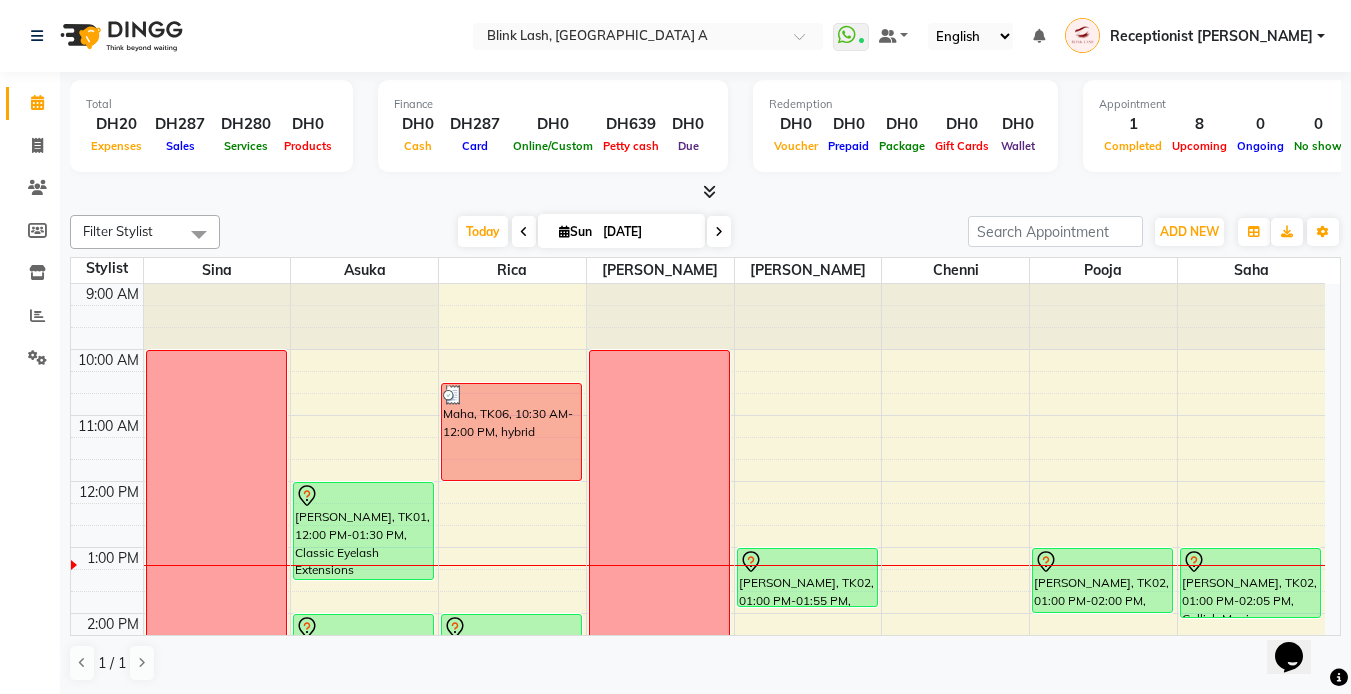 scroll, scrollTop: 0, scrollLeft: 0, axis: both 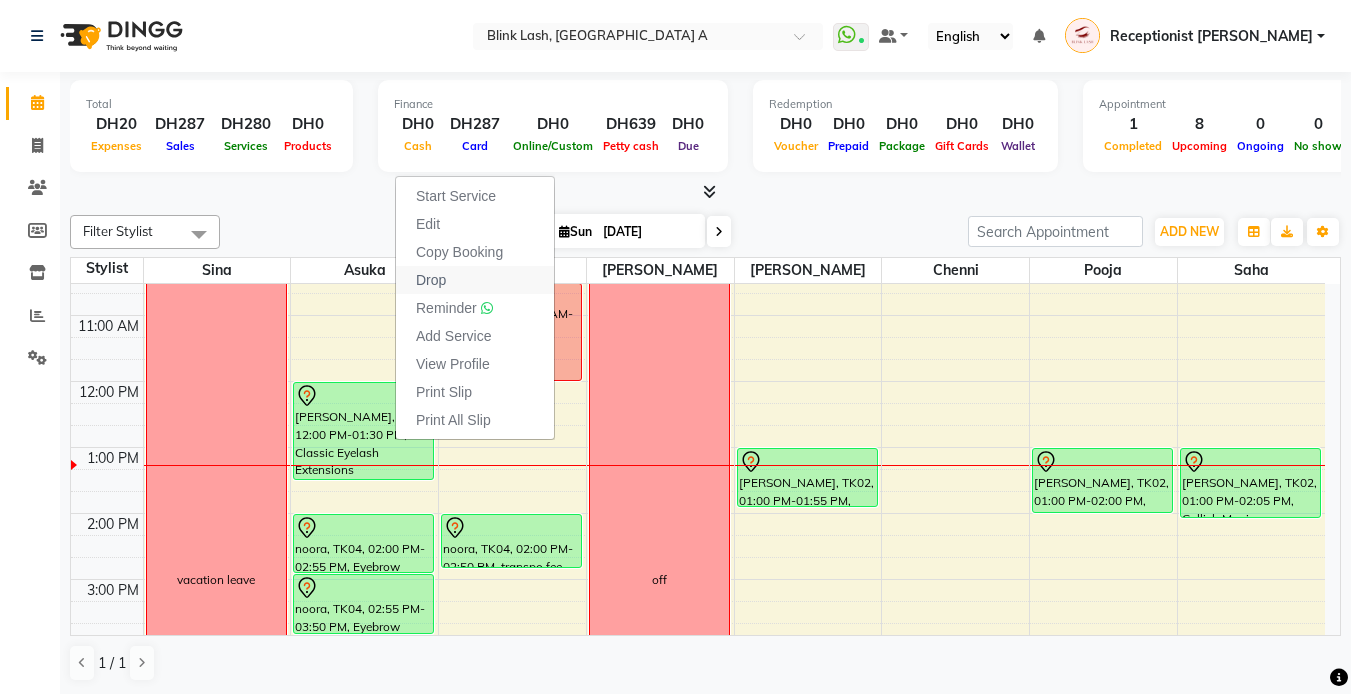 click on "Drop" at bounding box center [475, 280] 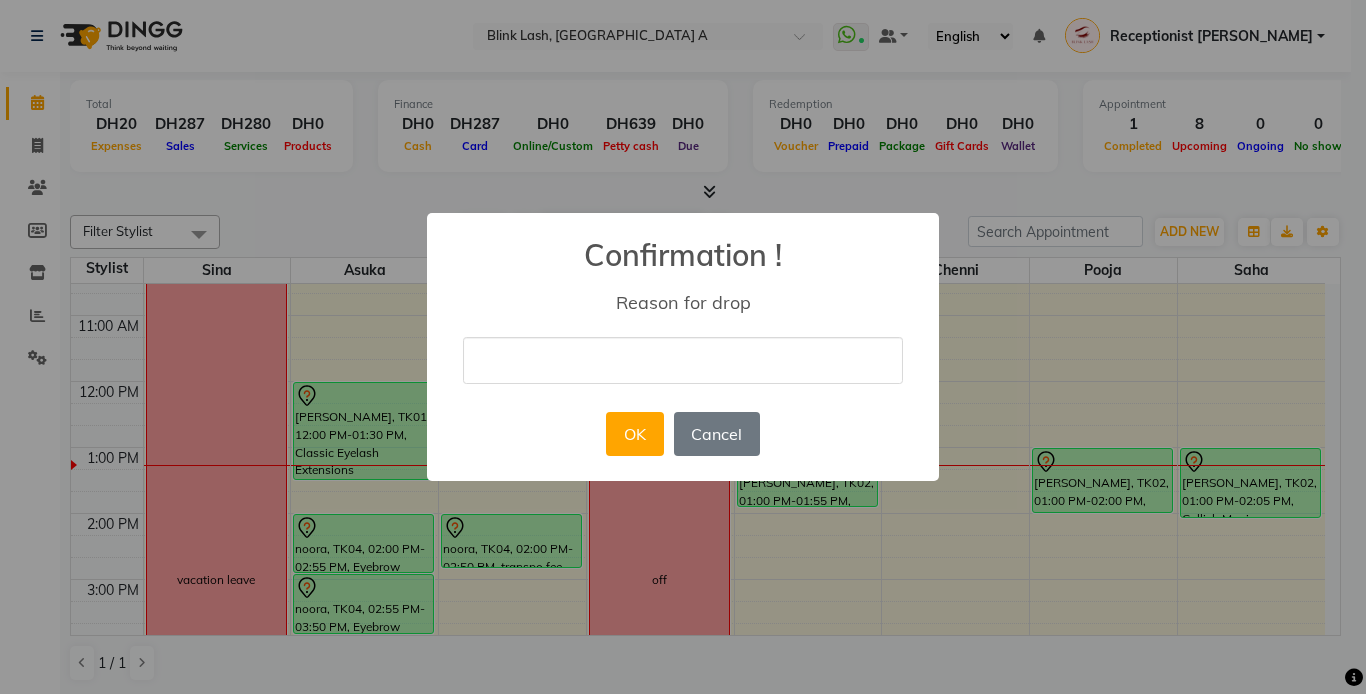 click on "× Confirmation ! Reason for drop OK No Cancel" at bounding box center [683, 347] 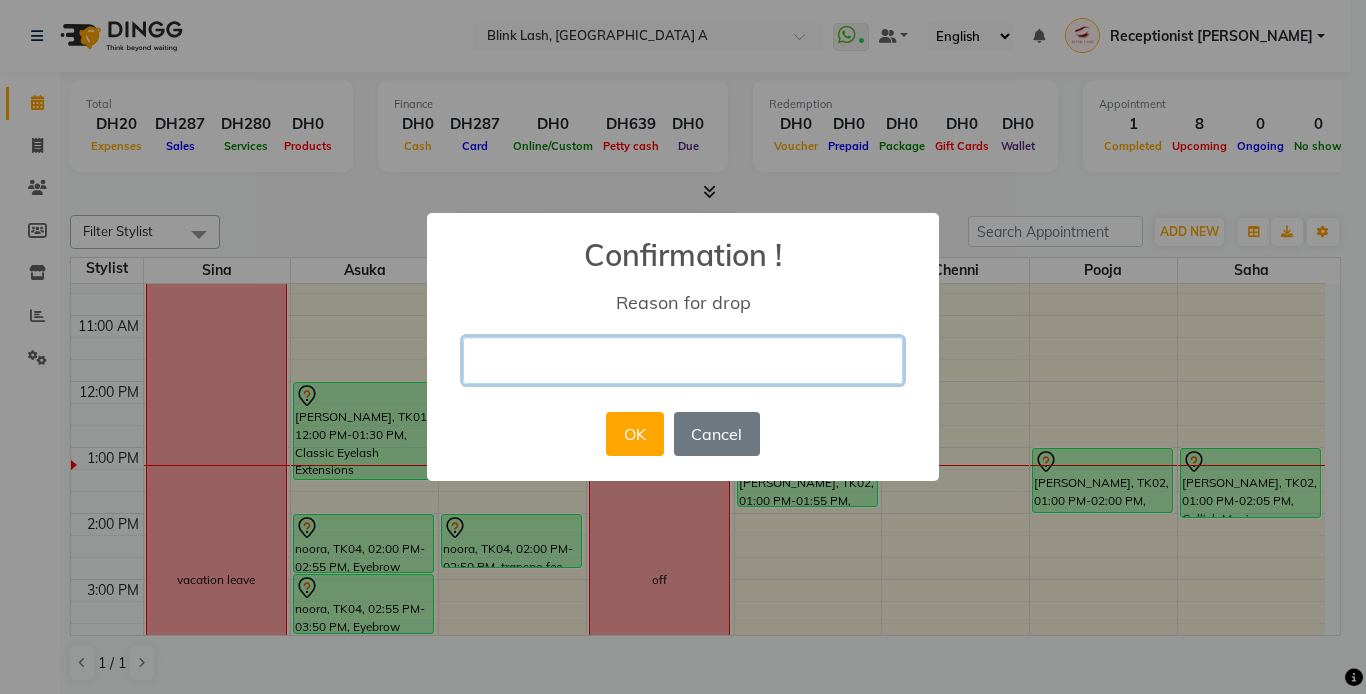 click at bounding box center (683, 360) 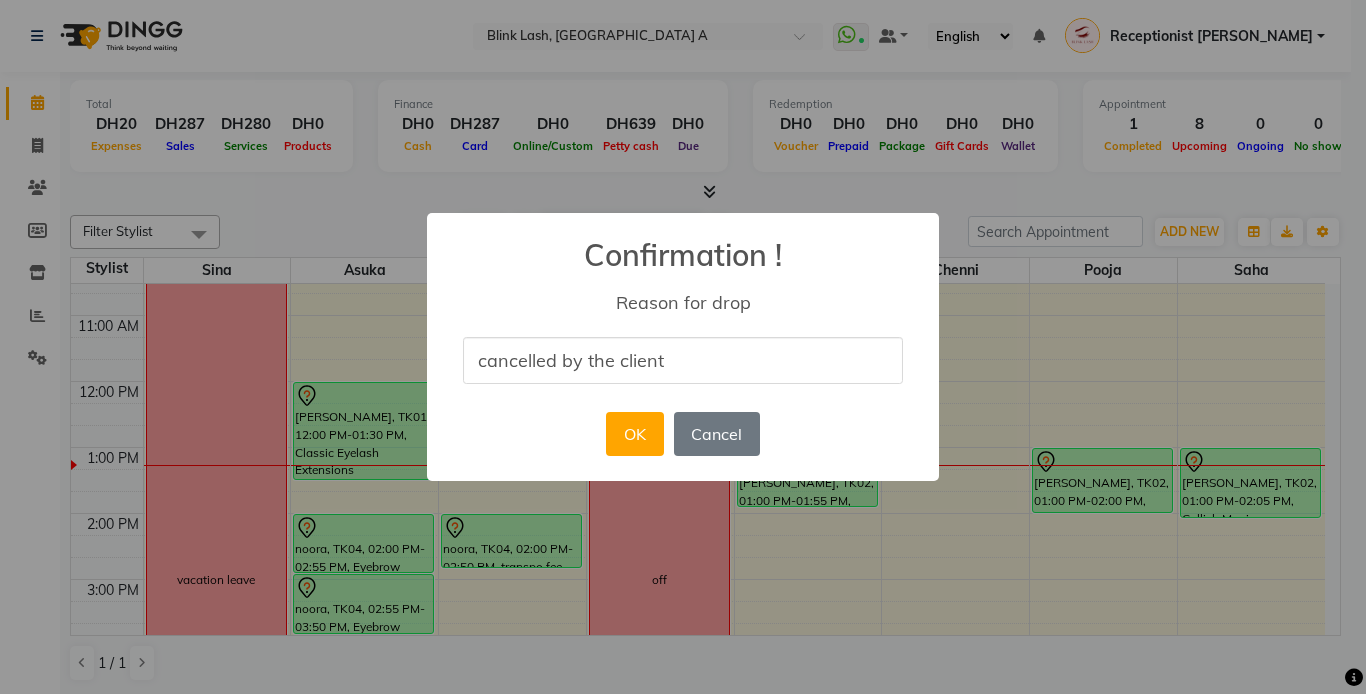 click on "× Confirmation ! Reason for drop cancelled by the client OK No Cancel" at bounding box center (683, 347) 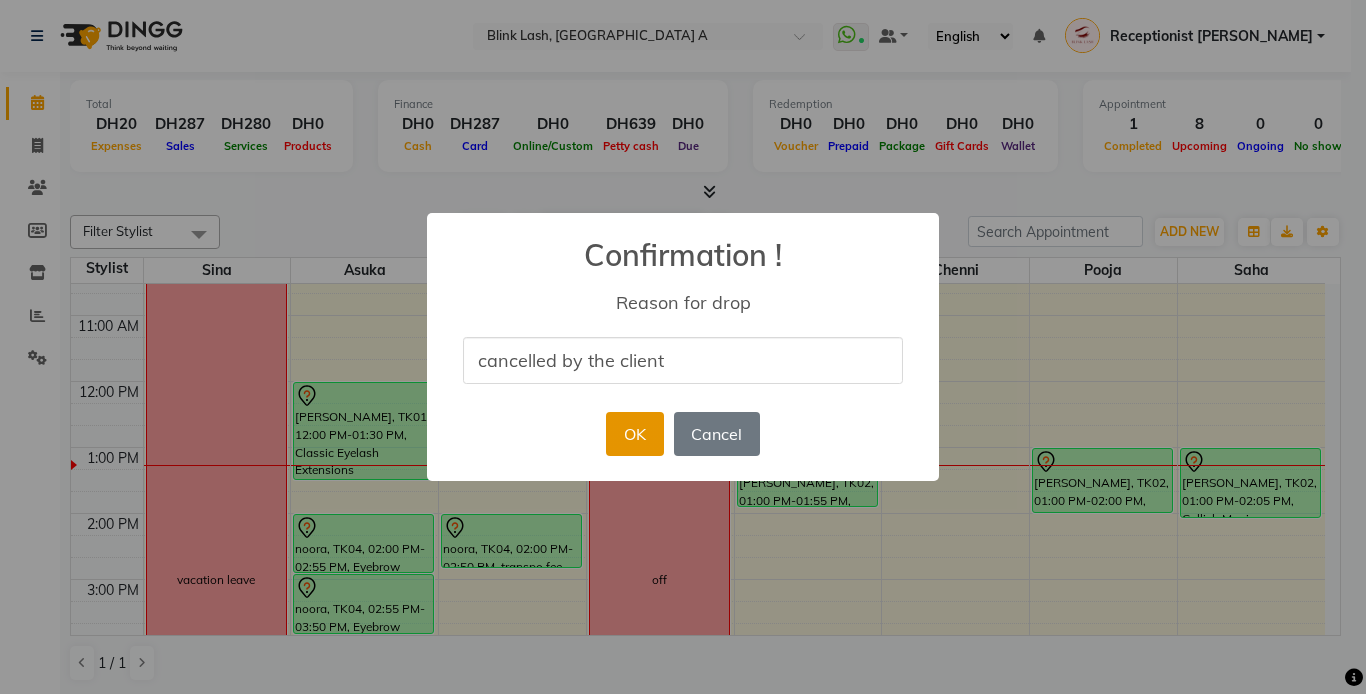 drag, startPoint x: 597, startPoint y: 429, endPoint x: 619, endPoint y: 424, distance: 22.561028 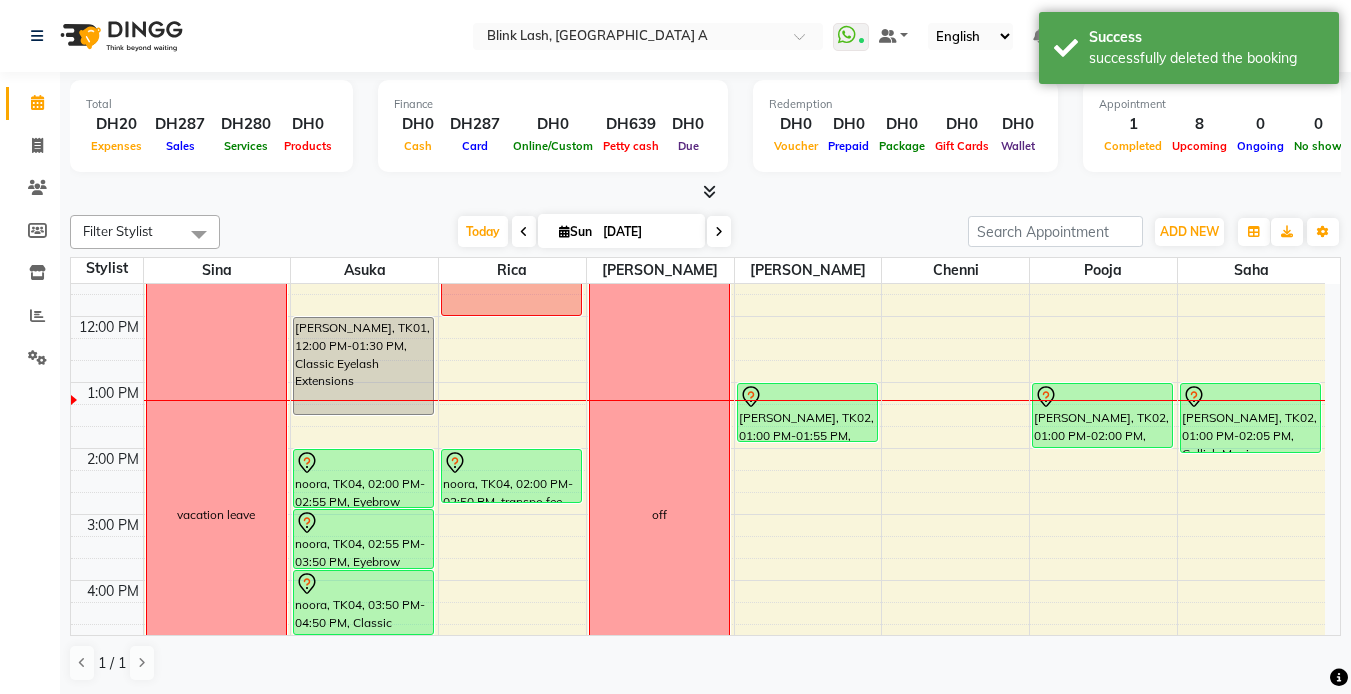 scroll, scrollTop: 200, scrollLeft: 0, axis: vertical 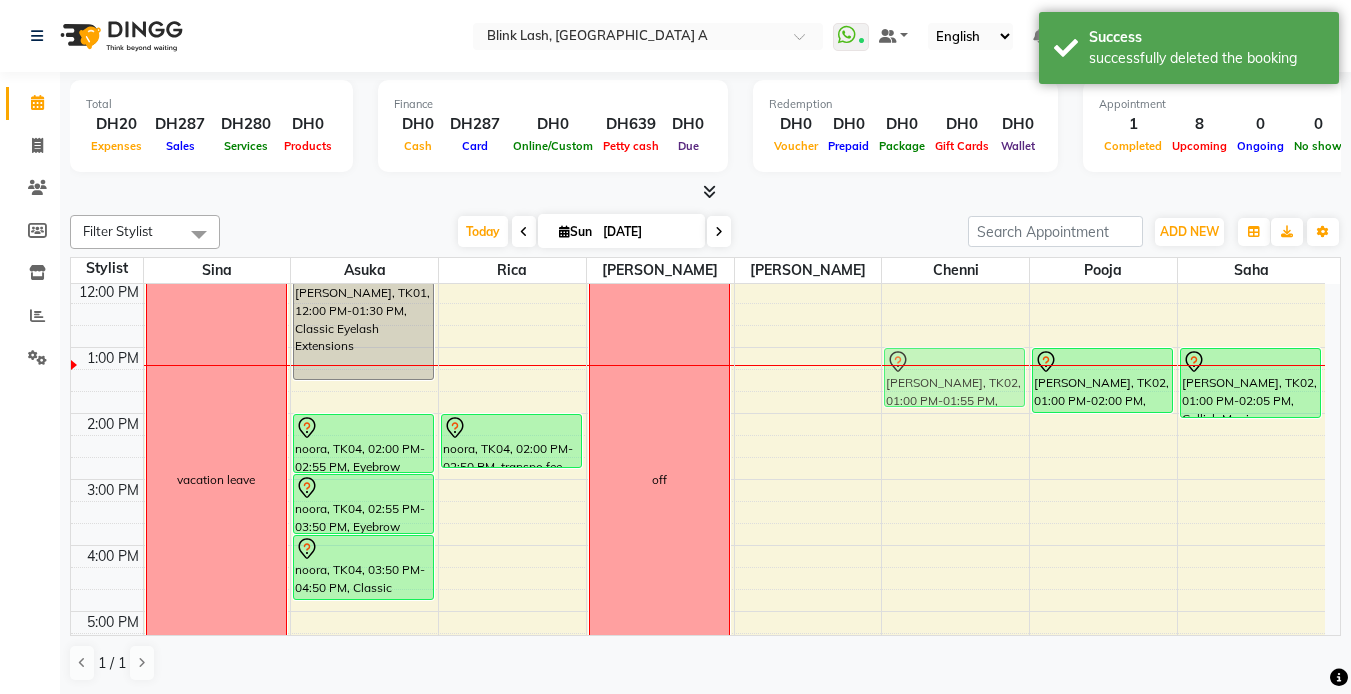 drag, startPoint x: 798, startPoint y: 361, endPoint x: 889, endPoint y: 369, distance: 91.350975 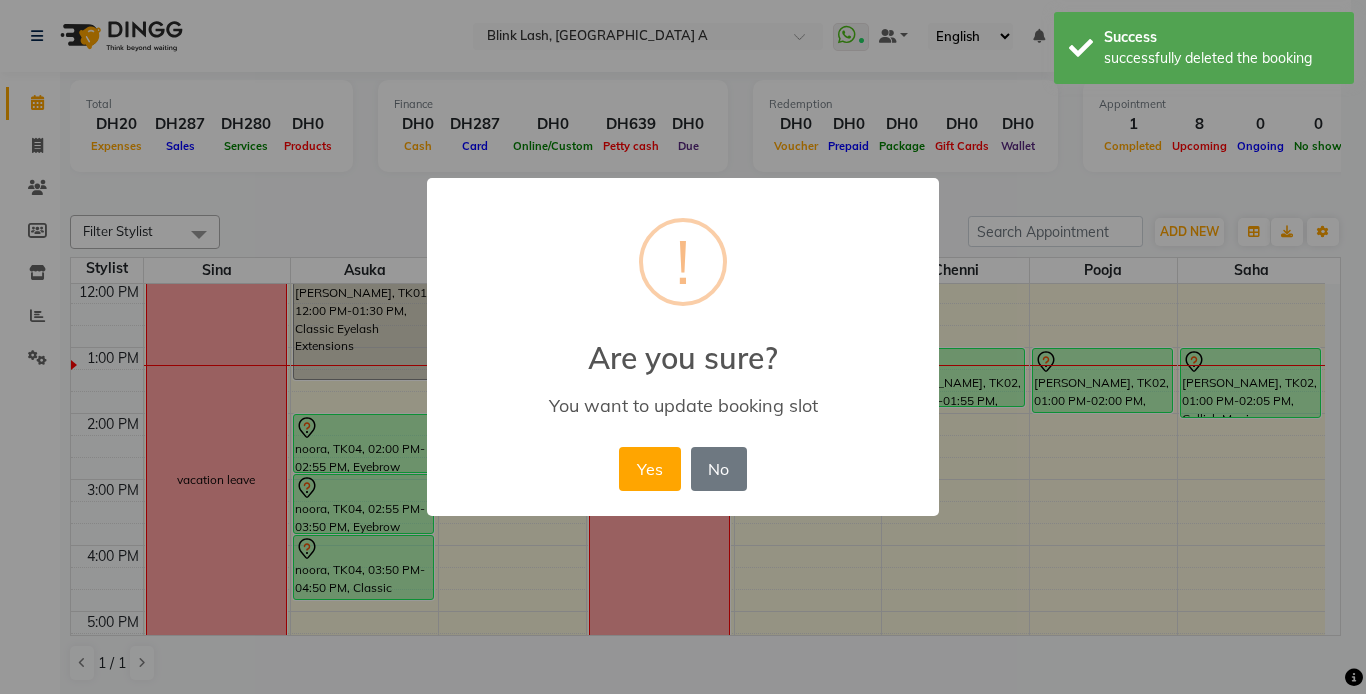 drag, startPoint x: 664, startPoint y: 476, endPoint x: 697, endPoint y: 519, distance: 54.20332 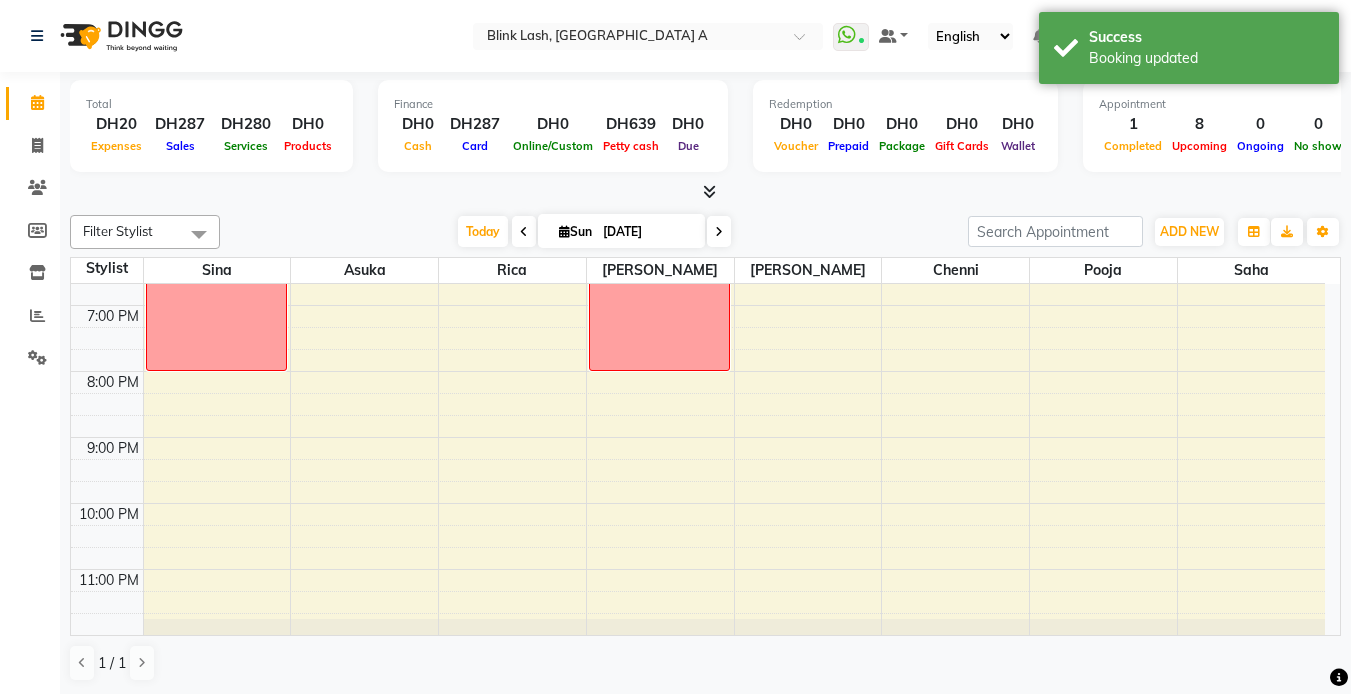 scroll, scrollTop: 138, scrollLeft: 0, axis: vertical 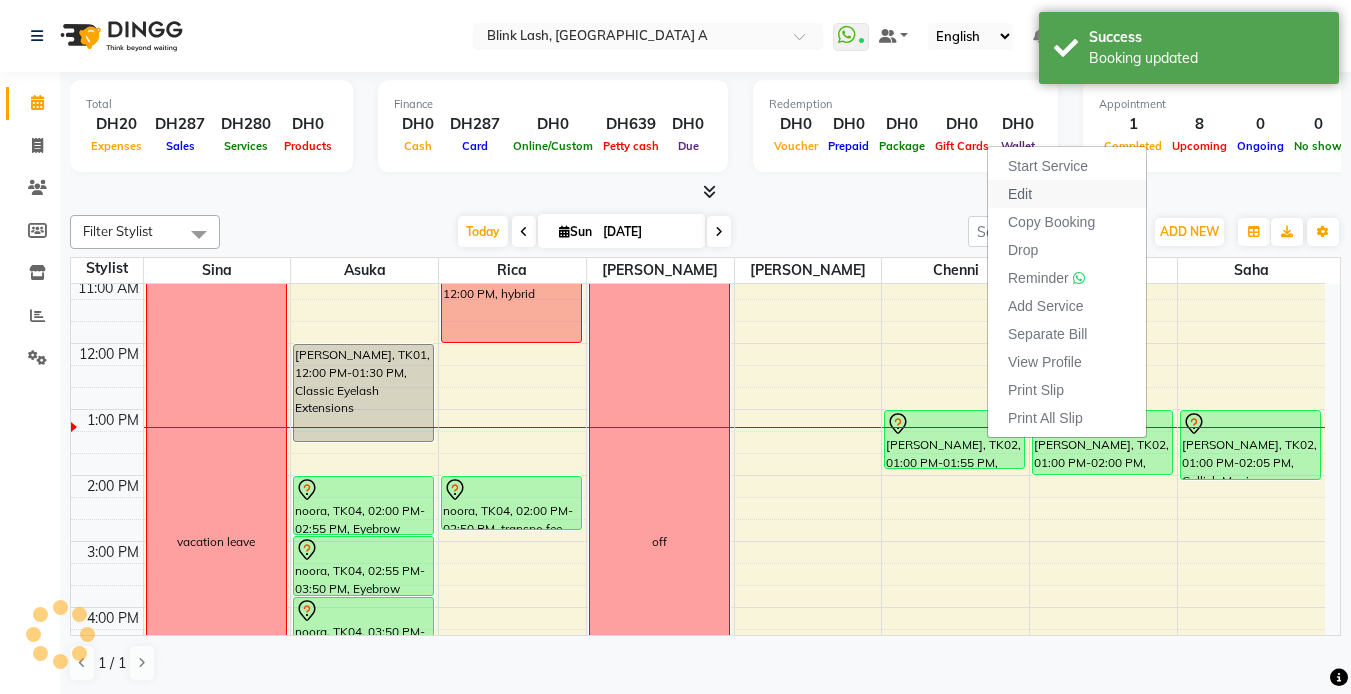 click on "Edit" at bounding box center (1020, 194) 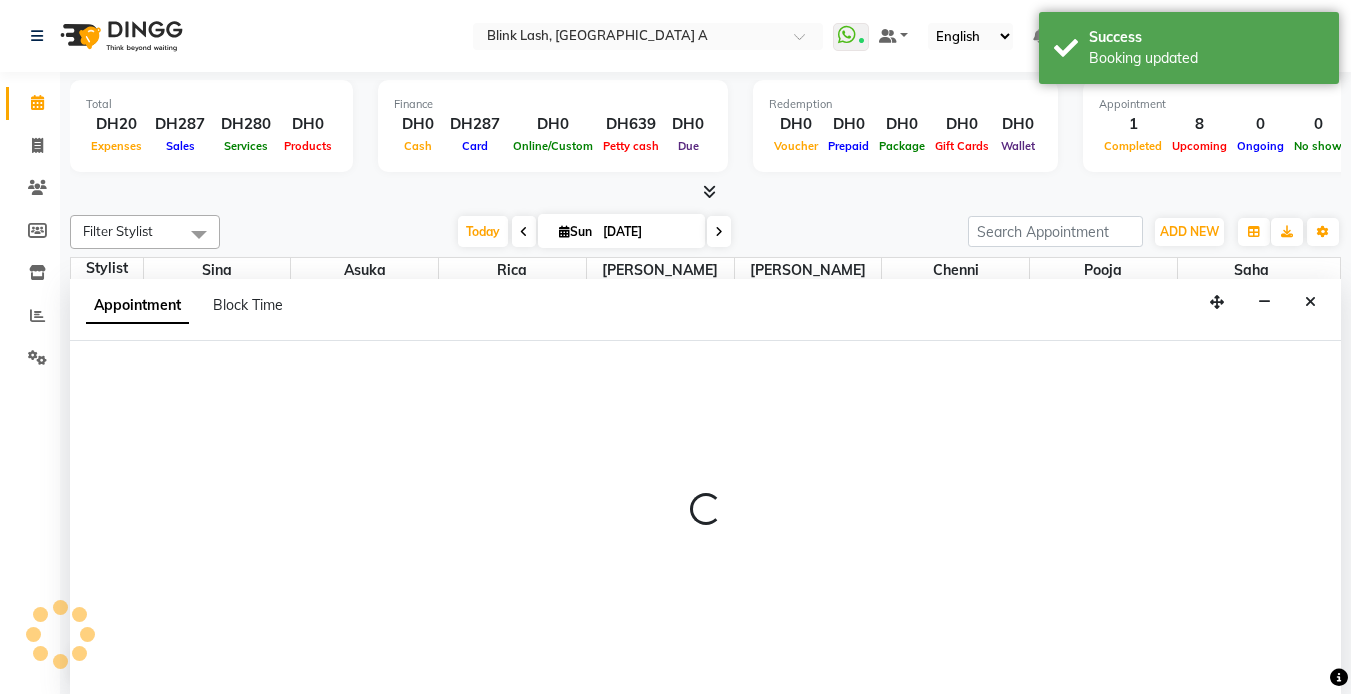 scroll, scrollTop: 1, scrollLeft: 0, axis: vertical 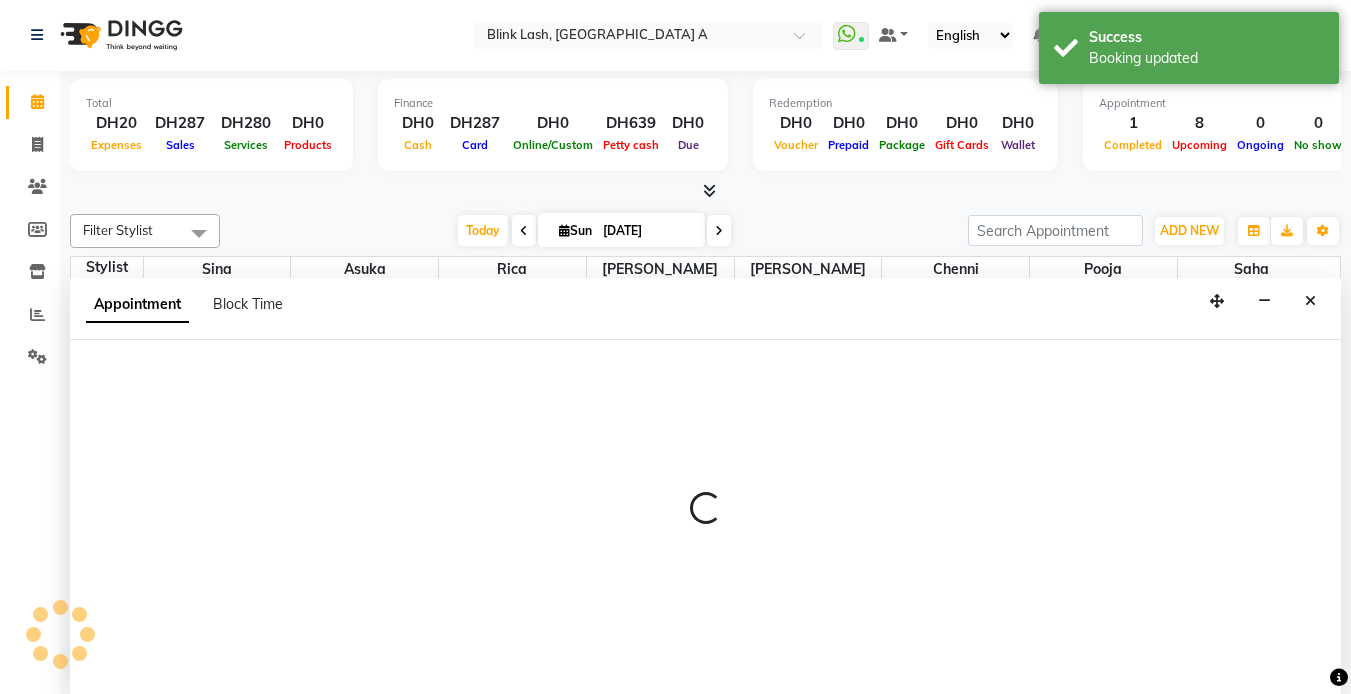 select on "tentative" 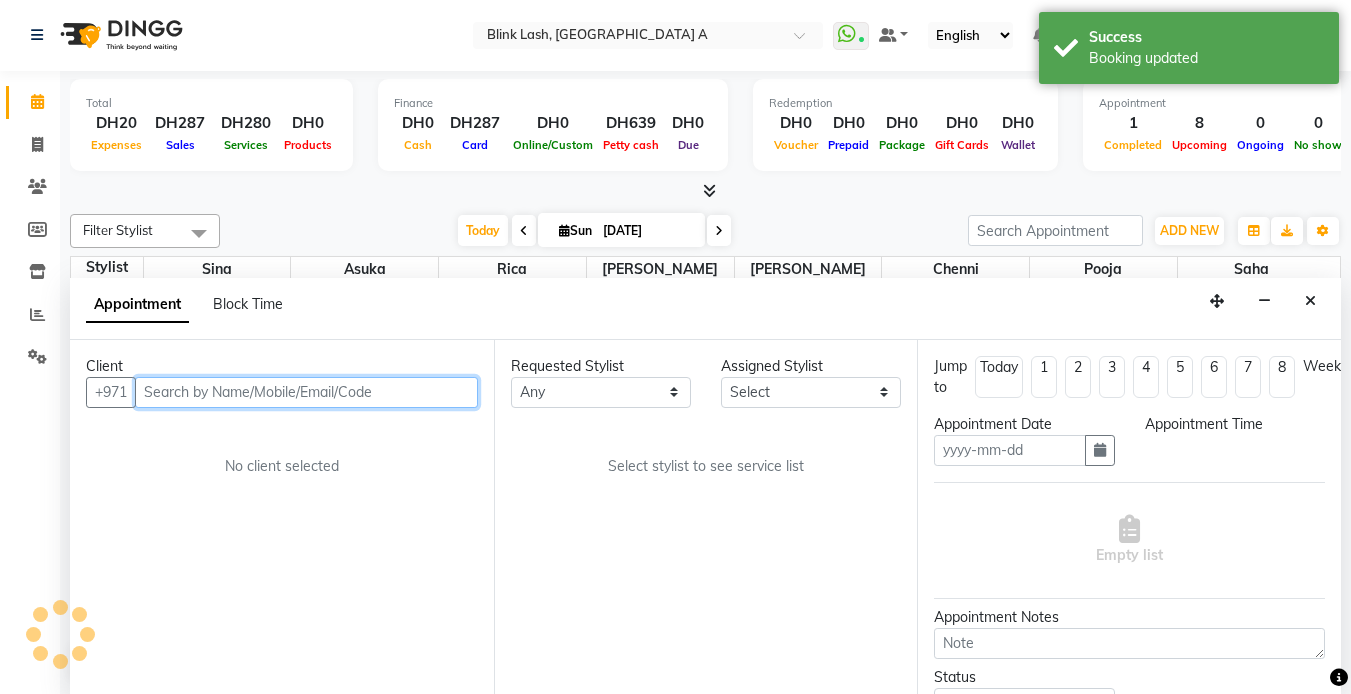 type on "[DATE]" 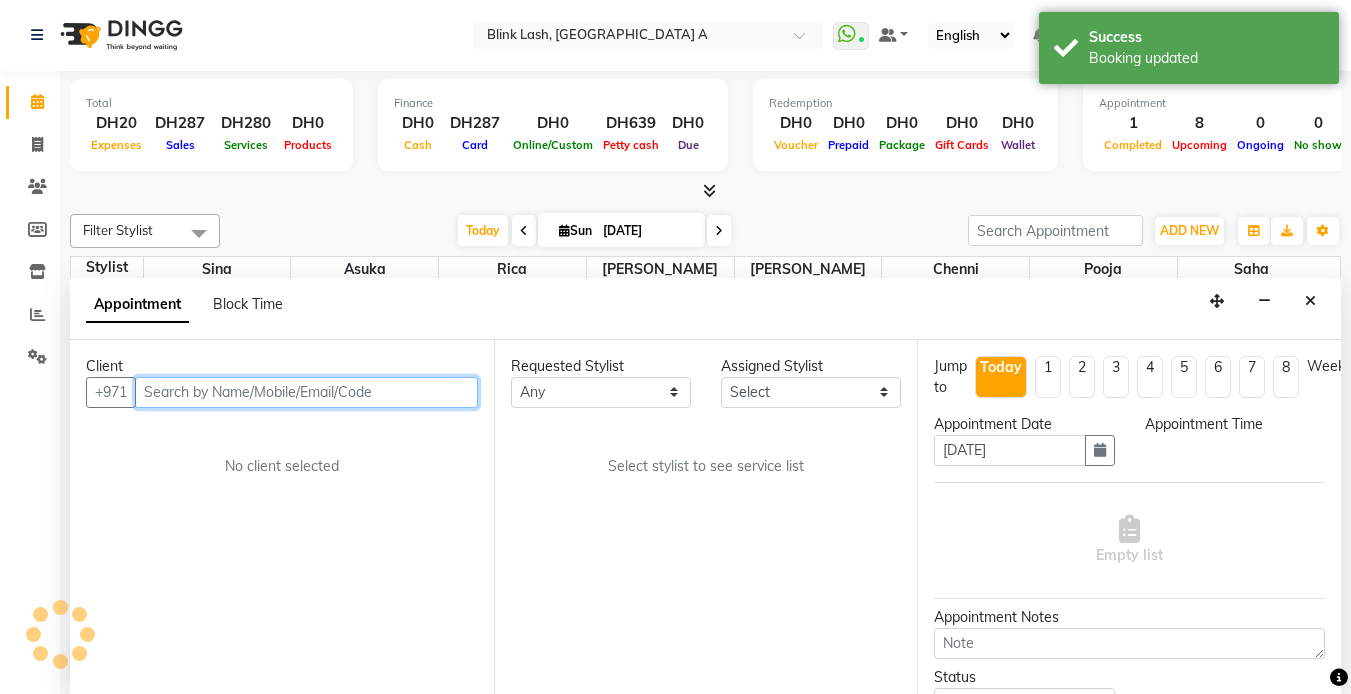 scroll, scrollTop: 0, scrollLeft: 0, axis: both 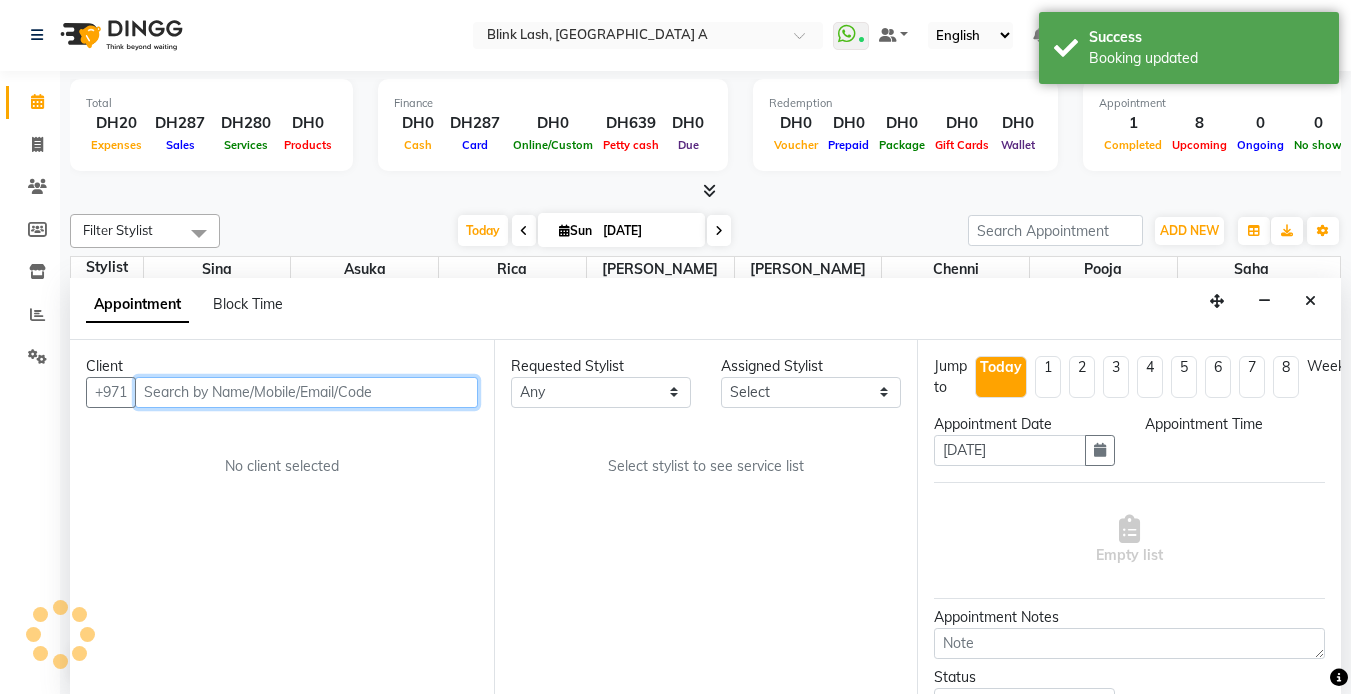 select on "780" 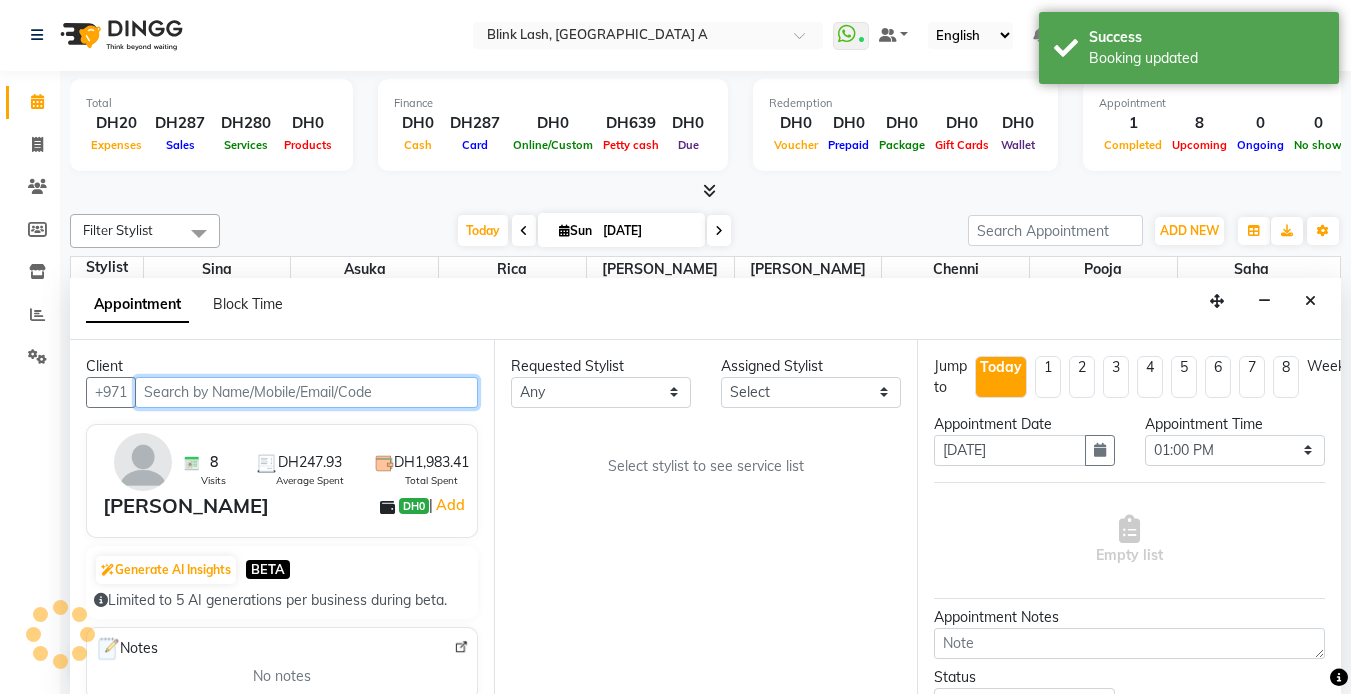 scroll, scrollTop: 265, scrollLeft: 0, axis: vertical 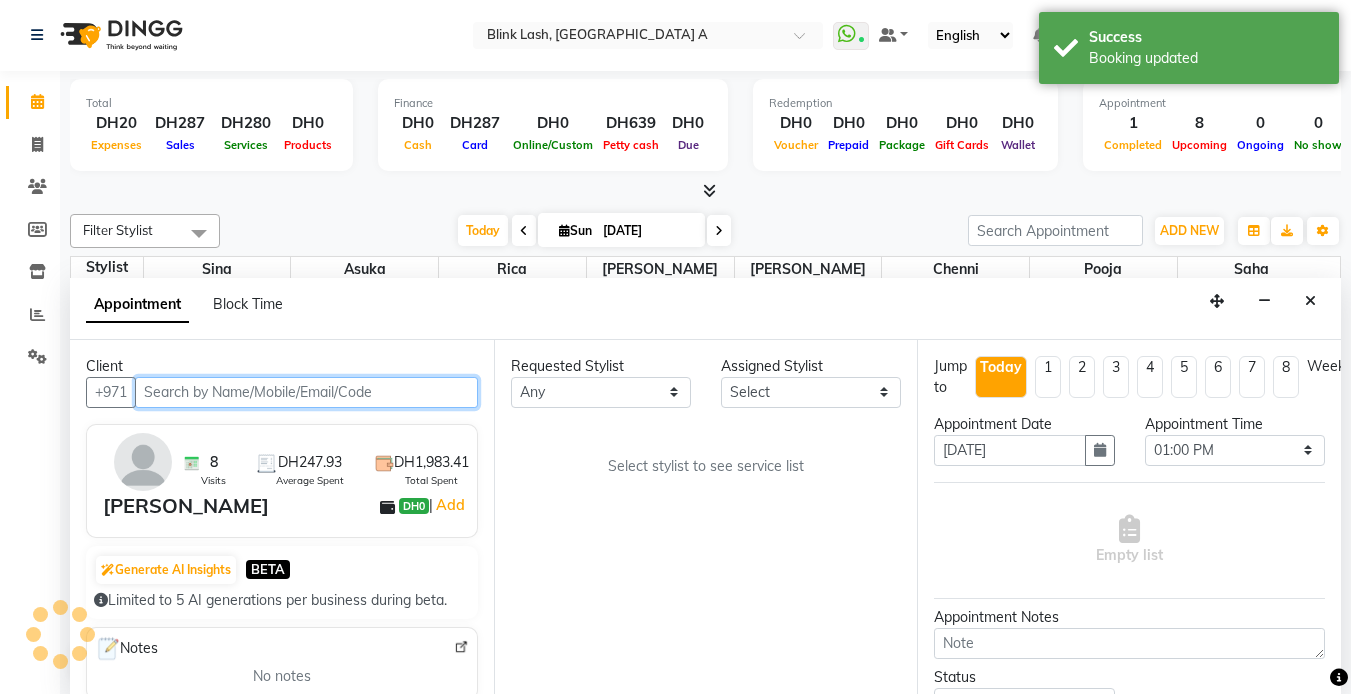 select on "57849" 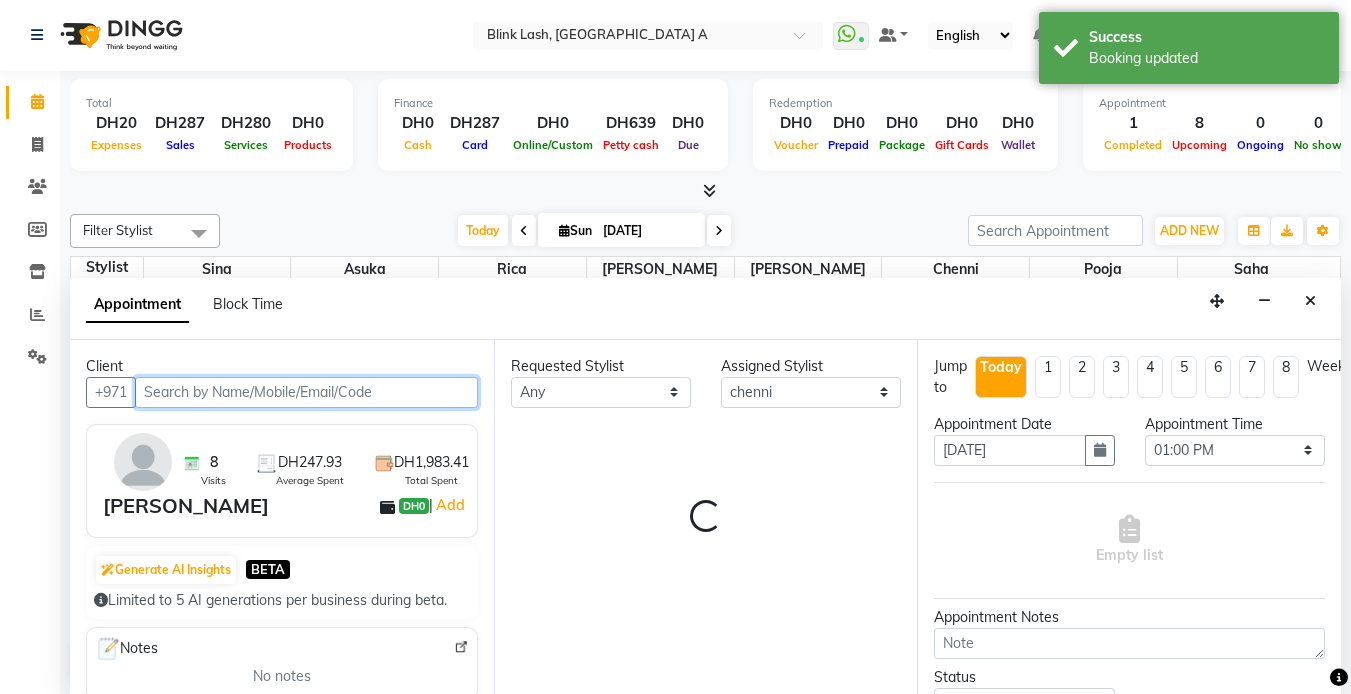 select on "2892" 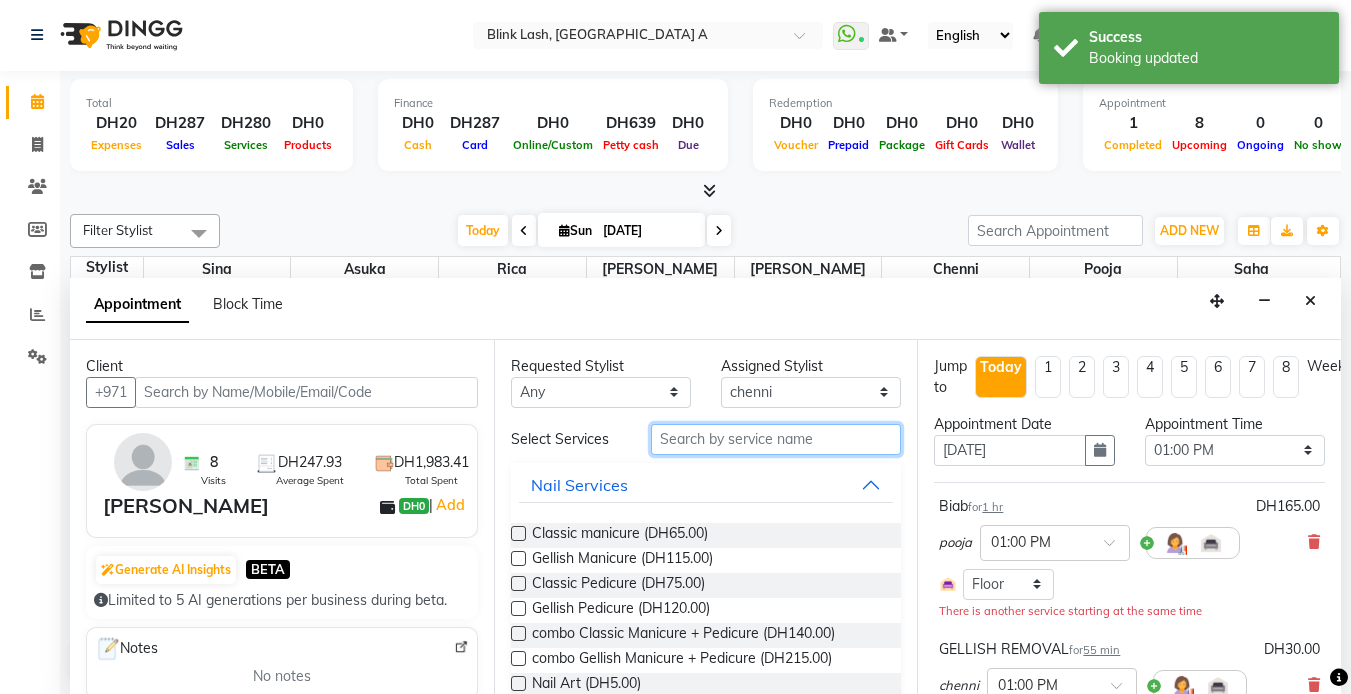 click at bounding box center [776, 439] 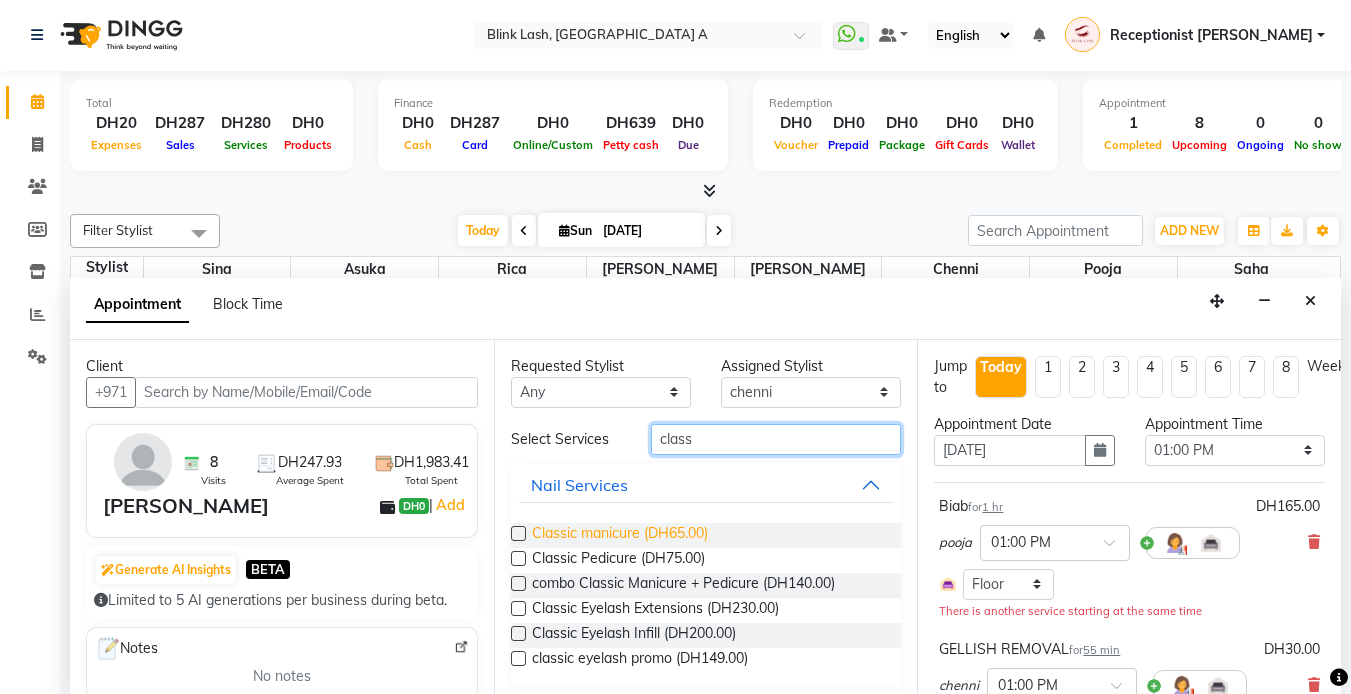 type on "class" 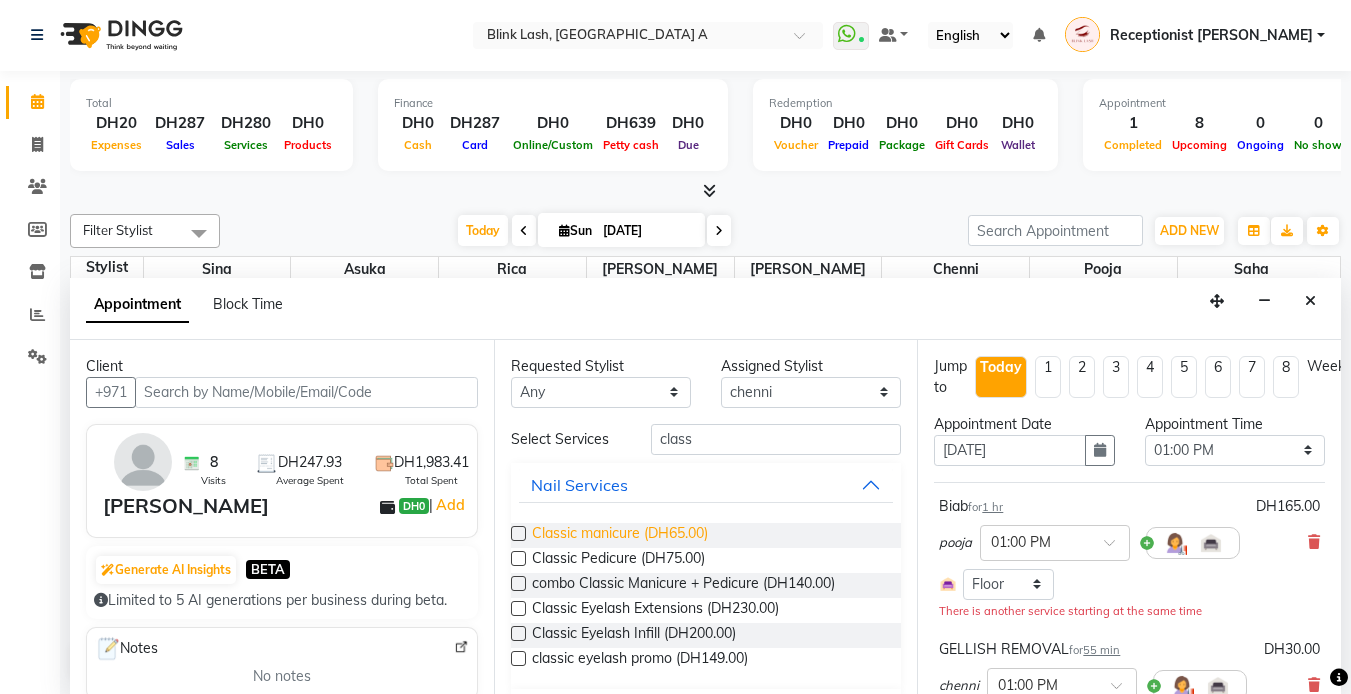 click on "Classic manicure (DH65.00)" at bounding box center [620, 535] 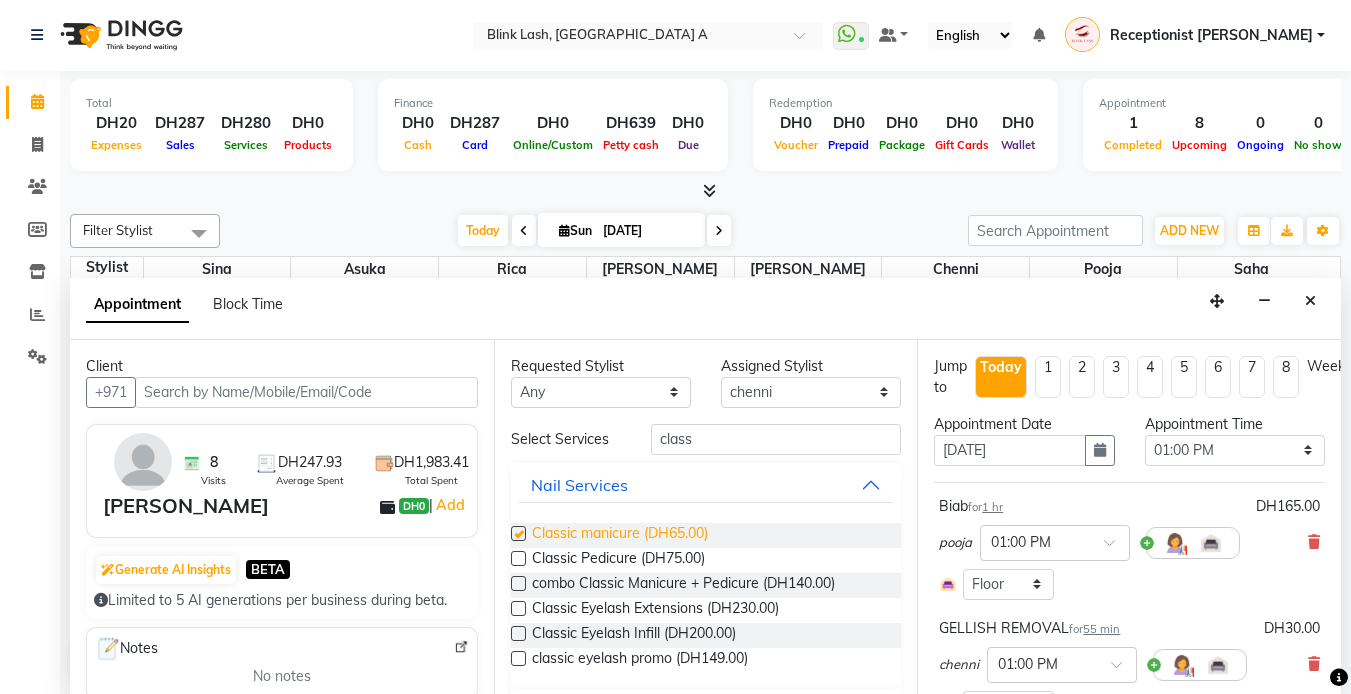checkbox on "false" 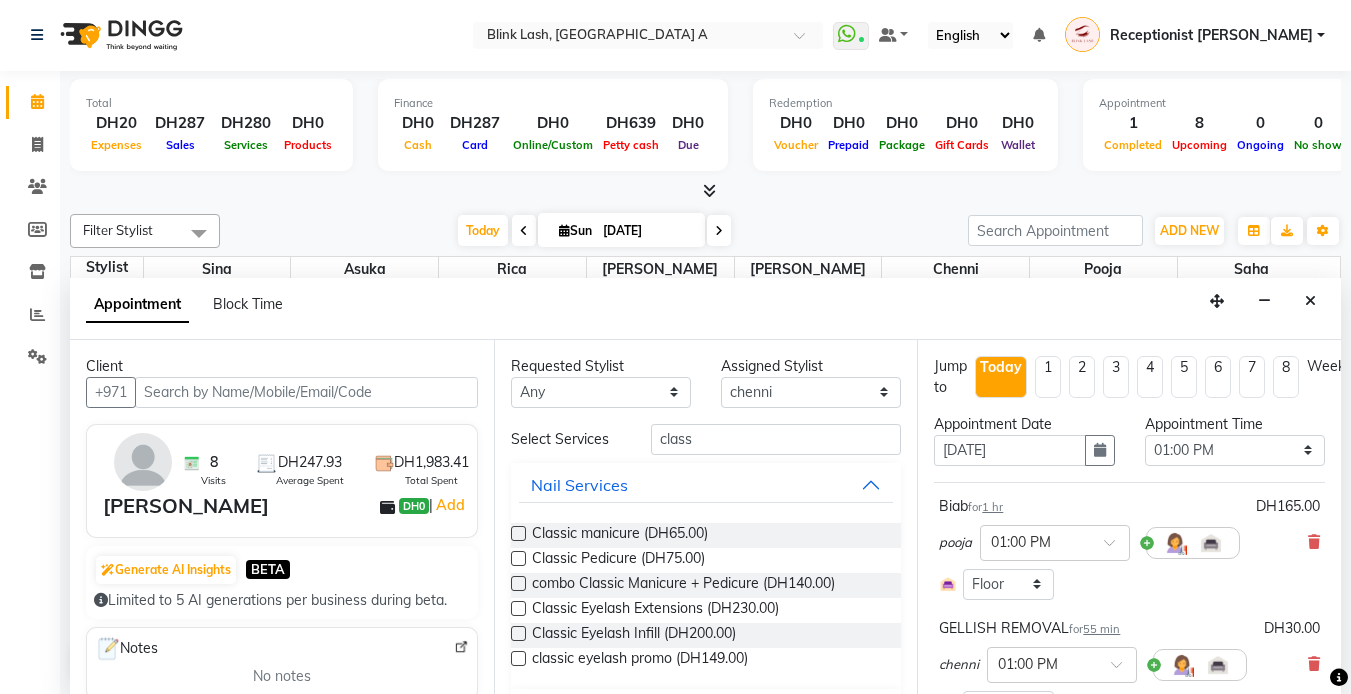 scroll, scrollTop: 516, scrollLeft: 0, axis: vertical 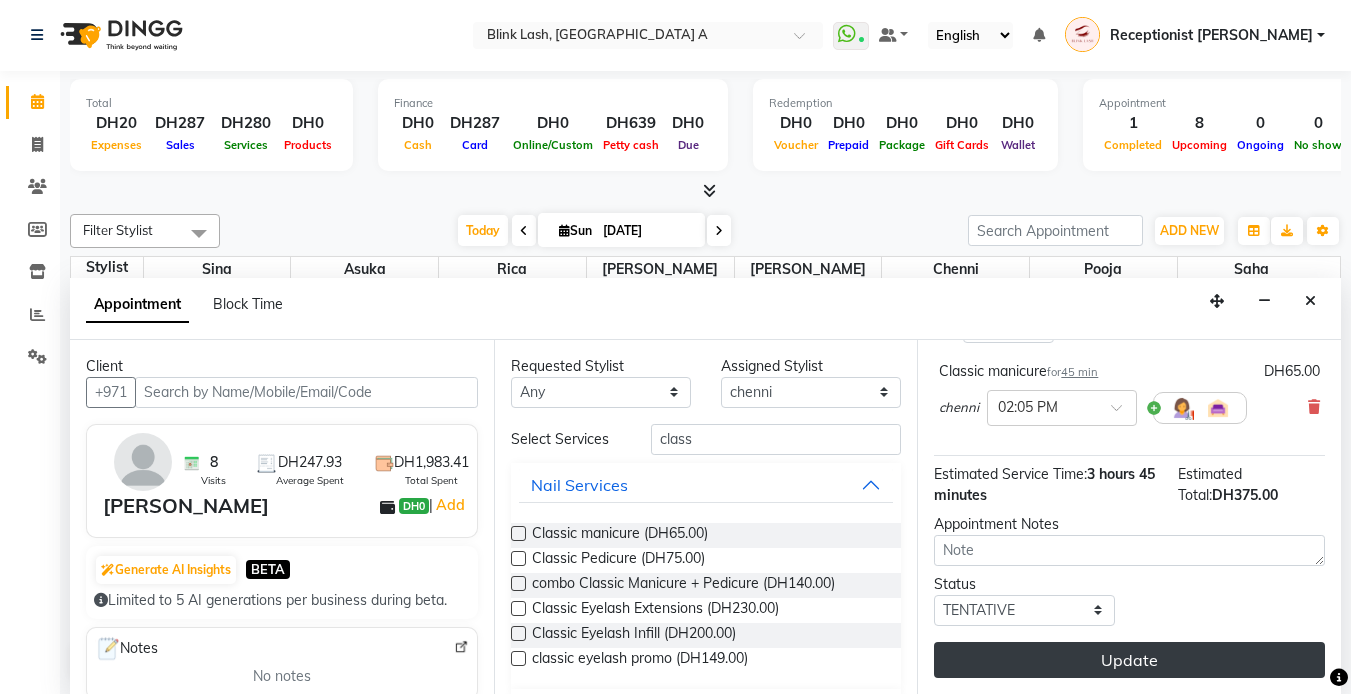 click on "Update" at bounding box center [1129, 660] 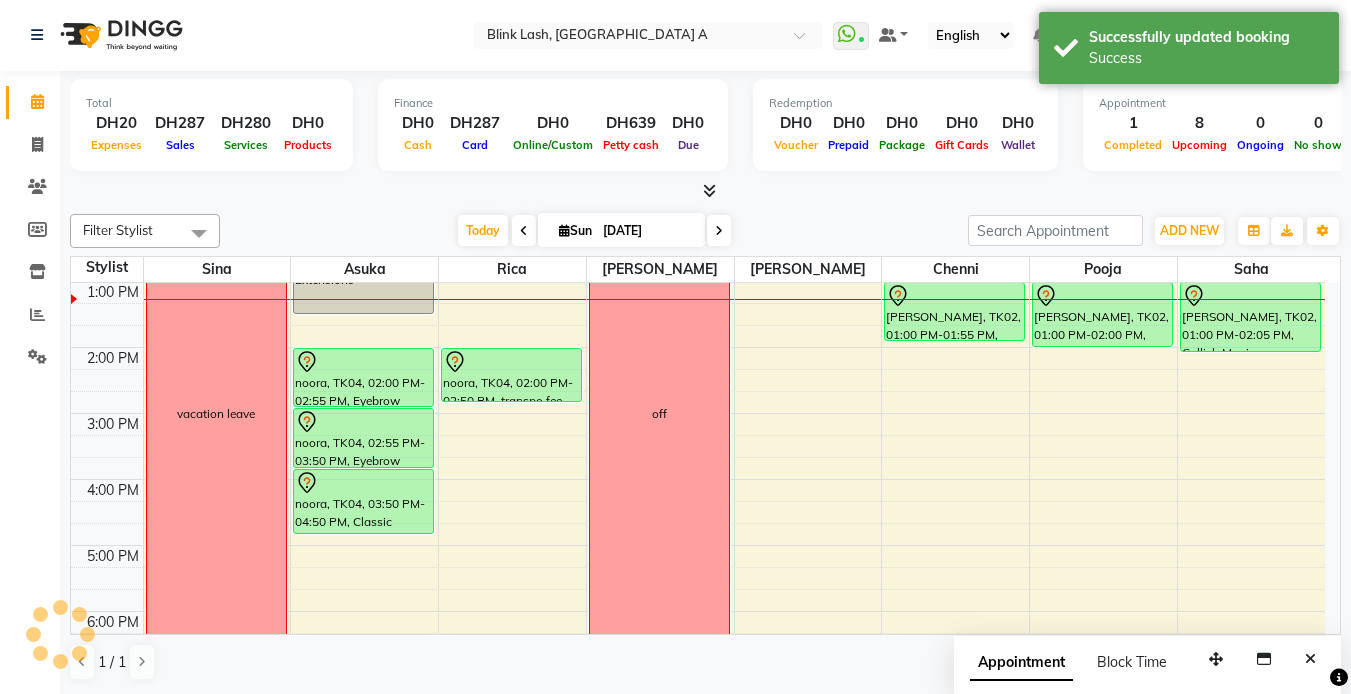 scroll, scrollTop: 0, scrollLeft: 0, axis: both 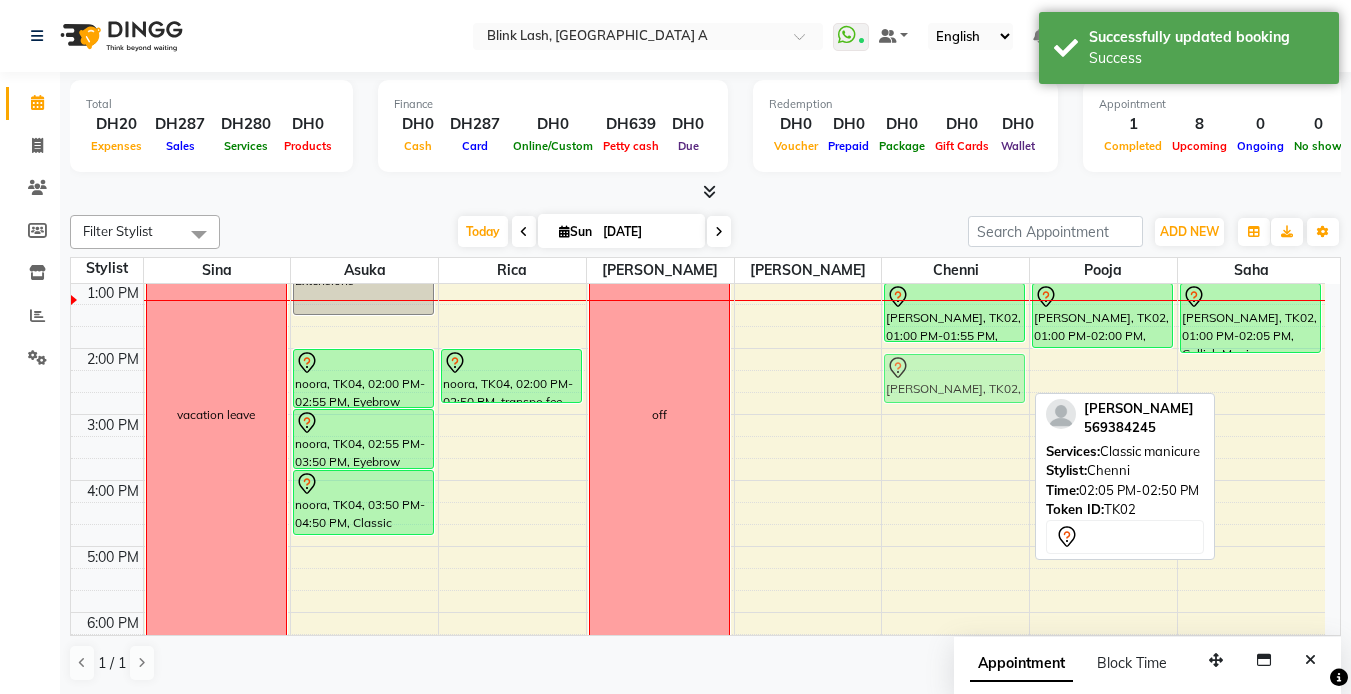 drag, startPoint x: 995, startPoint y: 387, endPoint x: 997, endPoint y: 377, distance: 10.198039 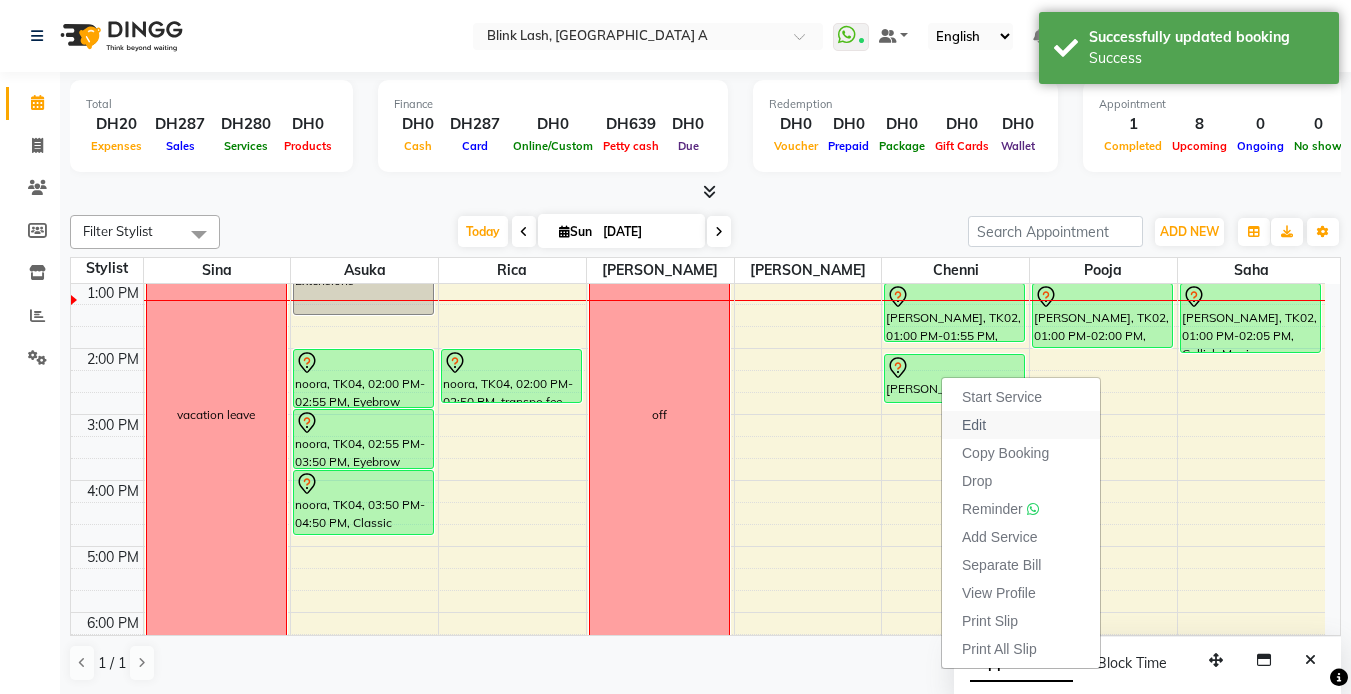 click on "Edit" at bounding box center [974, 425] 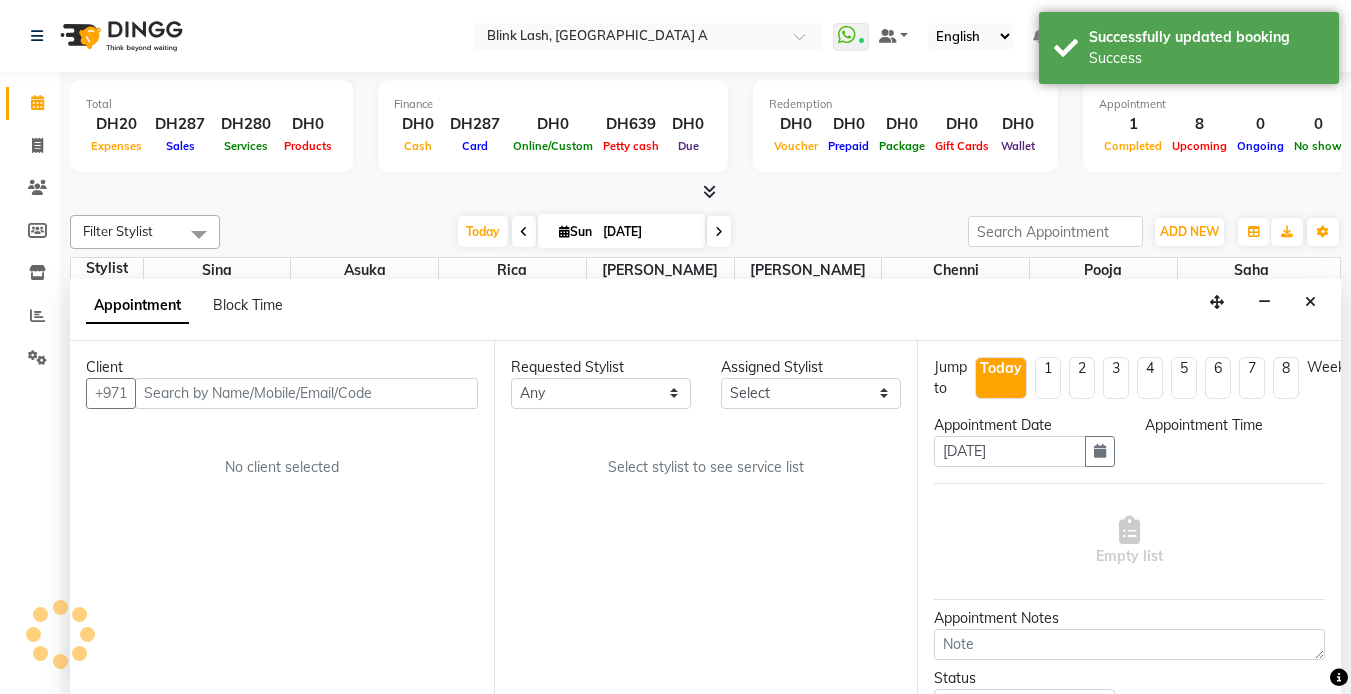 scroll, scrollTop: 1, scrollLeft: 0, axis: vertical 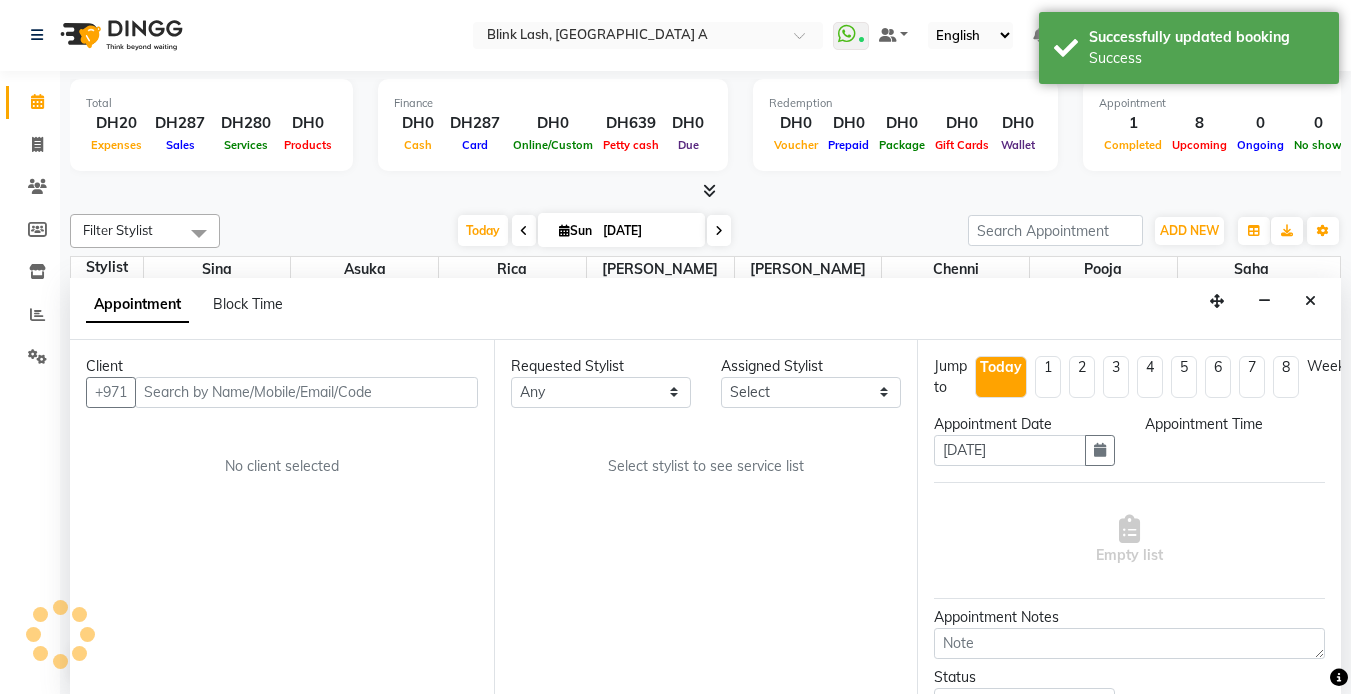 select on "780" 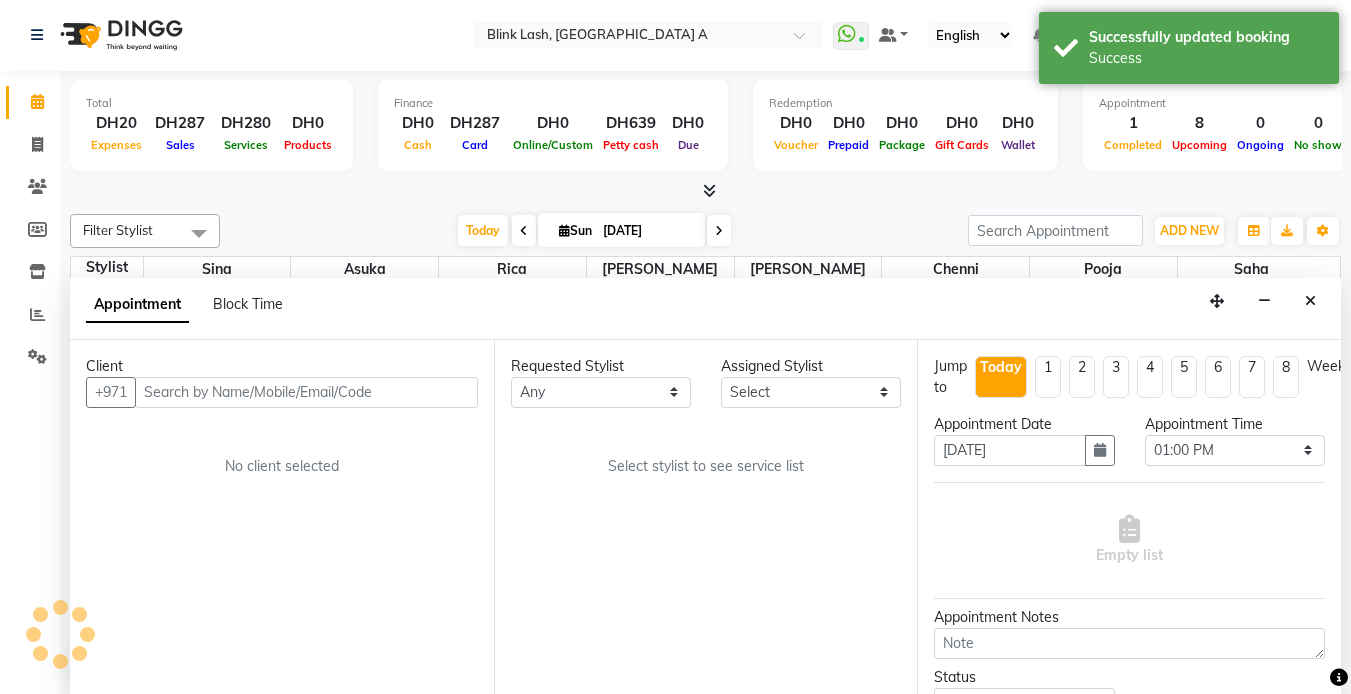 scroll, scrollTop: 265, scrollLeft: 0, axis: vertical 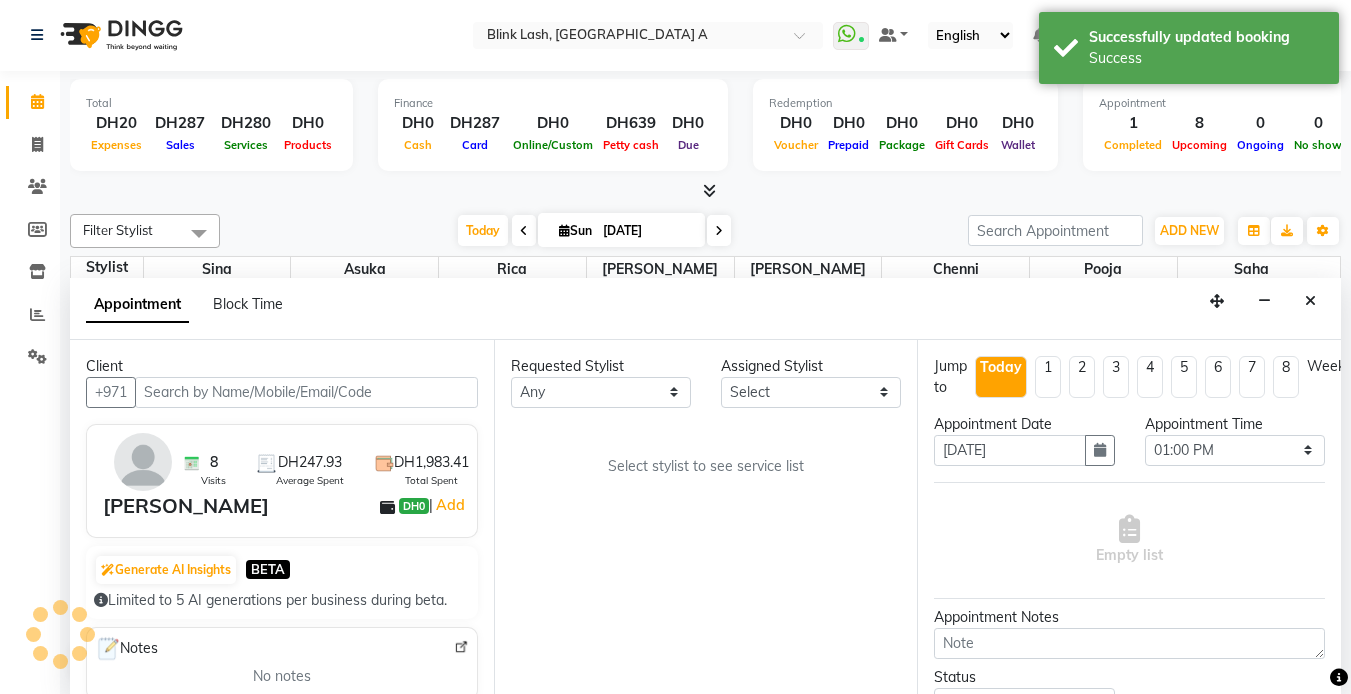 select on "57849" 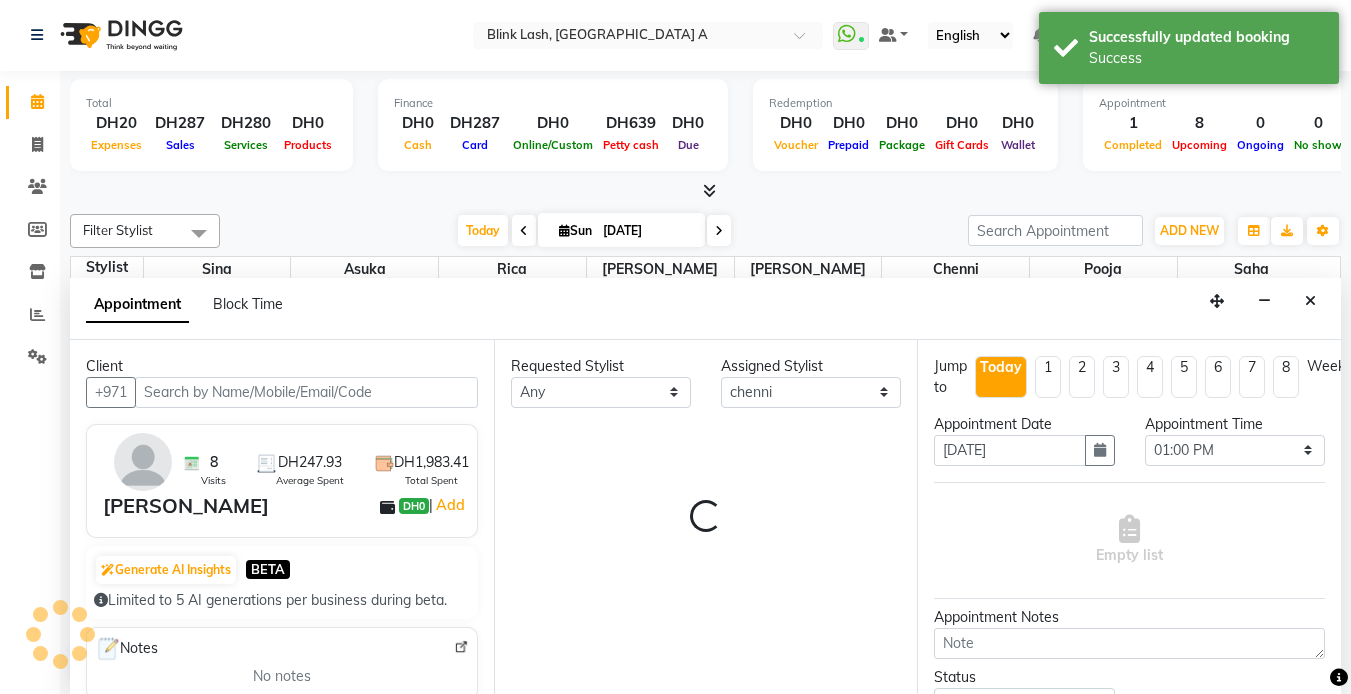 select on "2892" 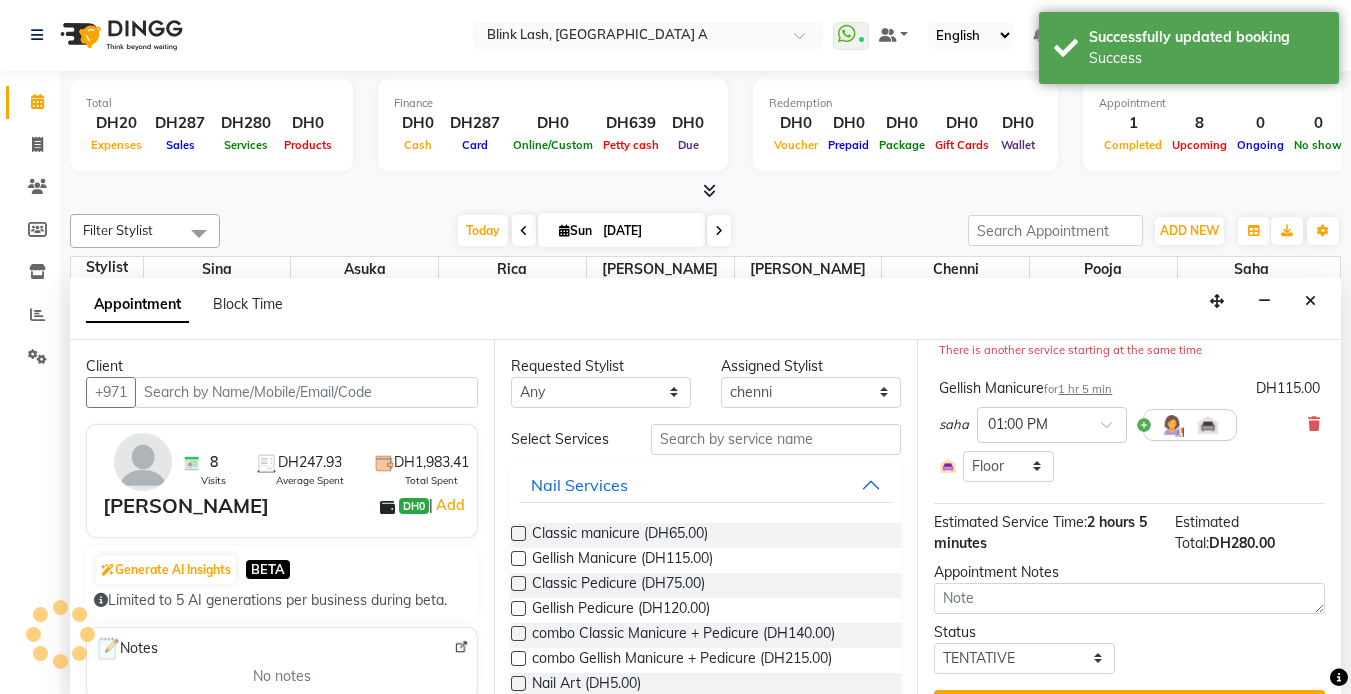 select on "2892" 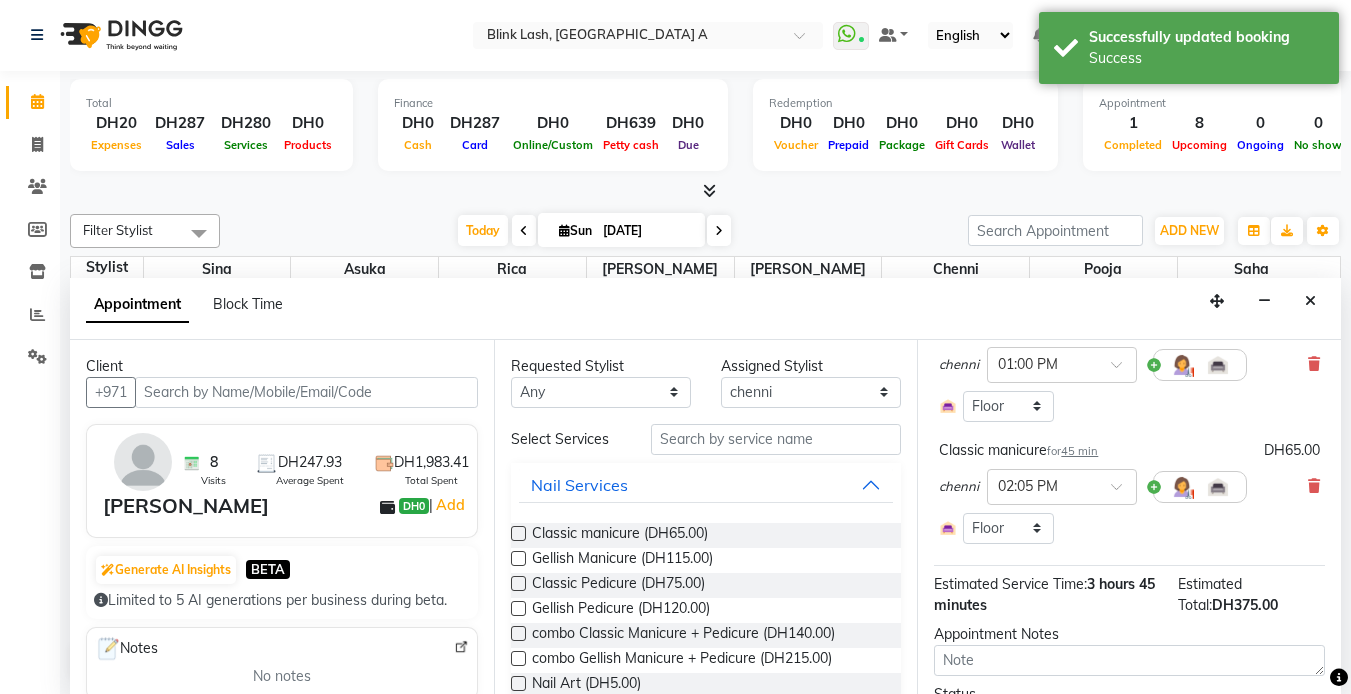 scroll, scrollTop: 500, scrollLeft: 0, axis: vertical 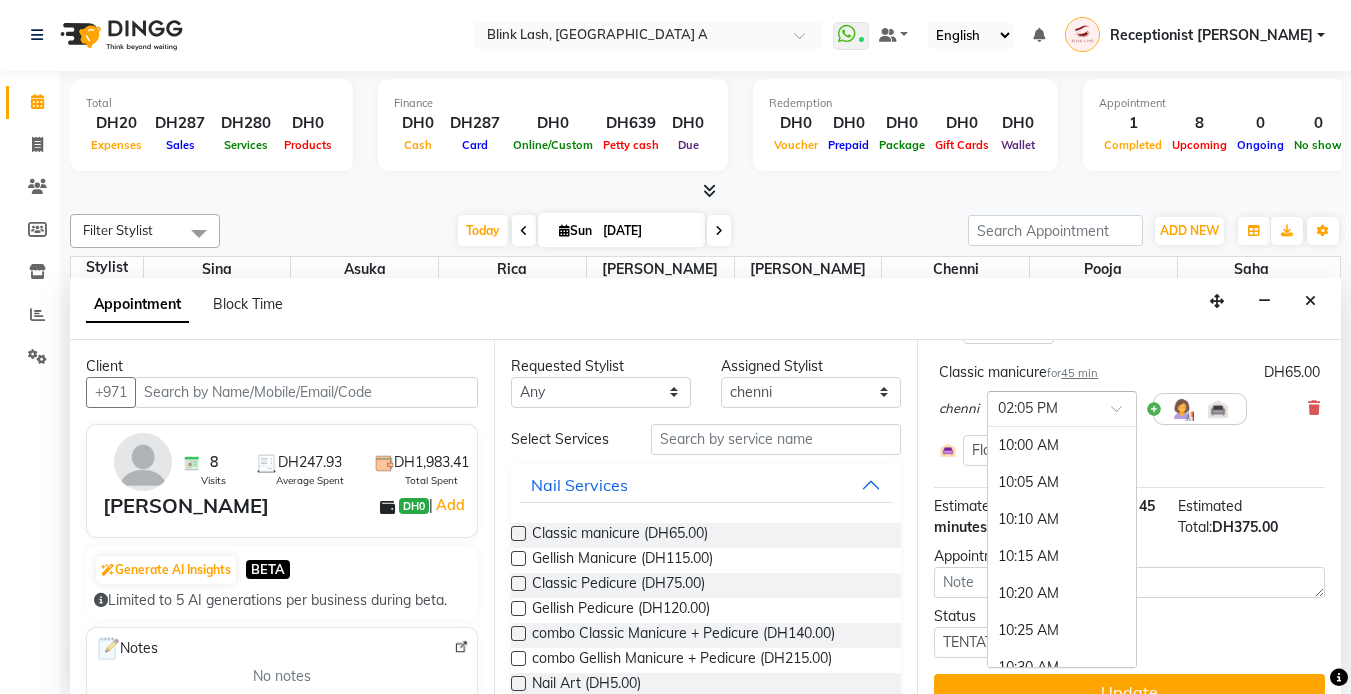 click at bounding box center (1123, 414) 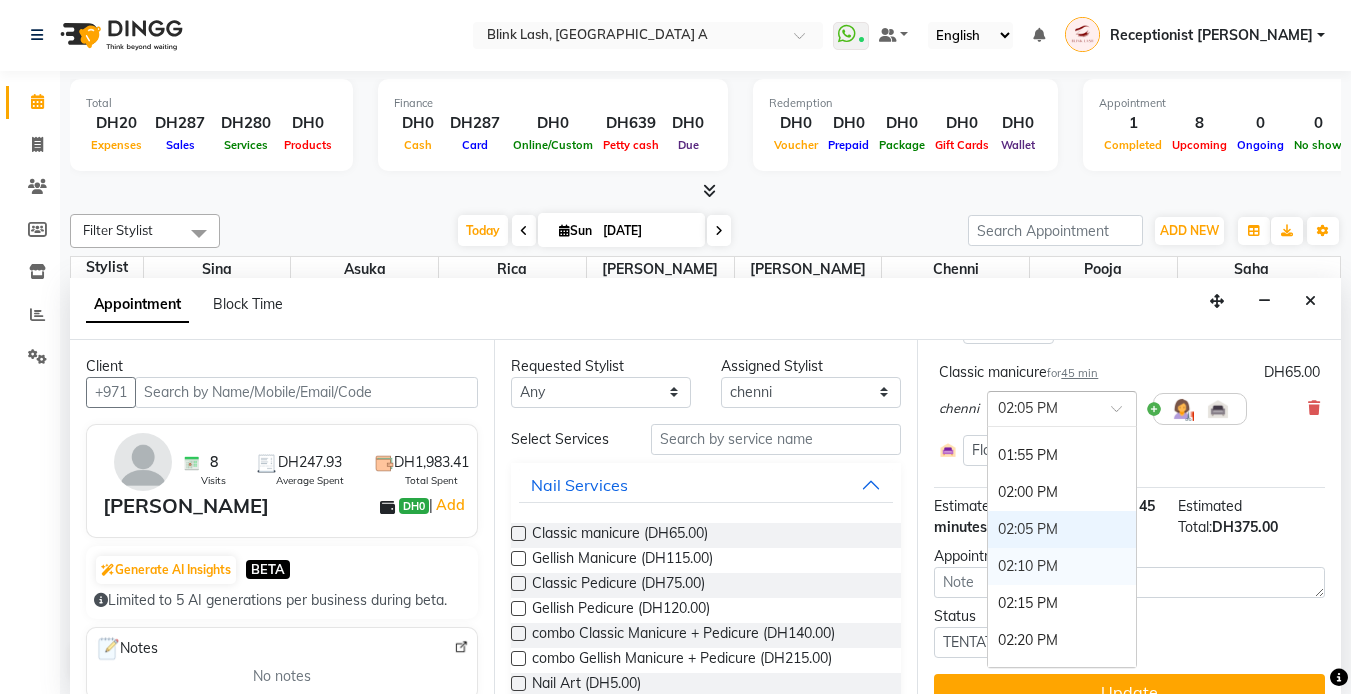 scroll, scrollTop: 1613, scrollLeft: 0, axis: vertical 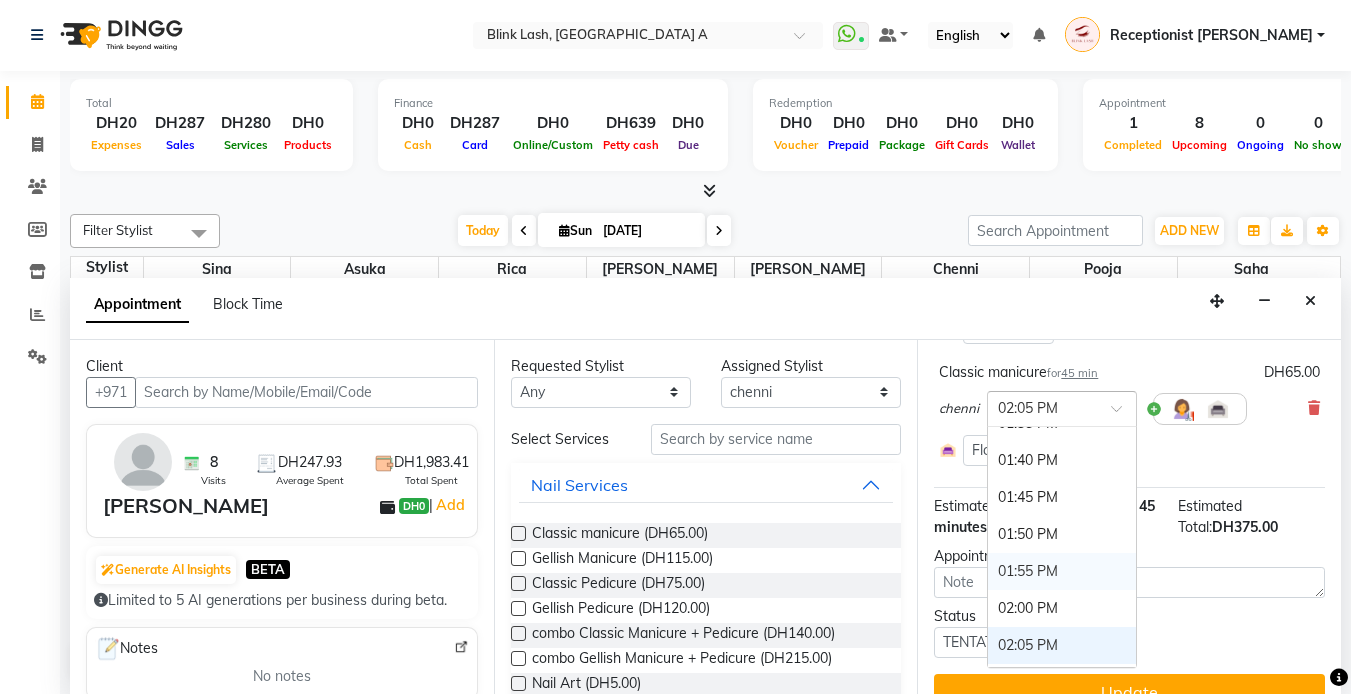 click on "01:55 PM" at bounding box center [1062, 571] 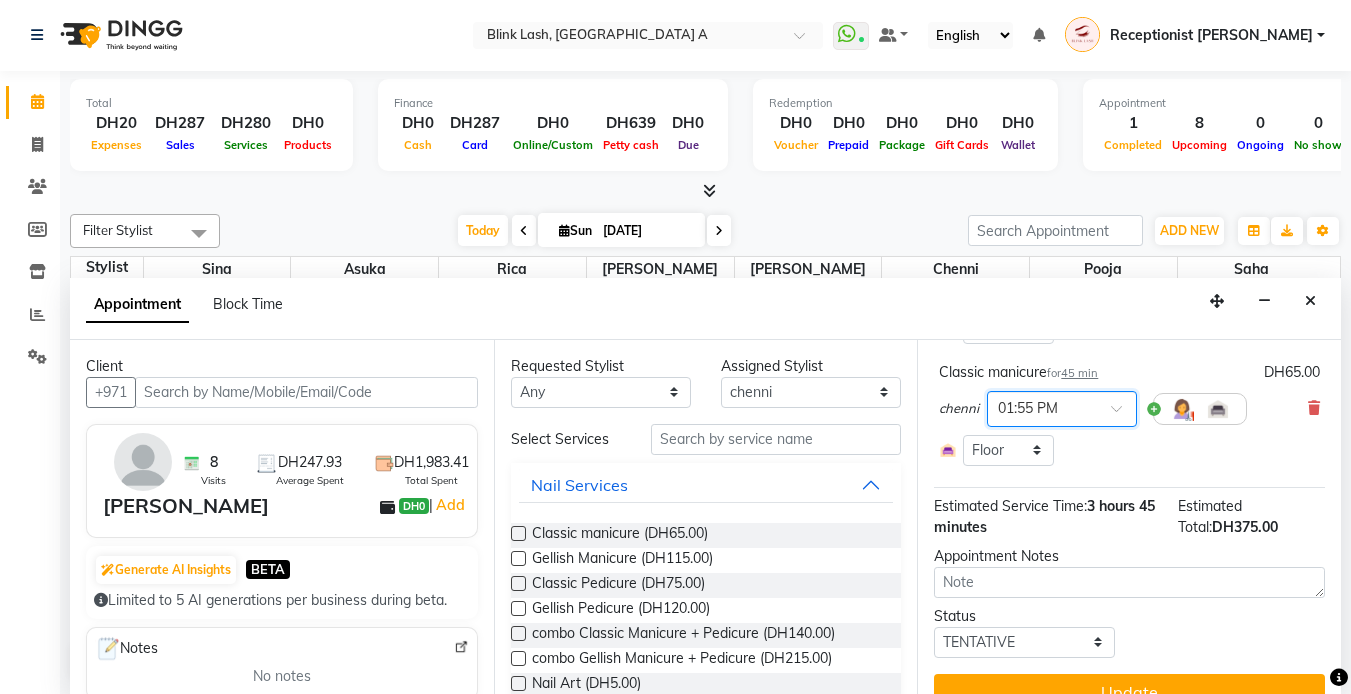 scroll, scrollTop: 547, scrollLeft: 0, axis: vertical 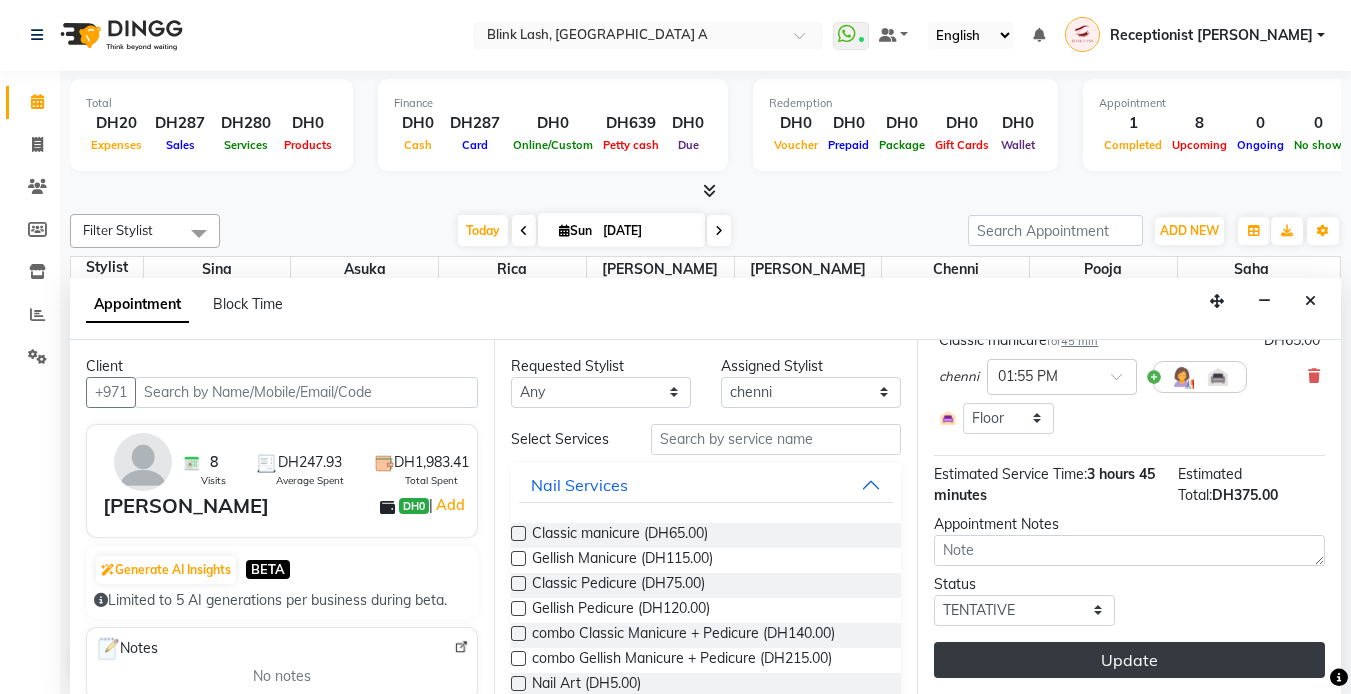 click on "Update" at bounding box center [1129, 660] 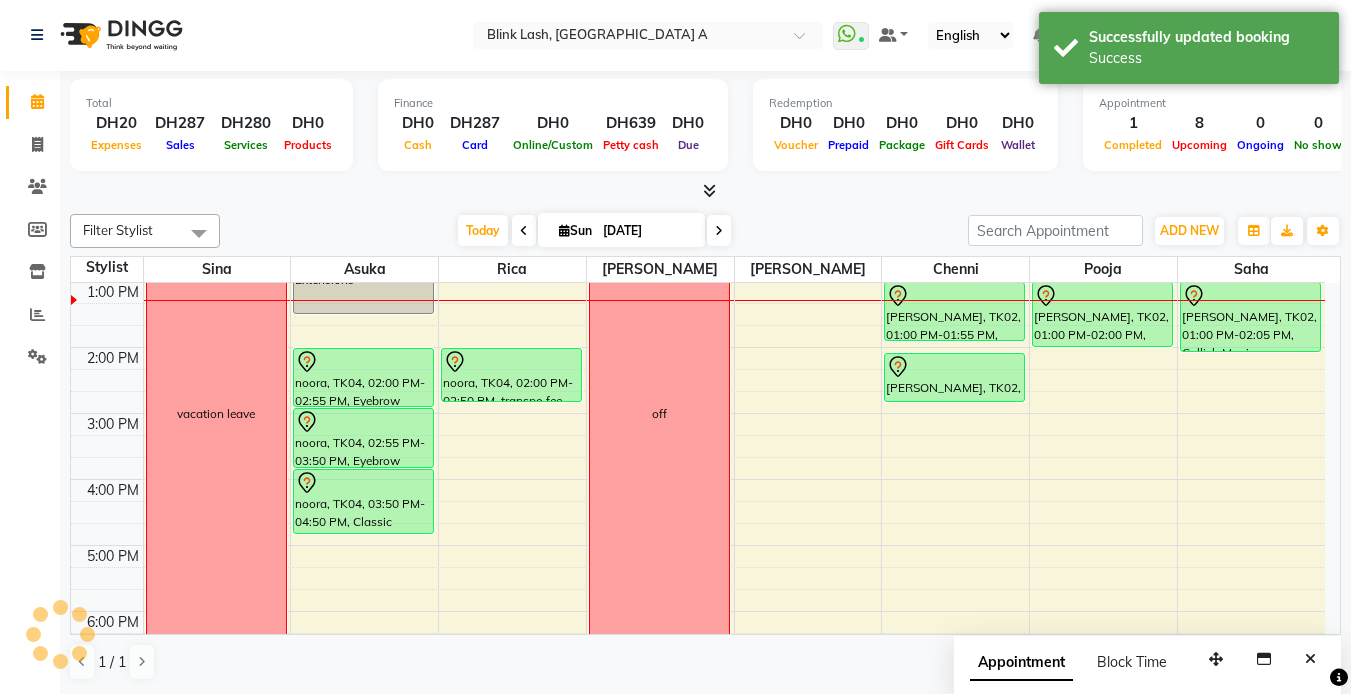 scroll, scrollTop: 0, scrollLeft: 0, axis: both 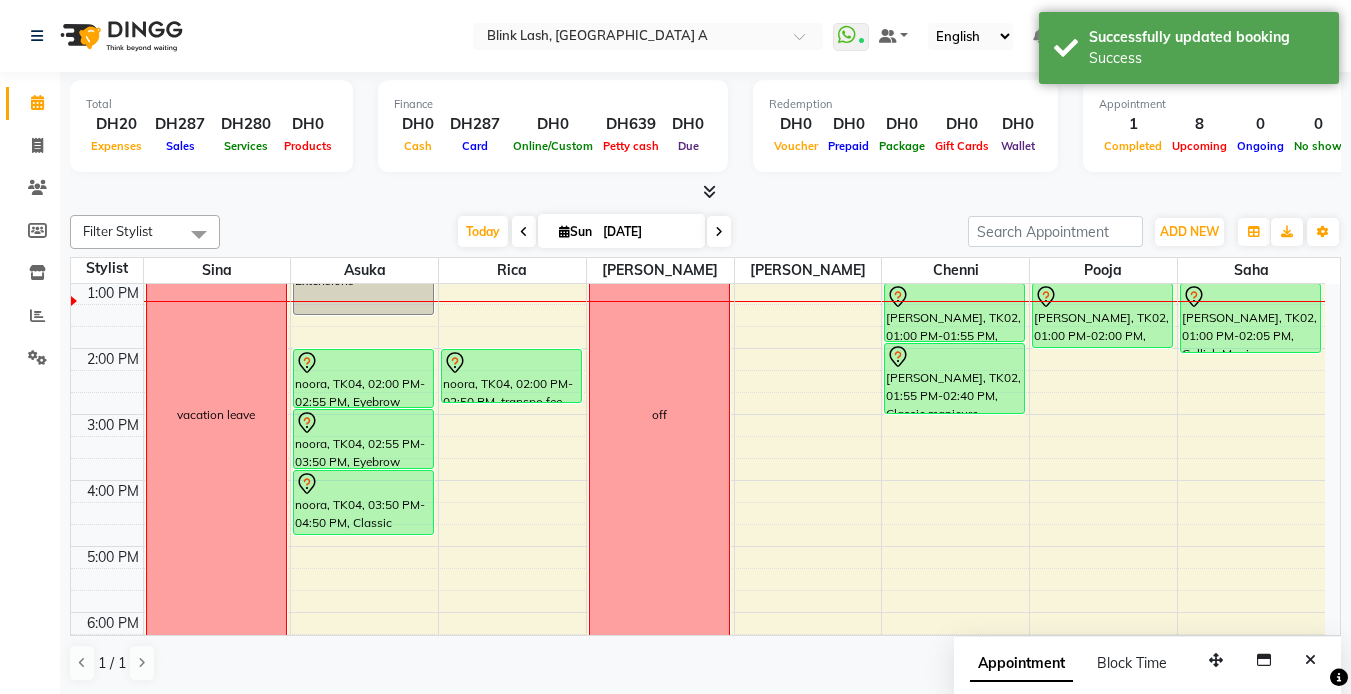 drag, startPoint x: 953, startPoint y: 393, endPoint x: 949, endPoint y: 434, distance: 41.19466 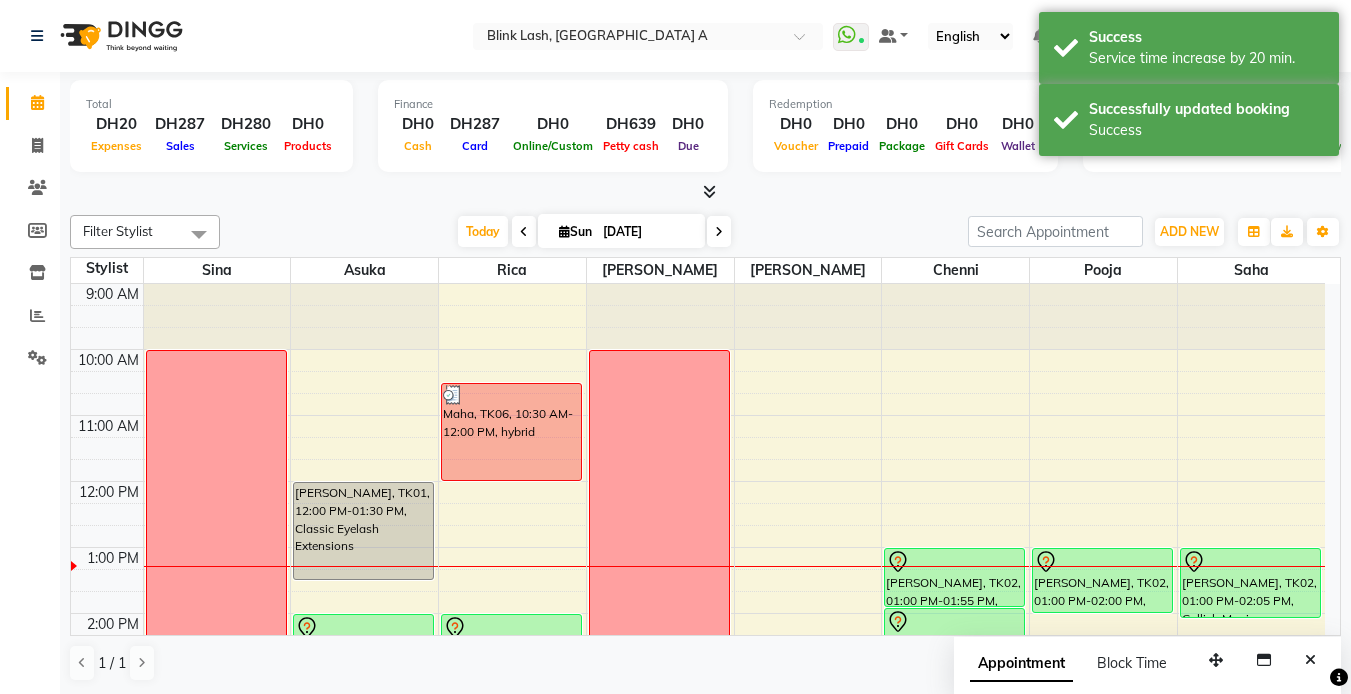 scroll, scrollTop: 100, scrollLeft: 0, axis: vertical 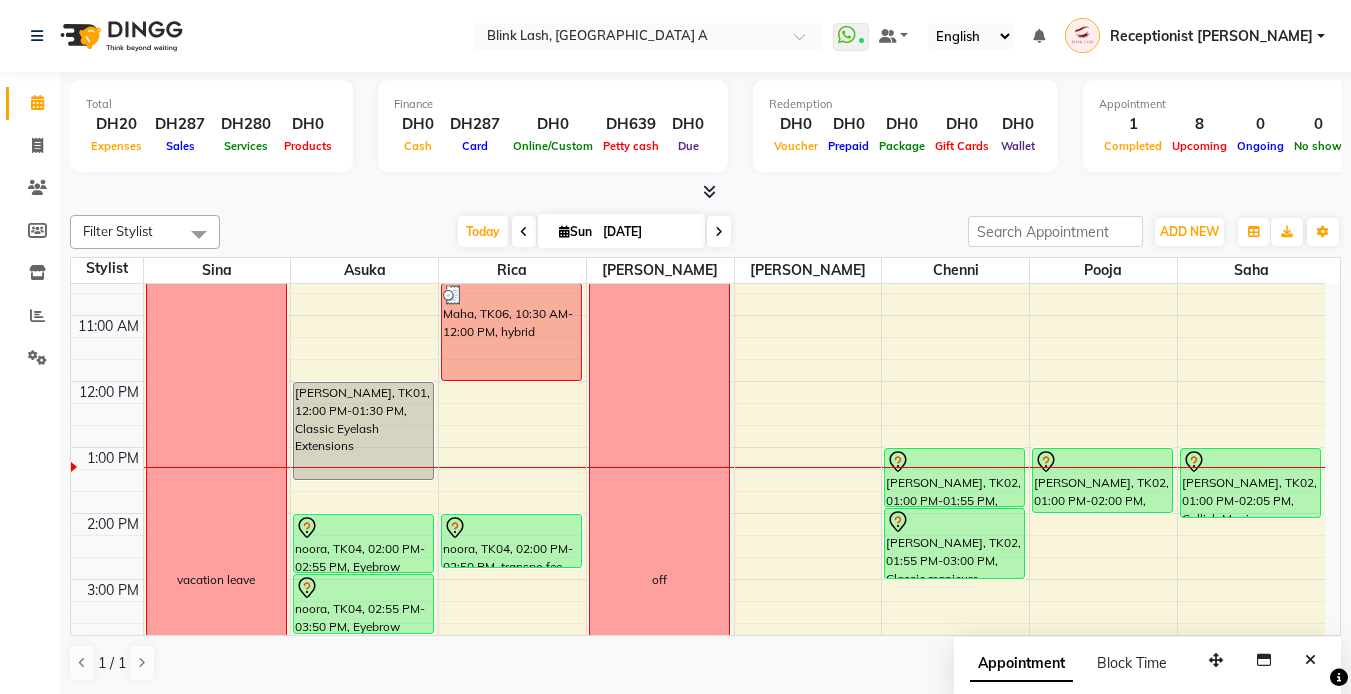click at bounding box center [719, 231] 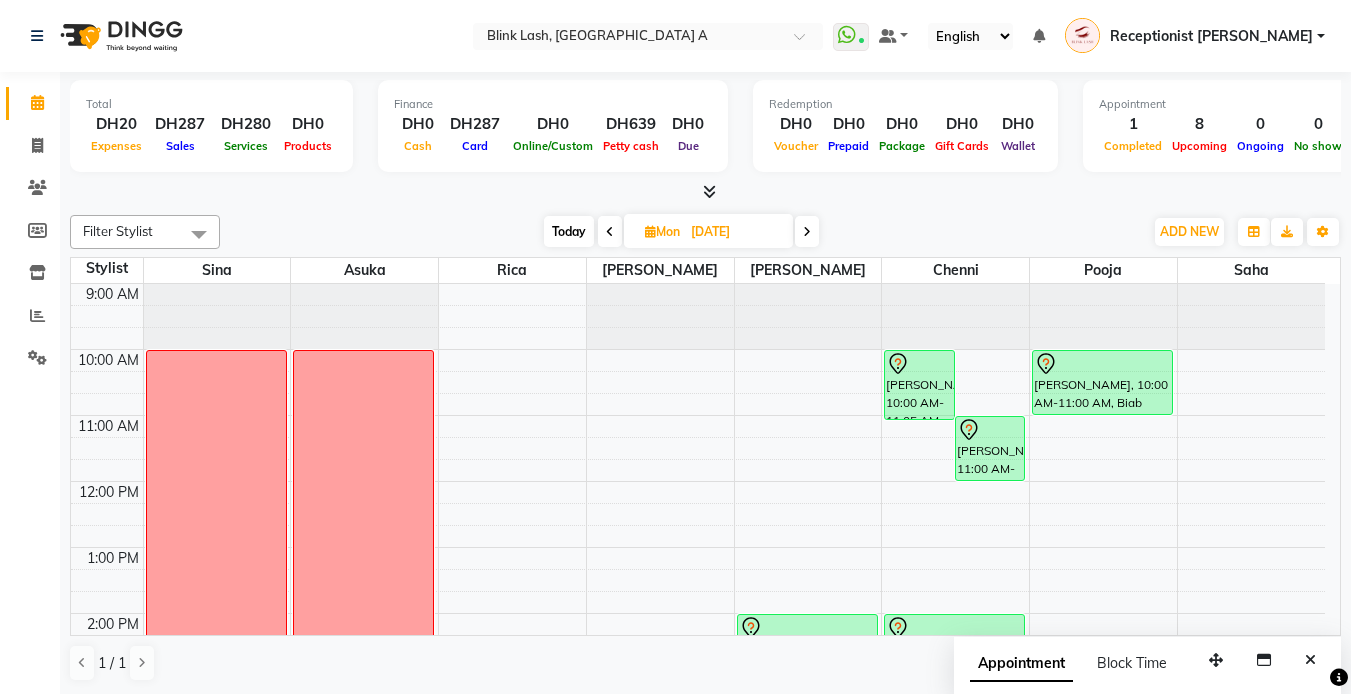 scroll, scrollTop: 200, scrollLeft: 0, axis: vertical 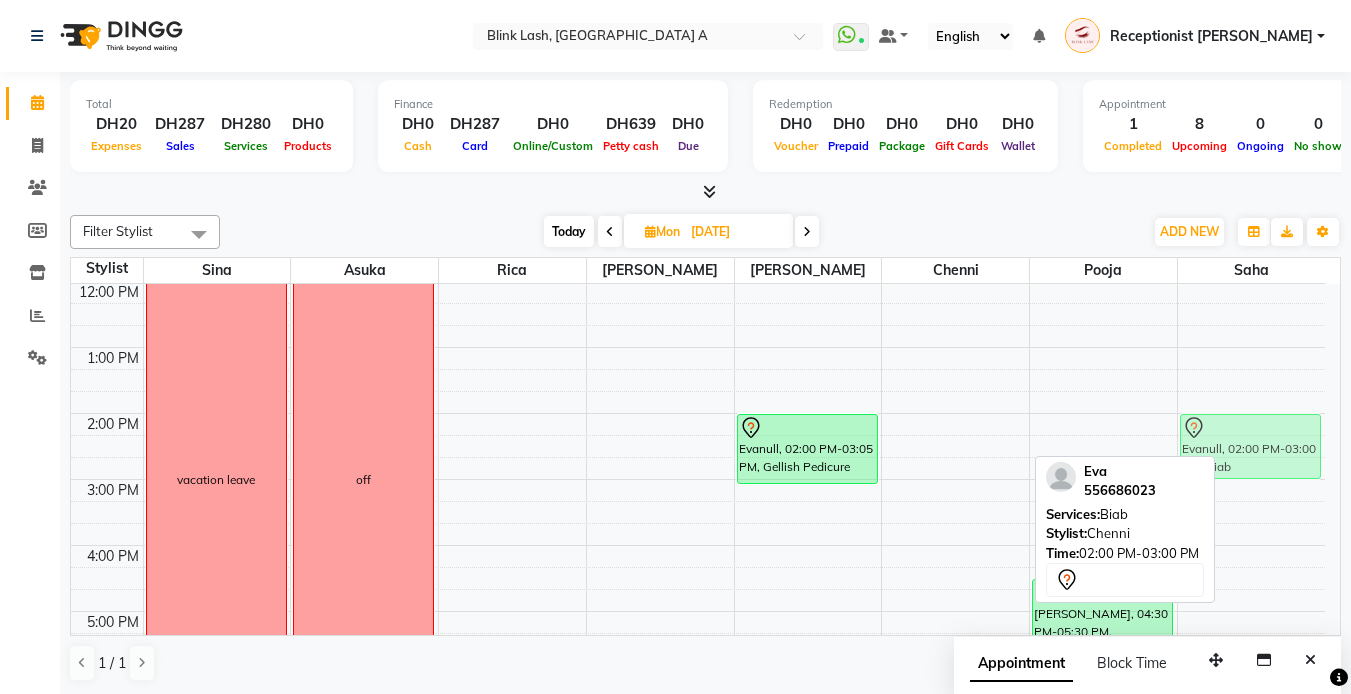 drag, startPoint x: 927, startPoint y: 444, endPoint x: 1216, endPoint y: 444, distance: 289 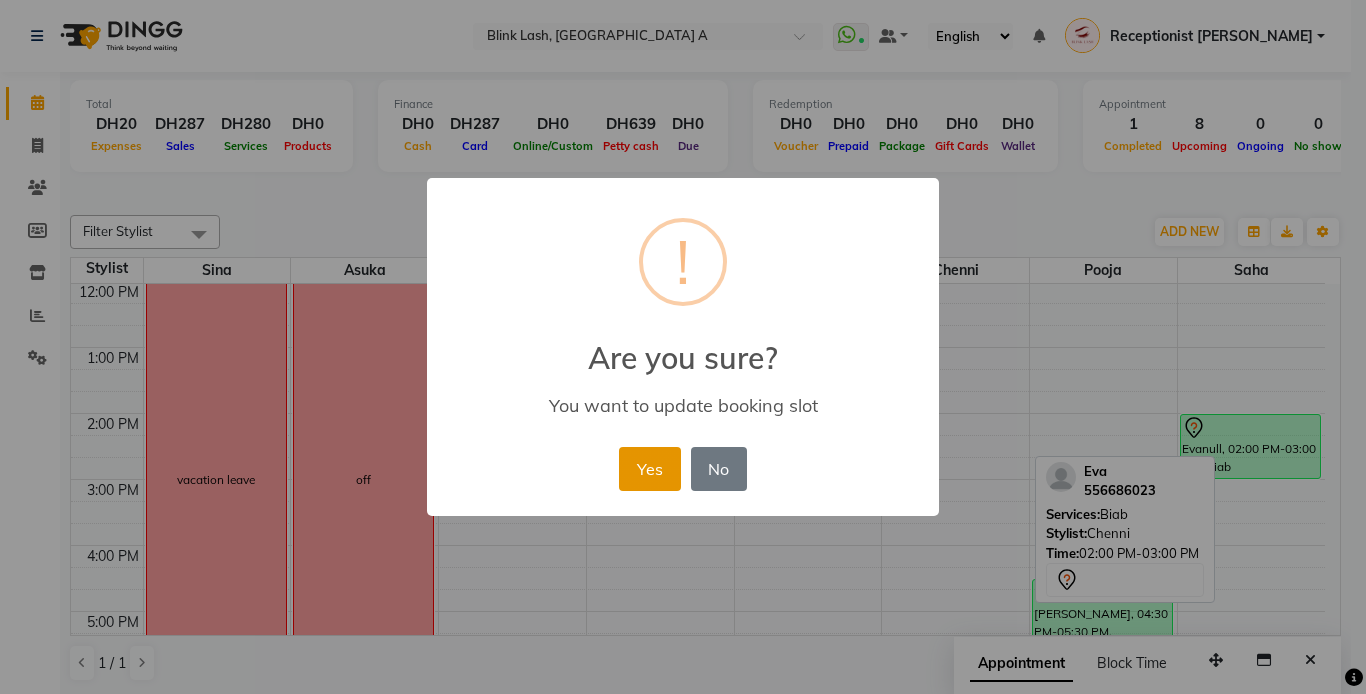 click on "Yes" at bounding box center (649, 469) 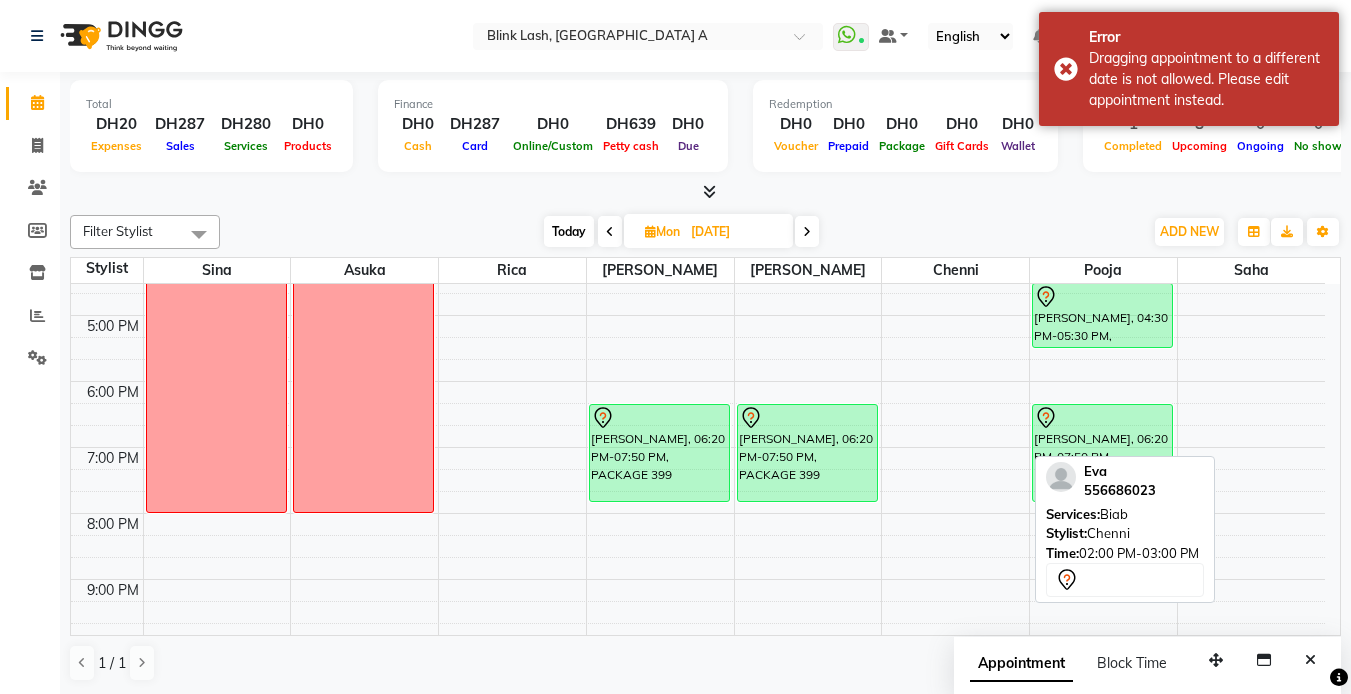 scroll, scrollTop: 500, scrollLeft: 0, axis: vertical 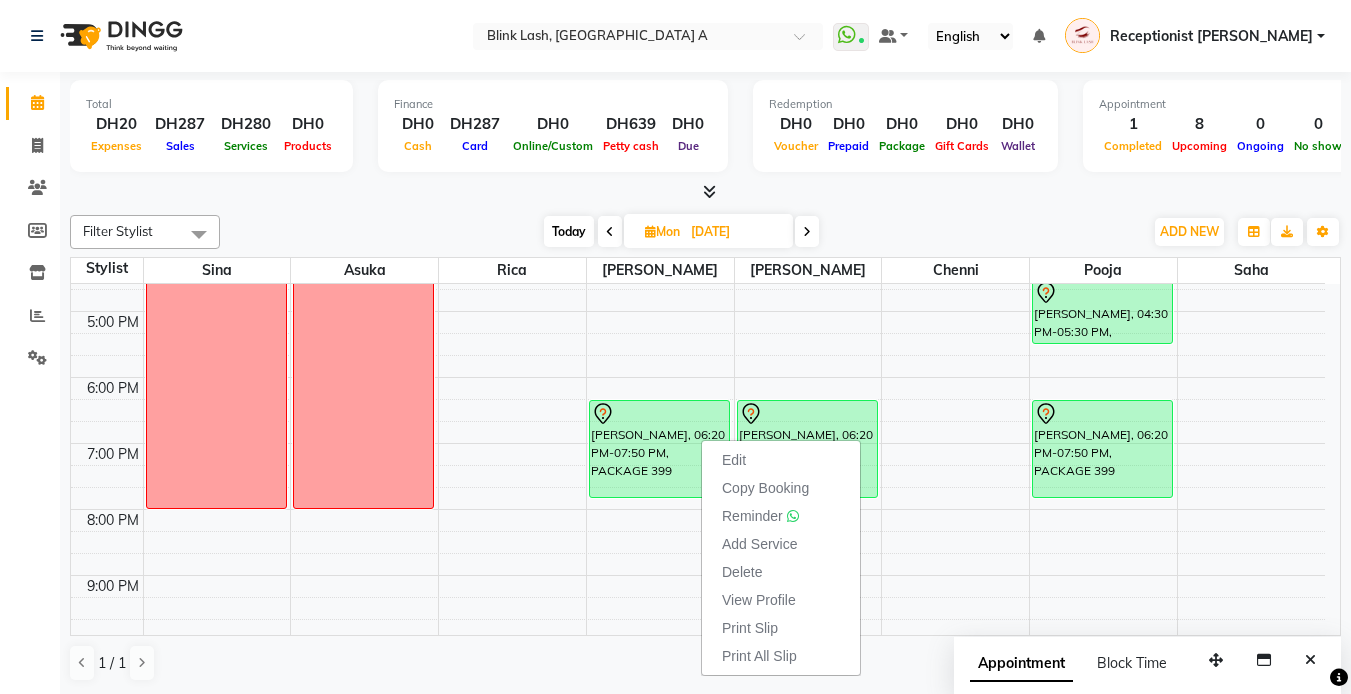 click at bounding box center (705, 192) 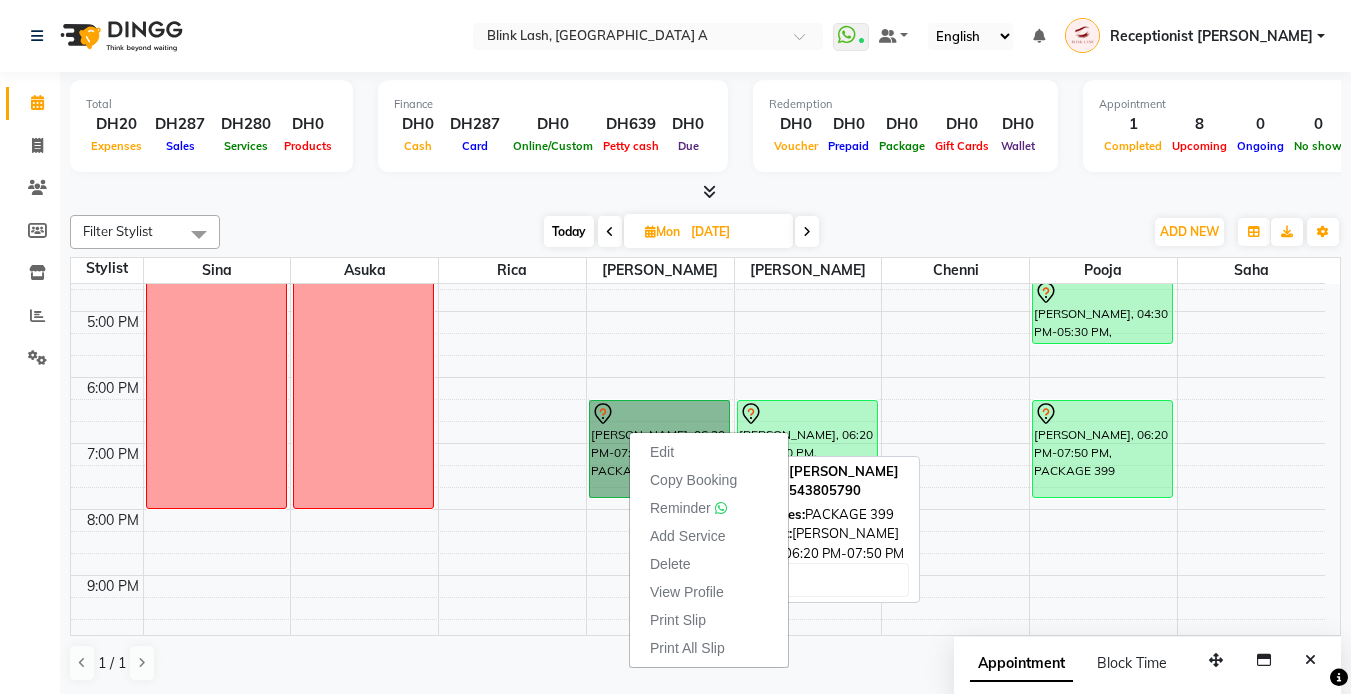 click on "[PERSON_NAME], 06:20 PM-07:50 PM, PACKAGE 399" at bounding box center (659, 449) 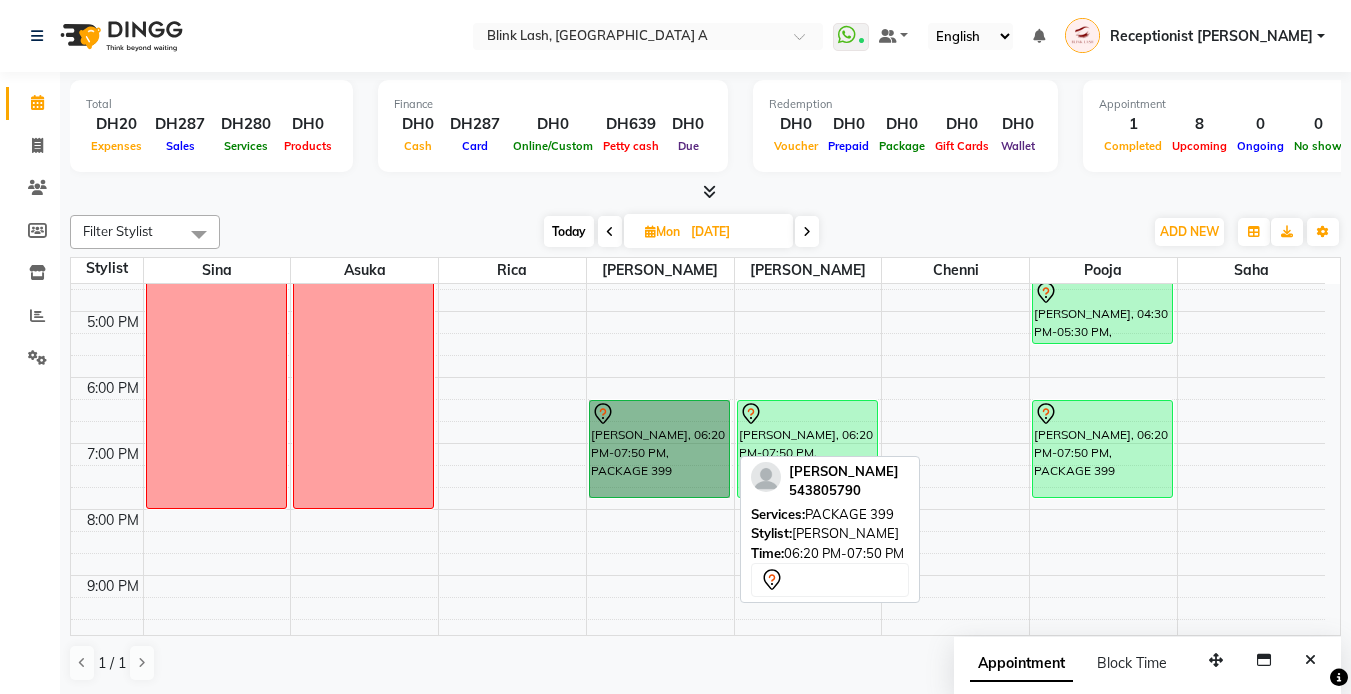 click on "[PERSON_NAME], 06:20 PM-07:50 PM, PACKAGE 399" at bounding box center (659, 449) 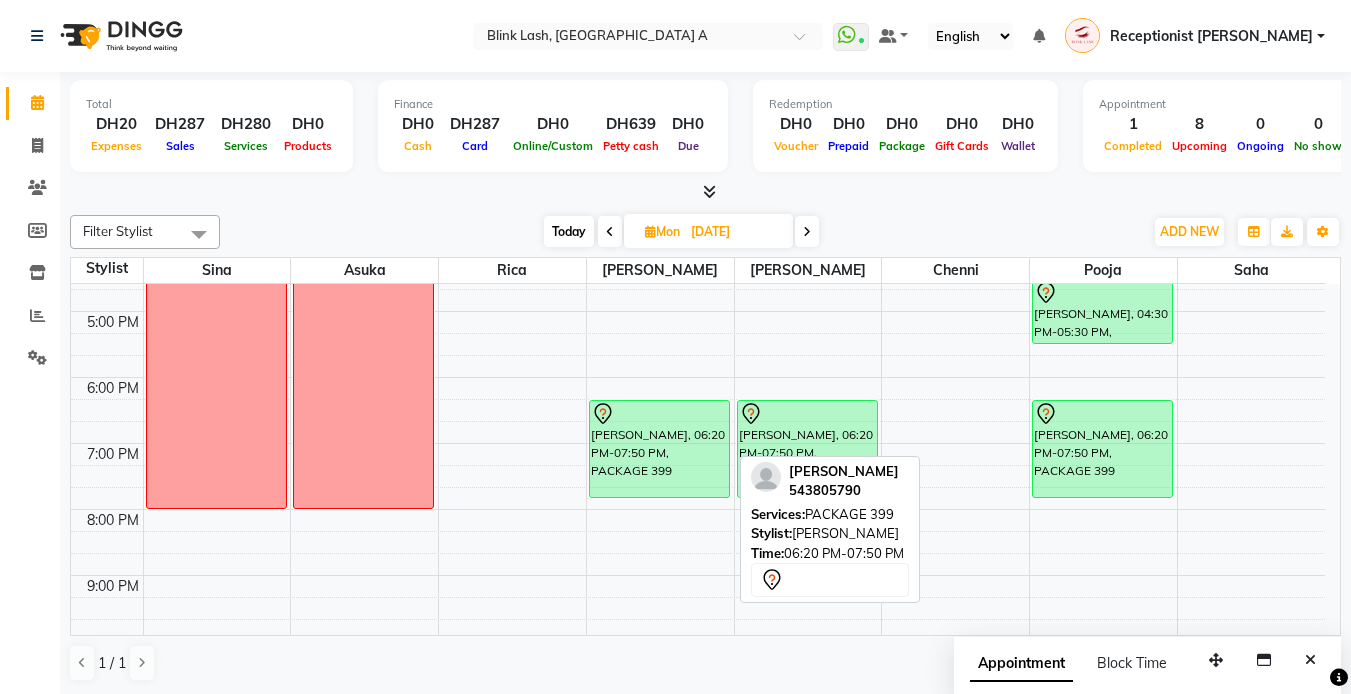 select on "7" 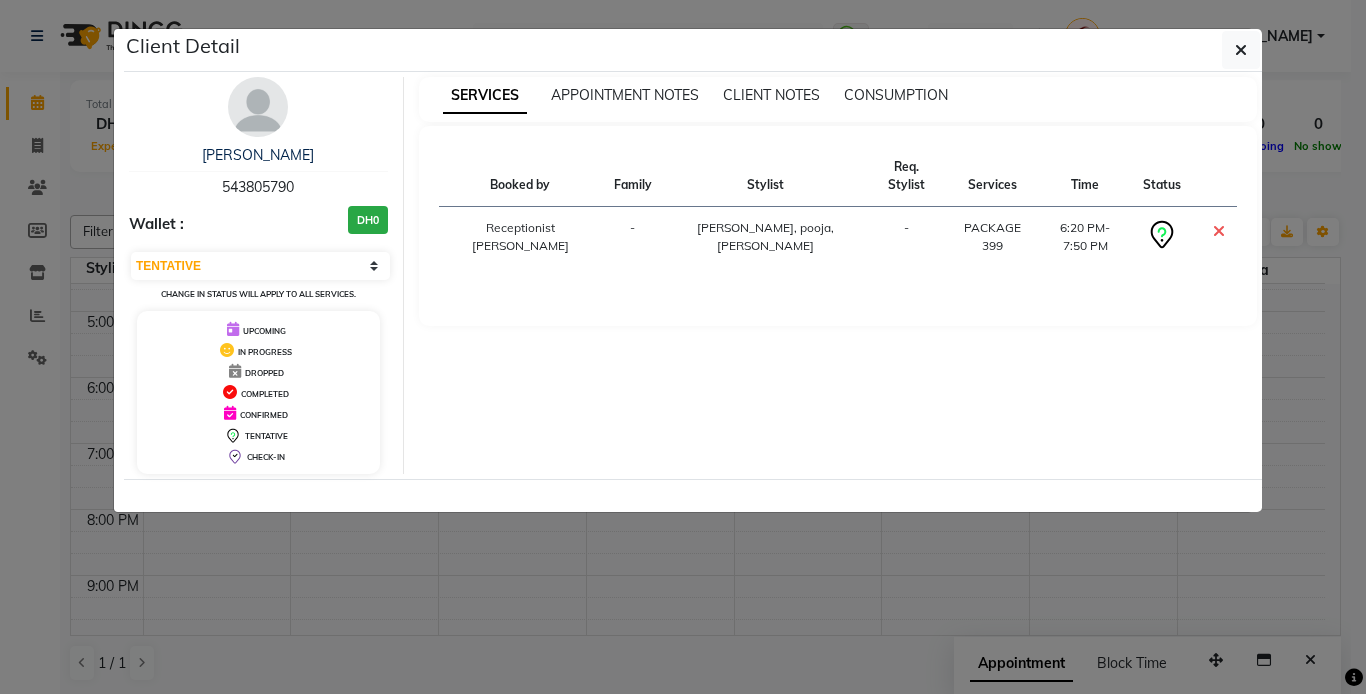 click at bounding box center [258, 107] 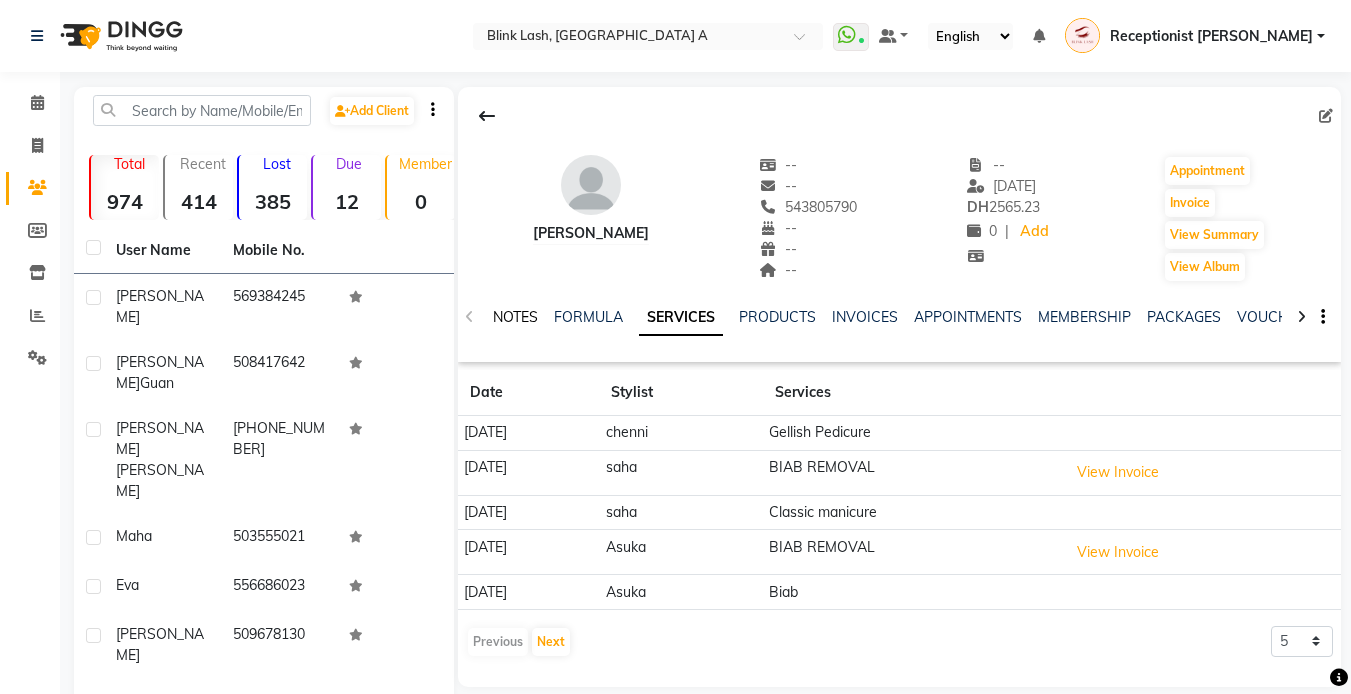 click on "NOTES" 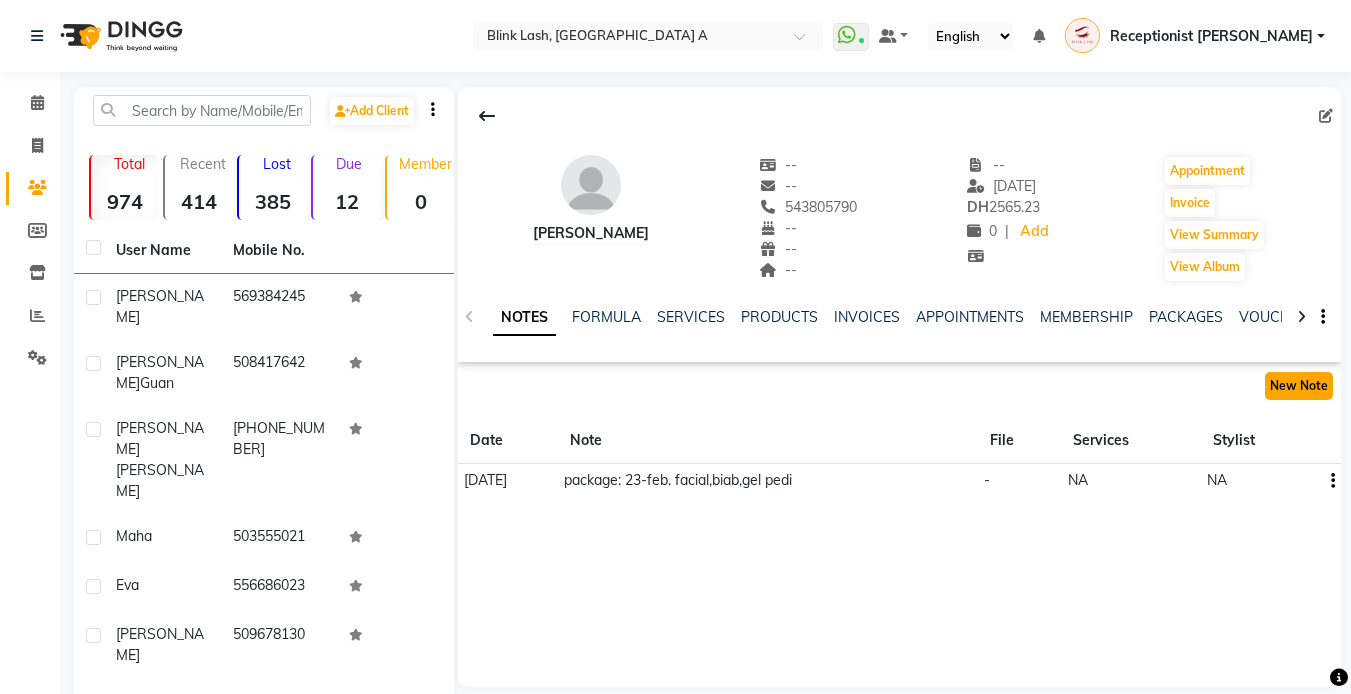 click on "New Note" 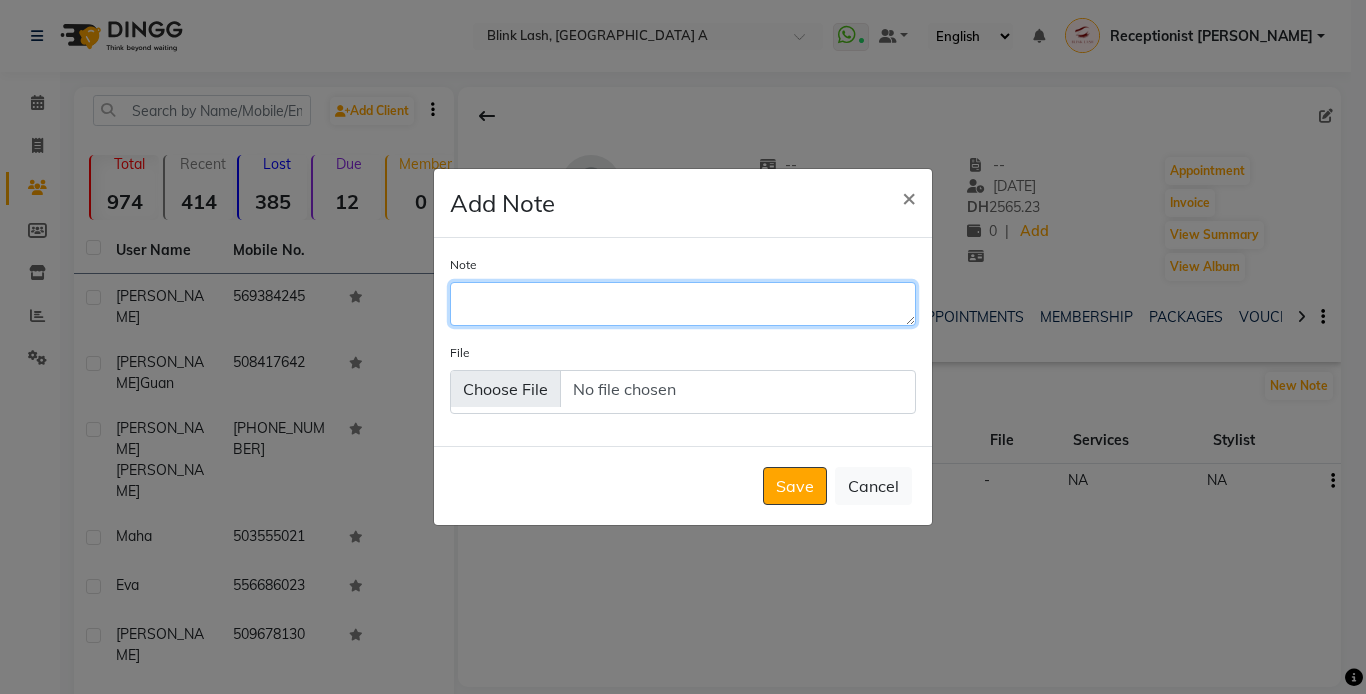 click on "Note" at bounding box center [683, 304] 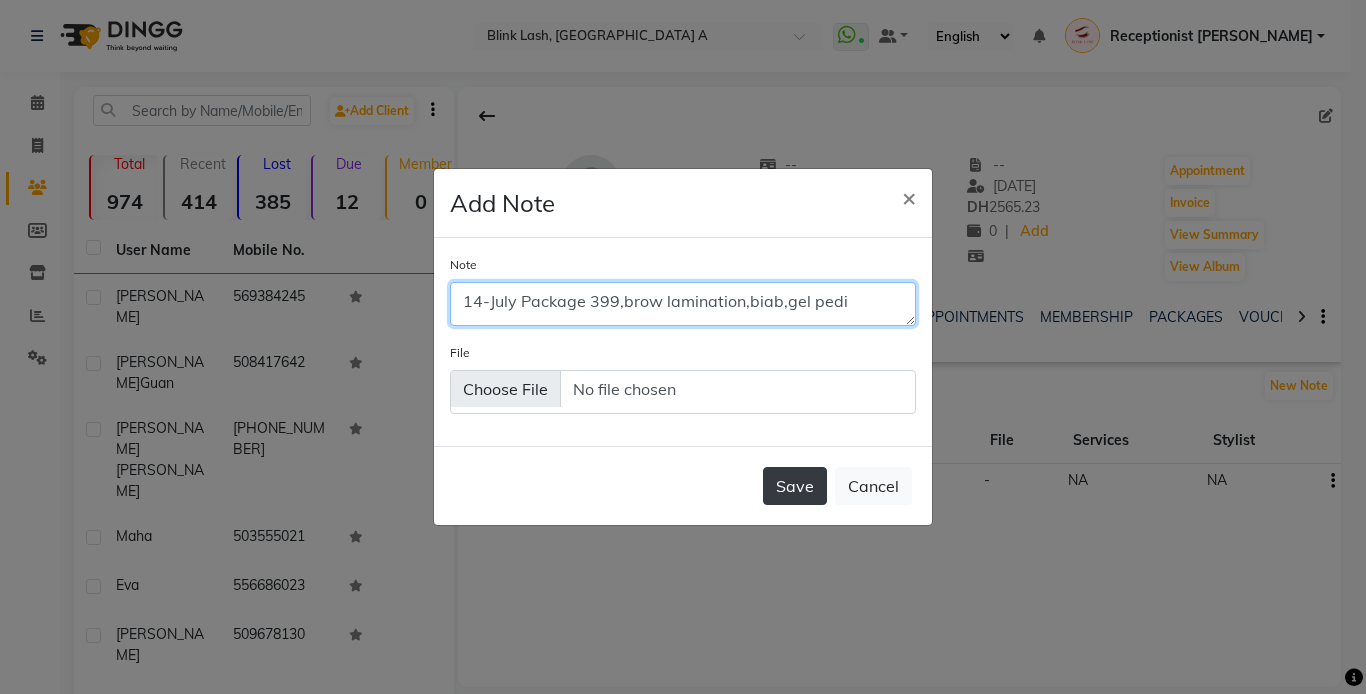type on "14-July Package 399,brow lamination,biab,gel pedi" 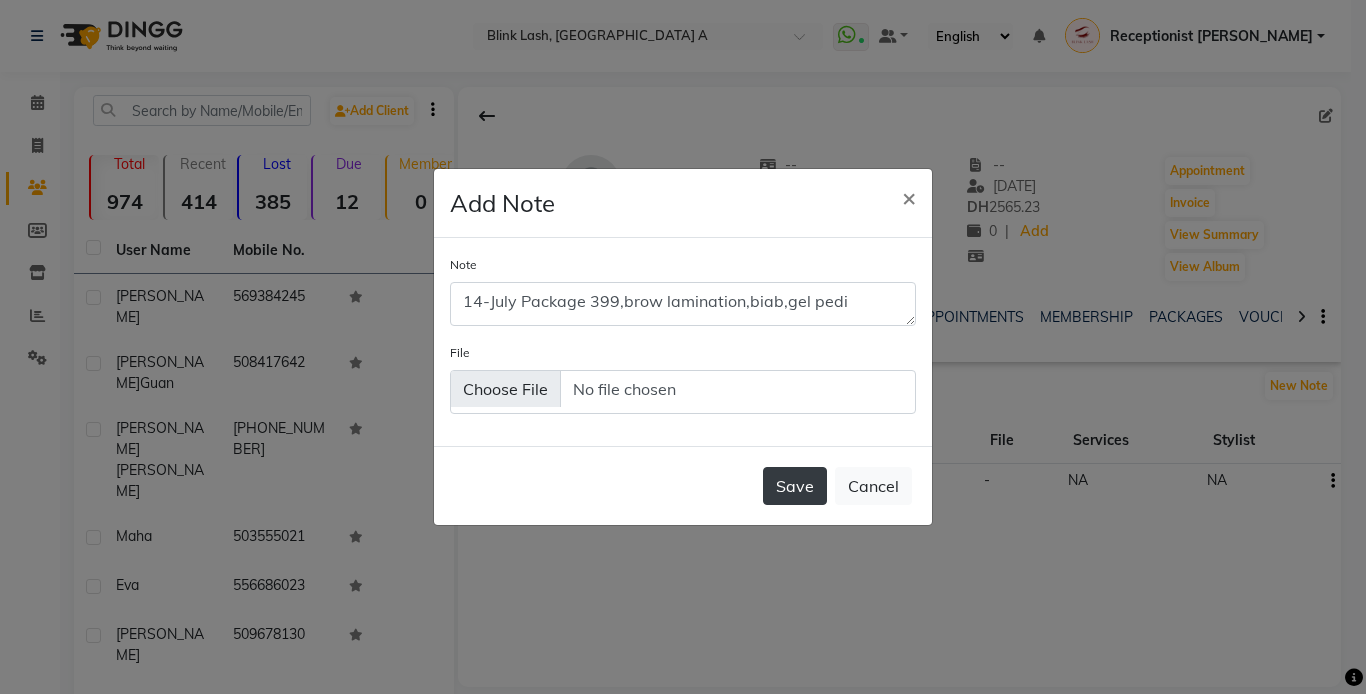 click on "Save" 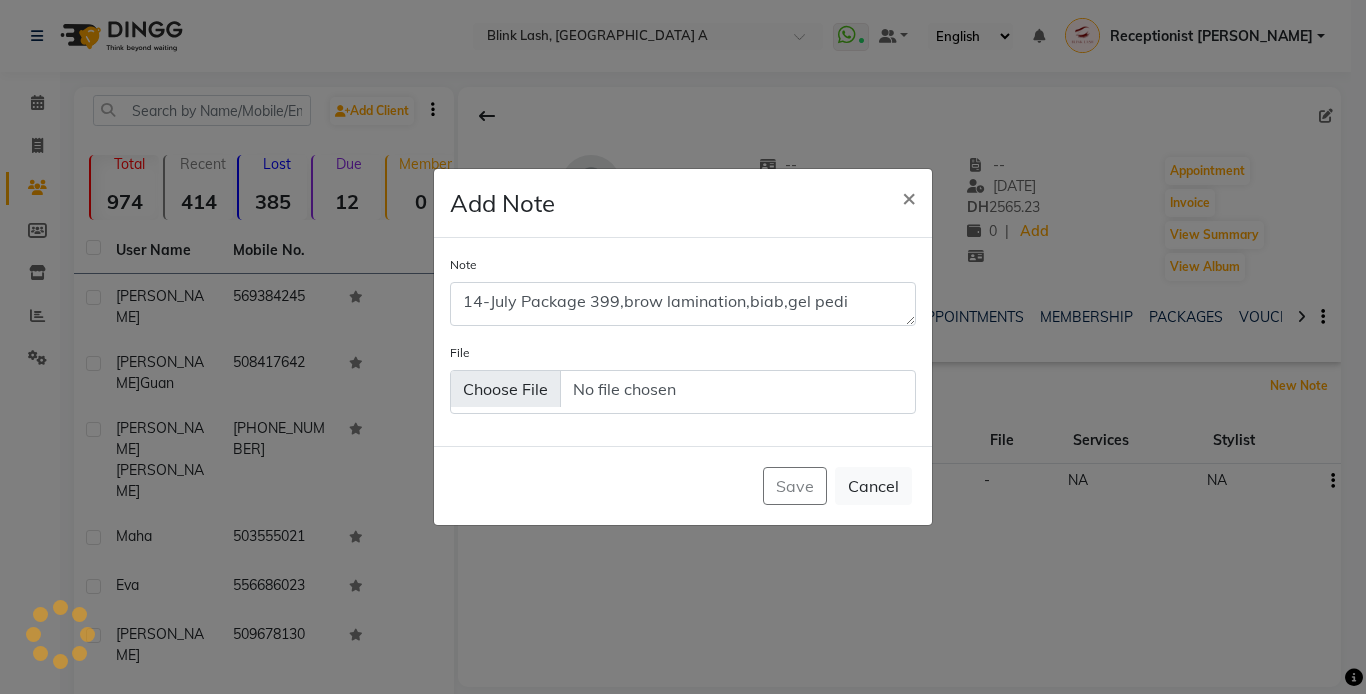 type 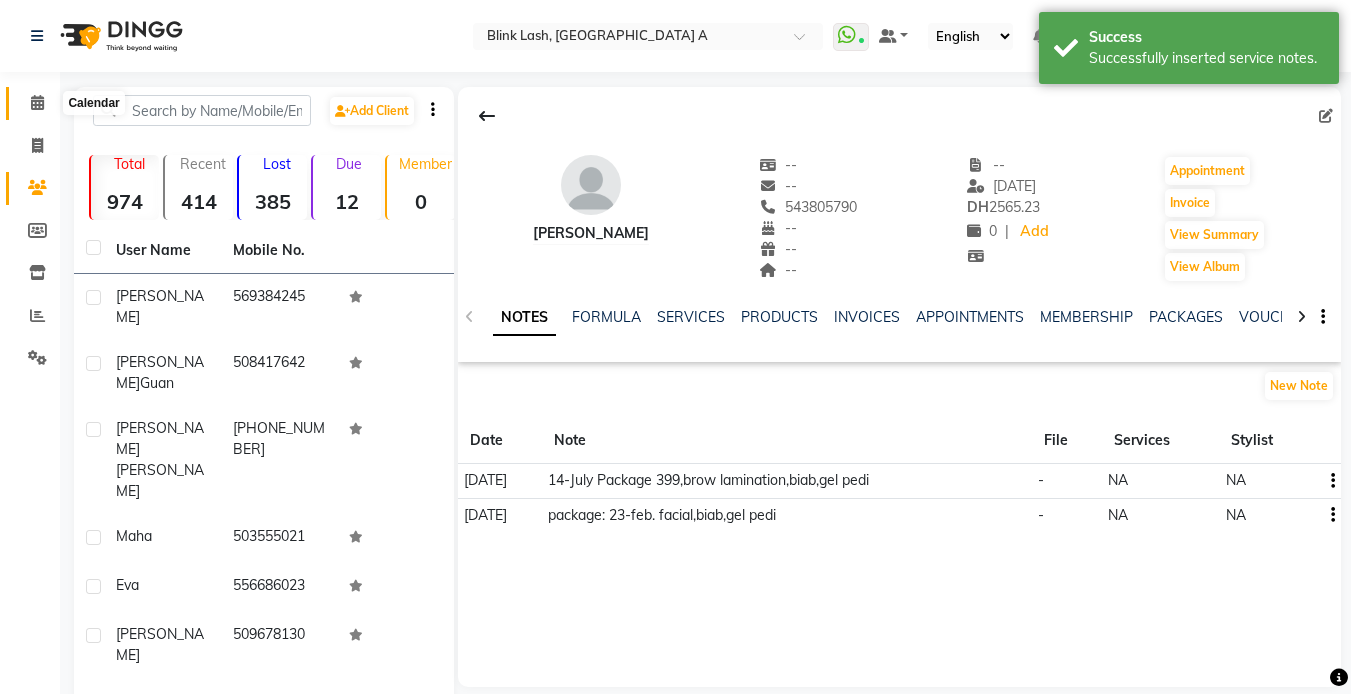 click 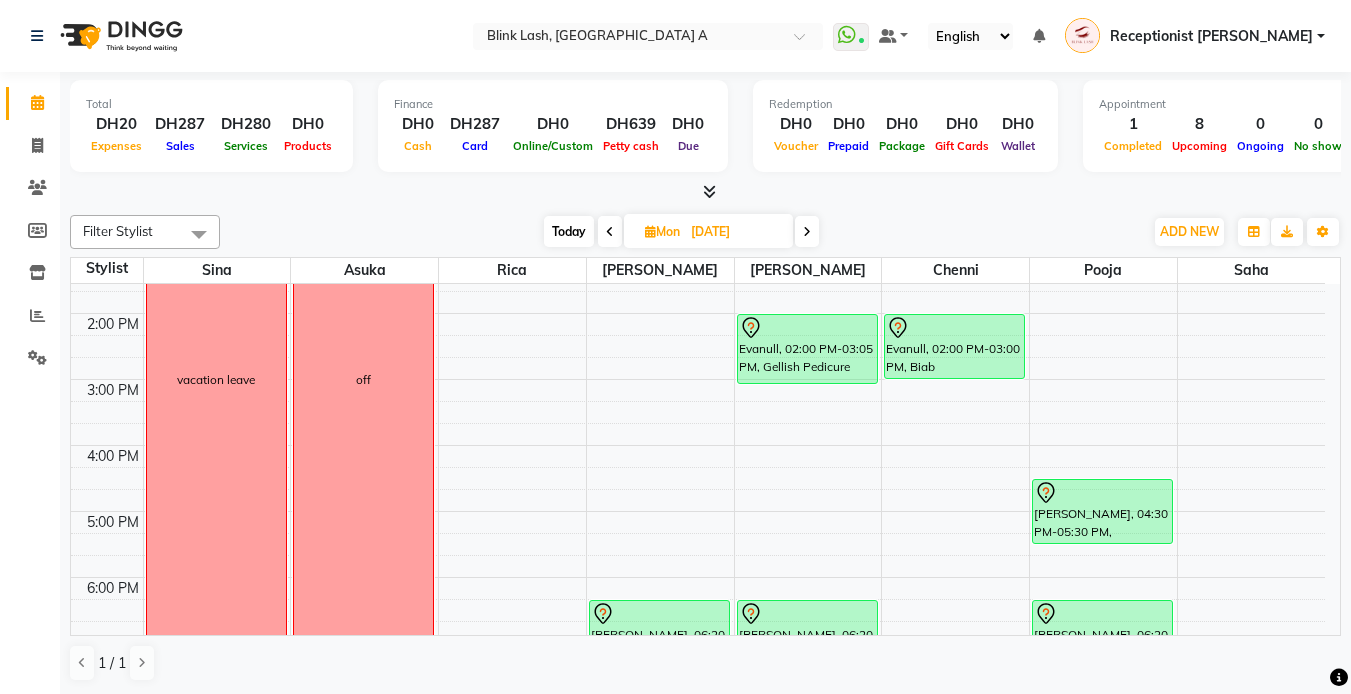scroll, scrollTop: 400, scrollLeft: 0, axis: vertical 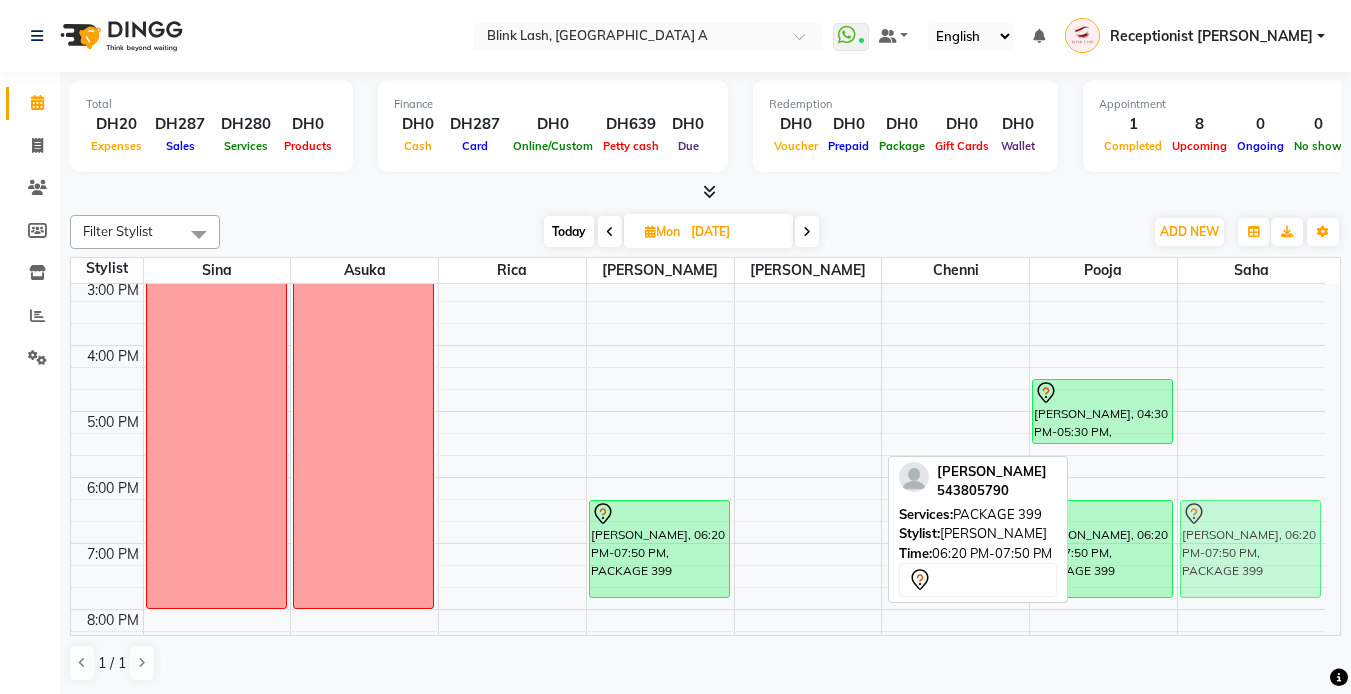 drag, startPoint x: 814, startPoint y: 549, endPoint x: 1277, endPoint y: 542, distance: 463.05292 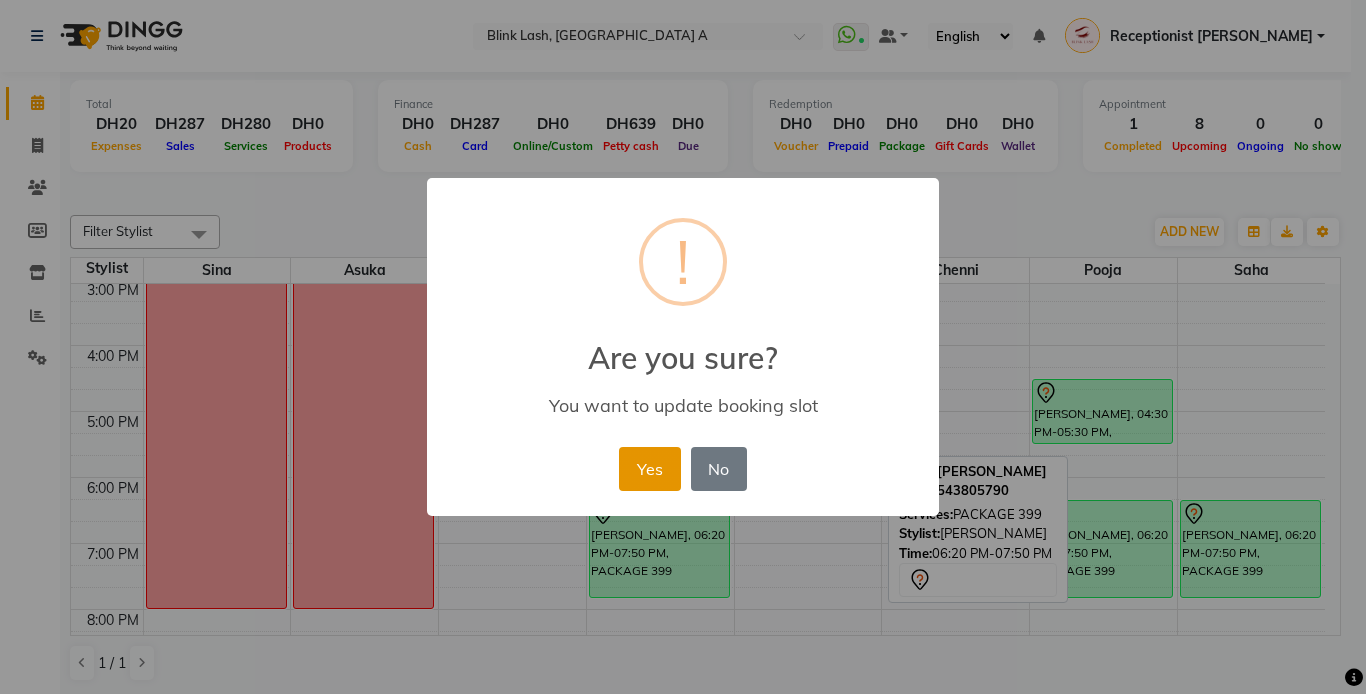 click on "Yes" at bounding box center (649, 469) 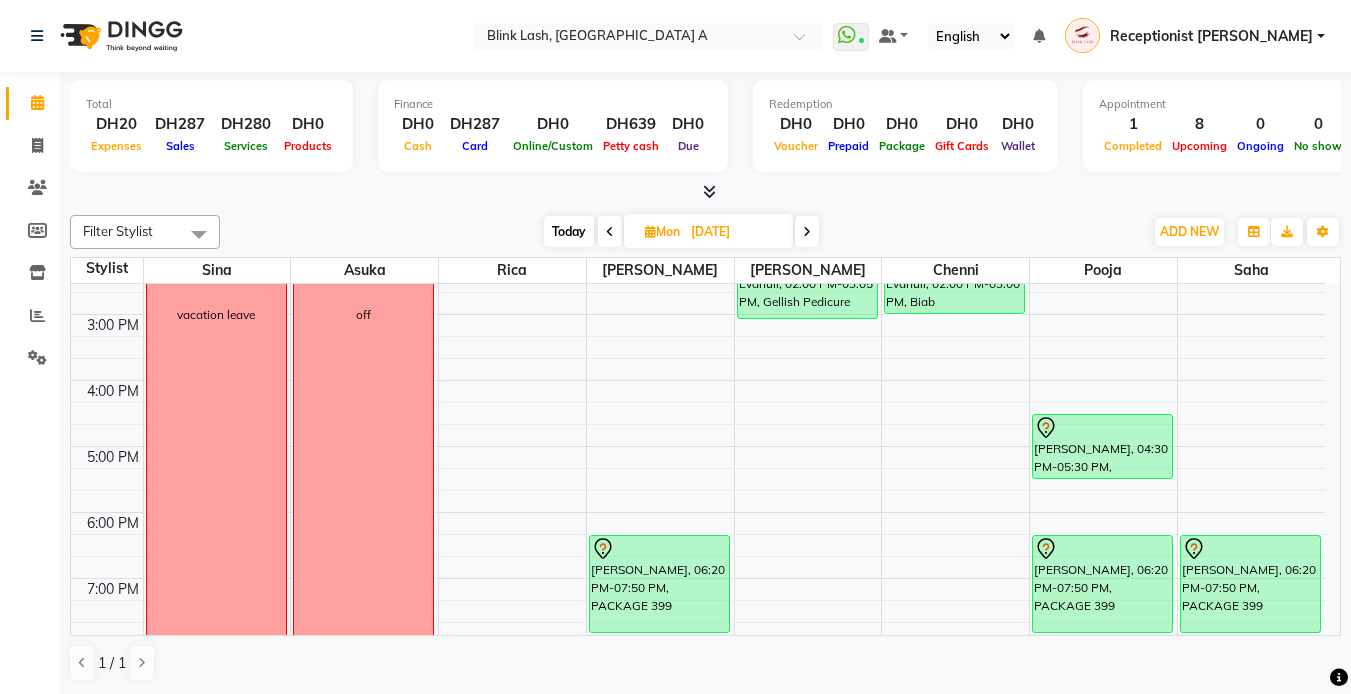 scroll, scrollTop: 400, scrollLeft: 0, axis: vertical 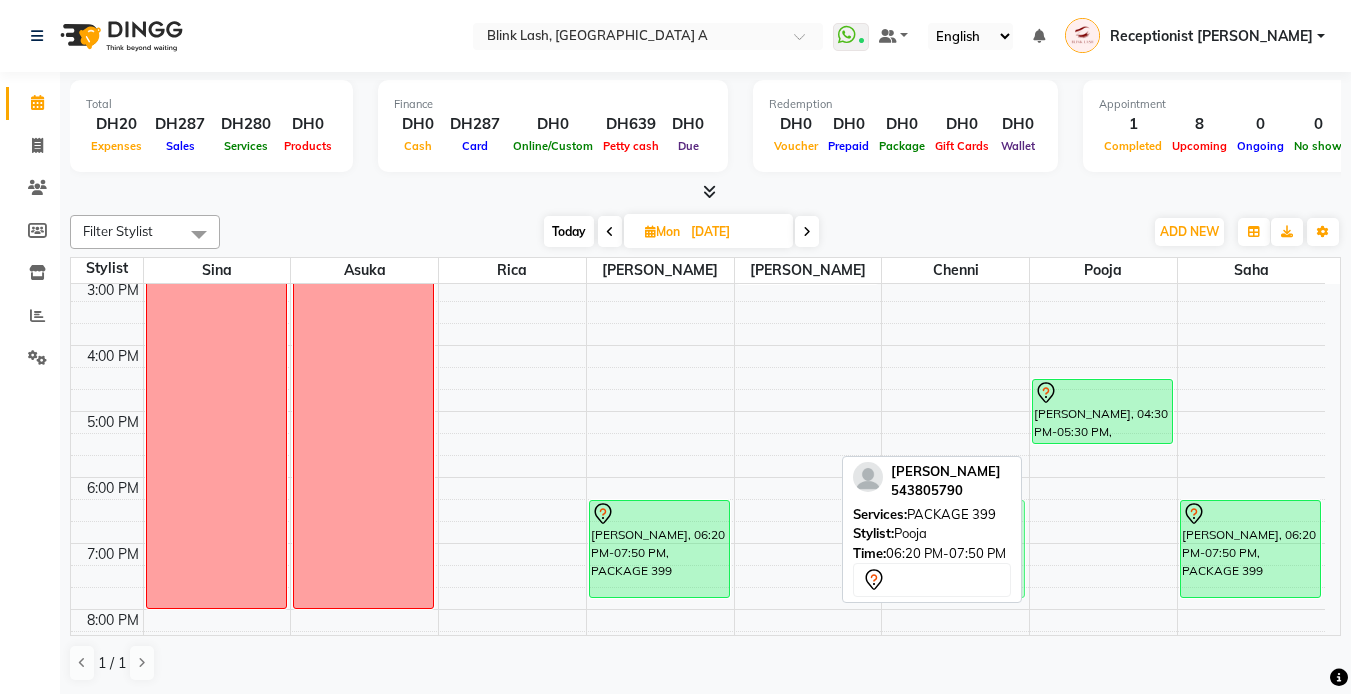 drag, startPoint x: 1087, startPoint y: 540, endPoint x: 1013, endPoint y: 542, distance: 74.02702 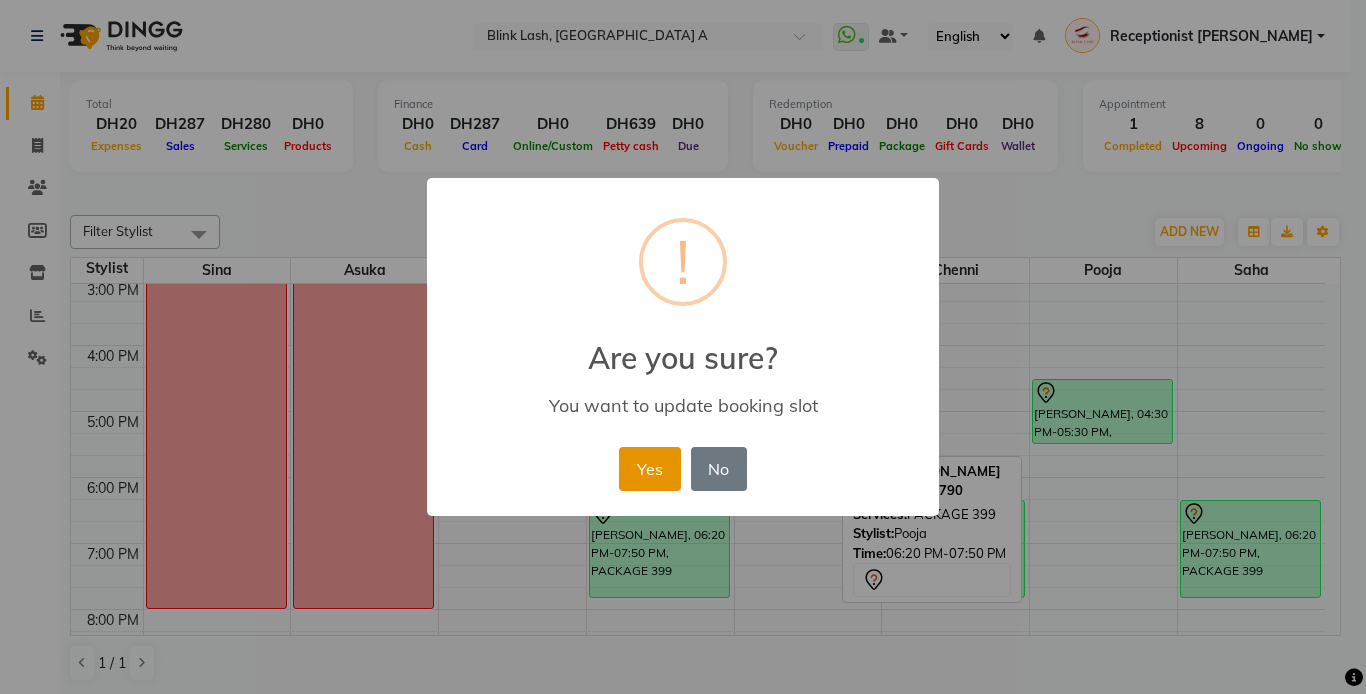 click on "Yes" at bounding box center [649, 469] 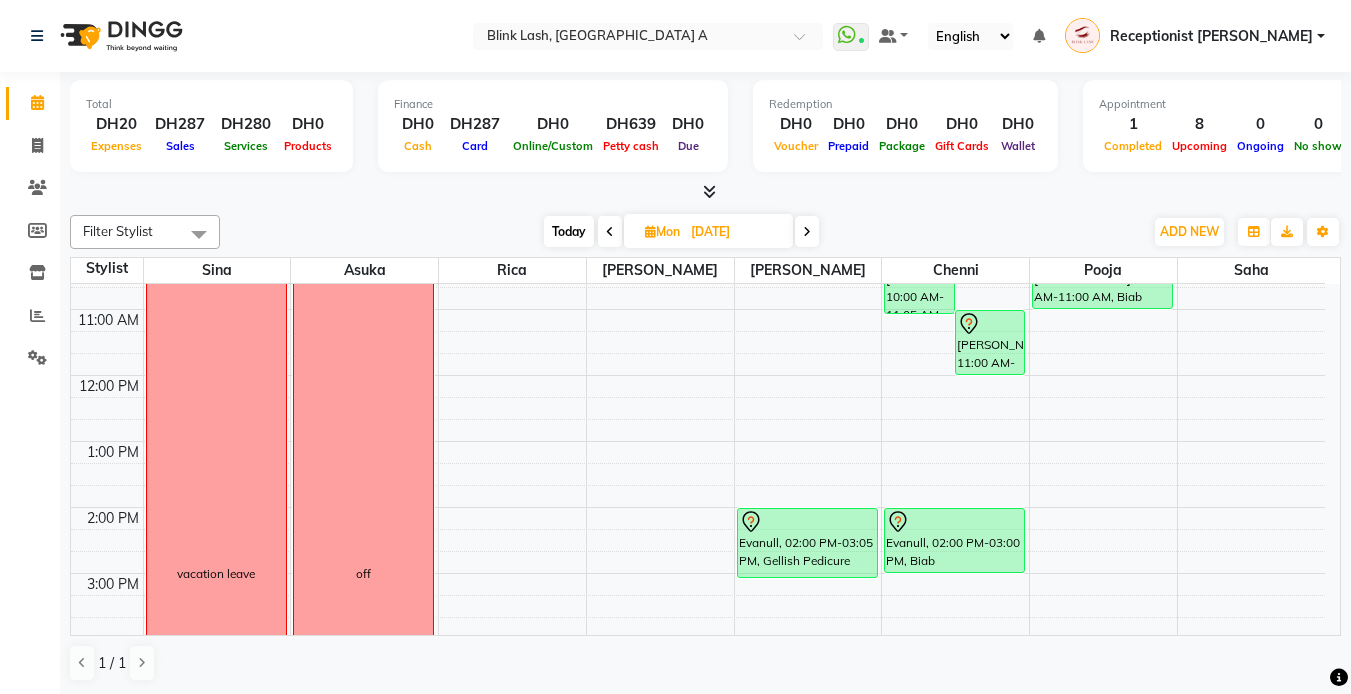 scroll, scrollTop: 200, scrollLeft: 0, axis: vertical 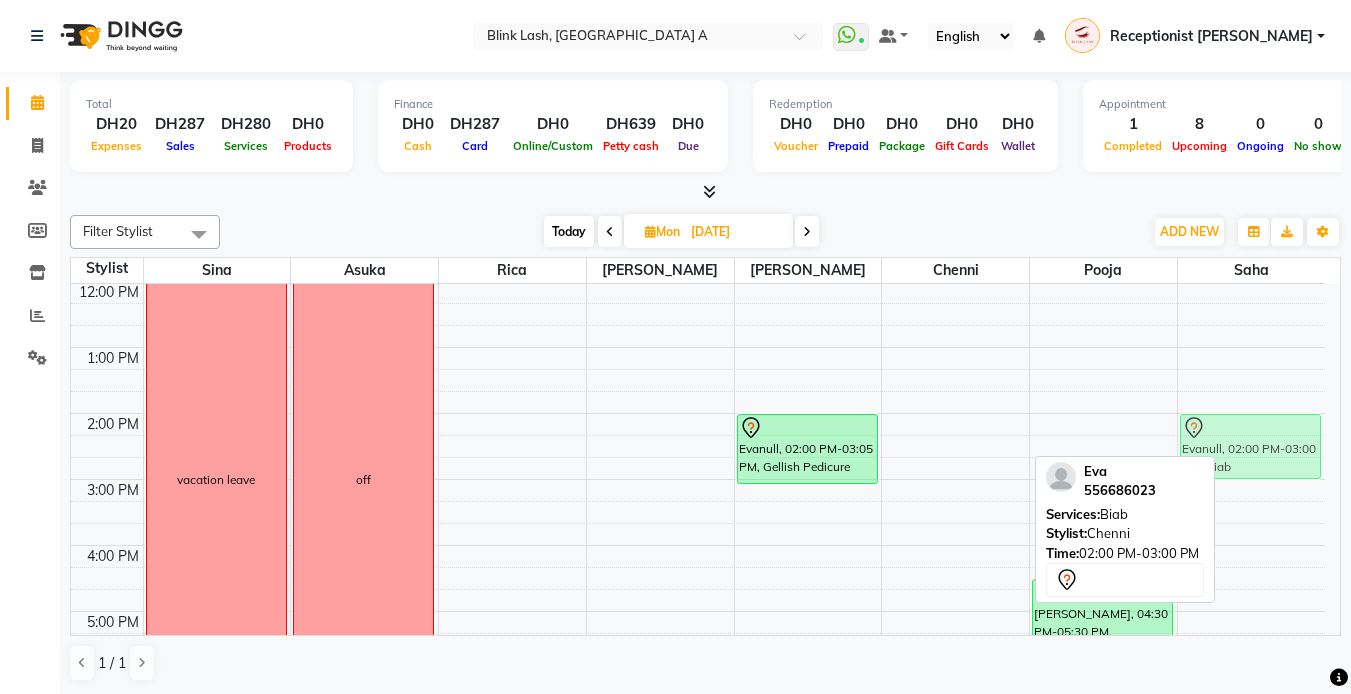 drag, startPoint x: 1000, startPoint y: 445, endPoint x: 1351, endPoint y: 439, distance: 351.05127 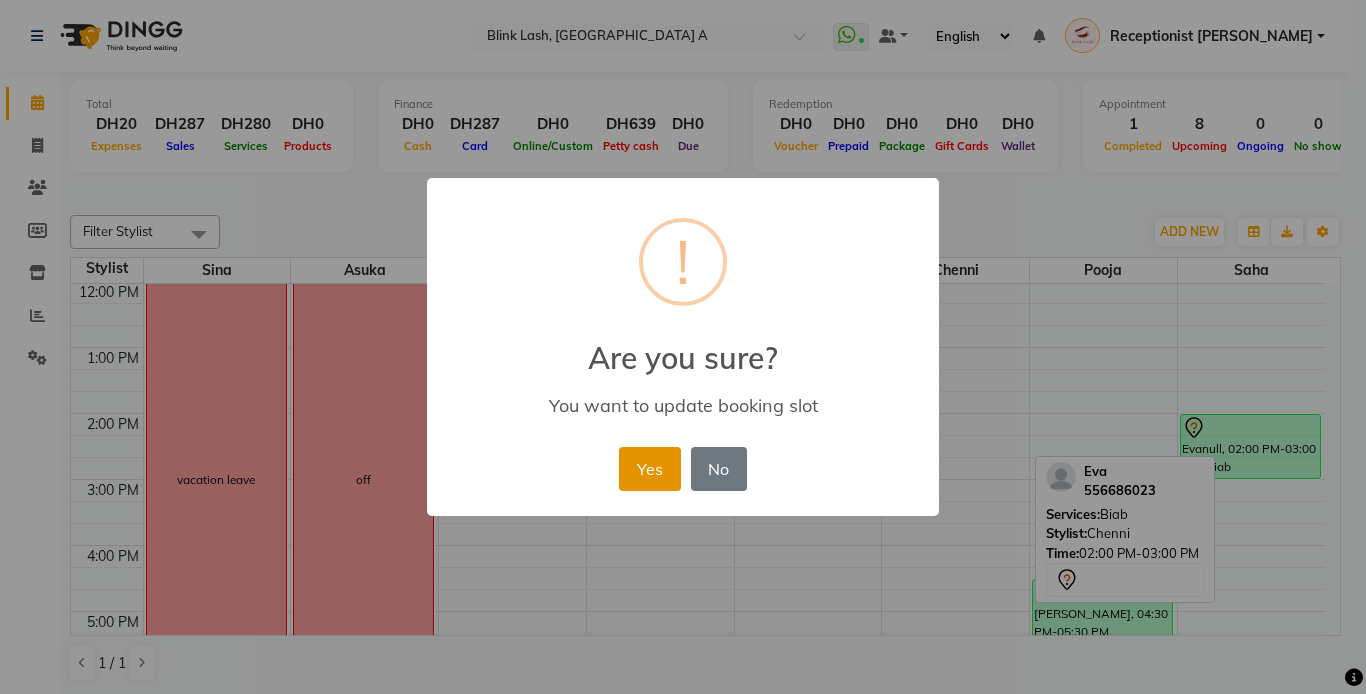 click on "Yes" at bounding box center [649, 469] 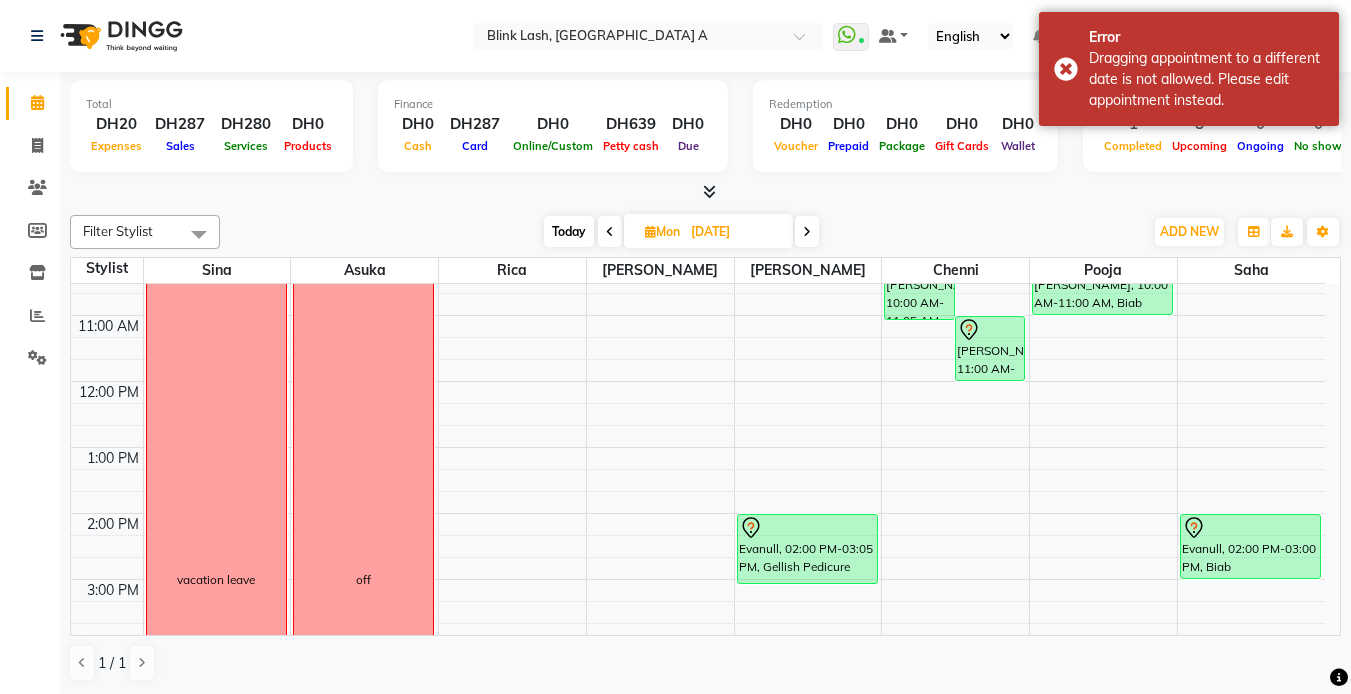 scroll, scrollTop: 0, scrollLeft: 0, axis: both 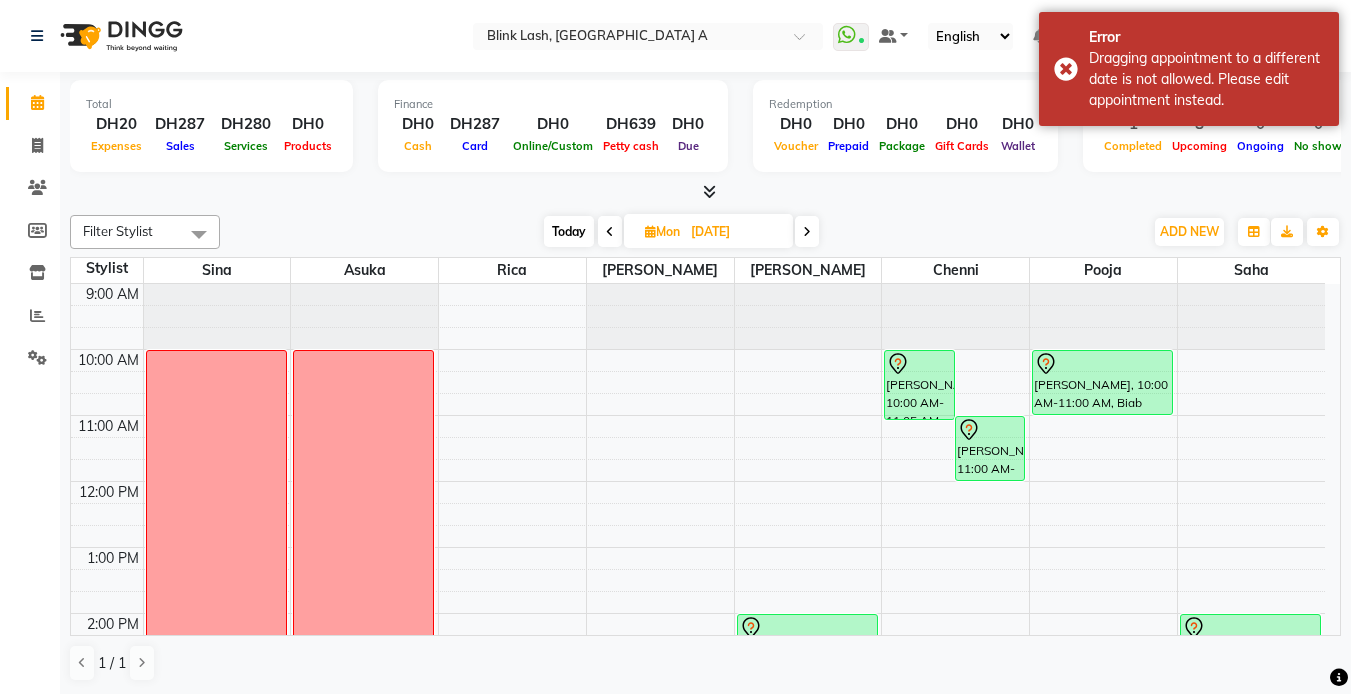 click on "Today" at bounding box center (569, 231) 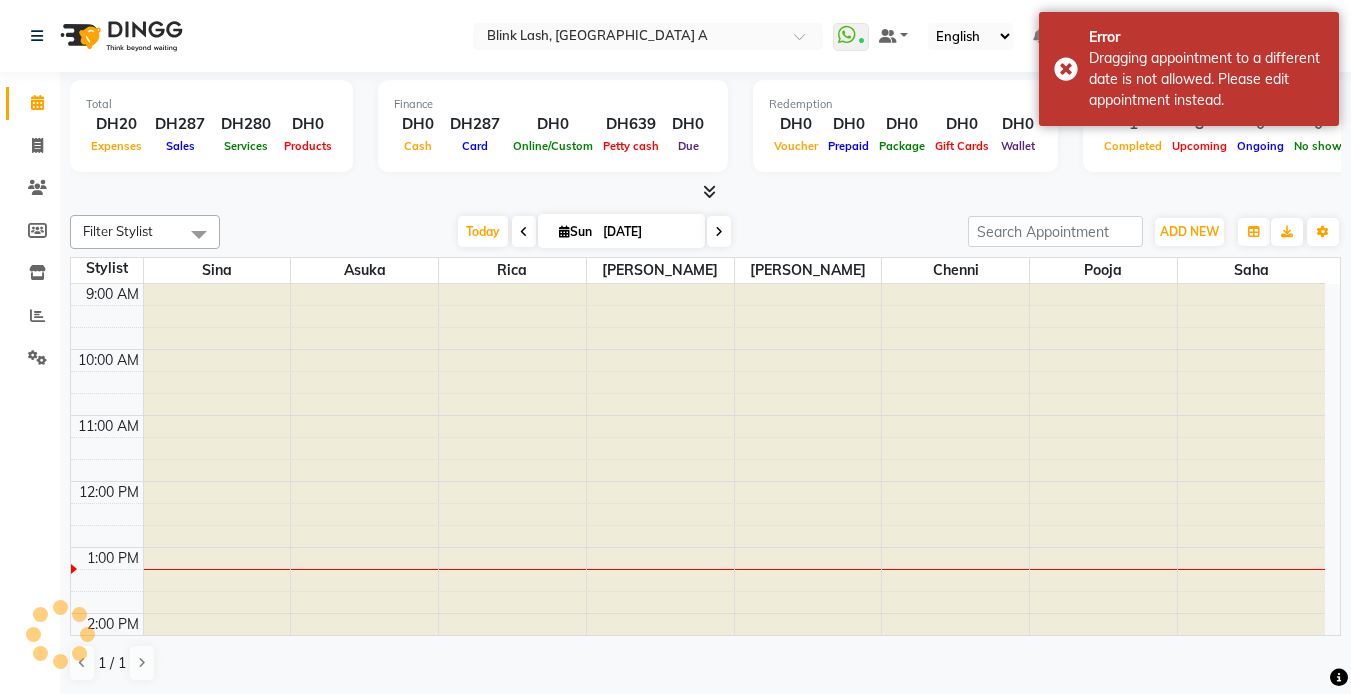 scroll, scrollTop: 265, scrollLeft: 0, axis: vertical 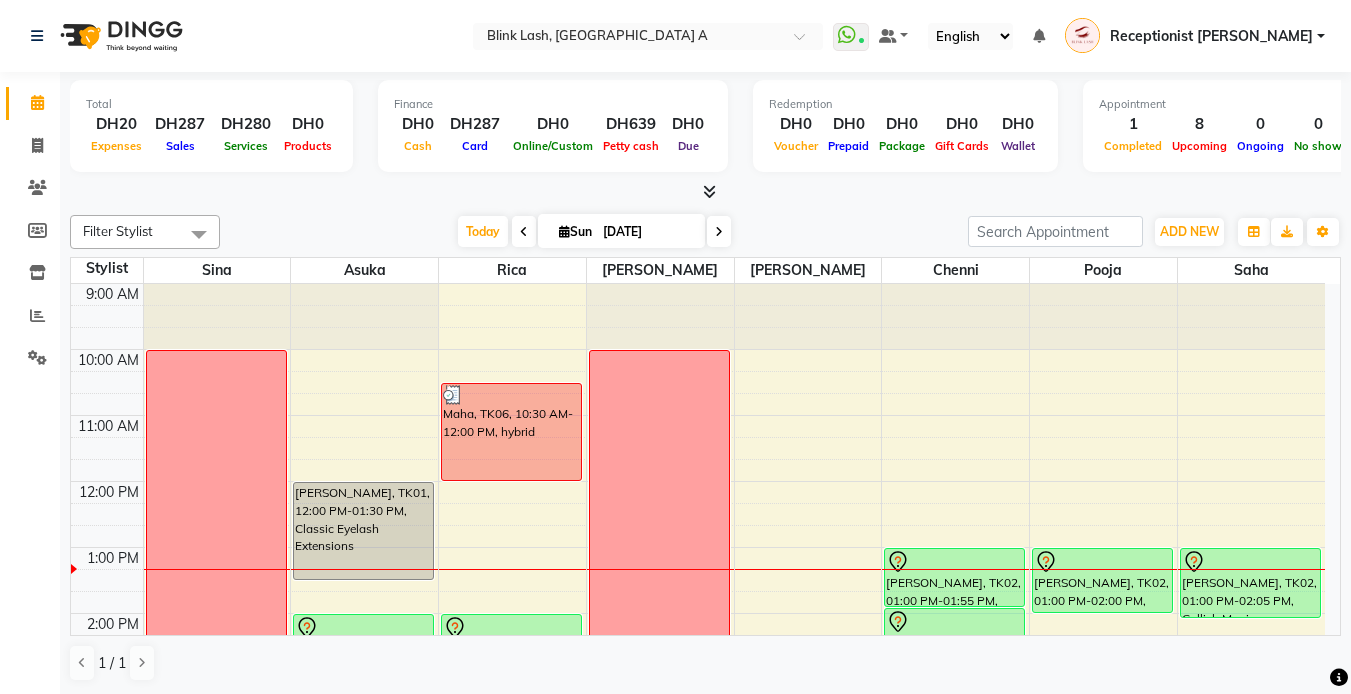 click at bounding box center [719, 231] 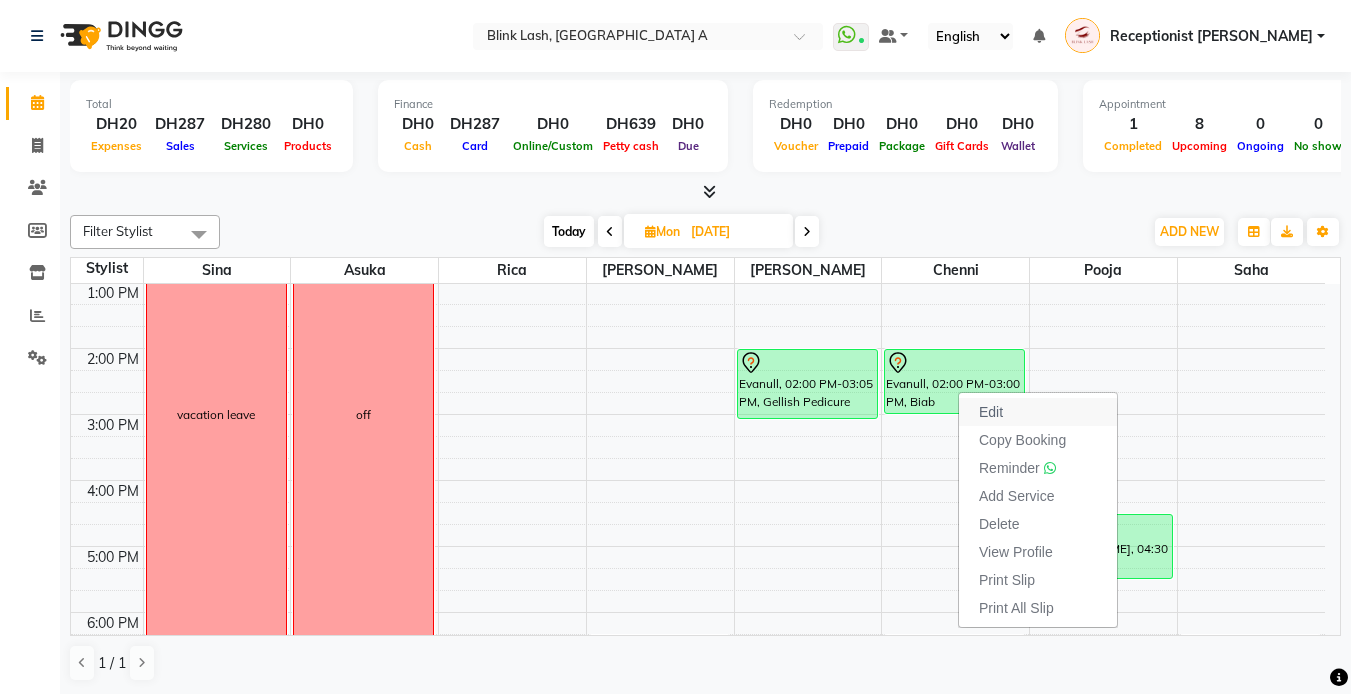 click on "Edit" at bounding box center [991, 412] 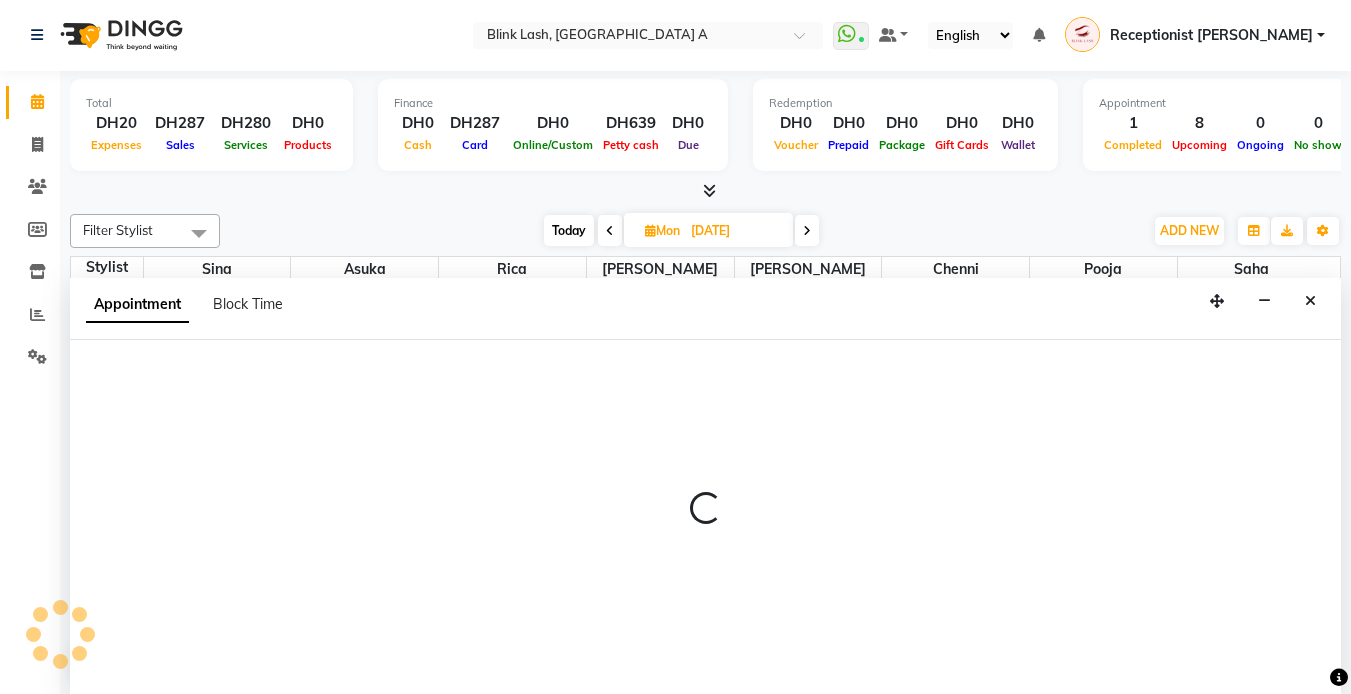 select on "tentative" 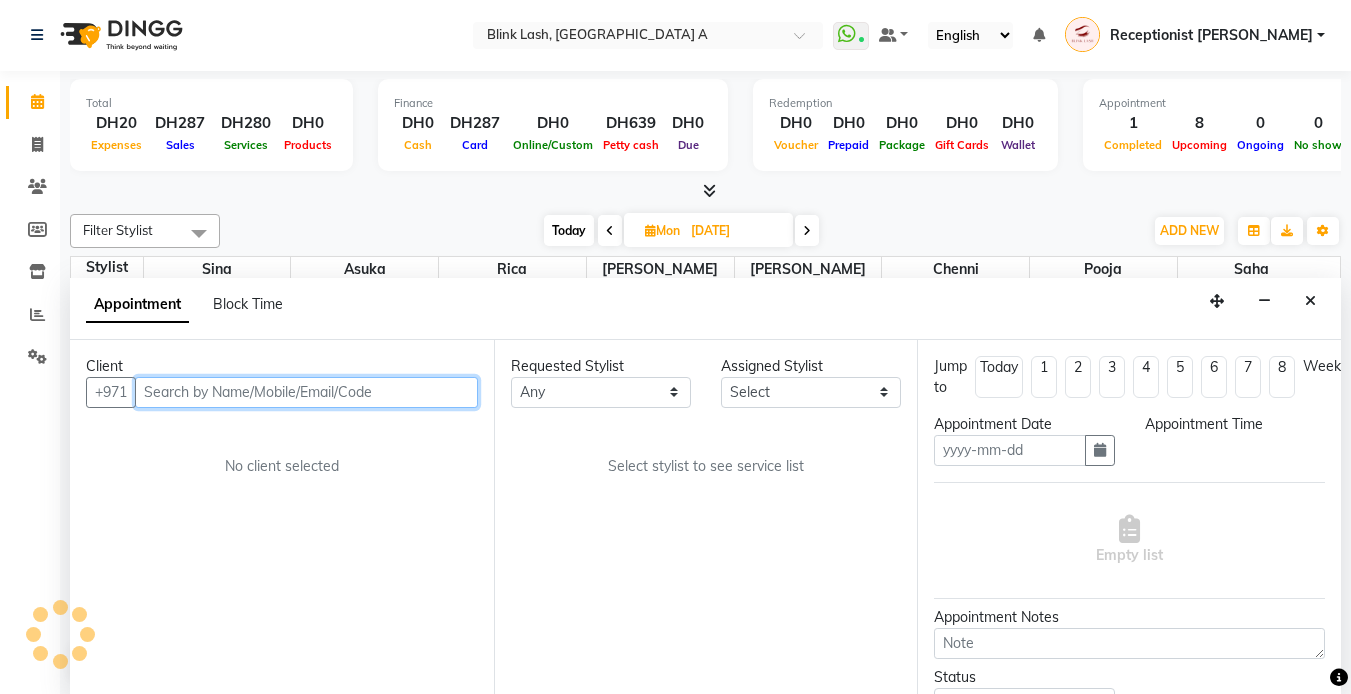 type on "[DATE]" 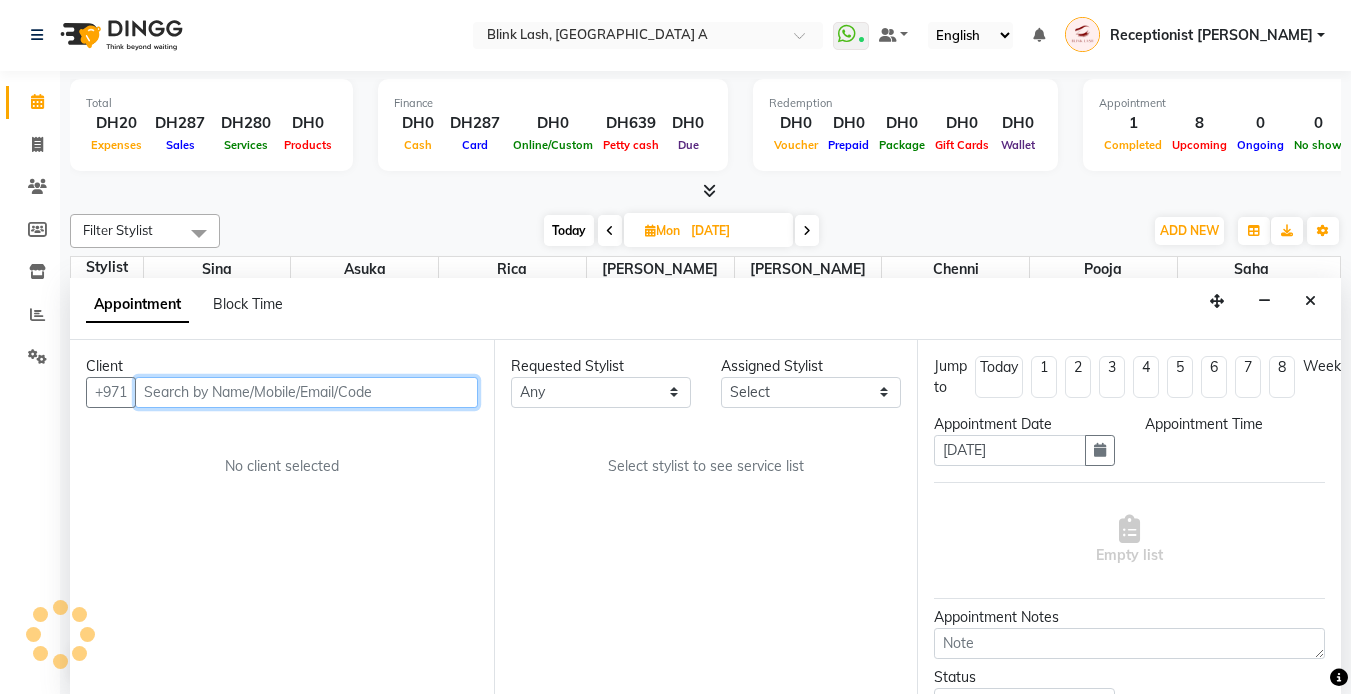 select on "840" 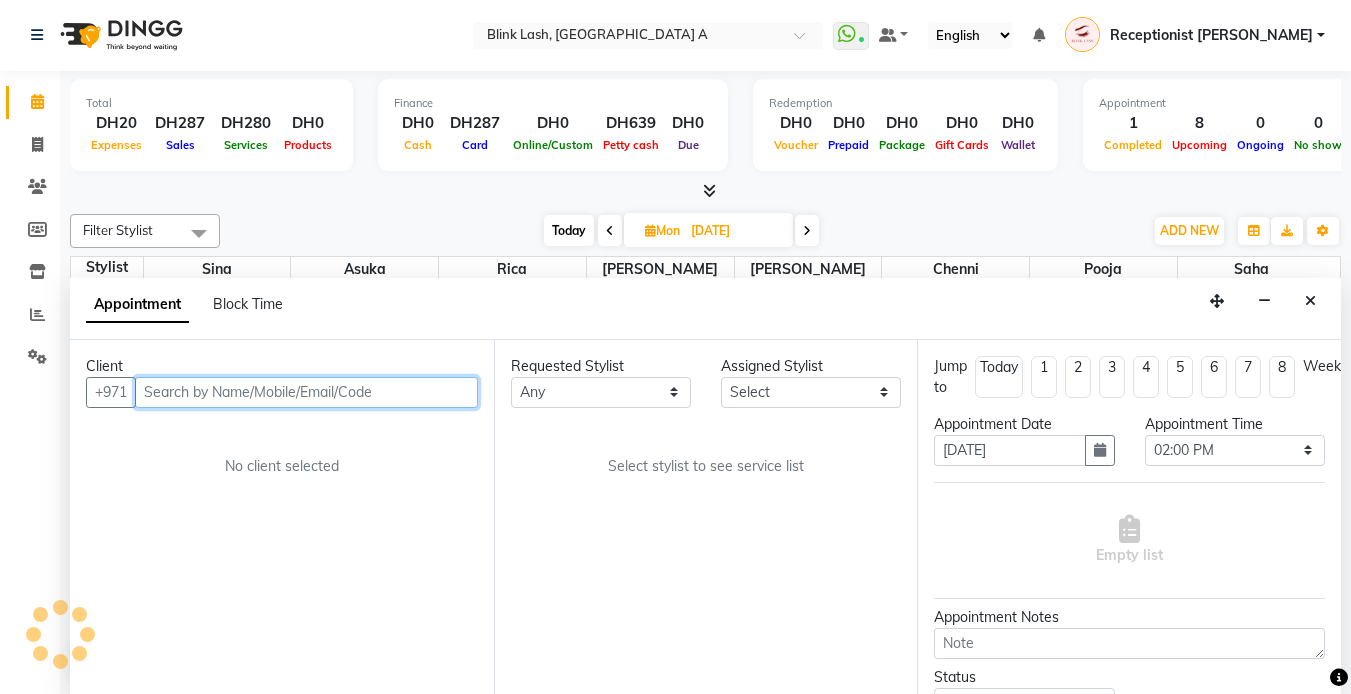scroll, scrollTop: 0, scrollLeft: 0, axis: both 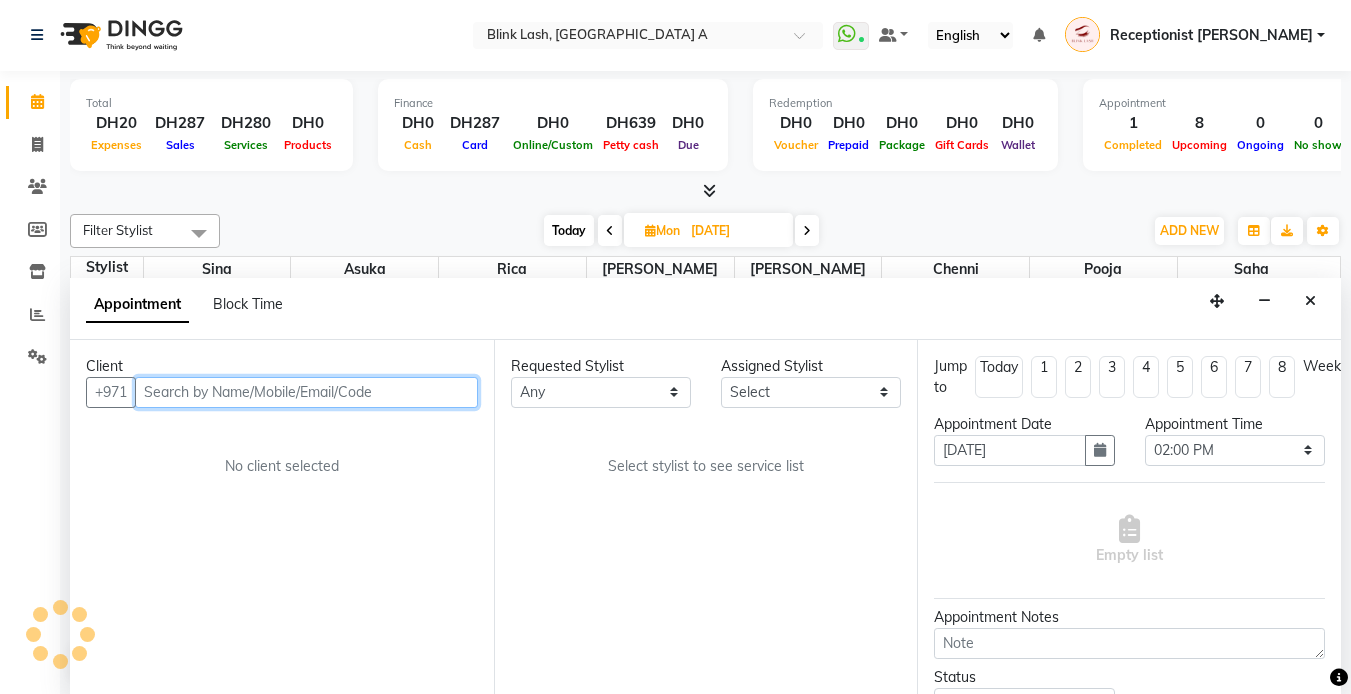 select on "51148" 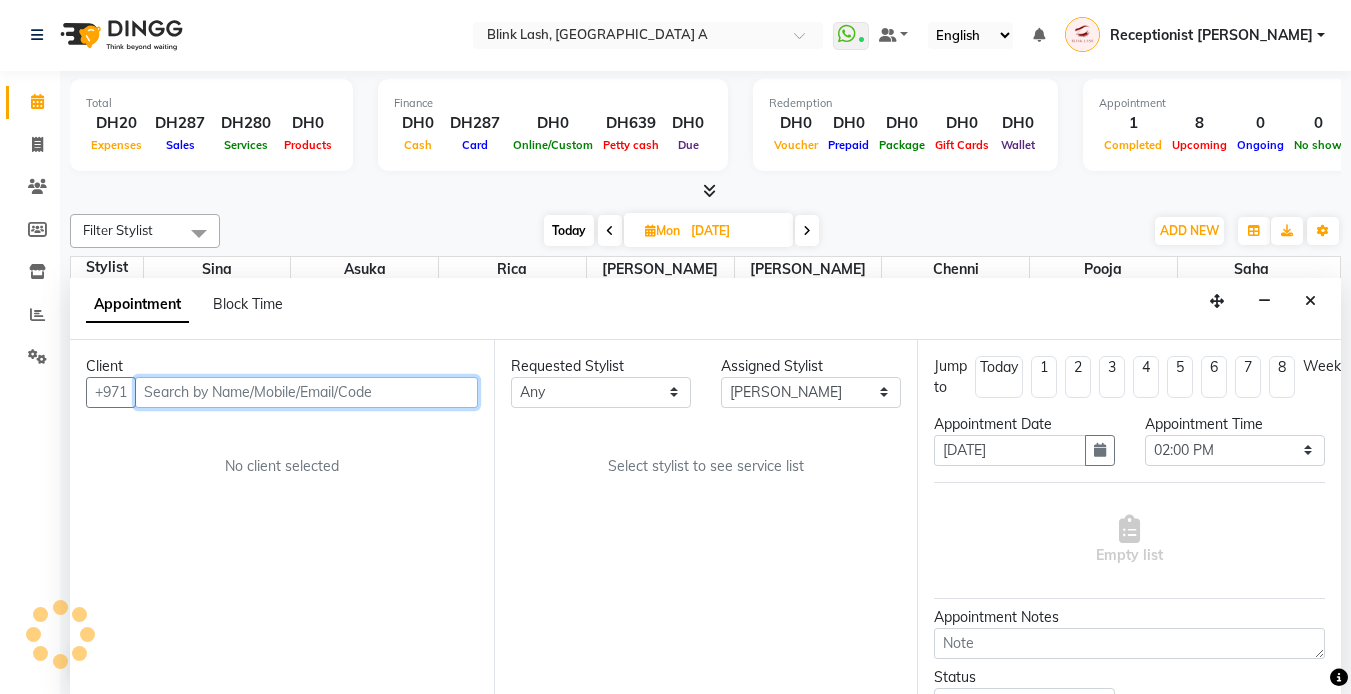select on "2892" 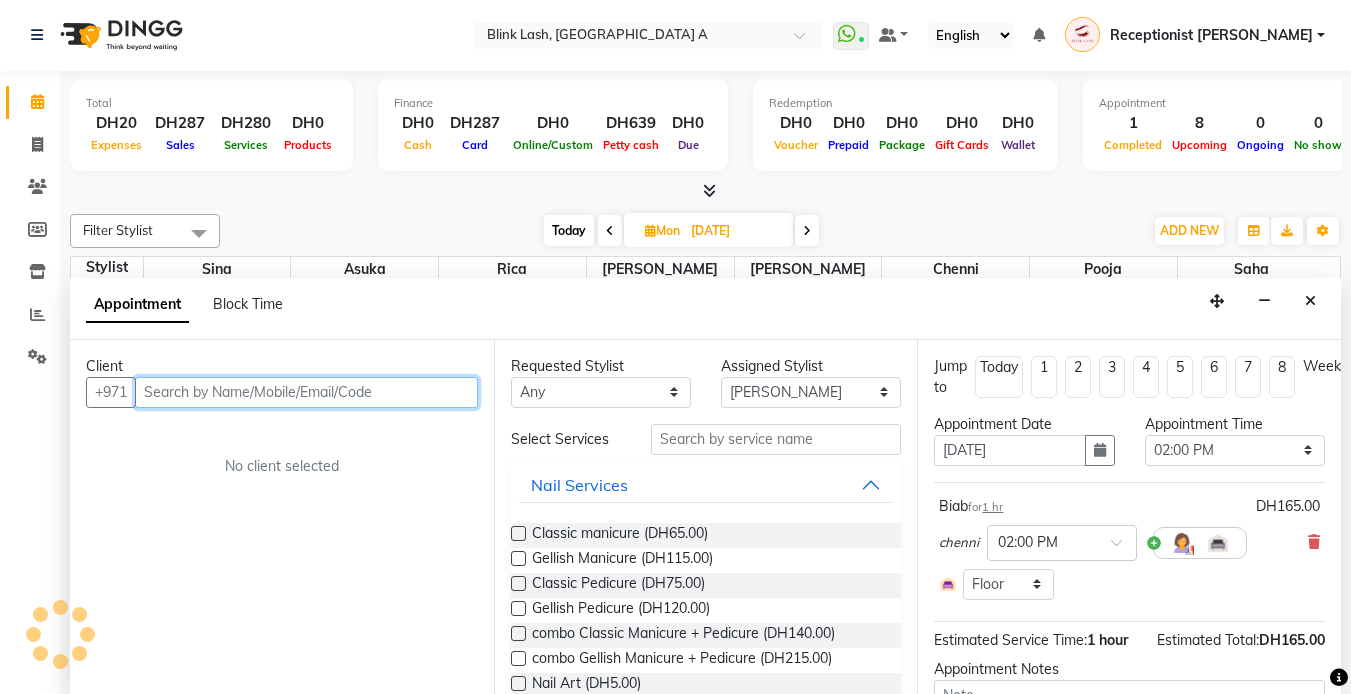 select on "2892" 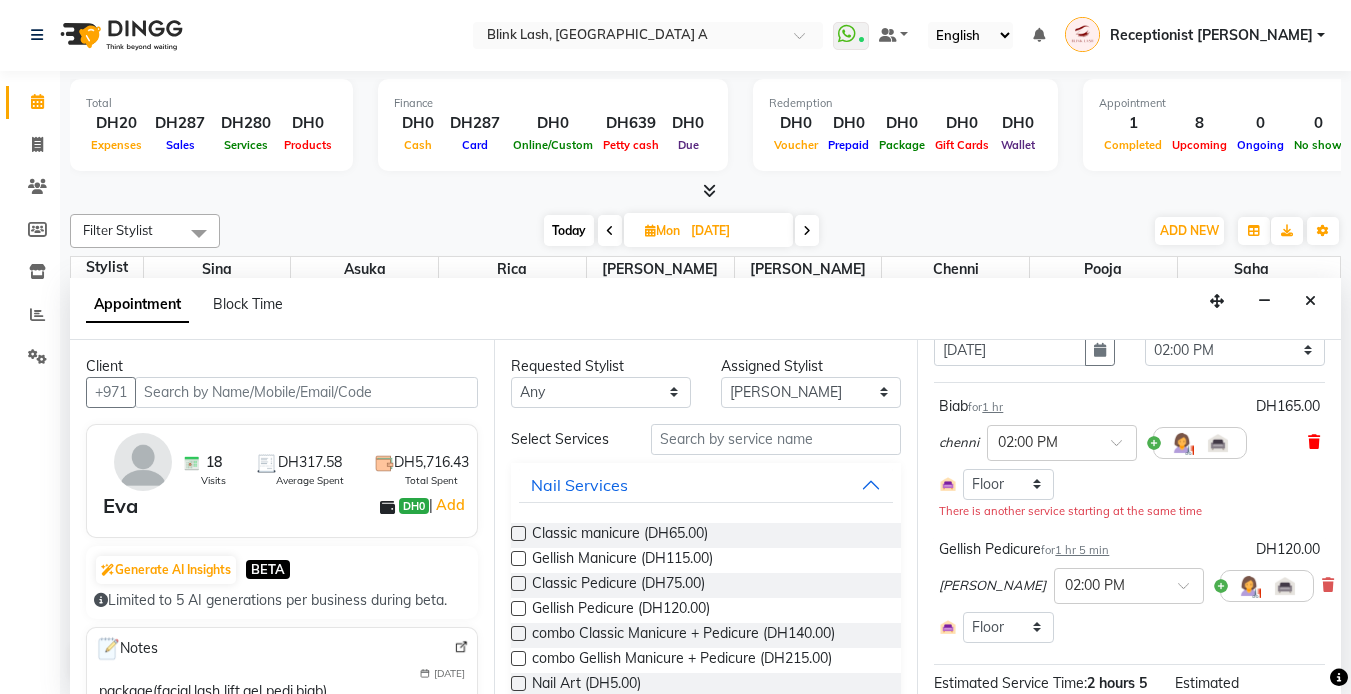 click at bounding box center (1314, 442) 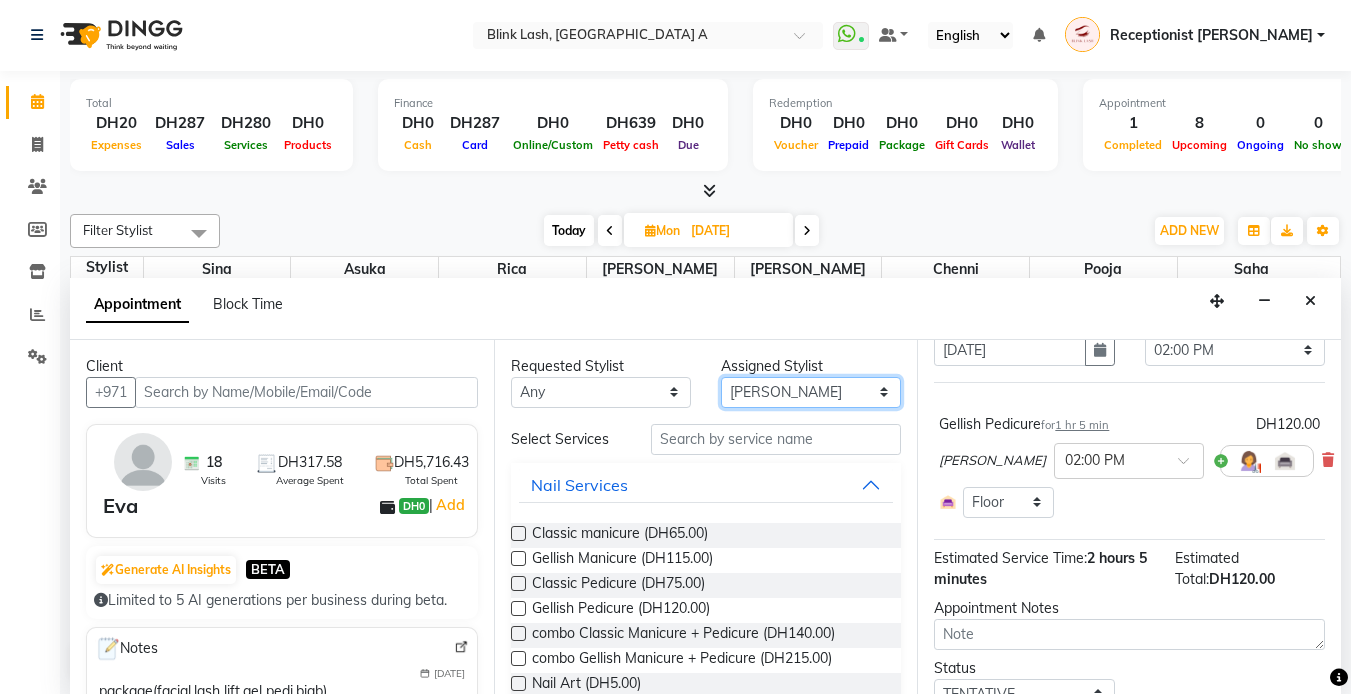 click on "Select [PERSON_NAME] [PERSON_NAME] pooja [PERSON_NAME]" at bounding box center [811, 392] 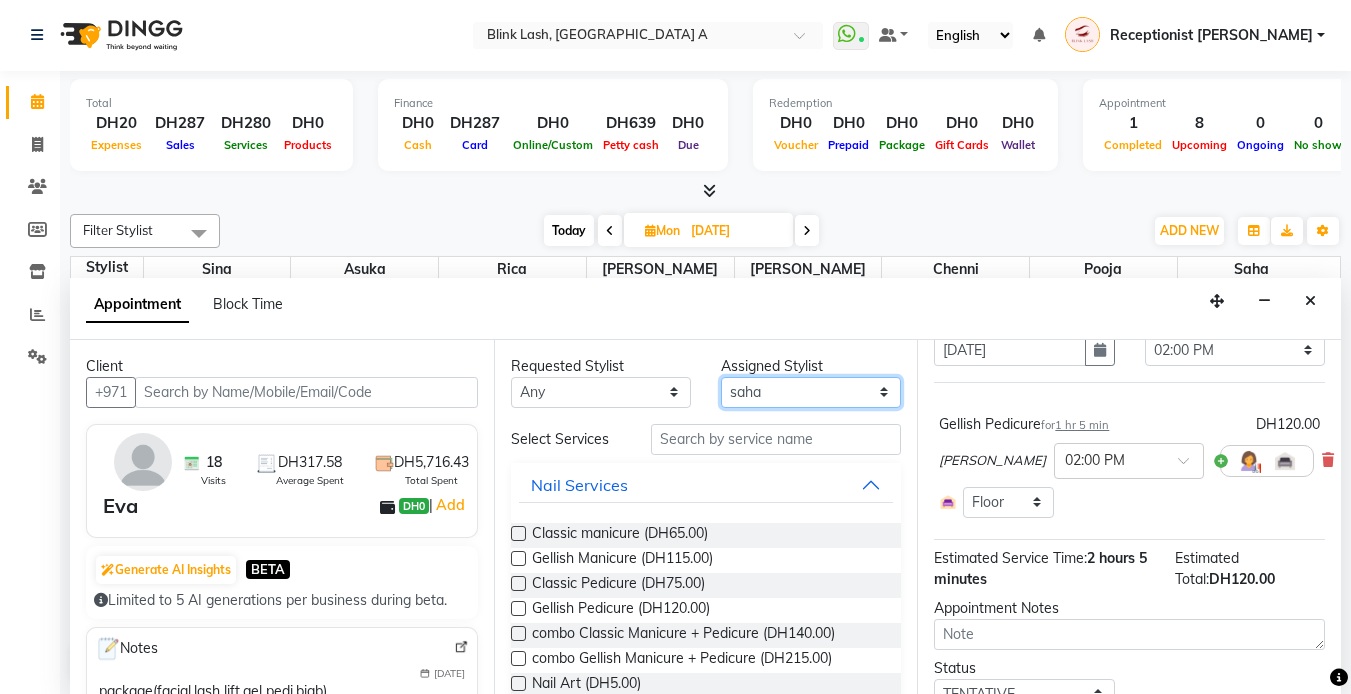click on "Select [PERSON_NAME] [PERSON_NAME] pooja [PERSON_NAME]" at bounding box center (811, 392) 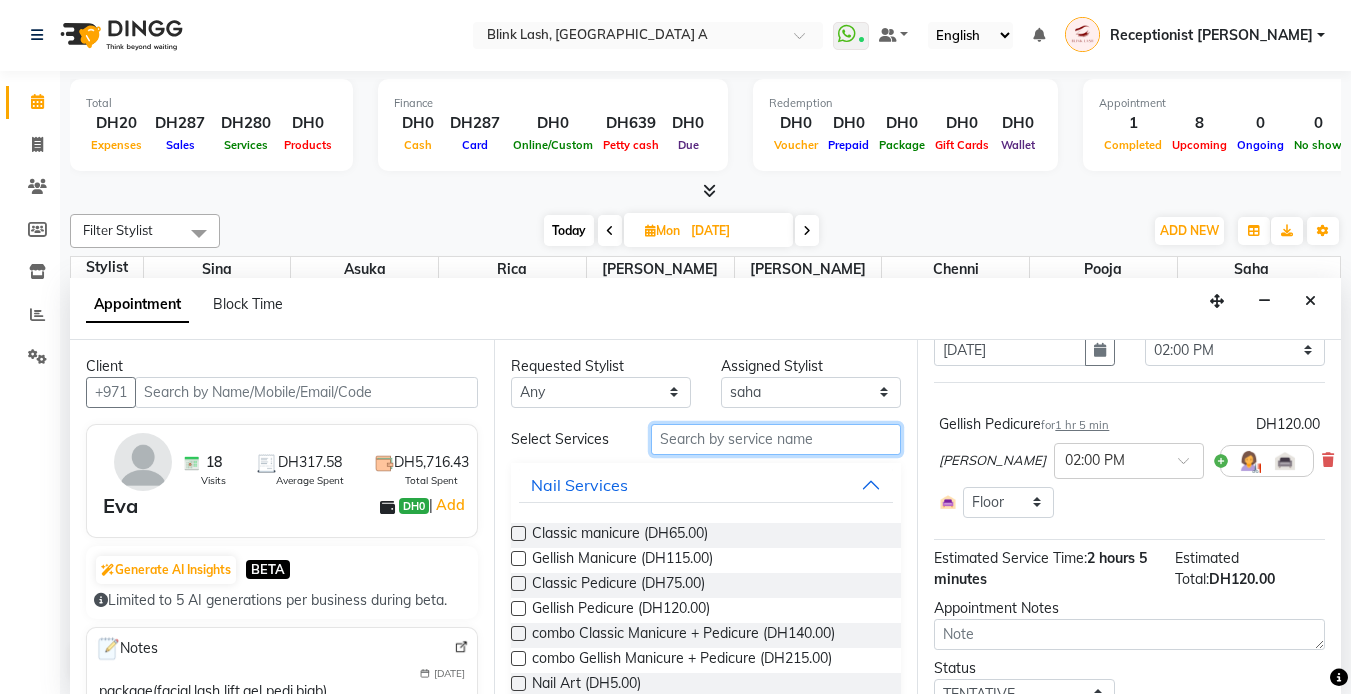 click at bounding box center (776, 439) 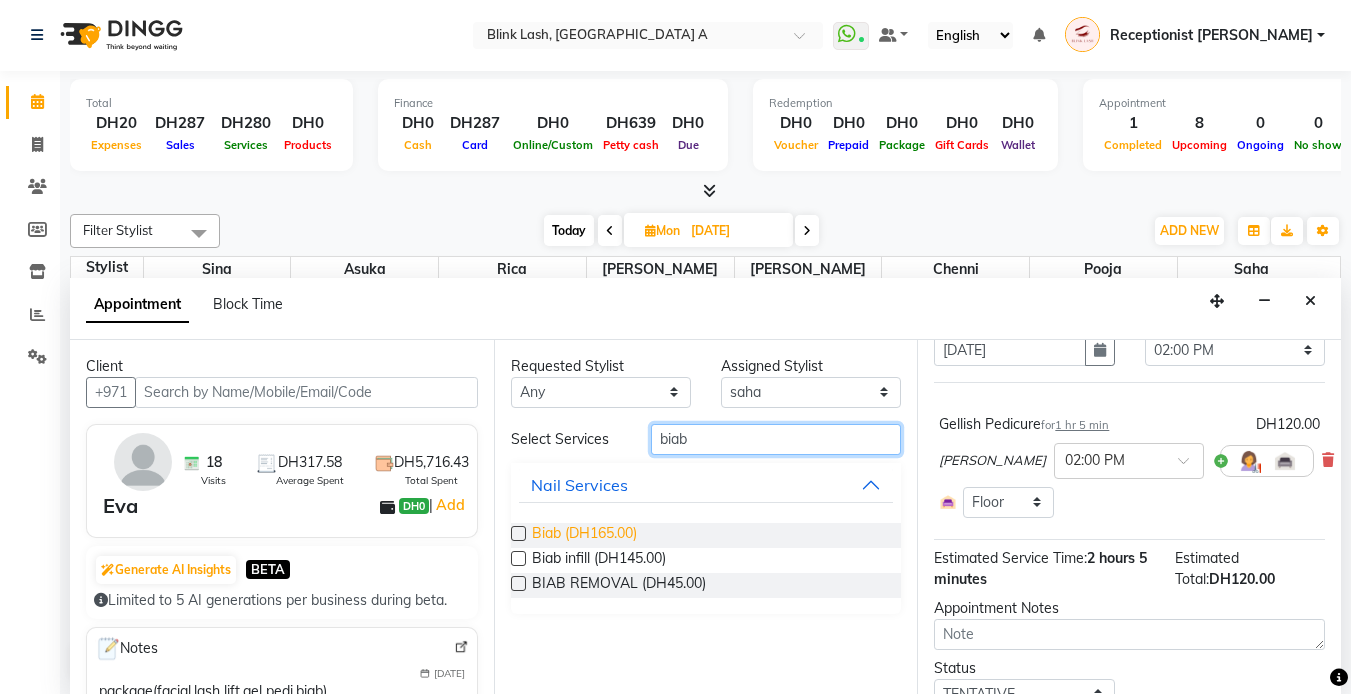 type on "biab" 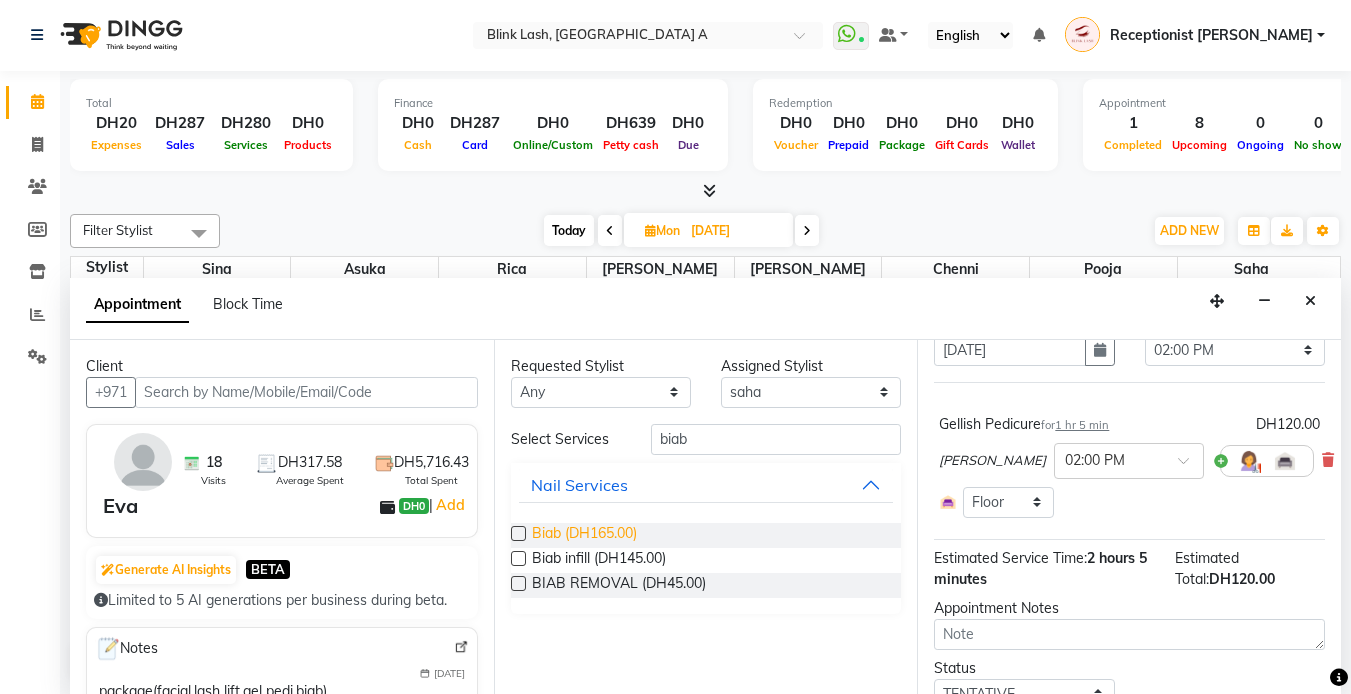 click on "Biab (DH165.00)" at bounding box center [584, 535] 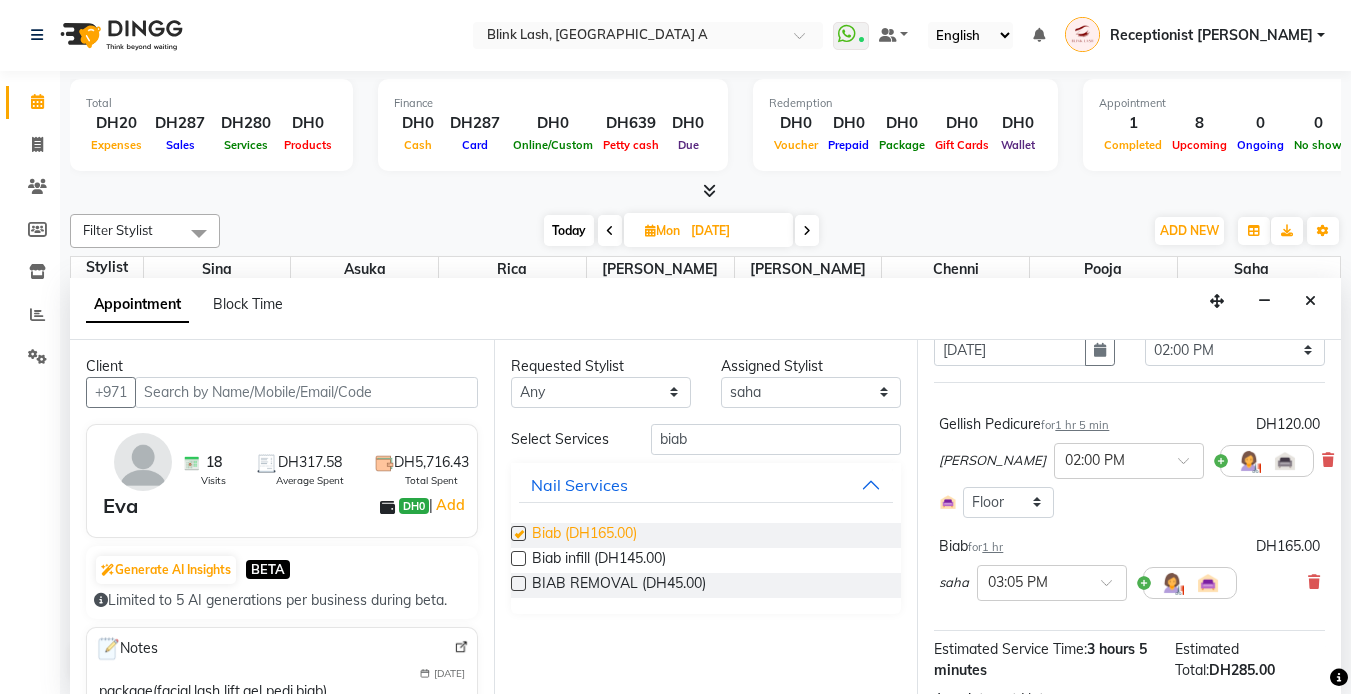 checkbox on "false" 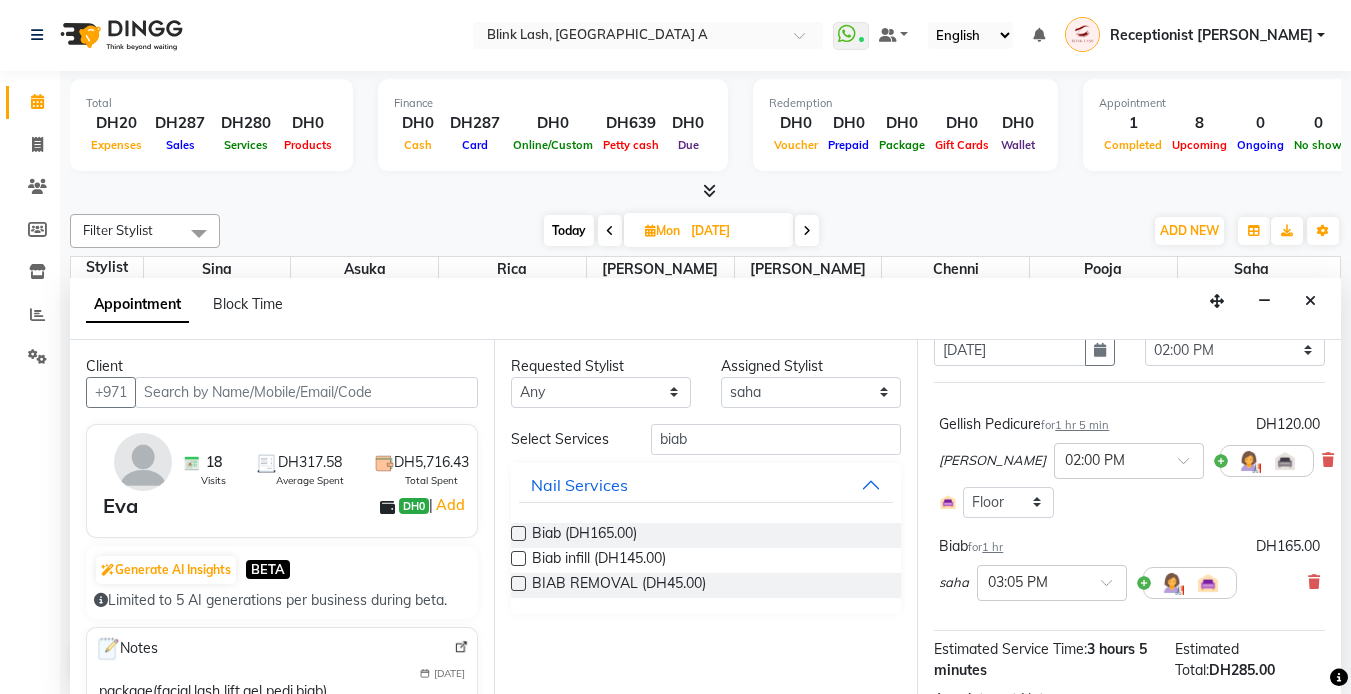 scroll, scrollTop: 200, scrollLeft: 0, axis: vertical 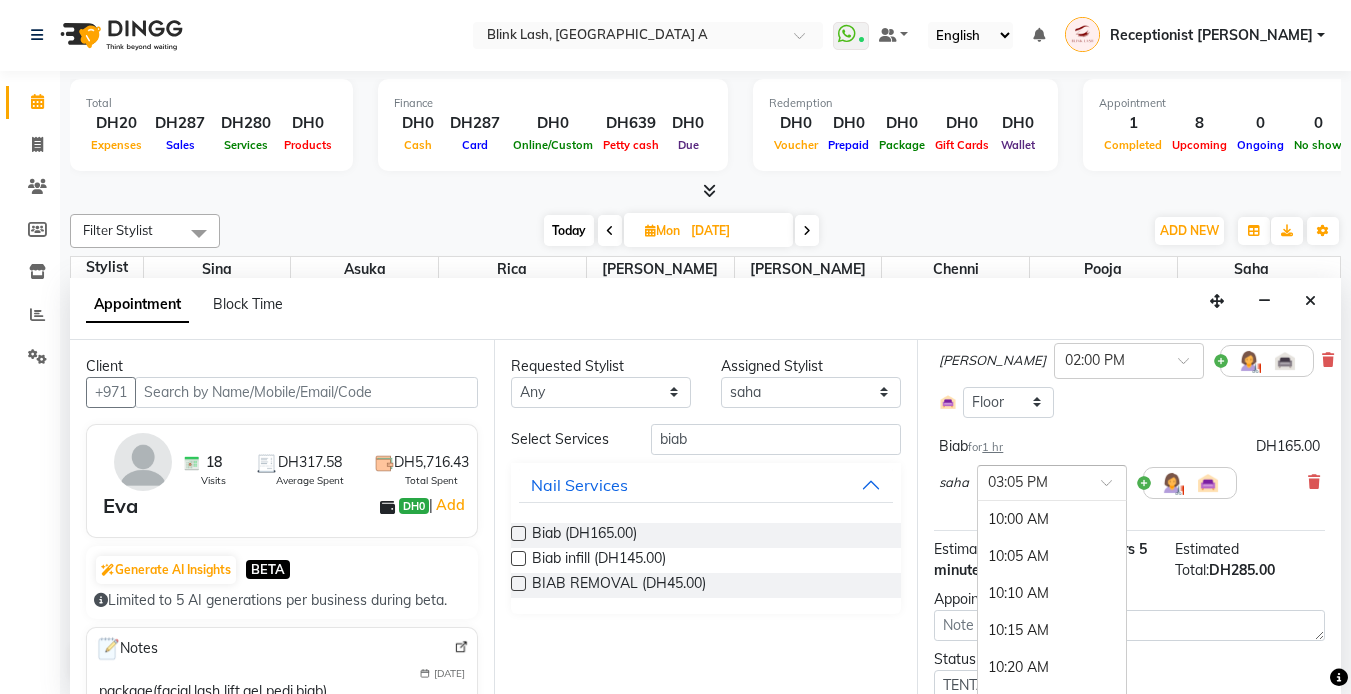 click on "× 03:05 PM" at bounding box center [1052, 483] 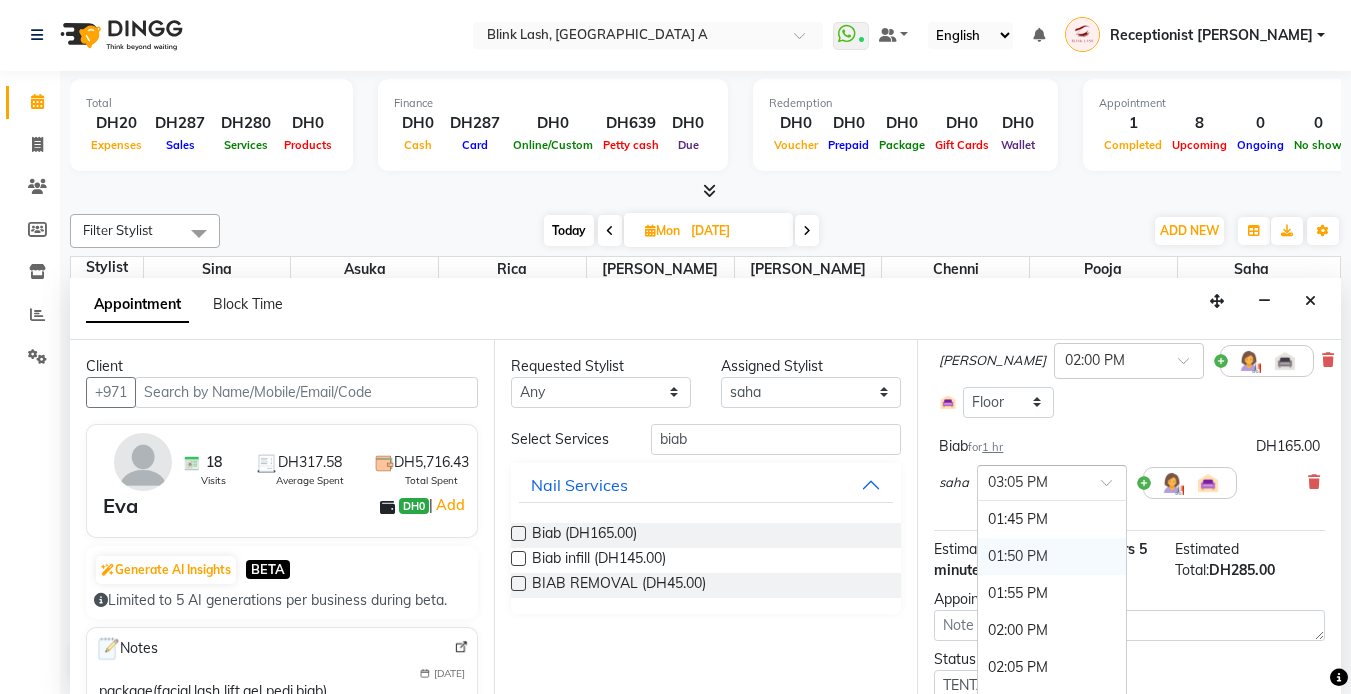 scroll, scrollTop: 1657, scrollLeft: 0, axis: vertical 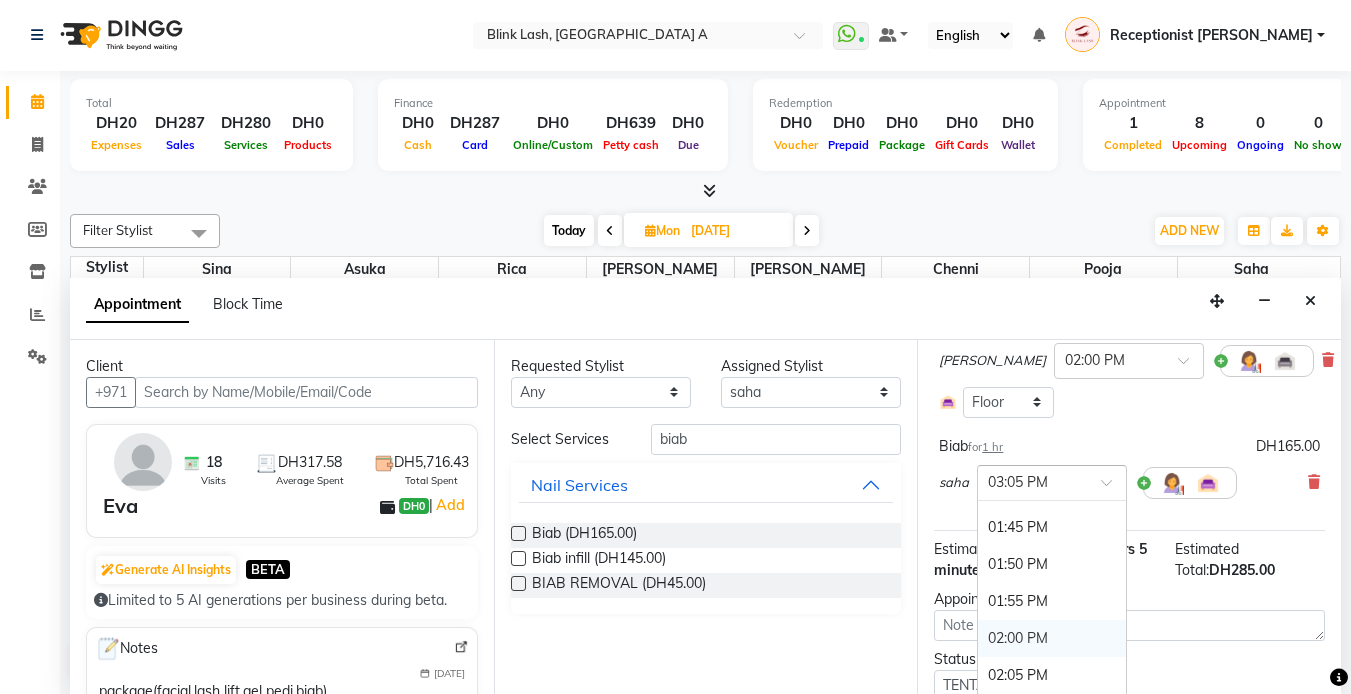 click on "02:00 PM" at bounding box center (1052, 638) 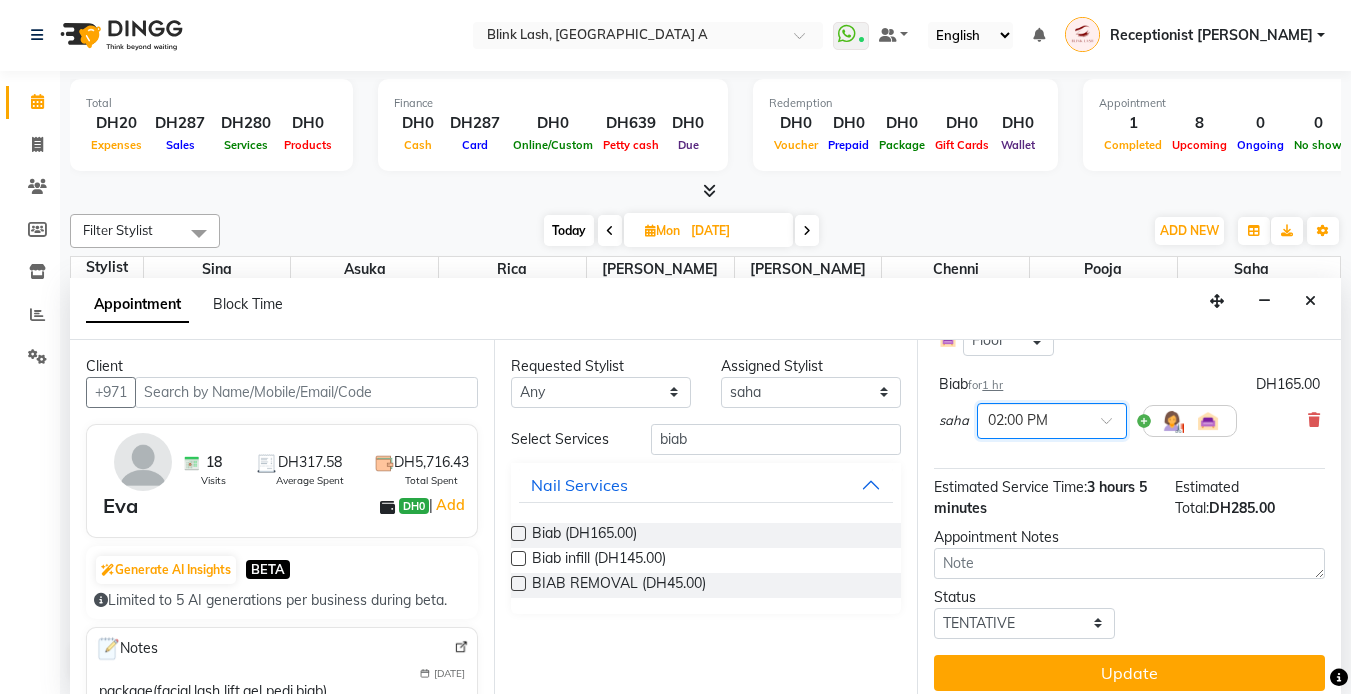 scroll, scrollTop: 290, scrollLeft: 0, axis: vertical 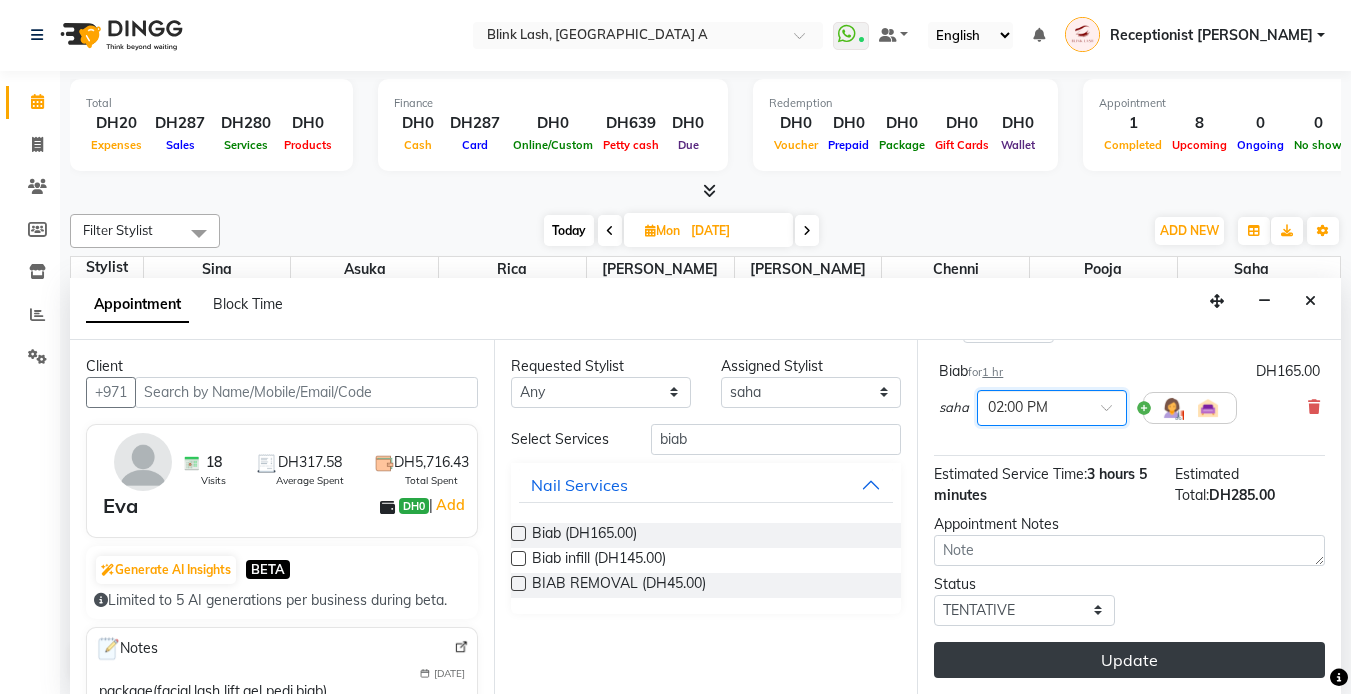 click on "Update" at bounding box center [1129, 660] 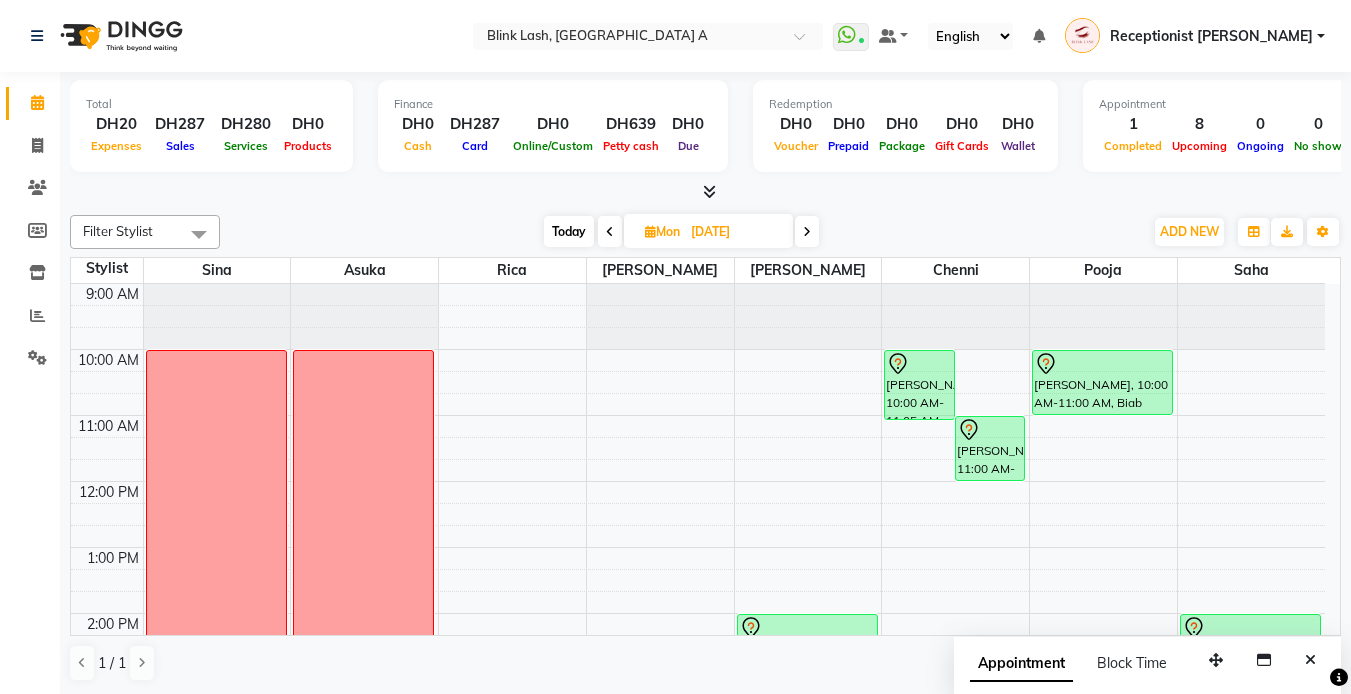 click at bounding box center [807, 231] 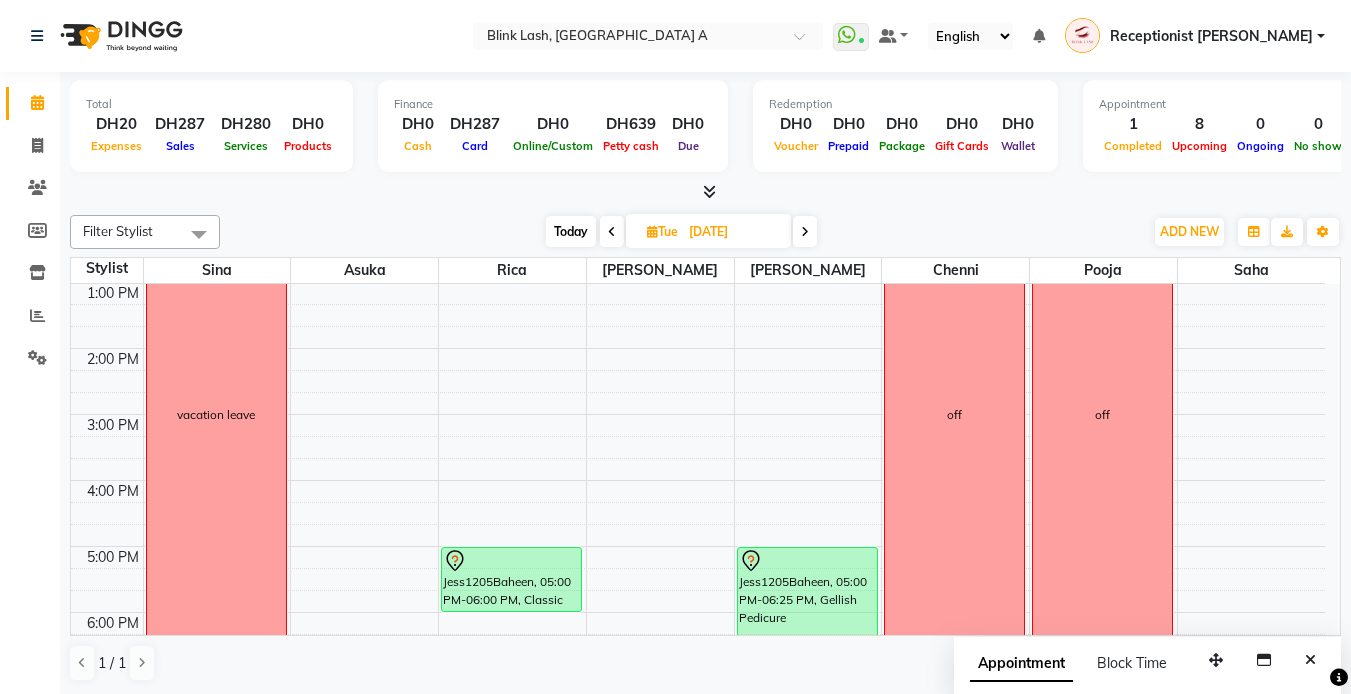 click at bounding box center (805, 232) 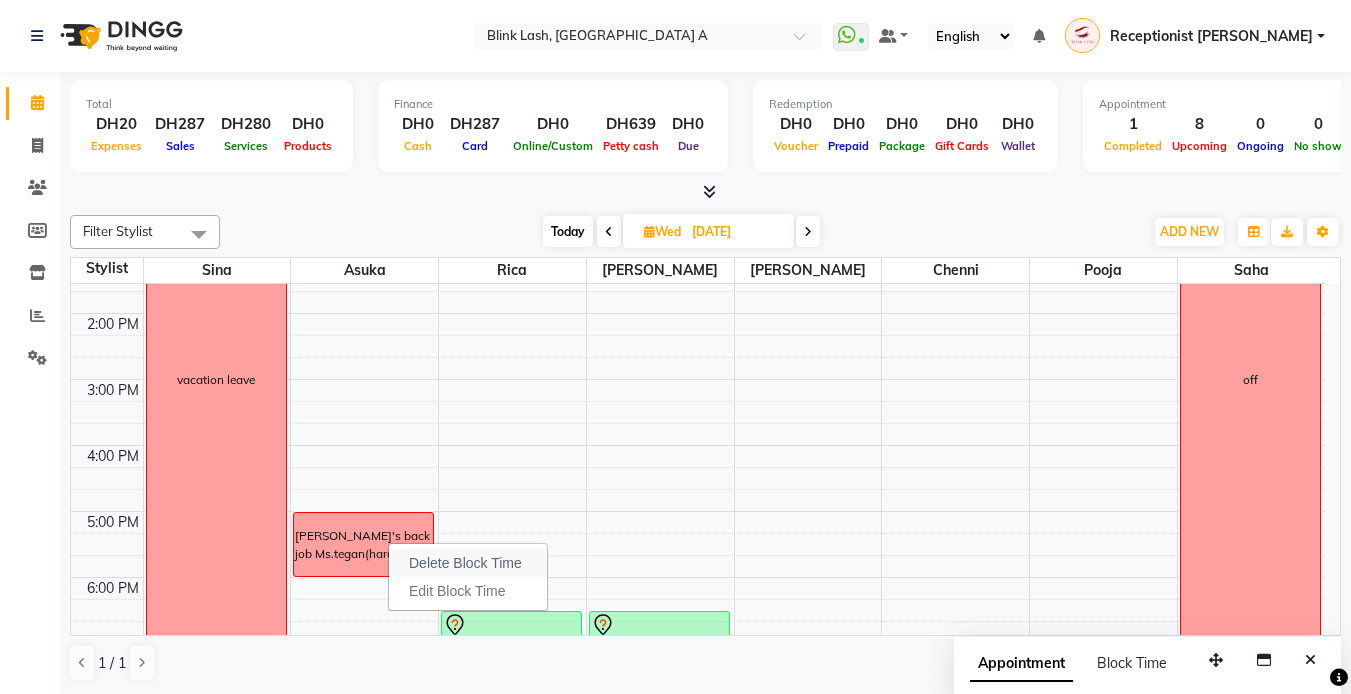 click on "Delete Block Time" at bounding box center (465, 563) 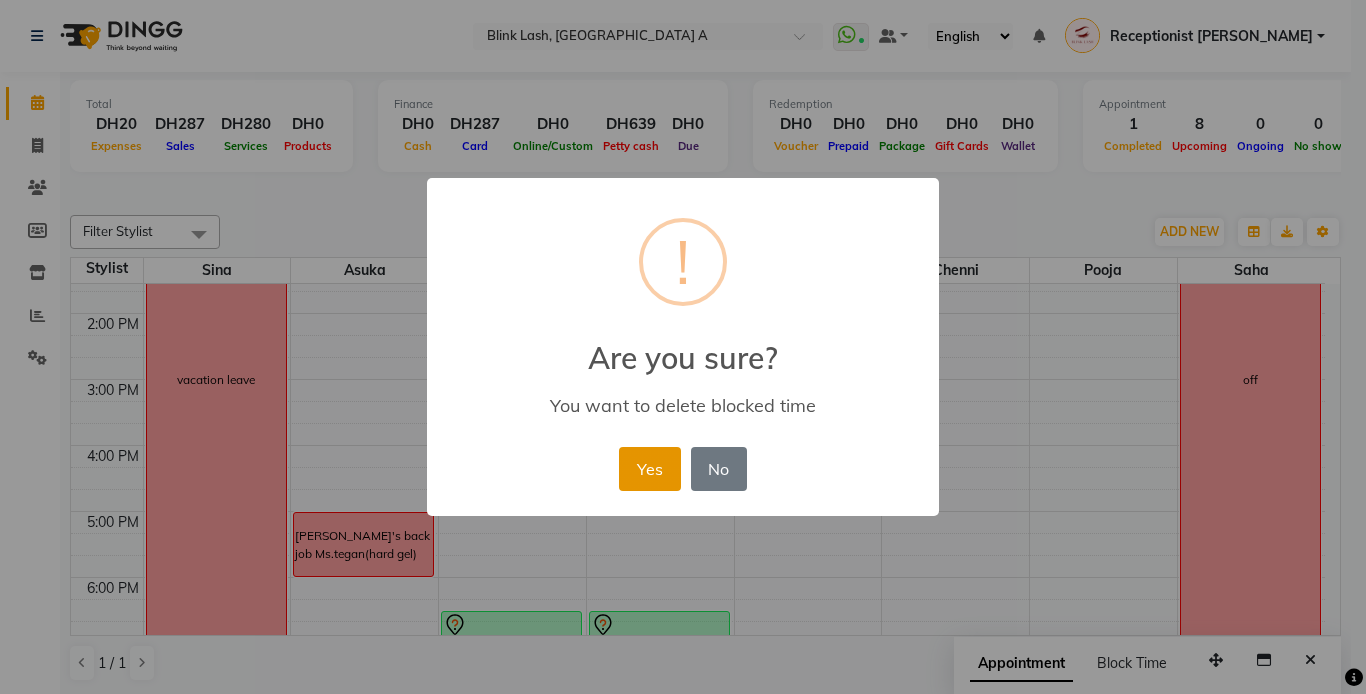 click on "Yes" at bounding box center [649, 469] 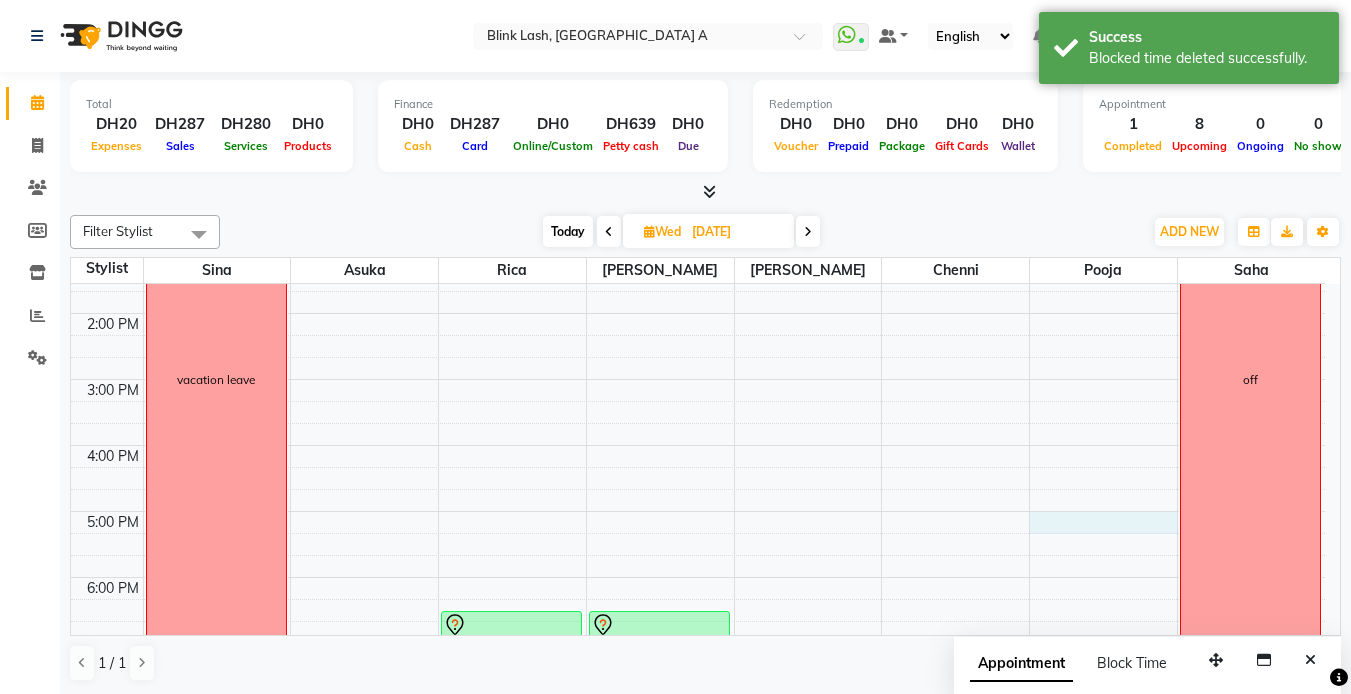 click on "9:00 AM 10:00 AM 11:00 AM 12:00 PM 1:00 PM 2:00 PM 3:00 PM 4:00 PM 5:00 PM 6:00 PM 7:00 PM 8:00 PM 9:00 PM 10:00 PM 11:00 PM  vacation leave              [GEOGRAPHIC_DATA], 06:30 PM-08:00 PM, ACRYLIC NAIL EXT             [PERSON_NAME], 06:30 PM-07:35 PM, [PERSON_NAME] Pedicure  off" at bounding box center (698, 478) 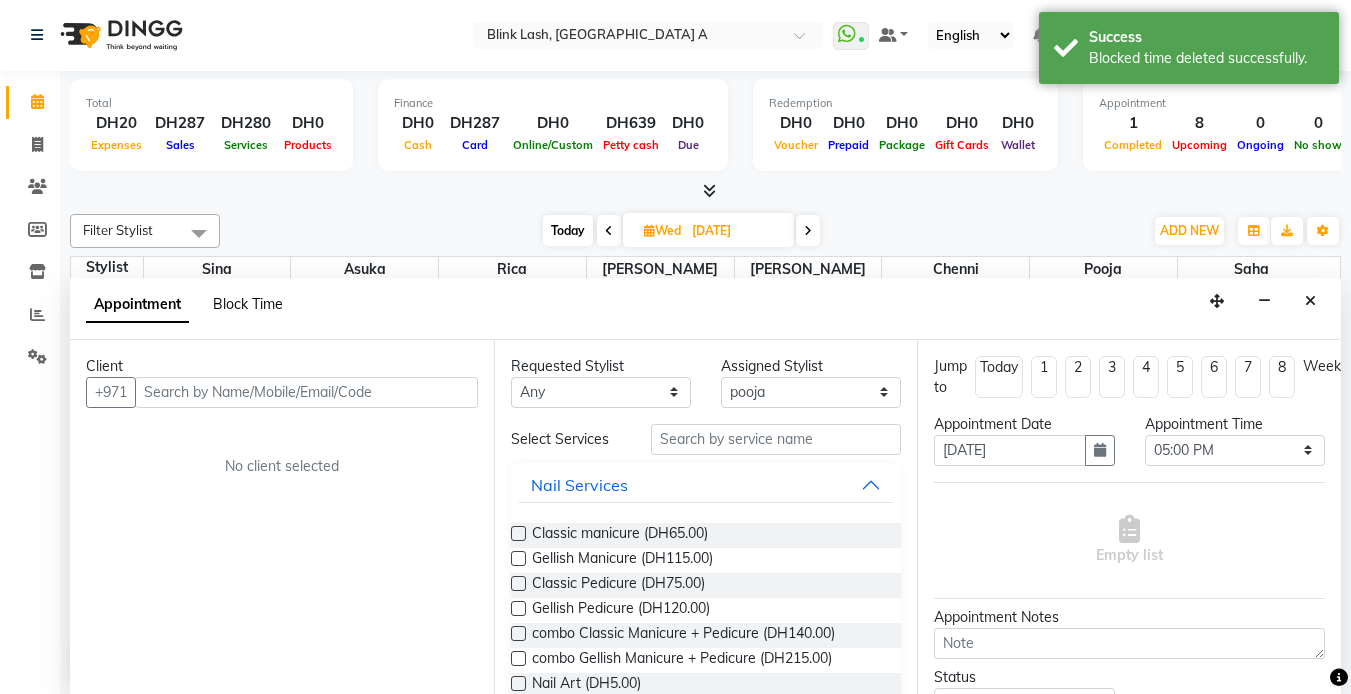 click on "Block Time" at bounding box center [248, 304] 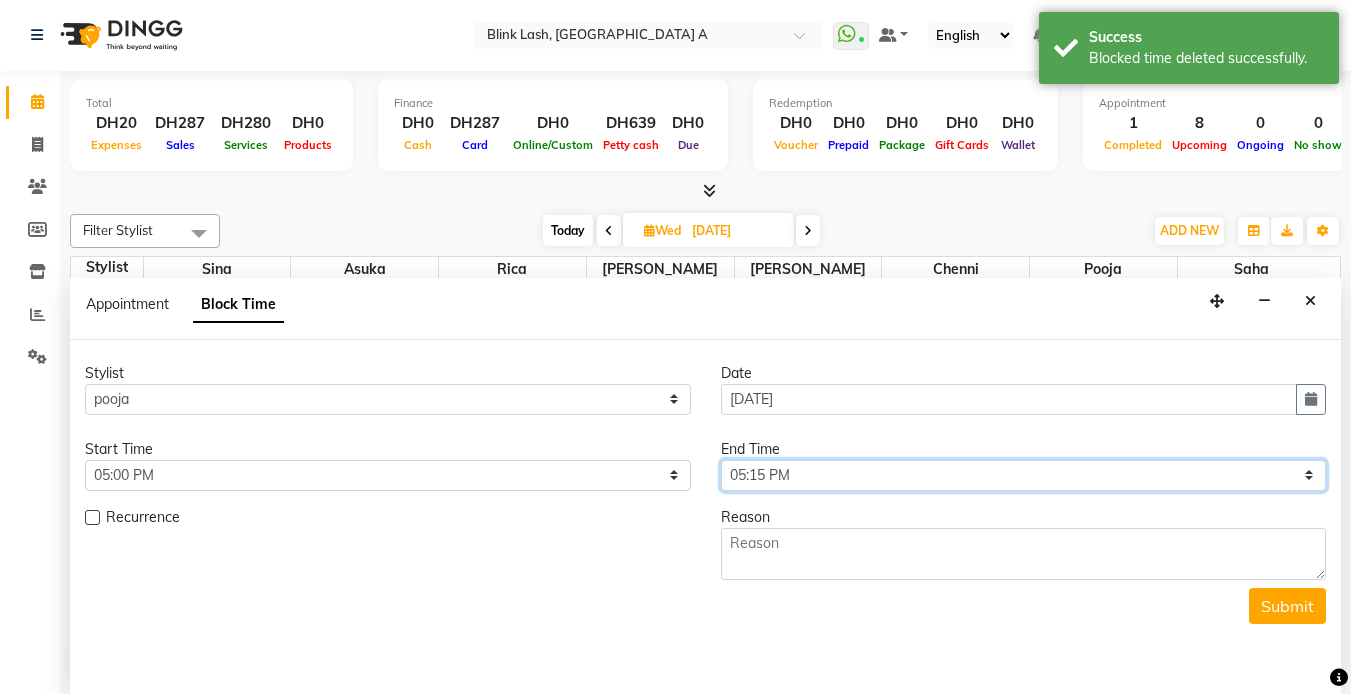 click on "Select 10:00 AM 10:05 AM 10:10 AM 10:15 AM 10:20 AM 10:25 AM 10:30 AM 10:35 AM 10:40 AM 10:45 AM 10:50 AM 10:55 AM 11:00 AM 11:05 AM 11:10 AM 11:15 AM 11:20 AM 11:25 AM 11:30 AM 11:35 AM 11:40 AM 11:45 AM 11:50 AM 11:55 AM 12:00 PM 12:05 PM 12:10 PM 12:15 PM 12:20 PM 12:25 PM 12:30 PM 12:35 PM 12:40 PM 12:45 PM 12:50 PM 12:55 PM 01:00 PM 01:05 PM 01:10 PM 01:15 PM 01:20 PM 01:25 PM 01:30 PM 01:35 PM 01:40 PM 01:45 PM 01:50 PM 01:55 PM 02:00 PM 02:05 PM 02:10 PM 02:15 PM 02:20 PM 02:25 PM 02:30 PM 02:35 PM 02:40 PM 02:45 PM 02:50 PM 02:55 PM 03:00 PM 03:05 PM 03:10 PM 03:15 PM 03:20 PM 03:25 PM 03:30 PM 03:35 PM 03:40 PM 03:45 PM 03:50 PM 03:55 PM 04:00 PM 04:05 PM 04:10 PM 04:15 PM 04:20 PM 04:25 PM 04:30 PM 04:35 PM 04:40 PM 04:45 PM 04:50 PM 04:55 PM 05:00 PM 05:05 PM 05:10 PM 05:15 PM 05:20 PM 05:25 PM 05:30 PM 05:35 PM 05:40 PM 05:45 PM 05:50 PM 05:55 PM 06:00 PM 06:05 PM 06:10 PM 06:15 PM 06:20 PM 06:25 PM 06:30 PM 06:35 PM 06:40 PM 06:45 PM 06:50 PM 06:55 PM 07:00 PM 07:05 PM 07:10 PM 07:15 PM 07:20 PM" at bounding box center (1024, 475) 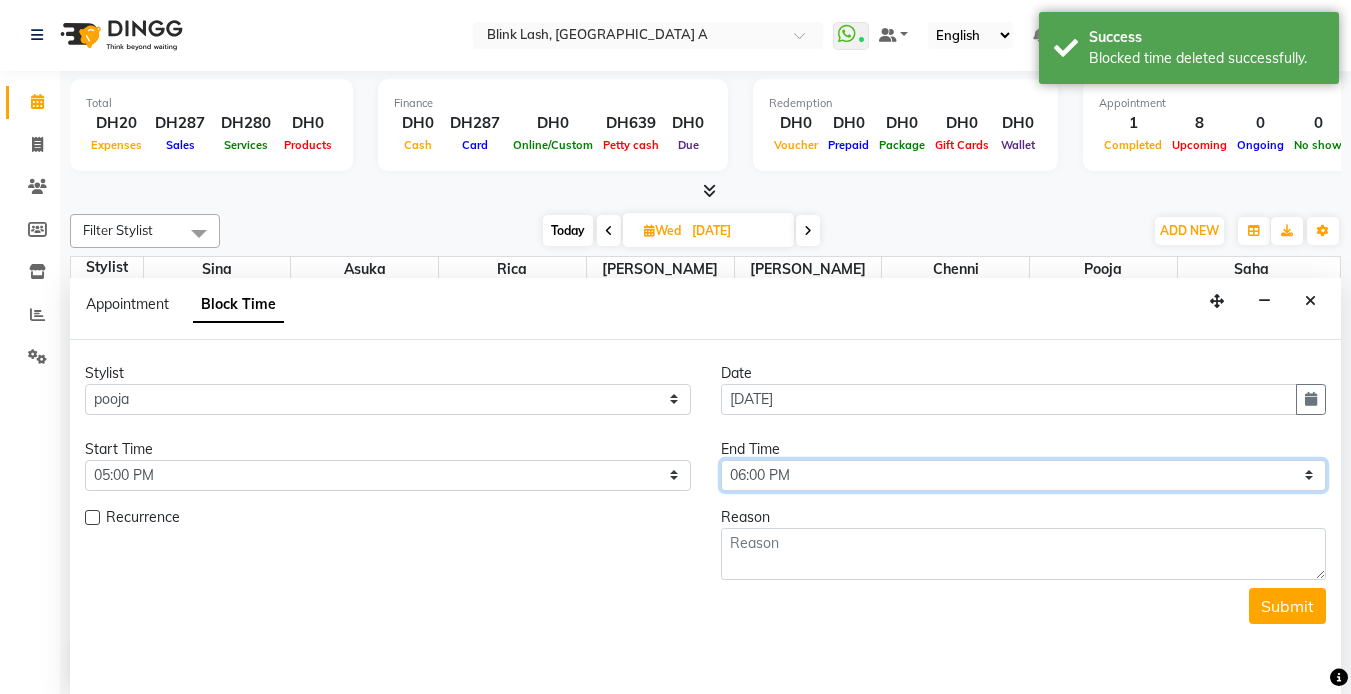 click on "Select 10:00 AM 10:05 AM 10:10 AM 10:15 AM 10:20 AM 10:25 AM 10:30 AM 10:35 AM 10:40 AM 10:45 AM 10:50 AM 10:55 AM 11:00 AM 11:05 AM 11:10 AM 11:15 AM 11:20 AM 11:25 AM 11:30 AM 11:35 AM 11:40 AM 11:45 AM 11:50 AM 11:55 AM 12:00 PM 12:05 PM 12:10 PM 12:15 PM 12:20 PM 12:25 PM 12:30 PM 12:35 PM 12:40 PM 12:45 PM 12:50 PM 12:55 PM 01:00 PM 01:05 PM 01:10 PM 01:15 PM 01:20 PM 01:25 PM 01:30 PM 01:35 PM 01:40 PM 01:45 PM 01:50 PM 01:55 PM 02:00 PM 02:05 PM 02:10 PM 02:15 PM 02:20 PM 02:25 PM 02:30 PM 02:35 PM 02:40 PM 02:45 PM 02:50 PM 02:55 PM 03:00 PM 03:05 PM 03:10 PM 03:15 PM 03:20 PM 03:25 PM 03:30 PM 03:35 PM 03:40 PM 03:45 PM 03:50 PM 03:55 PM 04:00 PM 04:05 PM 04:10 PM 04:15 PM 04:20 PM 04:25 PM 04:30 PM 04:35 PM 04:40 PM 04:45 PM 04:50 PM 04:55 PM 05:00 PM 05:05 PM 05:10 PM 05:15 PM 05:20 PM 05:25 PM 05:30 PM 05:35 PM 05:40 PM 05:45 PM 05:50 PM 05:55 PM 06:00 PM 06:05 PM 06:10 PM 06:15 PM 06:20 PM 06:25 PM 06:30 PM 06:35 PM 06:40 PM 06:45 PM 06:50 PM 06:55 PM 07:00 PM 07:05 PM 07:10 PM 07:15 PM 07:20 PM" at bounding box center [1024, 475] 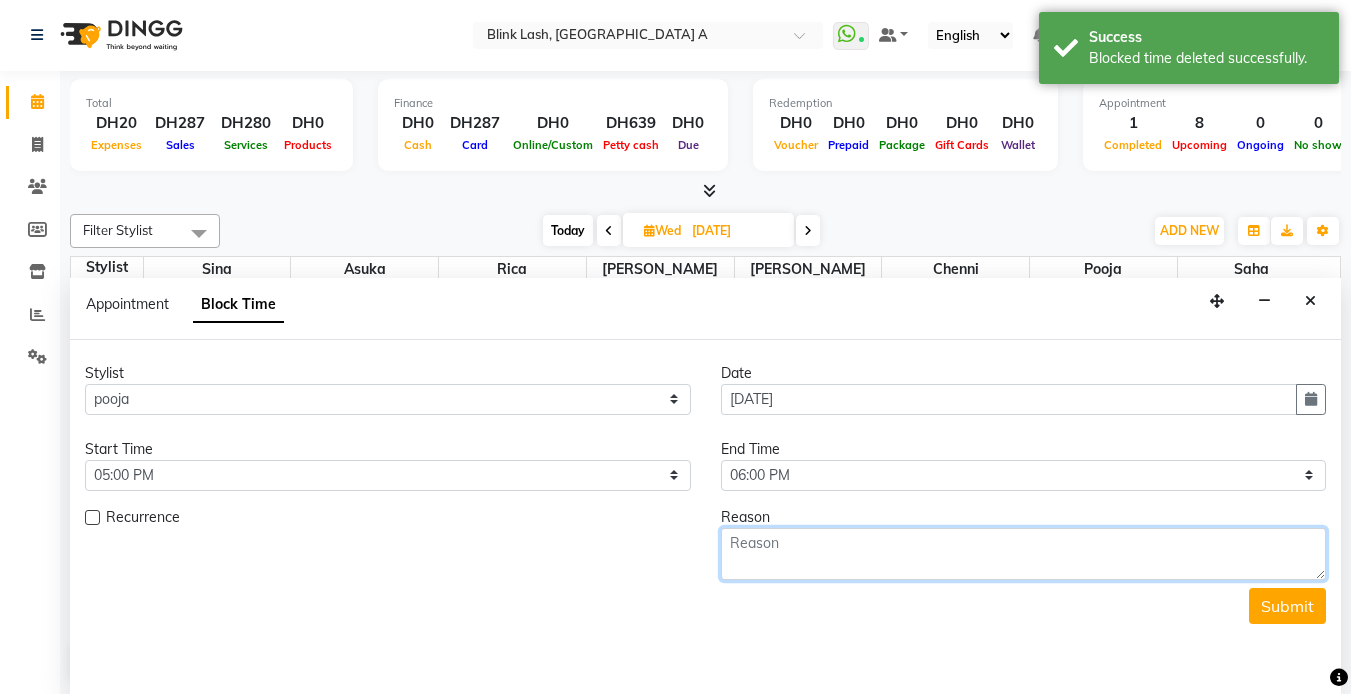 click at bounding box center [1024, 554] 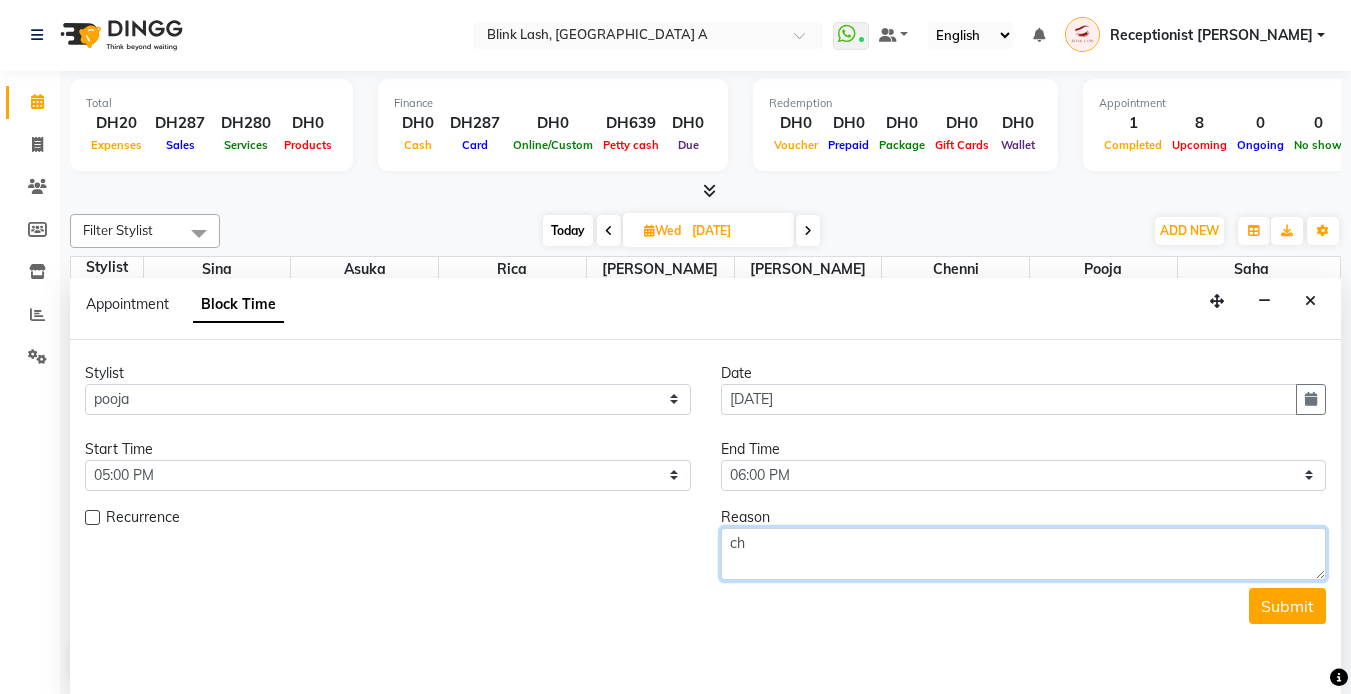 type on "c" 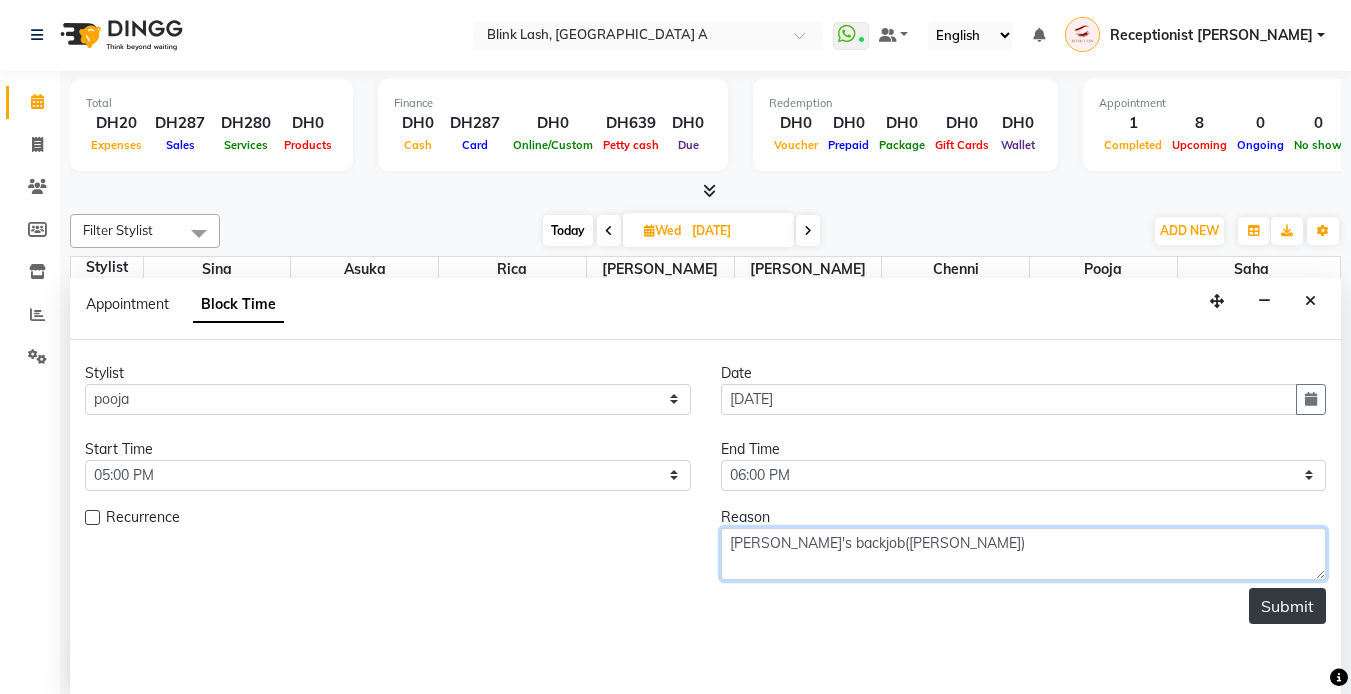 type on "[PERSON_NAME]'s backjob([PERSON_NAME])" 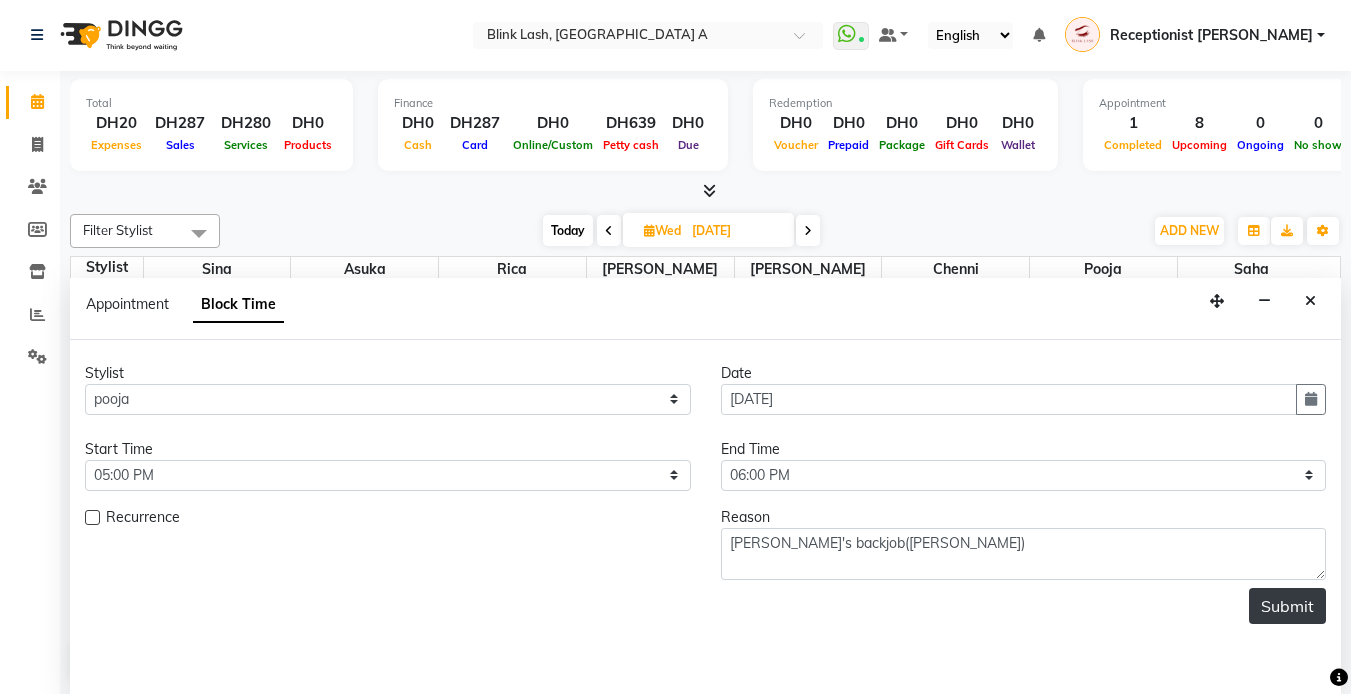 click on "Submit" at bounding box center [1287, 606] 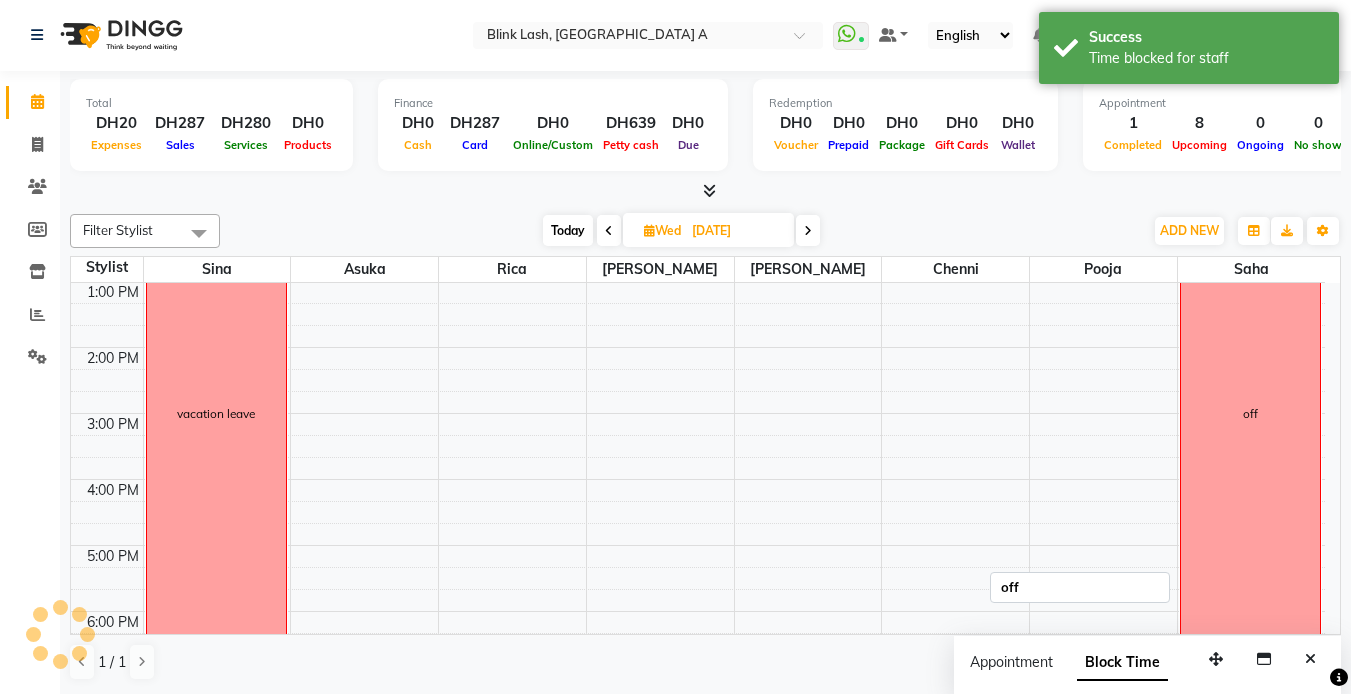 scroll, scrollTop: 0, scrollLeft: 0, axis: both 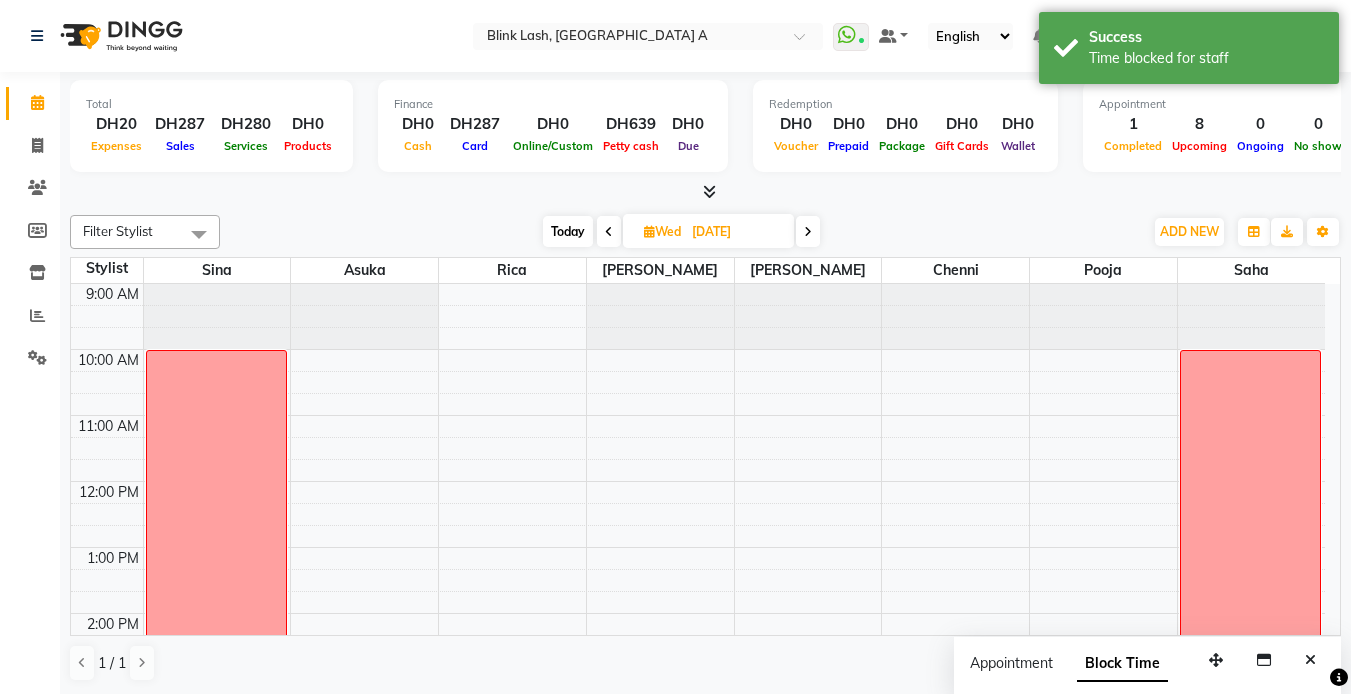 click on "9:00 AM 10:00 AM 11:00 AM 12:00 PM 1:00 PM 2:00 PM 3:00 PM 4:00 PM 5:00 PM 6:00 PM 7:00 PM 8:00 PM 9:00 PM 10:00 PM 11:00 PM  vacation leave              [GEOGRAPHIC_DATA], 06:30 PM-08:00 PM, ACRYLIC NAIL EXT             [PERSON_NAME], 06:30 PM-07:35 PM, [PERSON_NAME] Pedicure  cheenie's backjob([PERSON_NAME])   off" at bounding box center (698, 778) 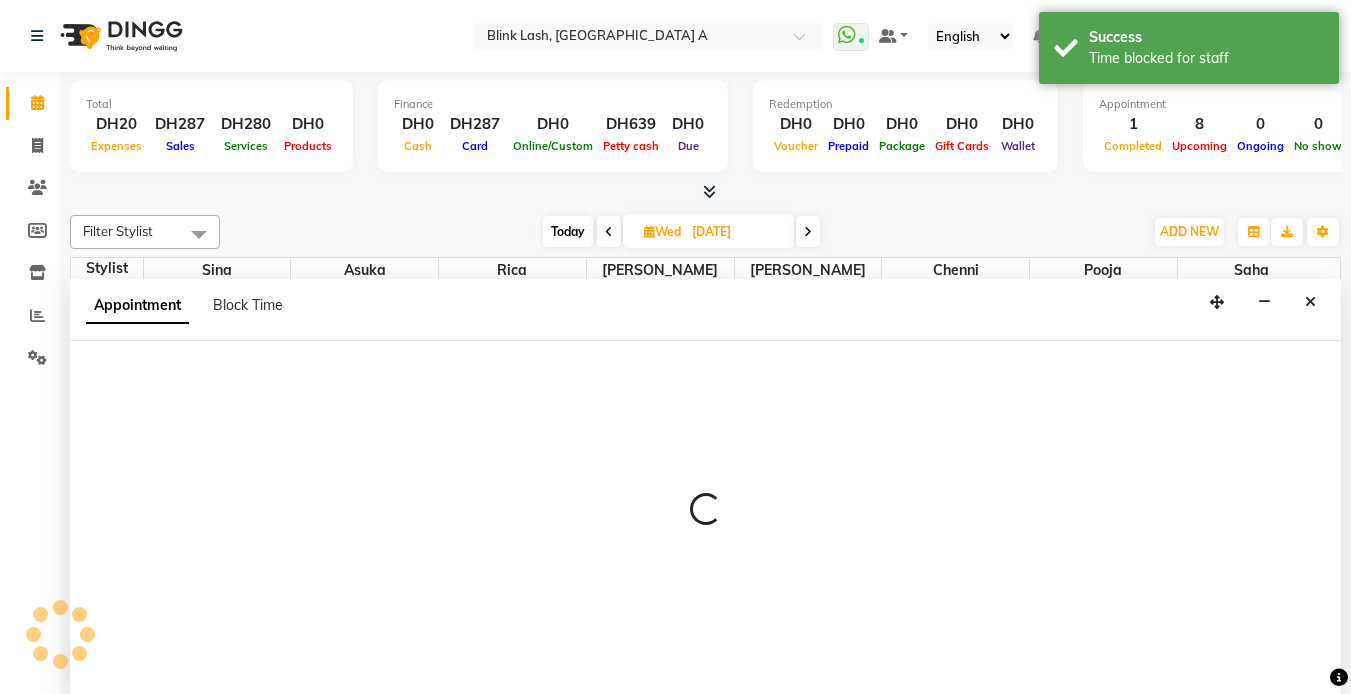 scroll, scrollTop: 1, scrollLeft: 0, axis: vertical 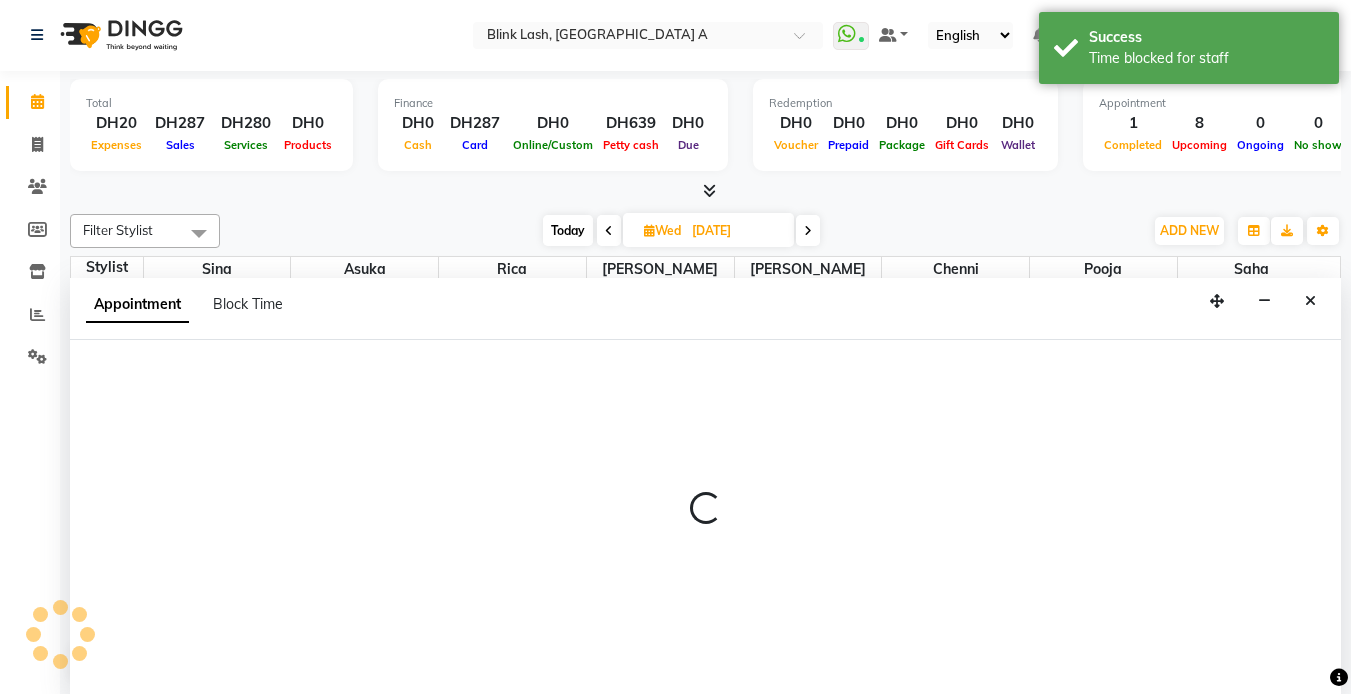 select on "42464" 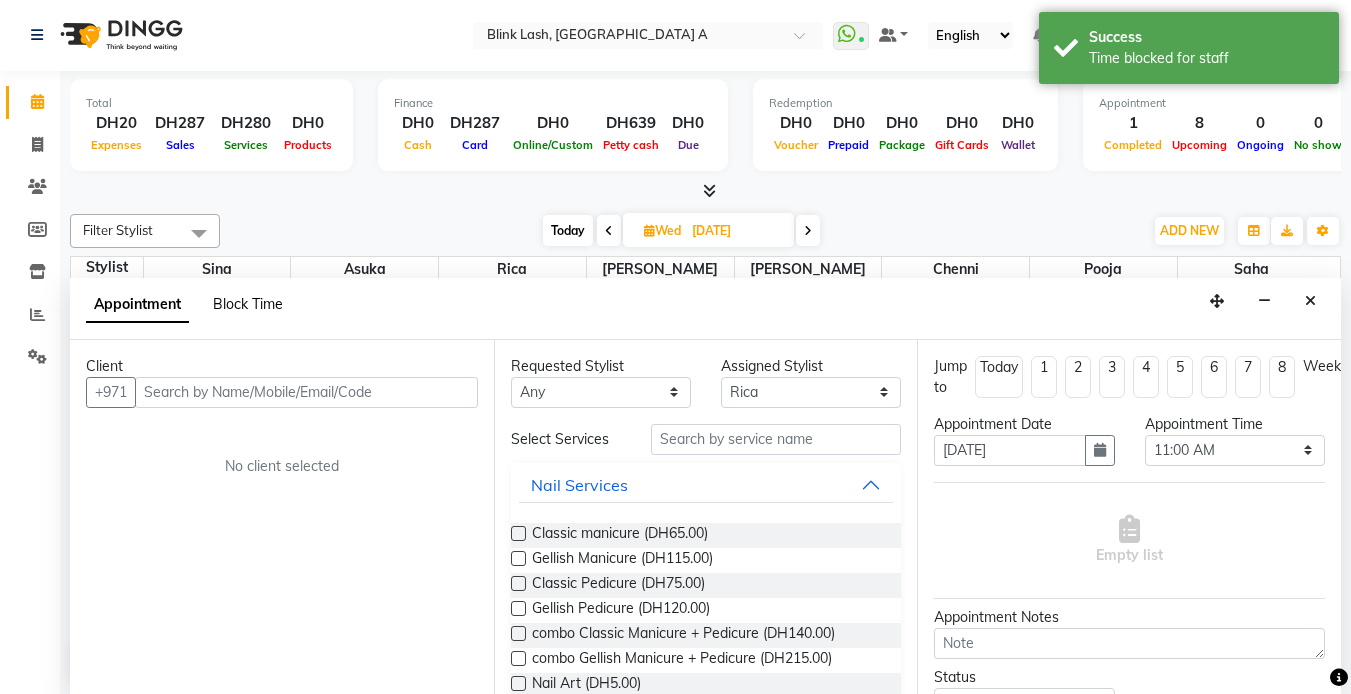 click on "Block Time" at bounding box center [248, 304] 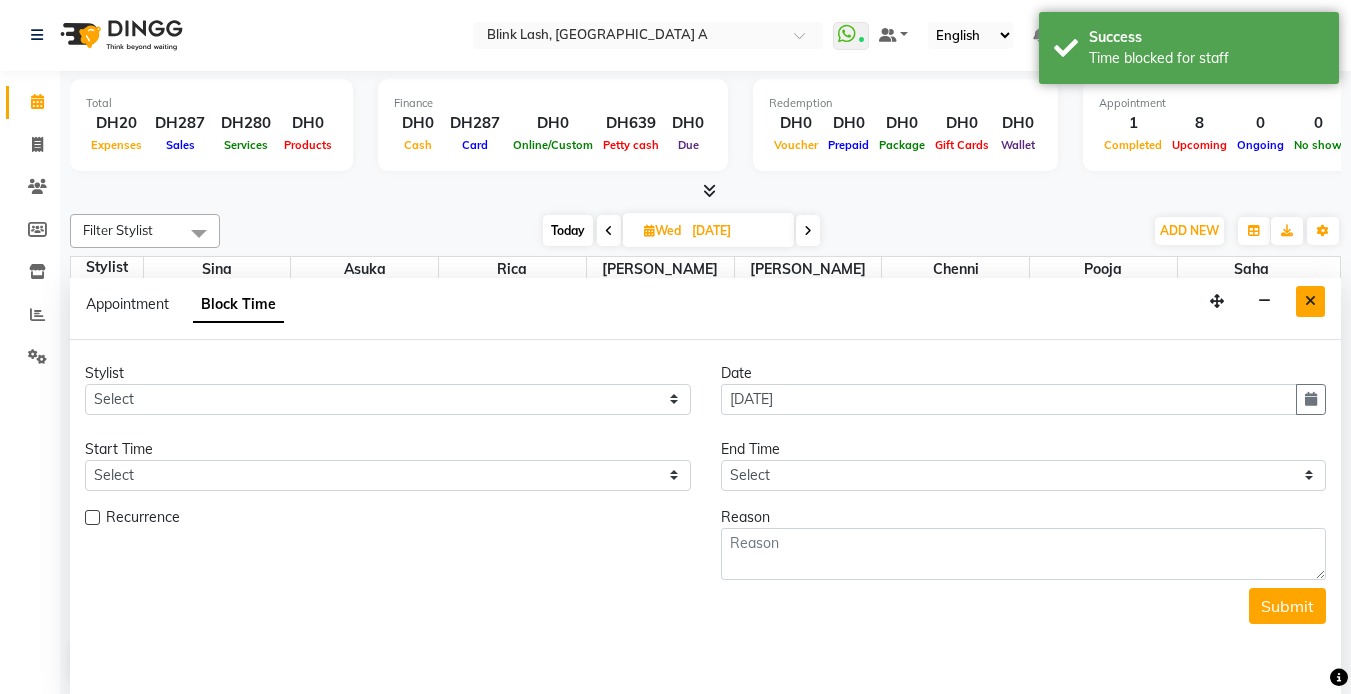 click at bounding box center [1310, 301] 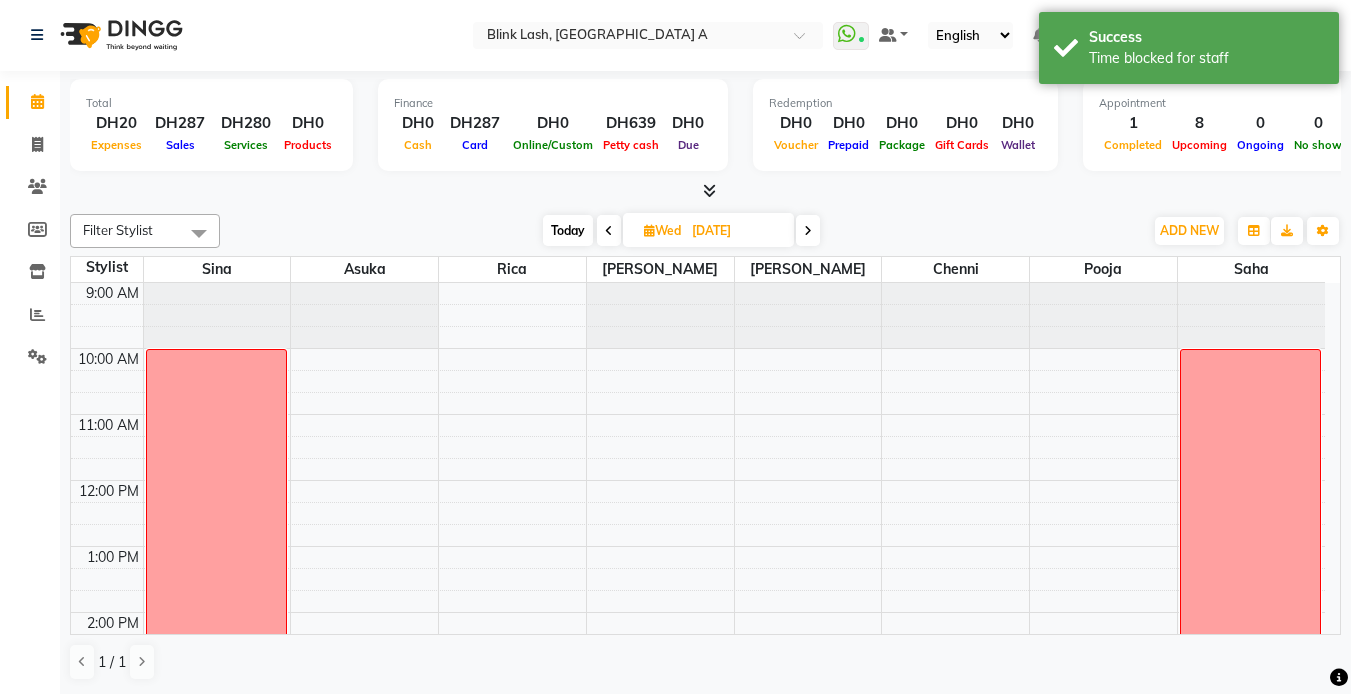 click on "9:00 AM 10:00 AM 11:00 AM 12:00 PM 1:00 PM 2:00 PM 3:00 PM 4:00 PM 5:00 PM 6:00 PM 7:00 PM 8:00 PM 9:00 PM 10:00 PM 11:00 PM  vacation leave              [GEOGRAPHIC_DATA], 06:30 PM-08:00 PM, ACRYLIC NAIL EXT             [PERSON_NAME], 06:30 PM-07:35 PM, [PERSON_NAME] Pedicure  cheenie's backjob([PERSON_NAME])   off" at bounding box center [698, 777] 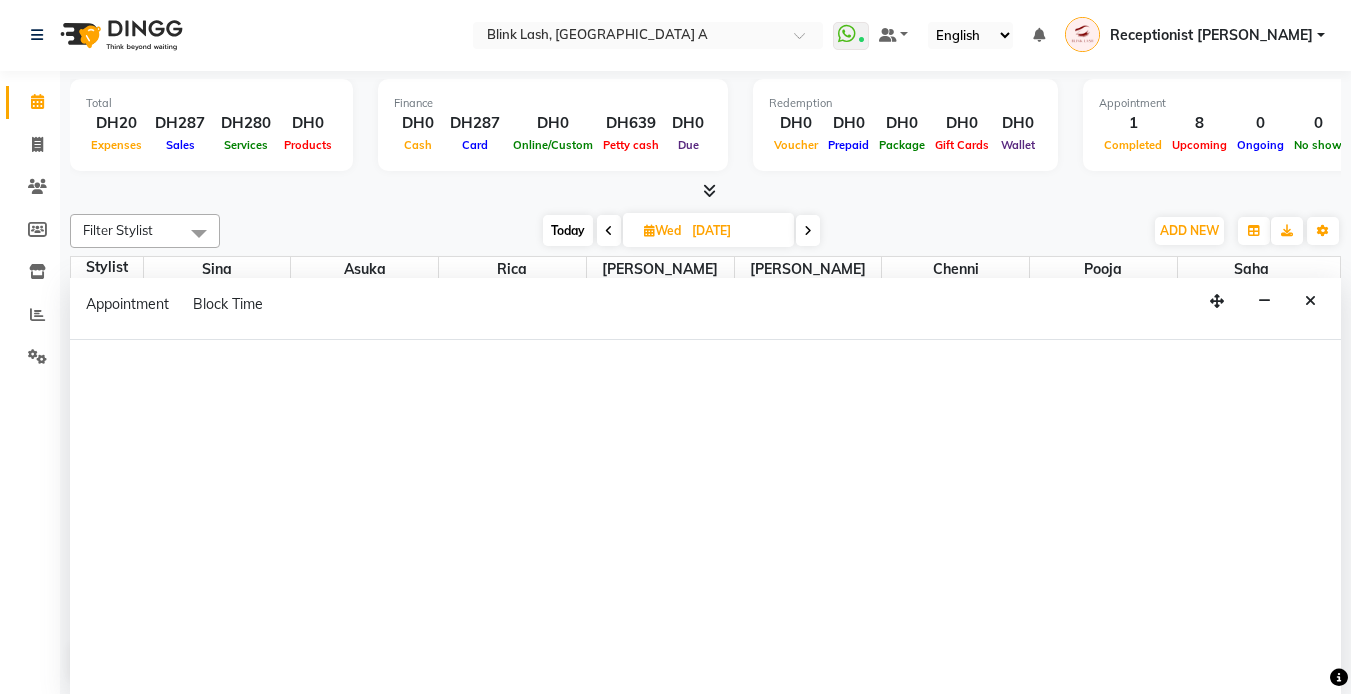 select on "42464" 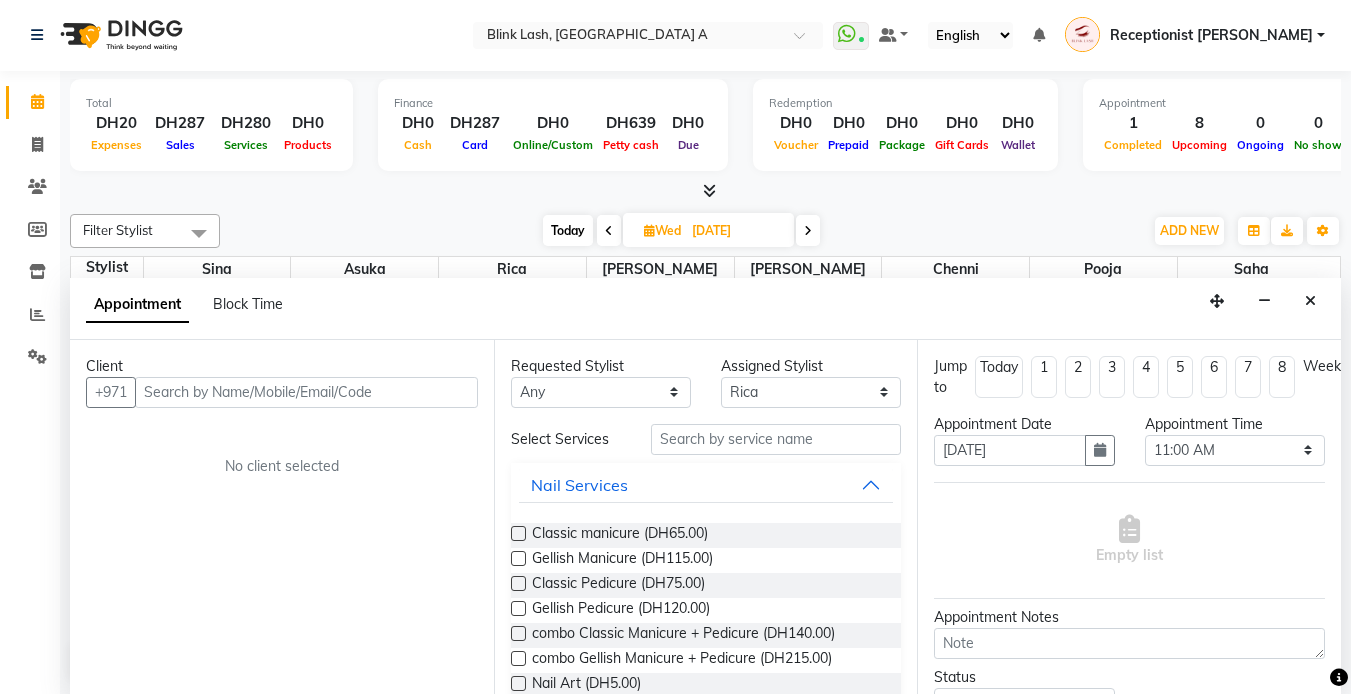 click on "Appointment Block Time" at bounding box center (196, 308) 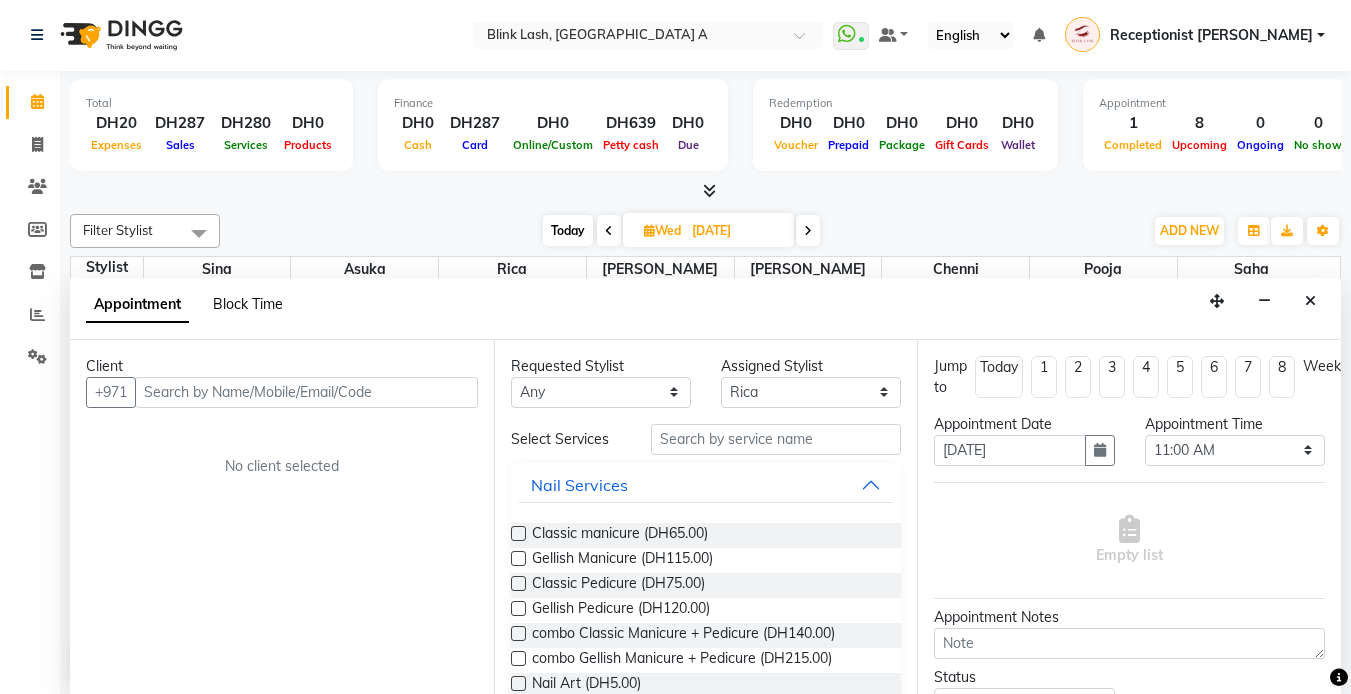 click on "Block Time" at bounding box center [248, 304] 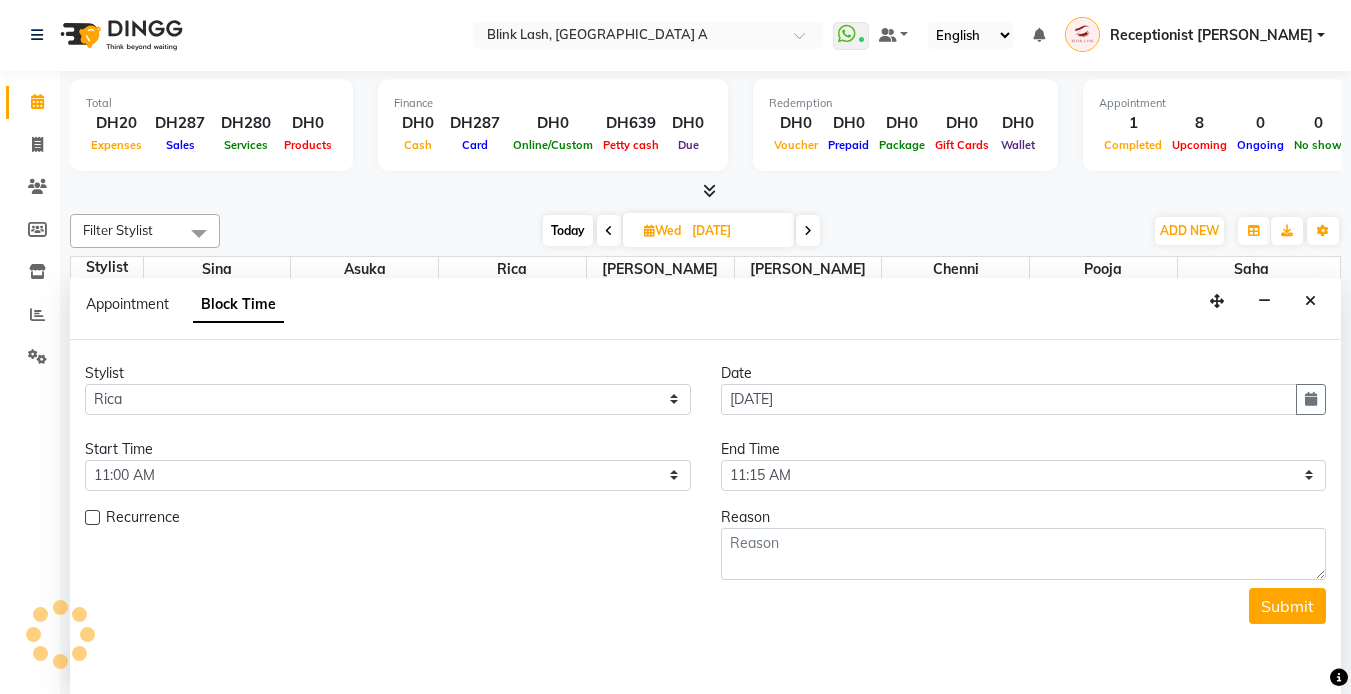 scroll, scrollTop: 265, scrollLeft: 0, axis: vertical 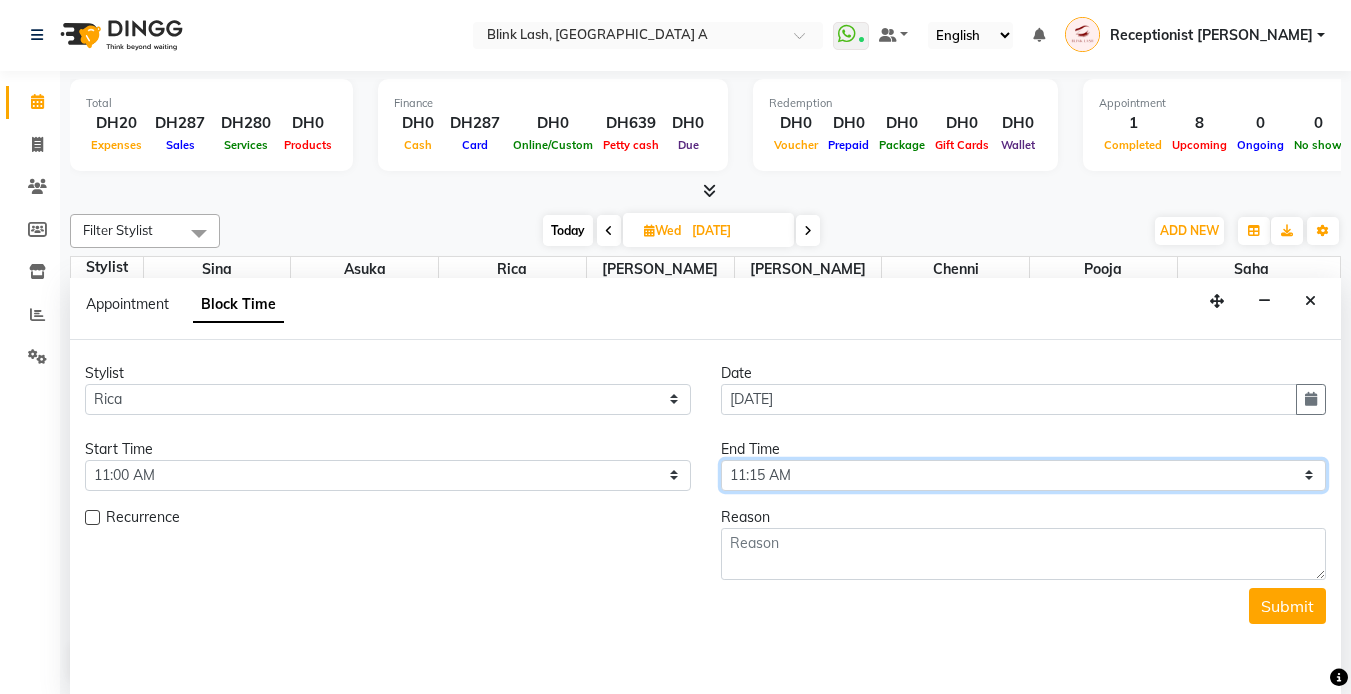 click on "Select 10:00 AM 10:05 AM 10:10 AM 10:15 AM 10:20 AM 10:25 AM 10:30 AM 10:35 AM 10:40 AM 10:45 AM 10:50 AM 10:55 AM 11:00 AM 11:05 AM 11:10 AM 11:15 AM 11:20 AM 11:25 AM 11:30 AM 11:35 AM 11:40 AM 11:45 AM 11:50 AM 11:55 AM 12:00 PM 12:05 PM 12:10 PM 12:15 PM 12:20 PM 12:25 PM 12:30 PM 12:35 PM 12:40 PM 12:45 PM 12:50 PM 12:55 PM 01:00 PM 01:05 PM 01:10 PM 01:15 PM 01:20 PM 01:25 PM 01:30 PM 01:35 PM 01:40 PM 01:45 PM 01:50 PM 01:55 PM 02:00 PM 02:05 PM 02:10 PM 02:15 PM 02:20 PM 02:25 PM 02:30 PM 02:35 PM 02:40 PM 02:45 PM 02:50 PM 02:55 PM 03:00 PM 03:05 PM 03:10 PM 03:15 PM 03:20 PM 03:25 PM 03:30 PM 03:35 PM 03:40 PM 03:45 PM 03:50 PM 03:55 PM 04:00 PM 04:05 PM 04:10 PM 04:15 PM 04:20 PM 04:25 PM 04:30 PM 04:35 PM 04:40 PM 04:45 PM 04:50 PM 04:55 PM 05:00 PM 05:05 PM 05:10 PM 05:15 PM 05:20 PM 05:25 PM 05:30 PM 05:35 PM 05:40 PM 05:45 PM 05:50 PM 05:55 PM 06:00 PM 06:05 PM 06:10 PM 06:15 PM 06:20 PM 06:25 PM 06:30 PM 06:35 PM 06:40 PM 06:45 PM 06:50 PM 06:55 PM 07:00 PM 07:05 PM 07:10 PM 07:15 PM 07:20 PM" at bounding box center (1024, 475) 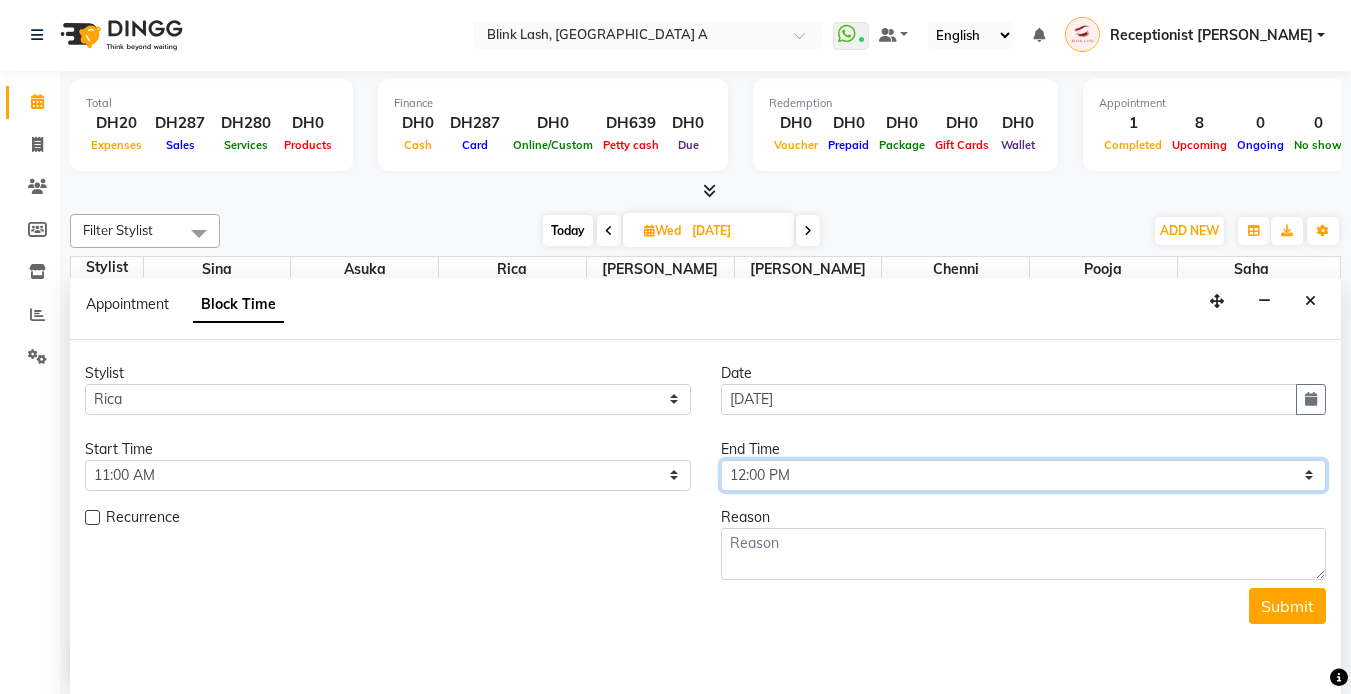 click on "Select 10:00 AM 10:05 AM 10:10 AM 10:15 AM 10:20 AM 10:25 AM 10:30 AM 10:35 AM 10:40 AM 10:45 AM 10:50 AM 10:55 AM 11:00 AM 11:05 AM 11:10 AM 11:15 AM 11:20 AM 11:25 AM 11:30 AM 11:35 AM 11:40 AM 11:45 AM 11:50 AM 11:55 AM 12:00 PM 12:05 PM 12:10 PM 12:15 PM 12:20 PM 12:25 PM 12:30 PM 12:35 PM 12:40 PM 12:45 PM 12:50 PM 12:55 PM 01:00 PM 01:05 PM 01:10 PM 01:15 PM 01:20 PM 01:25 PM 01:30 PM 01:35 PM 01:40 PM 01:45 PM 01:50 PM 01:55 PM 02:00 PM 02:05 PM 02:10 PM 02:15 PM 02:20 PM 02:25 PM 02:30 PM 02:35 PM 02:40 PM 02:45 PM 02:50 PM 02:55 PM 03:00 PM 03:05 PM 03:10 PM 03:15 PM 03:20 PM 03:25 PM 03:30 PM 03:35 PM 03:40 PM 03:45 PM 03:50 PM 03:55 PM 04:00 PM 04:05 PM 04:10 PM 04:15 PM 04:20 PM 04:25 PM 04:30 PM 04:35 PM 04:40 PM 04:45 PM 04:50 PM 04:55 PM 05:00 PM 05:05 PM 05:10 PM 05:15 PM 05:20 PM 05:25 PM 05:30 PM 05:35 PM 05:40 PM 05:45 PM 05:50 PM 05:55 PM 06:00 PM 06:05 PM 06:10 PM 06:15 PM 06:20 PM 06:25 PM 06:30 PM 06:35 PM 06:40 PM 06:45 PM 06:50 PM 06:55 PM 07:00 PM 07:05 PM 07:10 PM 07:15 PM 07:20 PM" at bounding box center [1024, 475] 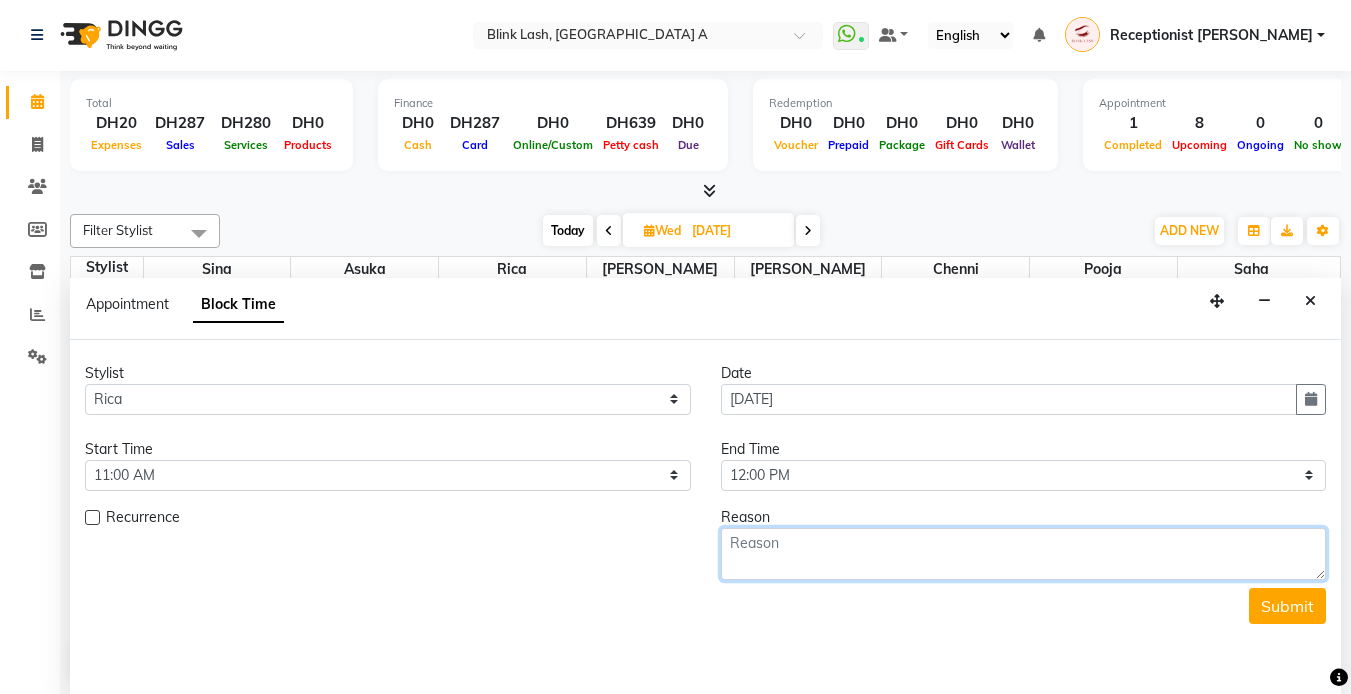 click at bounding box center [1024, 554] 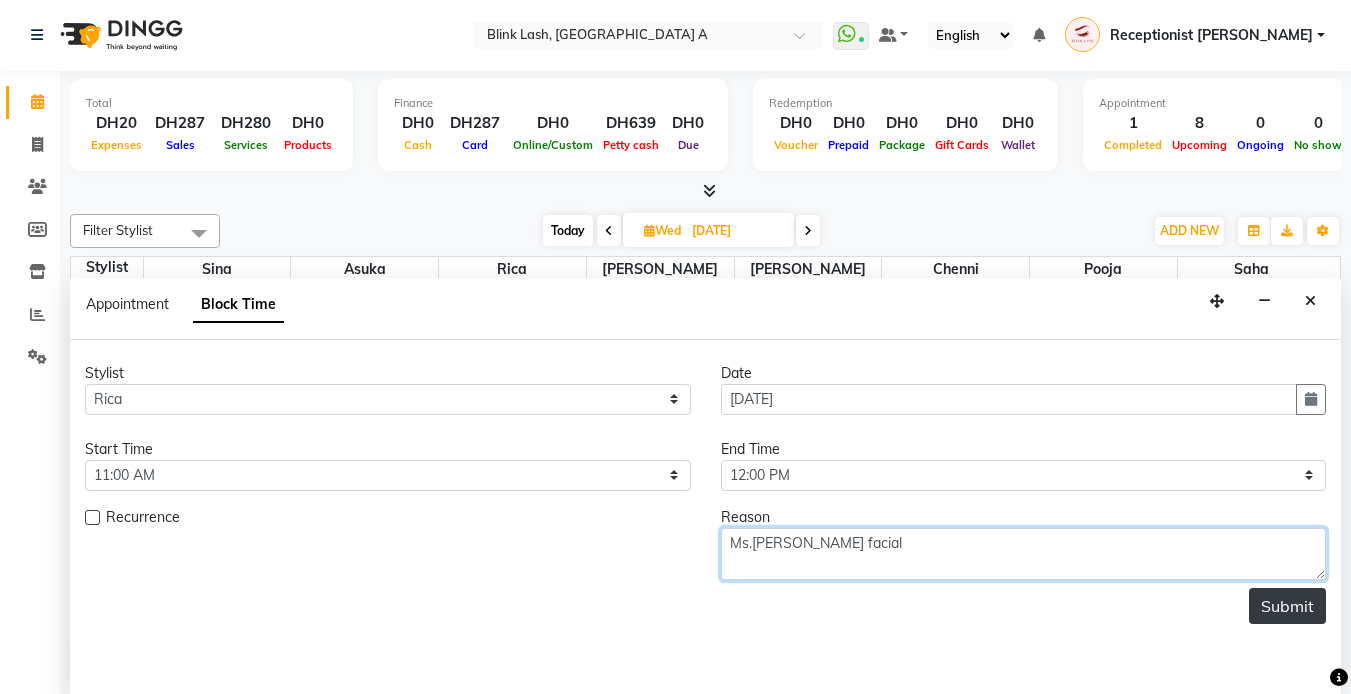 type on "Ms.[PERSON_NAME] facial" 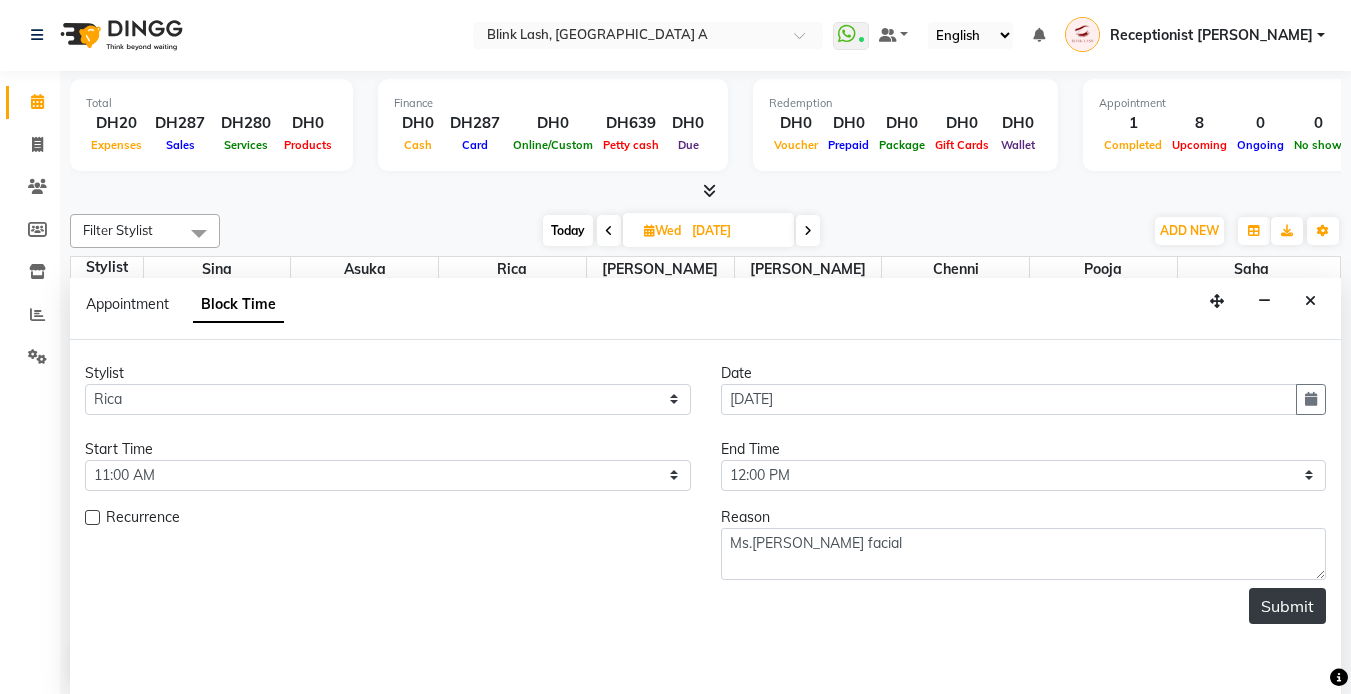 click on "Submit" at bounding box center [1287, 606] 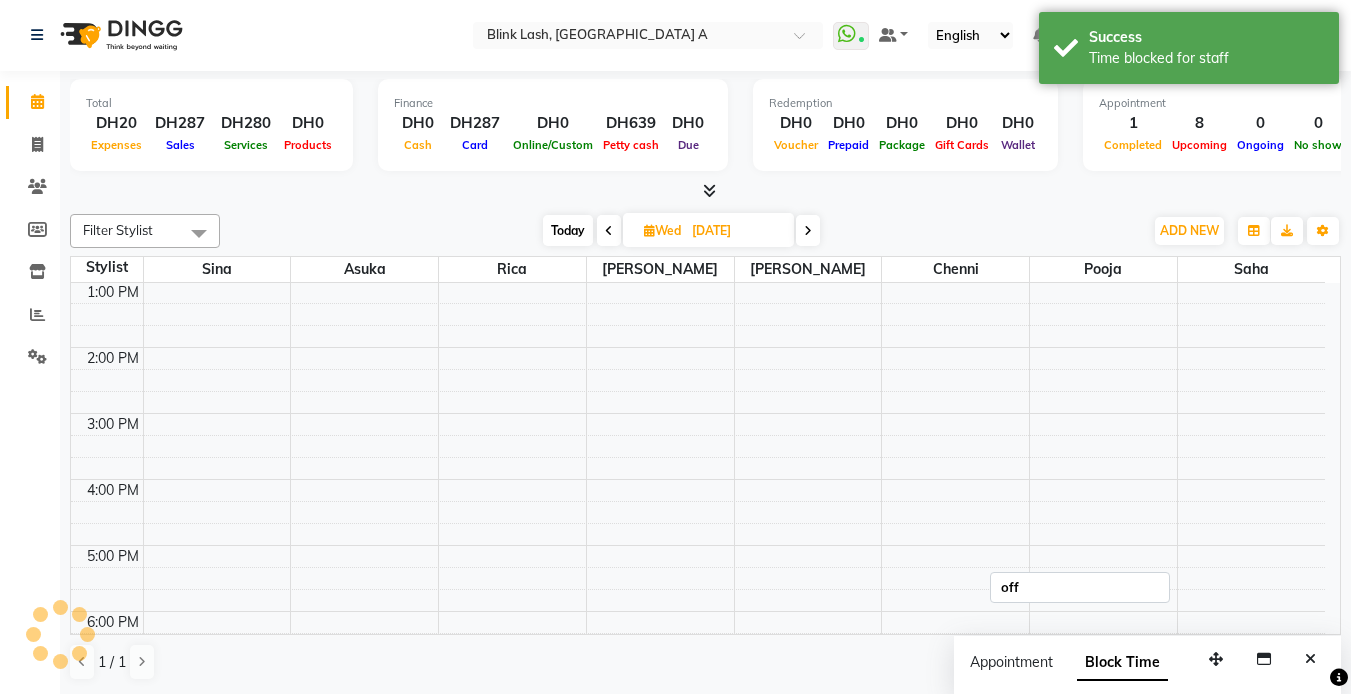 scroll, scrollTop: 0, scrollLeft: 0, axis: both 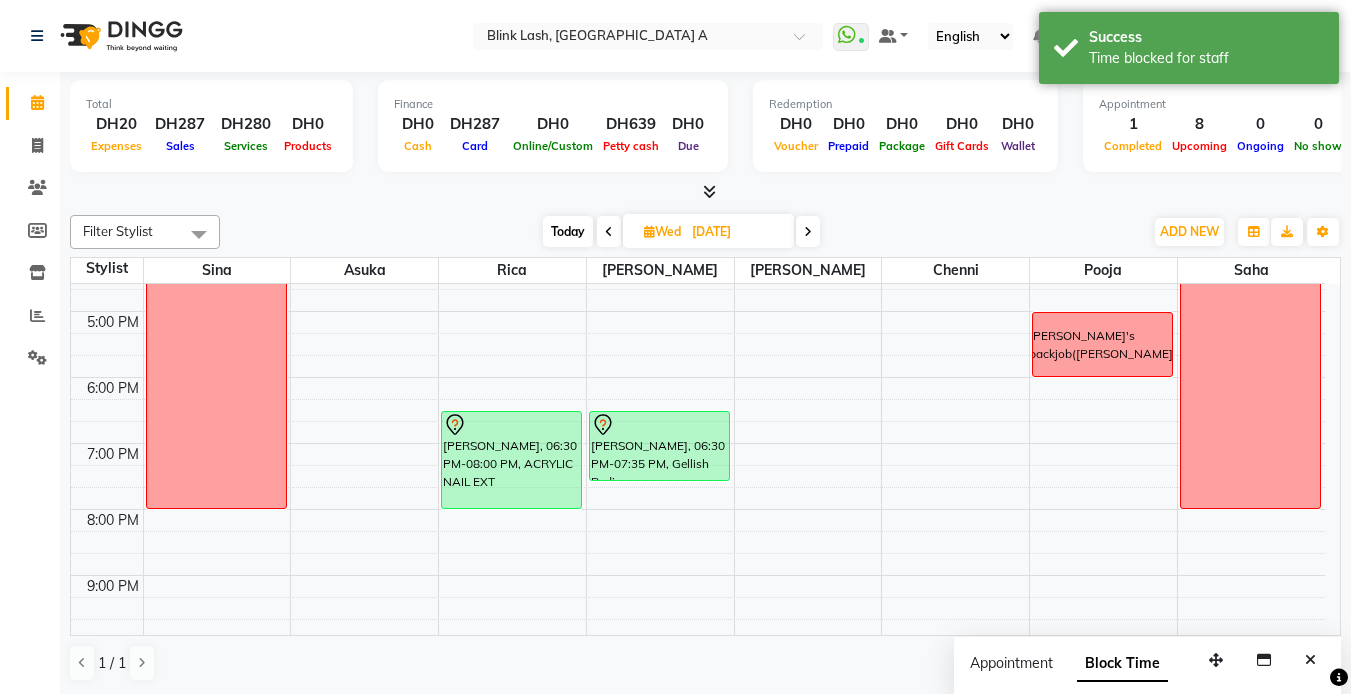 click at bounding box center [808, 232] 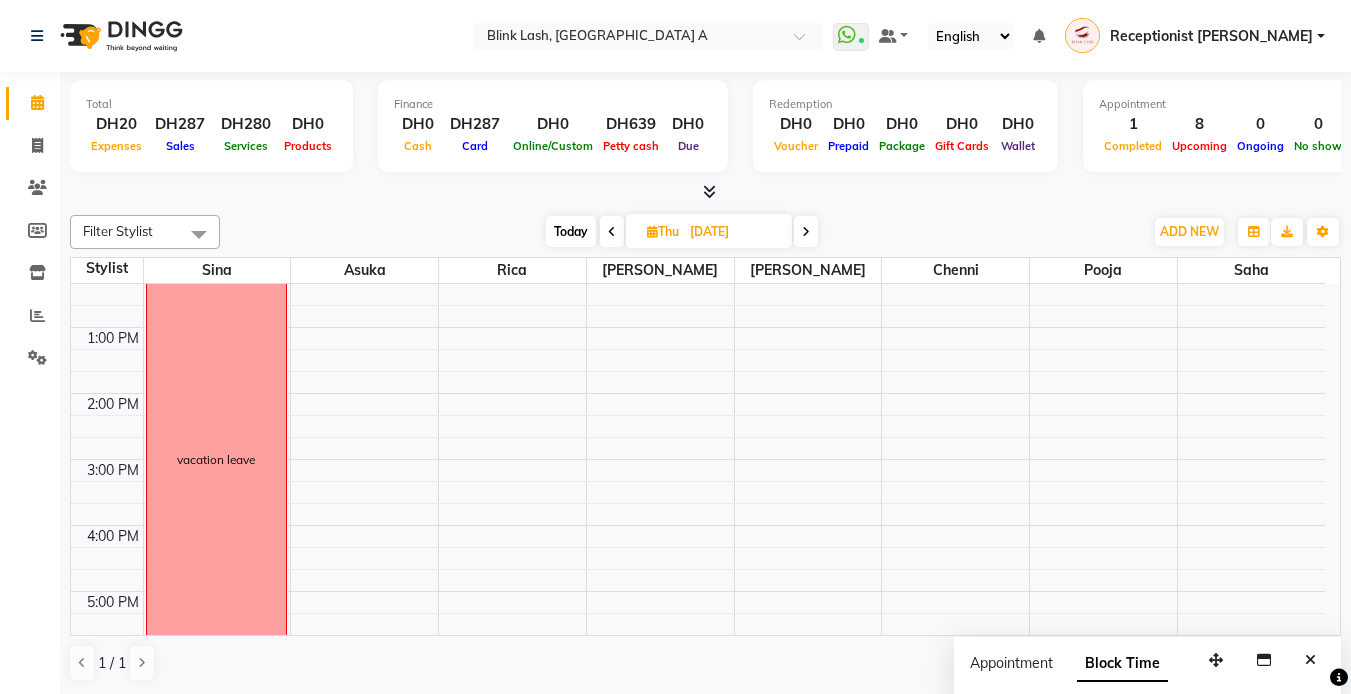 scroll, scrollTop: 0, scrollLeft: 0, axis: both 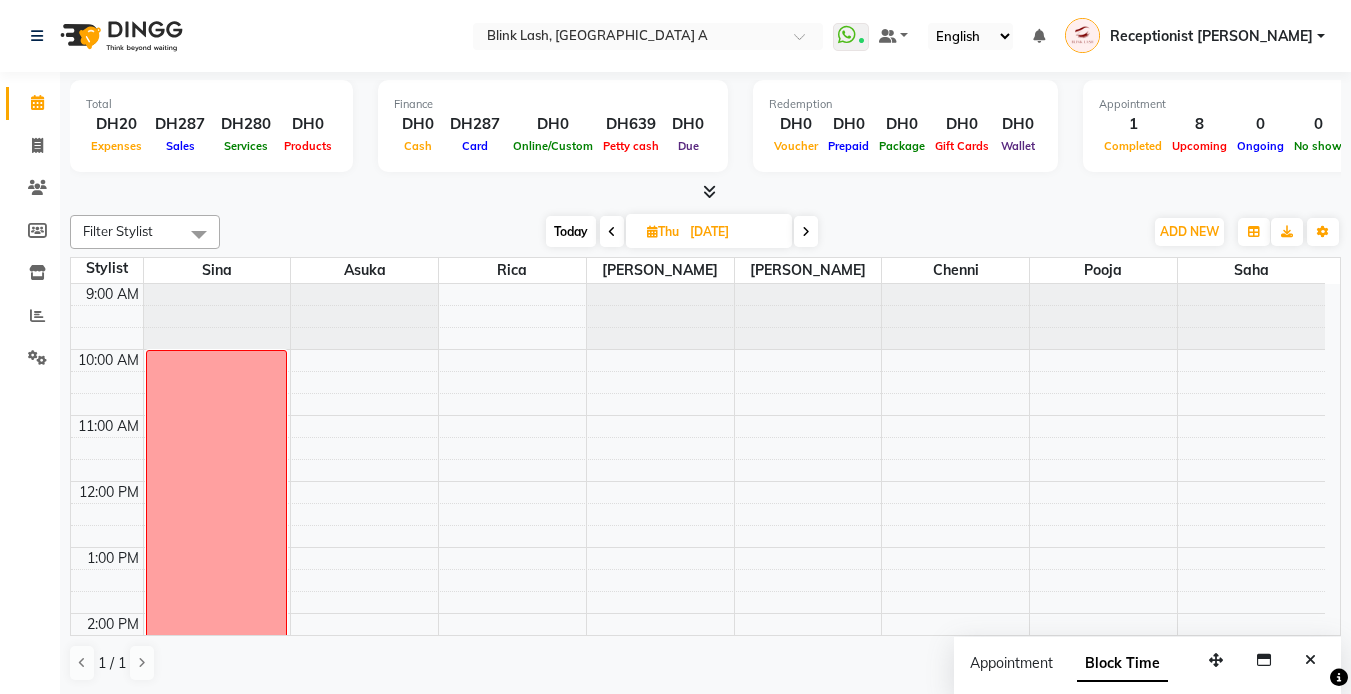 click at bounding box center (806, 232) 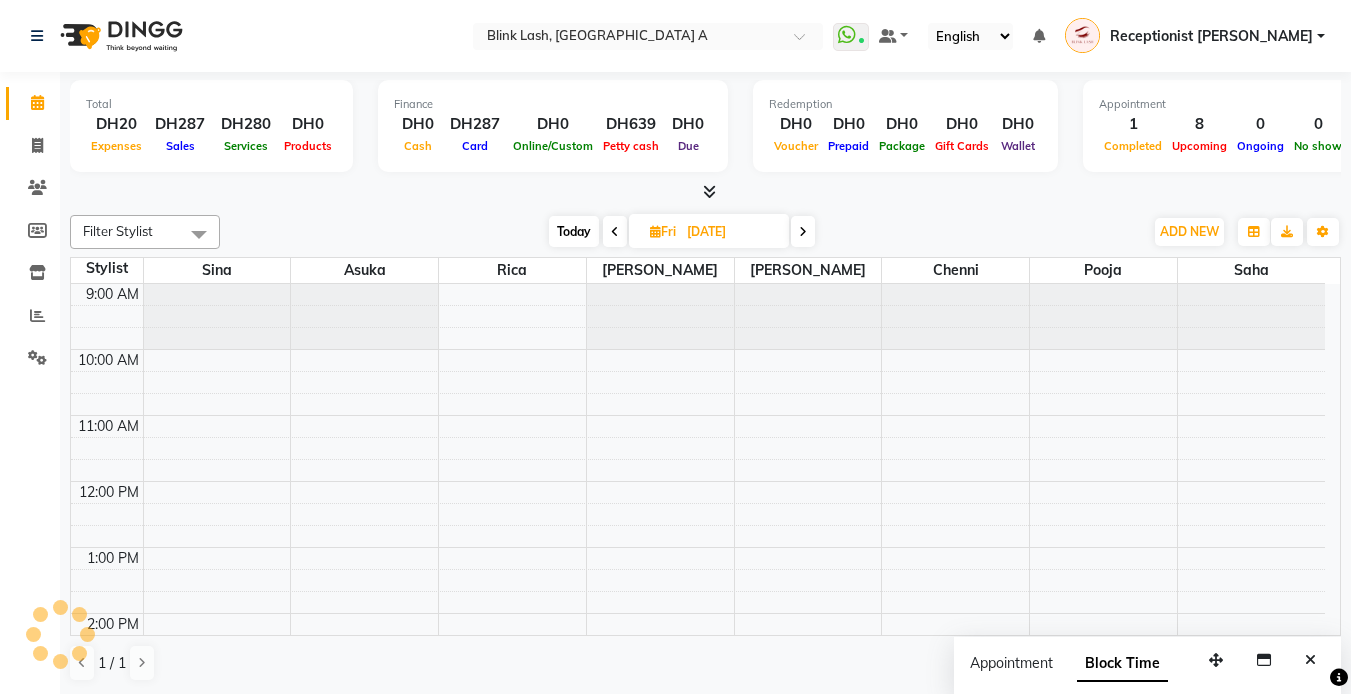 scroll, scrollTop: 265, scrollLeft: 0, axis: vertical 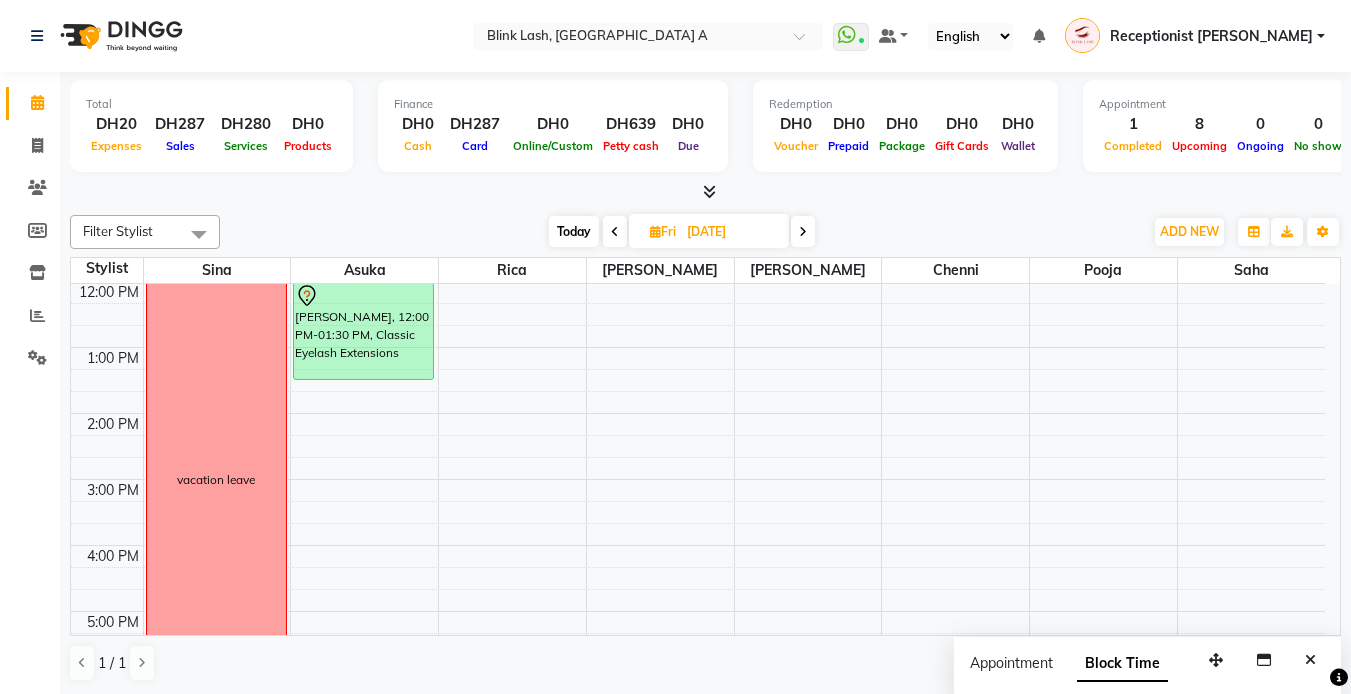 click on "Filter Stylist Select All [PERSON_NAME] [PERSON_NAME] pooja Rica saha Sina [DATE]  [DATE] Toggle Dropdown Add Appointment Add Invoice Add Expense Add Client Toggle Dropdown Add Appointment Add Invoice Add Expense Add Client ADD NEW Toggle Dropdown Add Appointment Add Invoice Add Expense Add Client Filter Stylist Select All [PERSON_NAME] [PERSON_NAME] pooja Rica saha Sina Group By  Staff View   Room View  View as Vertical  Vertical - Week View  Horizontal  Horizontal - Week View  List  Toggle Dropdown Calendar Settings Manage Tags   Arrange Stylists   Reset Stylists  Full Screen Appointment Form Zoom 75% Staff/Room Display Count 8" at bounding box center (705, 232) 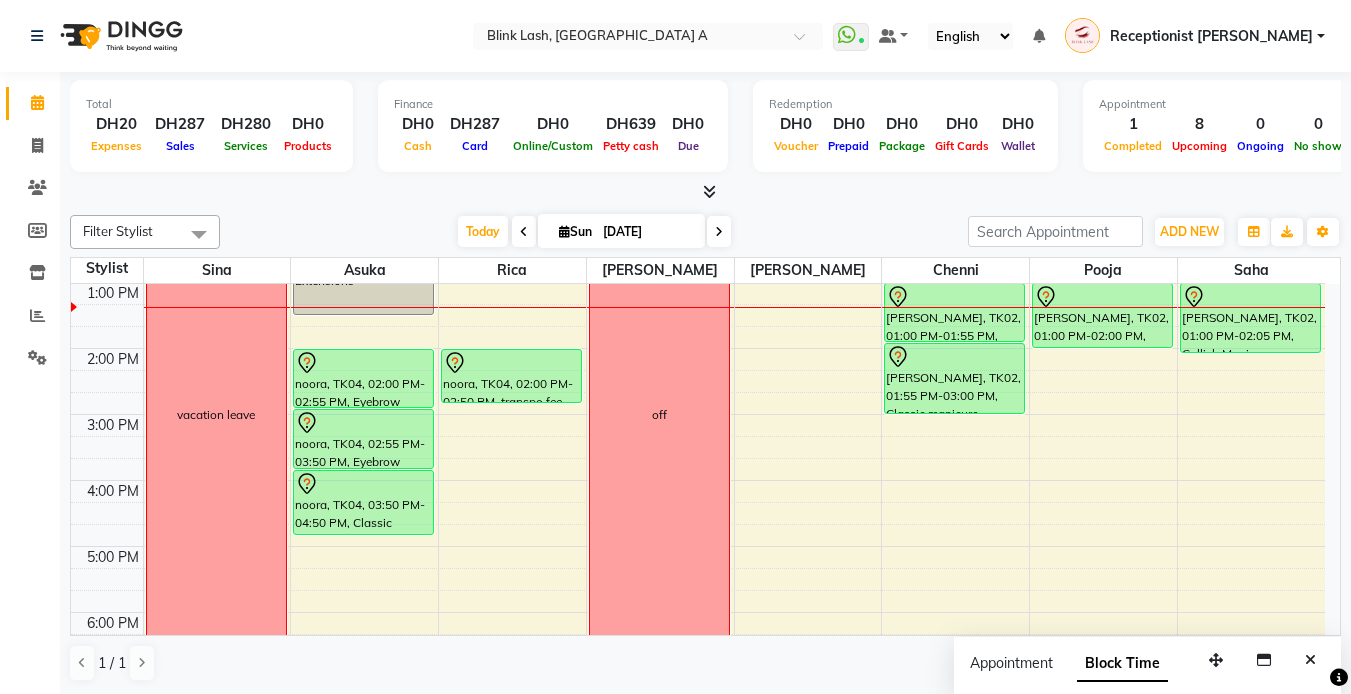 click on "Total  DH20  Expenses DH287  Sales DH280  Services DH0  Products Finance  DH0  Cash DH287  Card DH0  Online/Custom DH639 [PERSON_NAME] cash DH0 Due  Redemption  DH0 Voucher DH0 Prepaid DH0 Package DH0  Gift Cards DH0  Wallet  Appointment  1 Completed 8 Upcoming 0 Ongoing 0 No show  Other sales  DH0  Packages DH0  Memberships DH0  Vouchers DH0  Prepaids DH0  Gift Cards" at bounding box center [705, 137] 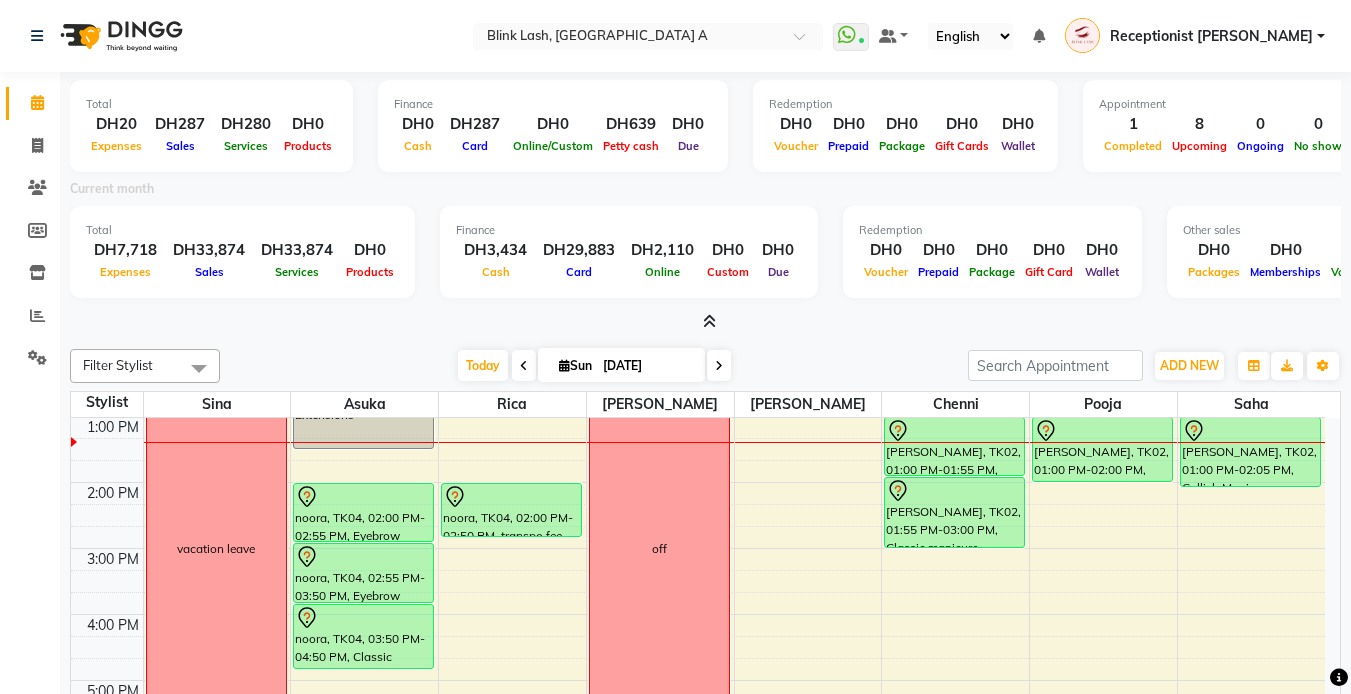 click at bounding box center (709, 321) 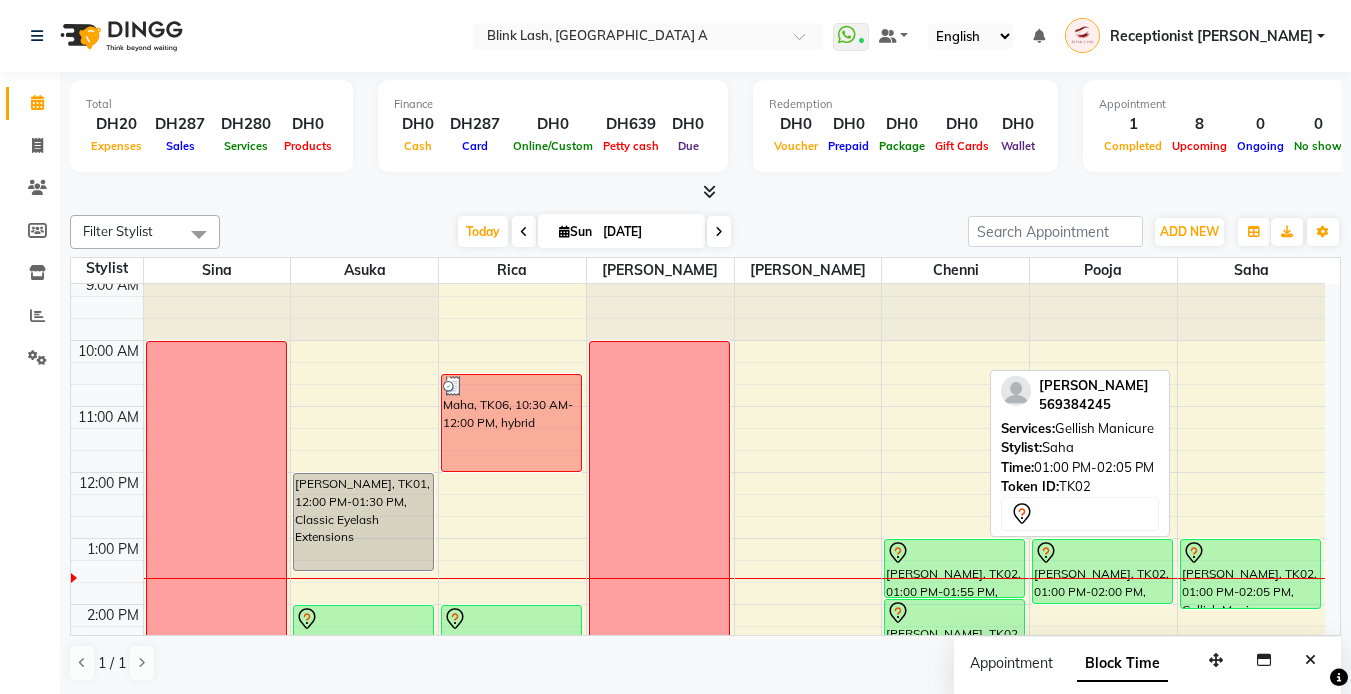 scroll, scrollTop: 0, scrollLeft: 0, axis: both 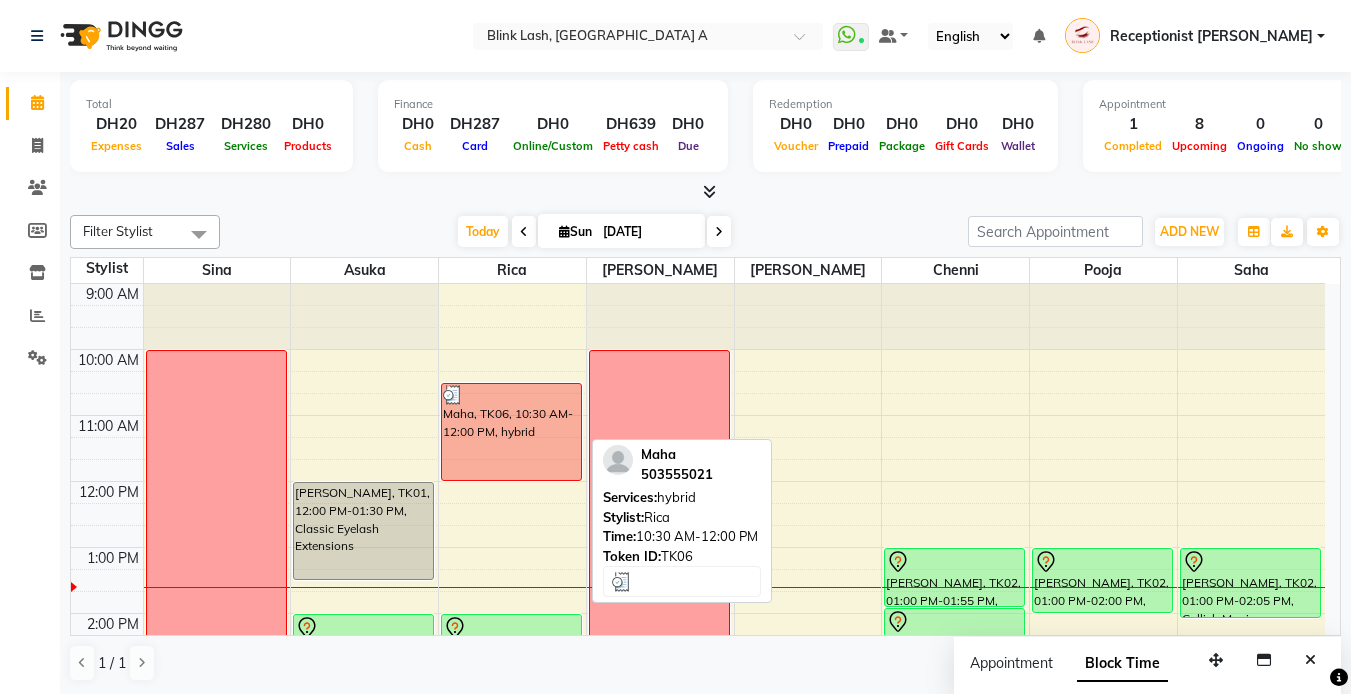 click on "Maha, TK06, 10:30 AM-12:00 PM, hybrid" at bounding box center (511, 432) 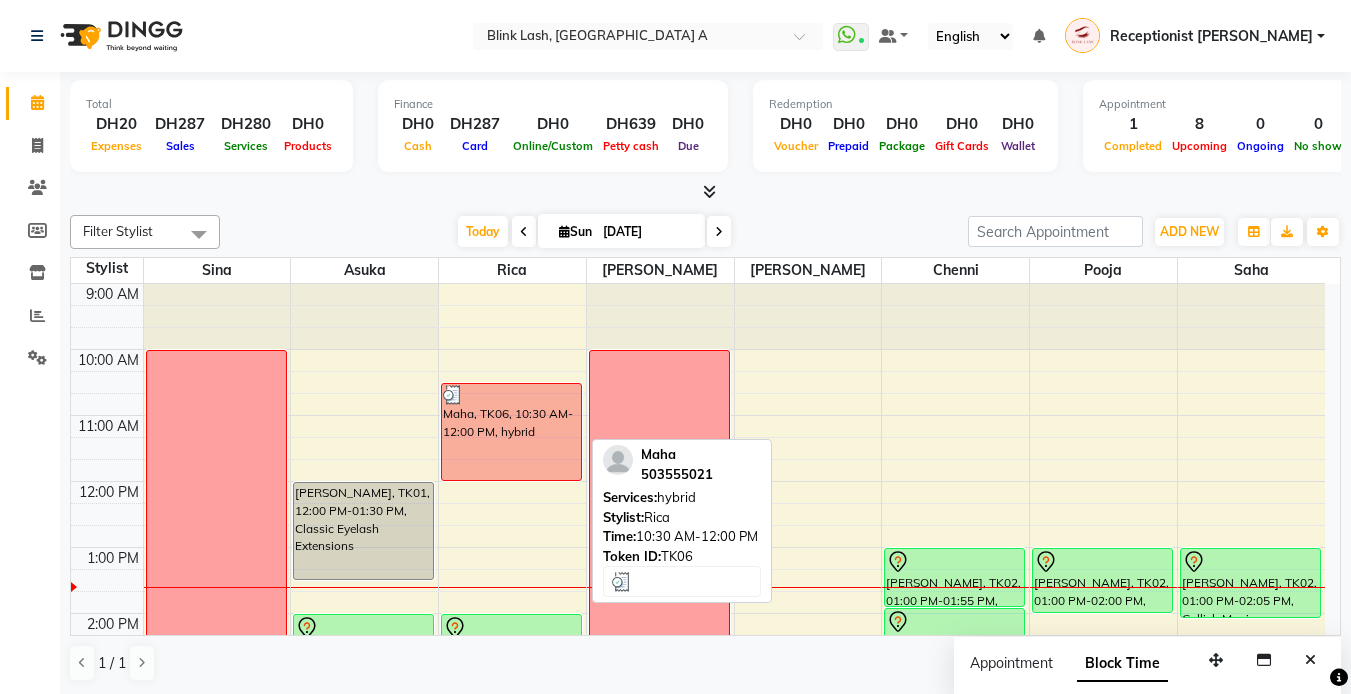 click on "Maha, TK06, 10:30 AM-12:00 PM, hybrid" at bounding box center [511, 432] 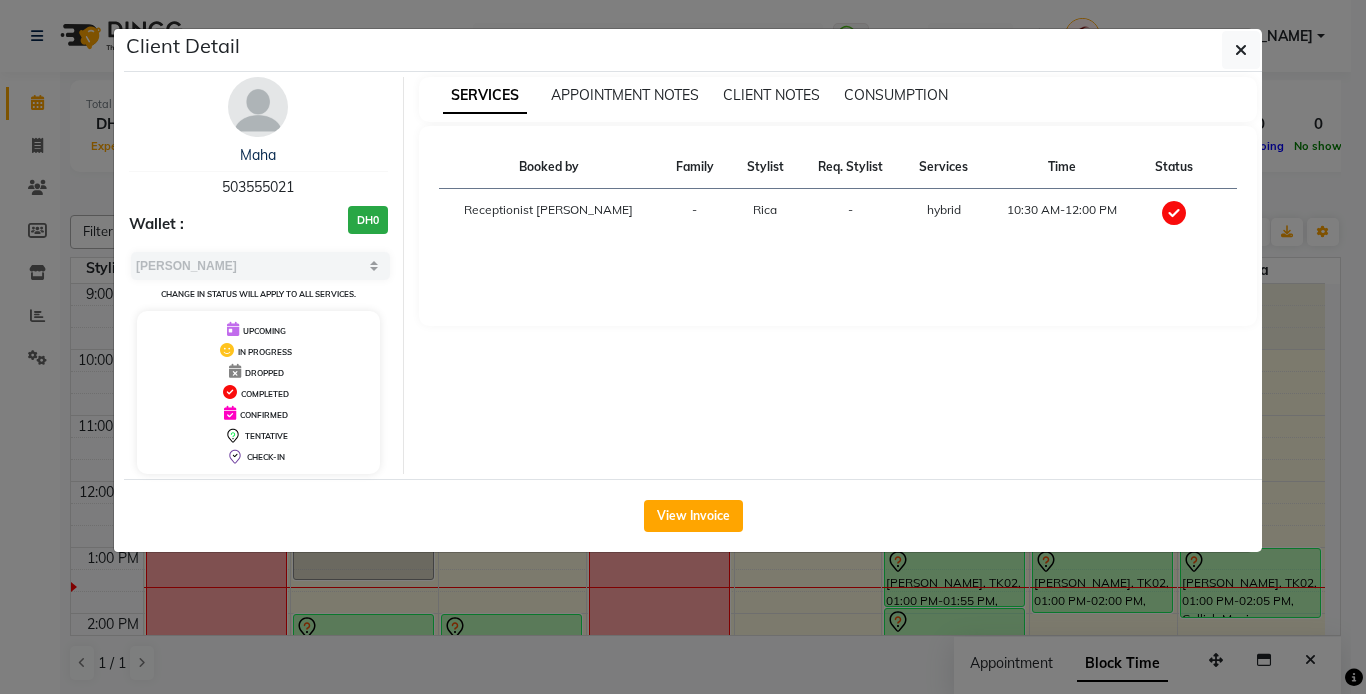 click at bounding box center (258, 107) 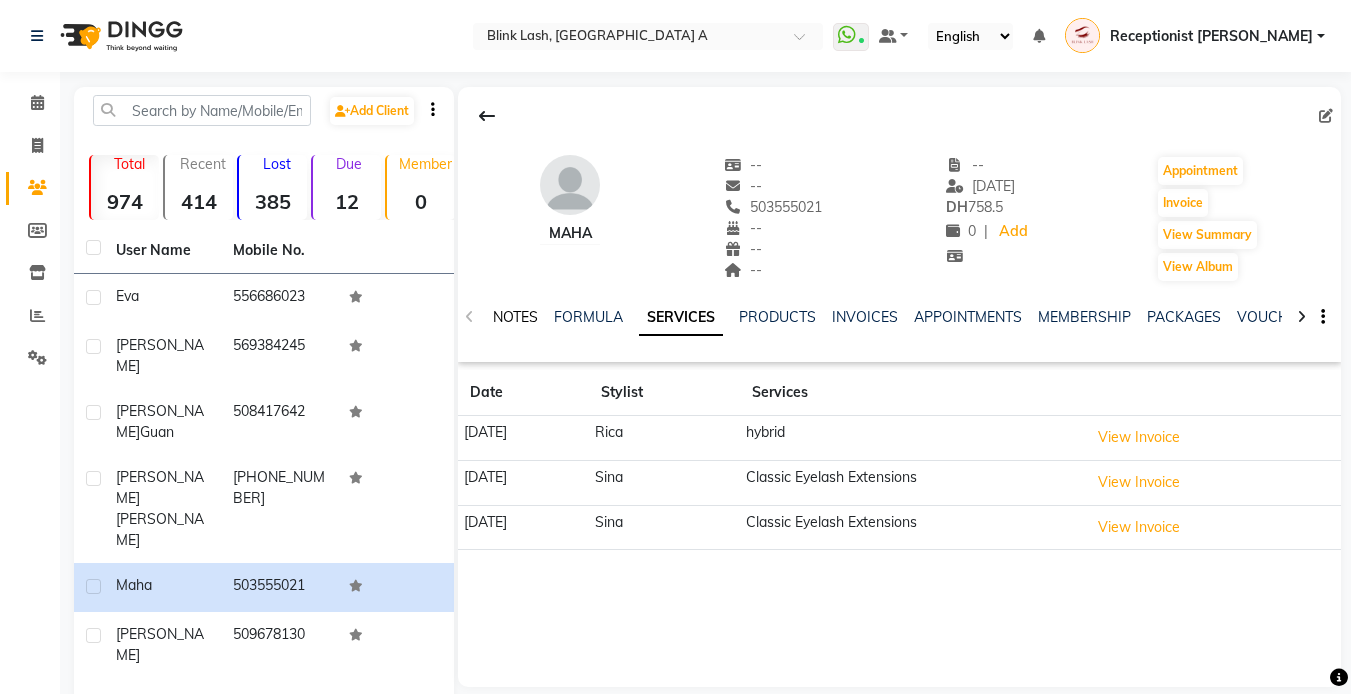 click on "NOTES" 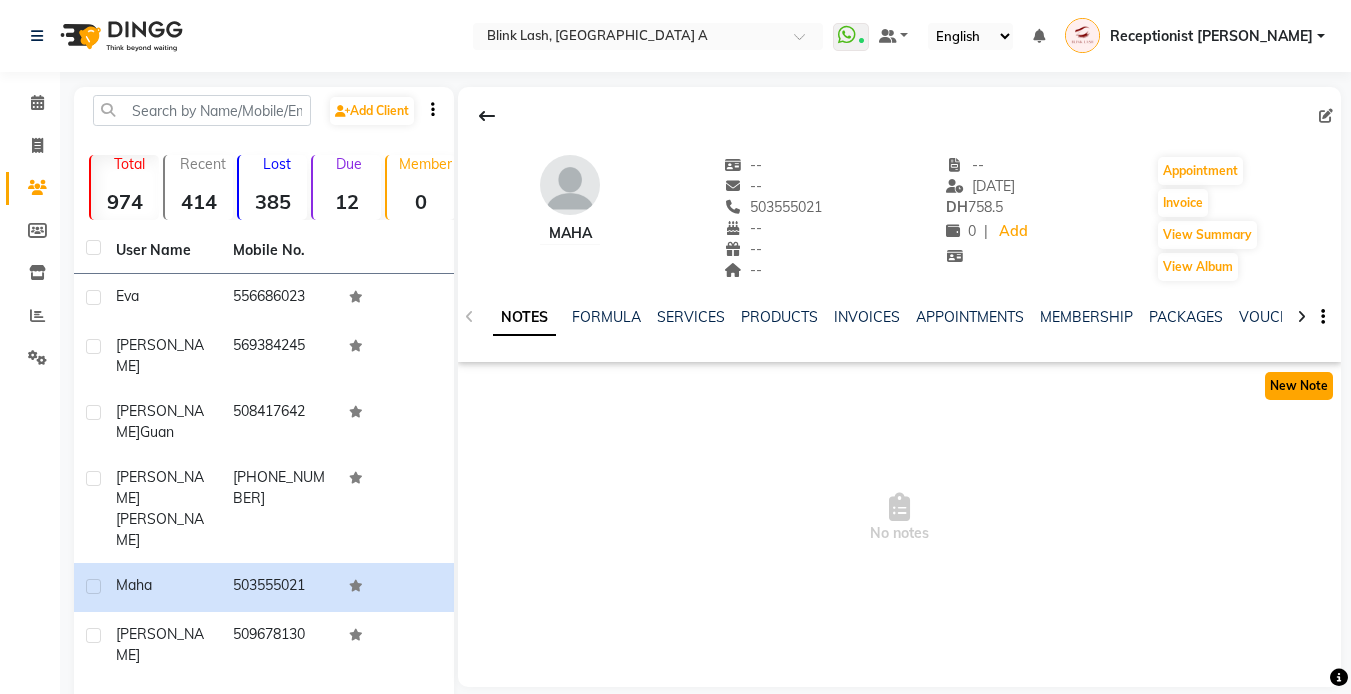 click on "New Note" 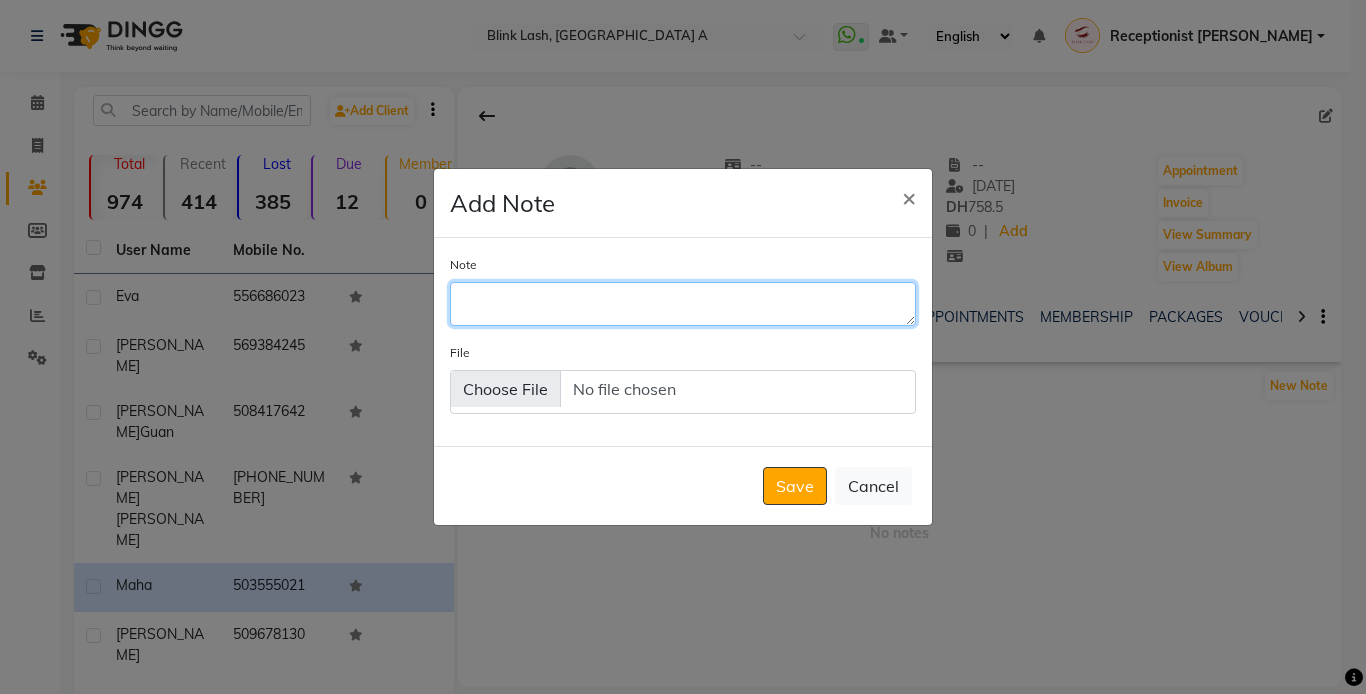 click on "Note" at bounding box center [683, 304] 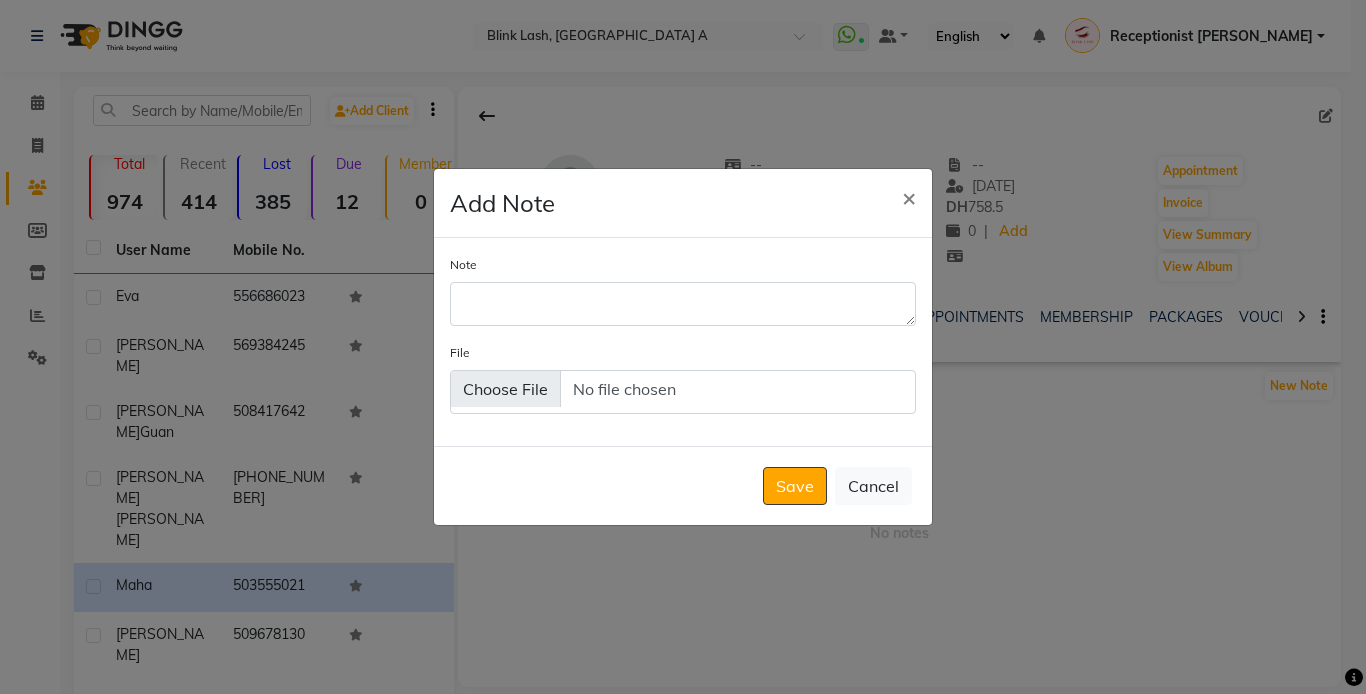click on "Add Note × Note File  Save   Cancel" 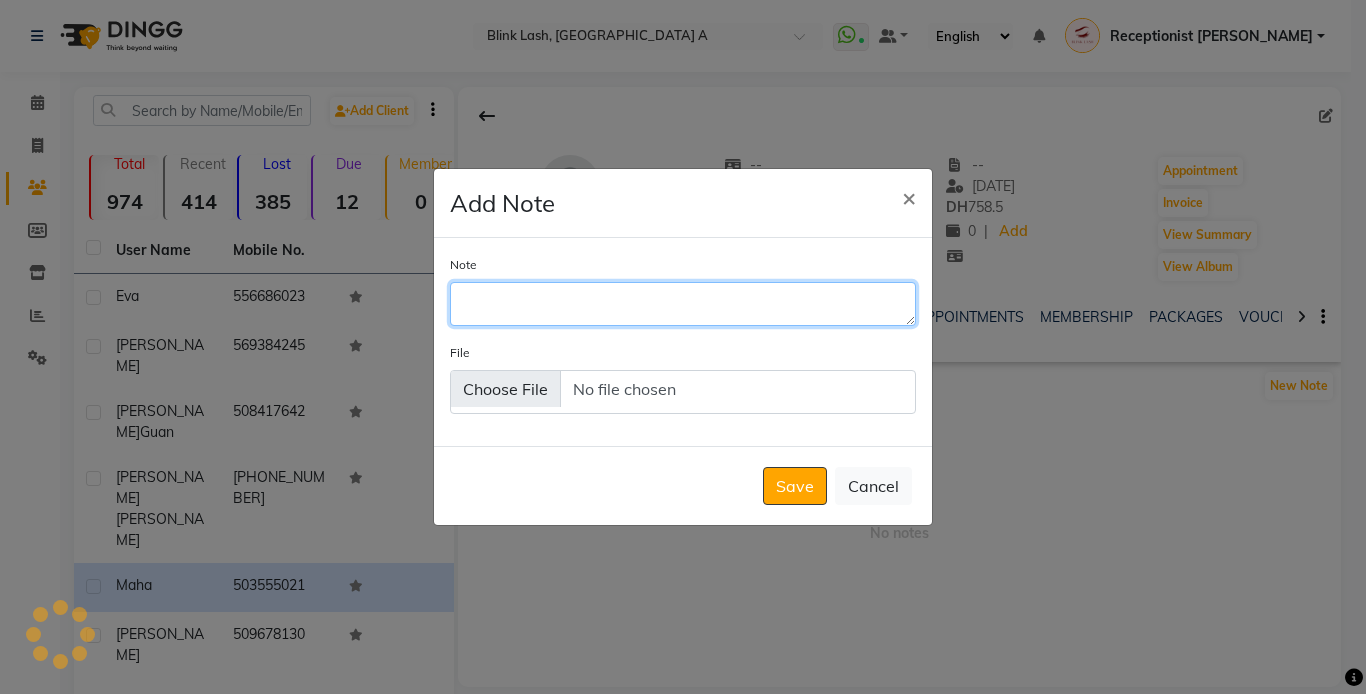 click on "Note" at bounding box center (683, 304) 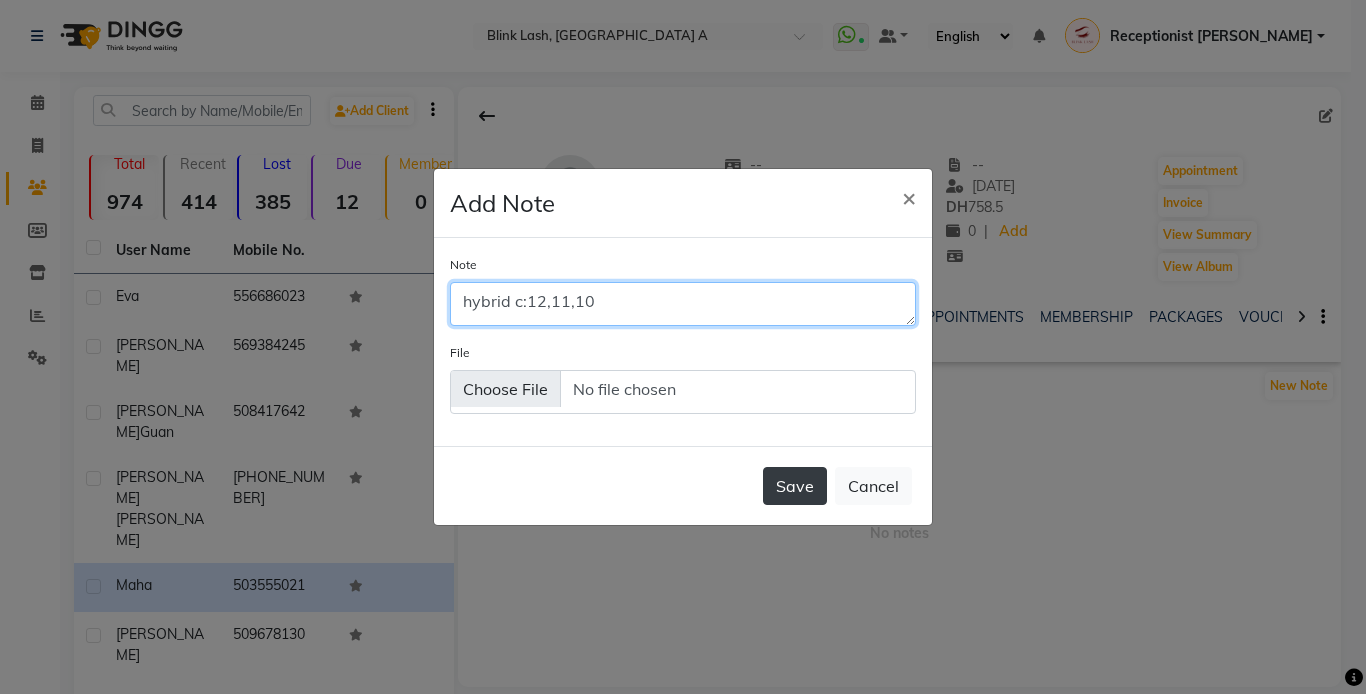 type on "hybrid c:12,11,10" 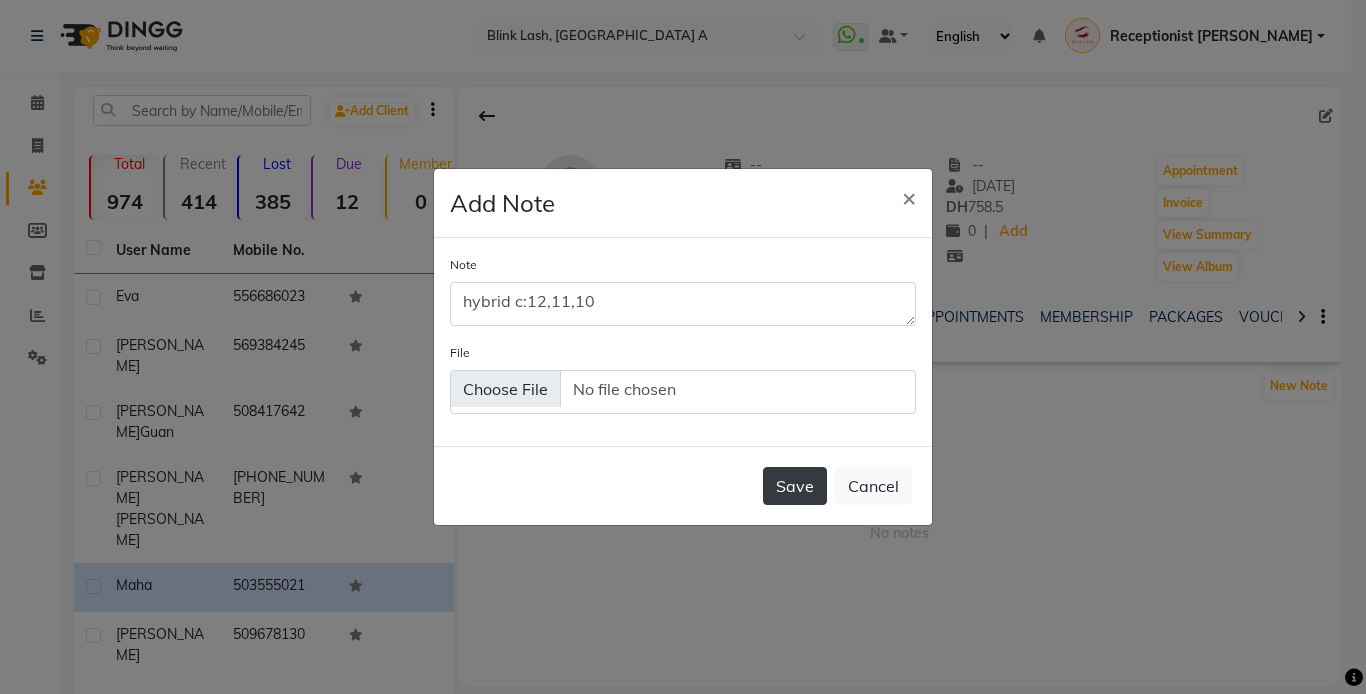 click on "Save" 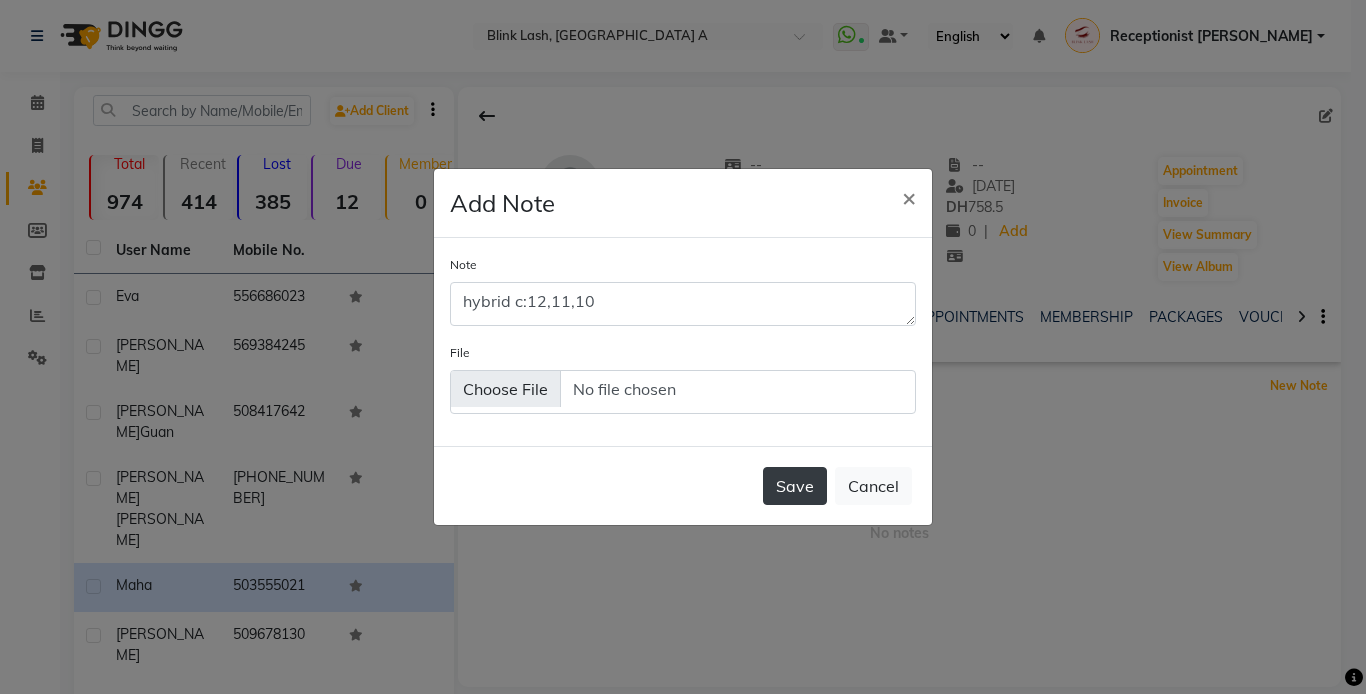 type 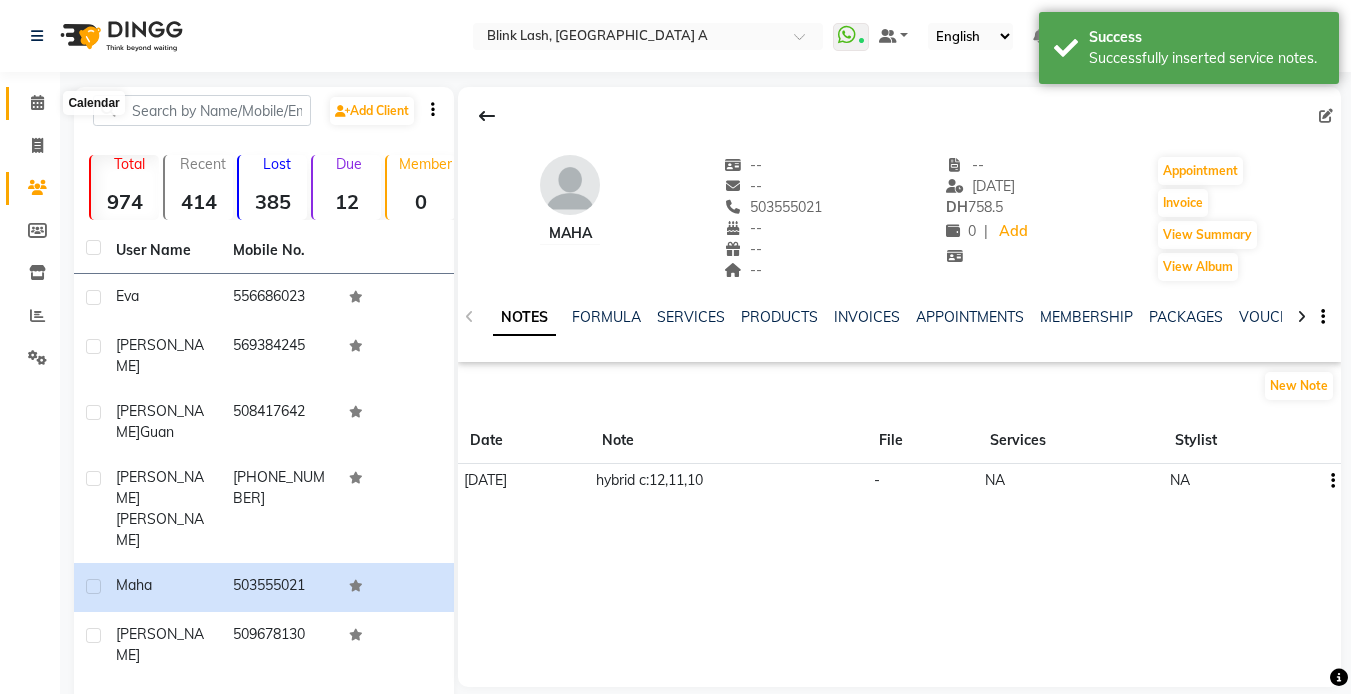 drag, startPoint x: 30, startPoint y: 101, endPoint x: 0, endPoint y: 303, distance: 204.21558 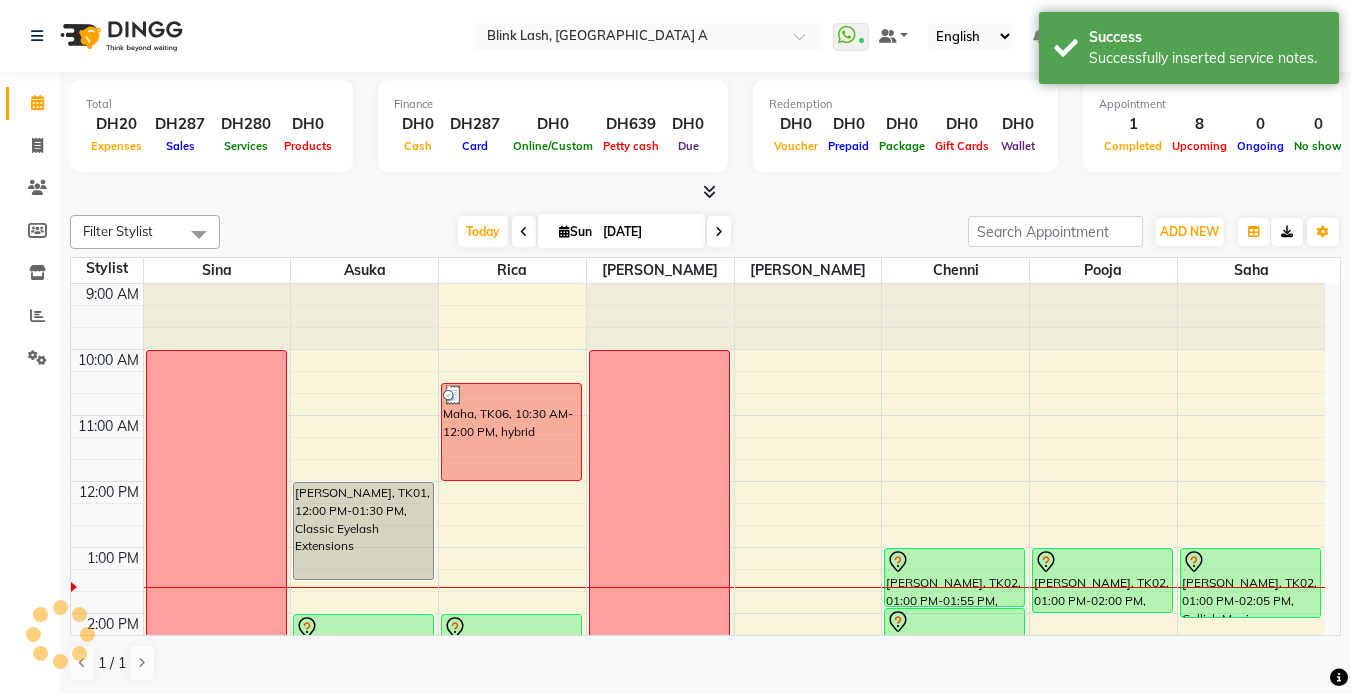 scroll, scrollTop: 0, scrollLeft: 0, axis: both 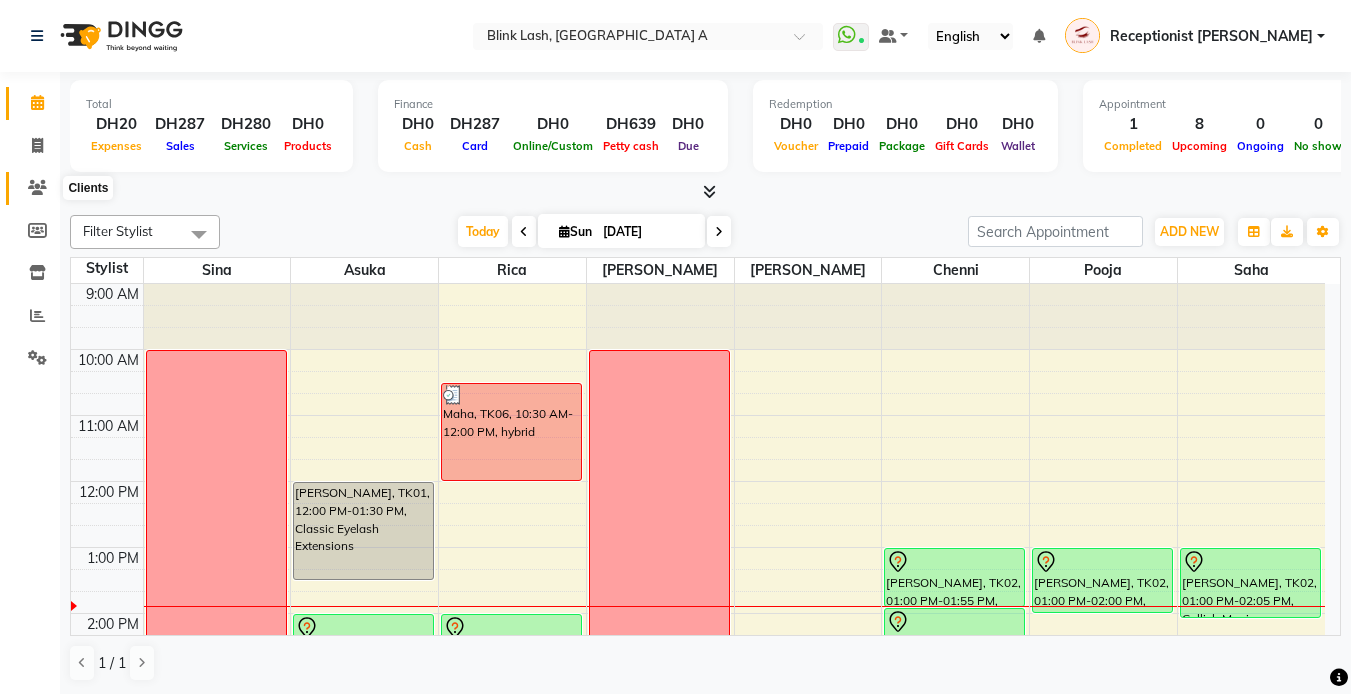 click 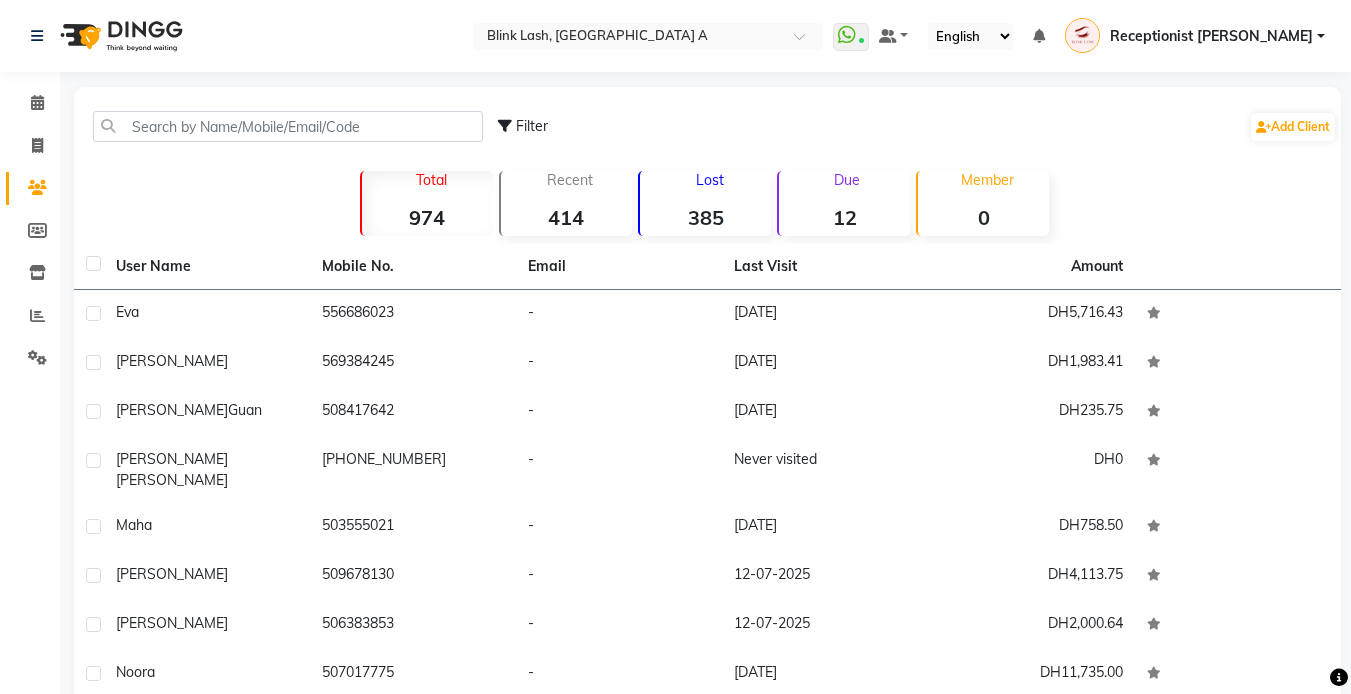 click on "Due" 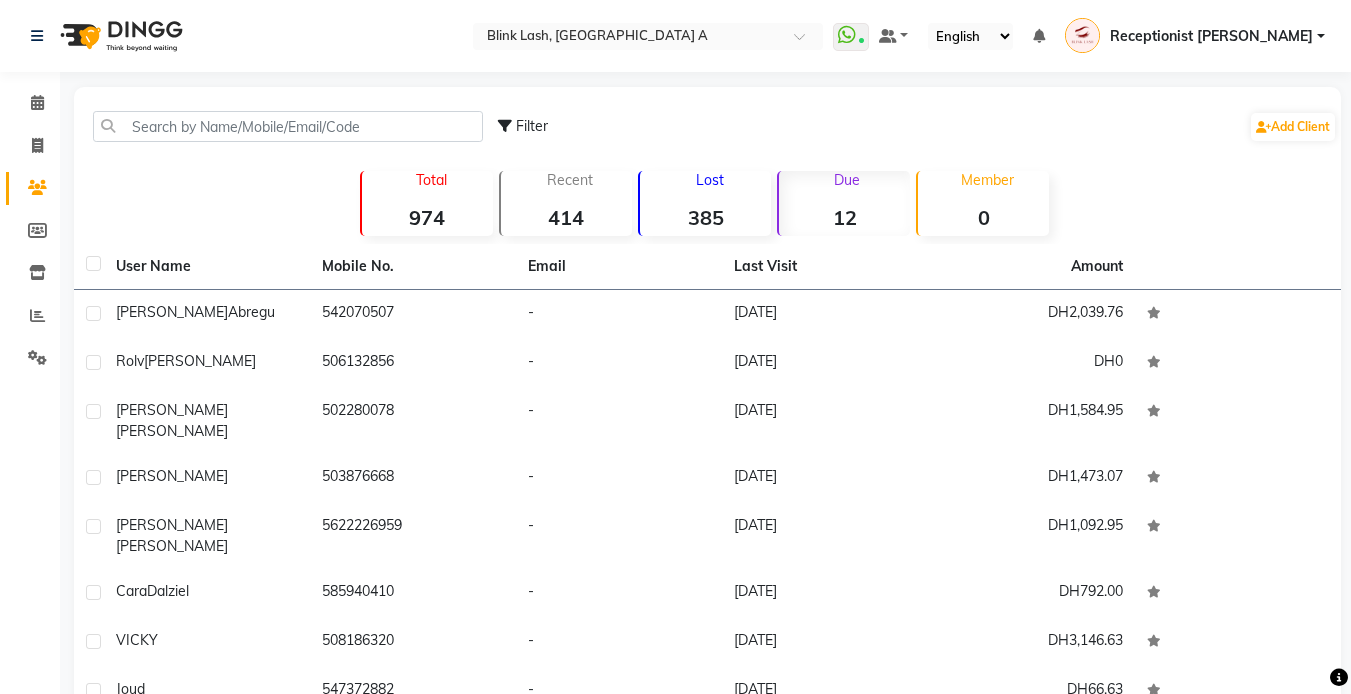 click on "Due" 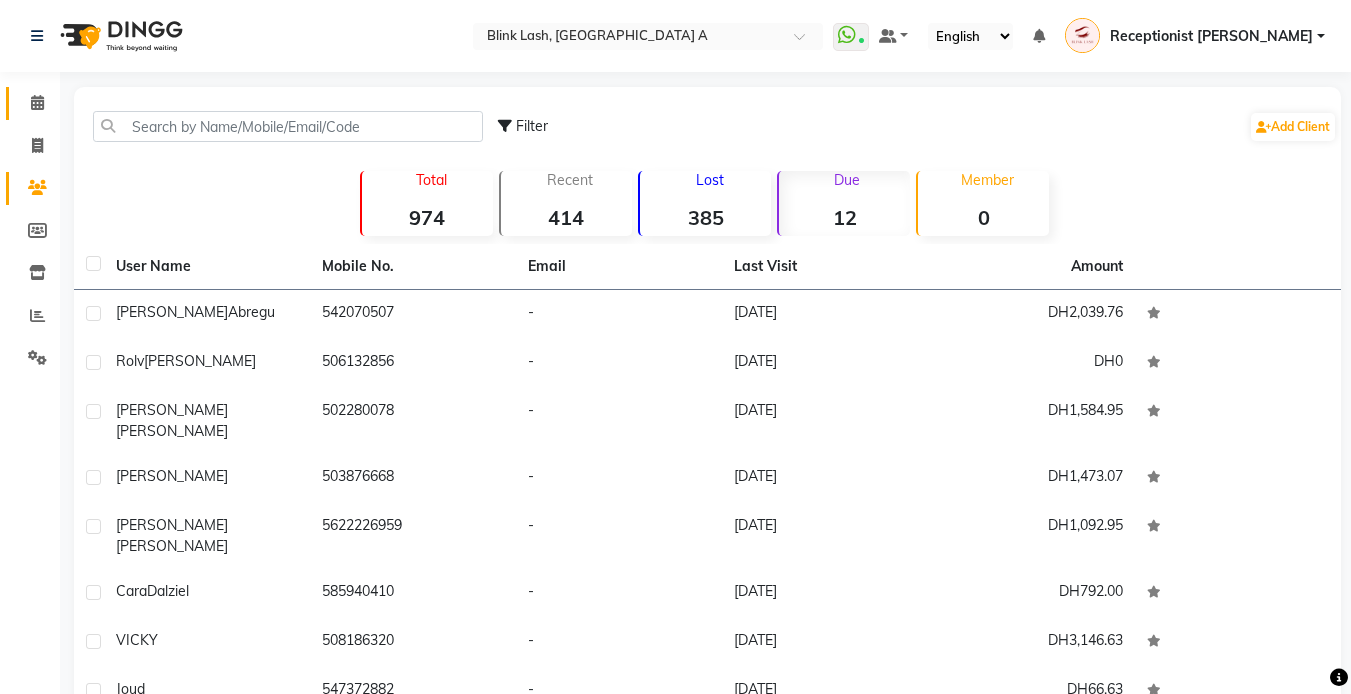click on "Calendar" 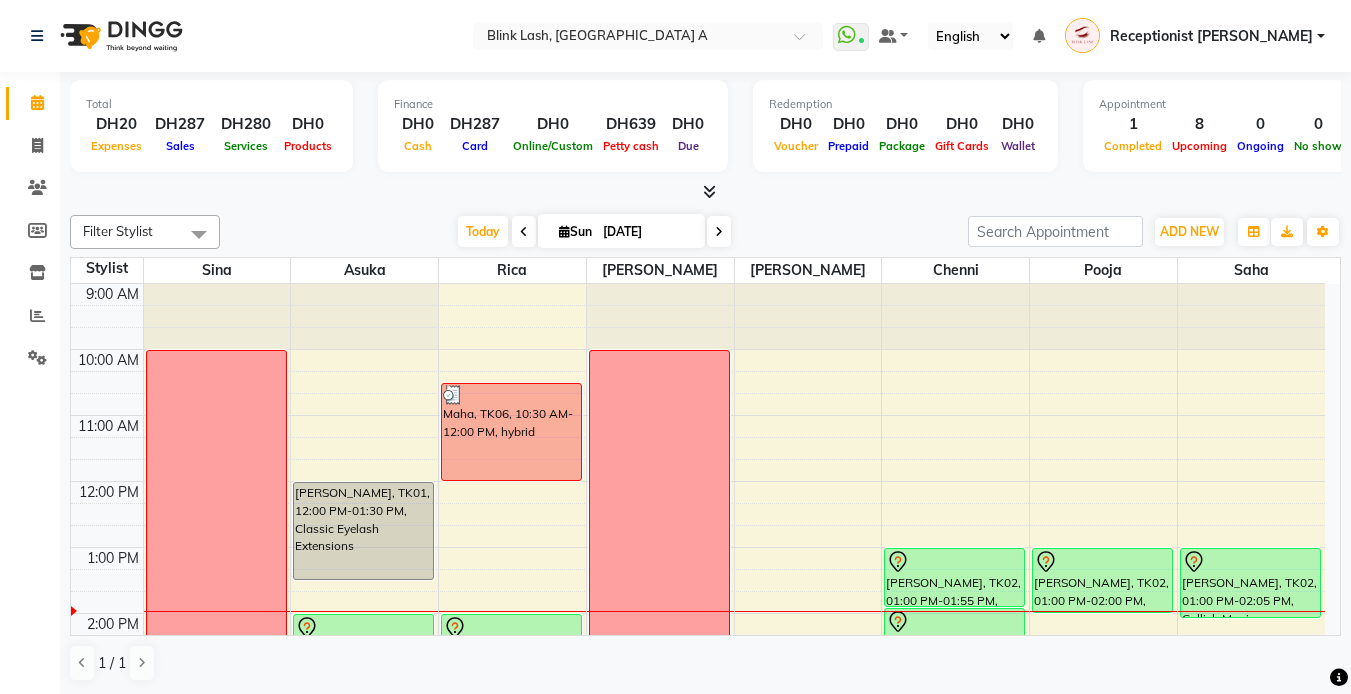scroll, scrollTop: 200, scrollLeft: 0, axis: vertical 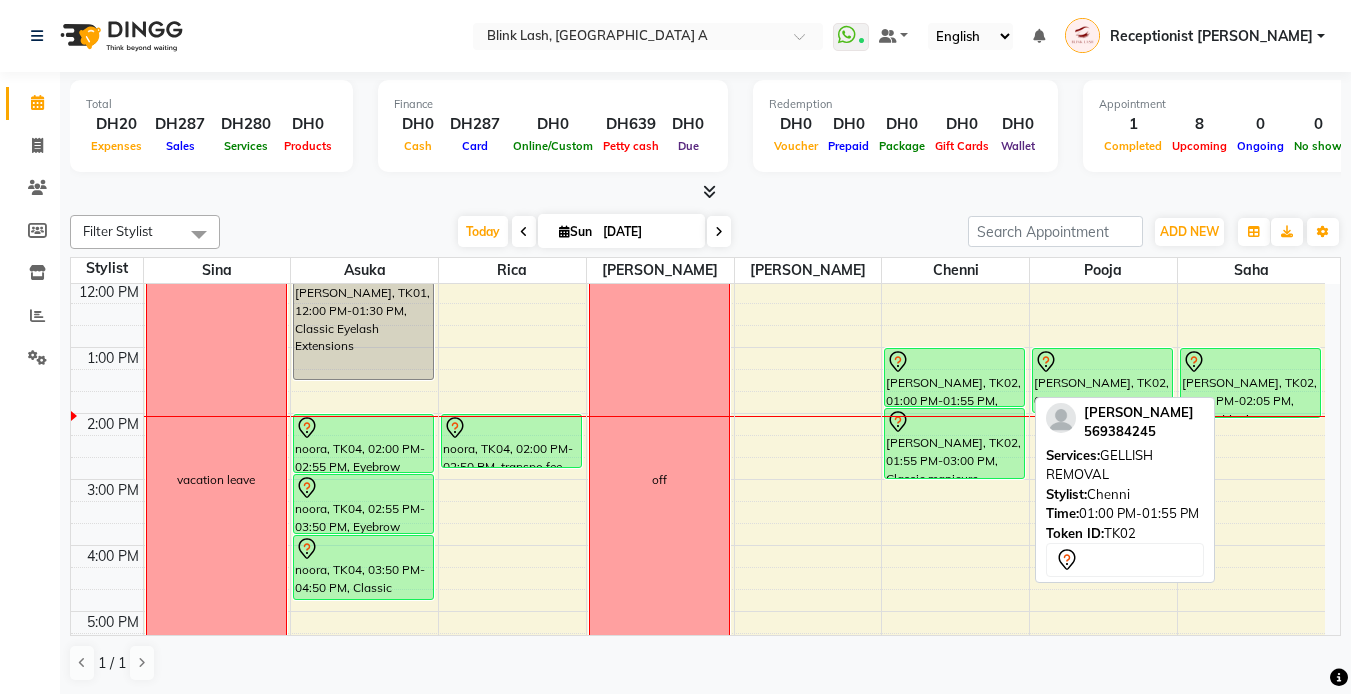 click on "[PERSON_NAME], TK02, 01:00 PM-01:55 PM, GELLISH REMOVAL" at bounding box center (954, 377) 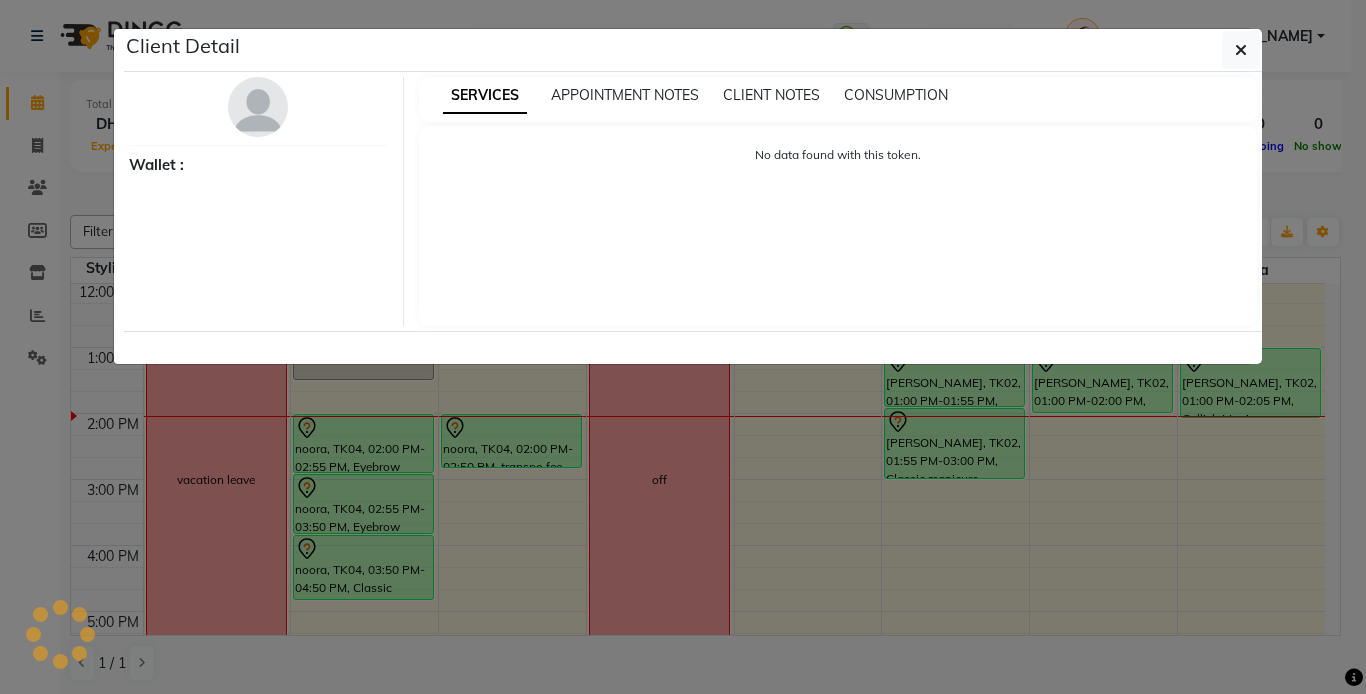 select on "7" 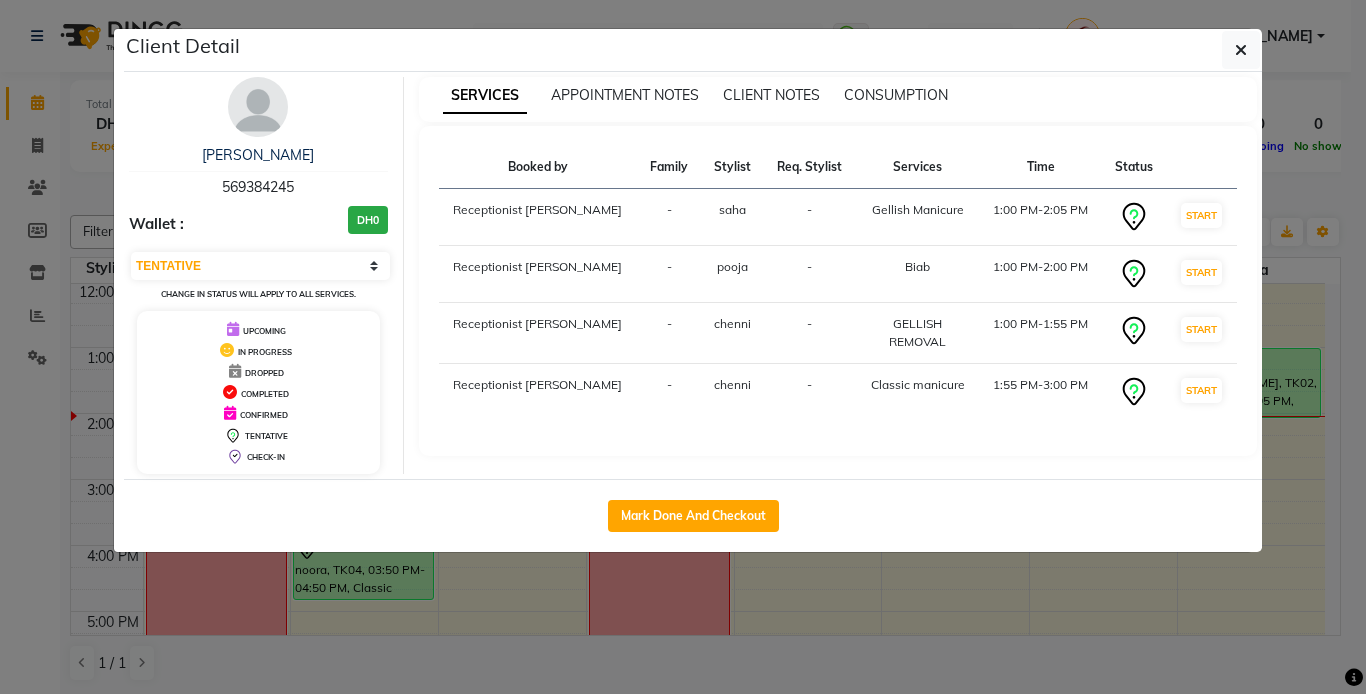 drag, startPoint x: 254, startPoint y: 117, endPoint x: 262, endPoint y: 169, distance: 52.611786 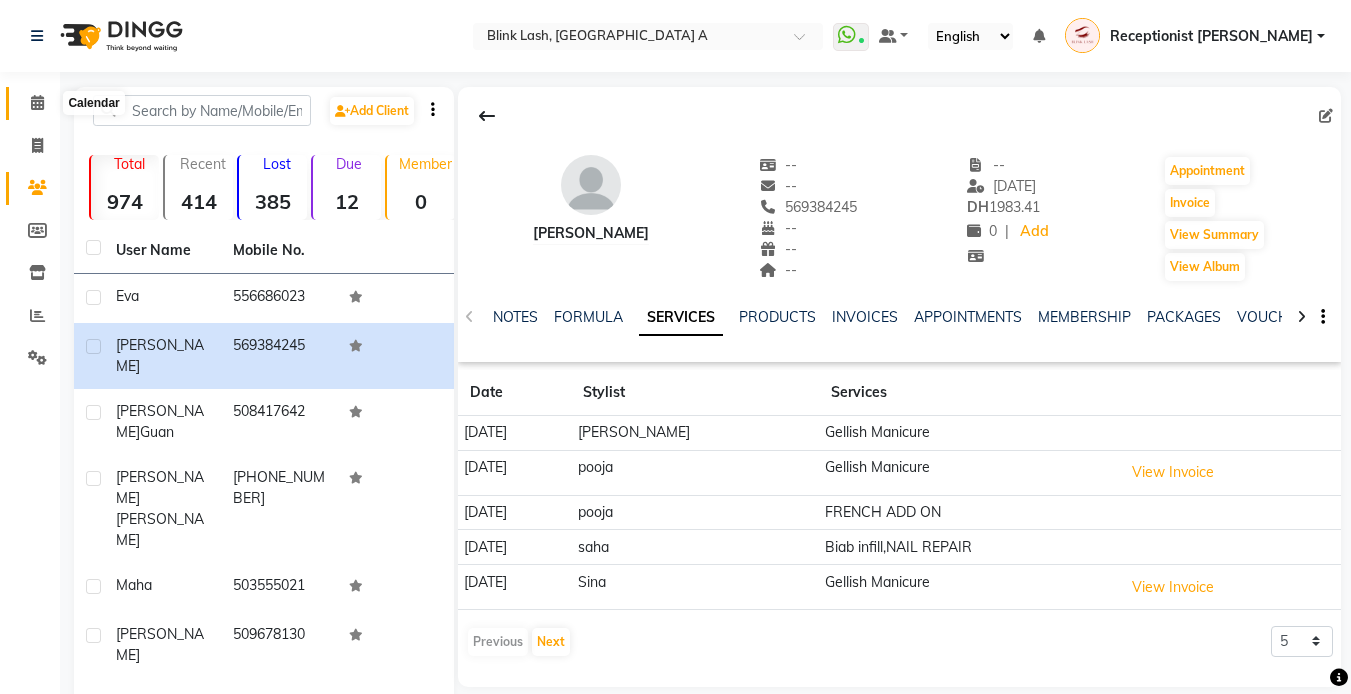 click 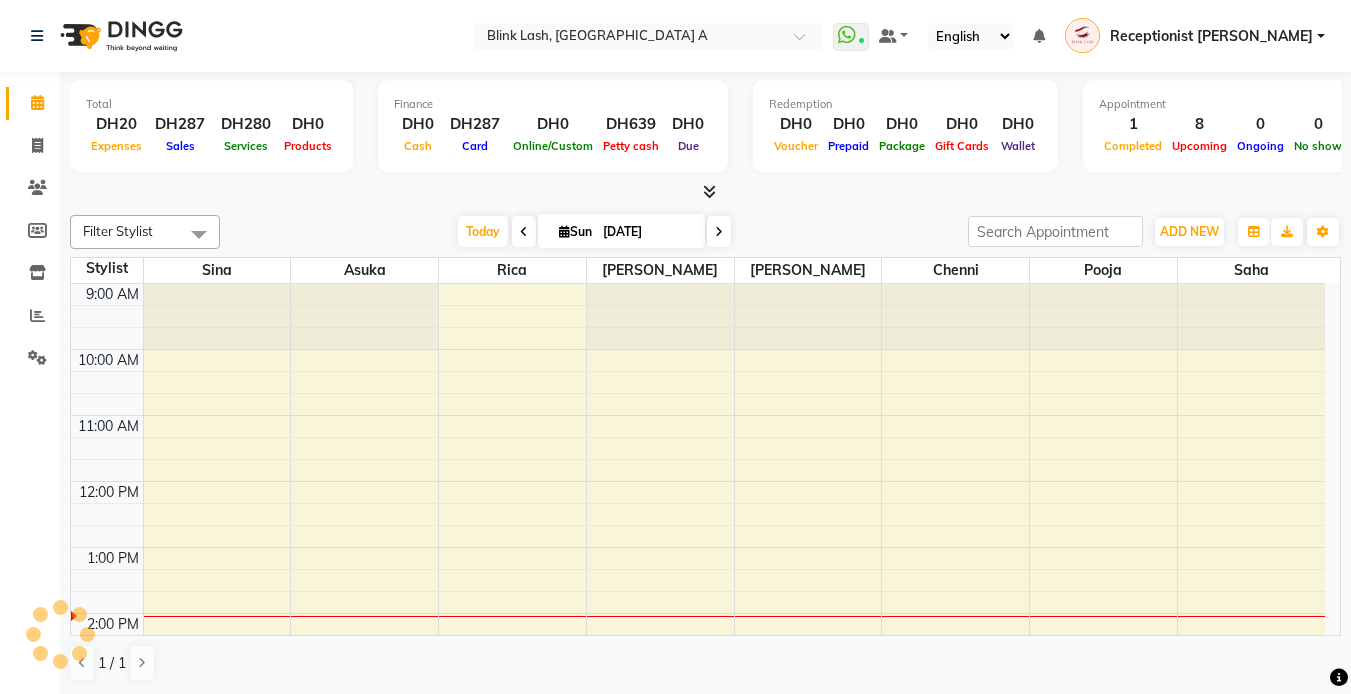 scroll, scrollTop: 0, scrollLeft: 0, axis: both 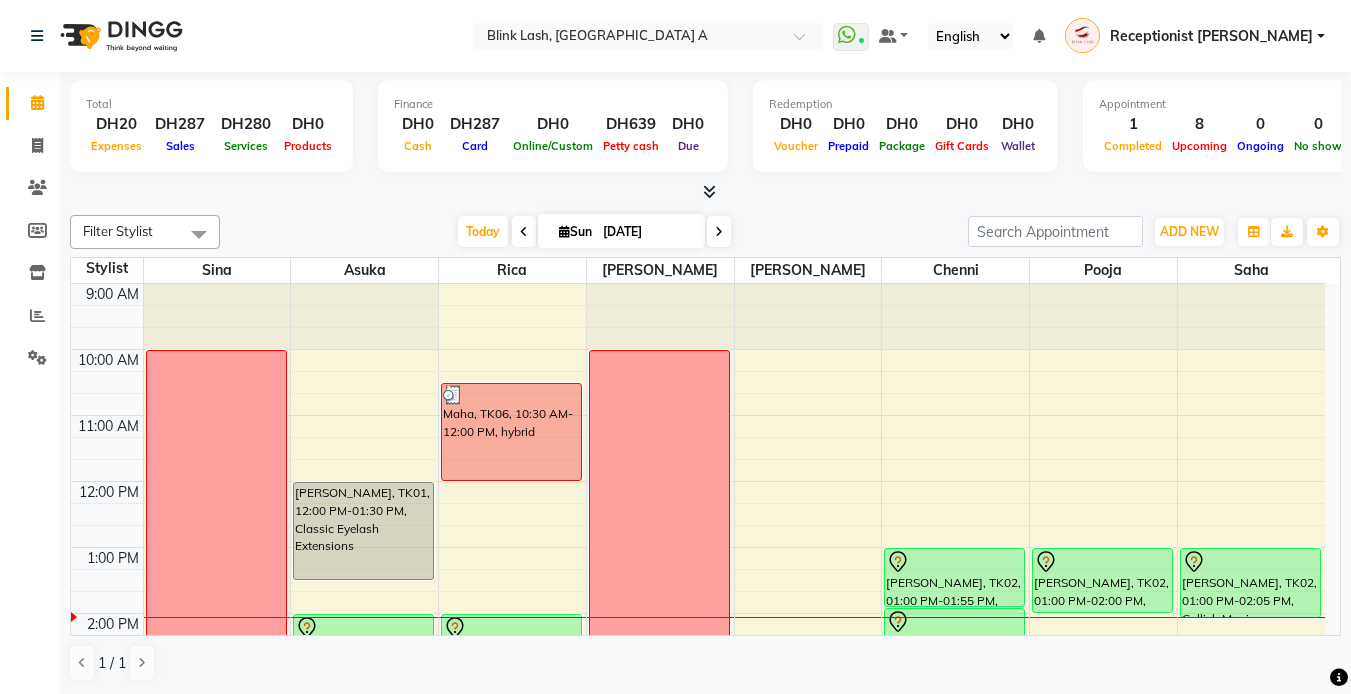 click at bounding box center [564, 231] 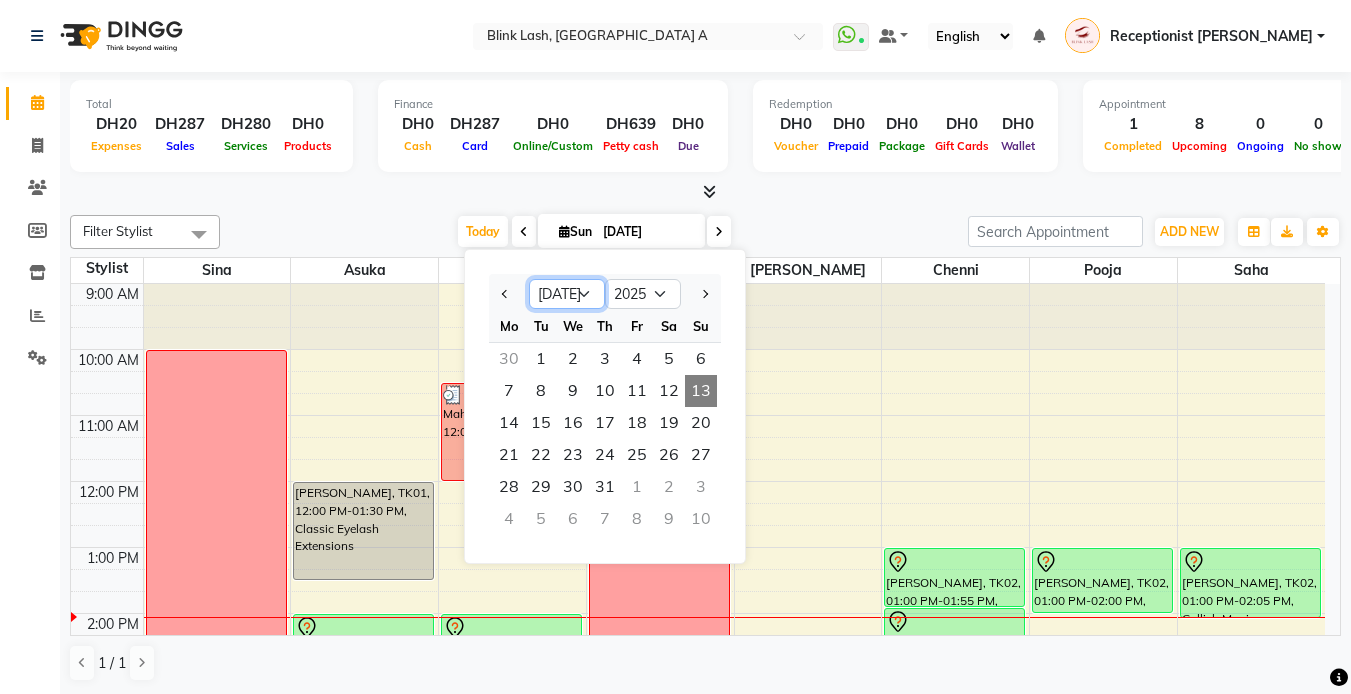 click on "Jan Feb Mar Apr May Jun [DATE] Aug Sep Oct Nov Dec" at bounding box center [567, 294] 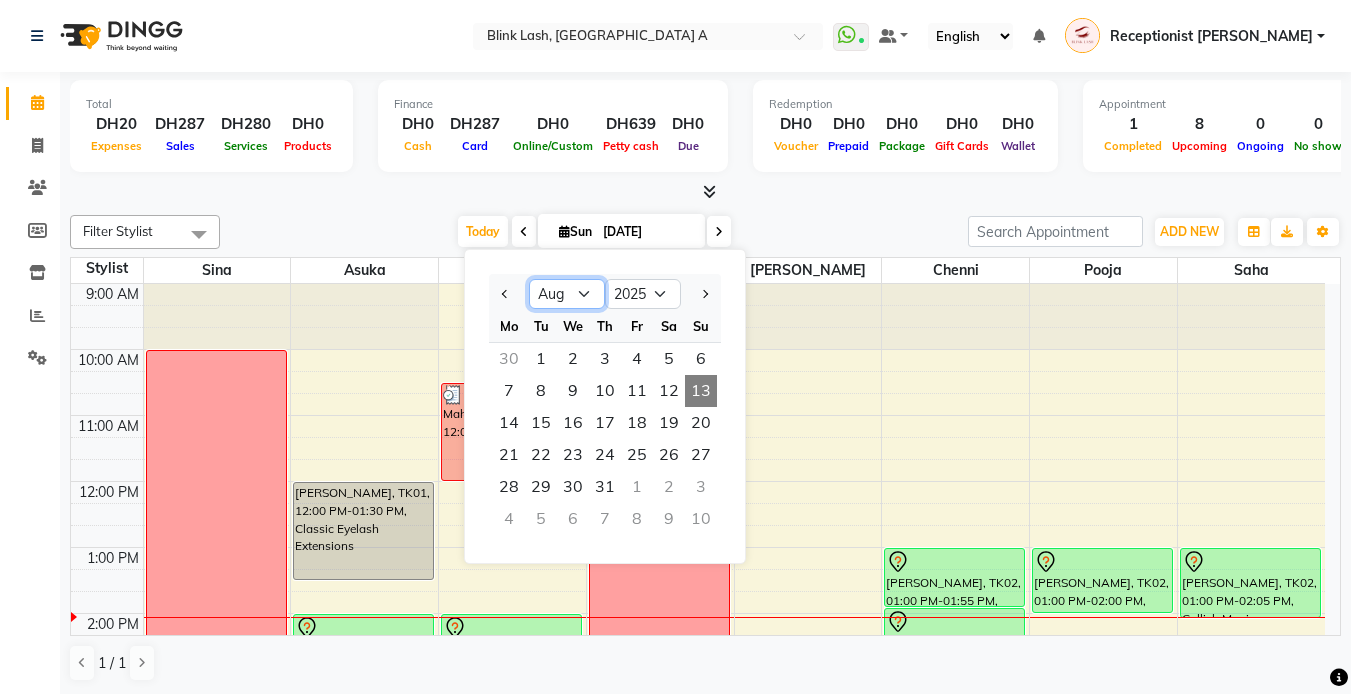 click on "Jan Feb Mar Apr May Jun [DATE] Aug Sep Oct Nov Dec" at bounding box center [567, 294] 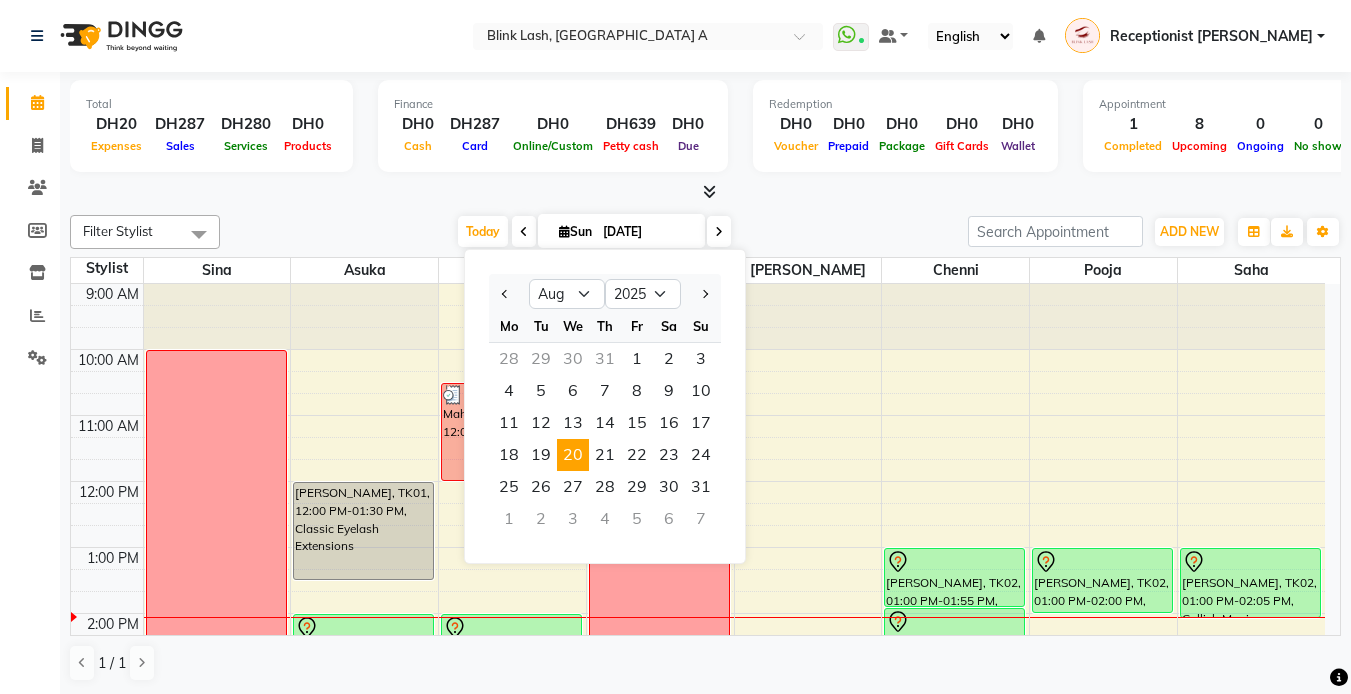 click on "20" at bounding box center [573, 455] 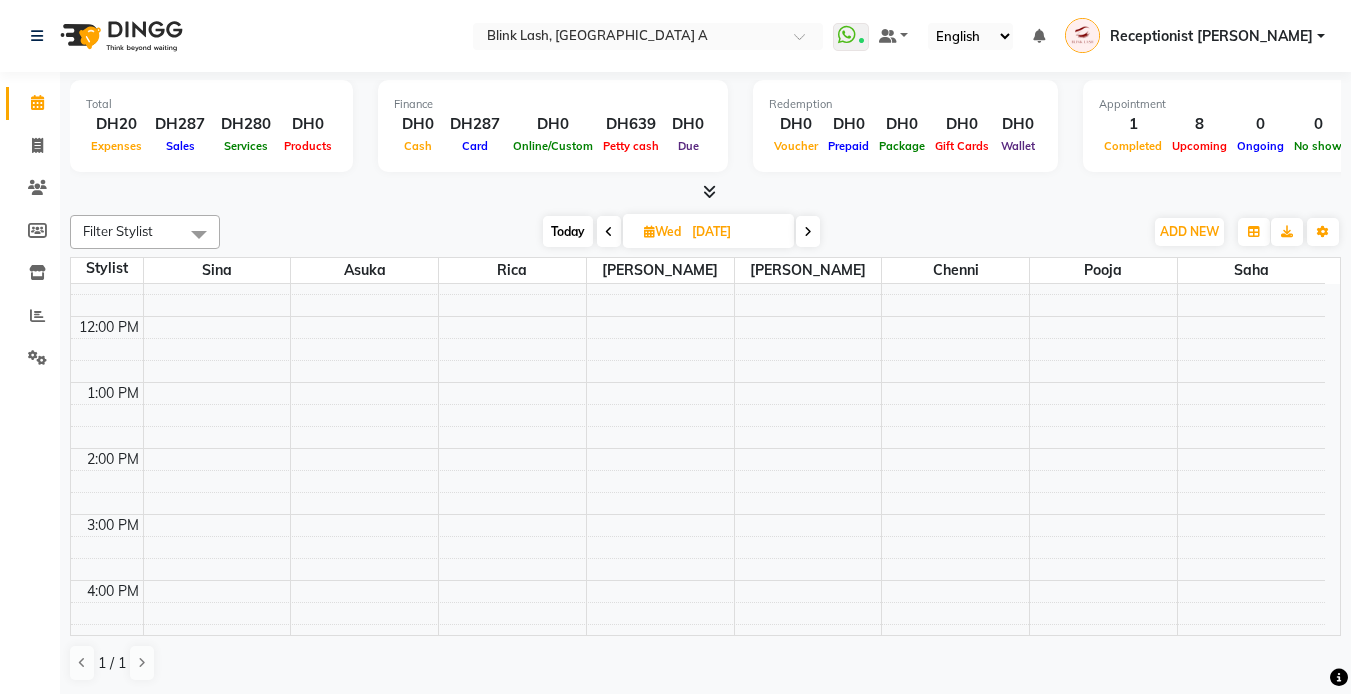 scroll, scrollTop: 0, scrollLeft: 0, axis: both 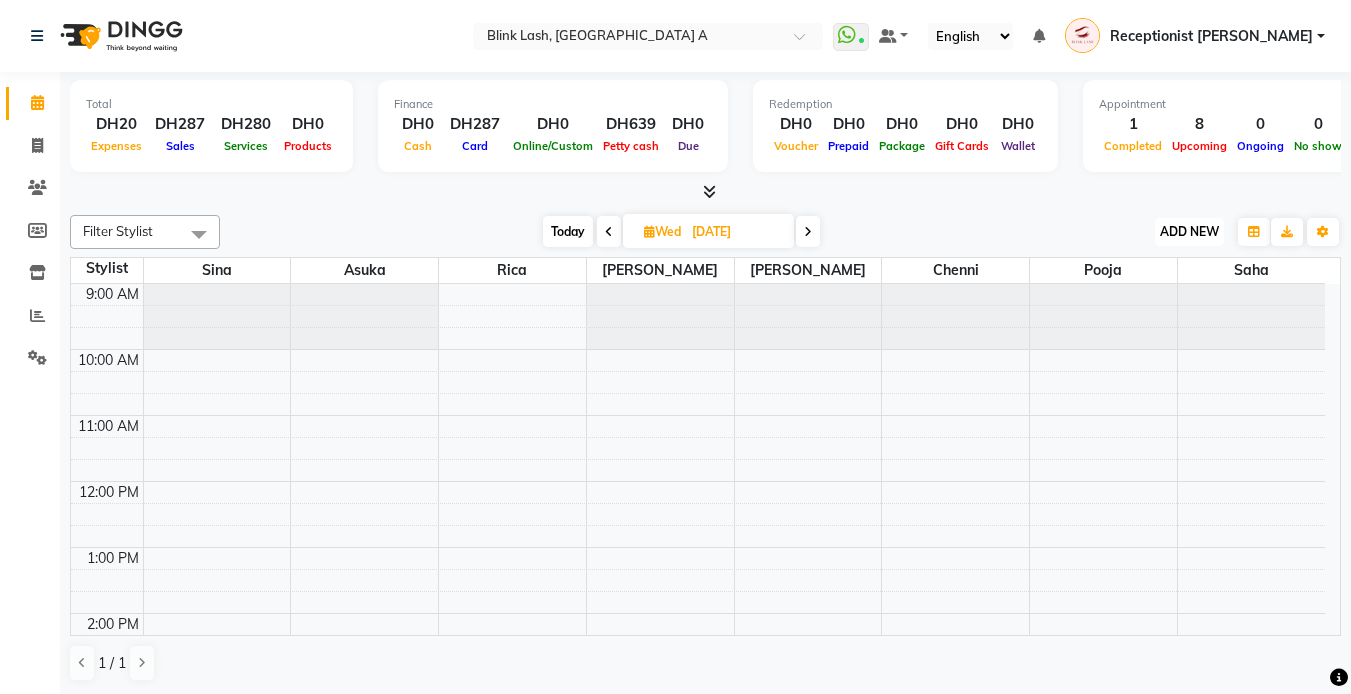 click on "ADD NEW" at bounding box center [1189, 231] 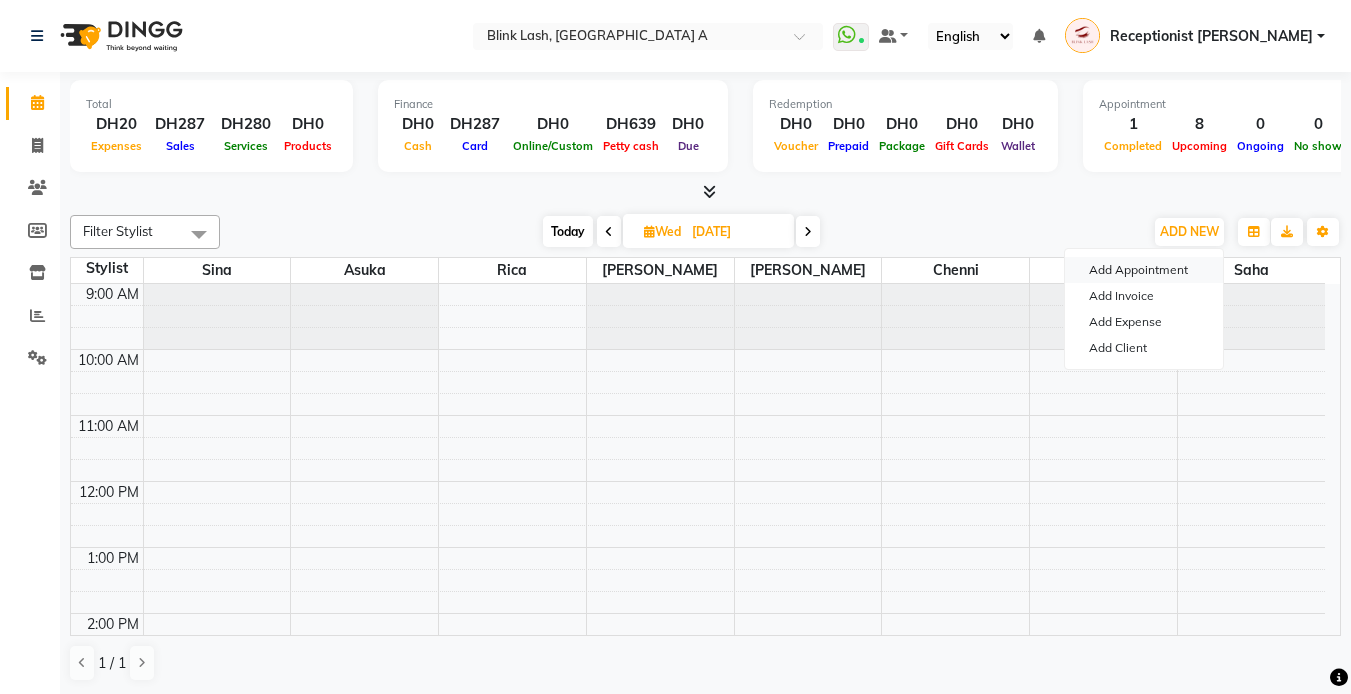 click on "Add Appointment" at bounding box center [1144, 270] 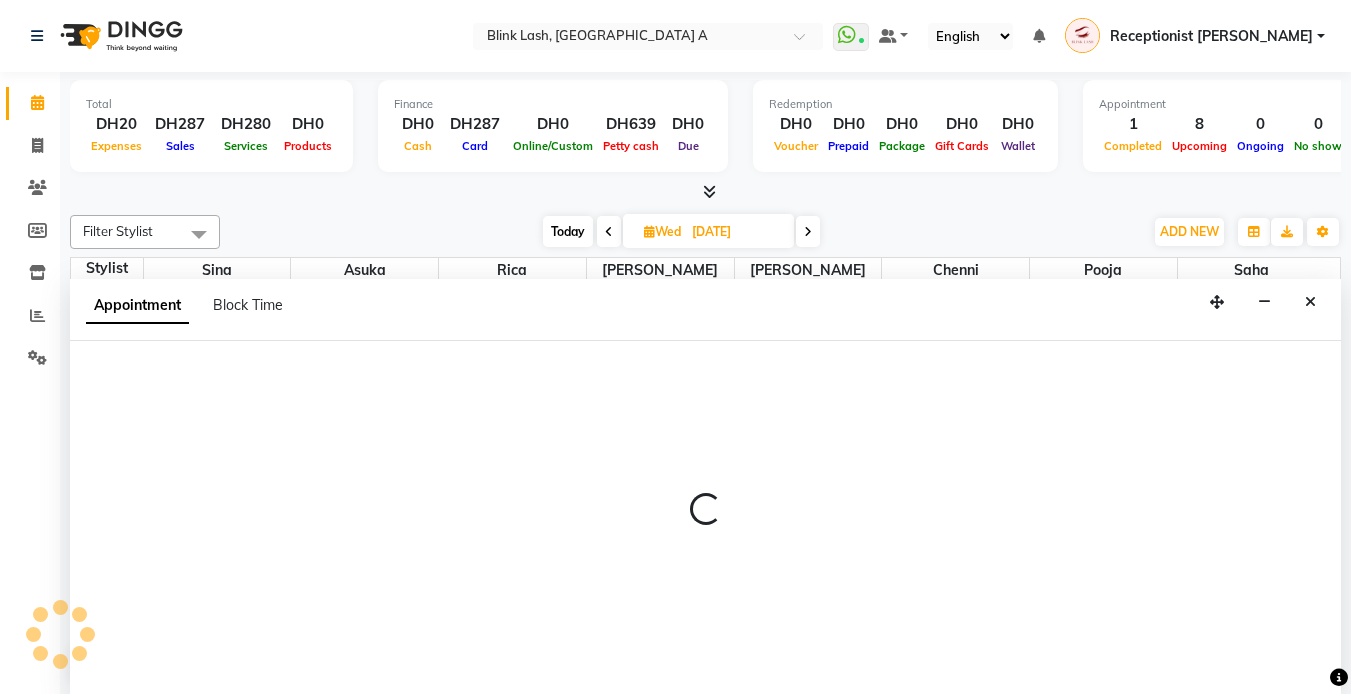 scroll, scrollTop: 1, scrollLeft: 0, axis: vertical 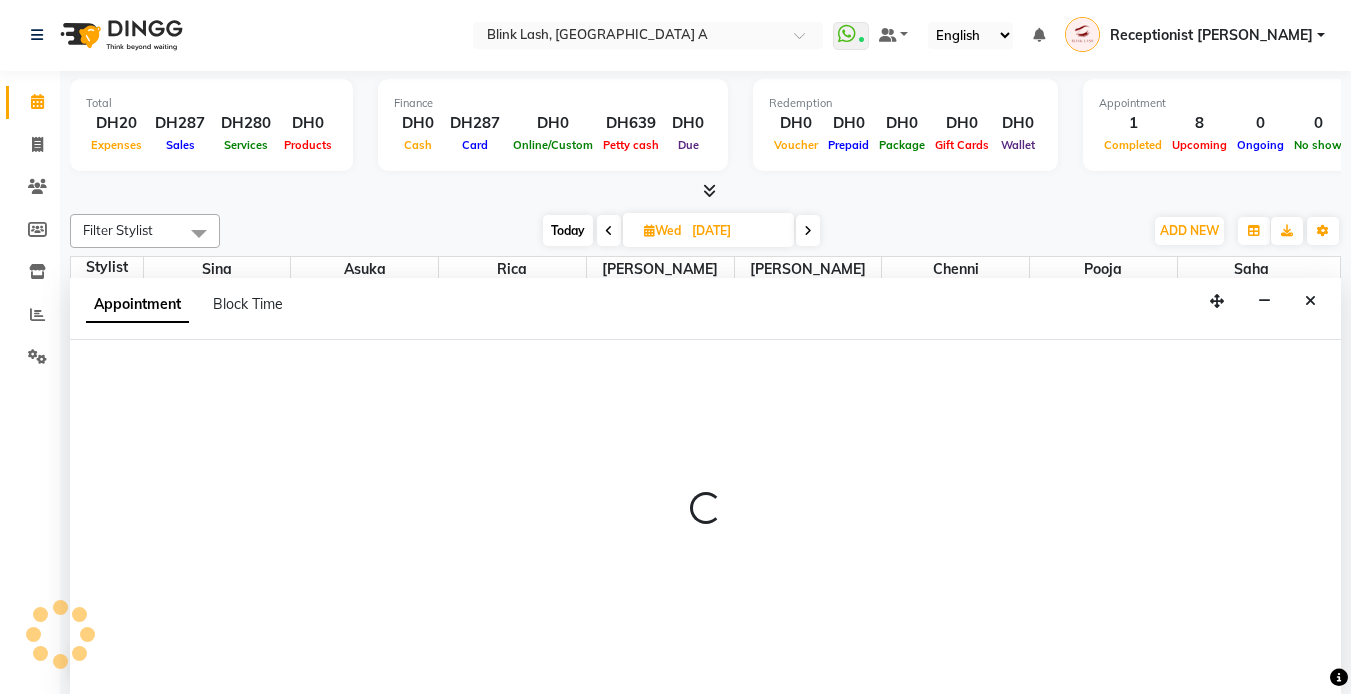 select on "tentative" 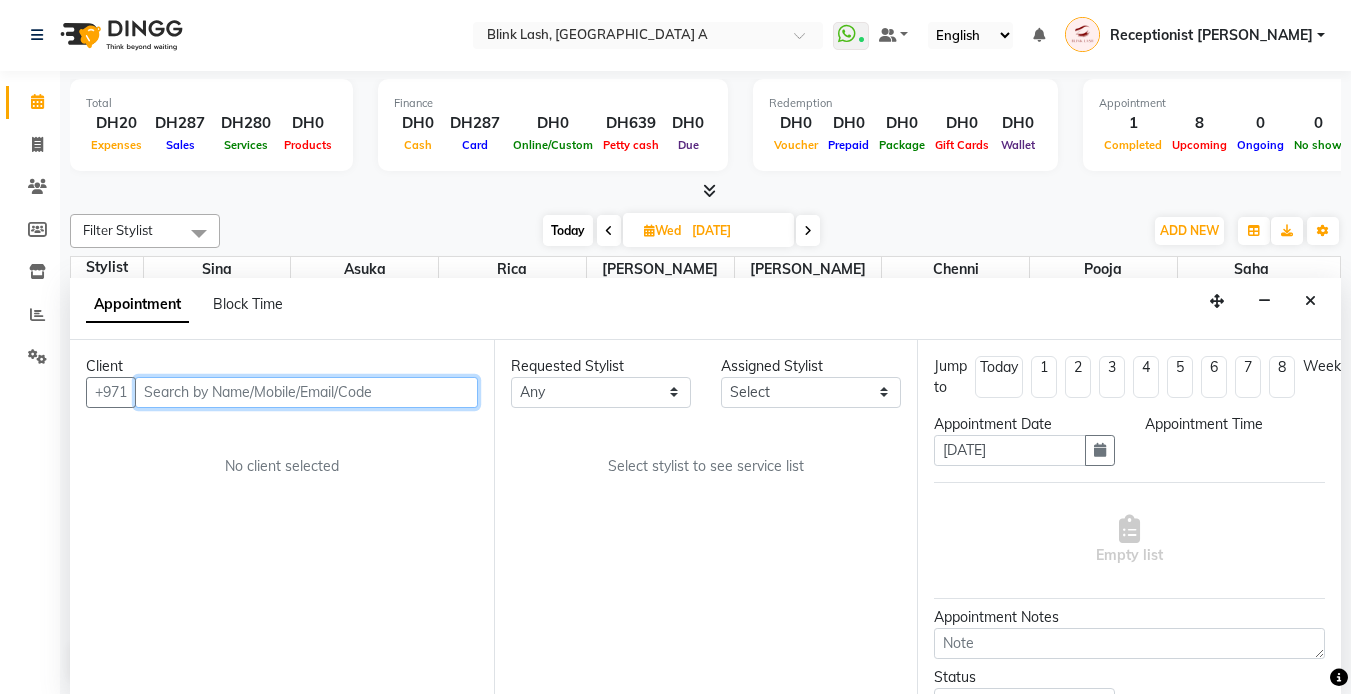 select on "600" 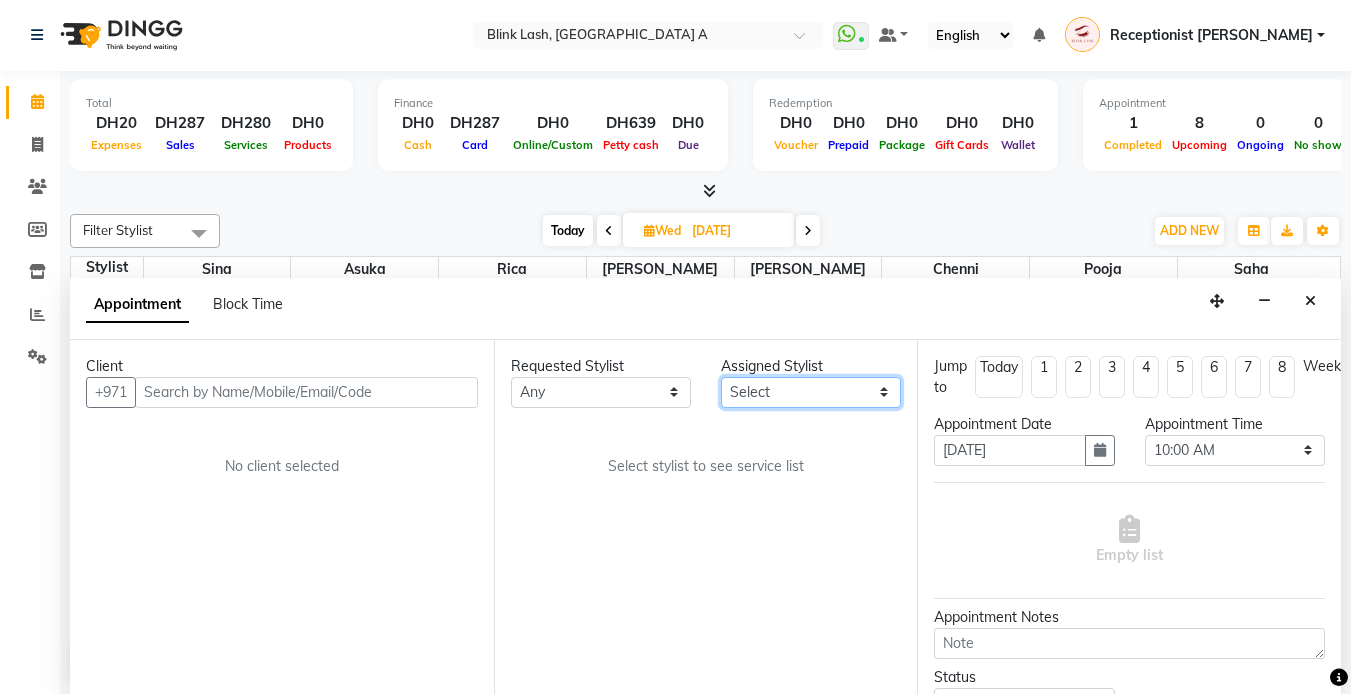 click on "Select [PERSON_NAME] [PERSON_NAME] pooja [PERSON_NAME]" at bounding box center [811, 392] 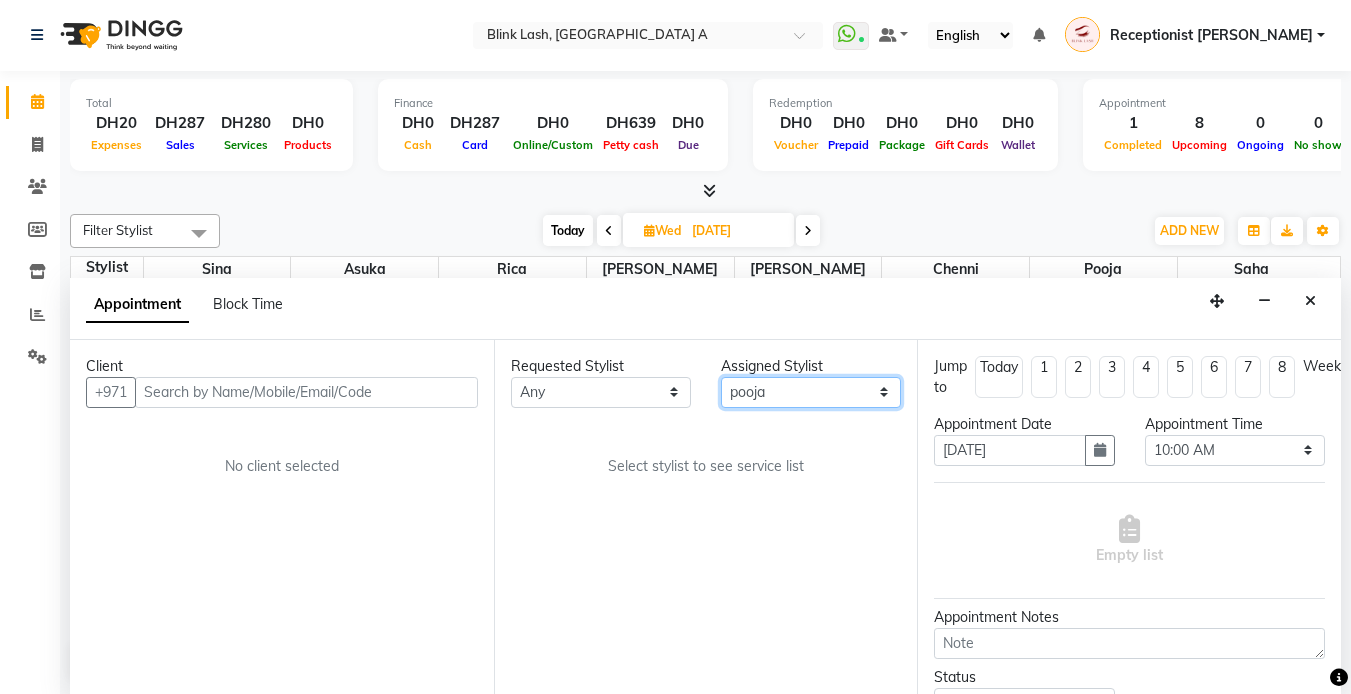 click on "Select [PERSON_NAME] [PERSON_NAME] pooja [PERSON_NAME]" at bounding box center (811, 392) 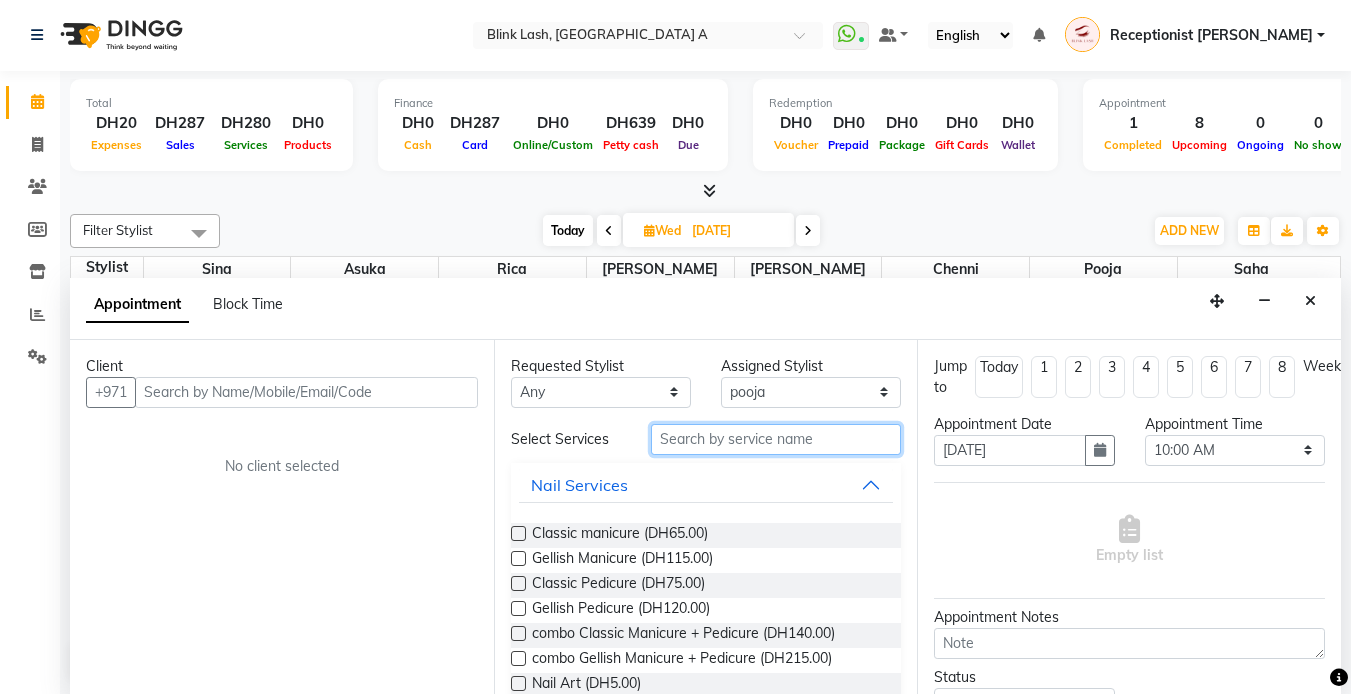 click at bounding box center (776, 439) 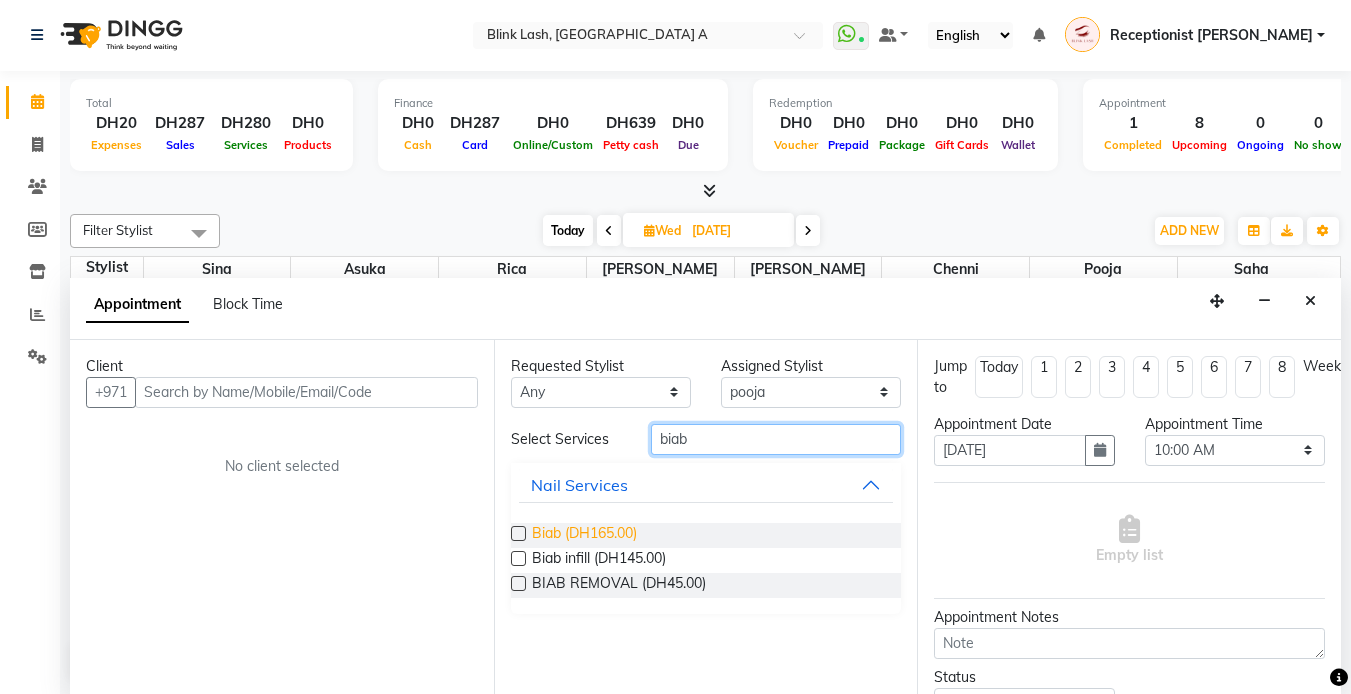 type on "biab" 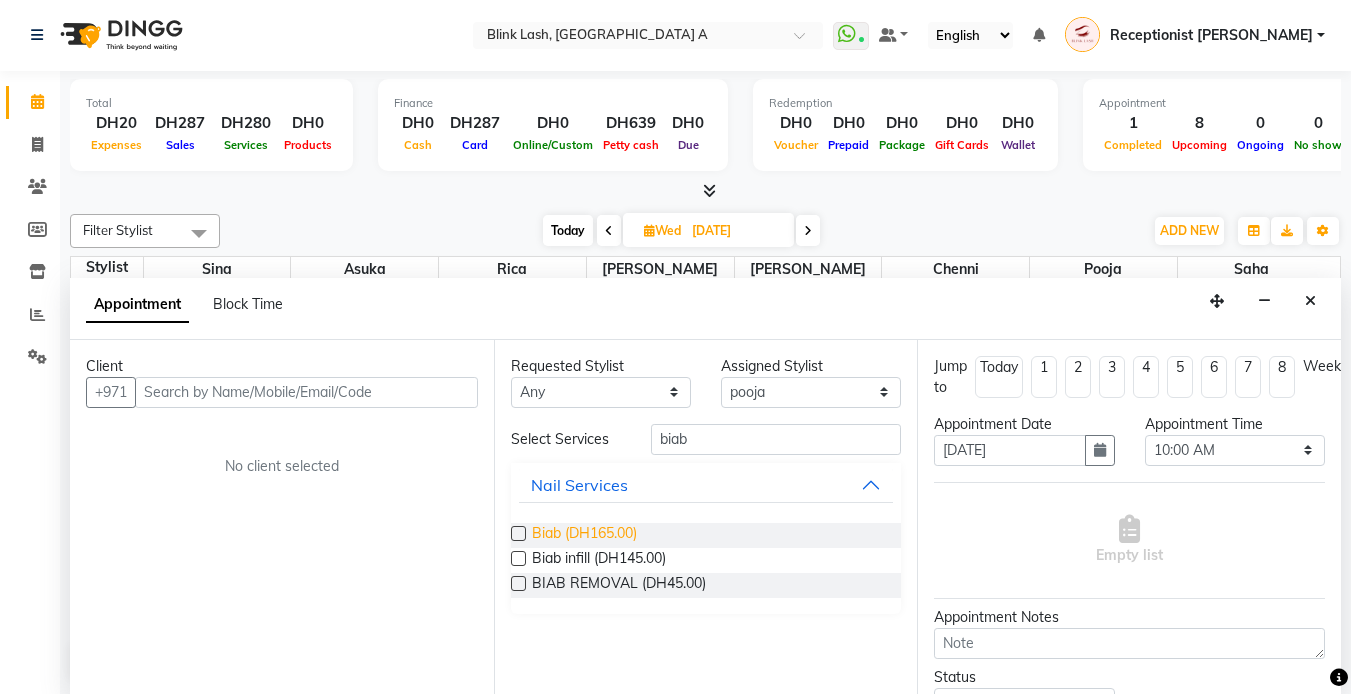 click on "Biab (DH165.00)" at bounding box center (584, 535) 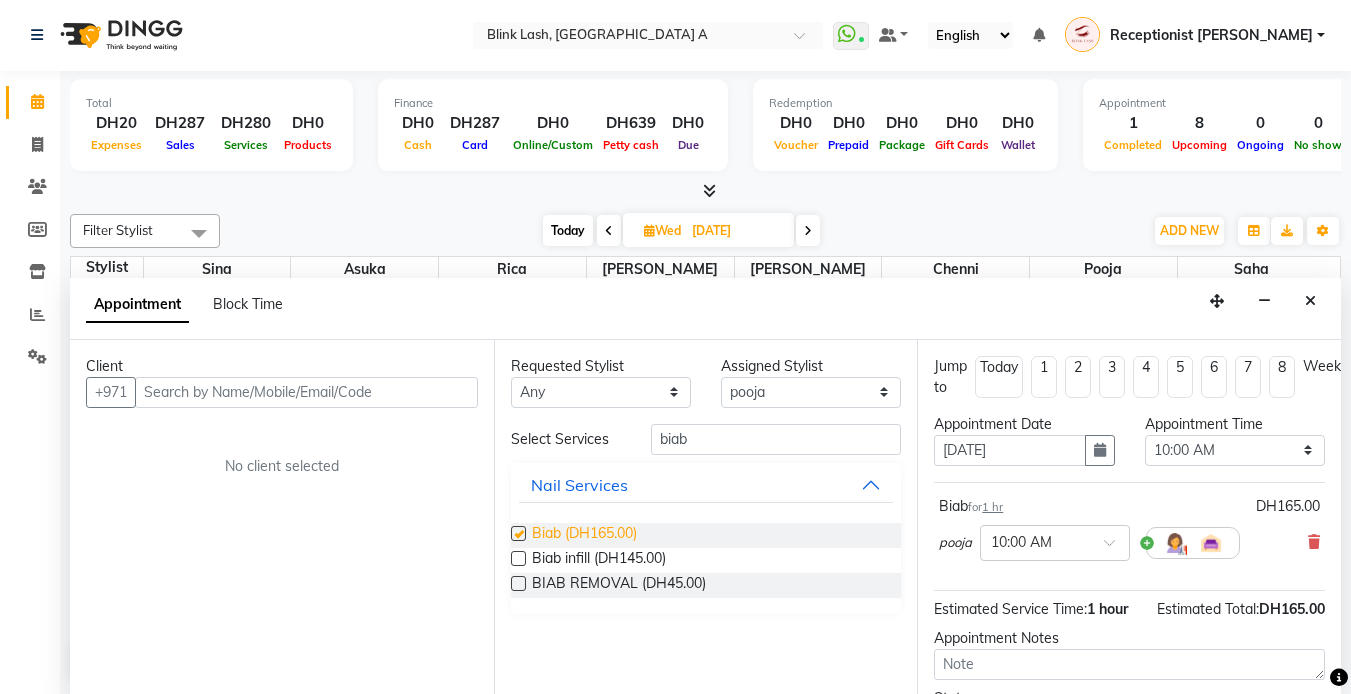 checkbox on "false" 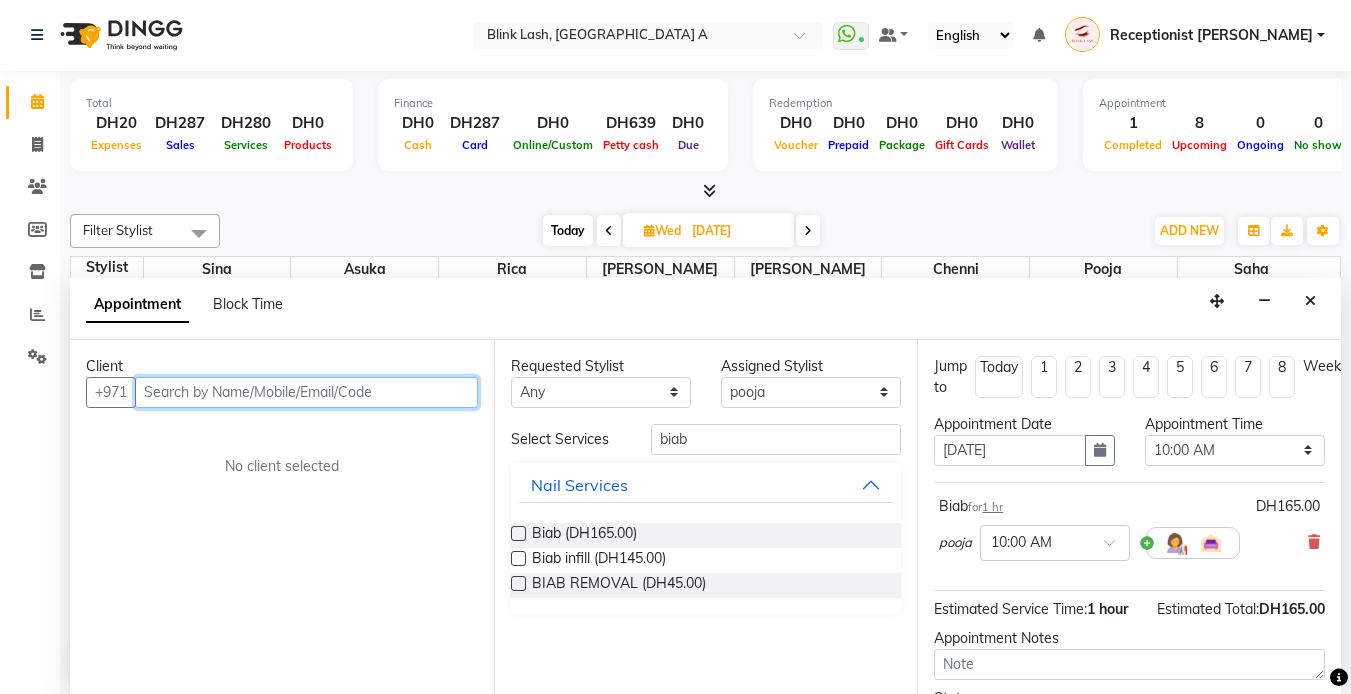 click at bounding box center [306, 392] 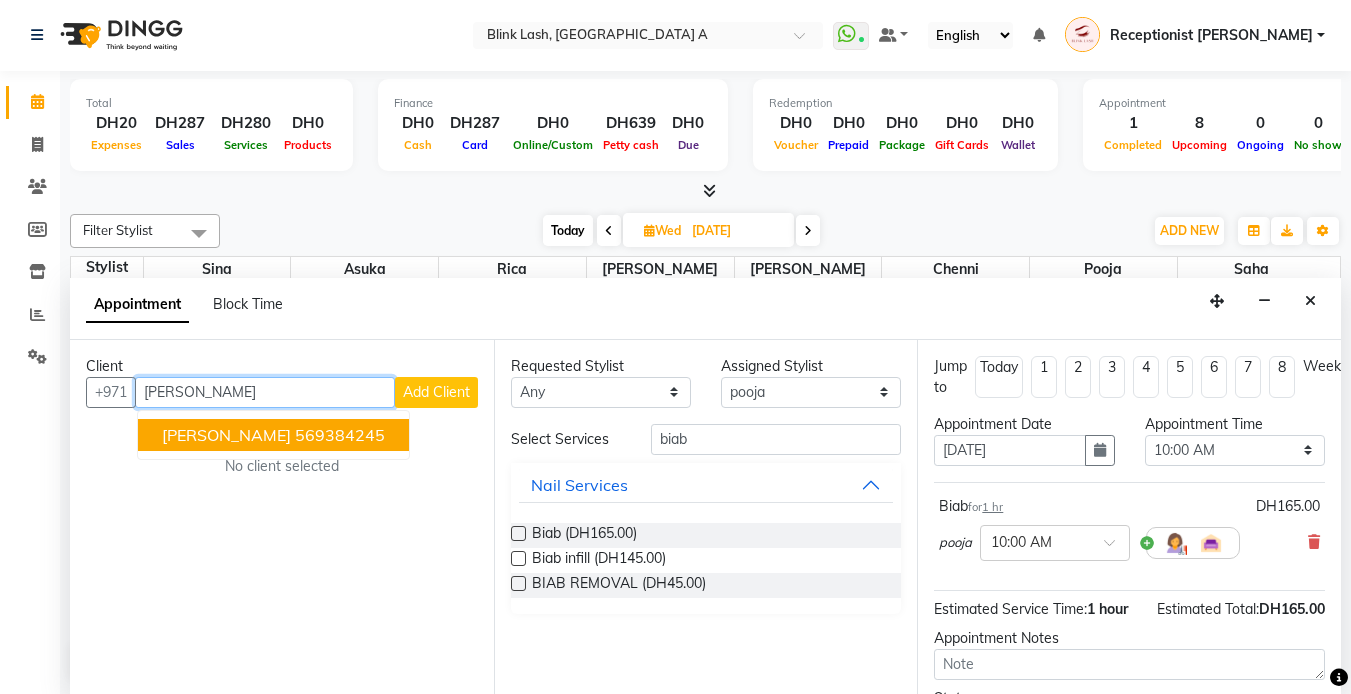 click on "569384245" at bounding box center [340, 435] 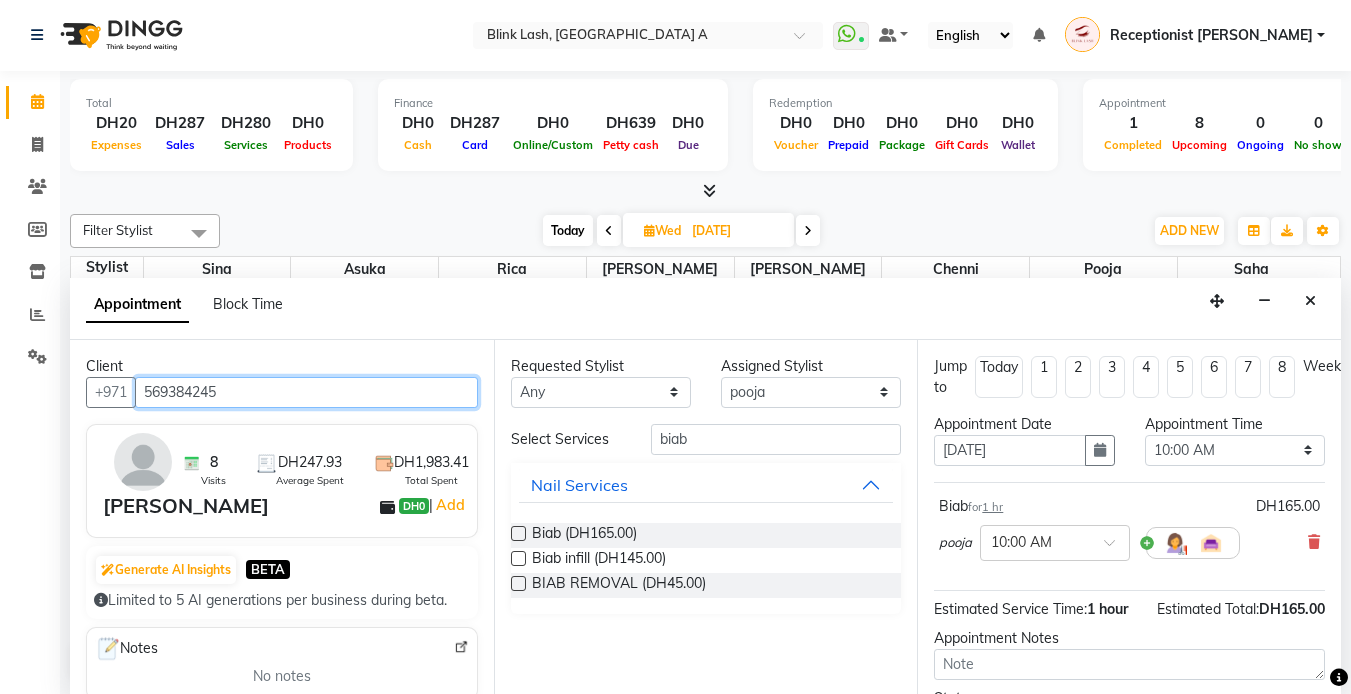 scroll, scrollTop: 187, scrollLeft: 0, axis: vertical 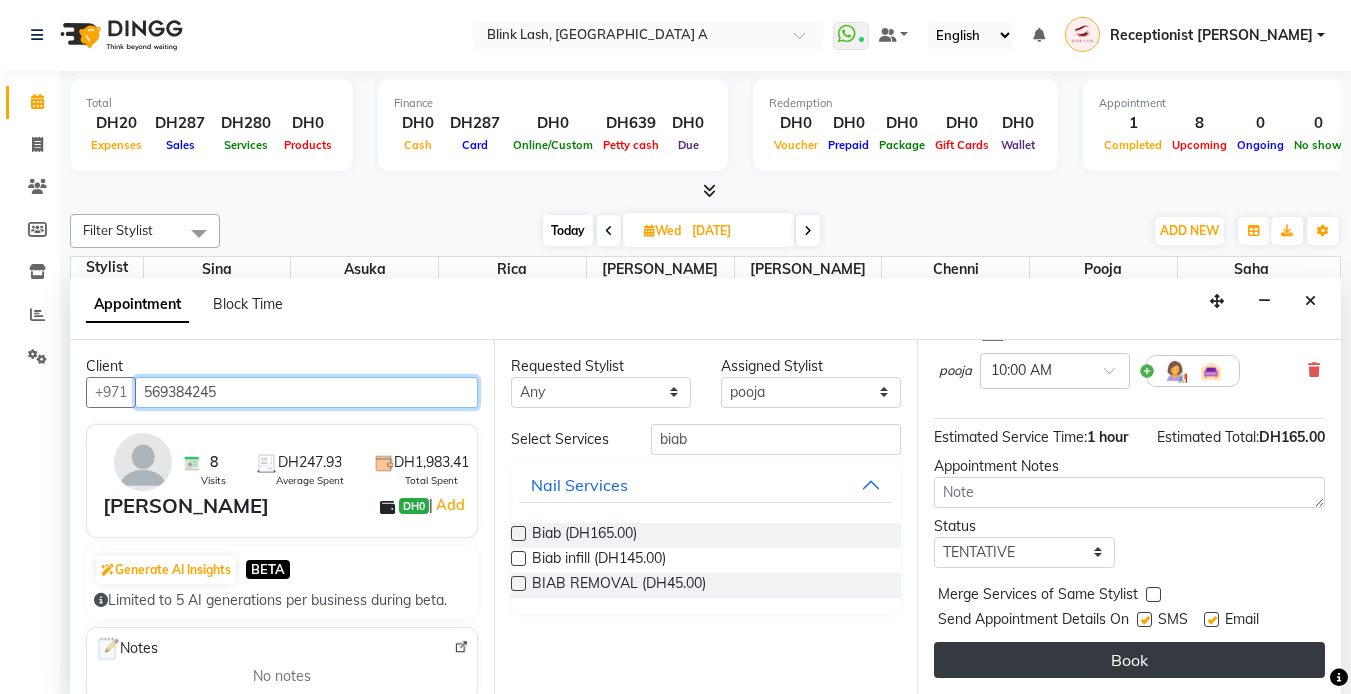 type on "569384245" 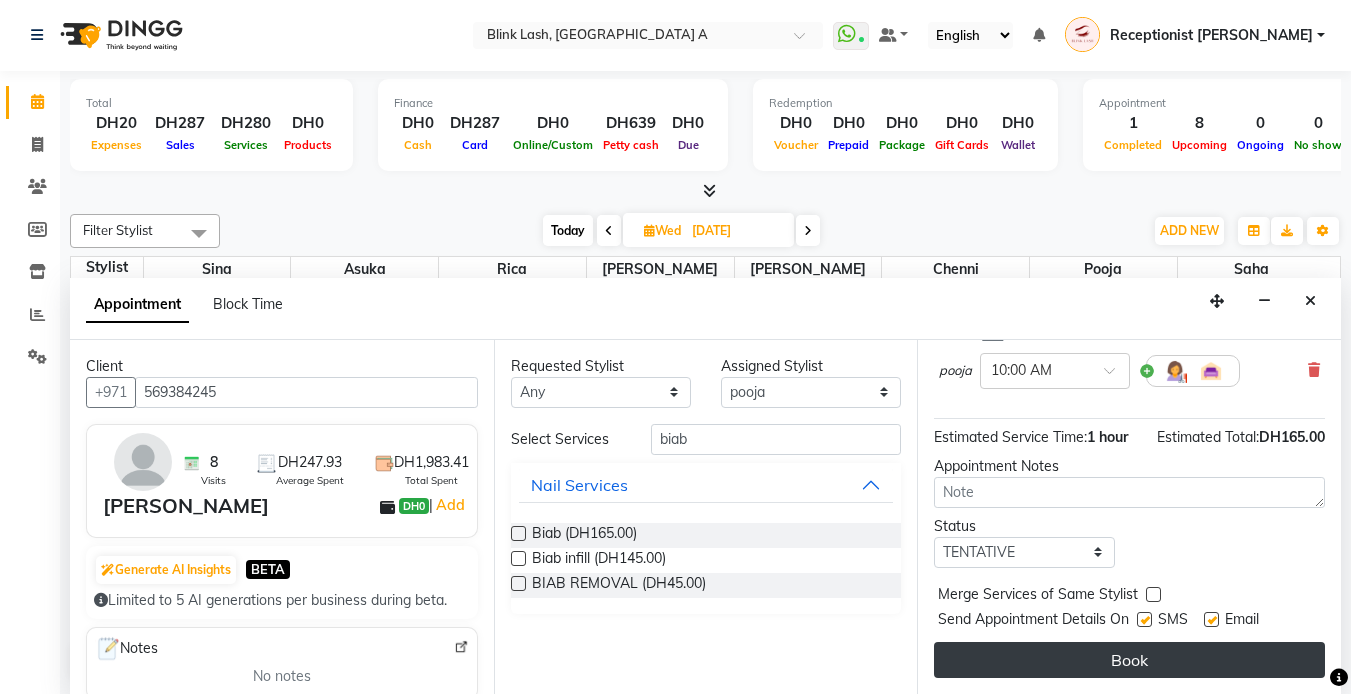 click on "Book" at bounding box center [1129, 660] 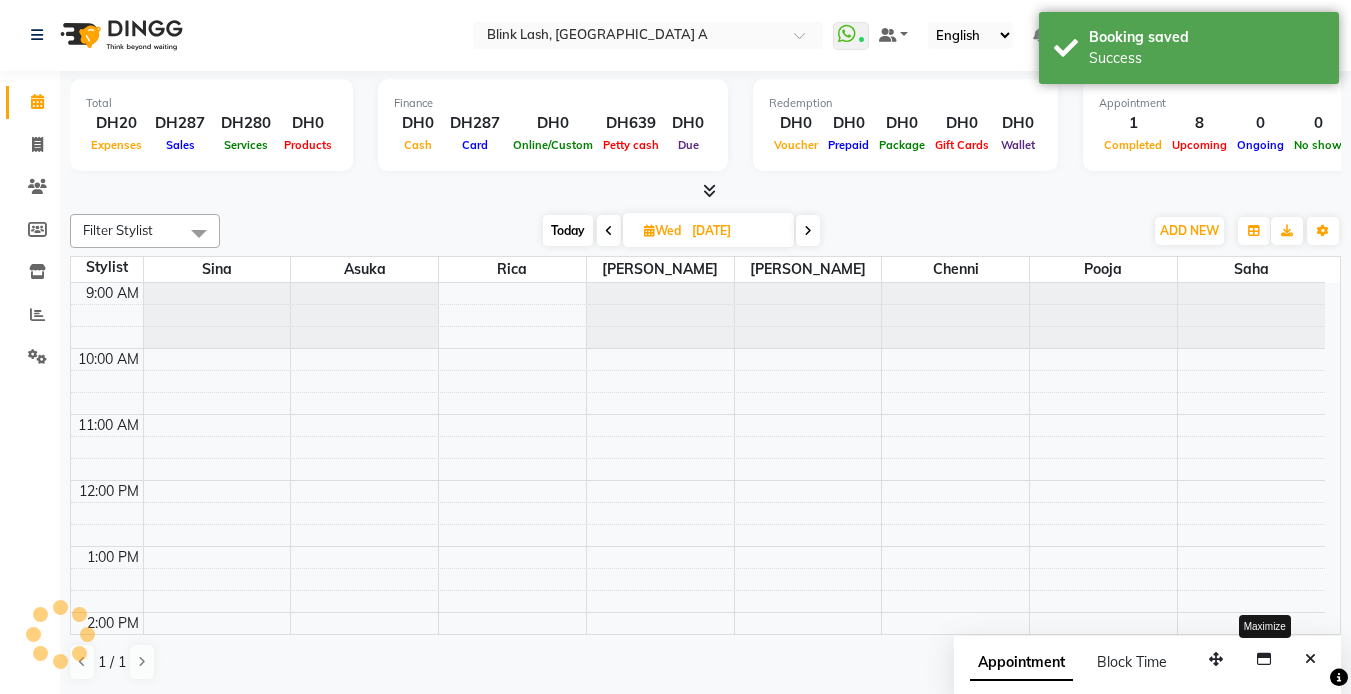 scroll, scrollTop: 0, scrollLeft: 0, axis: both 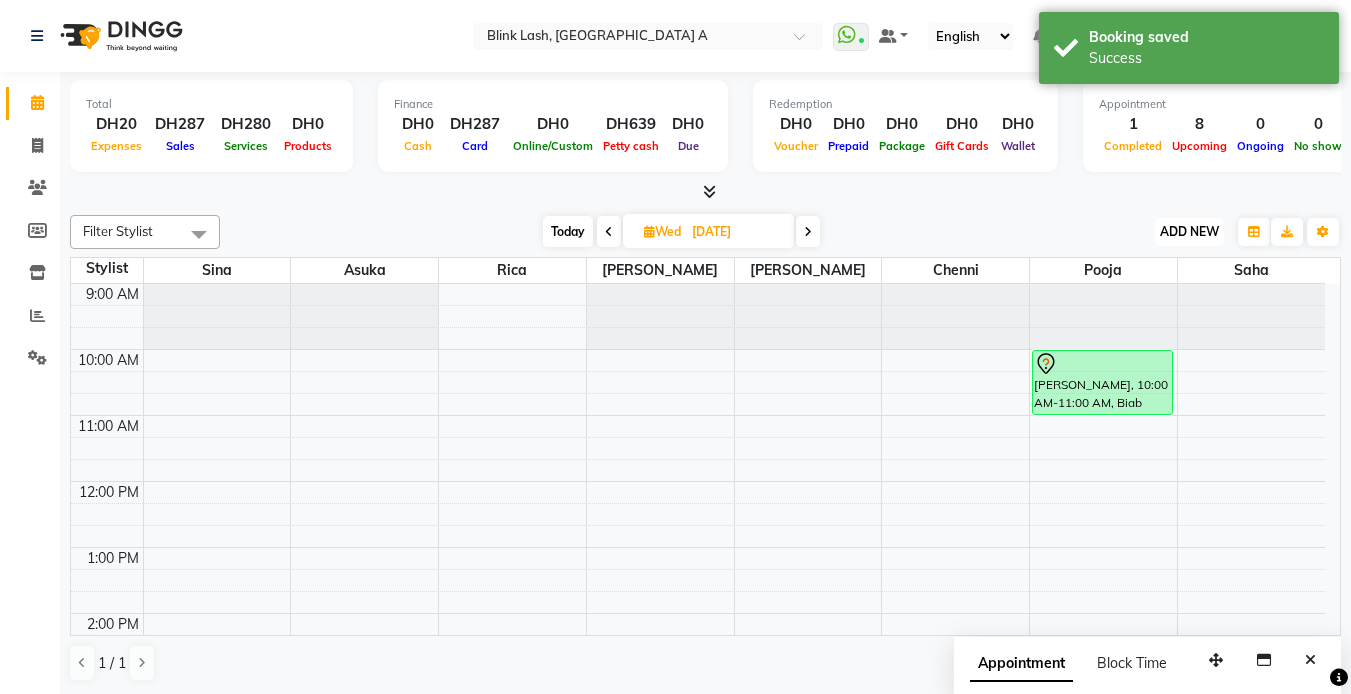 click on "ADD NEW" at bounding box center (1189, 231) 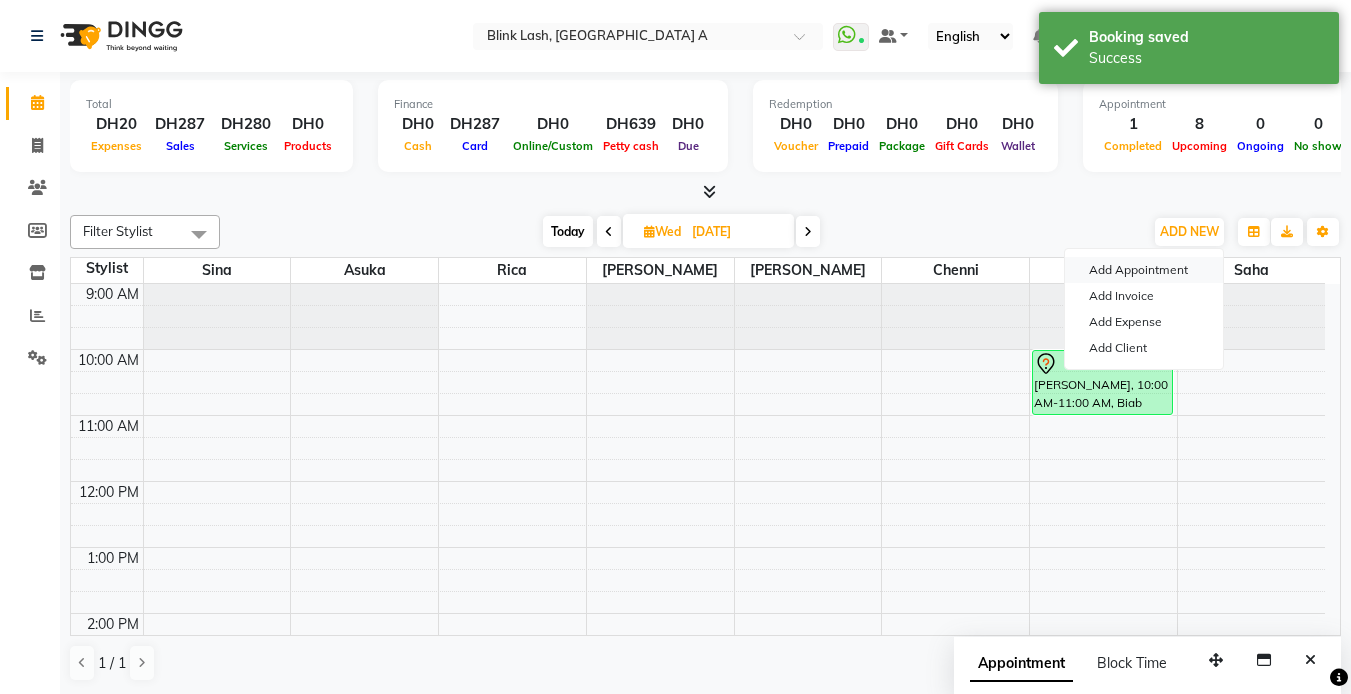 click on "Add Appointment" at bounding box center (1144, 270) 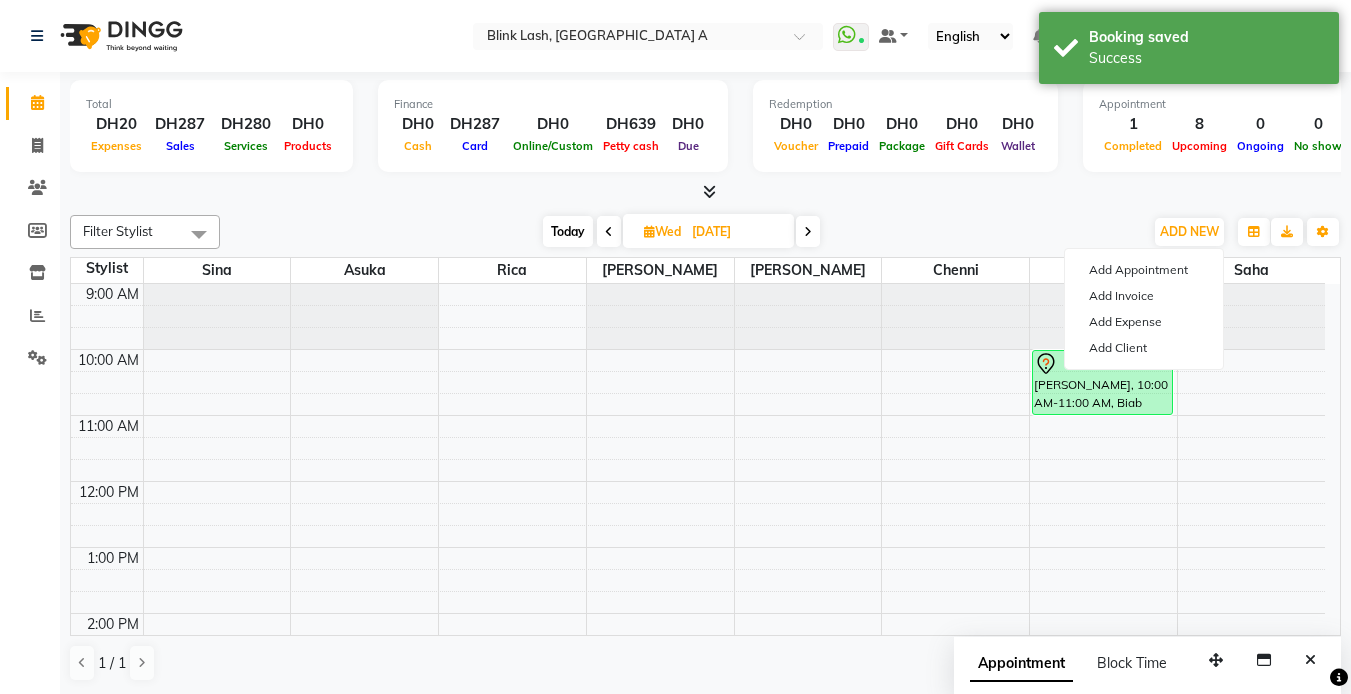 select on "tentative" 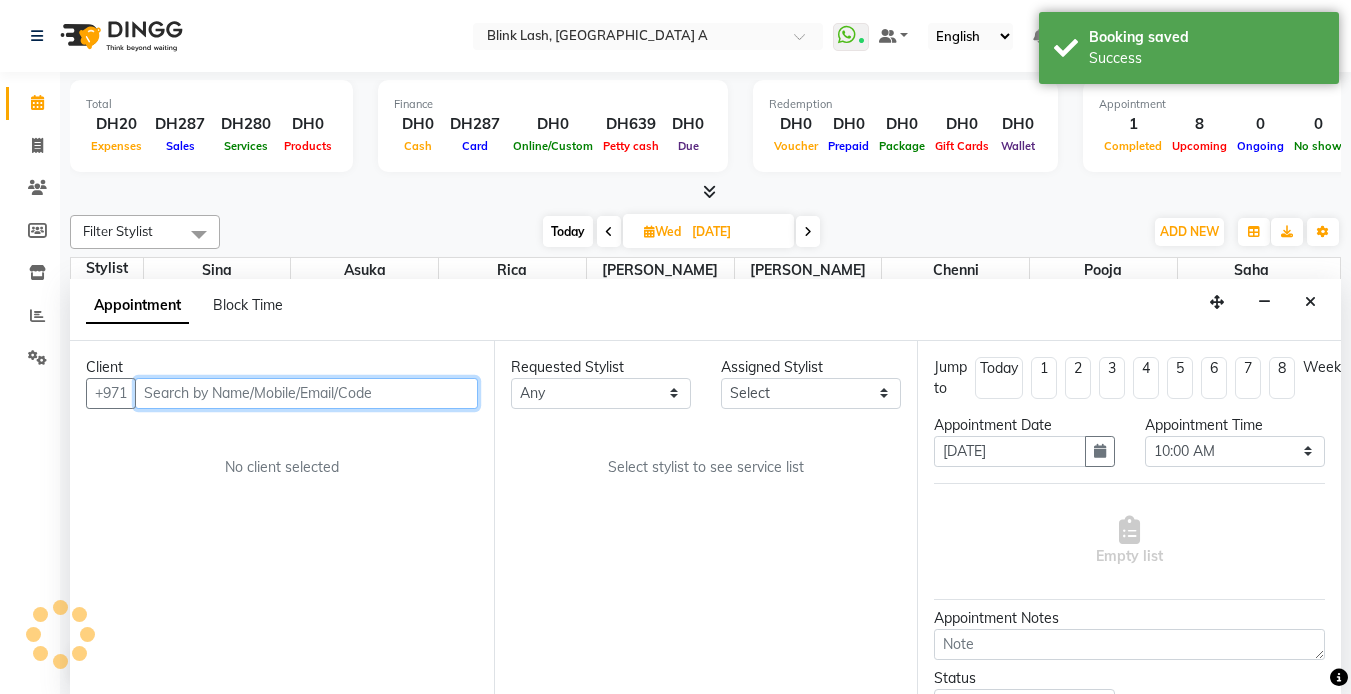 scroll, scrollTop: 1, scrollLeft: 0, axis: vertical 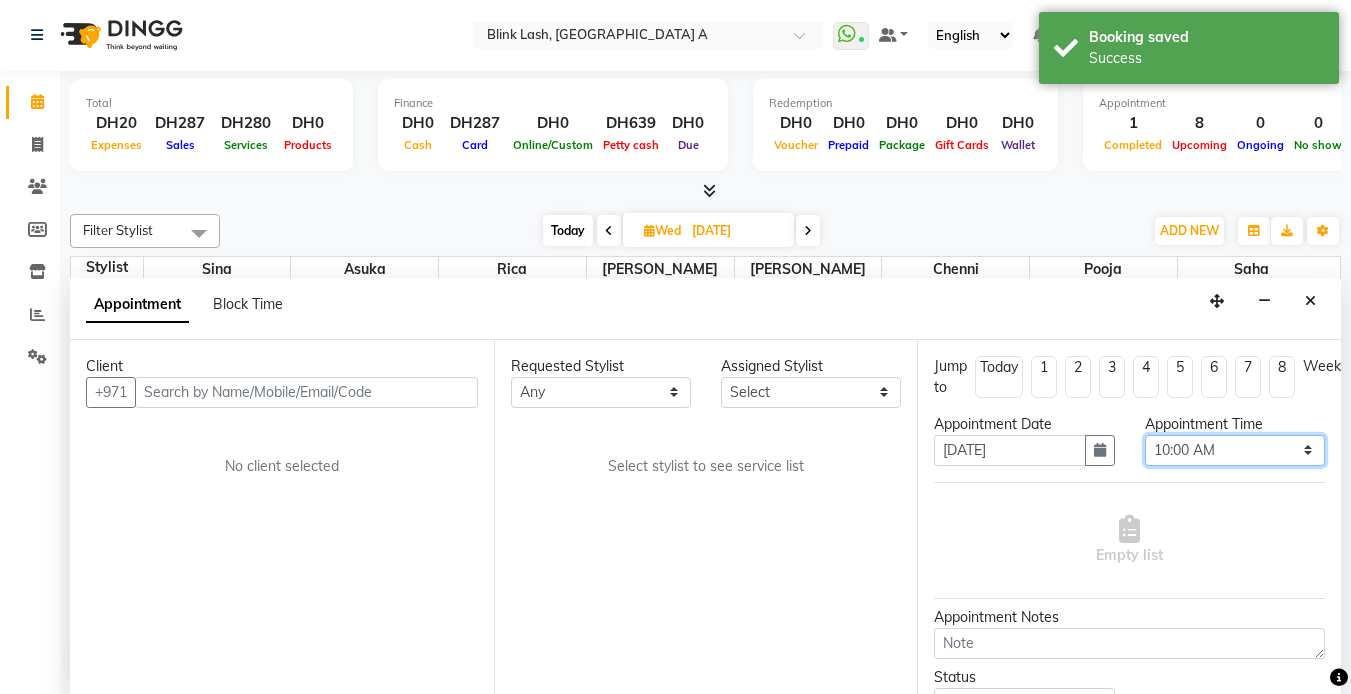 click on "Select 10:00 AM 10:05 AM 10:10 AM 10:15 AM 10:20 AM 10:25 AM 10:30 AM 10:35 AM 10:40 AM 10:45 AM 10:50 AM 10:55 AM 11:00 AM 11:05 AM 11:10 AM 11:15 AM 11:20 AM 11:25 AM 11:30 AM 11:35 AM 11:40 AM 11:45 AM 11:50 AM 11:55 AM 12:00 PM 12:05 PM 12:10 PM 12:15 PM 12:20 PM 12:25 PM 12:30 PM 12:35 PM 12:40 PM 12:45 PM 12:50 PM 12:55 PM 01:00 PM 01:05 PM 01:10 PM 01:15 PM 01:20 PM 01:25 PM 01:30 PM 01:35 PM 01:40 PM 01:45 PM 01:50 PM 01:55 PM 02:00 PM 02:05 PM 02:10 PM 02:15 PM 02:20 PM 02:25 PM 02:30 PM 02:35 PM 02:40 PM 02:45 PM 02:50 PM 02:55 PM 03:00 PM 03:05 PM 03:10 PM 03:15 PM 03:20 PM 03:25 PM 03:30 PM 03:35 PM 03:40 PM 03:45 PM 03:50 PM 03:55 PM 04:00 PM 04:05 PM 04:10 PM 04:15 PM 04:20 PM 04:25 PM 04:30 PM 04:35 PM 04:40 PM 04:45 PM 04:50 PM 04:55 PM 05:00 PM 05:05 PM 05:10 PM 05:15 PM 05:20 PM 05:25 PM 05:30 PM 05:35 PM 05:40 PM 05:45 PM 05:50 PM 05:55 PM 06:00 PM 06:05 PM 06:10 PM 06:15 PM 06:20 PM 06:25 PM 06:30 PM 06:35 PM 06:40 PM 06:45 PM 06:50 PM 06:55 PM 07:00 PM 07:05 PM 07:10 PM 07:15 PM 07:20 PM" at bounding box center [1235, 450] 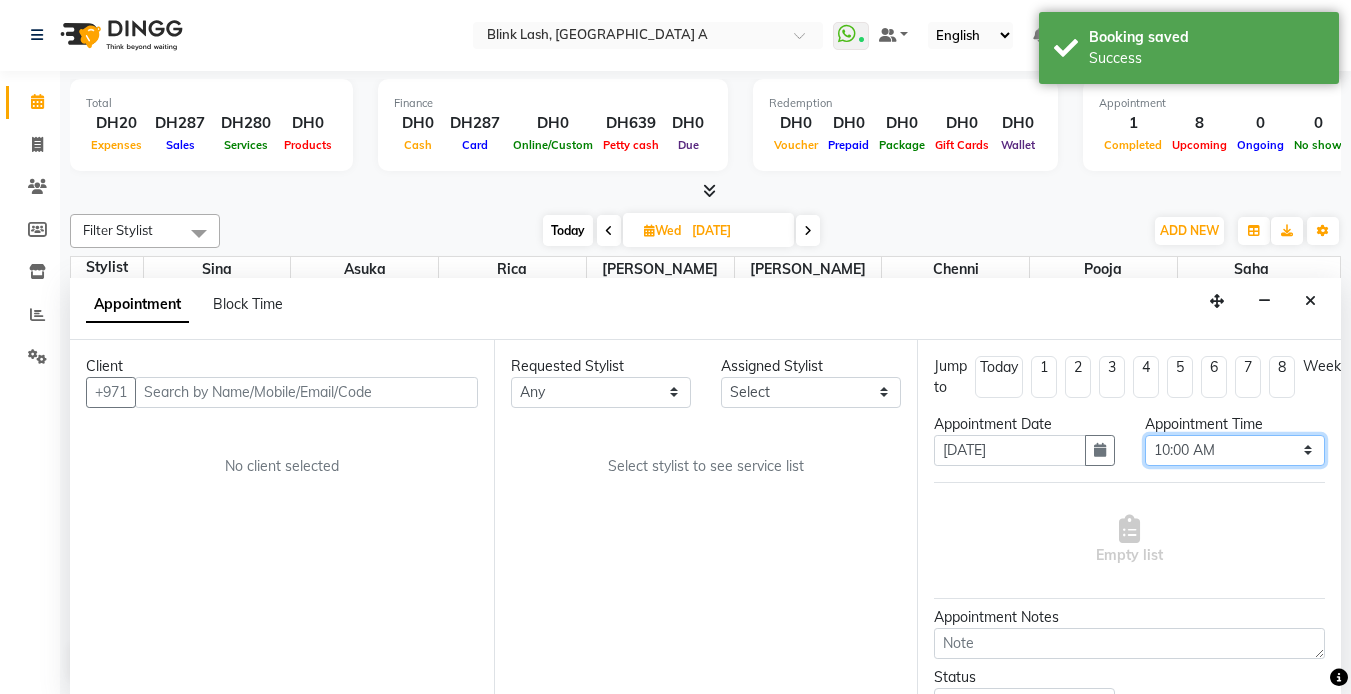 select on "780" 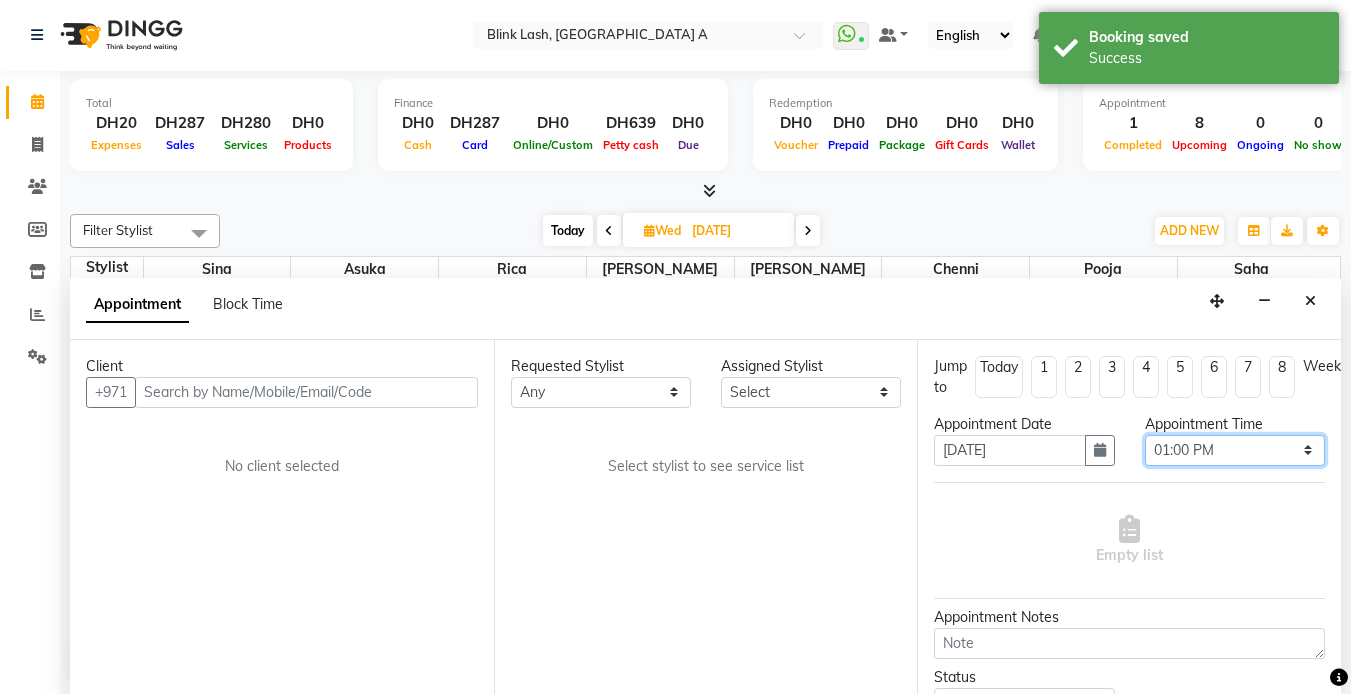 click on "Select 10:00 AM 10:05 AM 10:10 AM 10:15 AM 10:20 AM 10:25 AM 10:30 AM 10:35 AM 10:40 AM 10:45 AM 10:50 AM 10:55 AM 11:00 AM 11:05 AM 11:10 AM 11:15 AM 11:20 AM 11:25 AM 11:30 AM 11:35 AM 11:40 AM 11:45 AM 11:50 AM 11:55 AM 12:00 PM 12:05 PM 12:10 PM 12:15 PM 12:20 PM 12:25 PM 12:30 PM 12:35 PM 12:40 PM 12:45 PM 12:50 PM 12:55 PM 01:00 PM 01:05 PM 01:10 PM 01:15 PM 01:20 PM 01:25 PM 01:30 PM 01:35 PM 01:40 PM 01:45 PM 01:50 PM 01:55 PM 02:00 PM 02:05 PM 02:10 PM 02:15 PM 02:20 PM 02:25 PM 02:30 PM 02:35 PM 02:40 PM 02:45 PM 02:50 PM 02:55 PM 03:00 PM 03:05 PM 03:10 PM 03:15 PM 03:20 PM 03:25 PM 03:30 PM 03:35 PM 03:40 PM 03:45 PM 03:50 PM 03:55 PM 04:00 PM 04:05 PM 04:10 PM 04:15 PM 04:20 PM 04:25 PM 04:30 PM 04:35 PM 04:40 PM 04:45 PM 04:50 PM 04:55 PM 05:00 PM 05:05 PM 05:10 PM 05:15 PM 05:20 PM 05:25 PM 05:30 PM 05:35 PM 05:40 PM 05:45 PM 05:50 PM 05:55 PM 06:00 PM 06:05 PM 06:10 PM 06:15 PM 06:20 PM 06:25 PM 06:30 PM 06:35 PM 06:40 PM 06:45 PM 06:50 PM 06:55 PM 07:00 PM 07:05 PM 07:10 PM 07:15 PM 07:20 PM" at bounding box center (1235, 450) 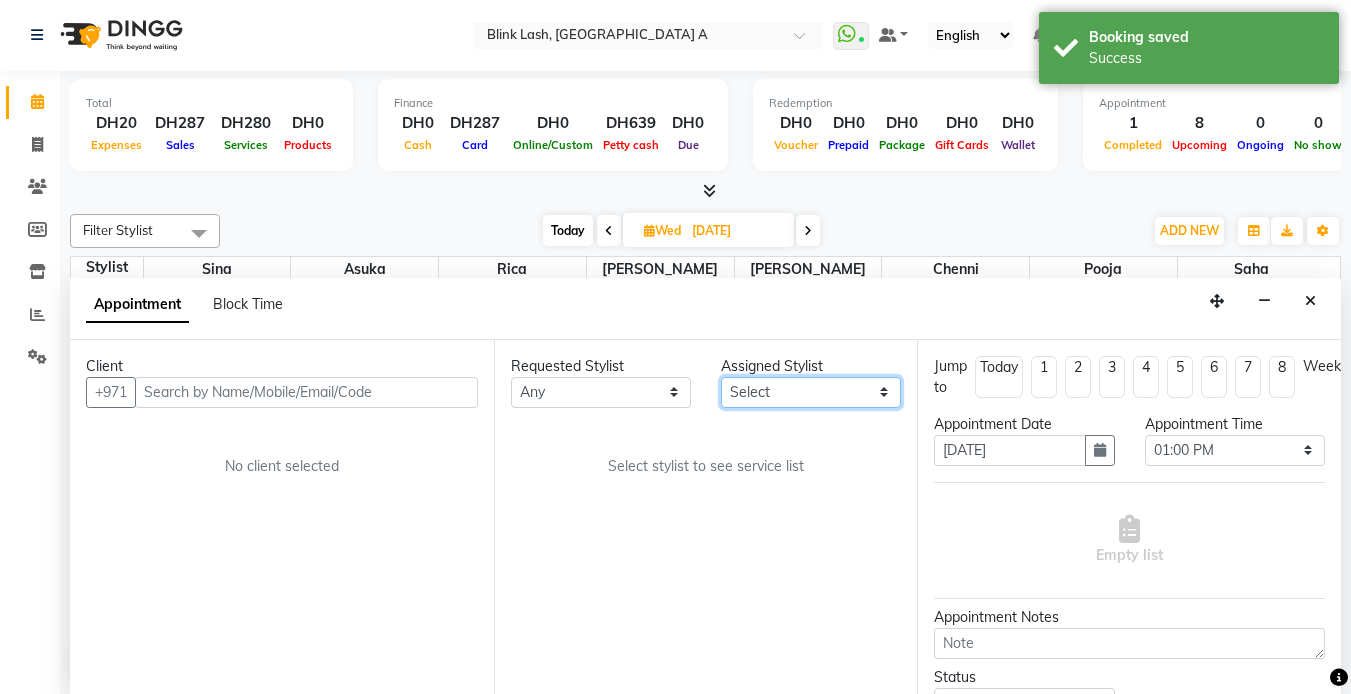 click on "Select [PERSON_NAME] [PERSON_NAME] pooja [PERSON_NAME]" at bounding box center (811, 392) 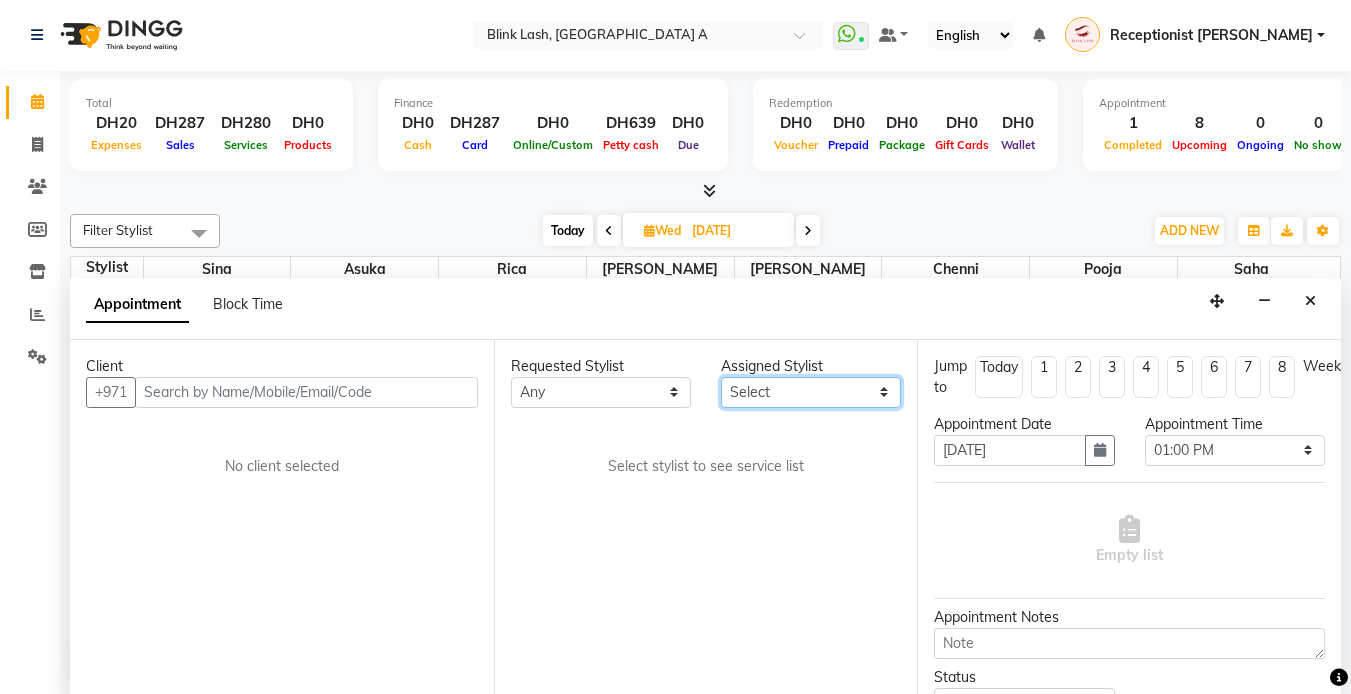 select on "71786" 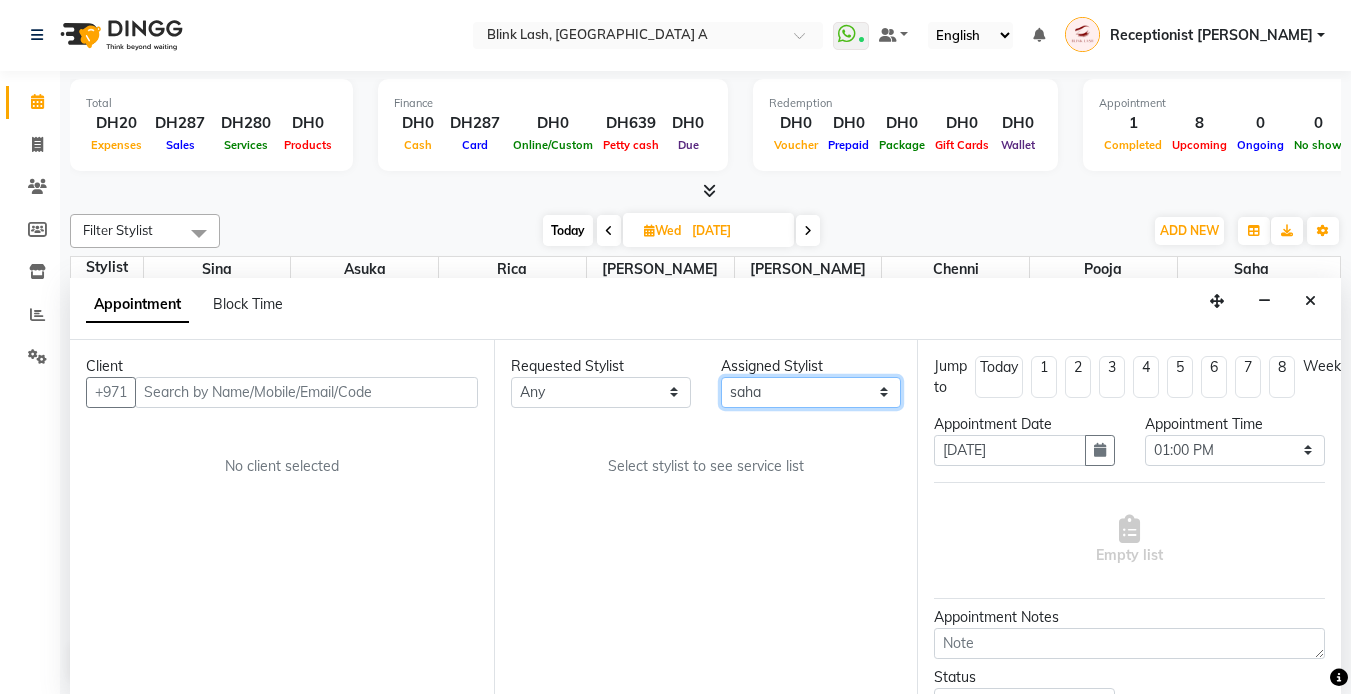 click on "Select [PERSON_NAME] [PERSON_NAME] pooja [PERSON_NAME]" at bounding box center [811, 392] 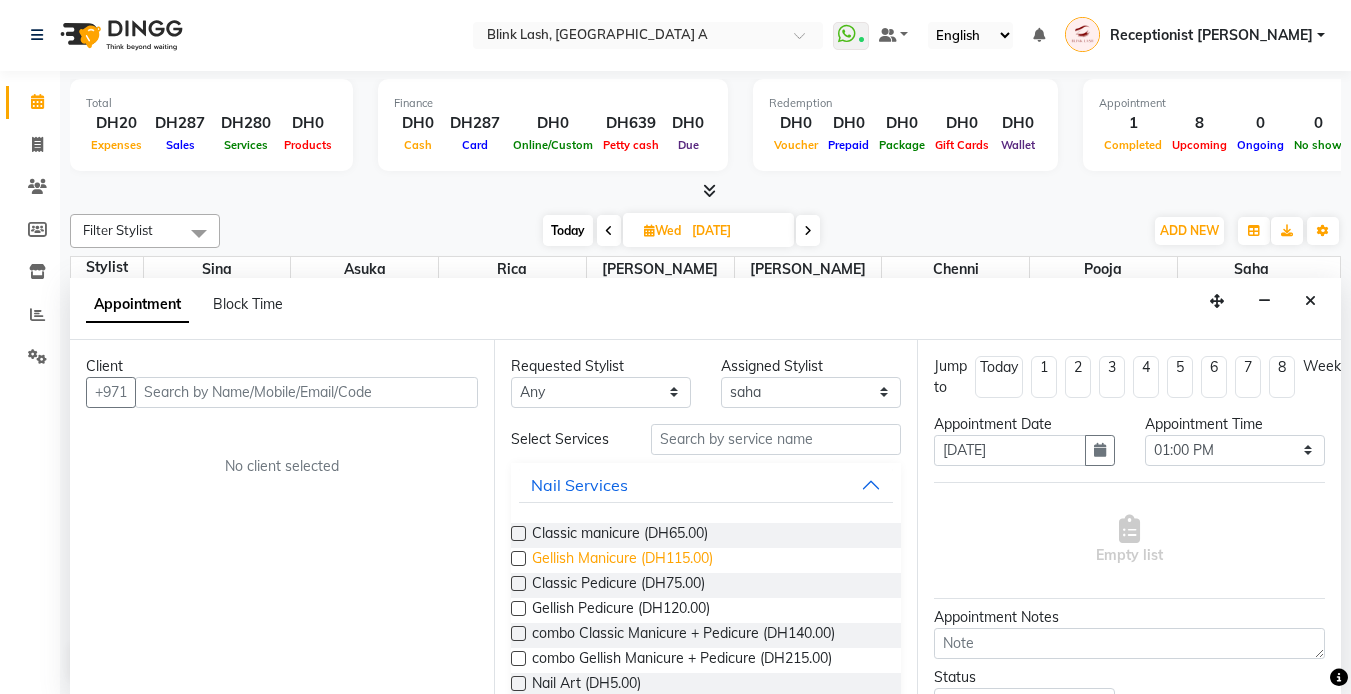 click on "Gellish Manicure (DH115.00)" at bounding box center (622, 560) 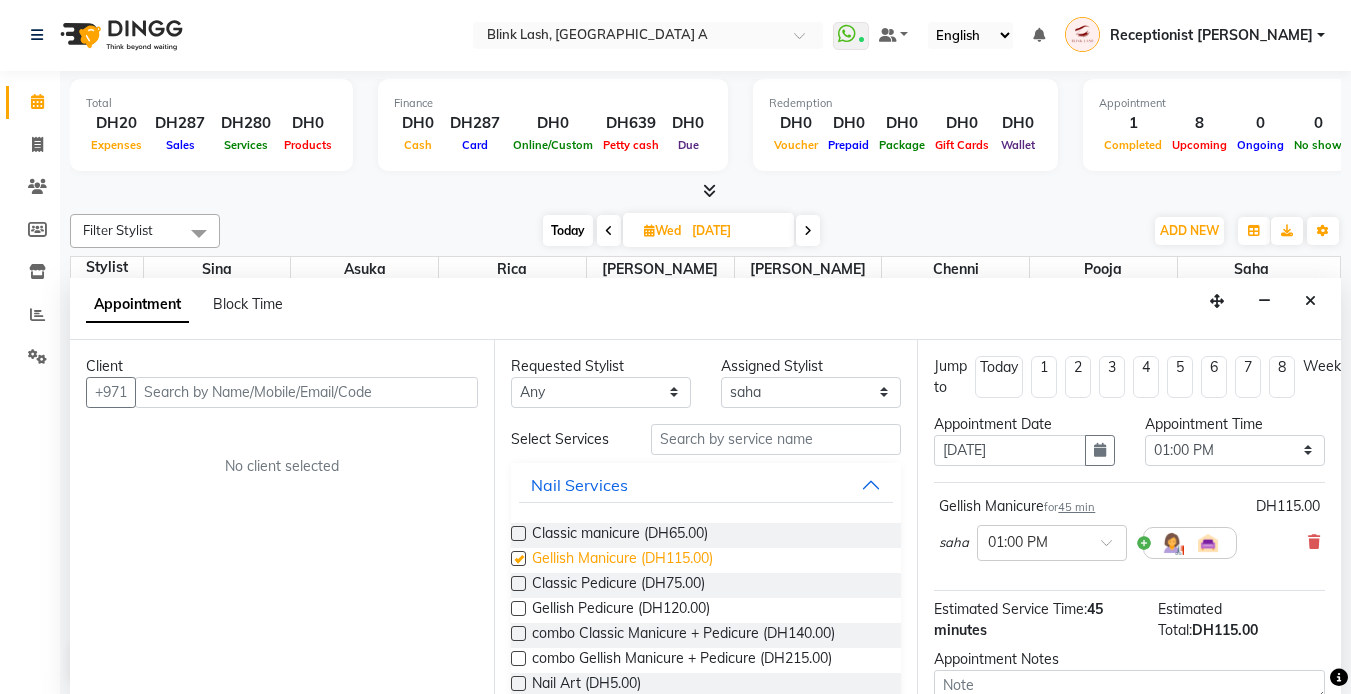 checkbox on "false" 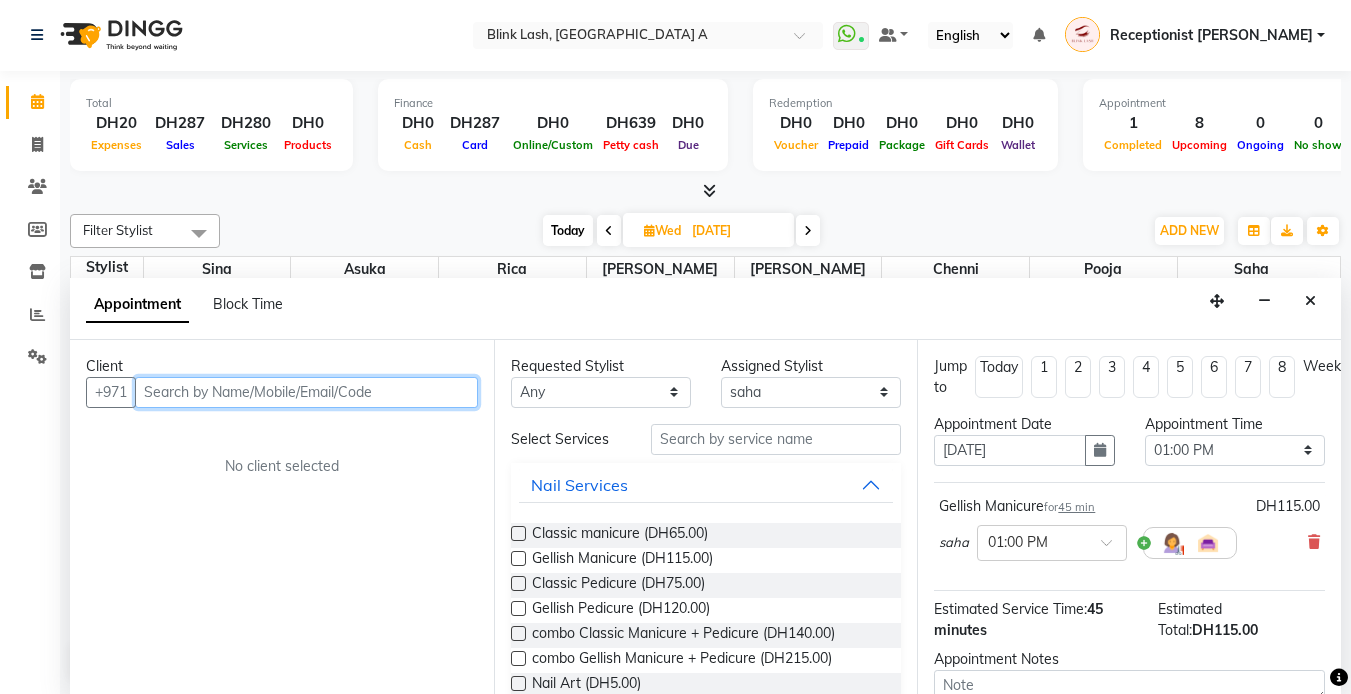 click at bounding box center [306, 392] 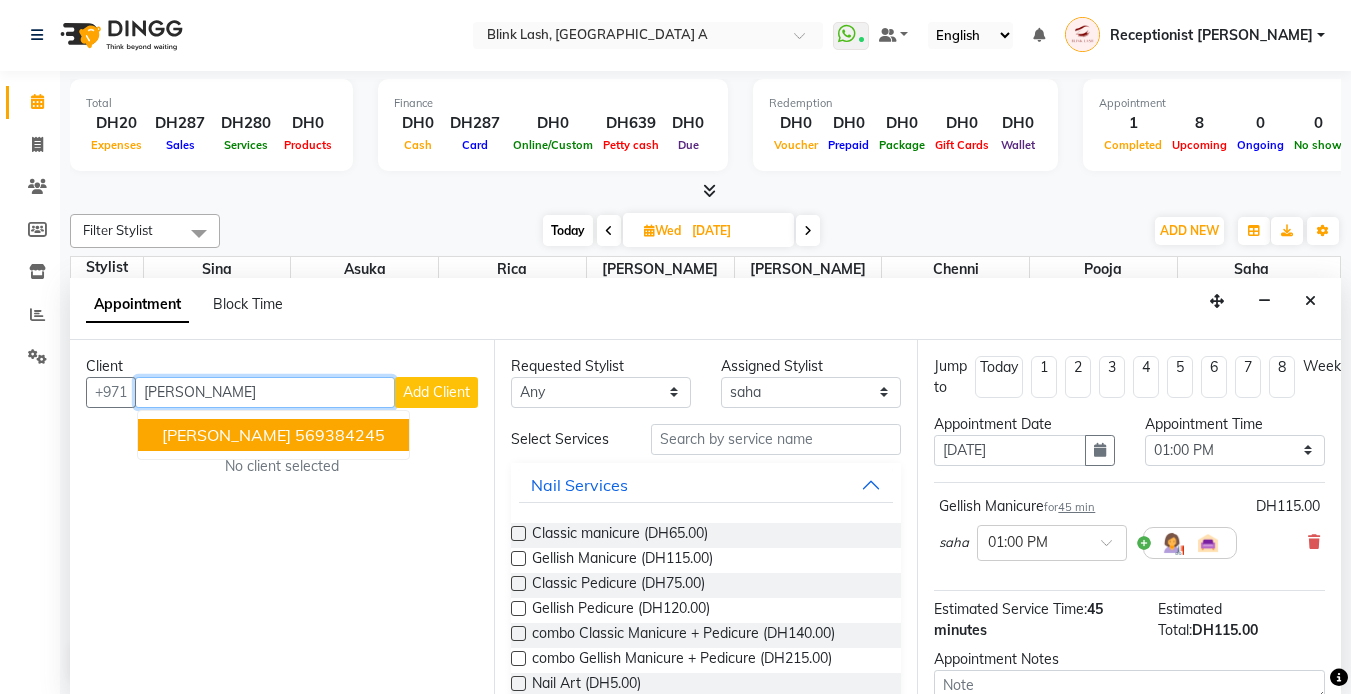 click on "569384245" at bounding box center [340, 435] 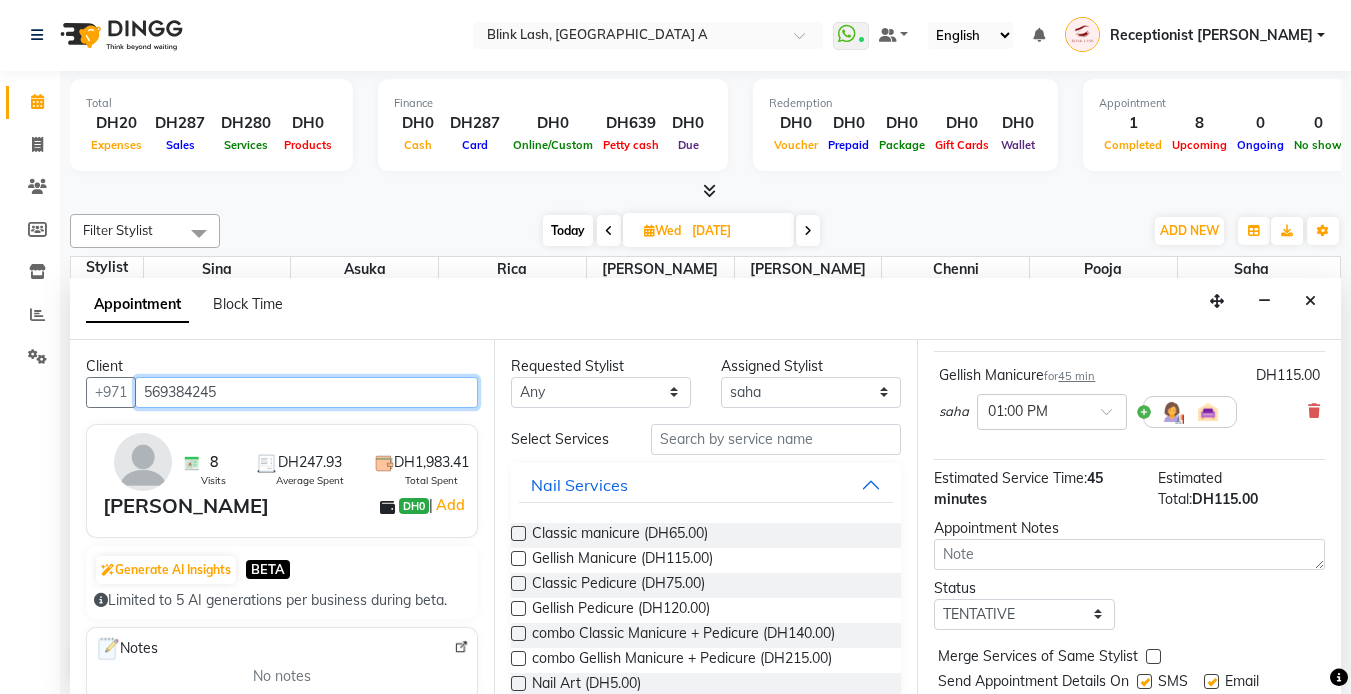 scroll, scrollTop: 208, scrollLeft: 0, axis: vertical 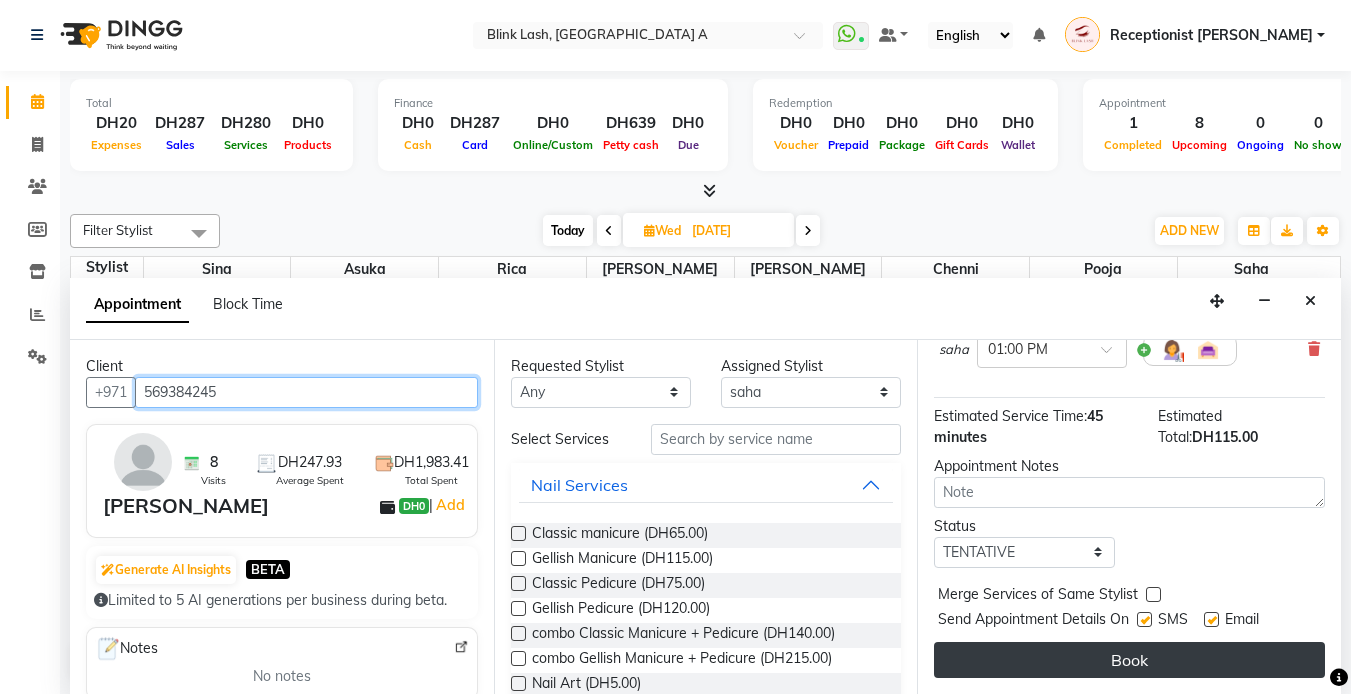 type on "569384245" 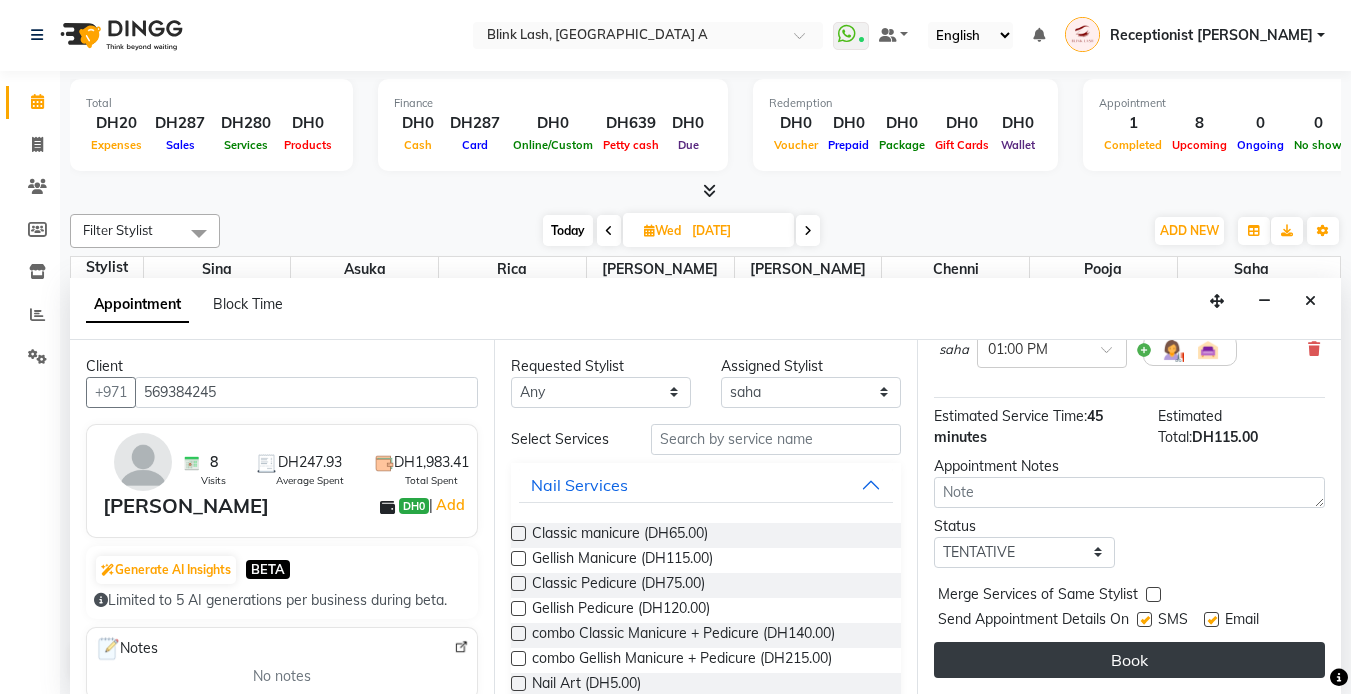 click on "Book" at bounding box center (1129, 660) 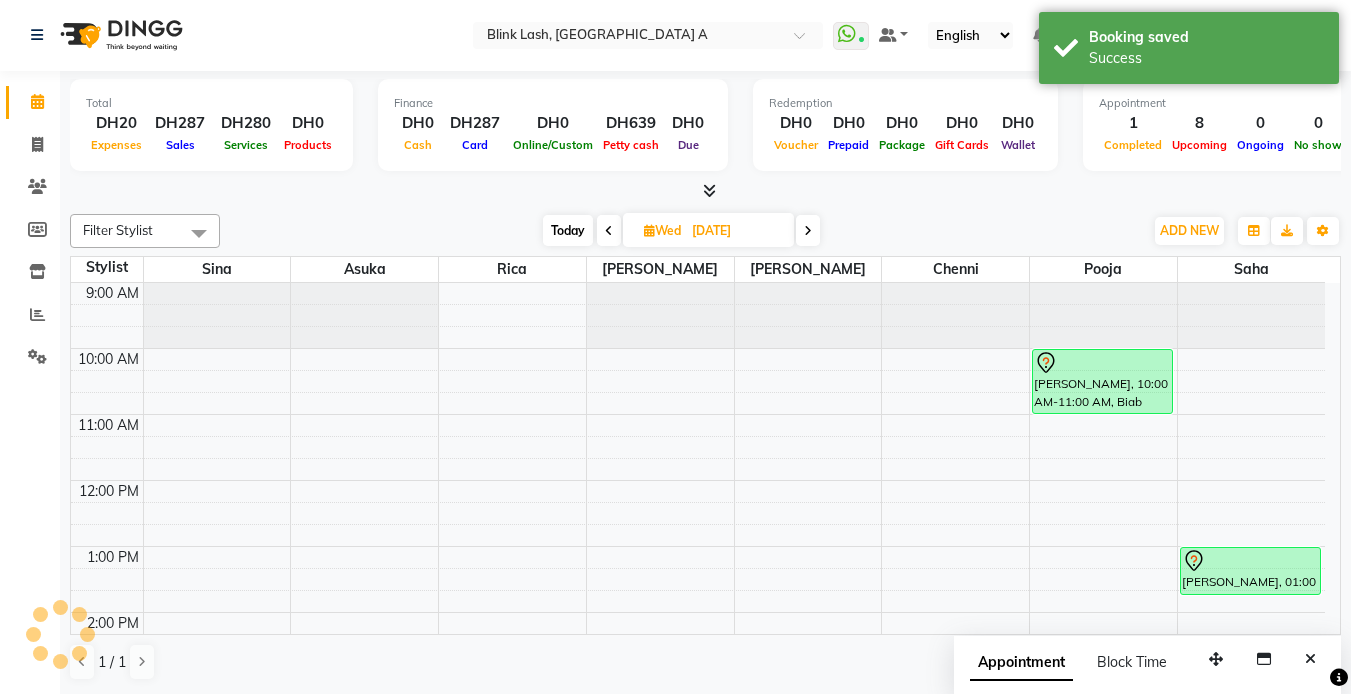 scroll, scrollTop: 0, scrollLeft: 0, axis: both 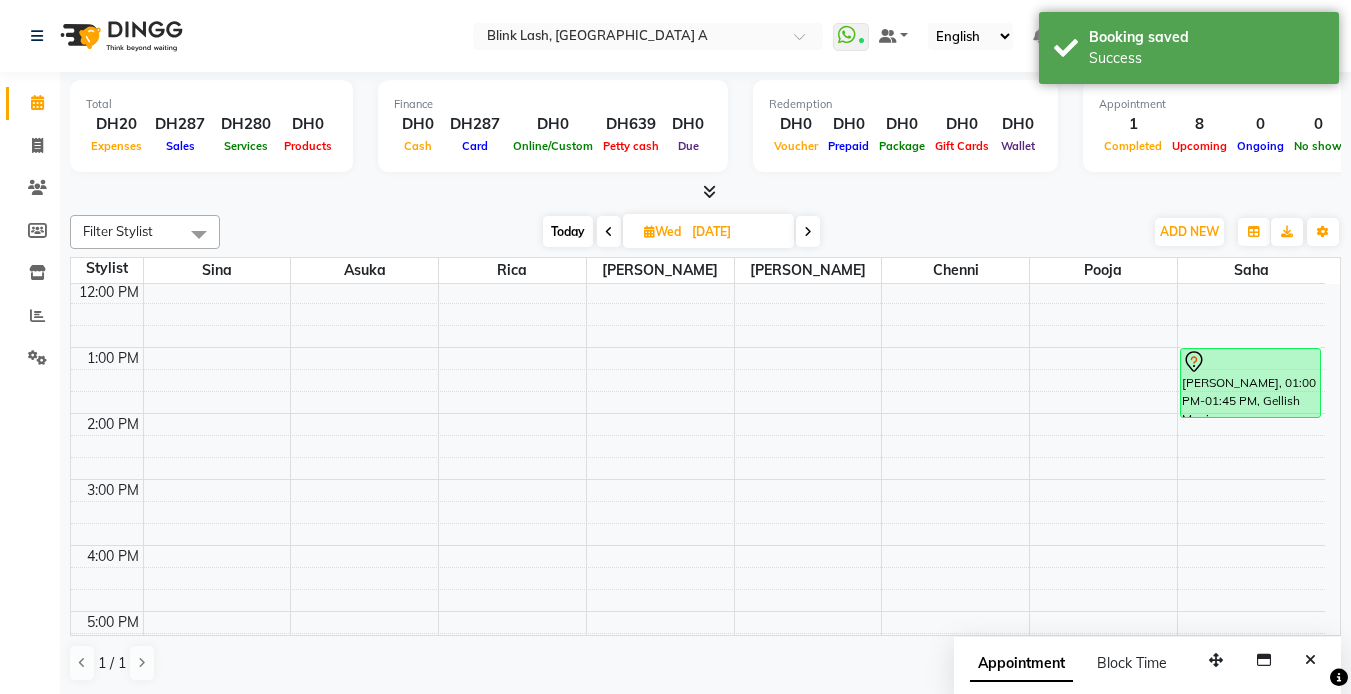 drag, startPoint x: 1272, startPoint y: 394, endPoint x: 1268, endPoint y: 424, distance: 30.265491 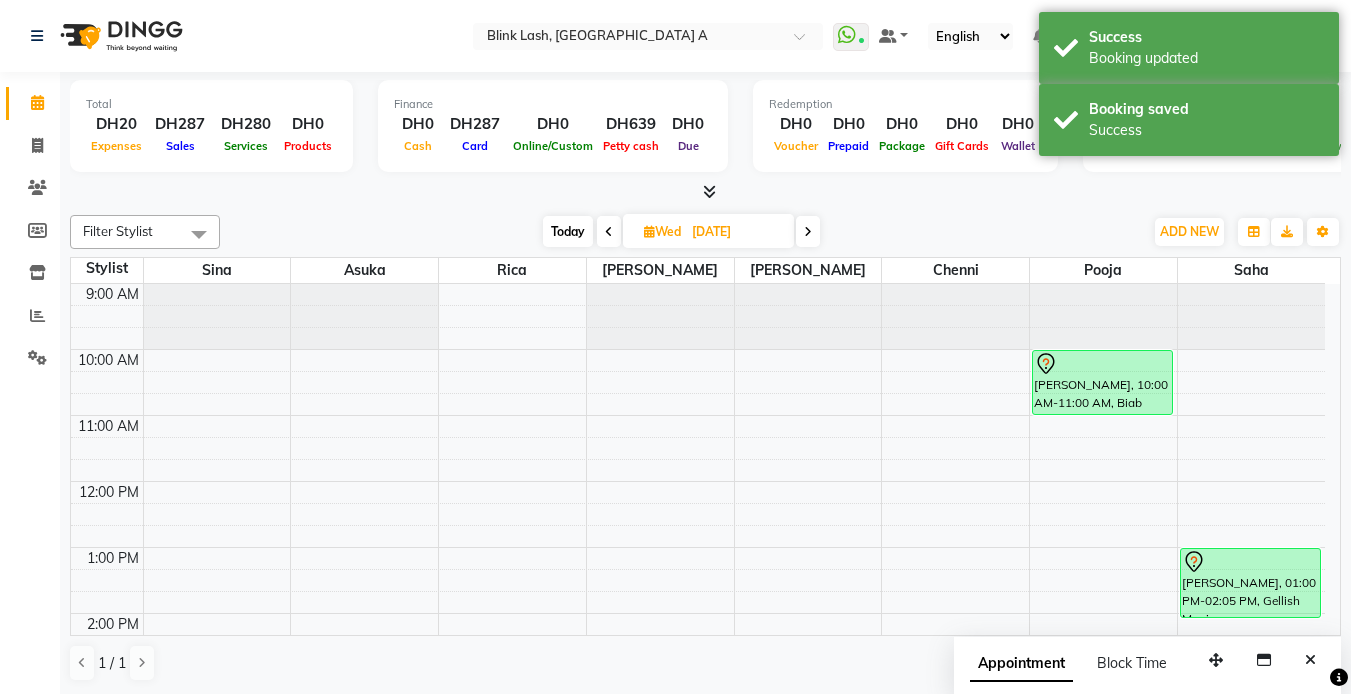 scroll, scrollTop: 100, scrollLeft: 0, axis: vertical 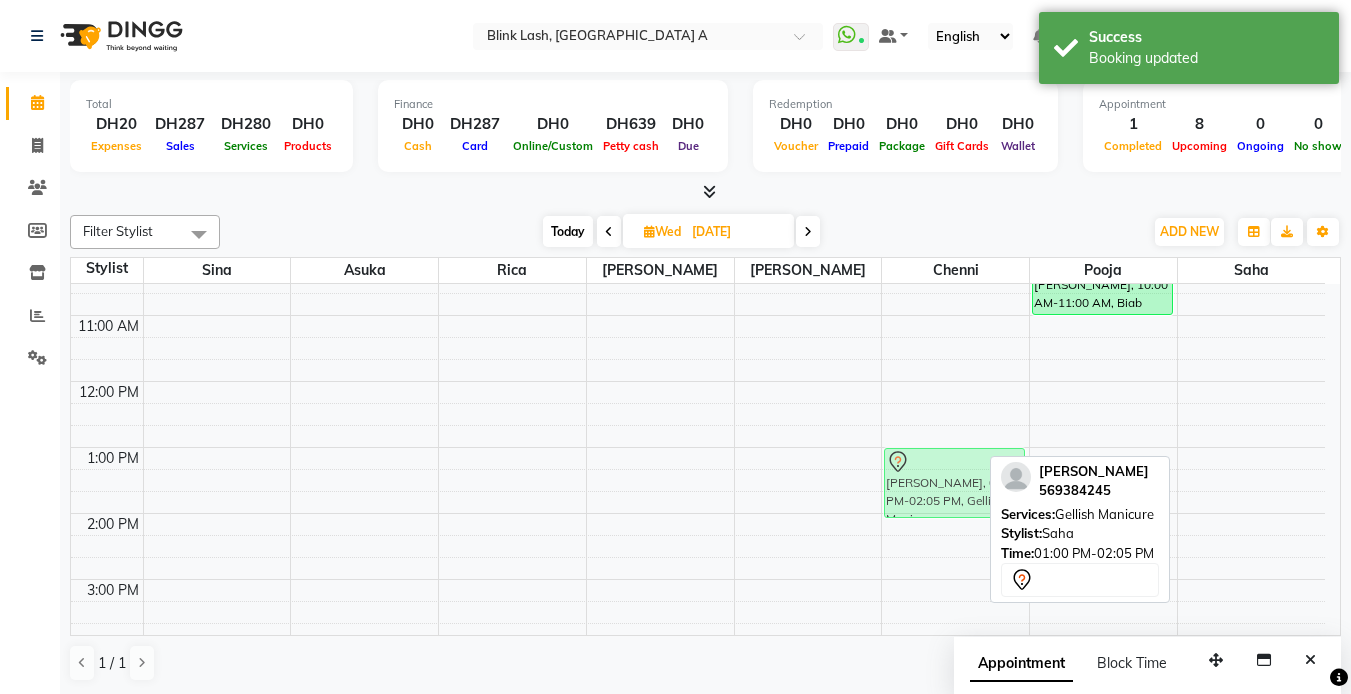 drag, startPoint x: 1215, startPoint y: 483, endPoint x: 992, endPoint y: 484, distance: 223.00224 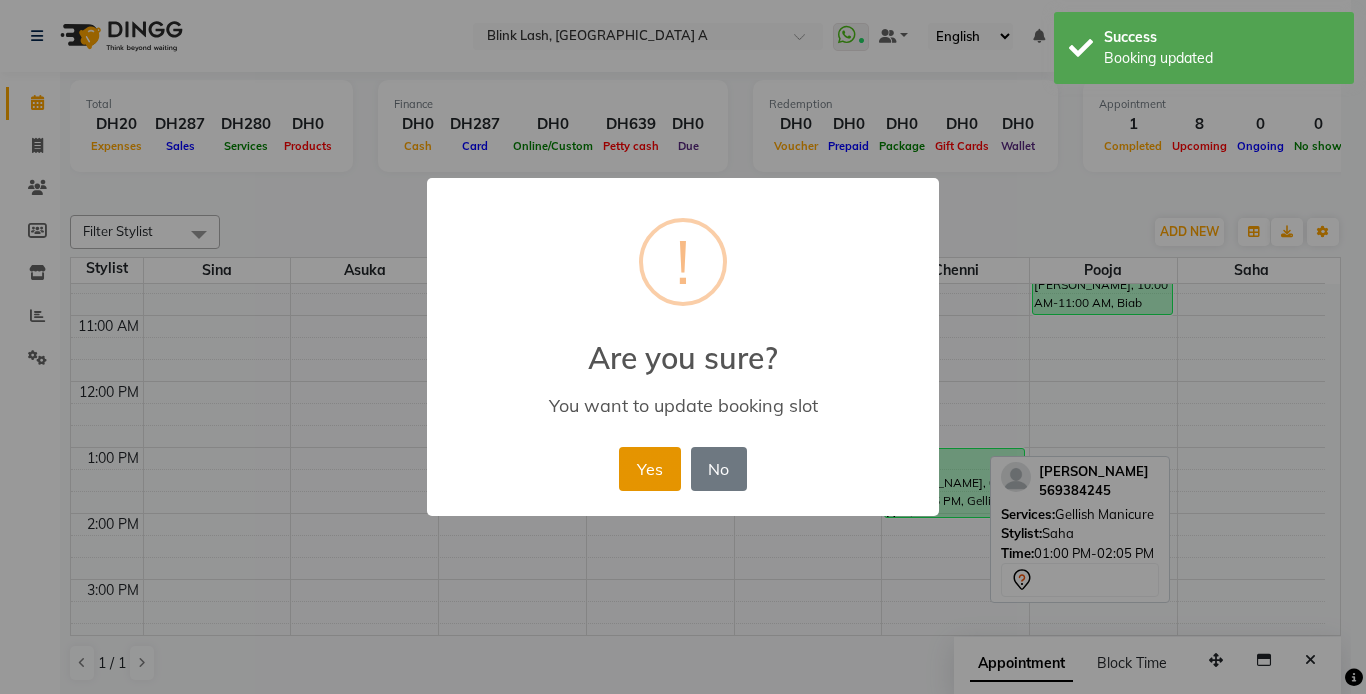 click on "Yes" at bounding box center [649, 469] 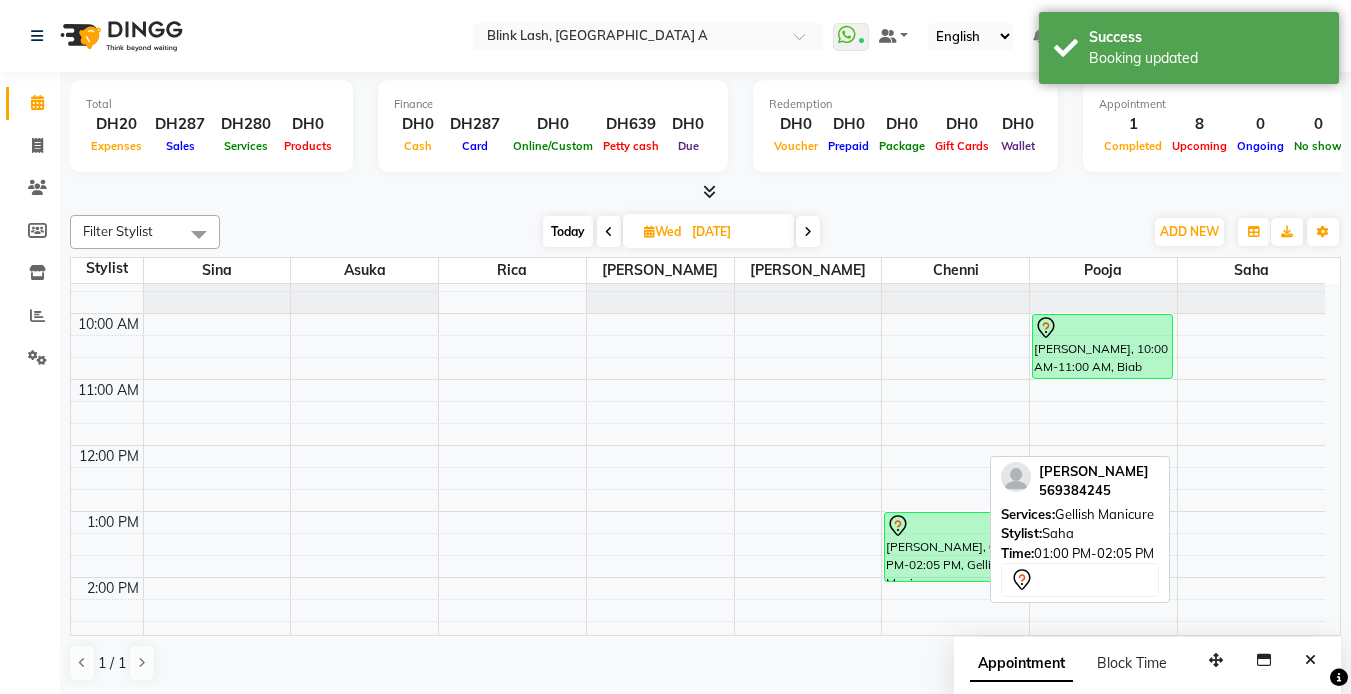 scroll, scrollTop: 0, scrollLeft: 0, axis: both 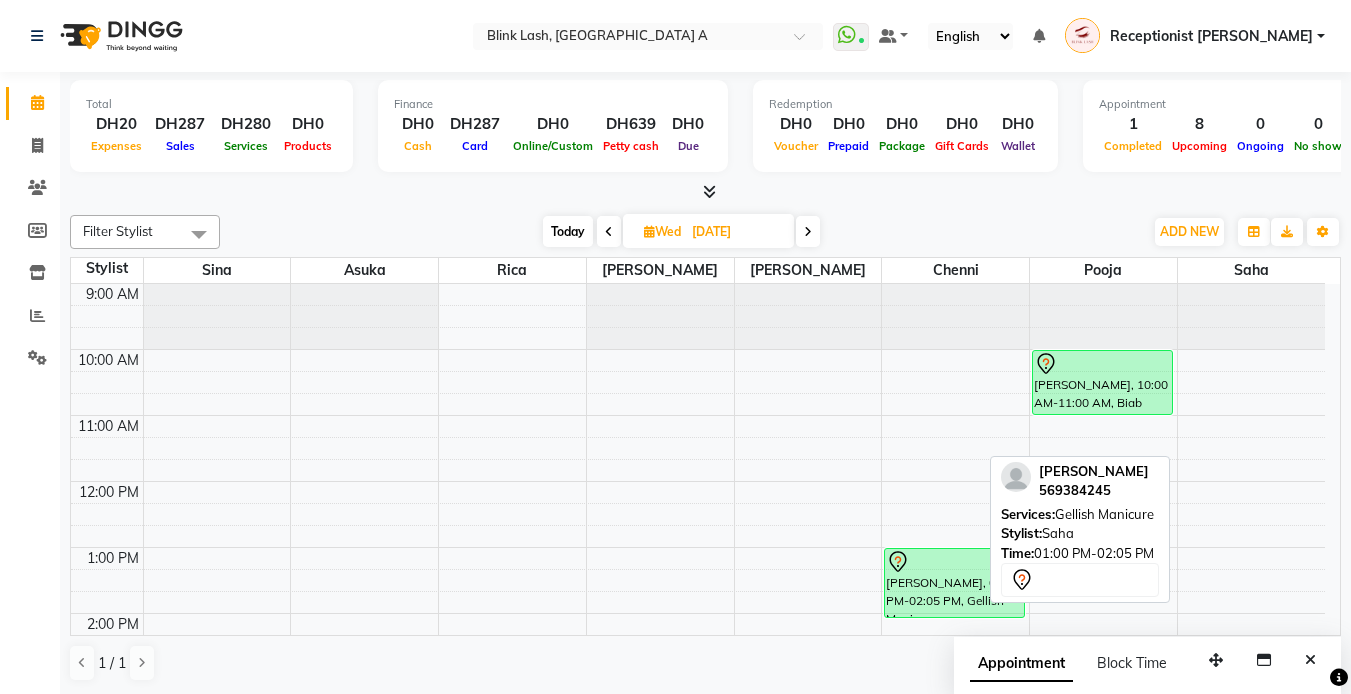 click on "Today" at bounding box center (568, 231) 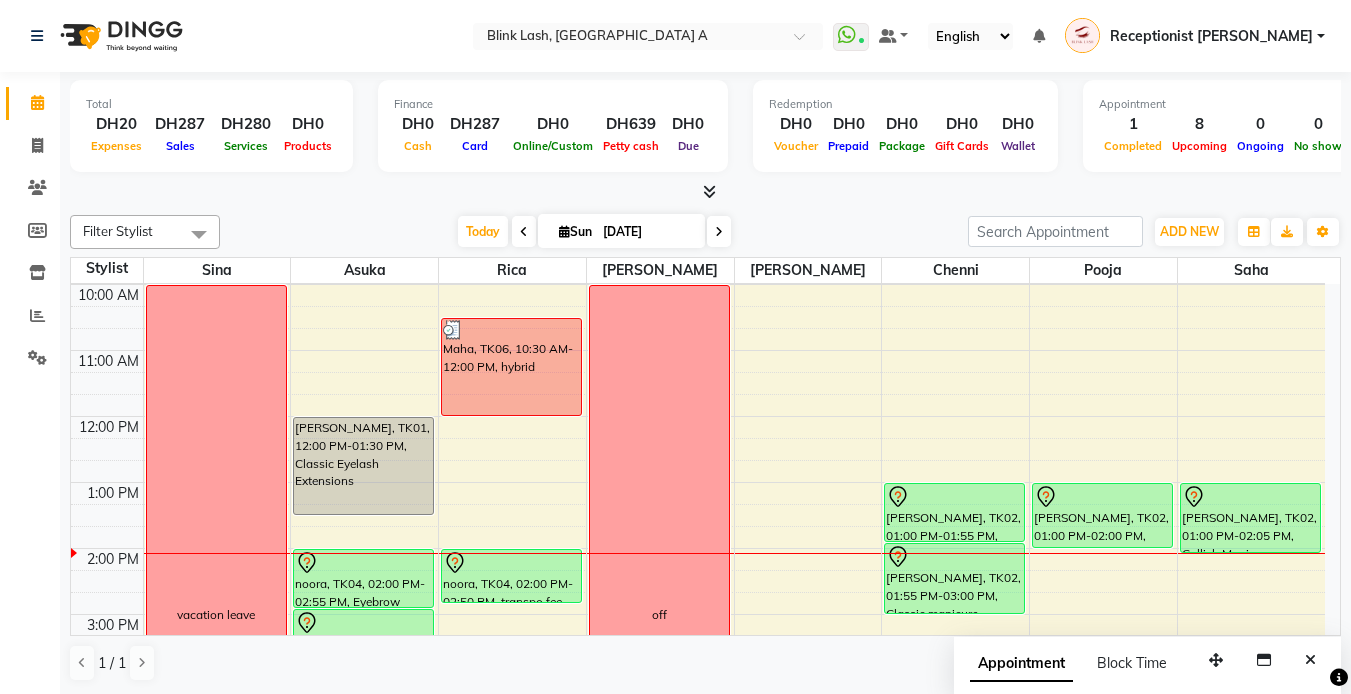 scroll, scrollTop: 100, scrollLeft: 0, axis: vertical 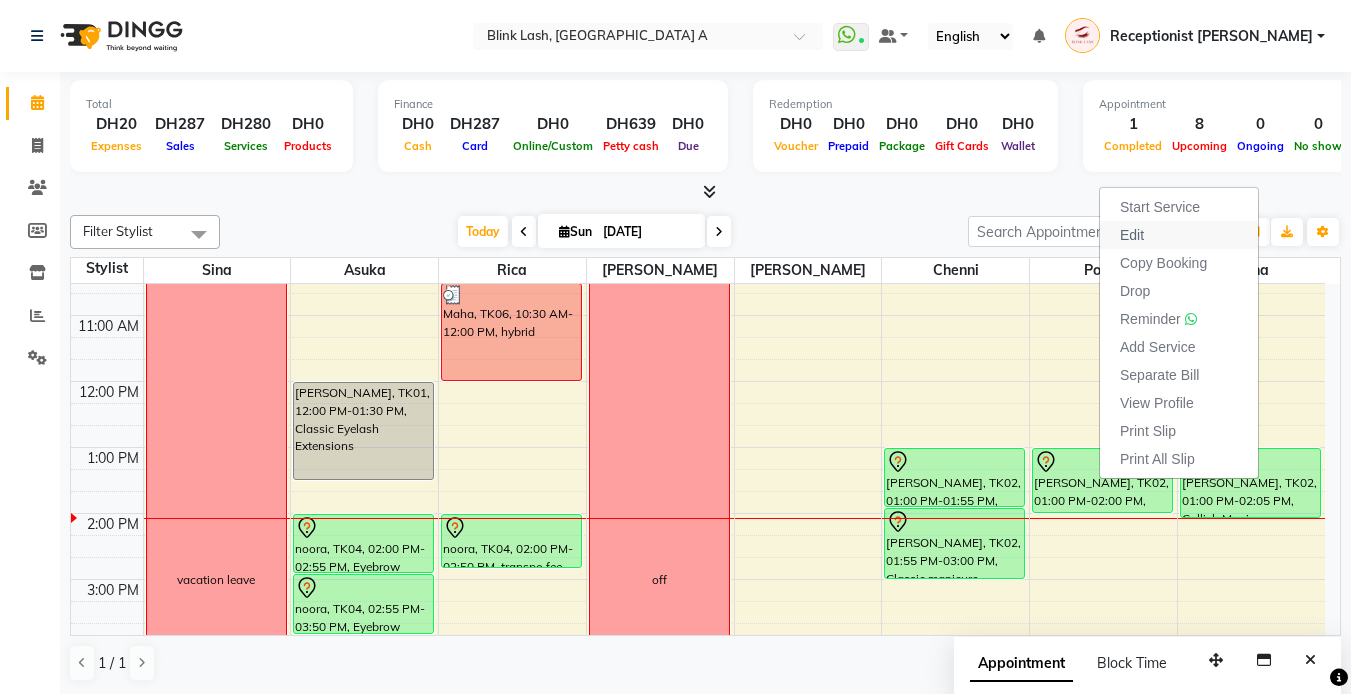 click on "Edit" at bounding box center [1132, 235] 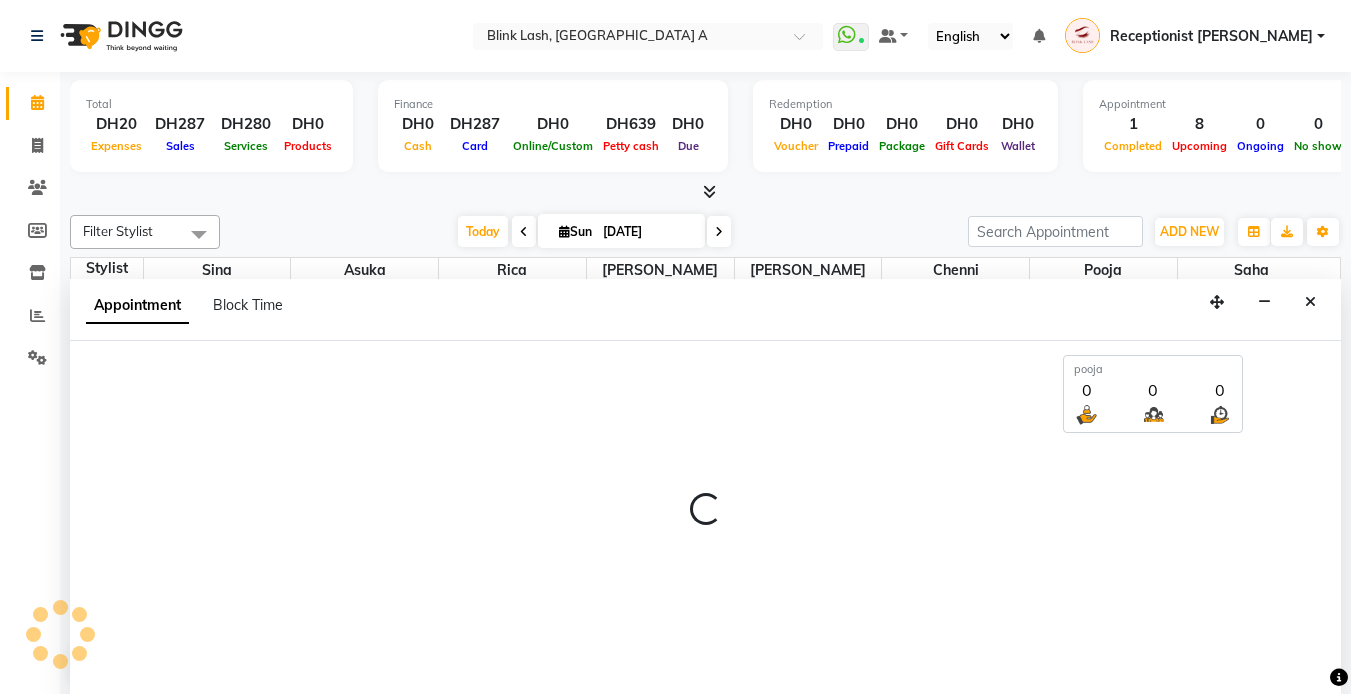 select on "tentative" 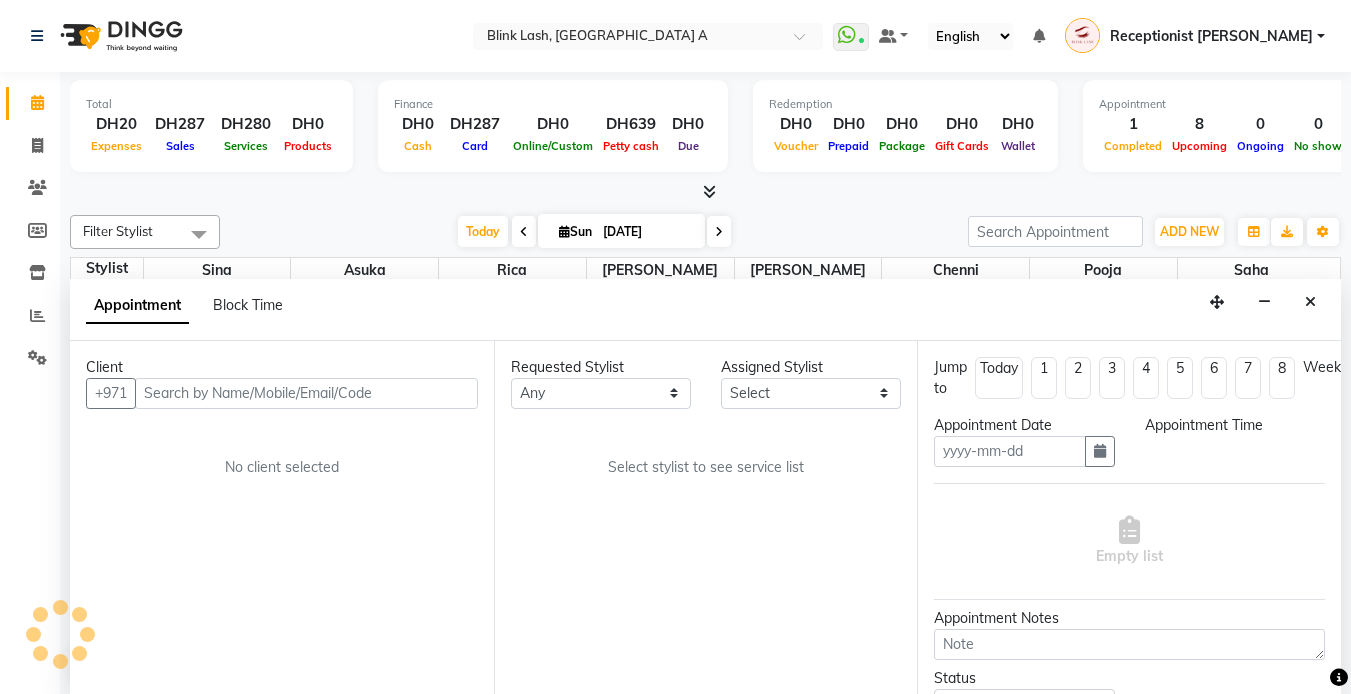 scroll, scrollTop: 1, scrollLeft: 0, axis: vertical 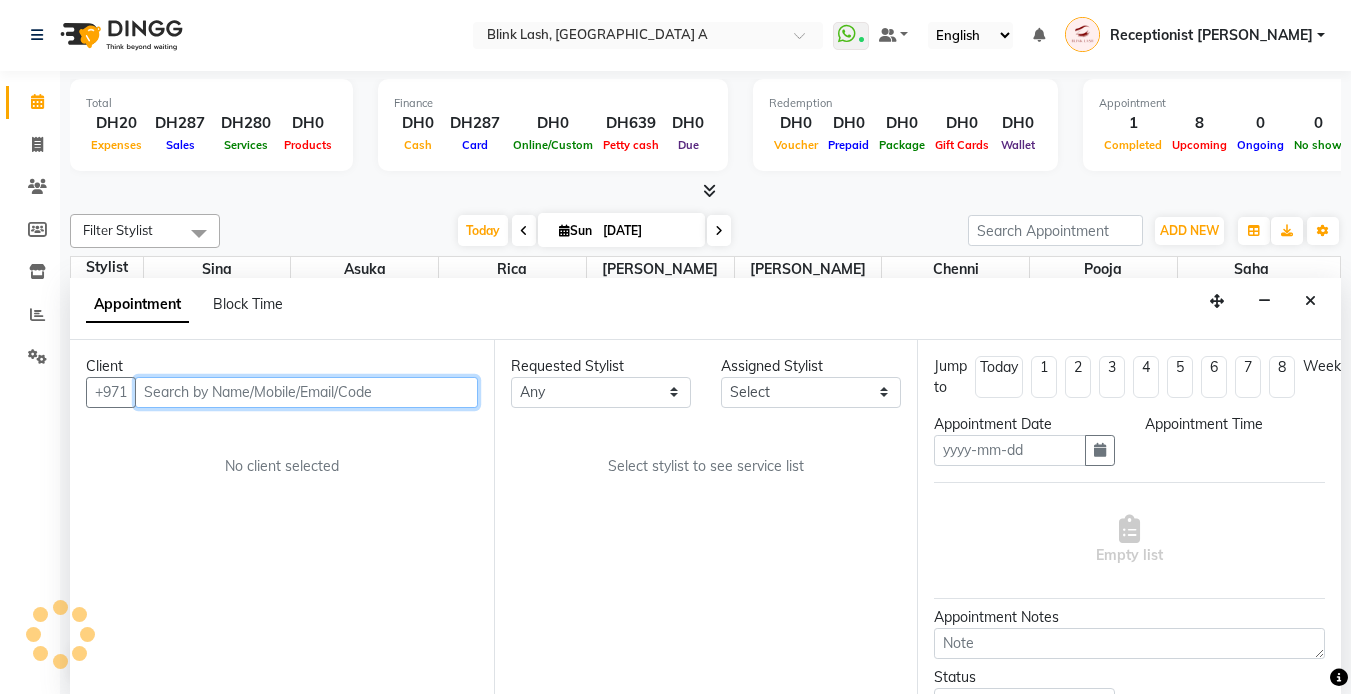 type on "[DATE]" 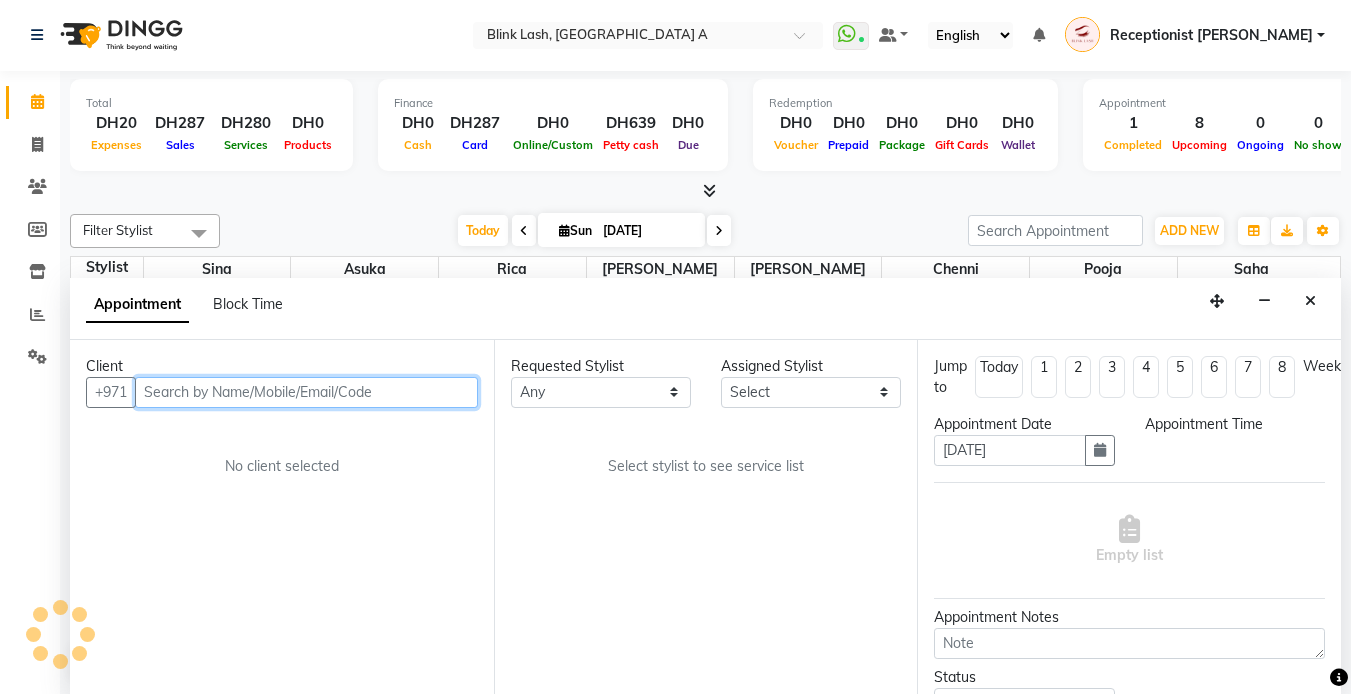 scroll, scrollTop: 0, scrollLeft: 0, axis: both 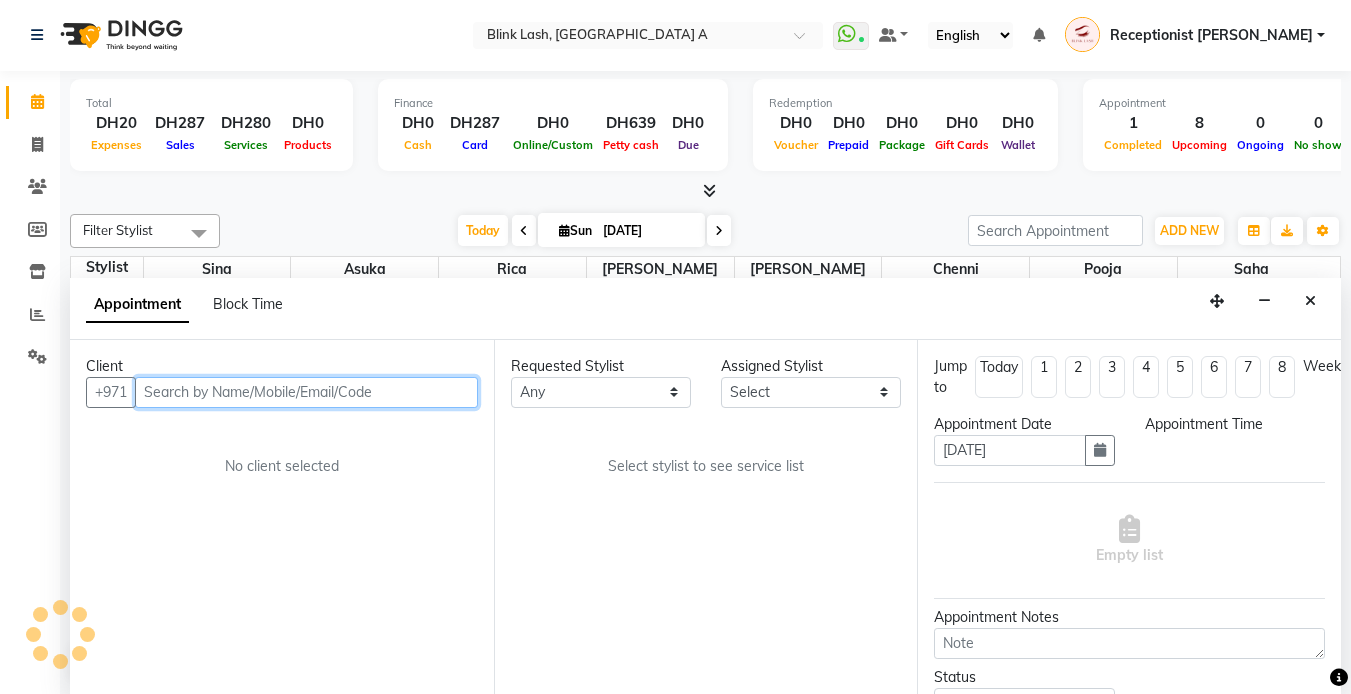 select on "780" 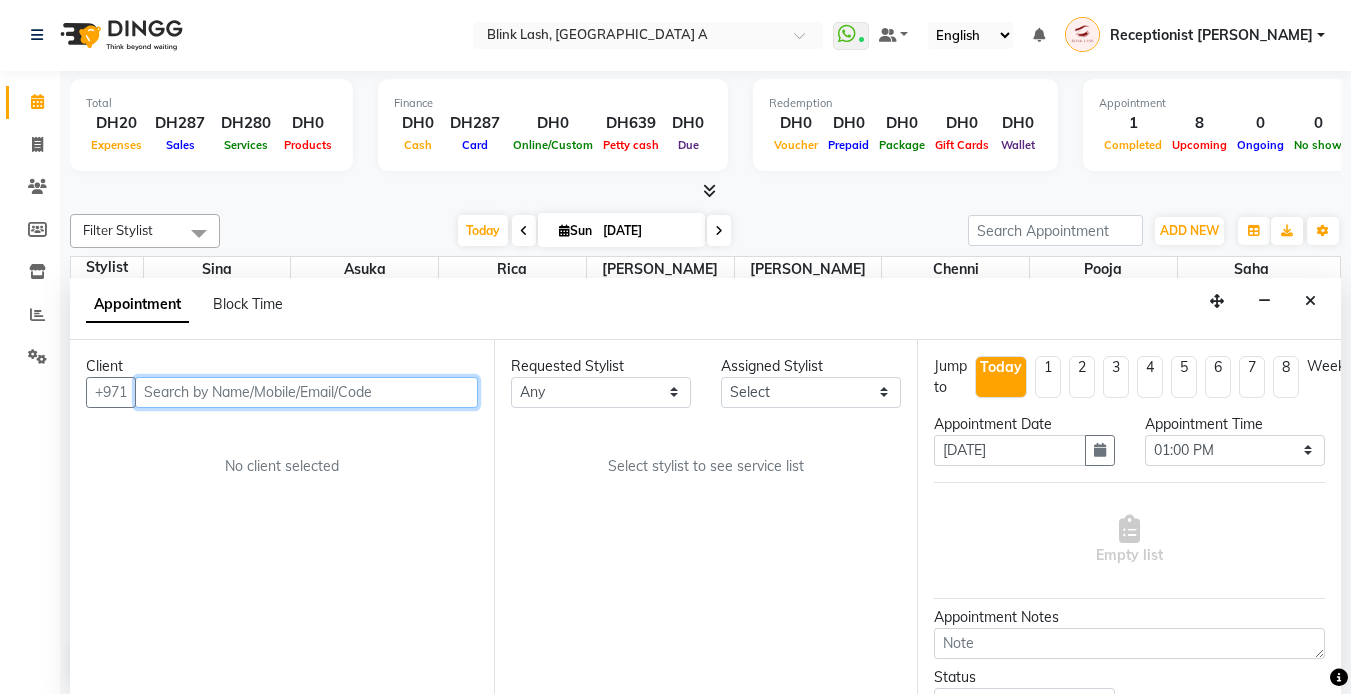 scroll, scrollTop: 331, scrollLeft: 0, axis: vertical 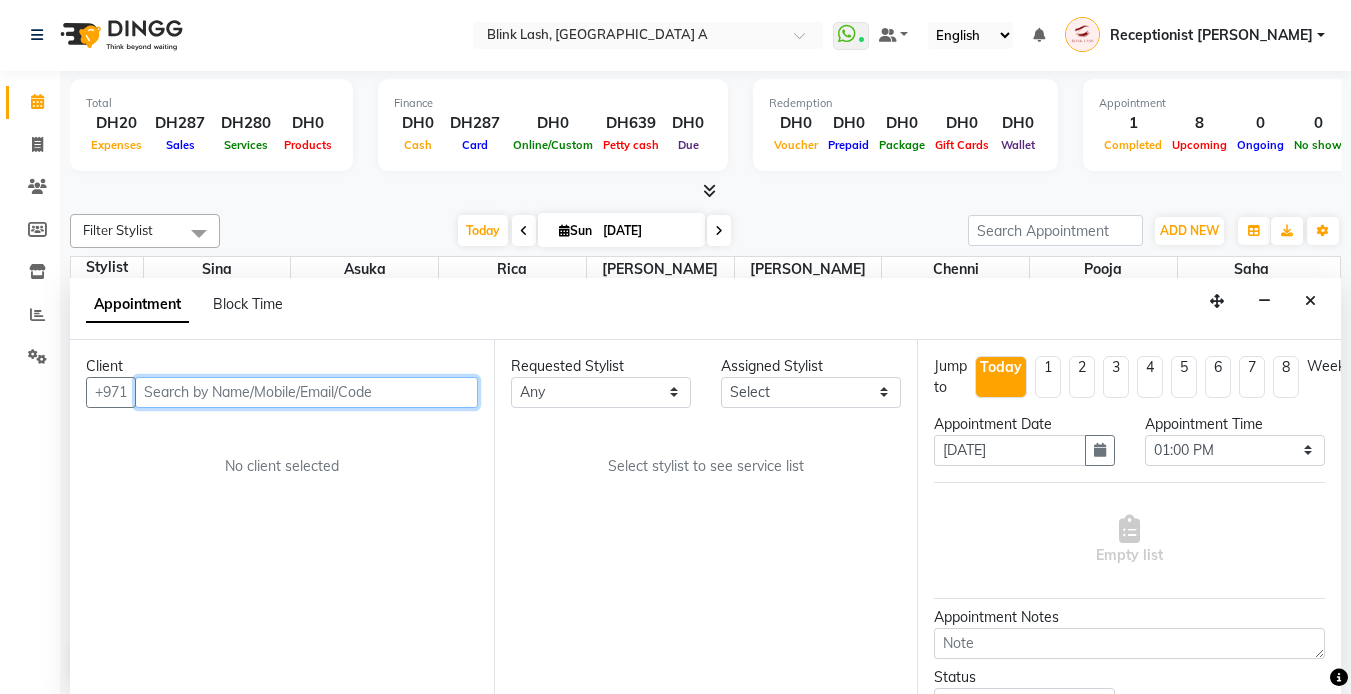 select on "57849" 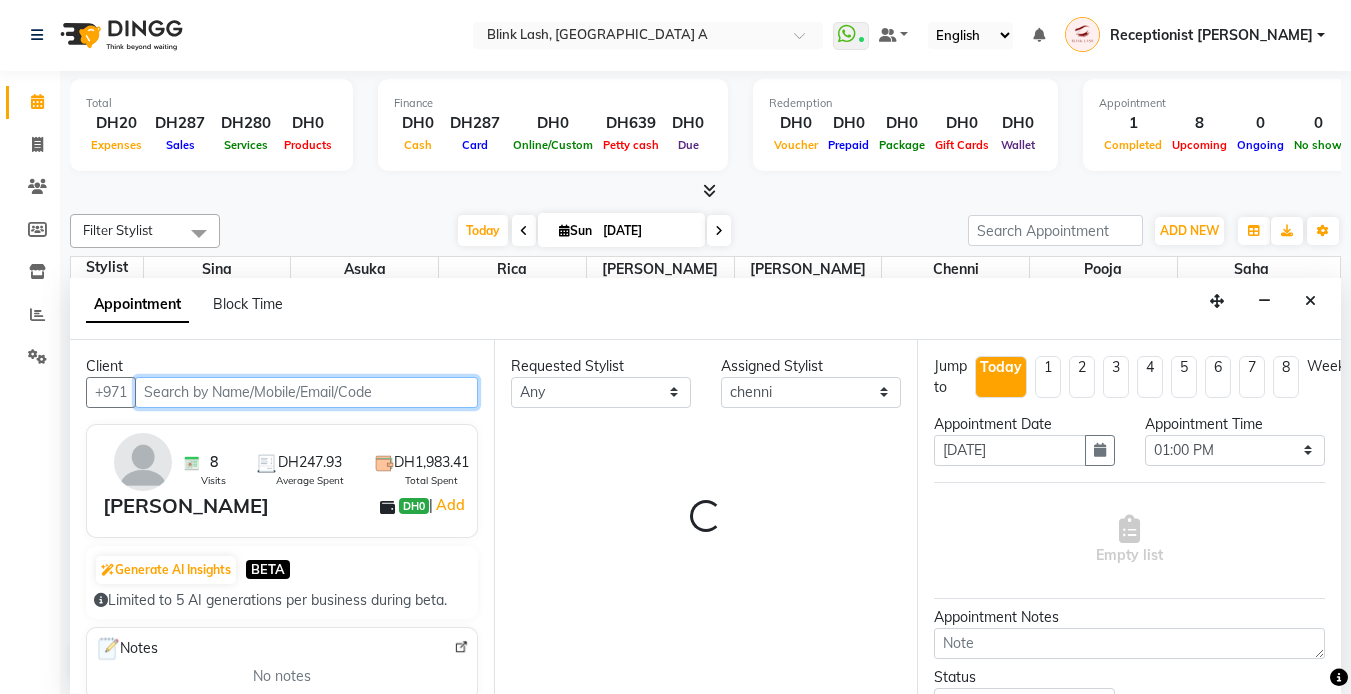 select on "2892" 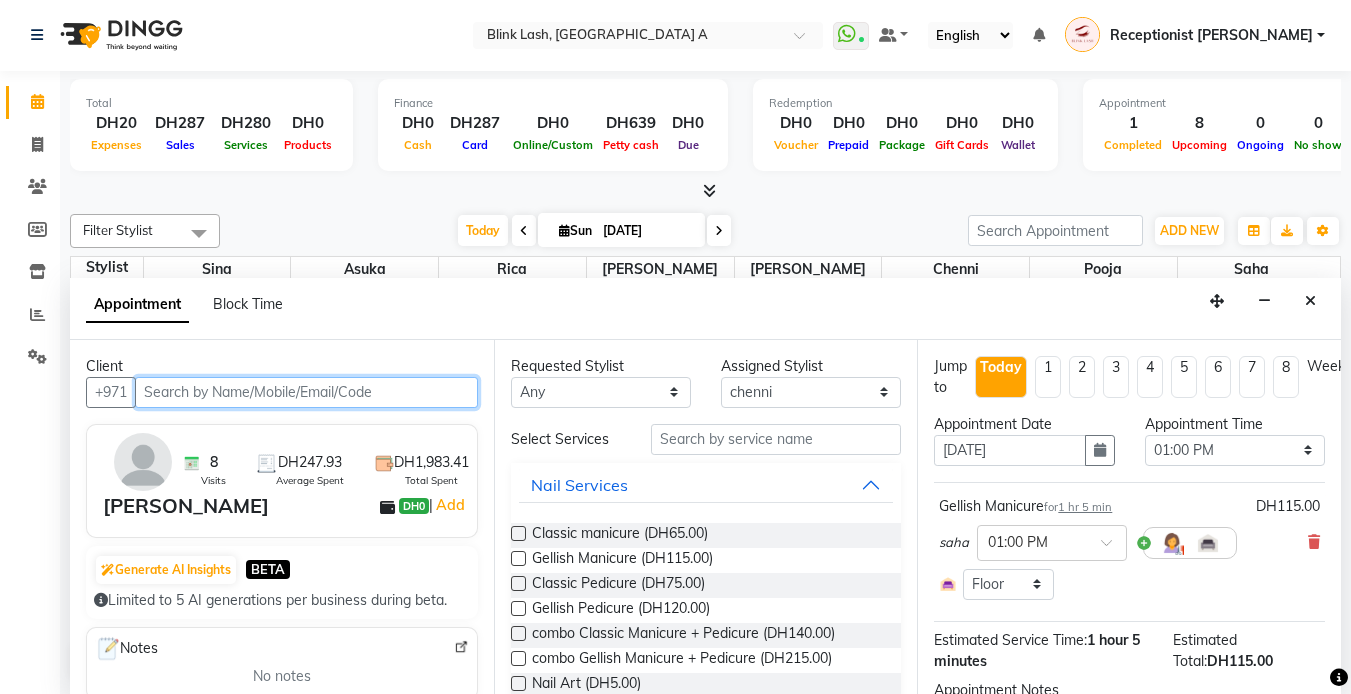 select on "2892" 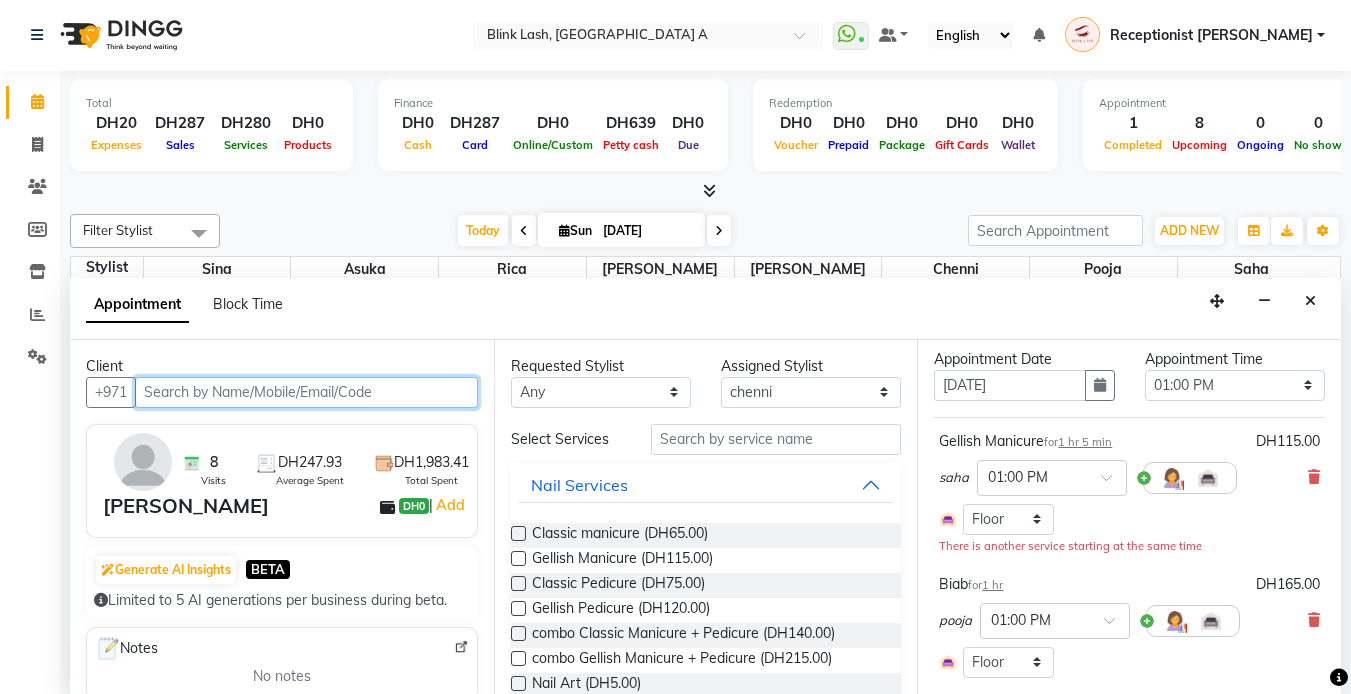 scroll, scrollTop: 100, scrollLeft: 0, axis: vertical 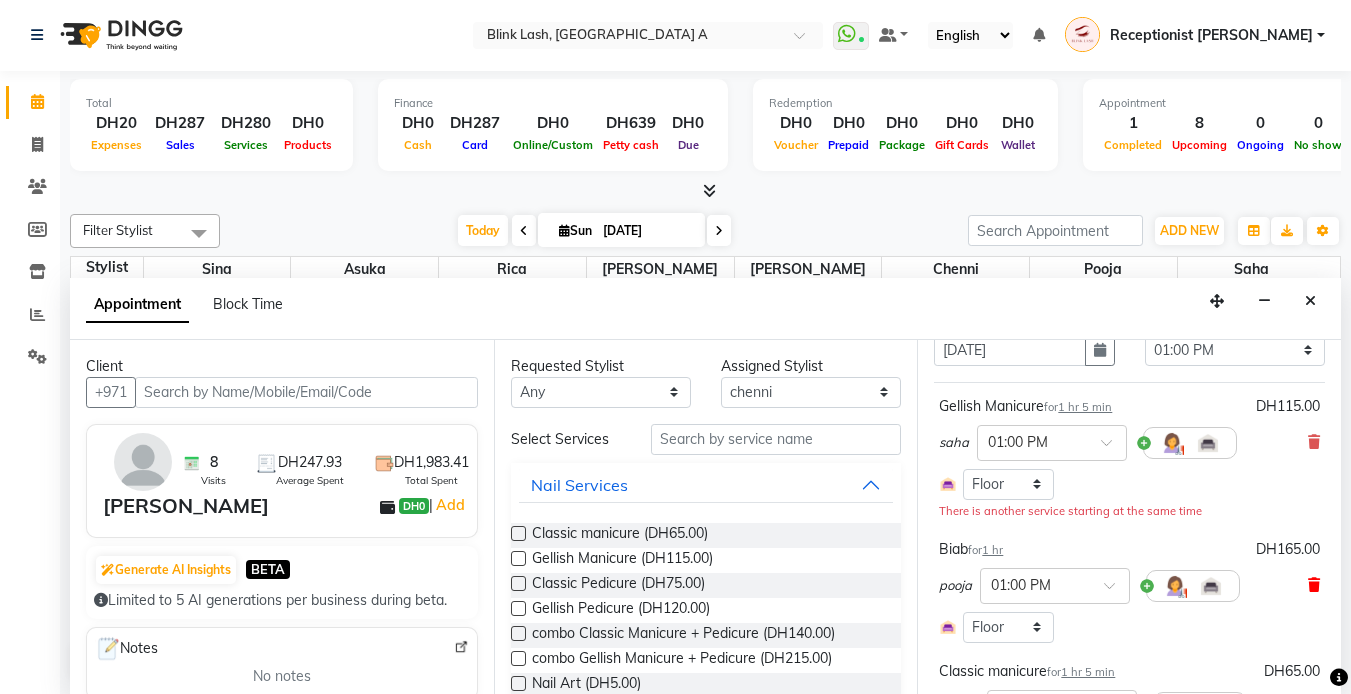click at bounding box center (1314, 585) 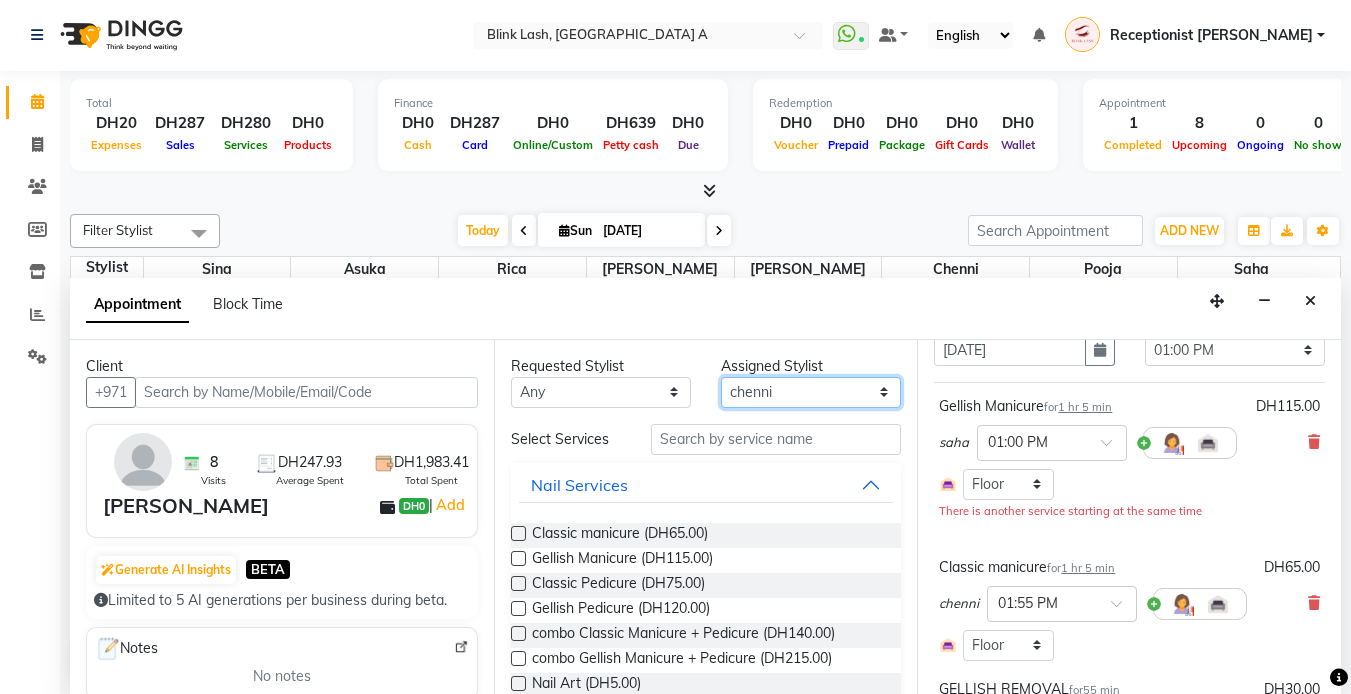 click on "Select [PERSON_NAME] [PERSON_NAME] pooja [PERSON_NAME]" at bounding box center [811, 392] 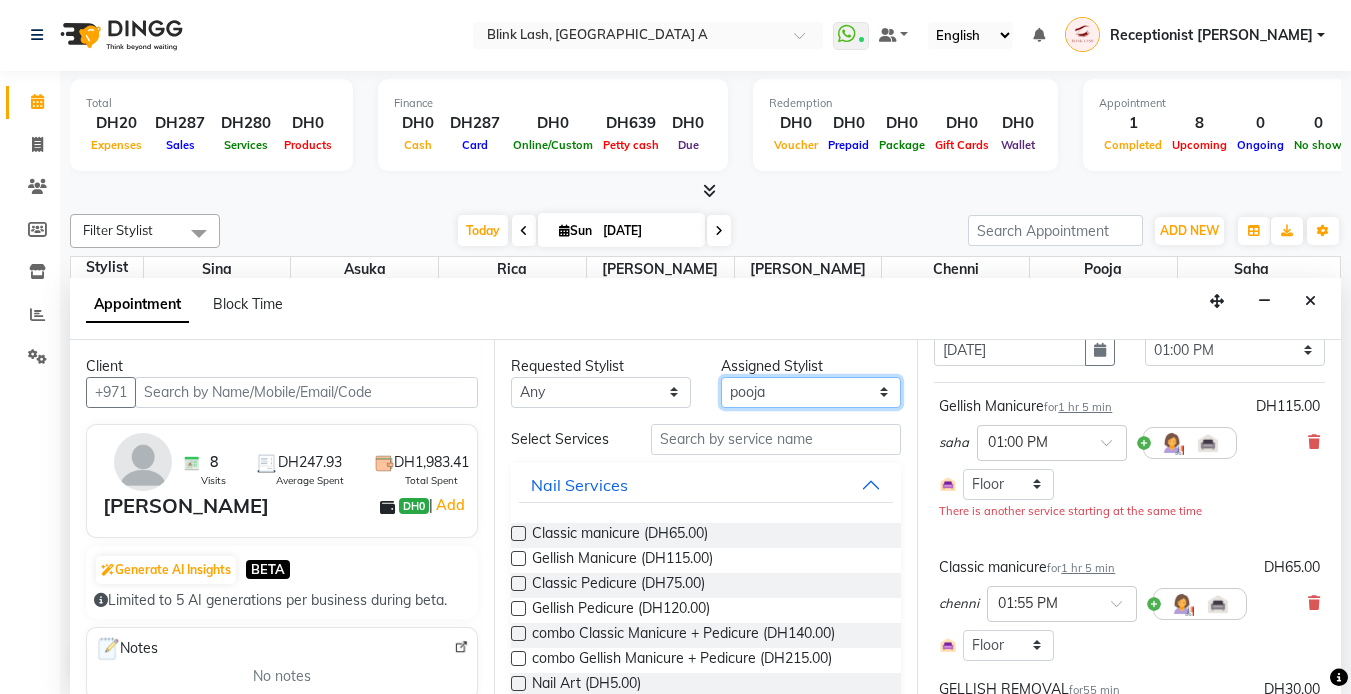 click on "Select [PERSON_NAME] [PERSON_NAME] pooja [PERSON_NAME]" at bounding box center [811, 392] 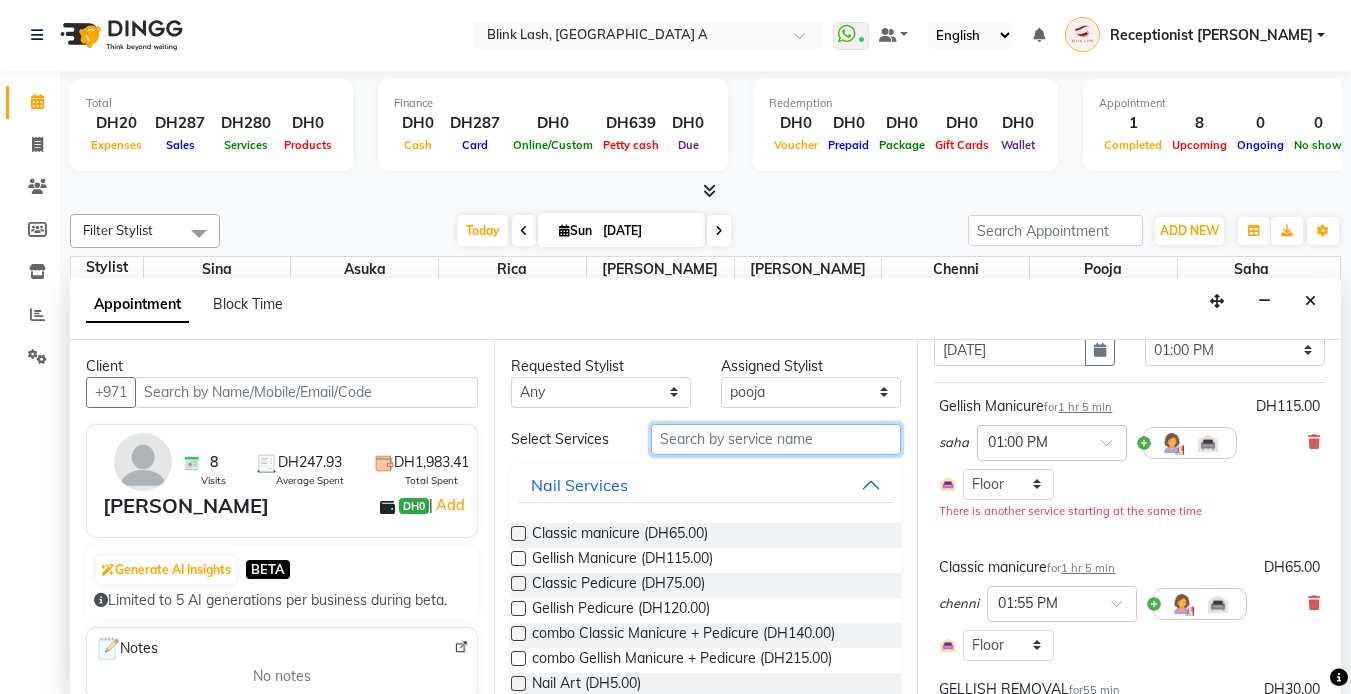click at bounding box center [776, 439] 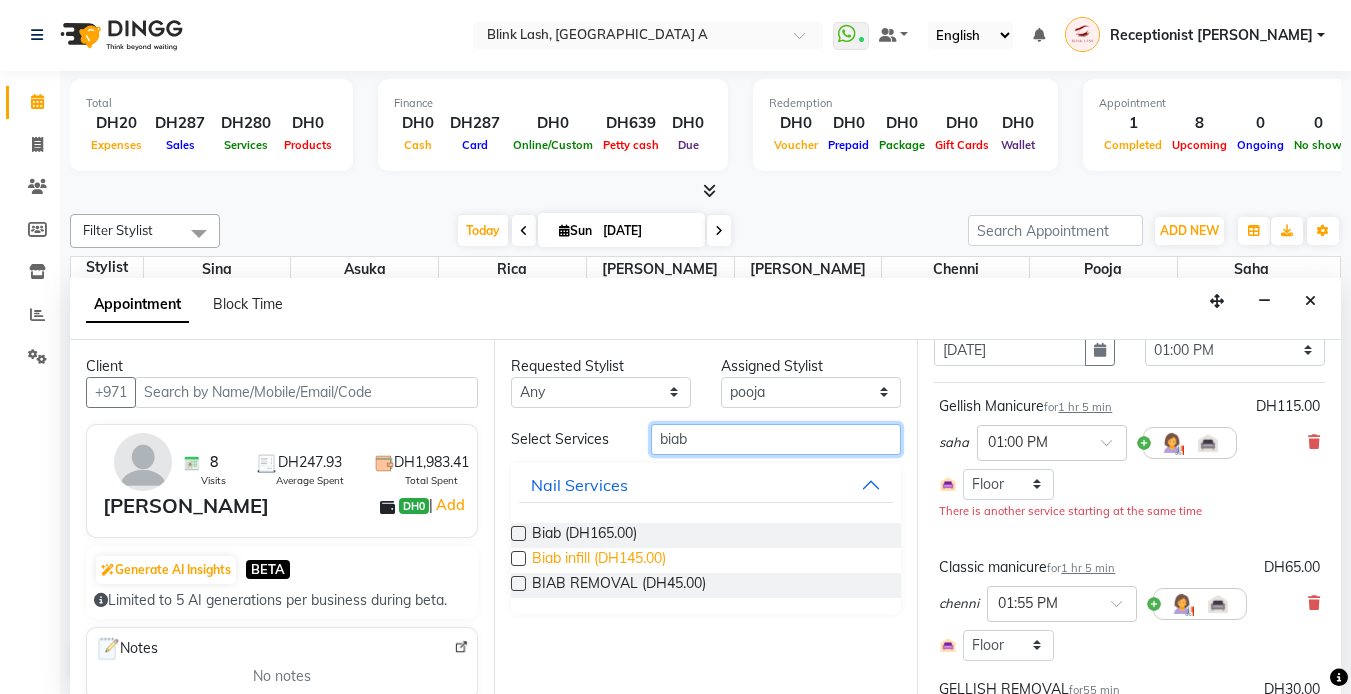 type on "biab" 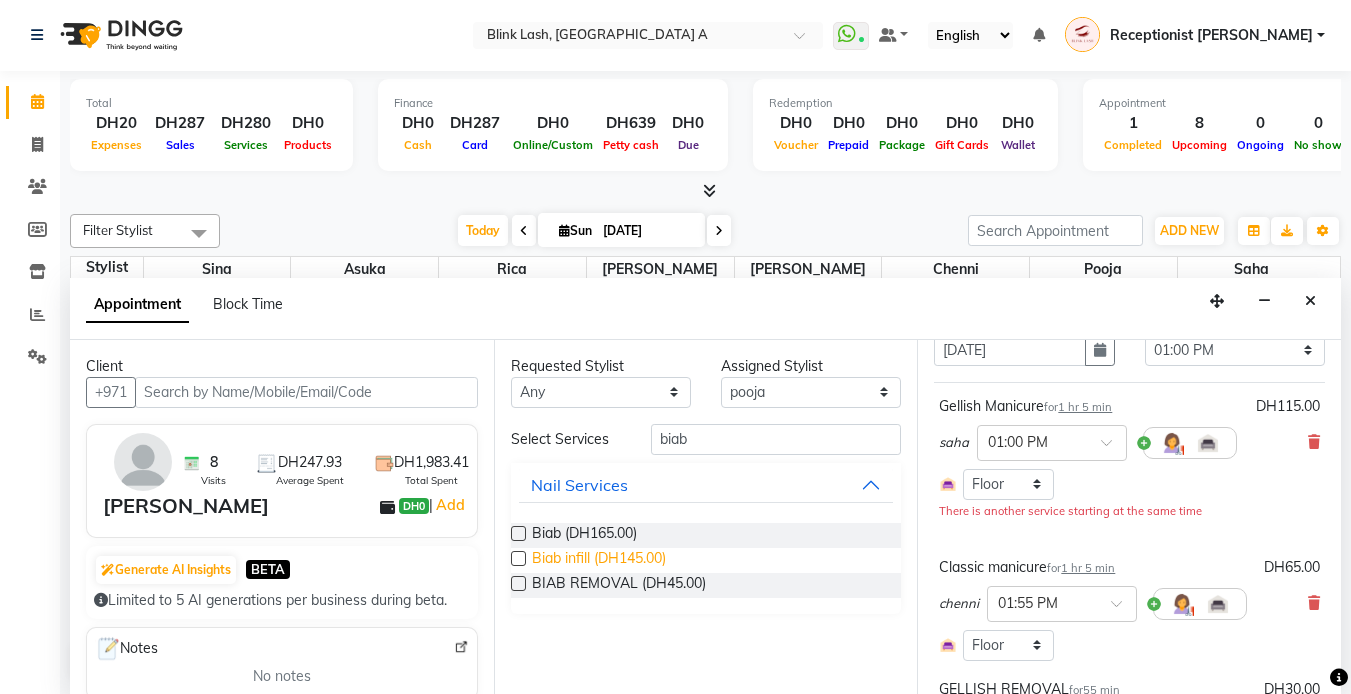 click on "Biab infill (DH145.00)" at bounding box center [599, 560] 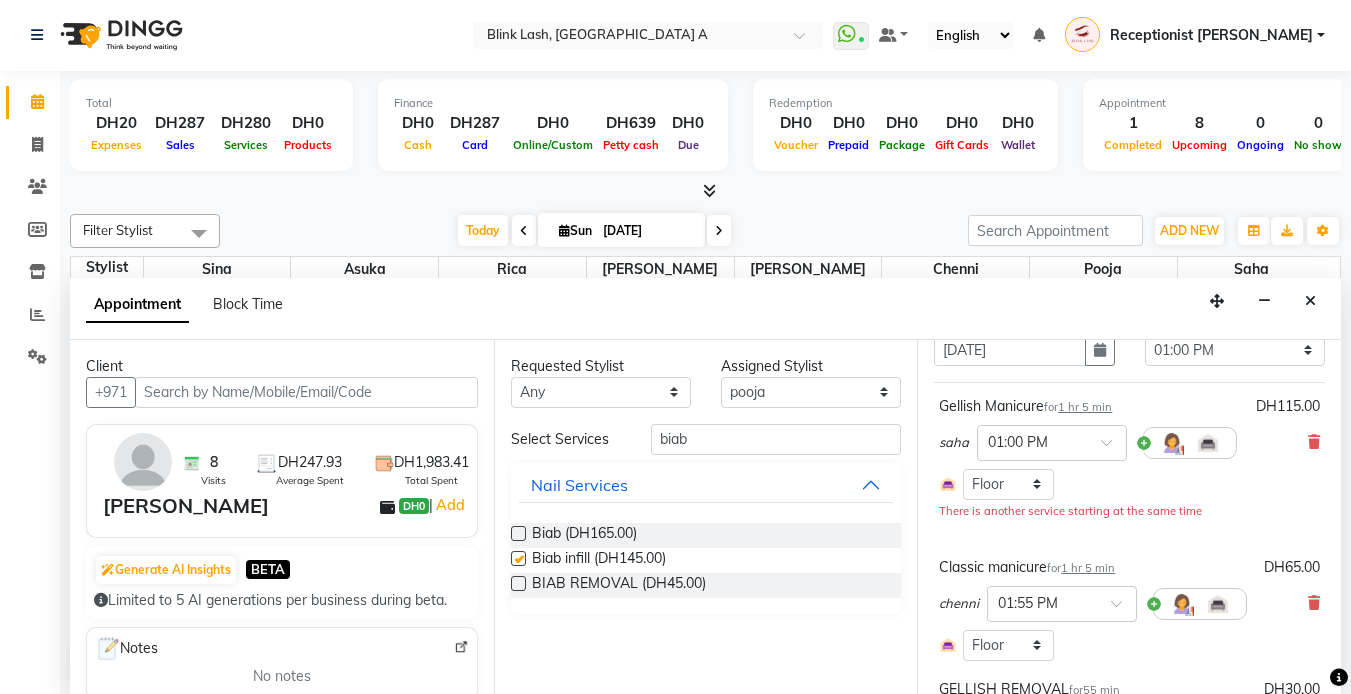 checkbox on "false" 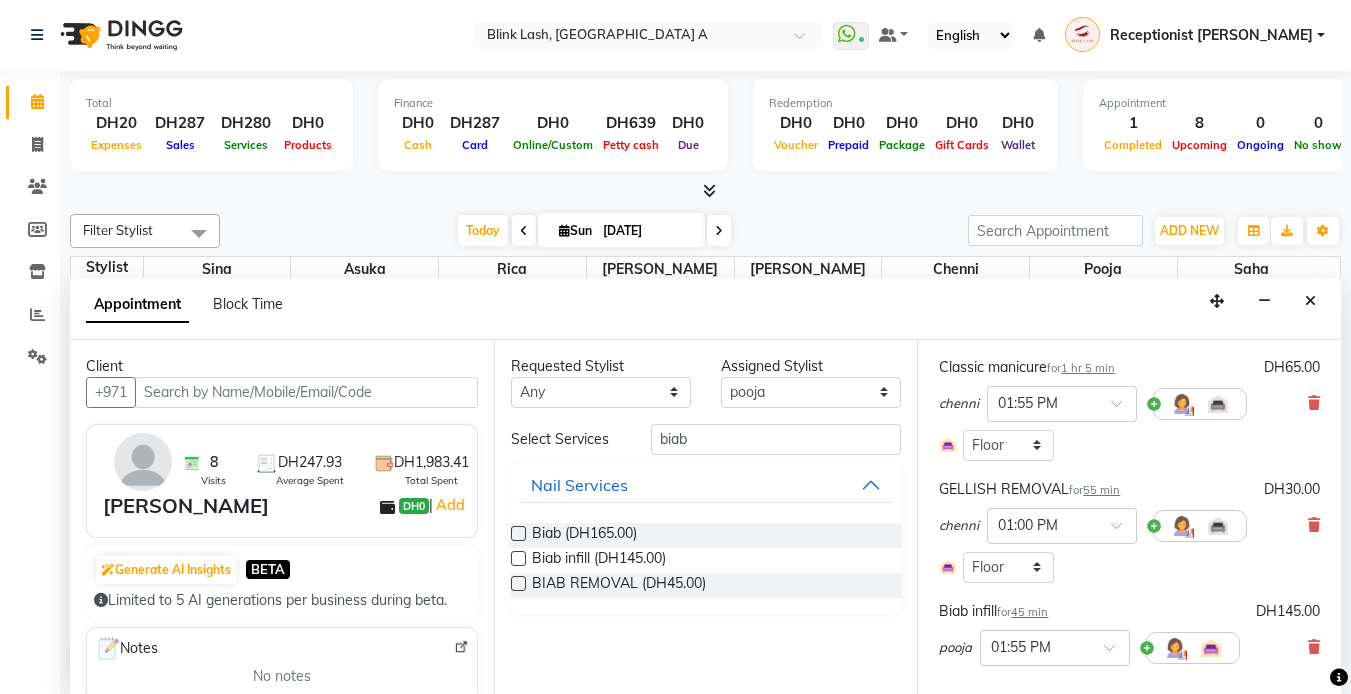 scroll, scrollTop: 400, scrollLeft: 0, axis: vertical 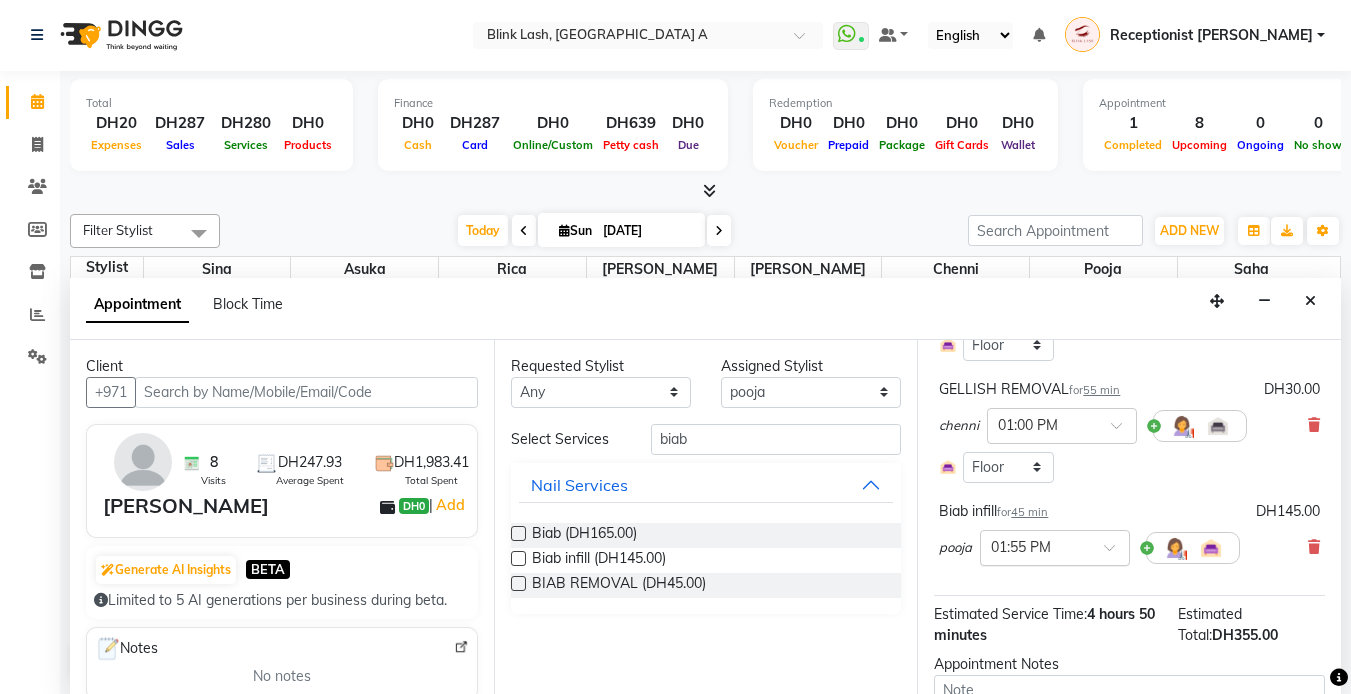 click at bounding box center [1055, 546] 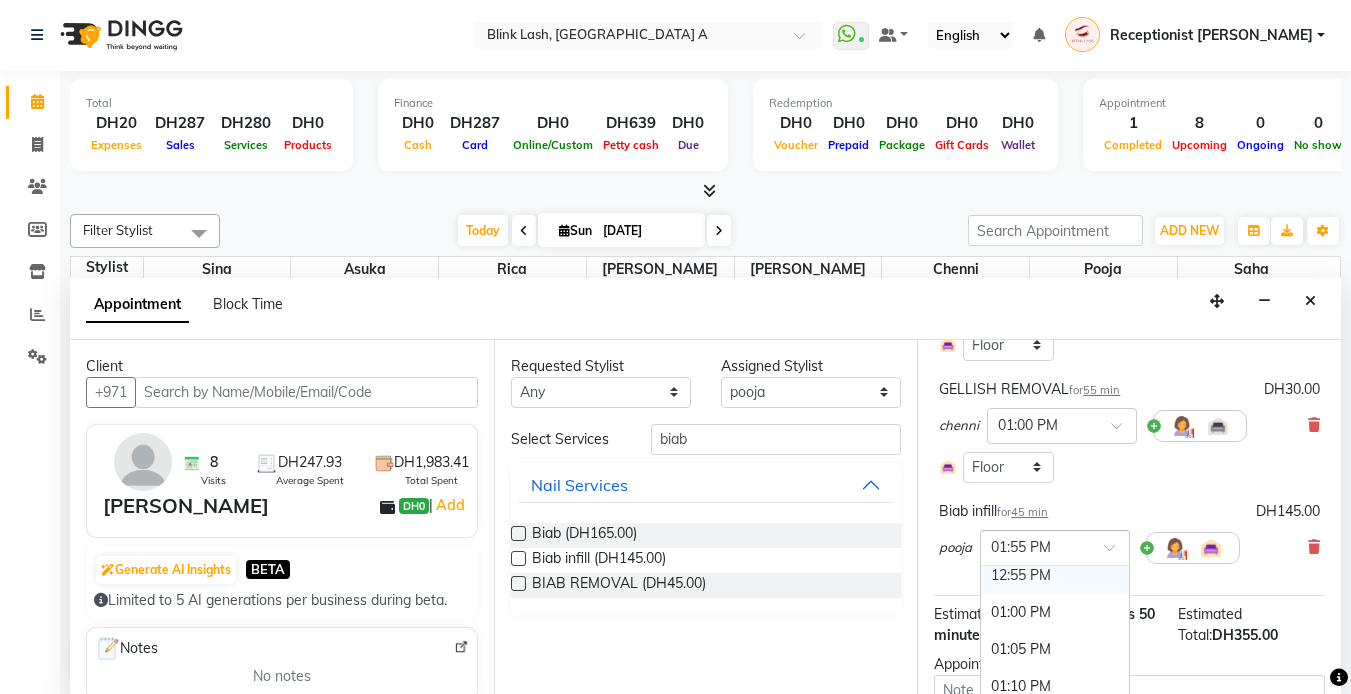 scroll, scrollTop: 1339, scrollLeft: 0, axis: vertical 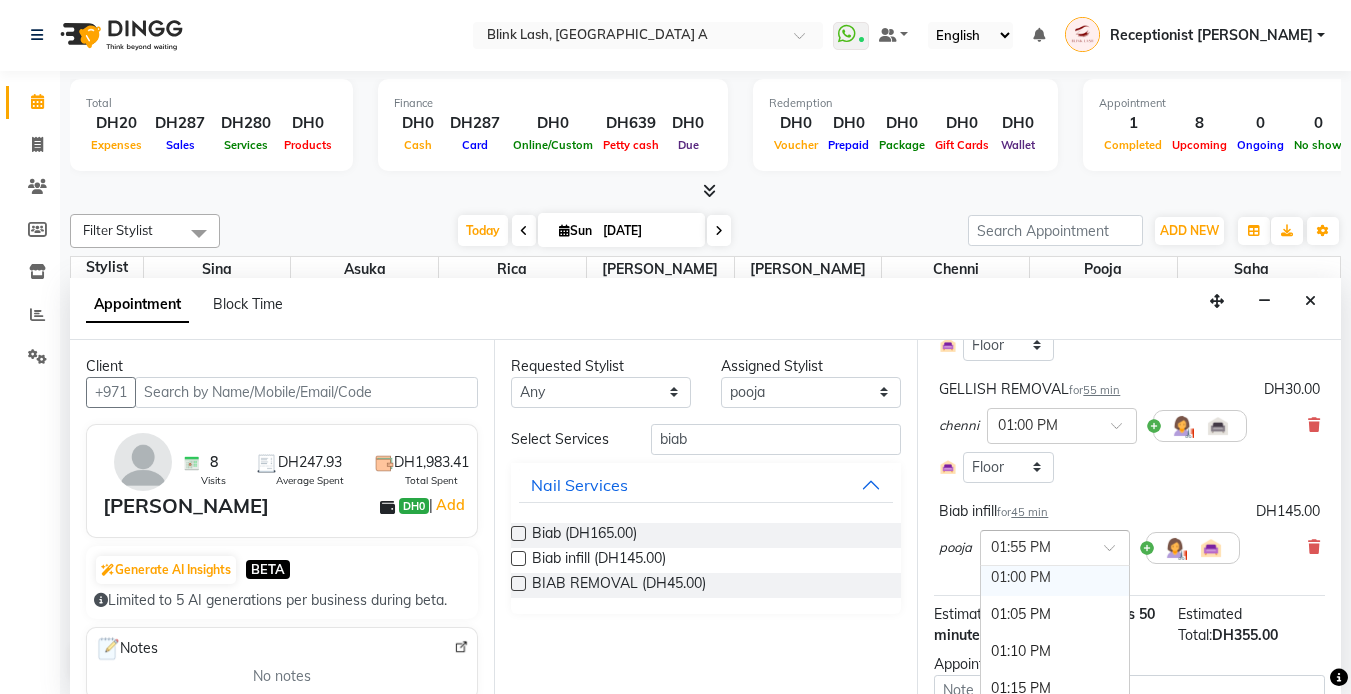 click on "01:00 PM" at bounding box center (1055, 577) 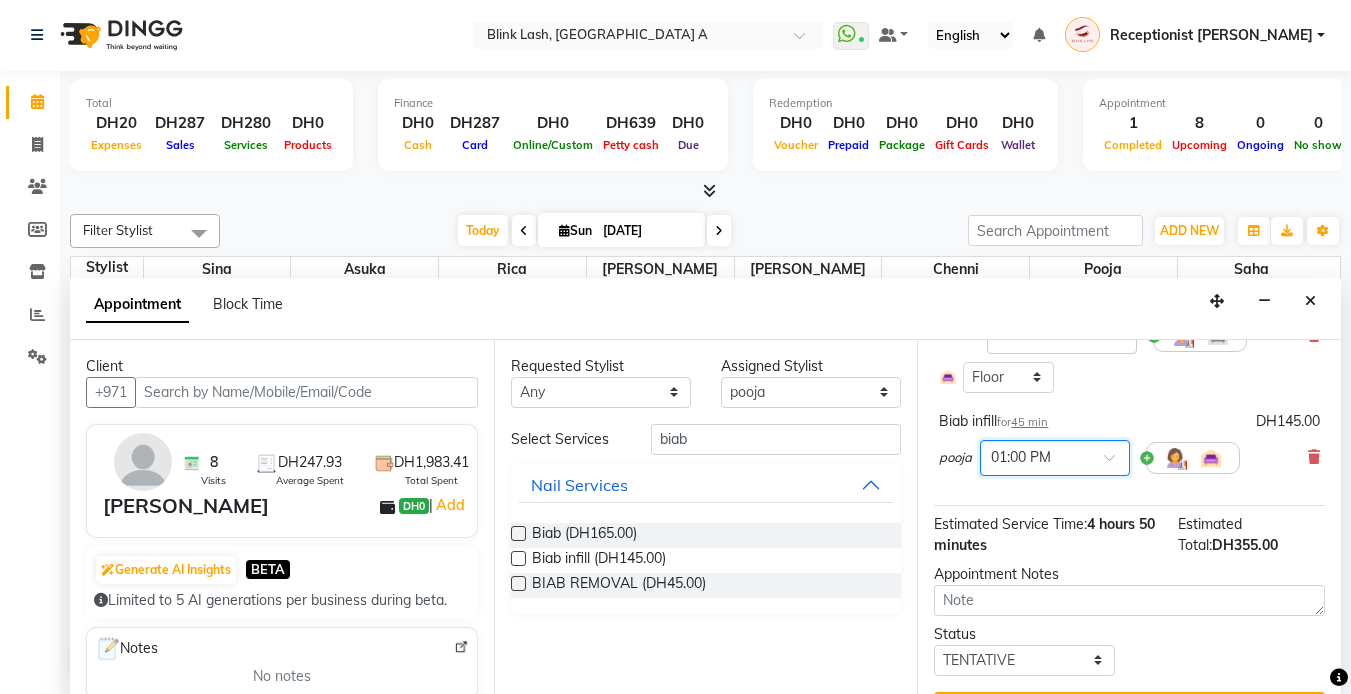 scroll, scrollTop: 555, scrollLeft: 0, axis: vertical 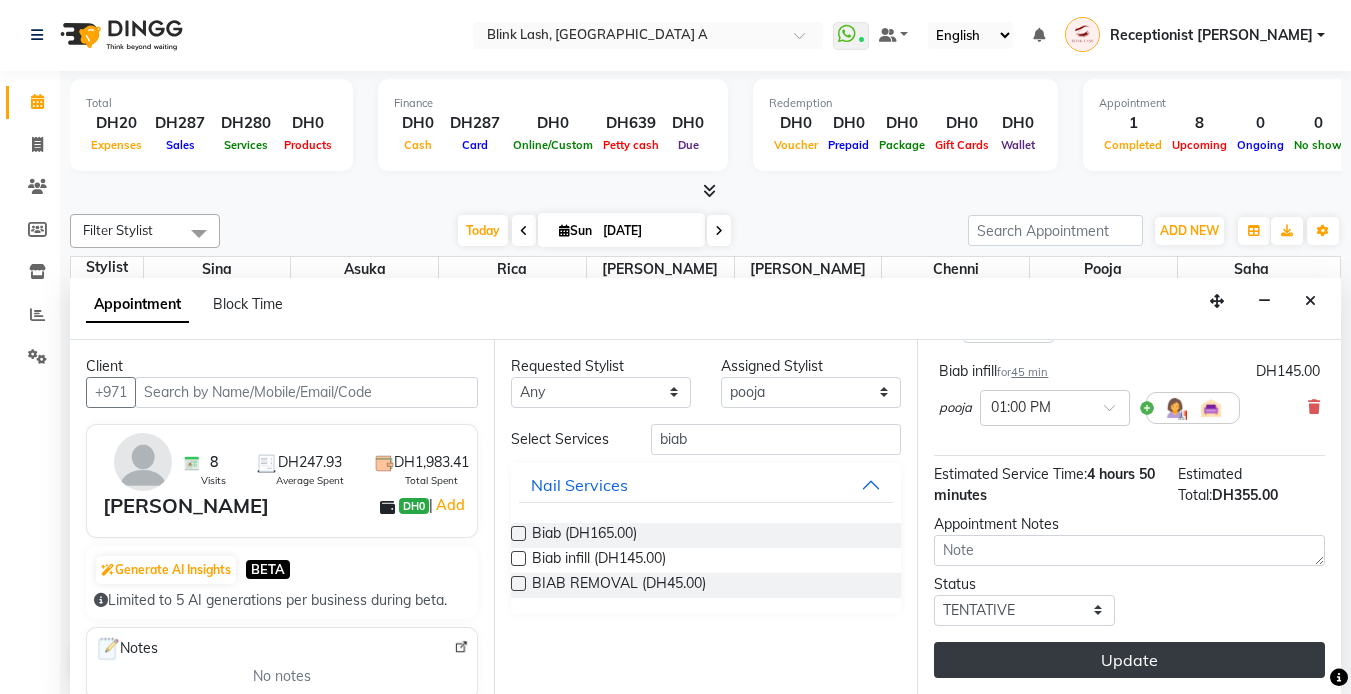 click on "Update" at bounding box center (1129, 660) 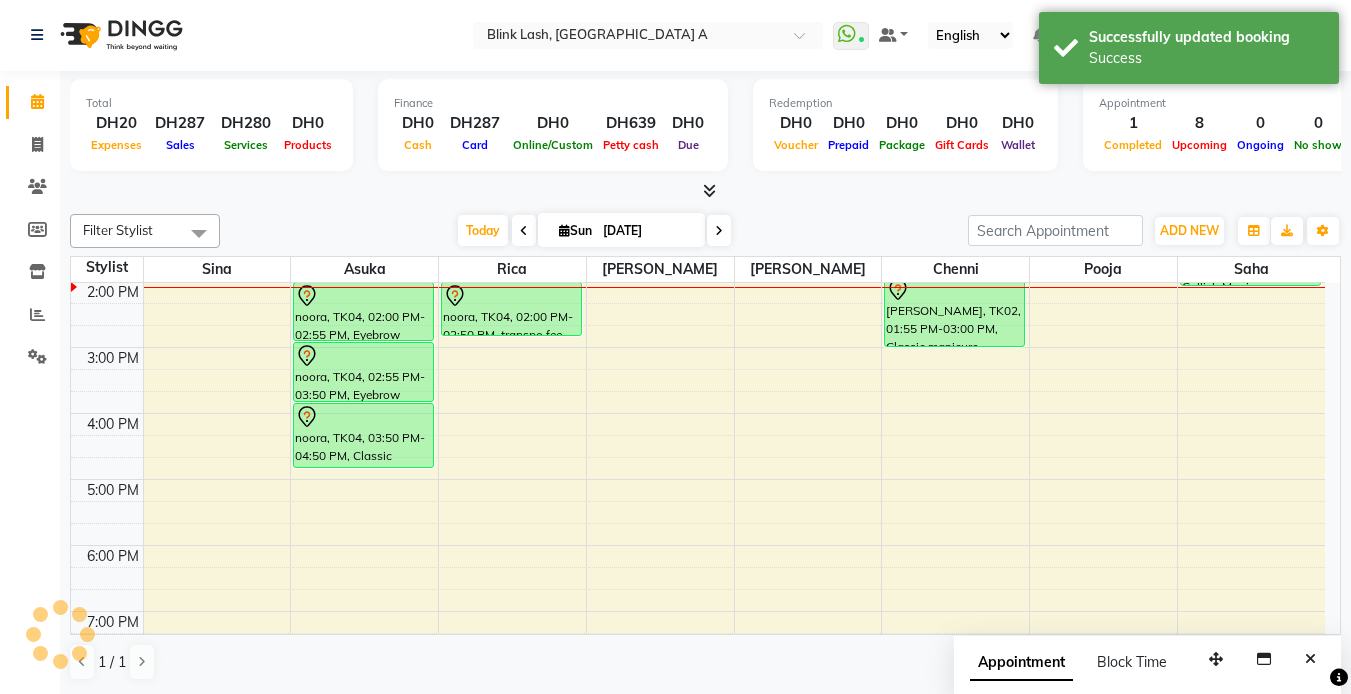 scroll, scrollTop: 0, scrollLeft: 0, axis: both 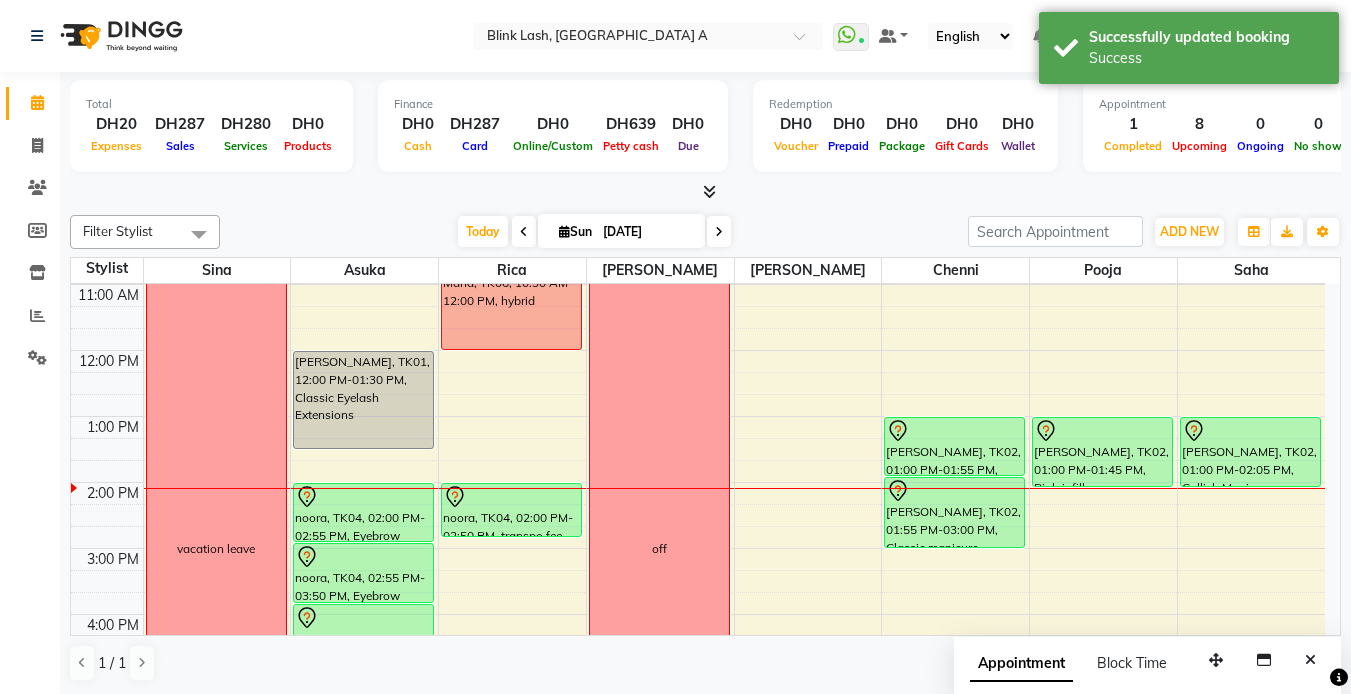 drag, startPoint x: 1113, startPoint y: 466, endPoint x: 1108, endPoint y: 501, distance: 35.35534 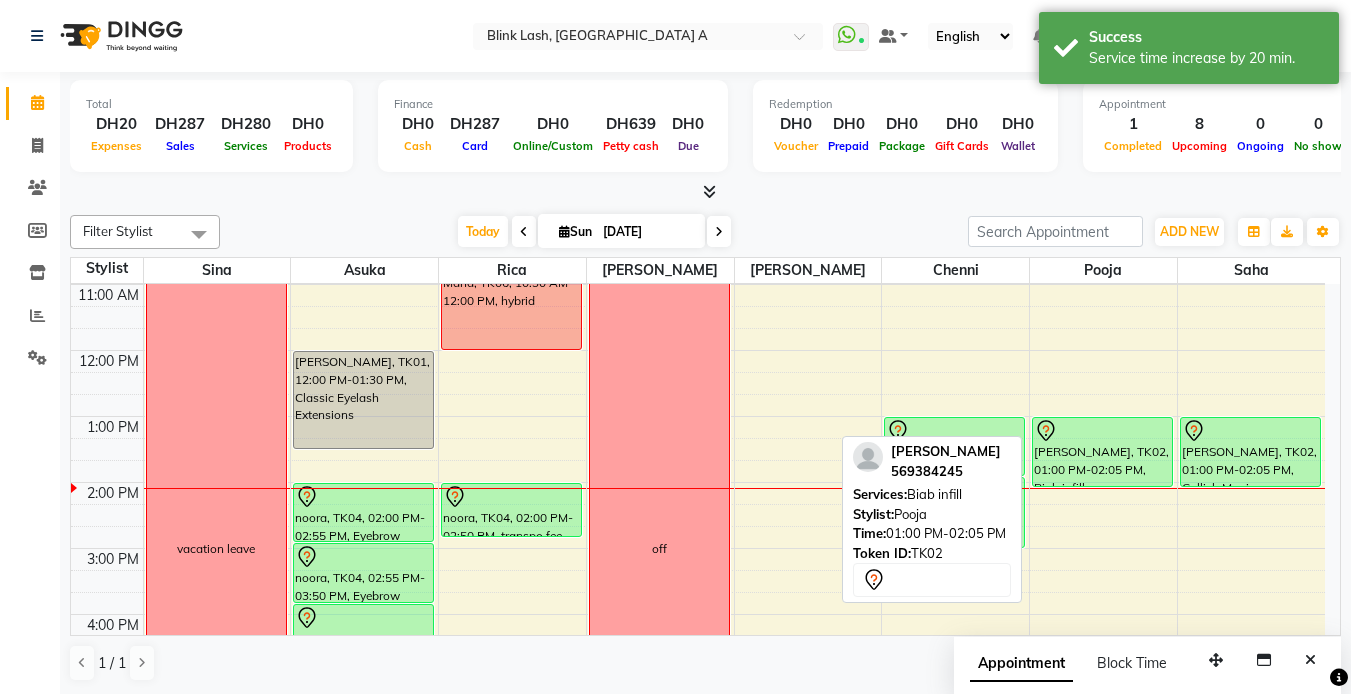 click on "[PERSON_NAME], TK02, 01:00 PM-02:05 PM, Biab infill" at bounding box center (1102, 452) 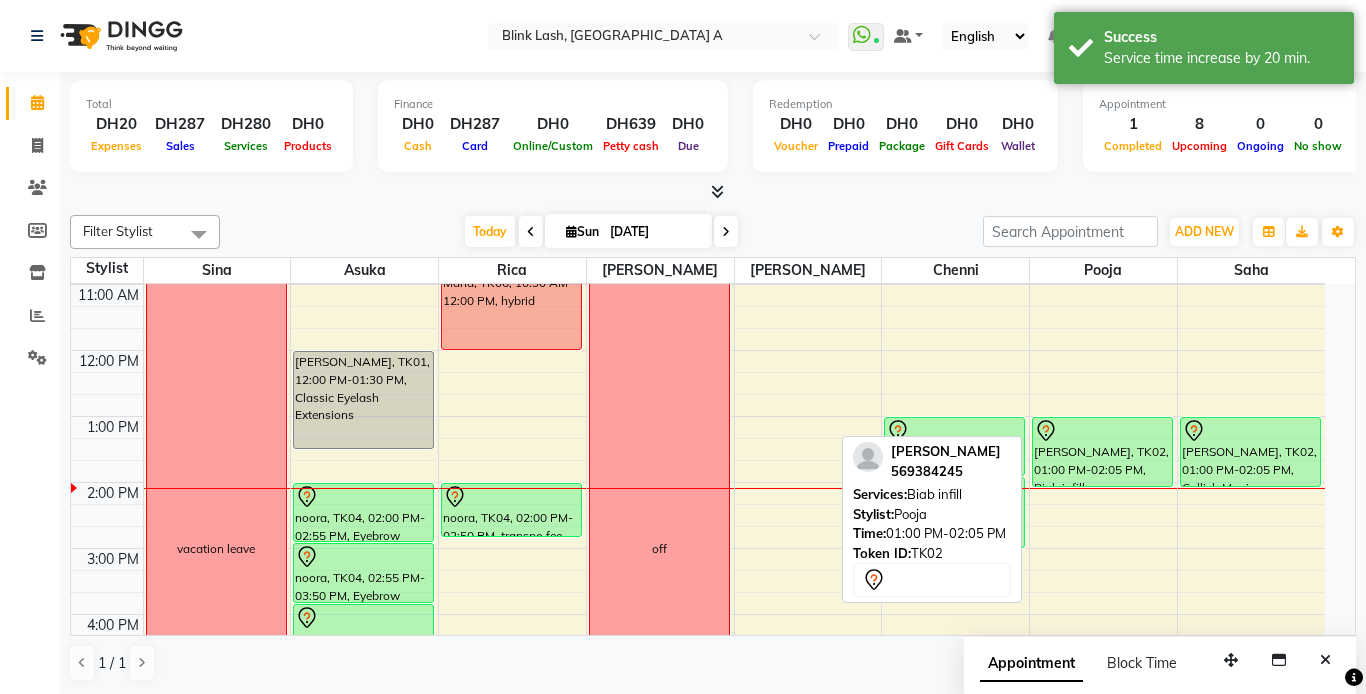 select on "7" 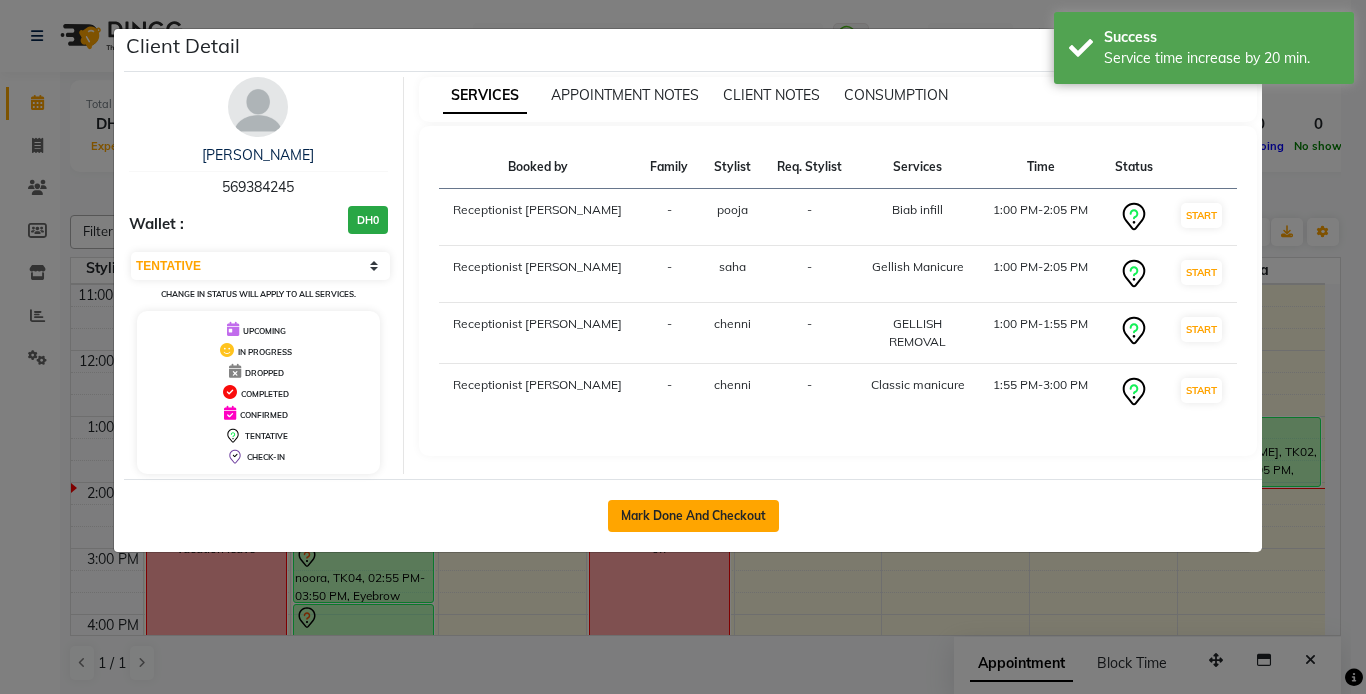 click on "Mark Done And Checkout" 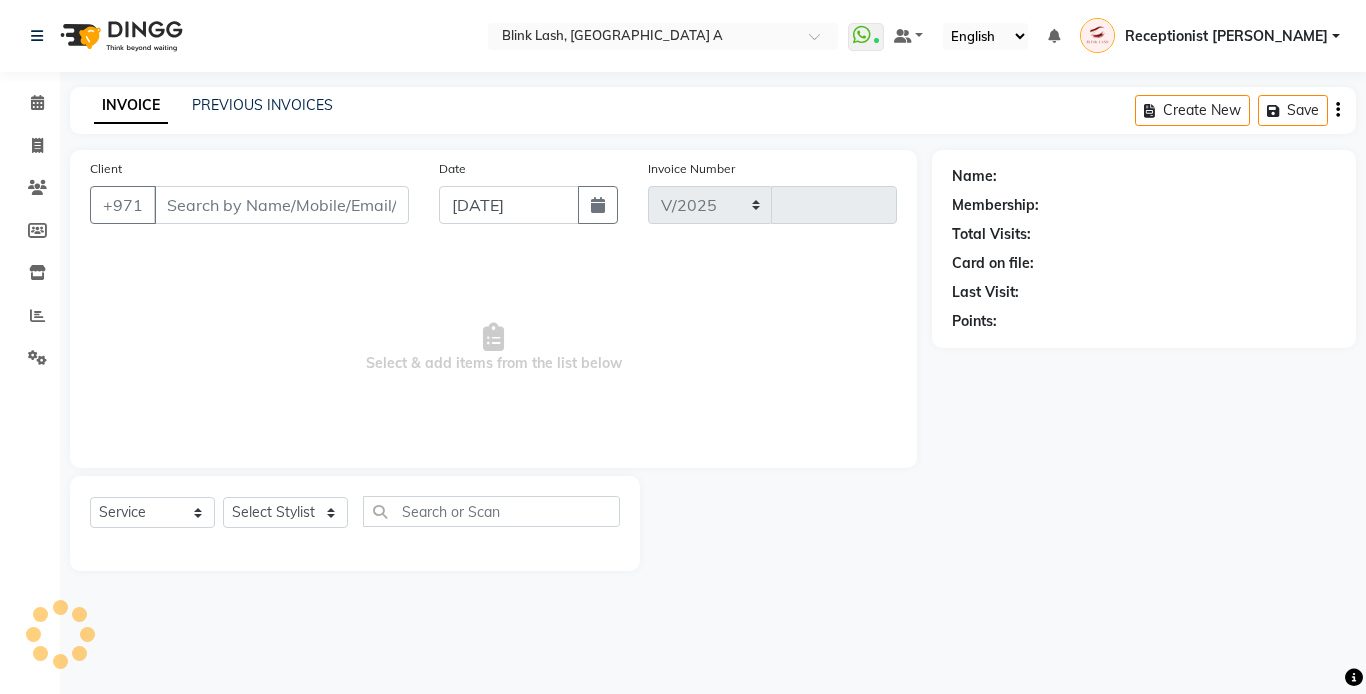 select on "5970" 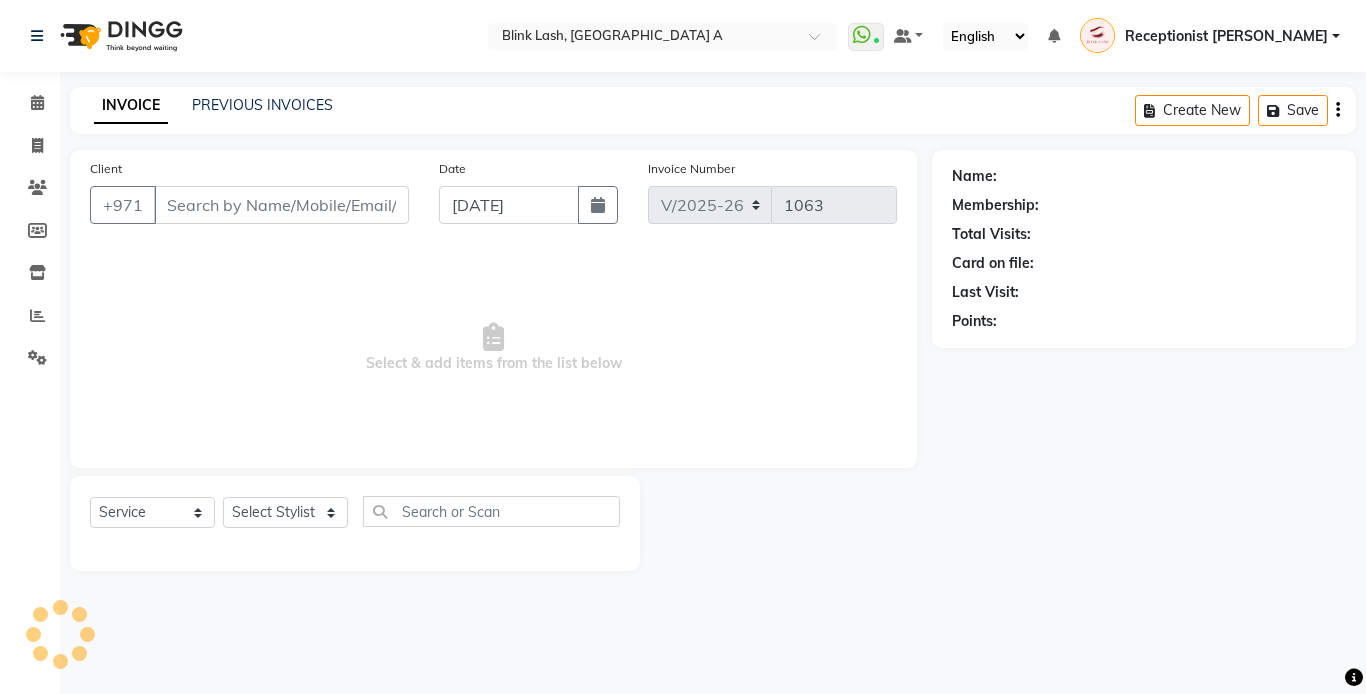 type on "569384245" 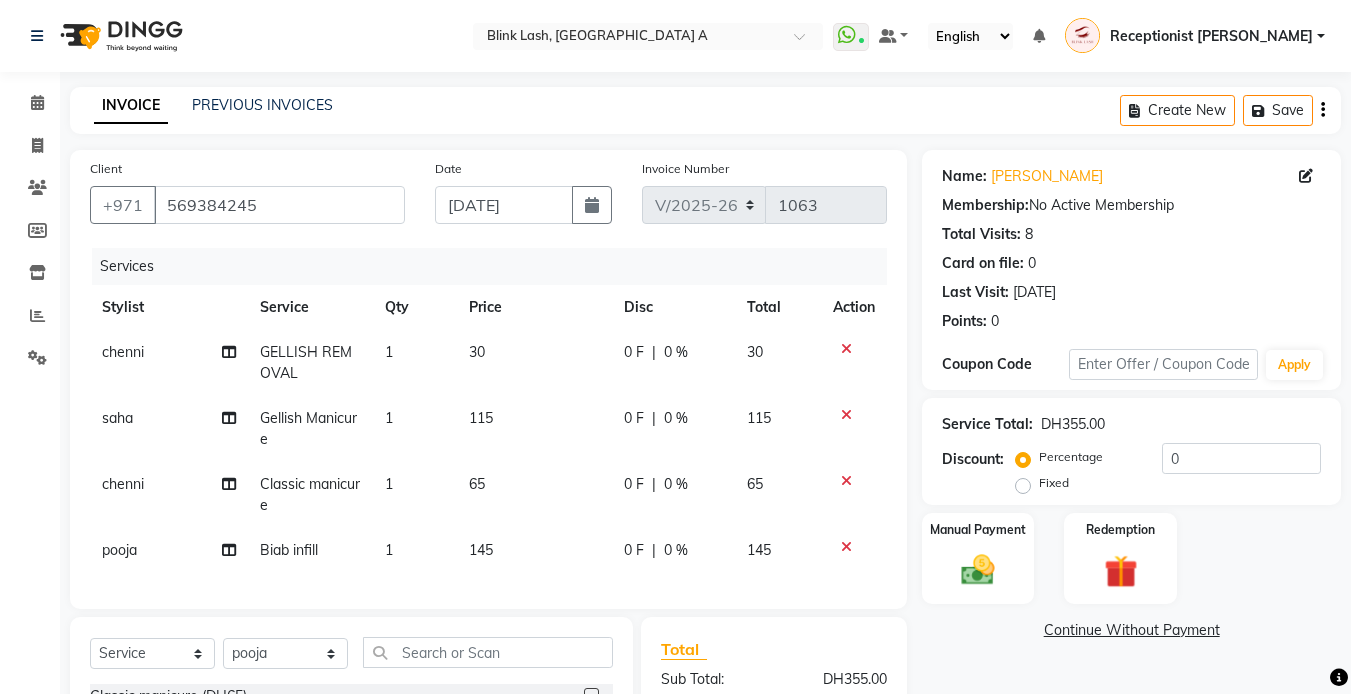 scroll, scrollTop: 263, scrollLeft: 0, axis: vertical 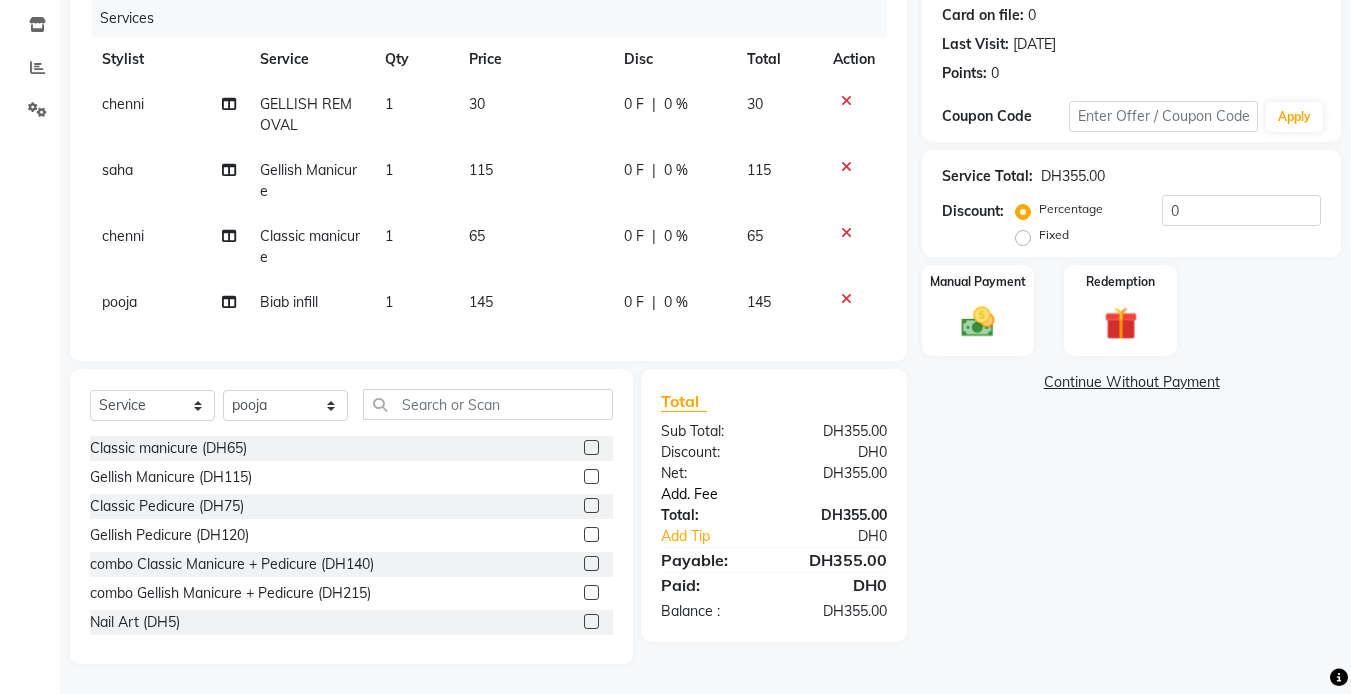 click on "Add. Fee" 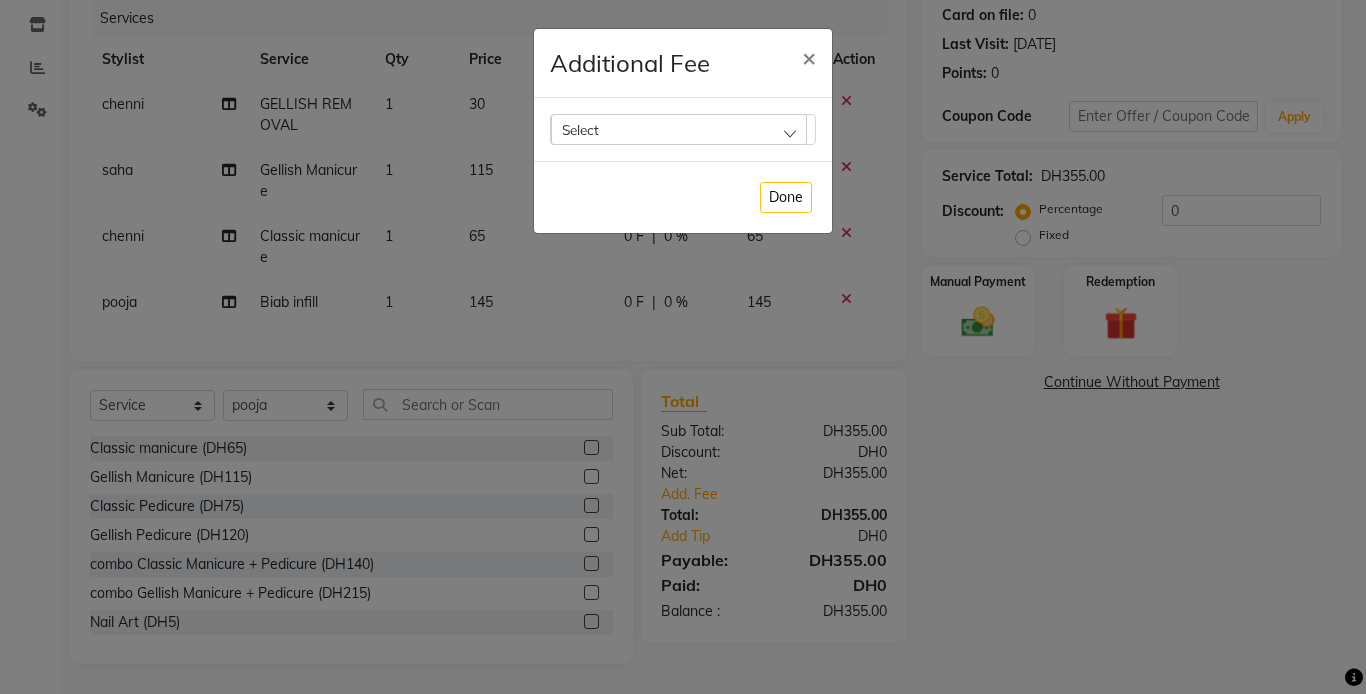 click on "Select" 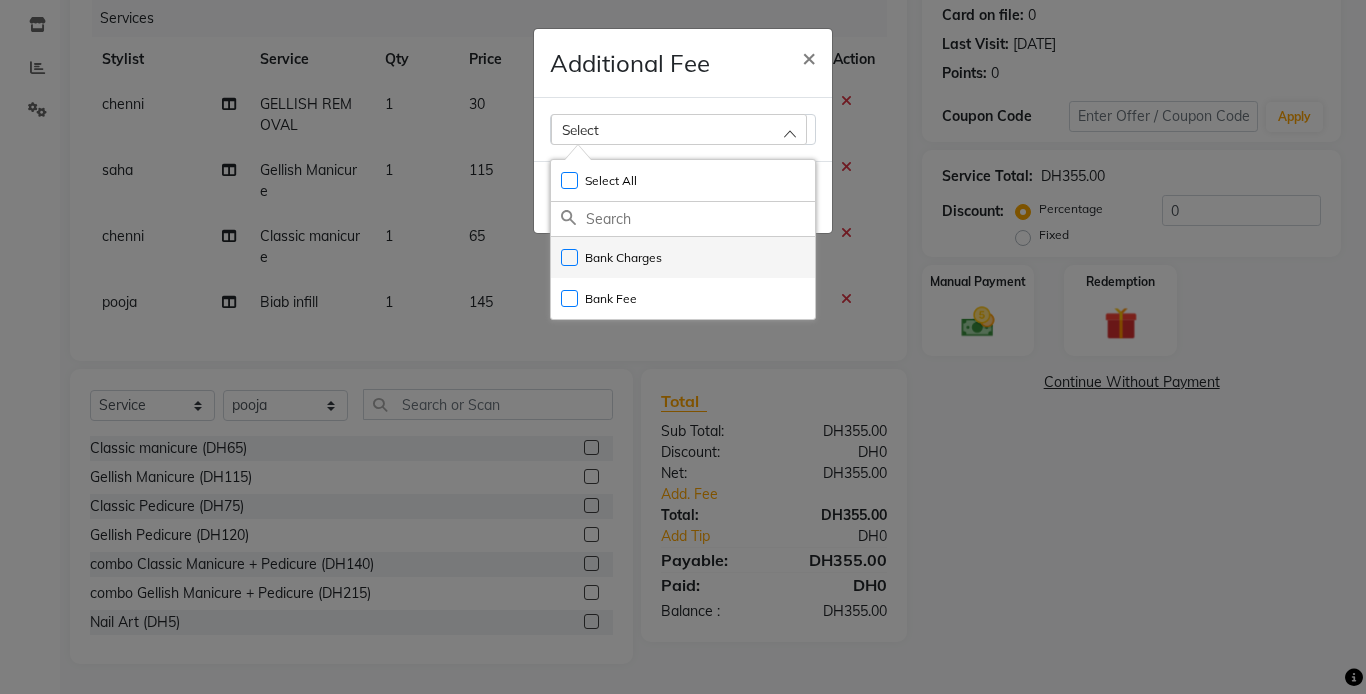 click on "Bank Charges" 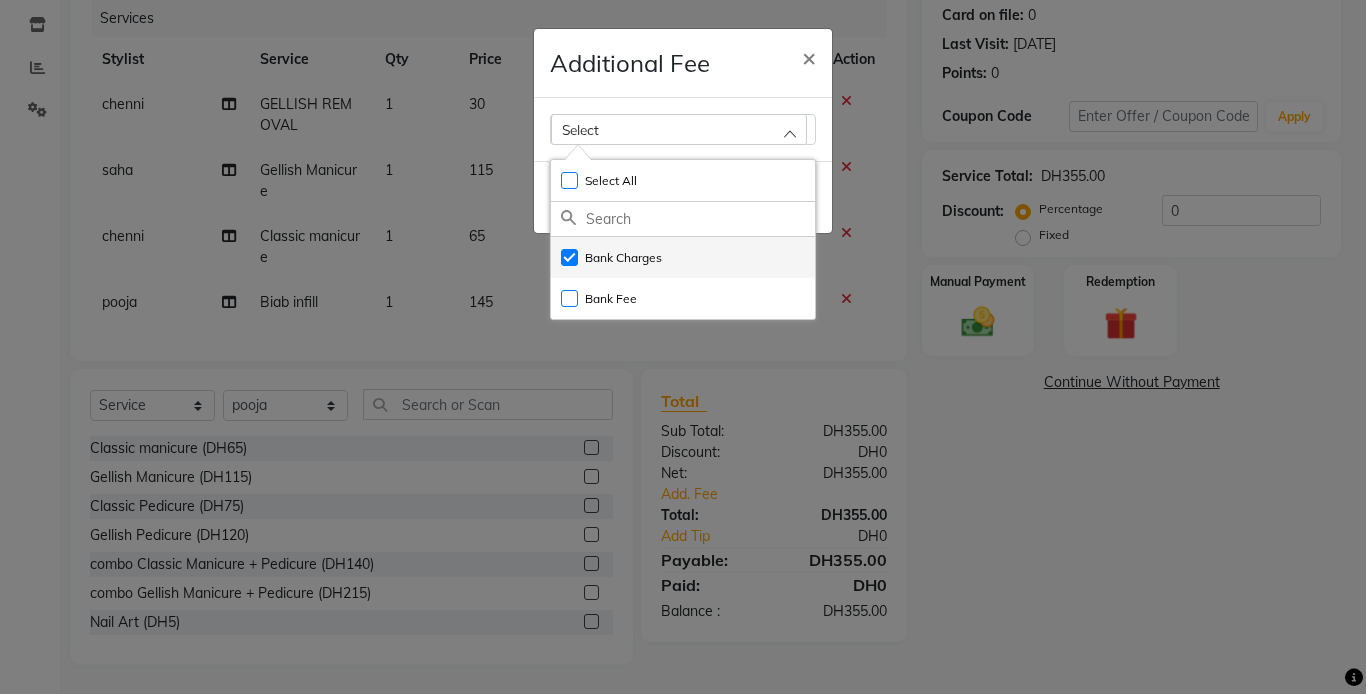 checkbox on "true" 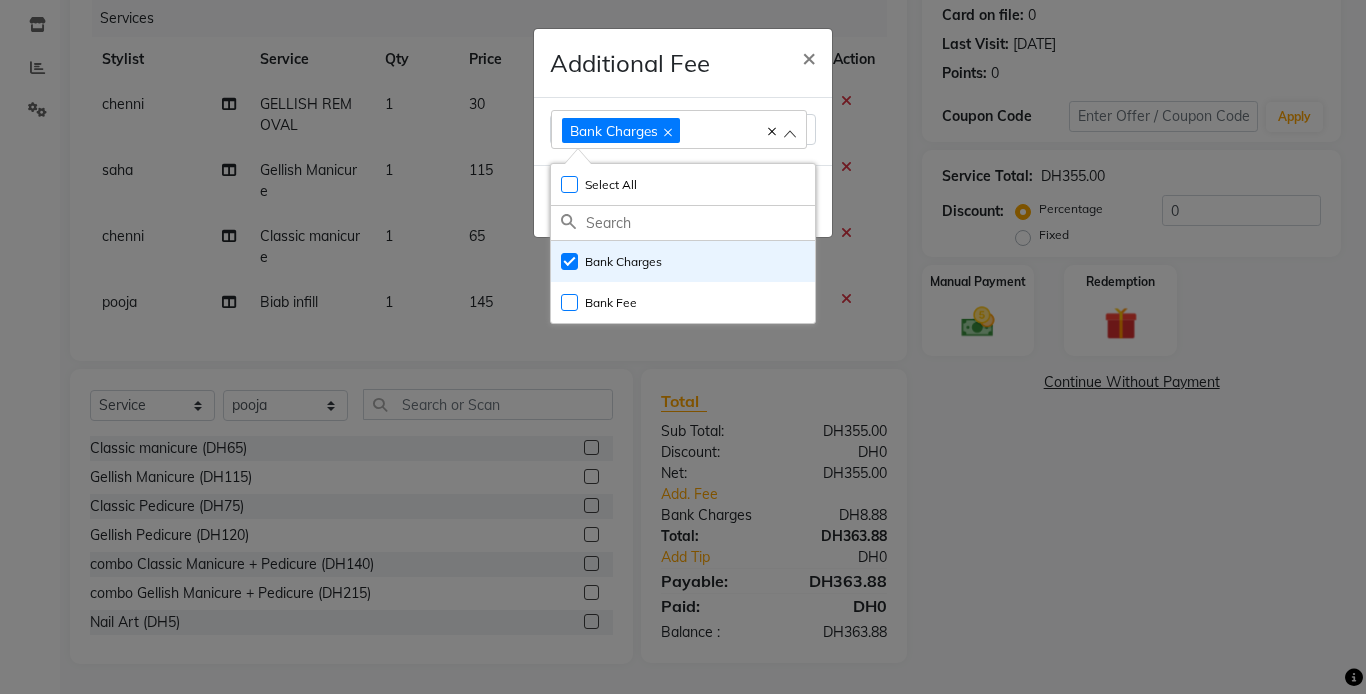 click on "Additional Fee × Bank Charges Select All UnSelect All Bank Charges Bank Fee  Done" 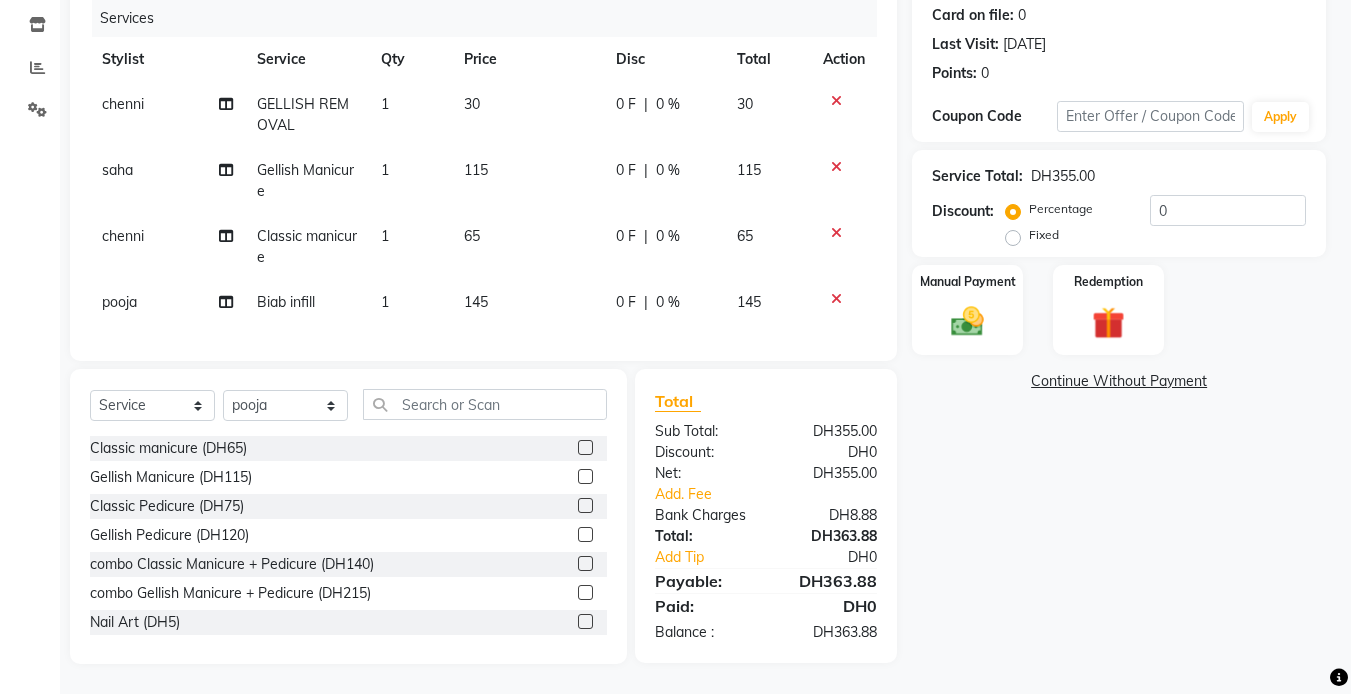 click 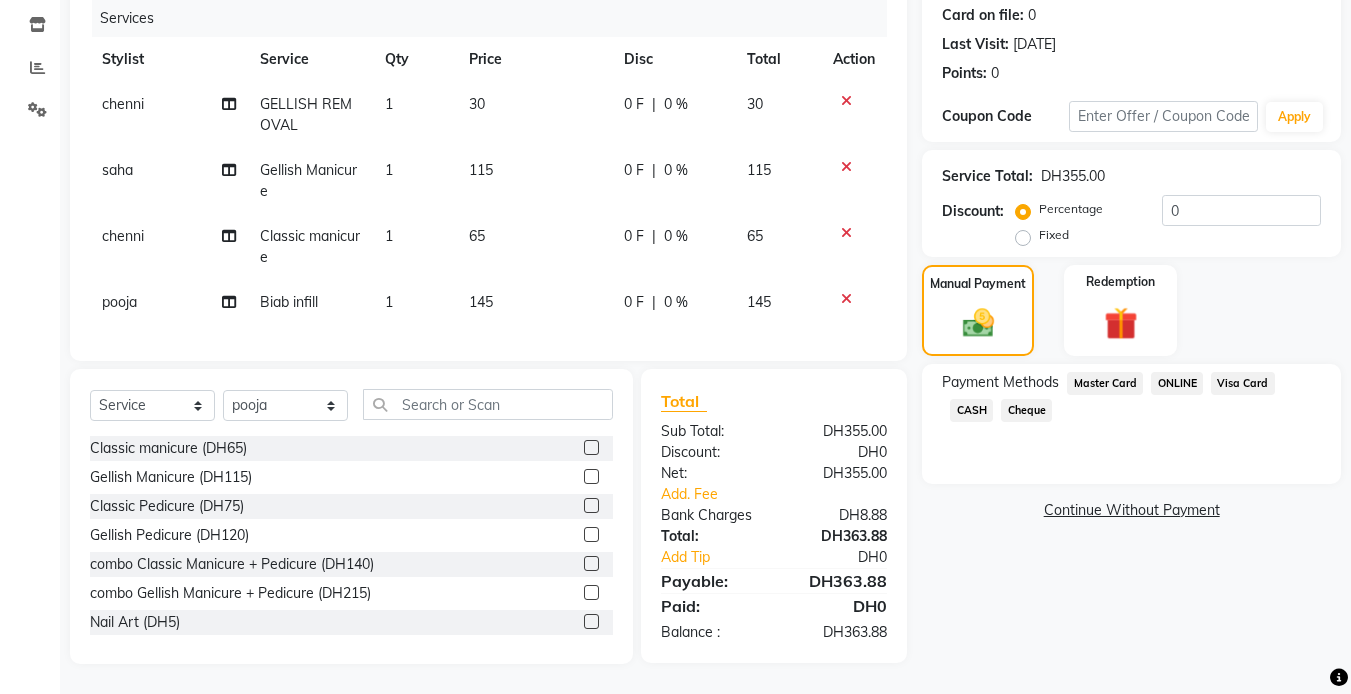 click on "Visa Card" 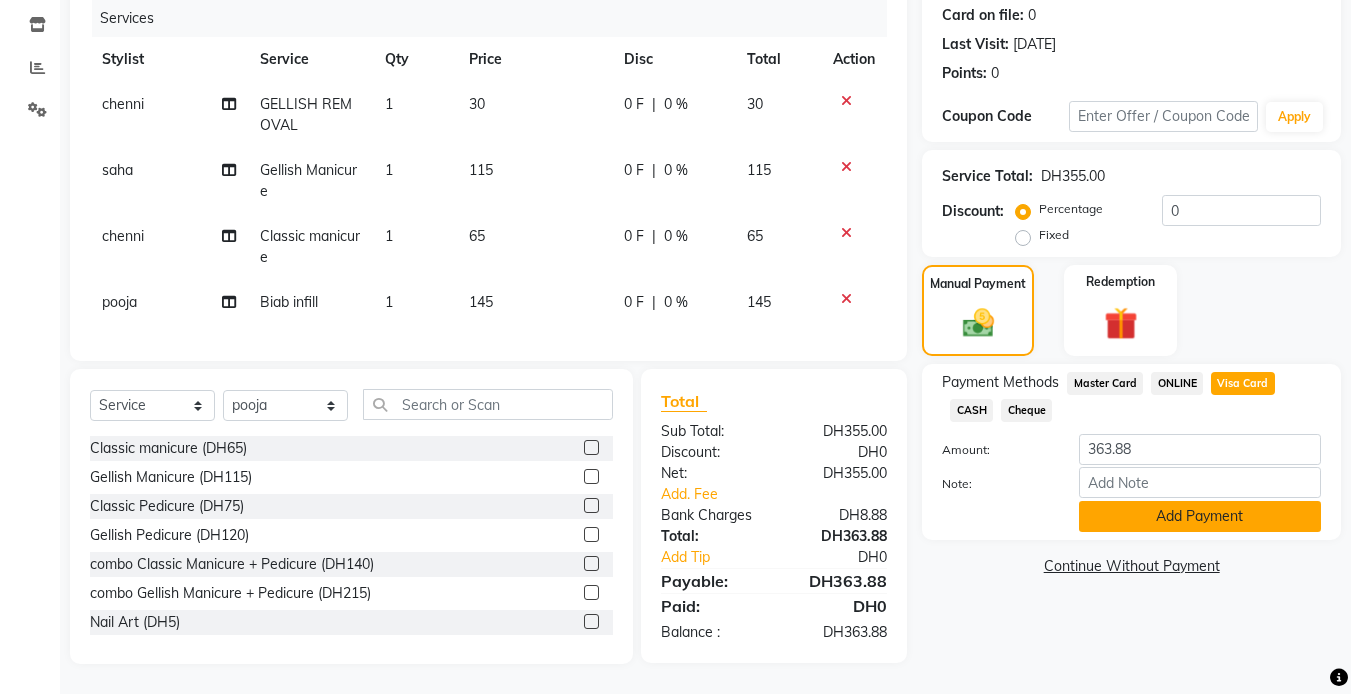 click on "Add Payment" 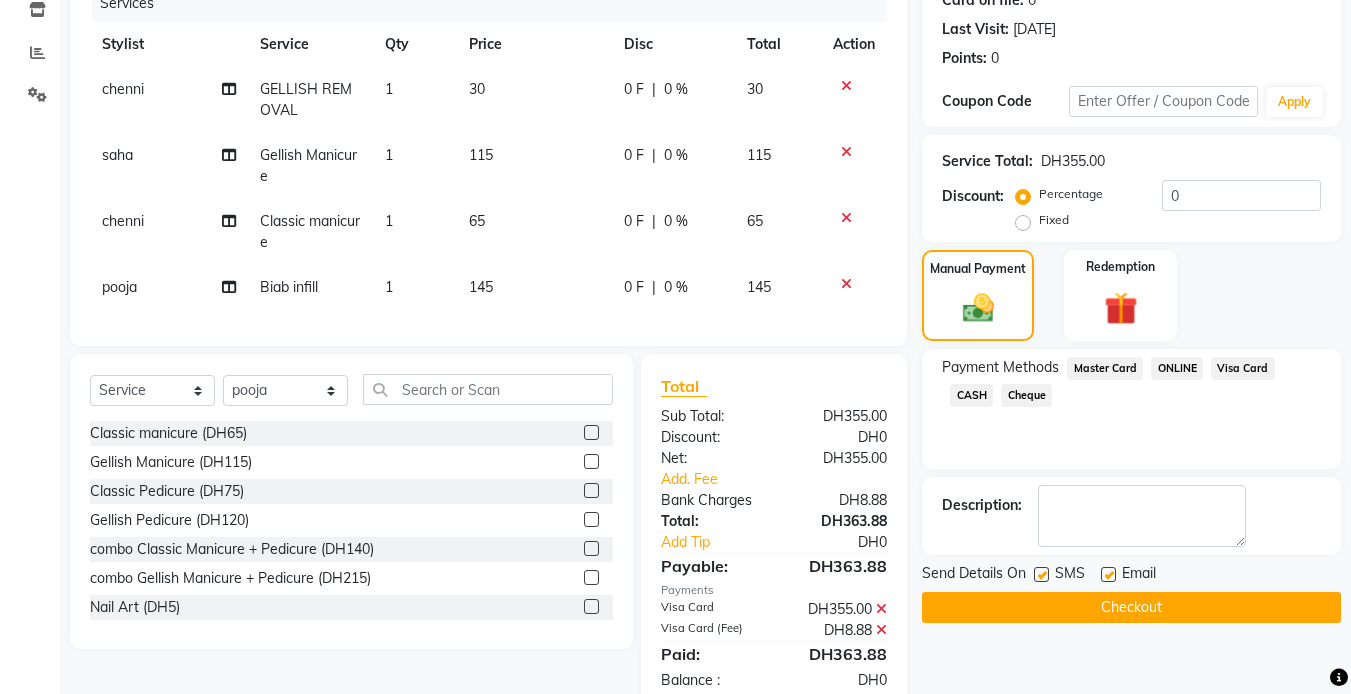 click on "Checkout" 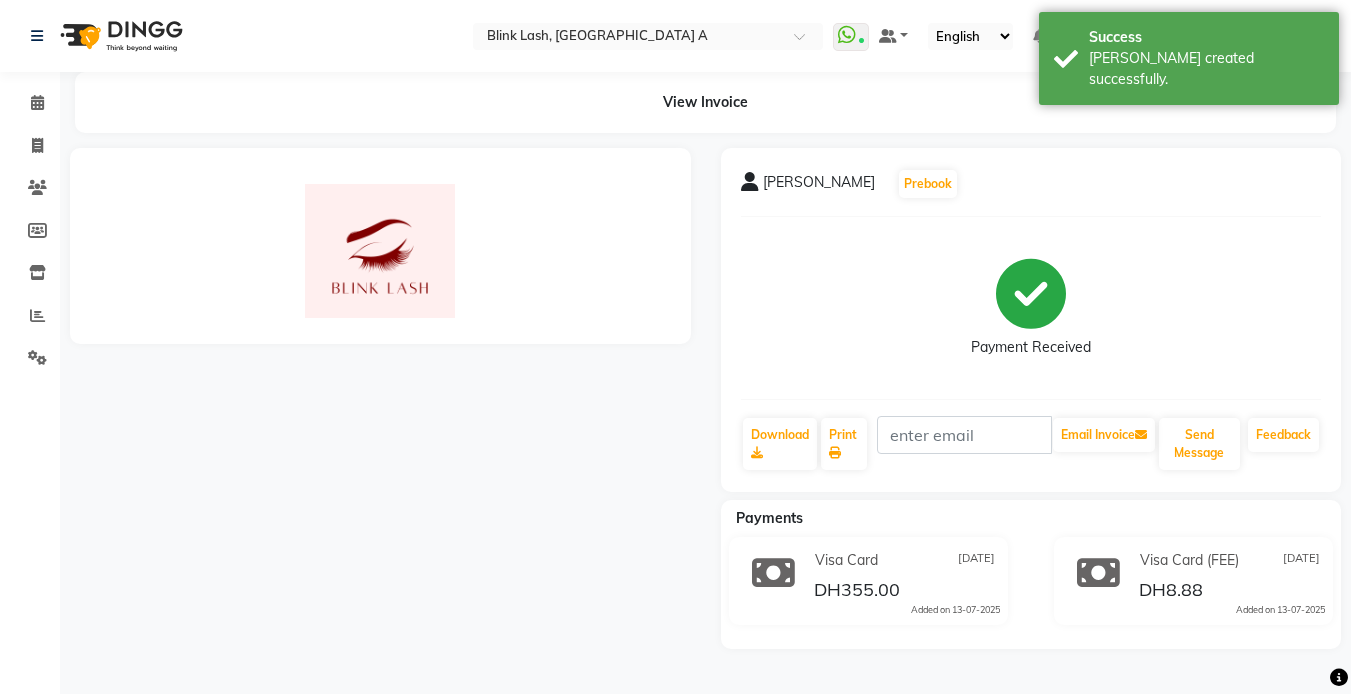 scroll, scrollTop: 0, scrollLeft: 0, axis: both 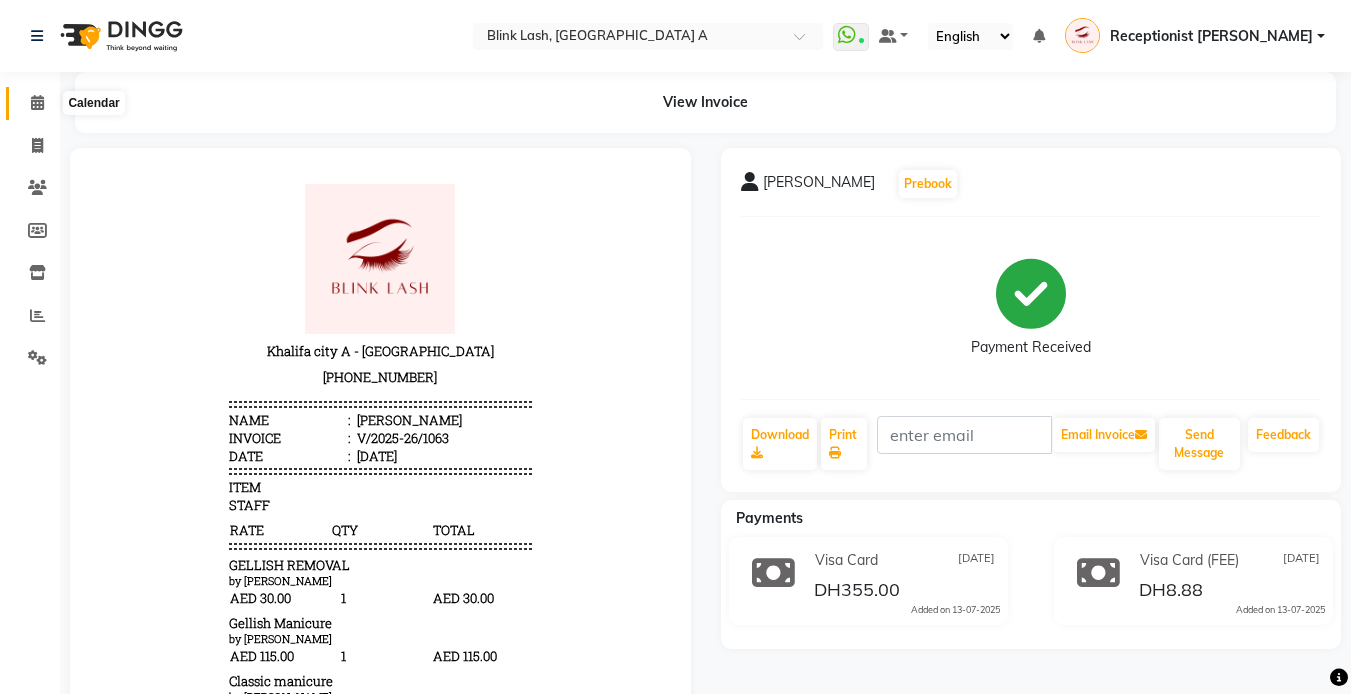 click 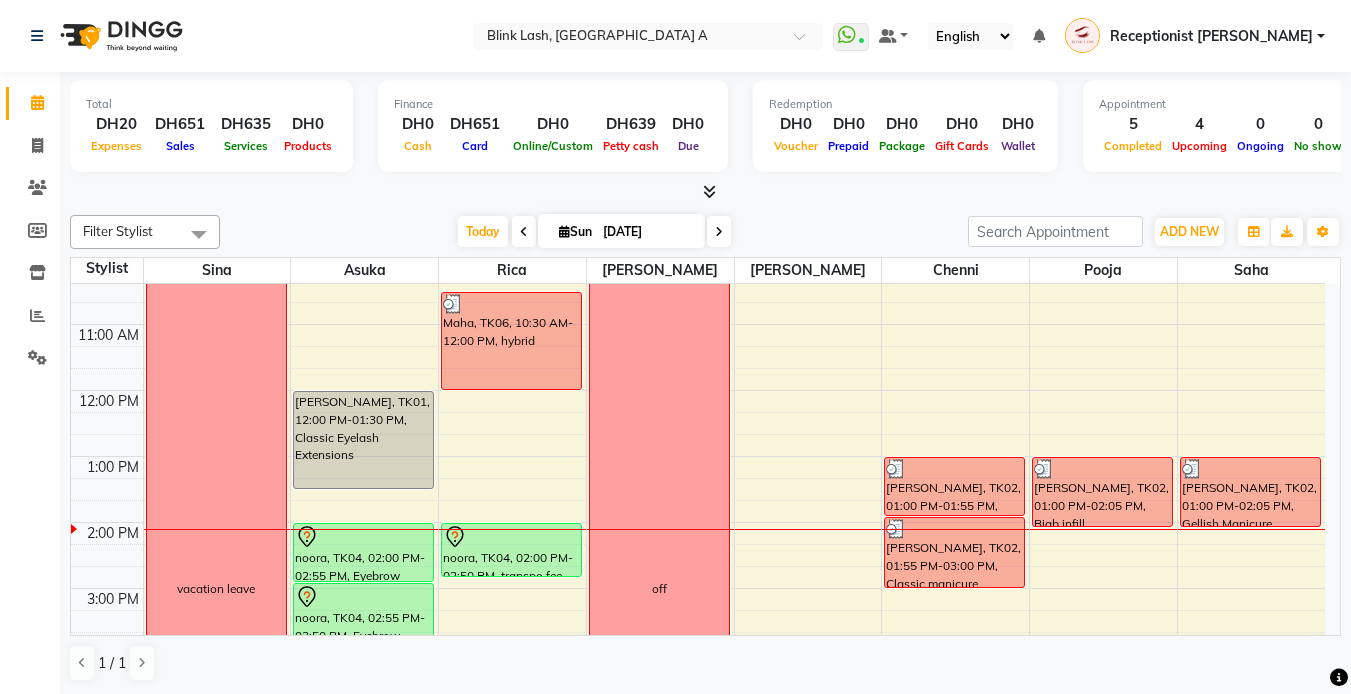 scroll, scrollTop: 0, scrollLeft: 0, axis: both 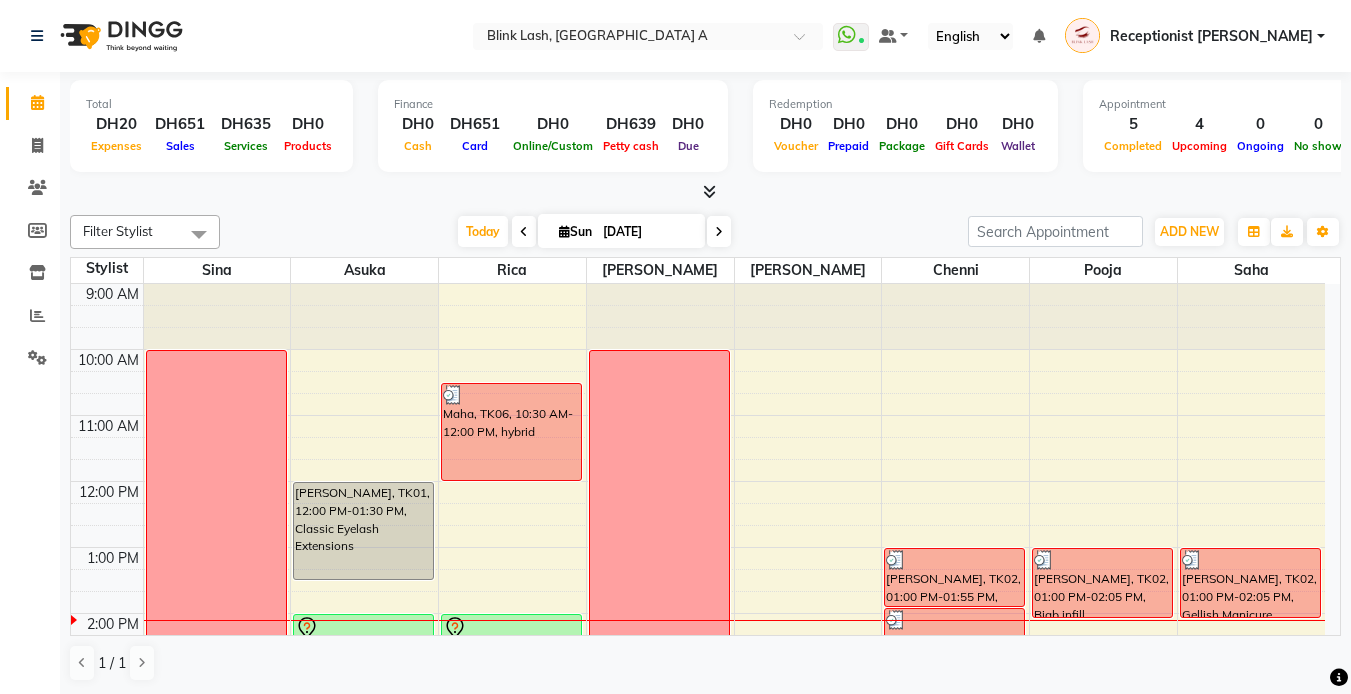 click at bounding box center (705, 192) 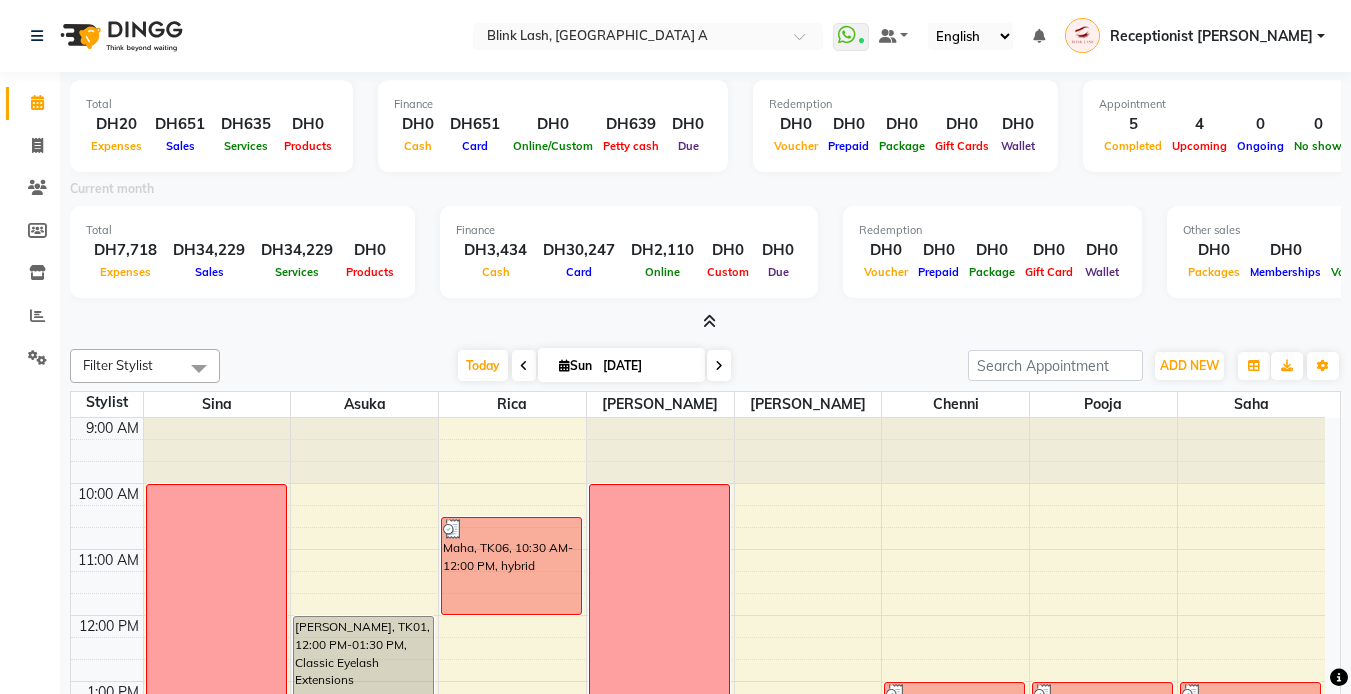 click at bounding box center (709, 321) 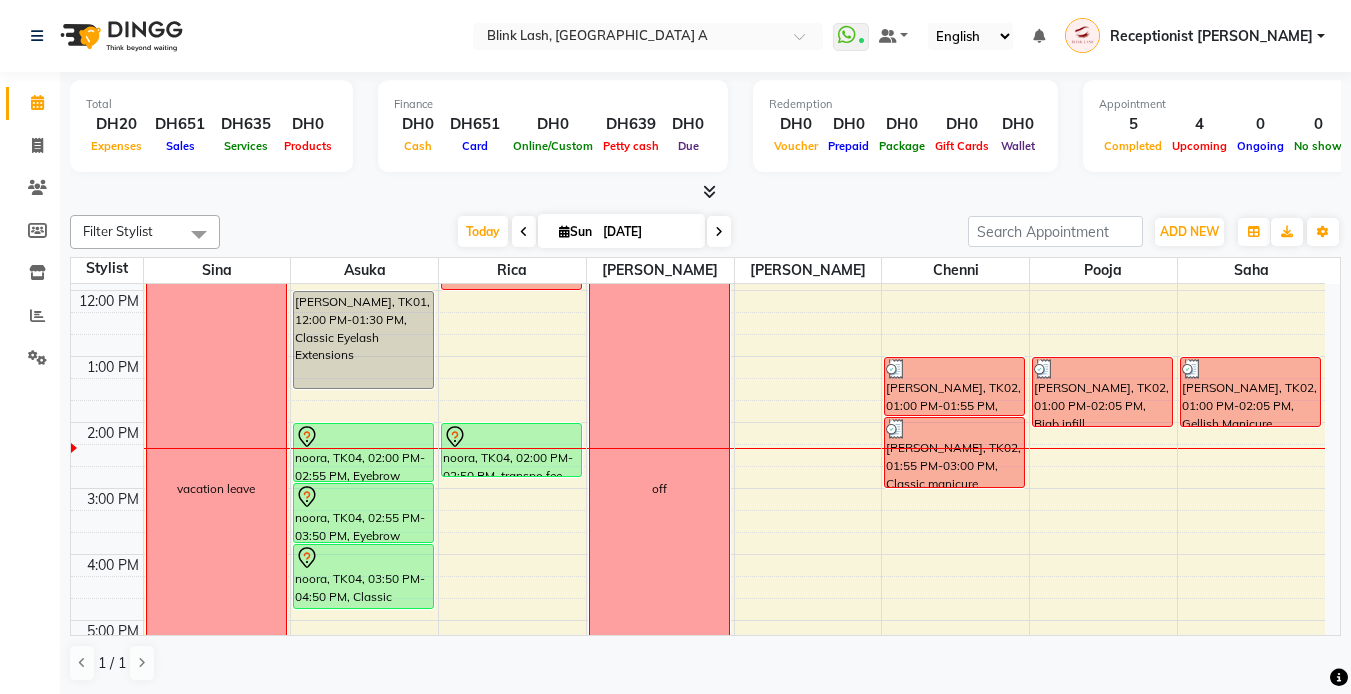 scroll, scrollTop: 200, scrollLeft: 0, axis: vertical 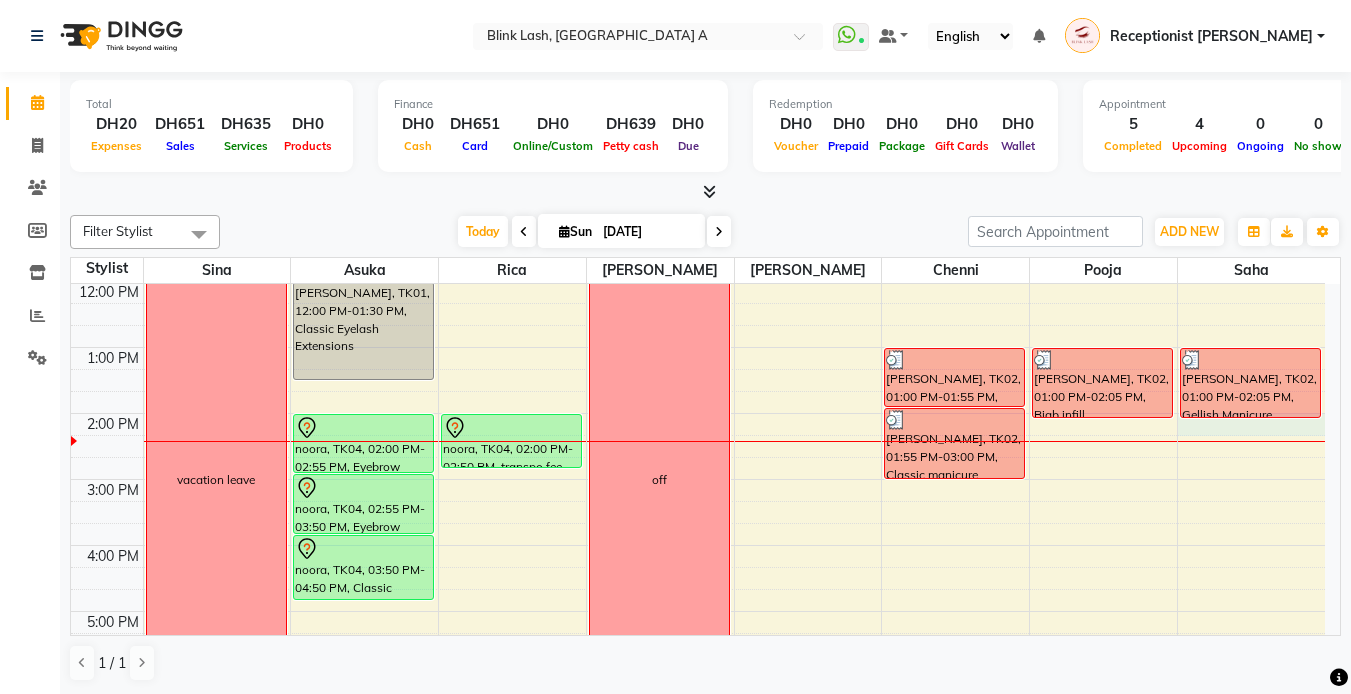 click on "9:00 AM 10:00 AM 11:00 AM 12:00 PM 1:00 PM 2:00 PM 3:00 PM 4:00 PM 5:00 PM 6:00 PM 7:00 PM 8:00 PM 9:00 PM 10:00 PM 11:00 PM  vacation leave     [PERSON_NAME], TK01, 12:00 PM-01:30 PM, Classic Eyelash Extensions             noora, TK04, 02:00 PM-02:55 PM, Eyebrow Lamination             noora, TK04, 02:55 PM-03:50 PM, Eyebrow Threading             noora, TK04, 03:50 PM-04:50 PM, Classic Eyelash Infill     Maha, TK06, 10:30 AM-12:00 PM, hybrid             noora, TK04, 02:00 PM-02:50 PM, transpo fee city  off      [PERSON_NAME], TK02, 01:00 PM-01:55 PM, GELLISH REMOVAL      [PERSON_NAME], TK02, 01:55 PM-03:00 PM, Classic manicure     [PERSON_NAME], TK02, 01:00 PM-02:05 PM, [PERSON_NAME] infill     [PERSON_NAME], TK02, 01:00 PM-02:05 PM, Gellish Manicure" at bounding box center (698, 578) 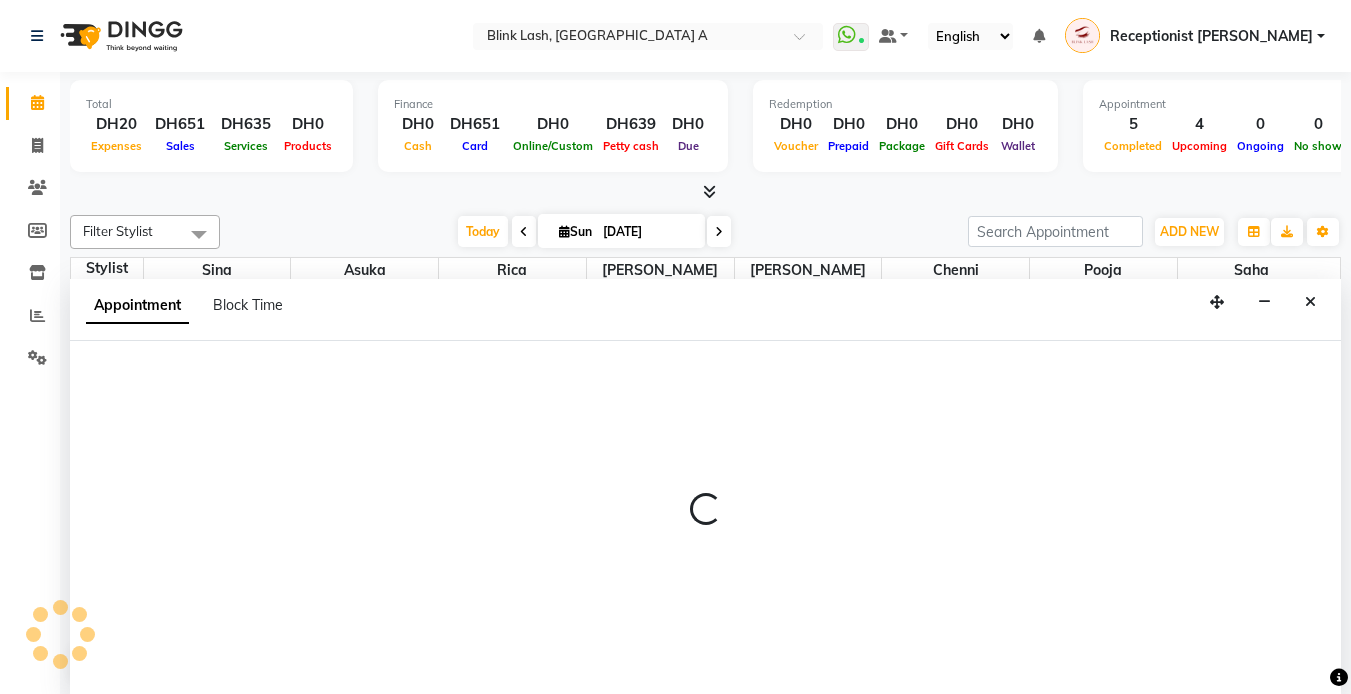 scroll, scrollTop: 1, scrollLeft: 0, axis: vertical 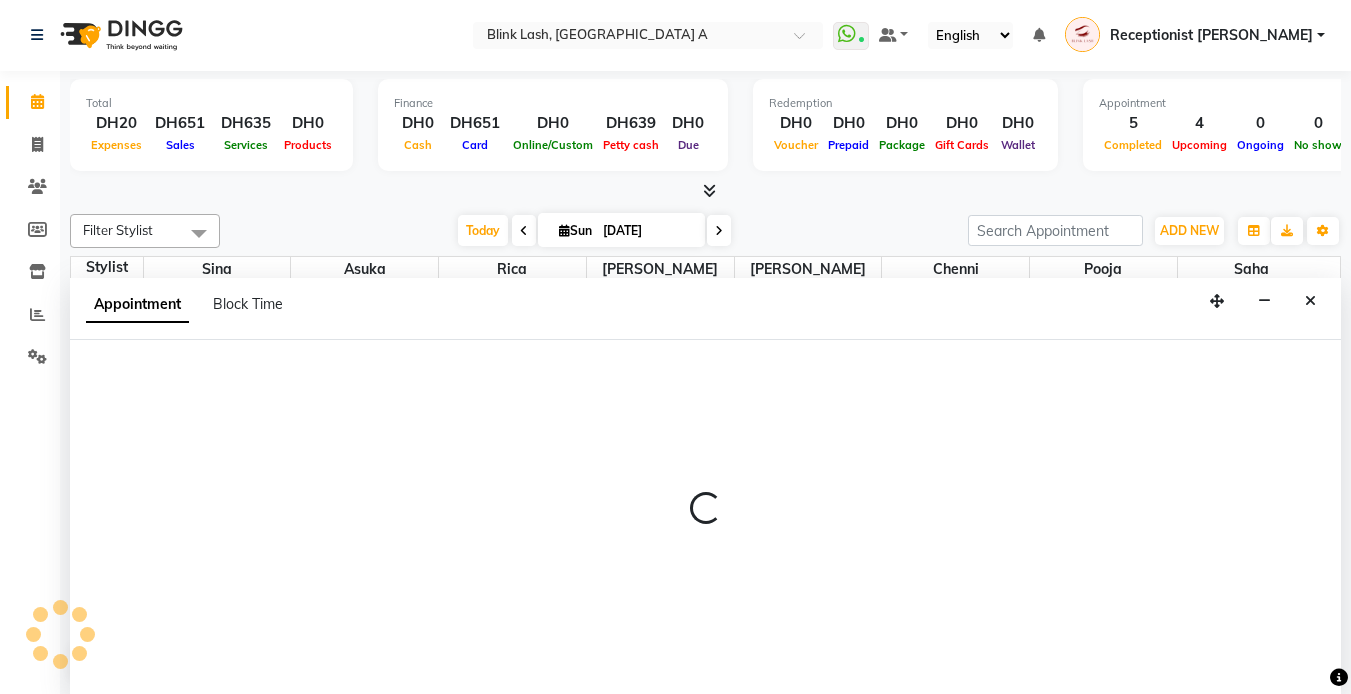 select on "71786" 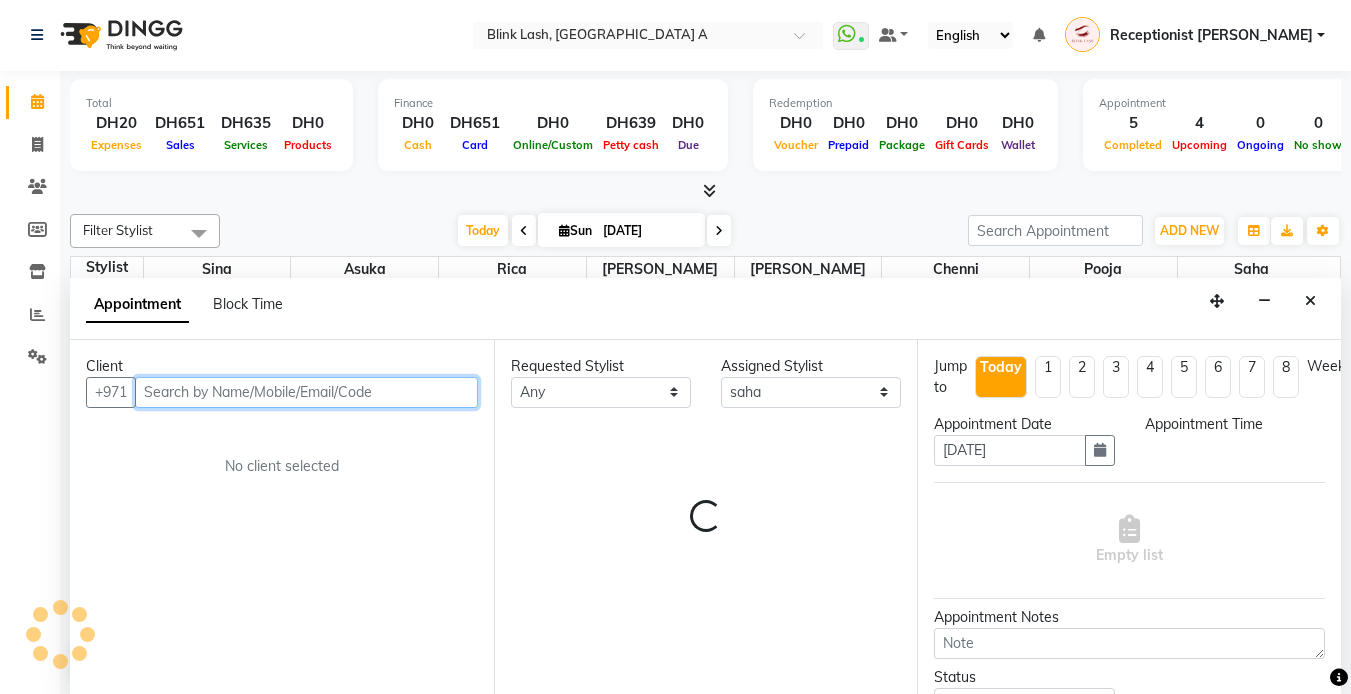 select on "840" 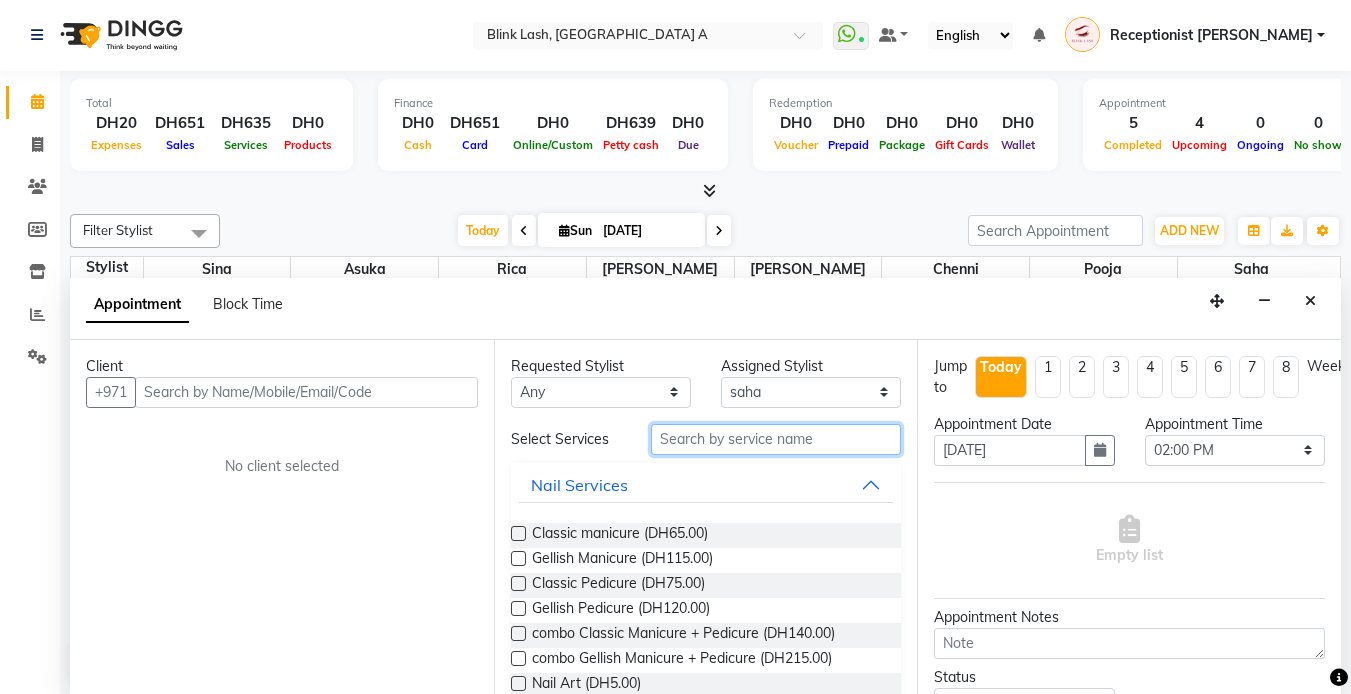 click at bounding box center (776, 439) 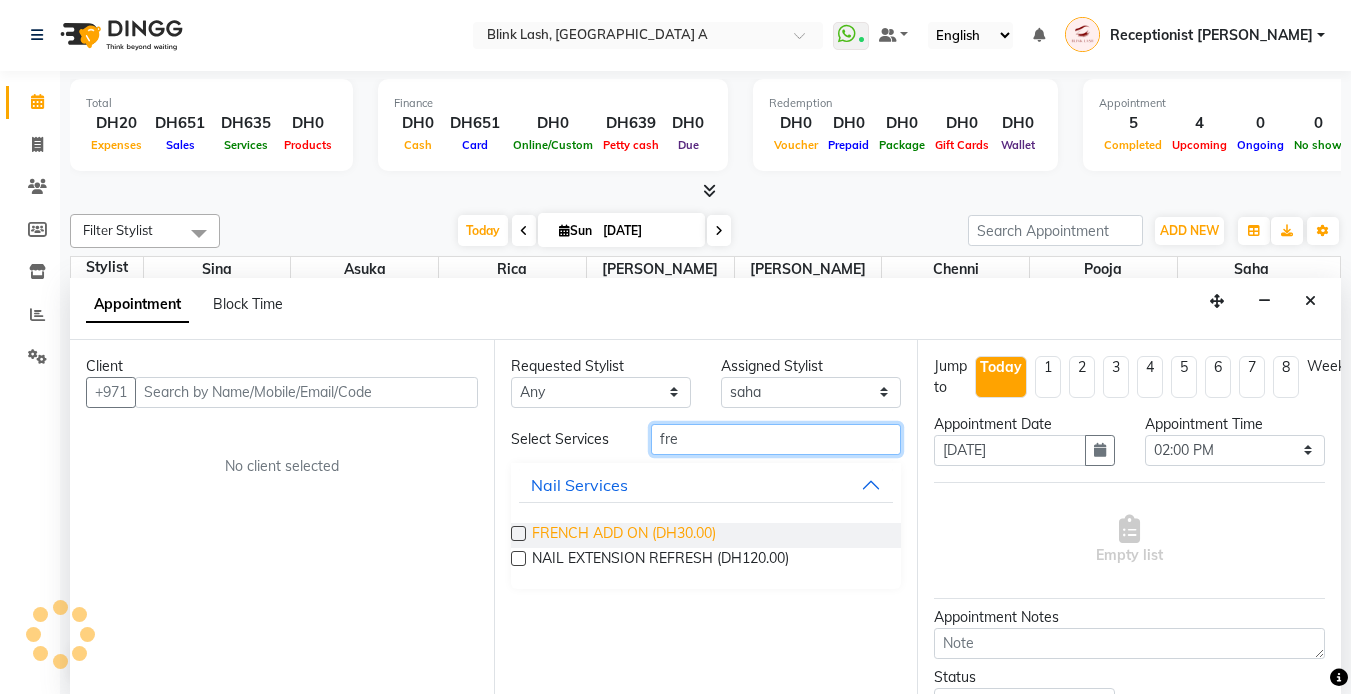 type on "fre" 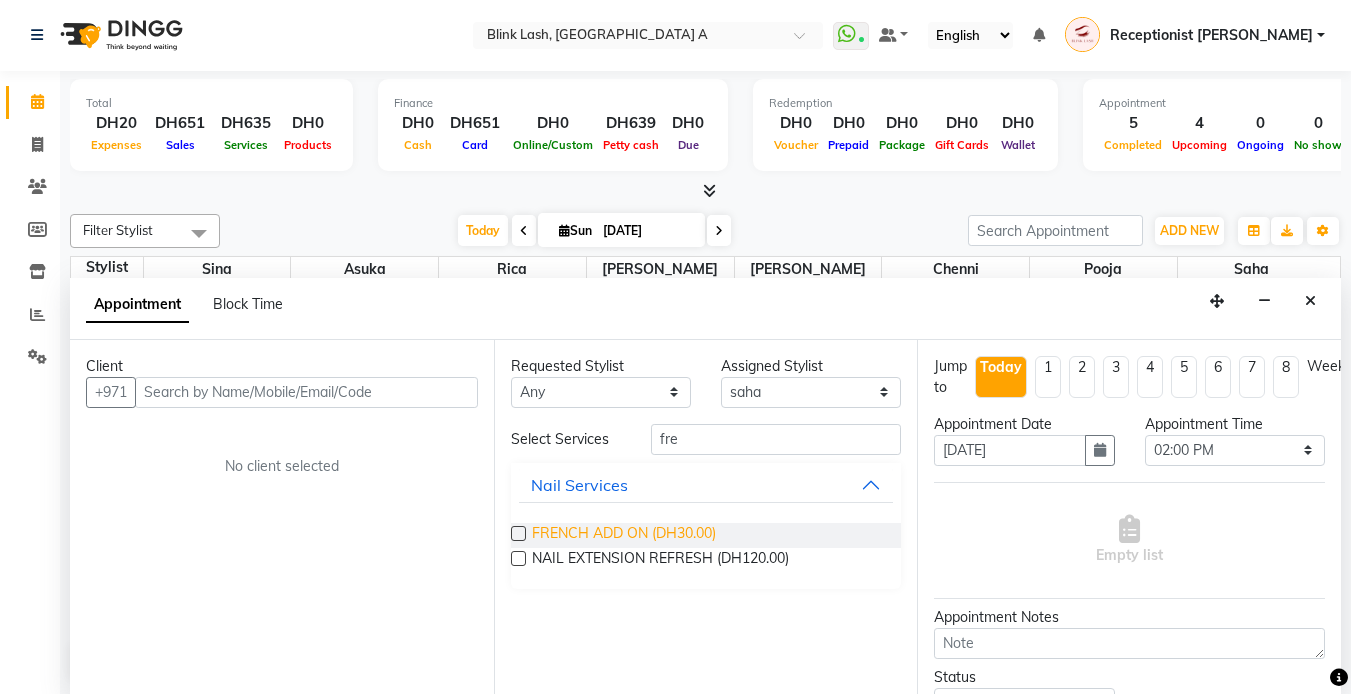 click on "FRENCH ADD ON (DH30.00)" at bounding box center (624, 535) 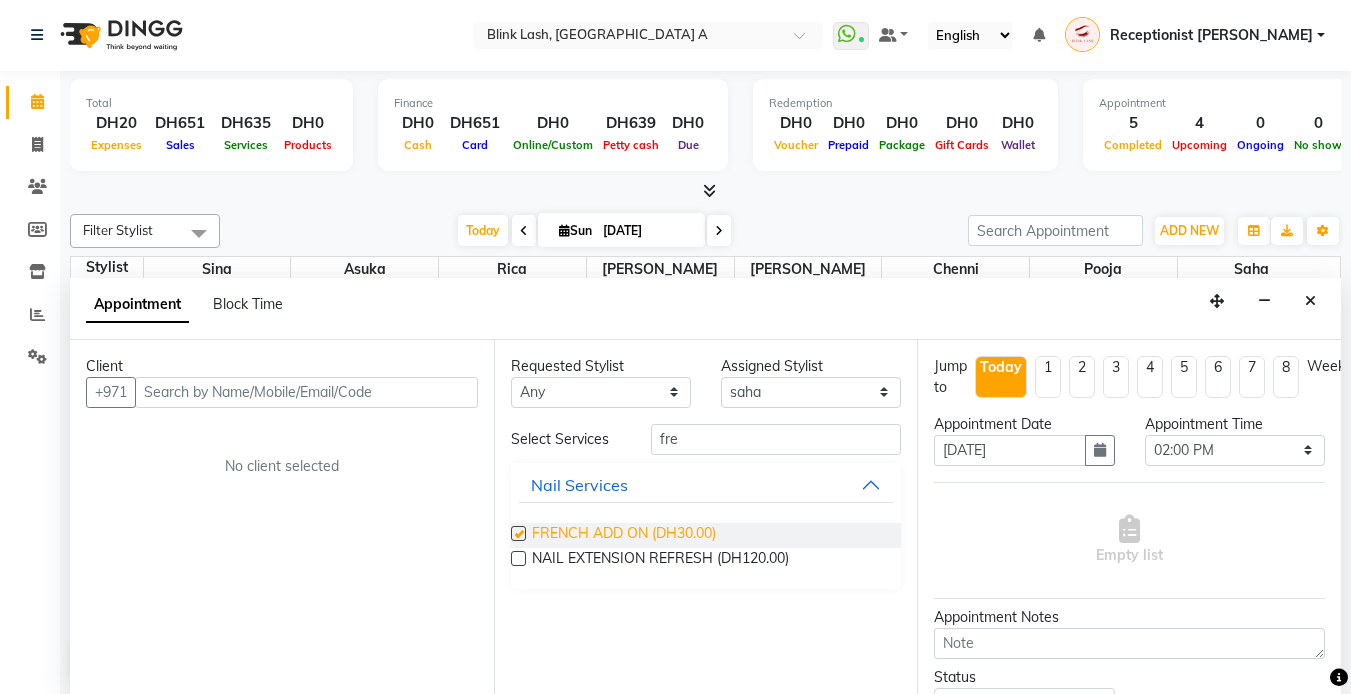 checkbox on "false" 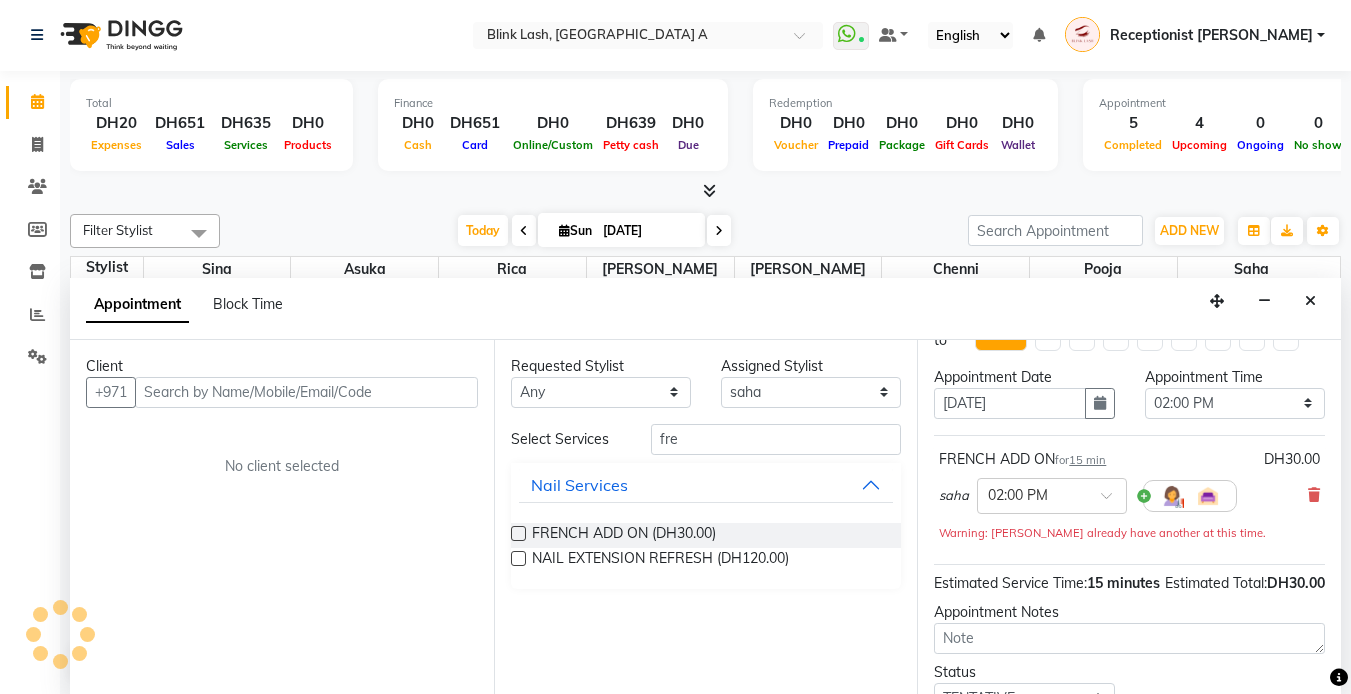scroll, scrollTop: 0, scrollLeft: 0, axis: both 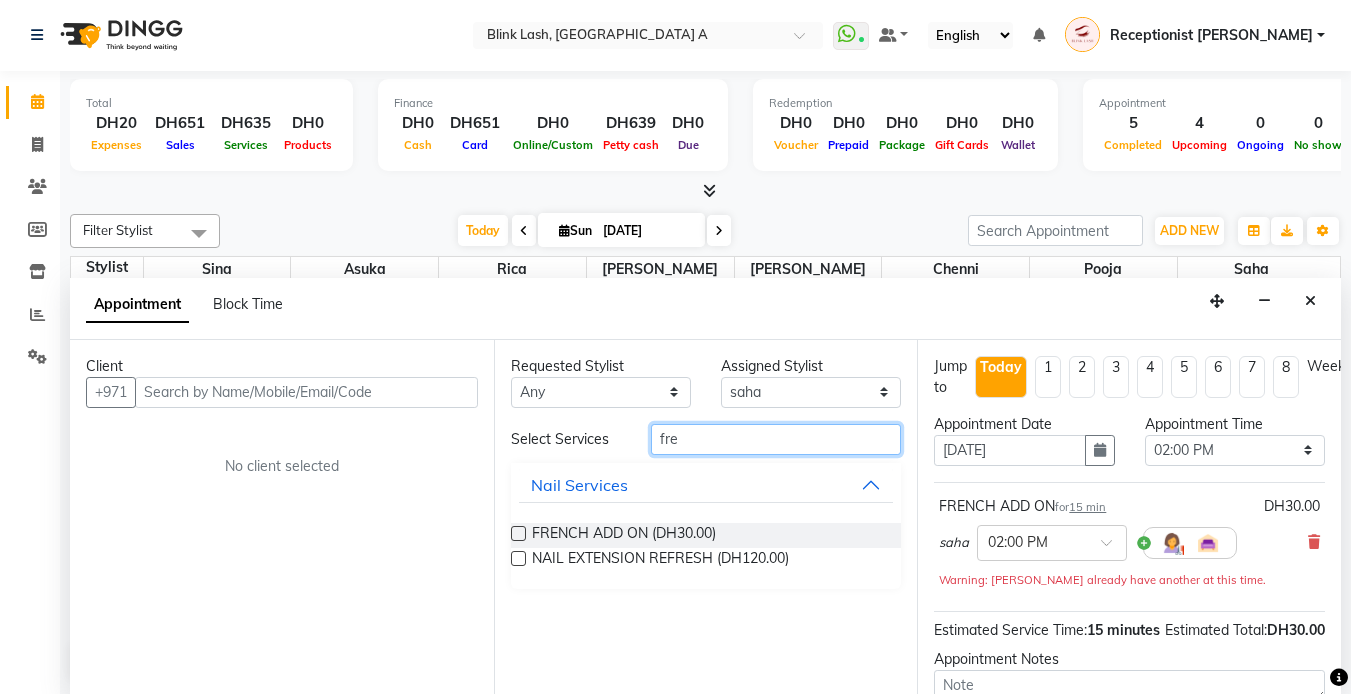 click on "fre" at bounding box center (776, 439) 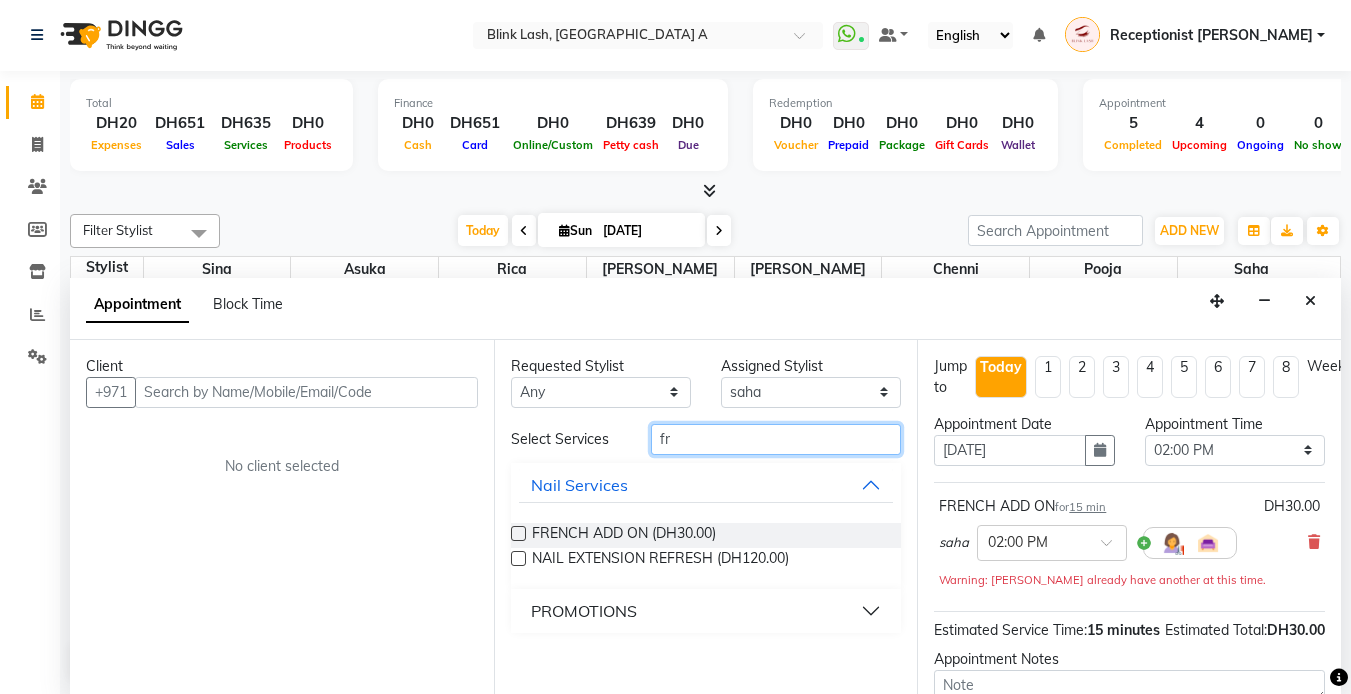 type on "f" 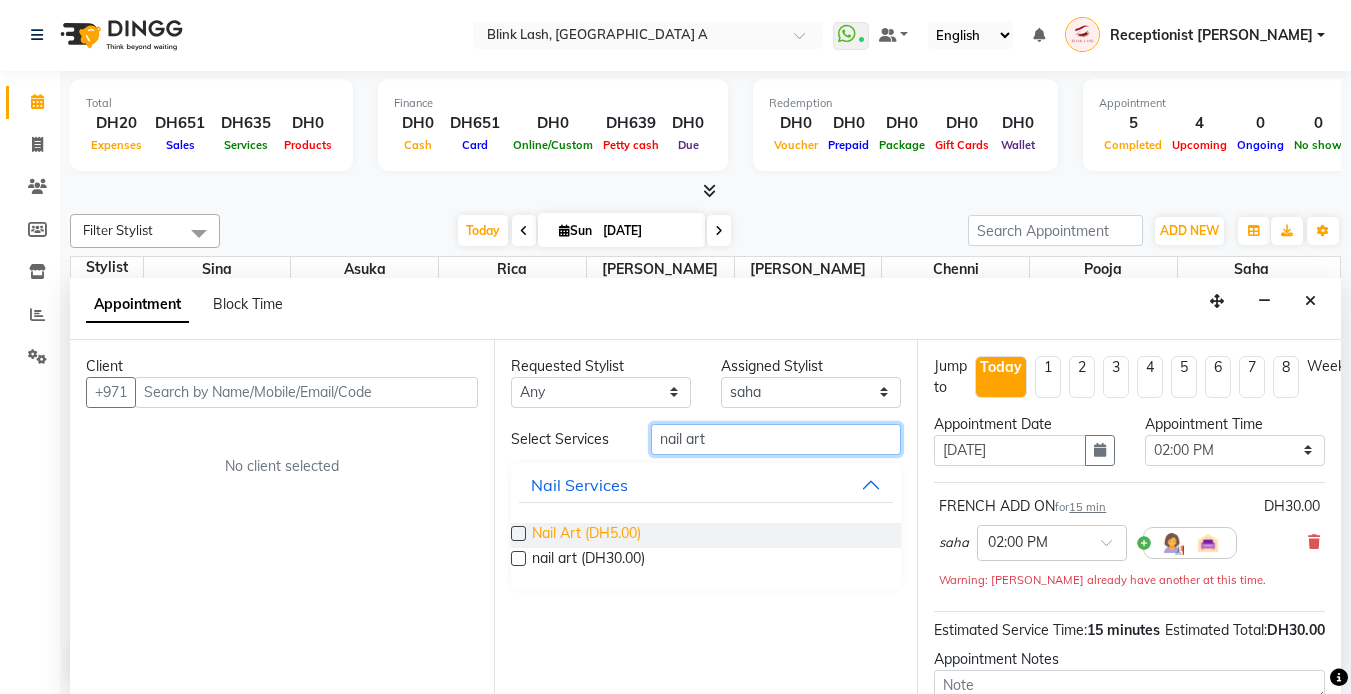 type on "nail art" 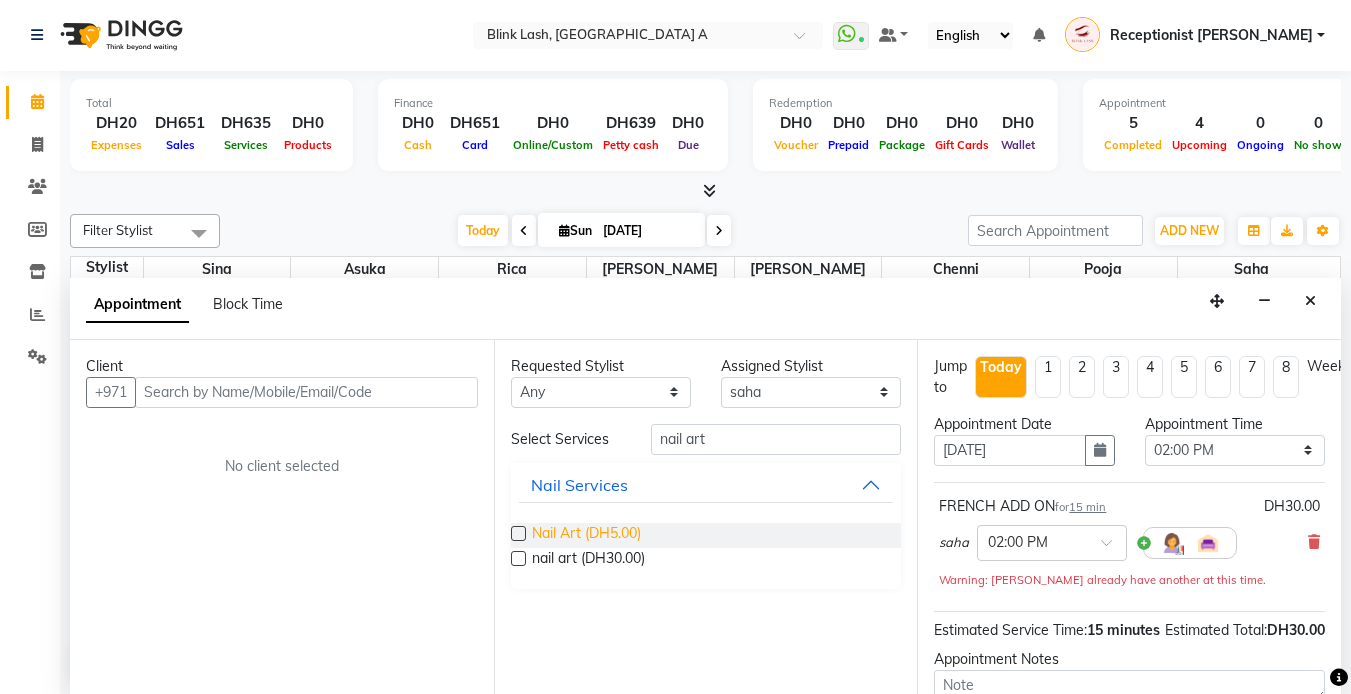 click on "Nail Art (DH5.00)" at bounding box center (586, 535) 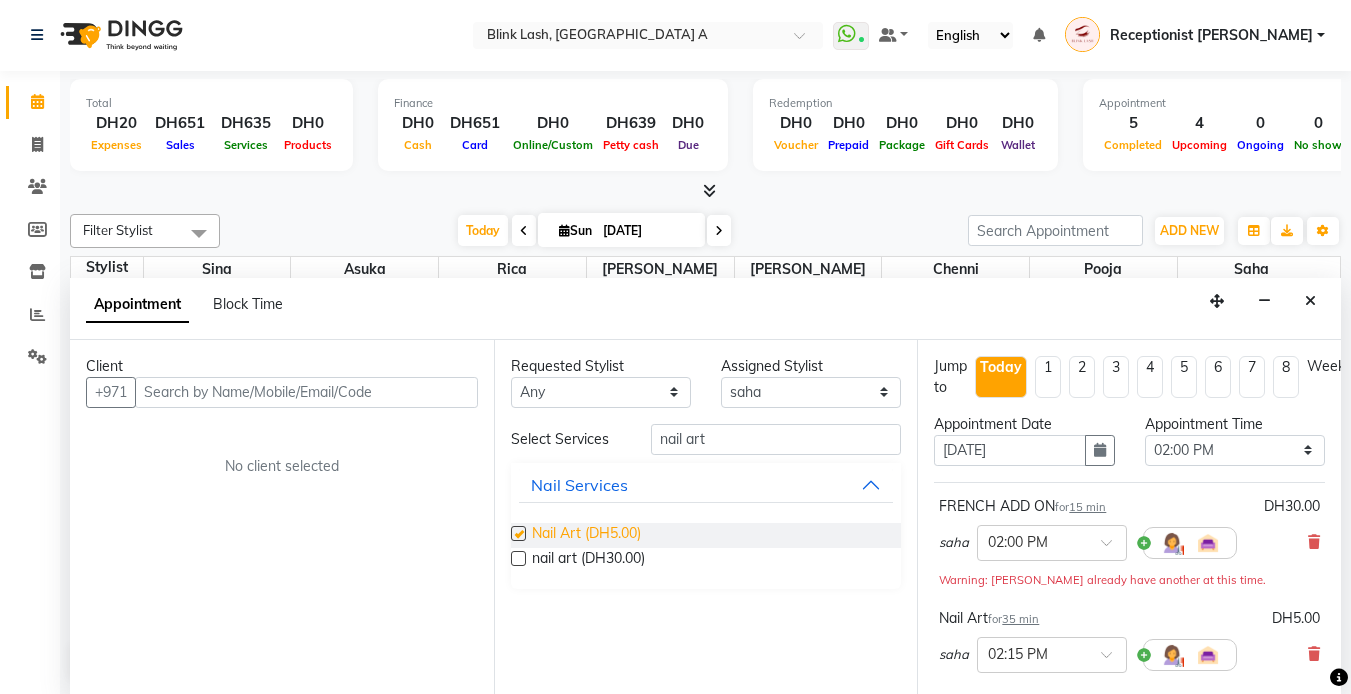 checkbox on "false" 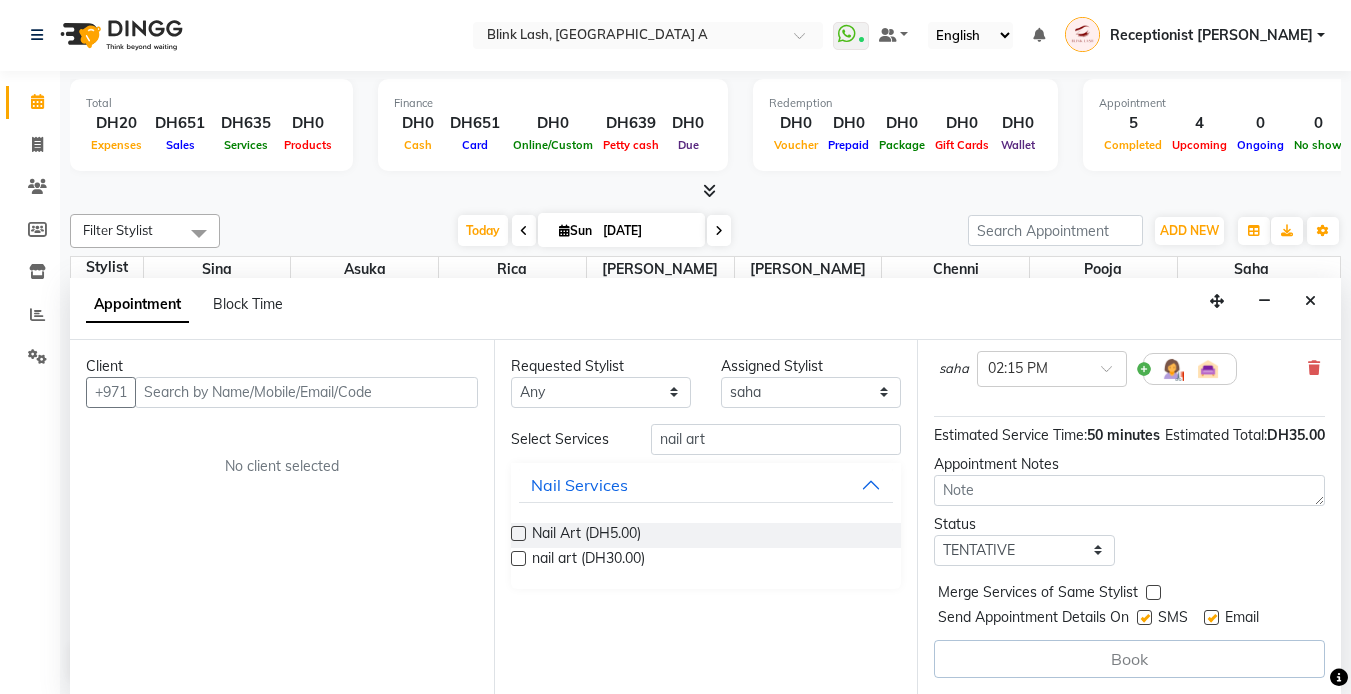 scroll, scrollTop: 322, scrollLeft: 0, axis: vertical 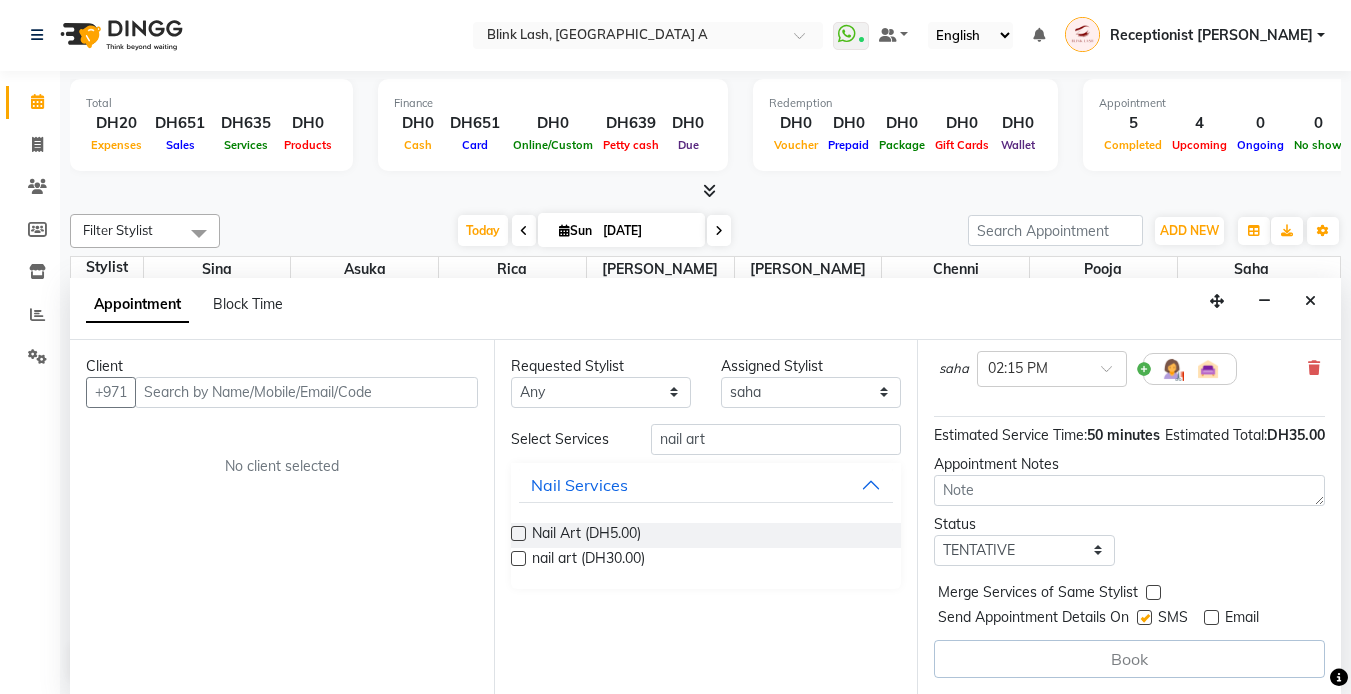 click at bounding box center (1144, 617) 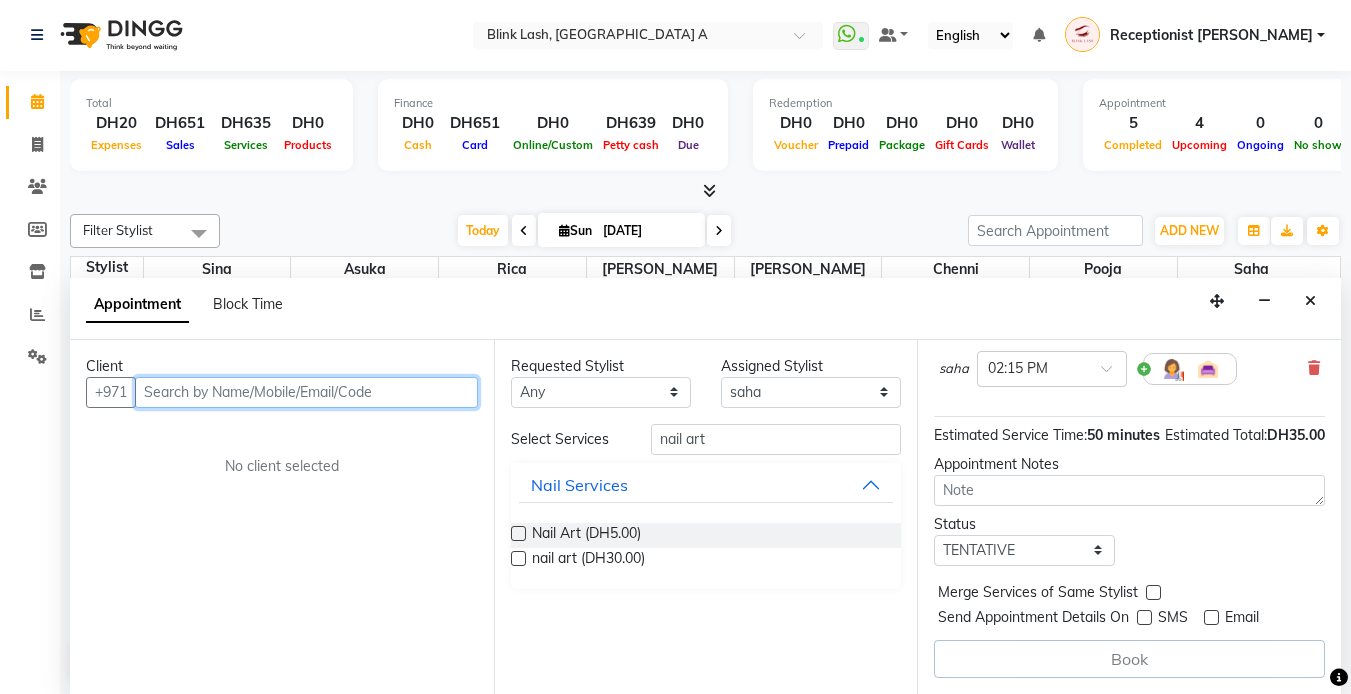 click at bounding box center [306, 392] 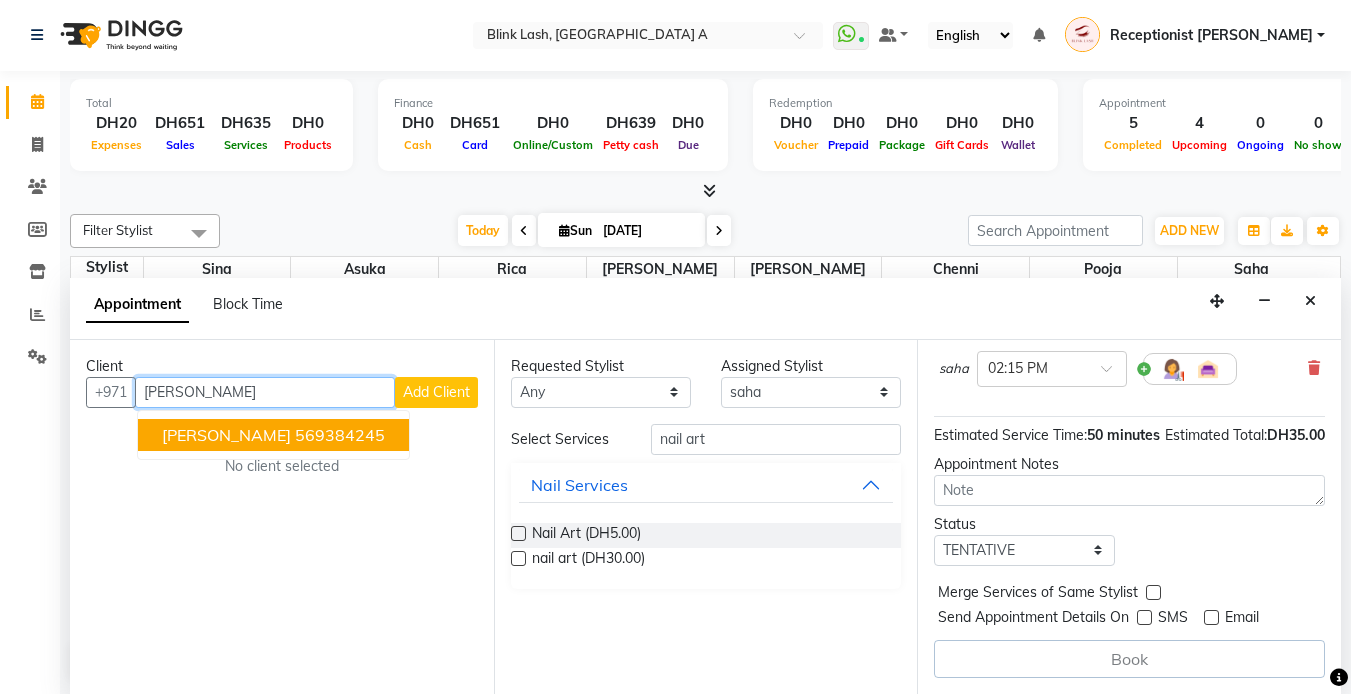 click on "569384245" at bounding box center [340, 435] 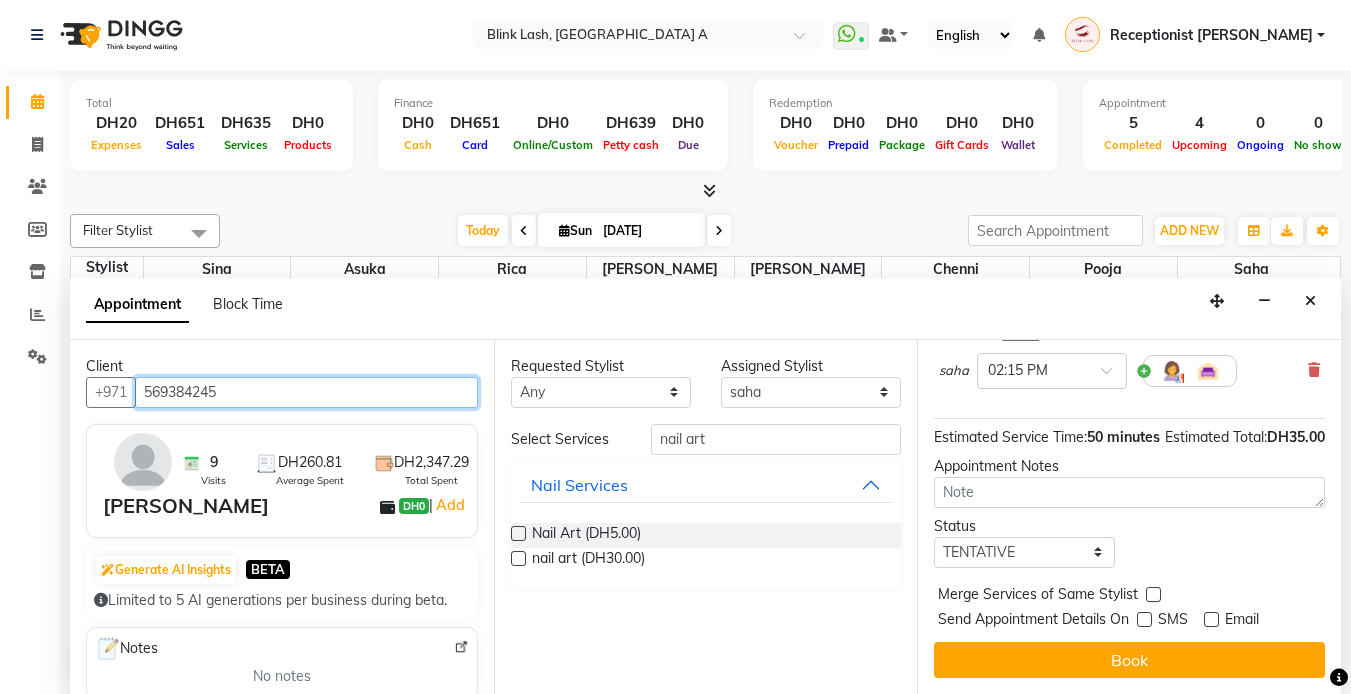 scroll, scrollTop: 320, scrollLeft: 0, axis: vertical 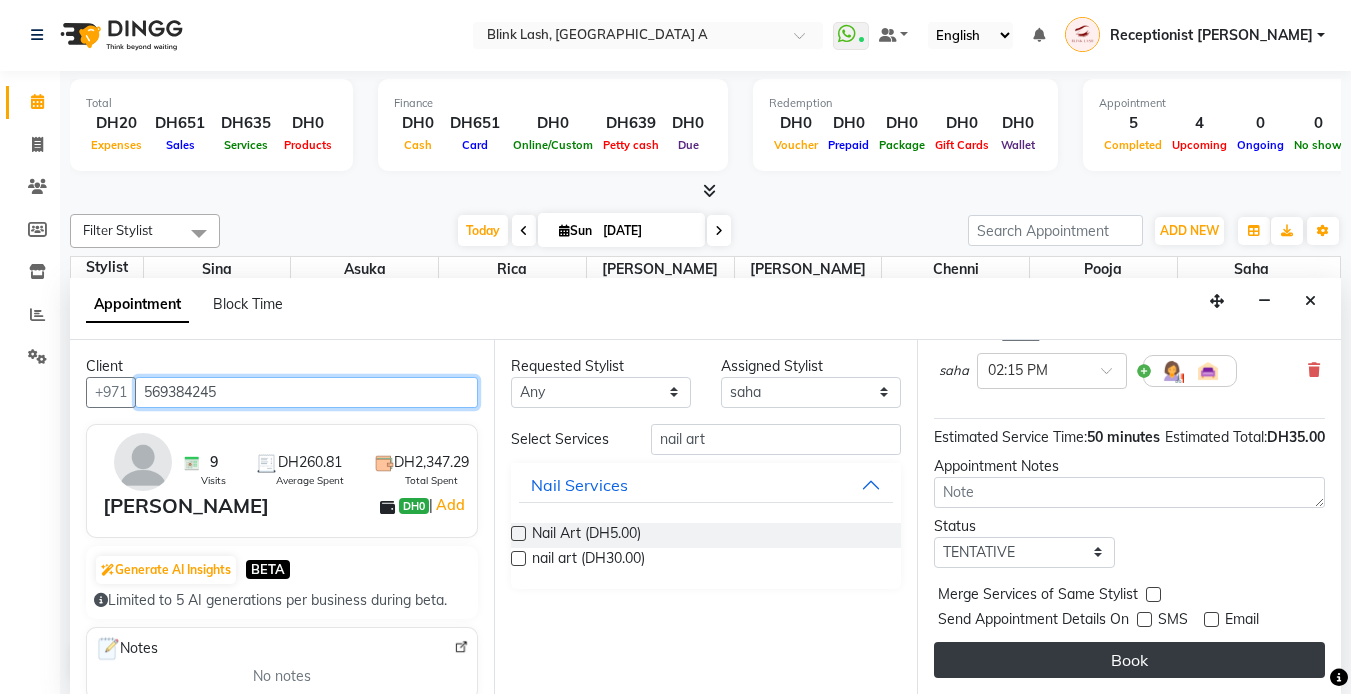 type on "569384245" 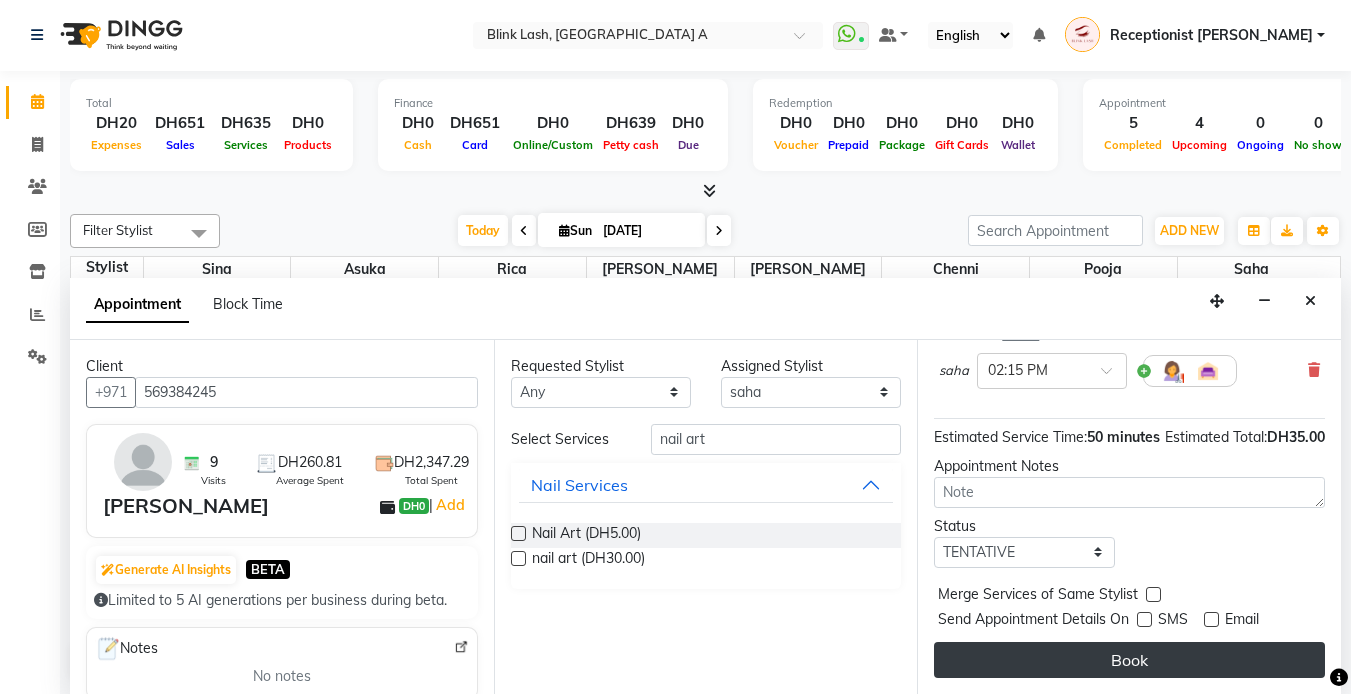click on "Book" at bounding box center (1129, 660) 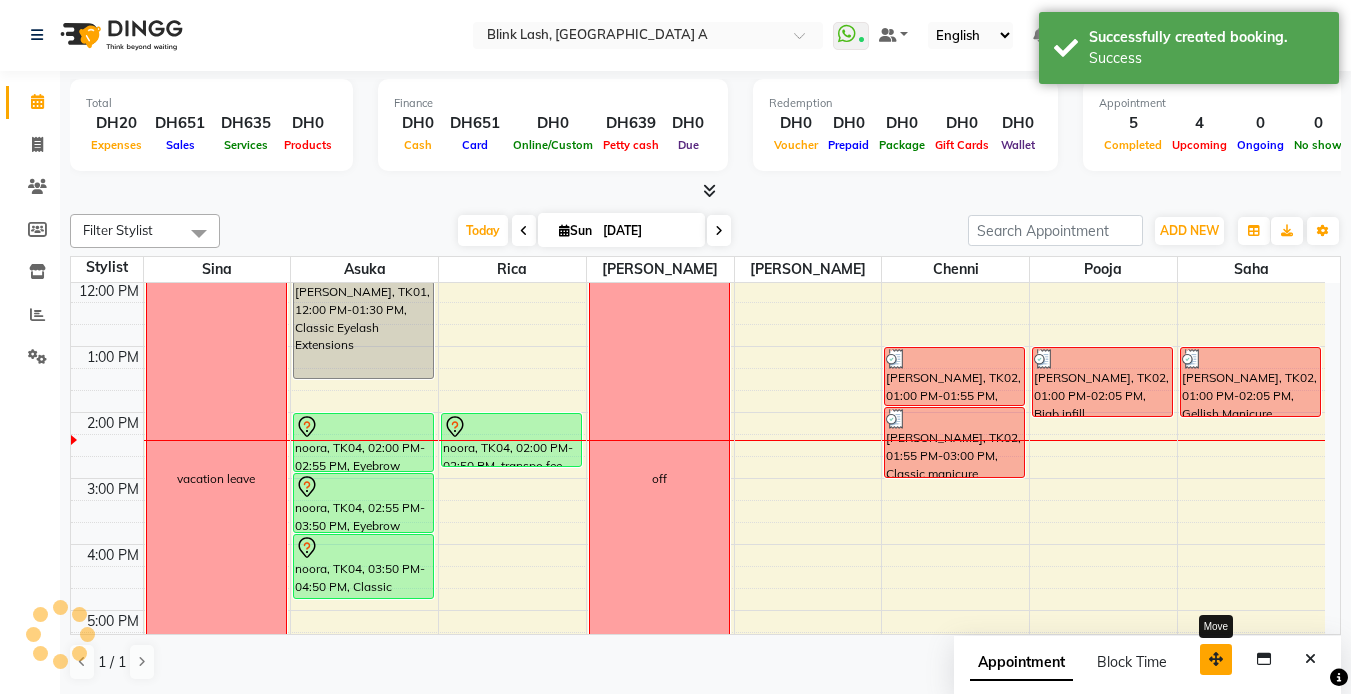 scroll, scrollTop: 0, scrollLeft: 0, axis: both 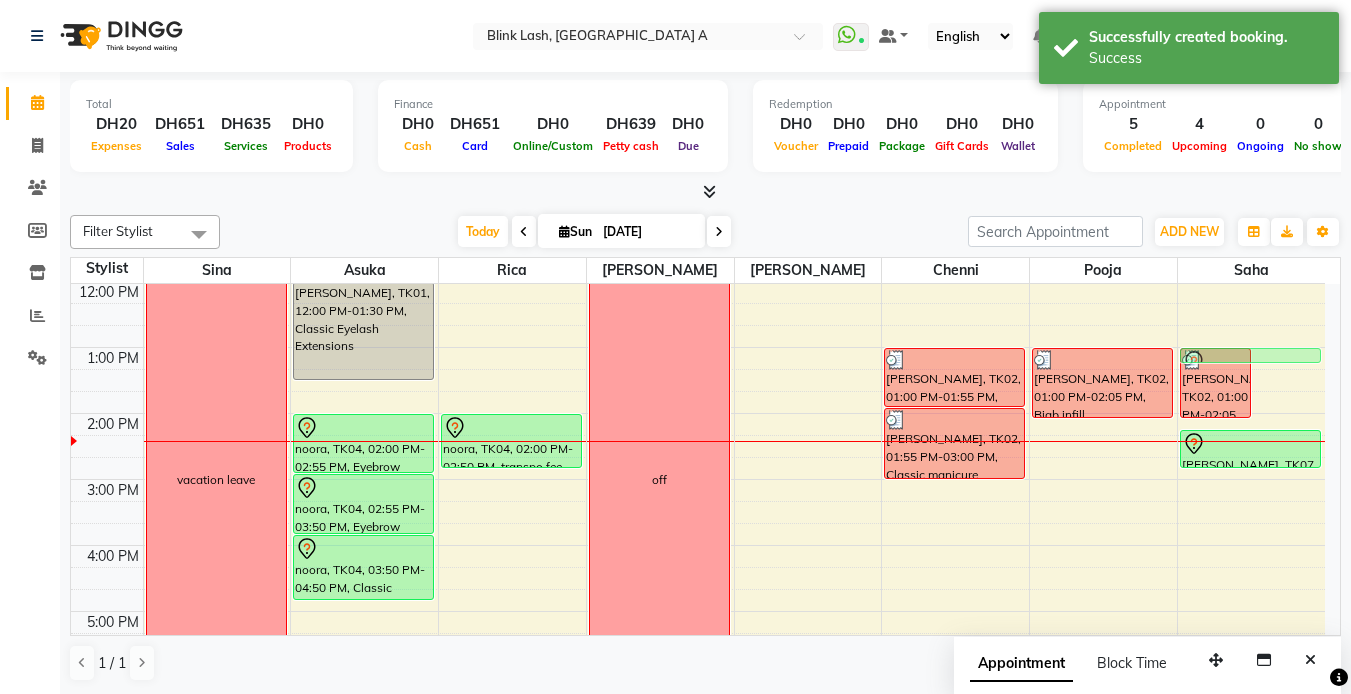 drag, startPoint x: 1288, startPoint y: 416, endPoint x: 1278, endPoint y: 359, distance: 57.870544 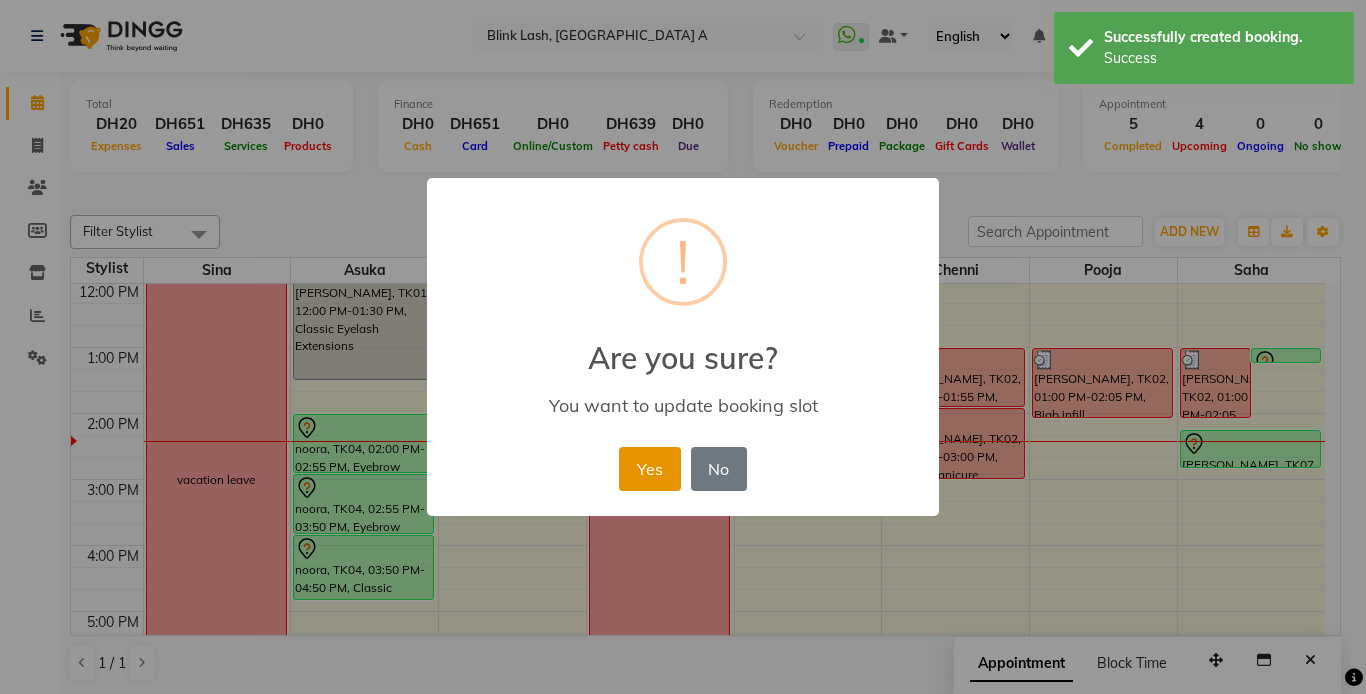 click on "Yes" at bounding box center [649, 469] 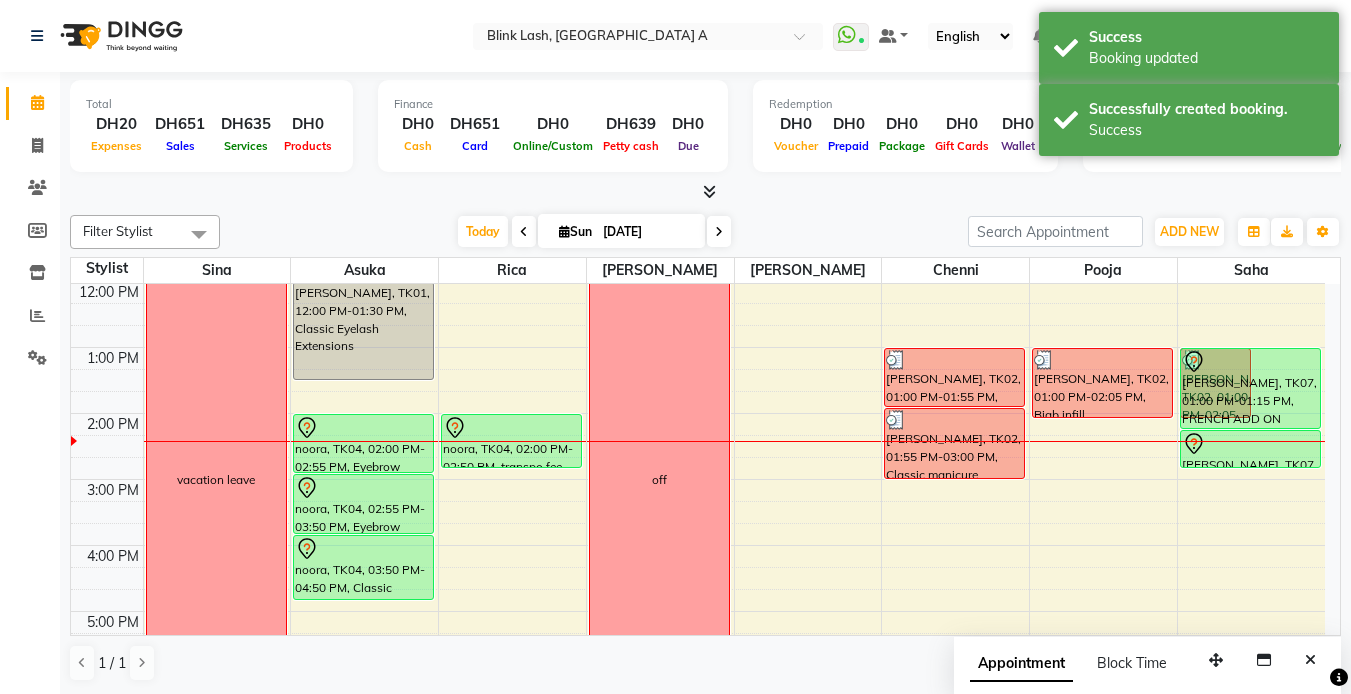 drag, startPoint x: 1306, startPoint y: 365, endPoint x: 1310, endPoint y: 419, distance: 54.147945 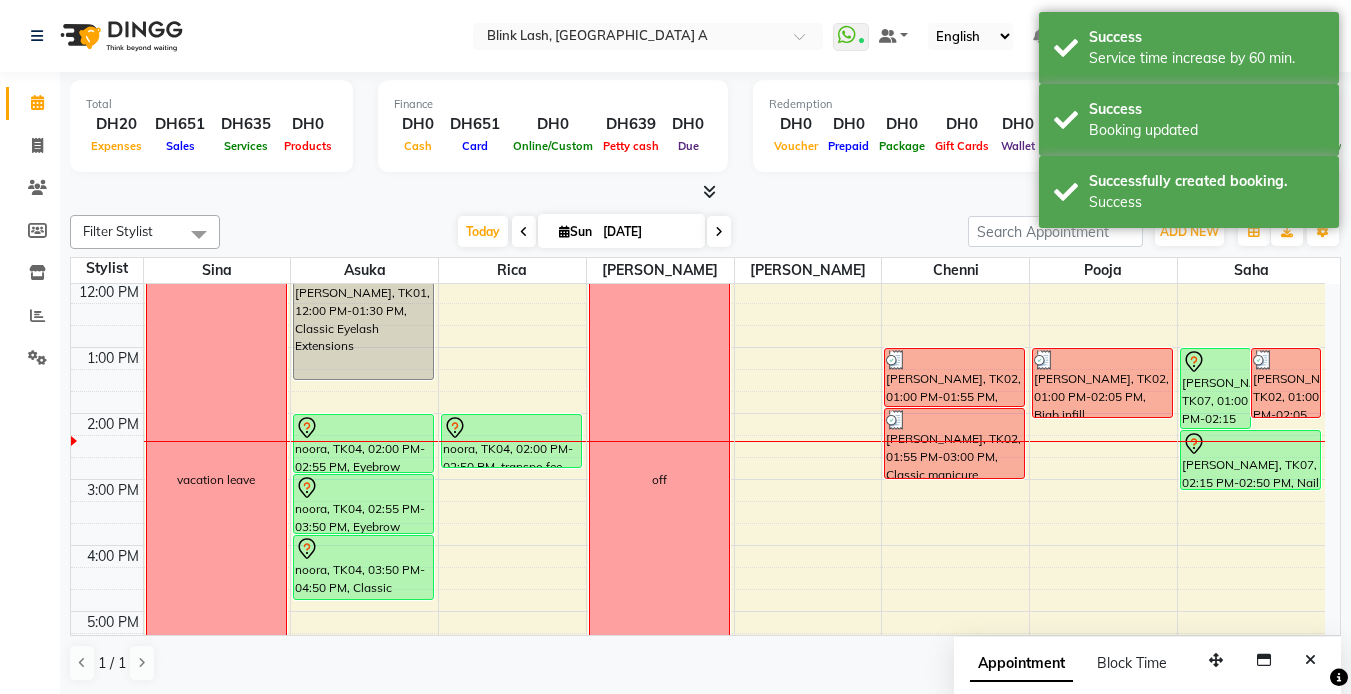 drag, startPoint x: 1271, startPoint y: 466, endPoint x: 1268, endPoint y: 492, distance: 26.172504 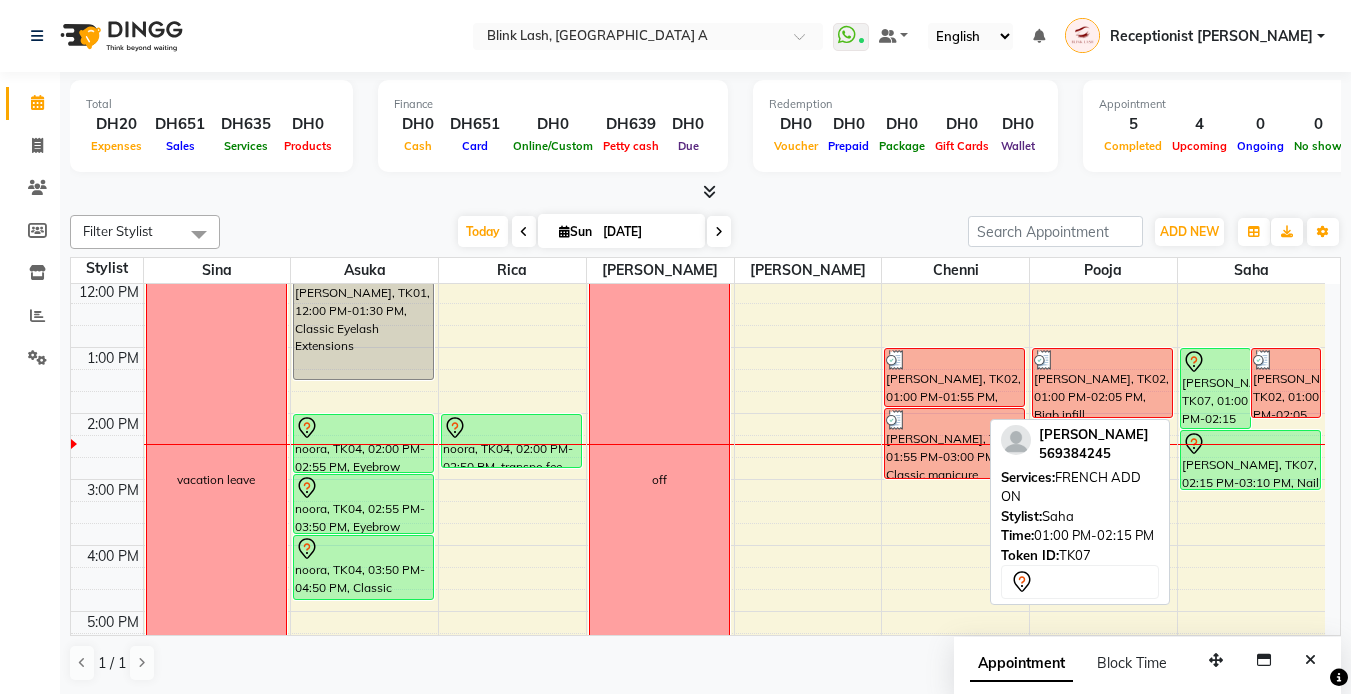 click on "[PERSON_NAME], TK07, 01:00 PM-02:15 PM, FRENCH ADD ON" at bounding box center (1215, 388) 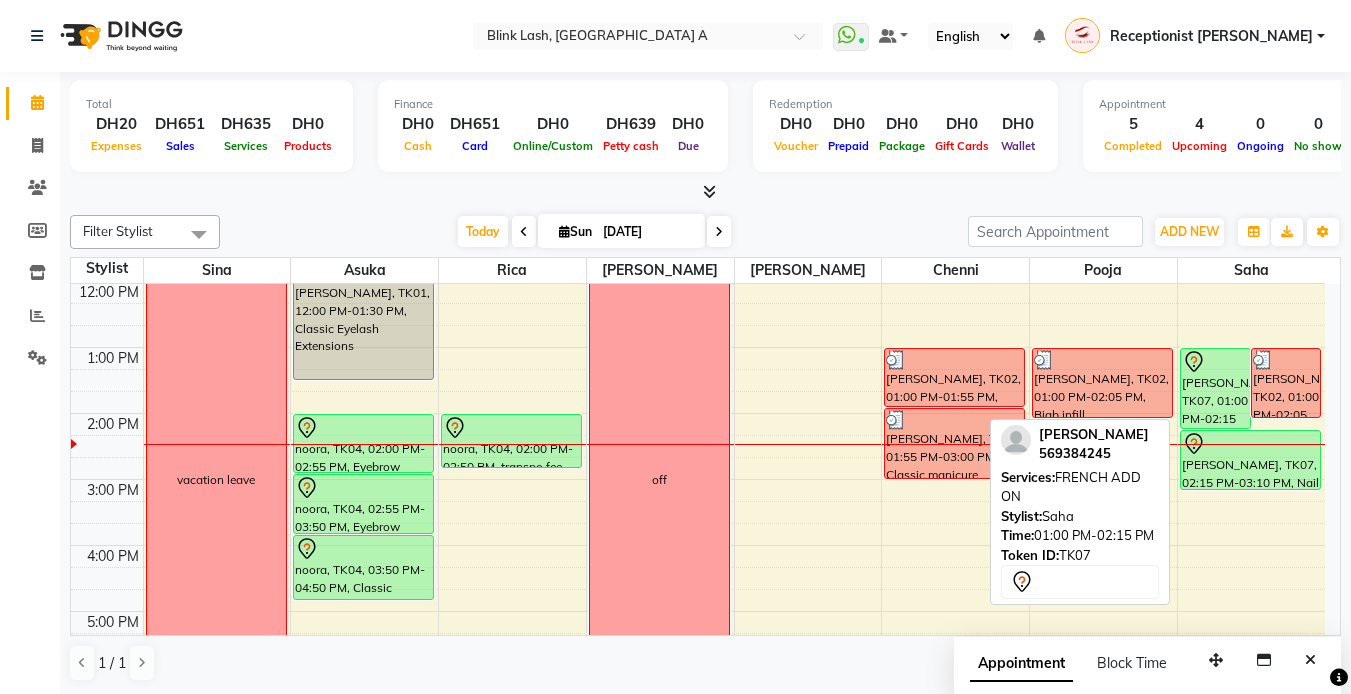 click on "[PERSON_NAME], TK07, 01:00 PM-02:15 PM, FRENCH ADD ON" at bounding box center [1215, 388] 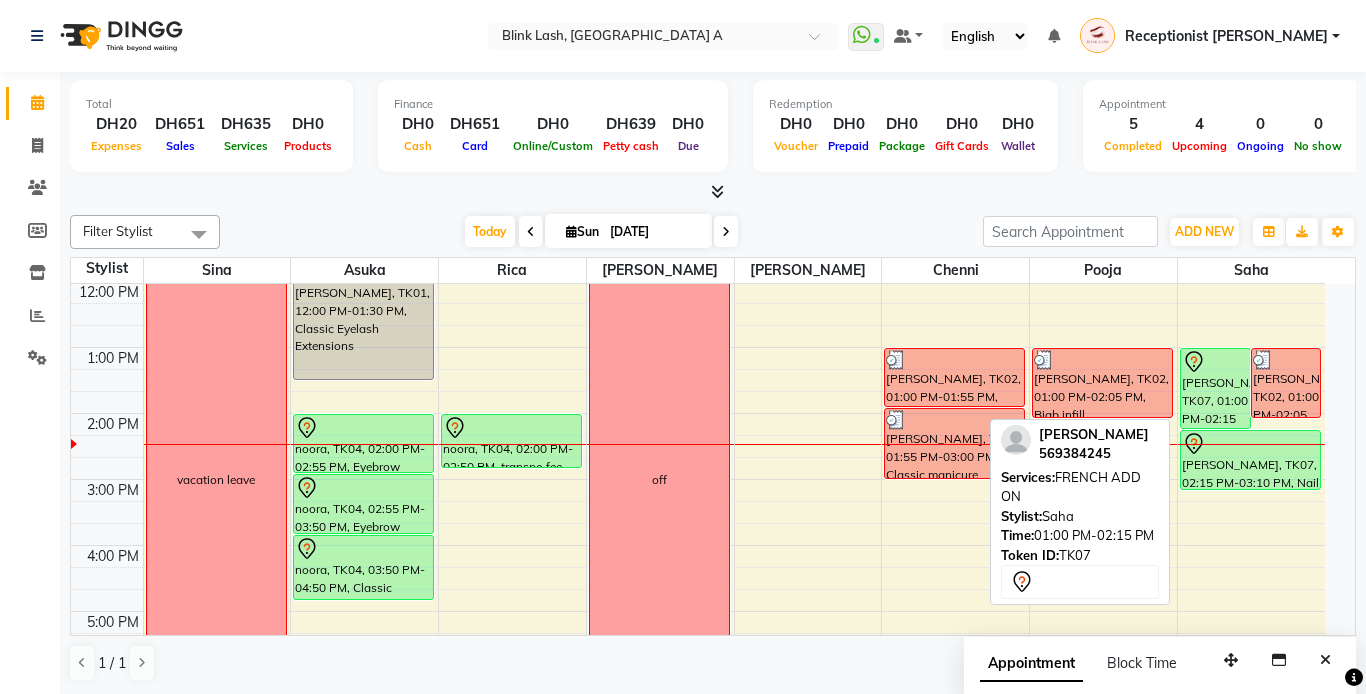 select on "7" 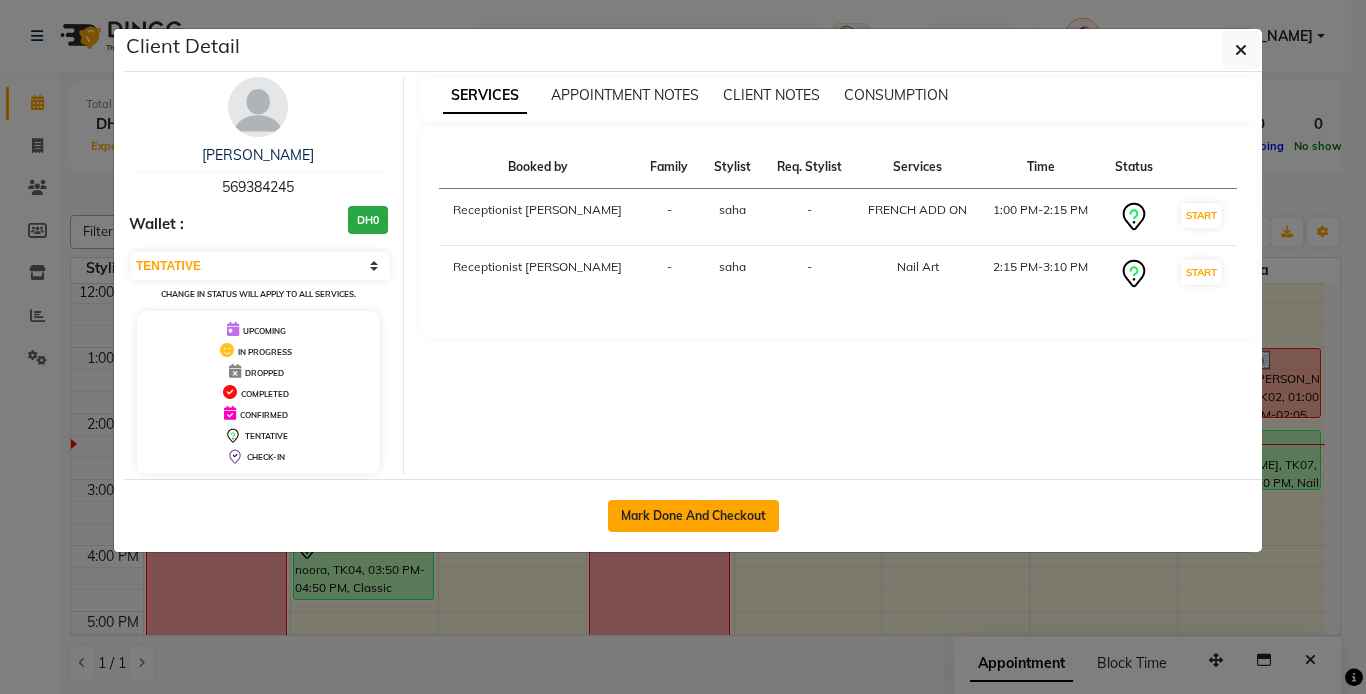 click on "Mark Done And Checkout" 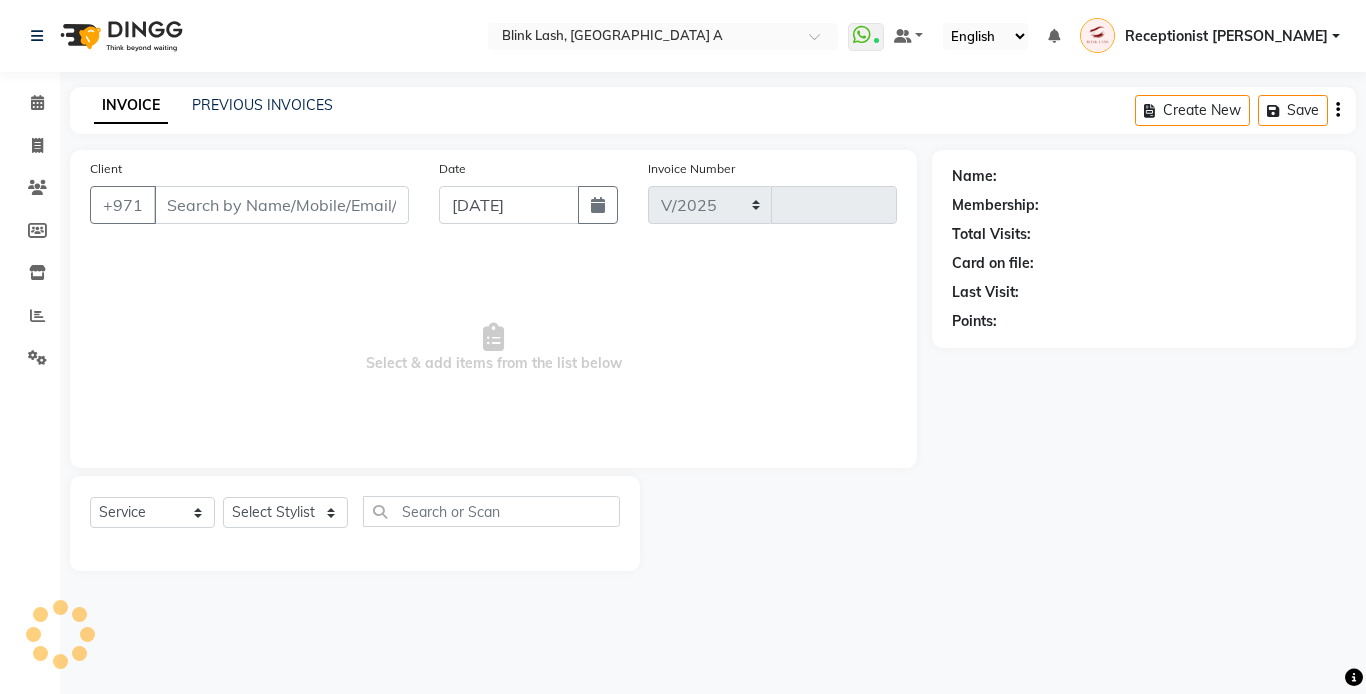 select on "5970" 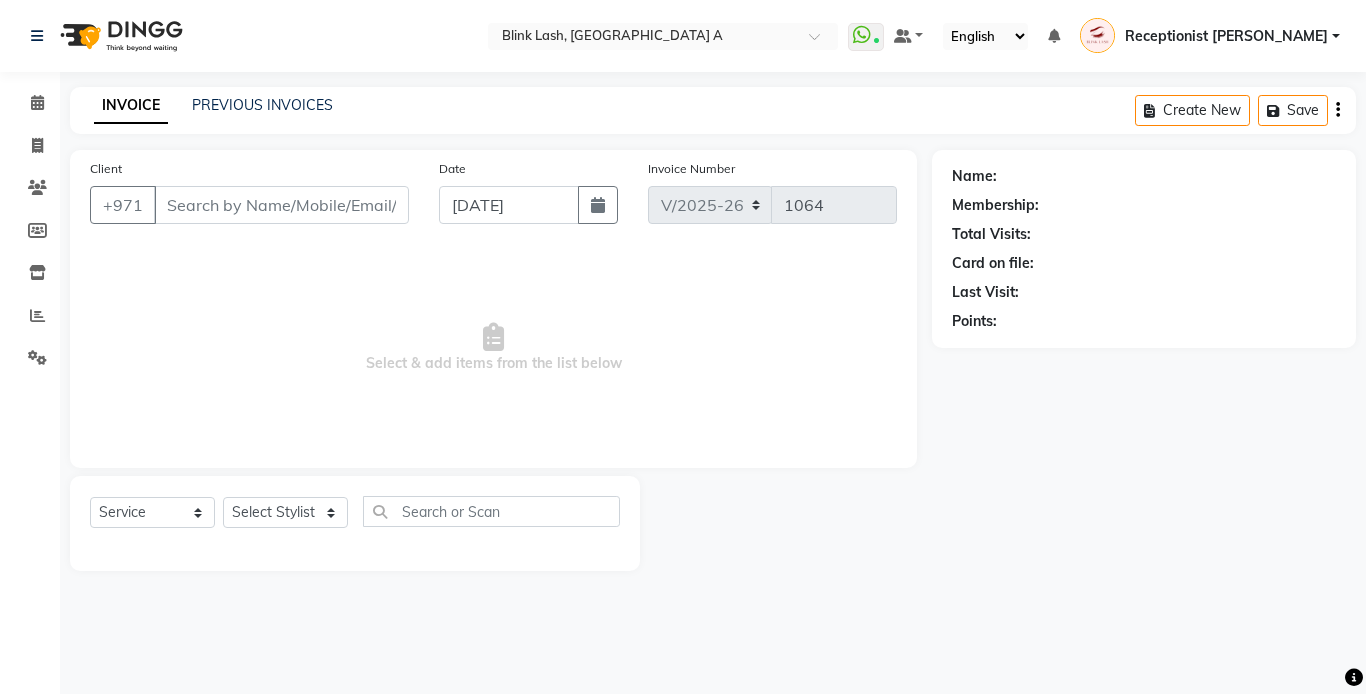 type on "569384245" 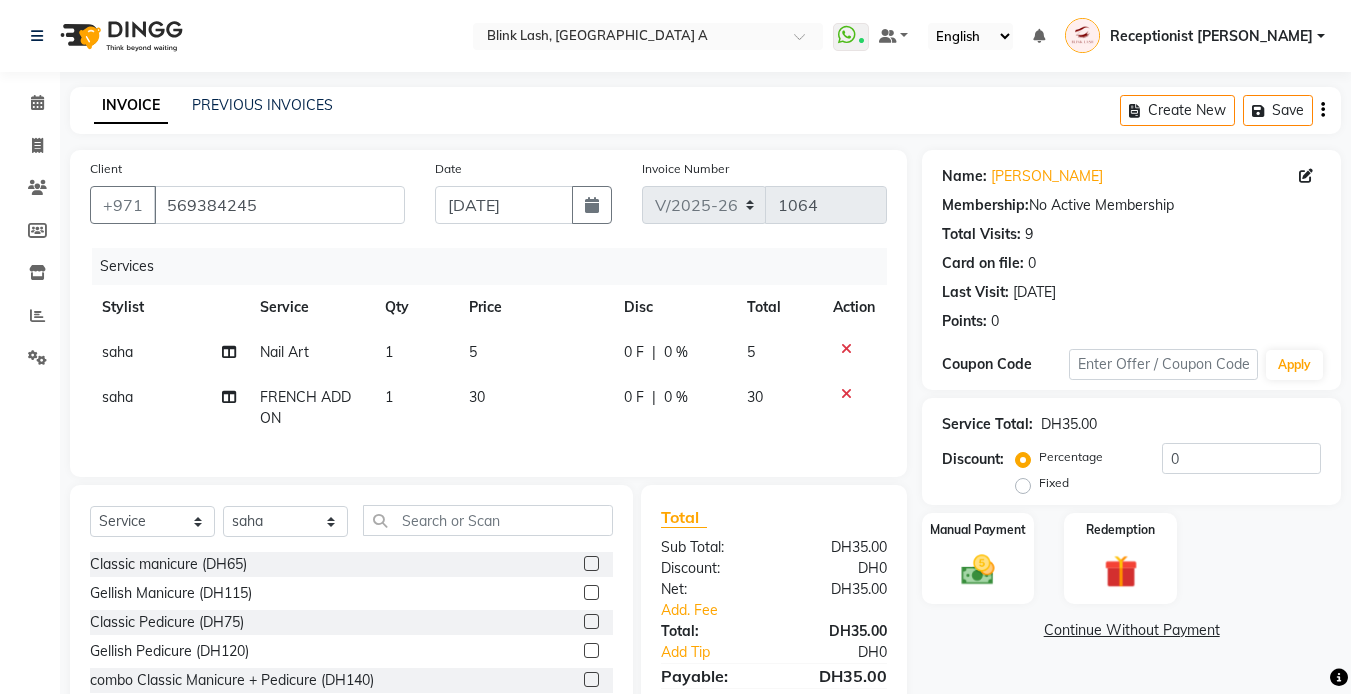 scroll, scrollTop: 131, scrollLeft: 0, axis: vertical 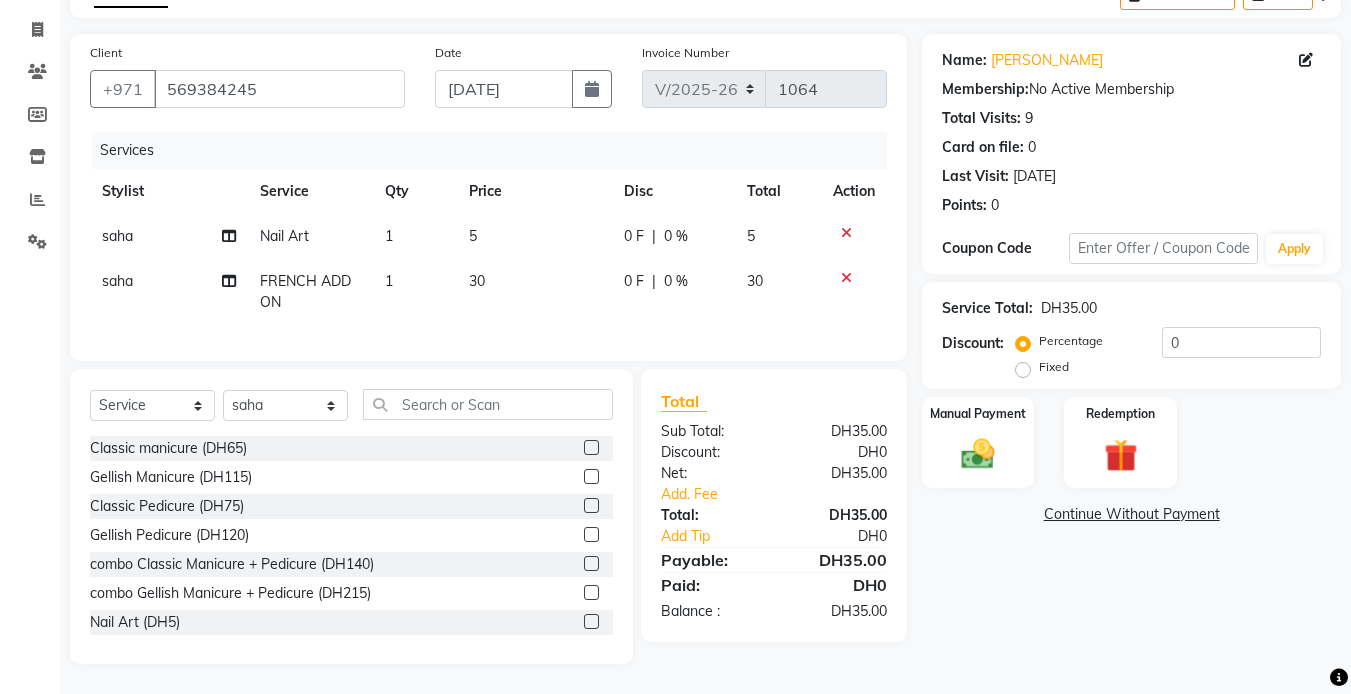 click on "1" 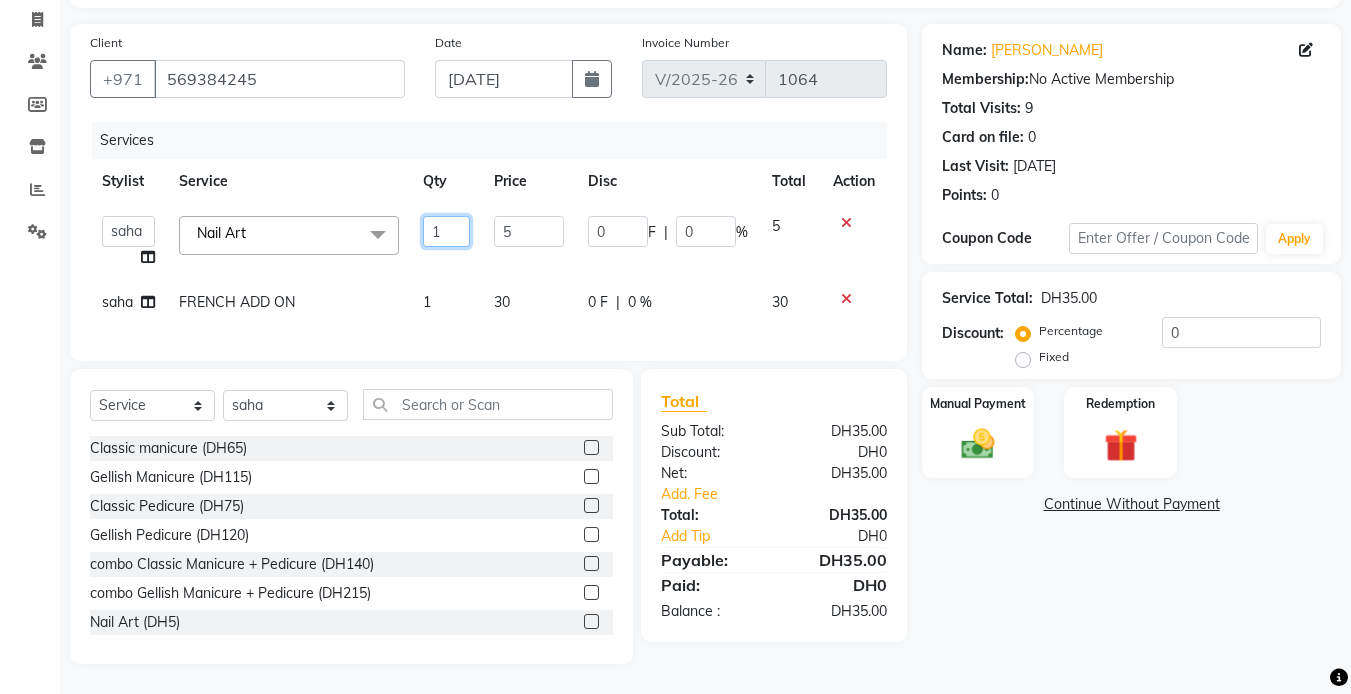click on "1" 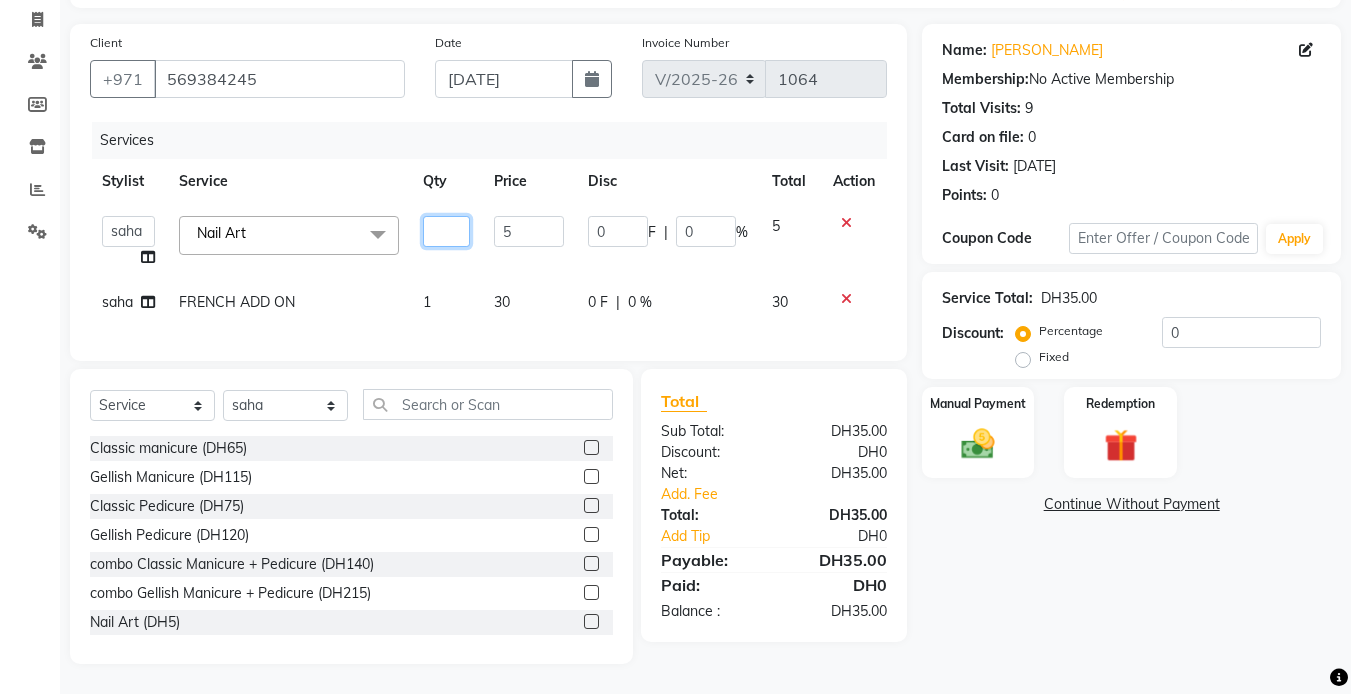 type on "2" 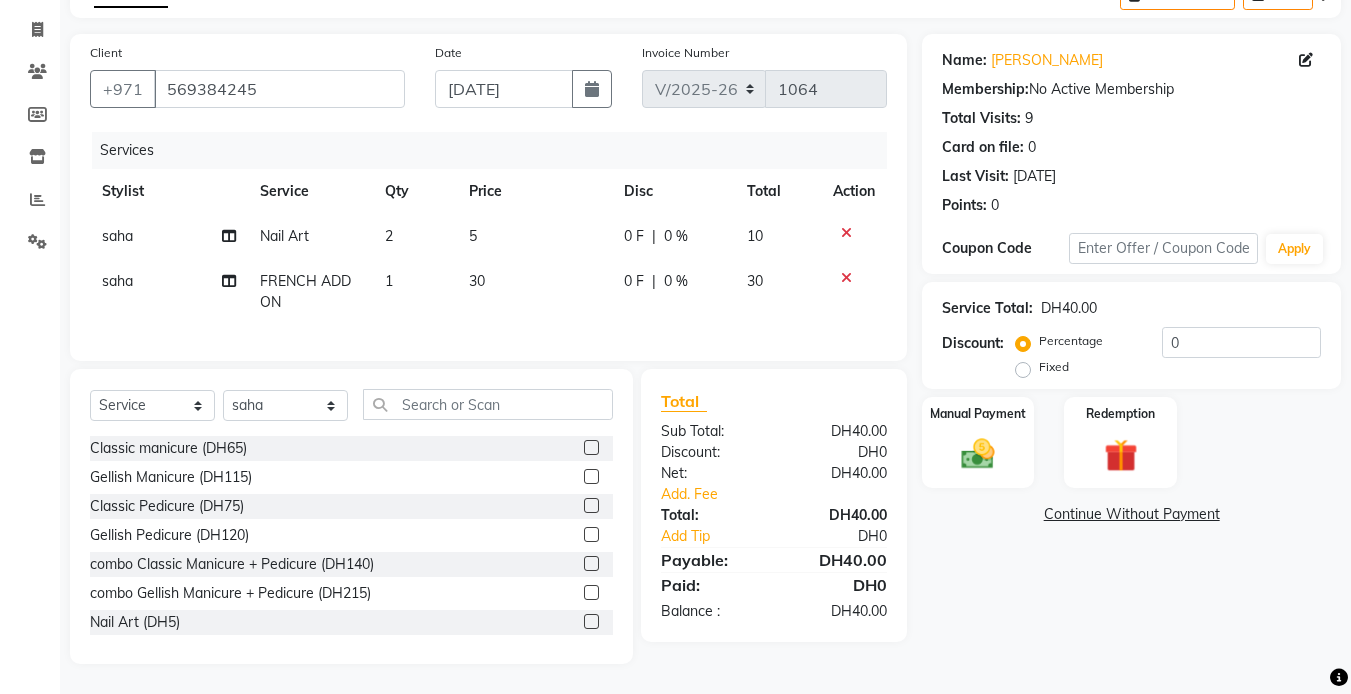 click on "Name: [PERSON_NAME]  Membership:  No Active Membership  Total Visits:  9 Card on file:  0 Last Visit:   [DATE] Points:   0  Coupon Code Apply Service Total:  DH40.00  Discount:  Percentage   Fixed  0 Manual Payment Redemption  Continue Without Payment" 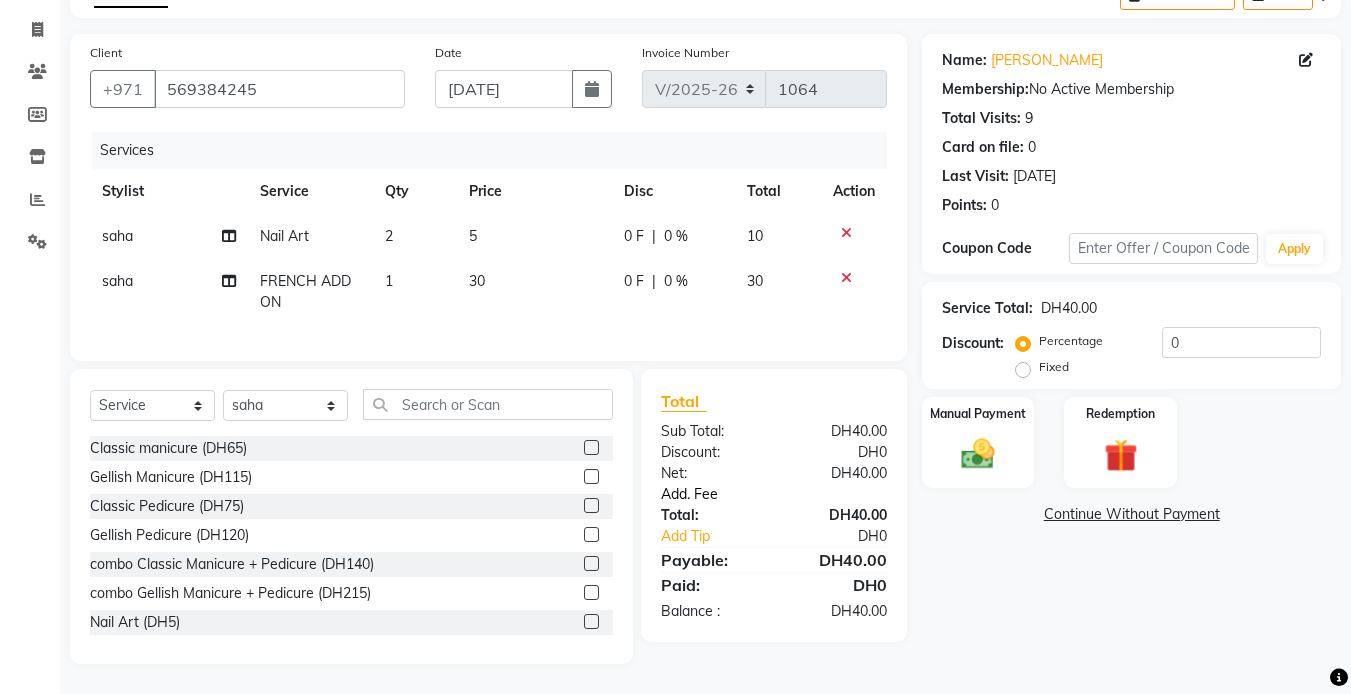 click on "Add. Fee" 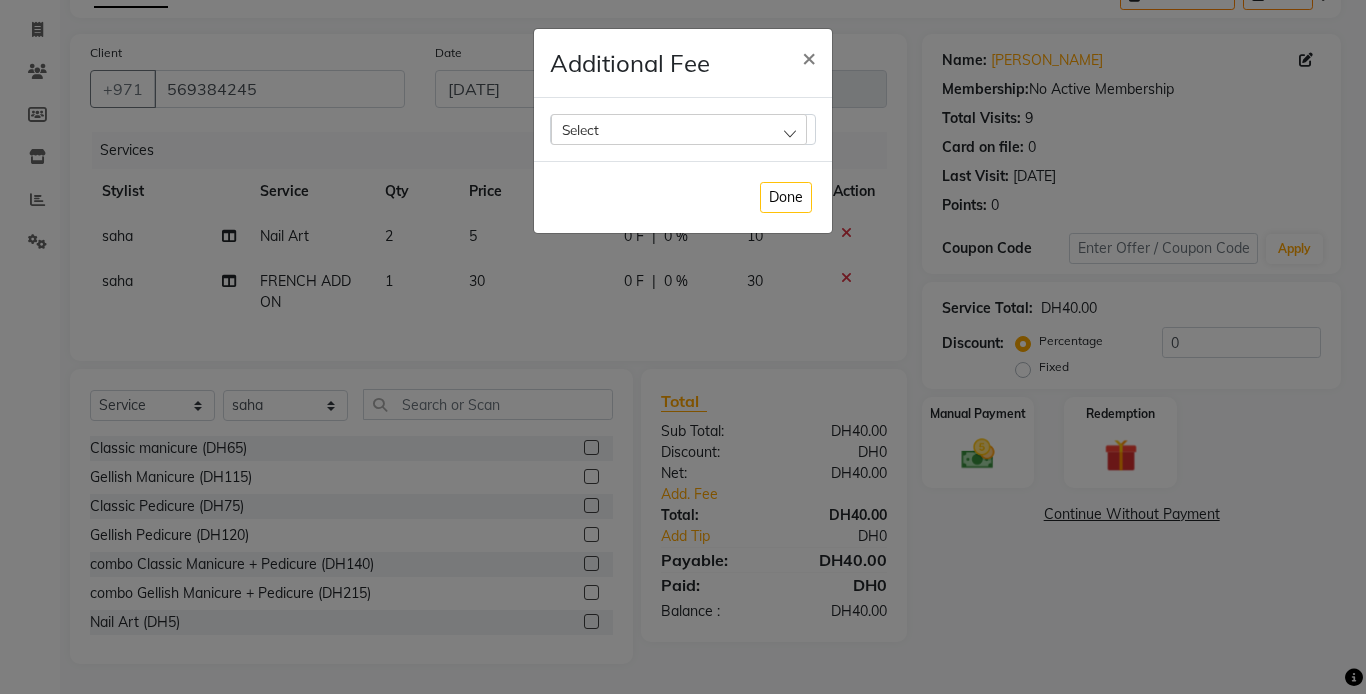 click on "Select" 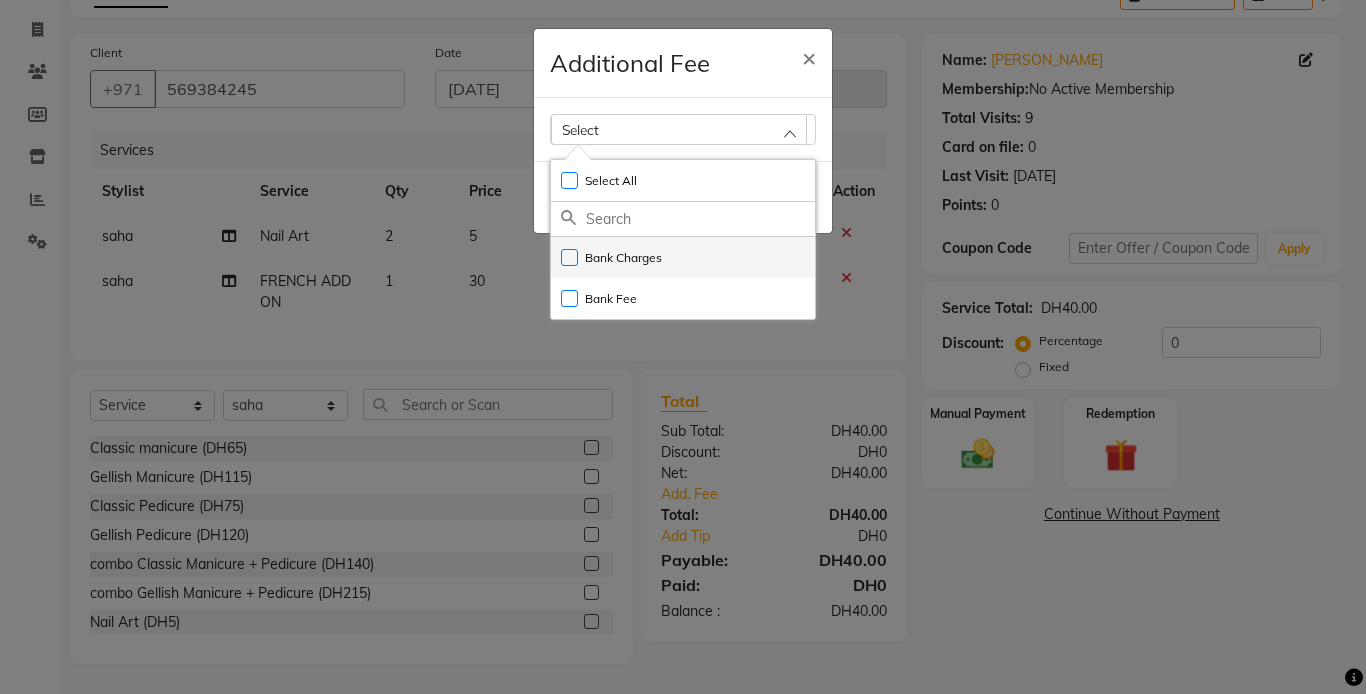 click on "Bank Charges" 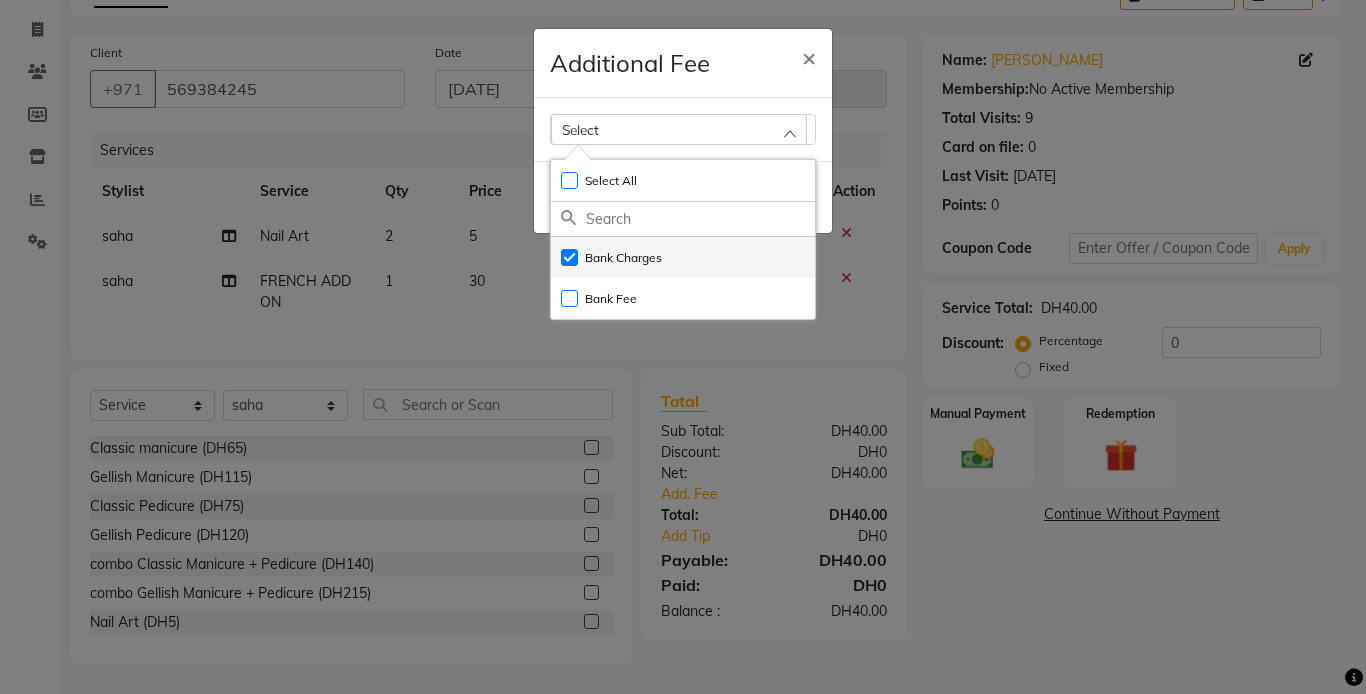 checkbox on "true" 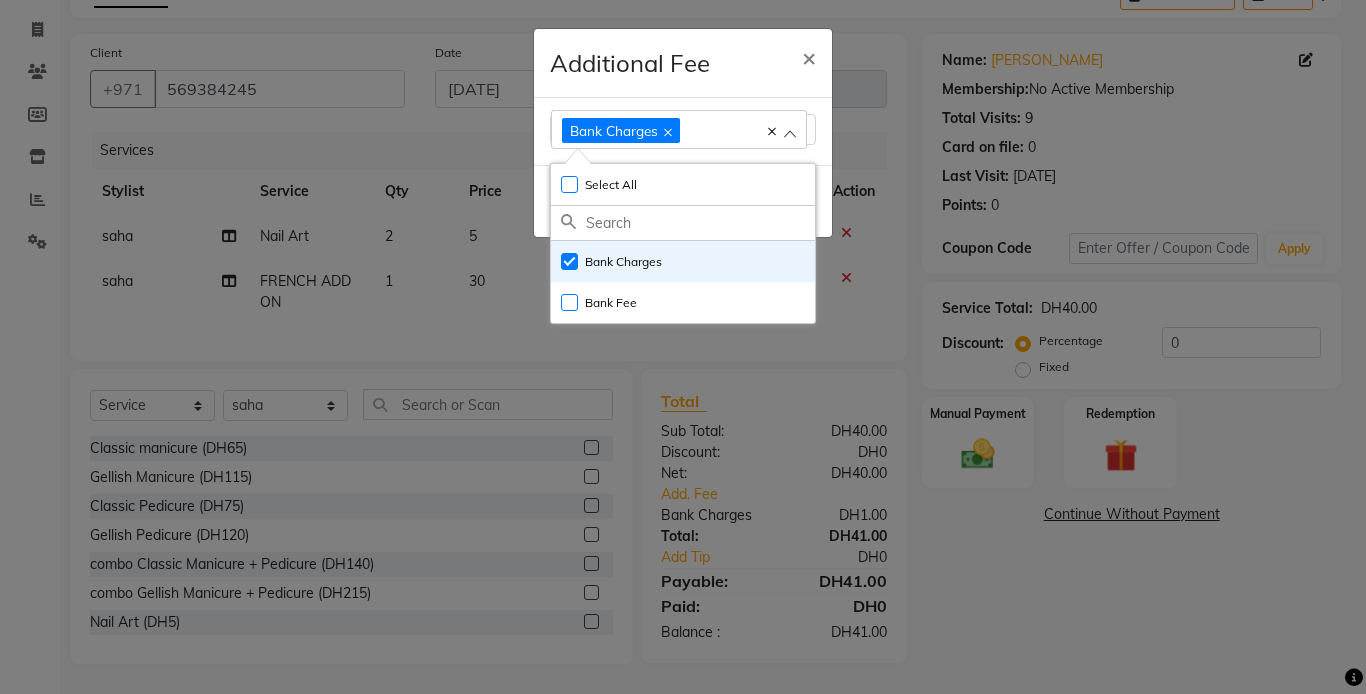 click on "Additional Fee × Bank Charges Select All UnSelect All Bank Charges Bank Fee  Done" 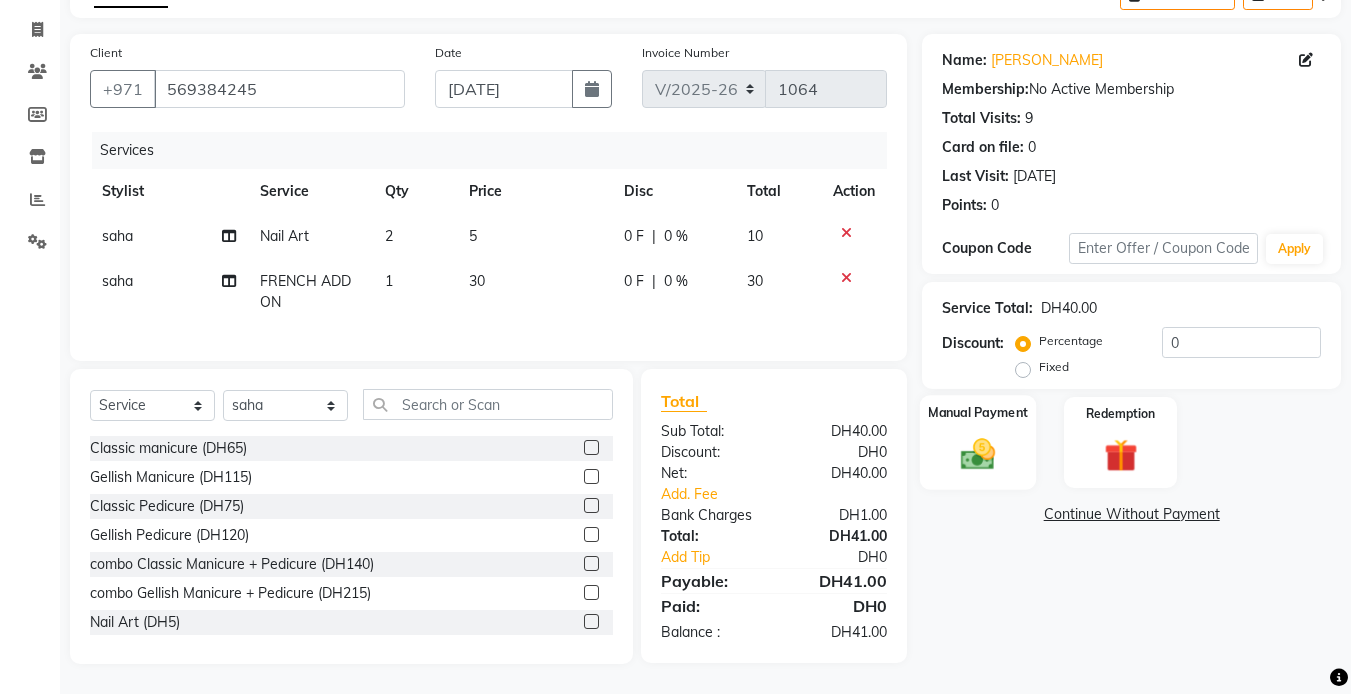 click 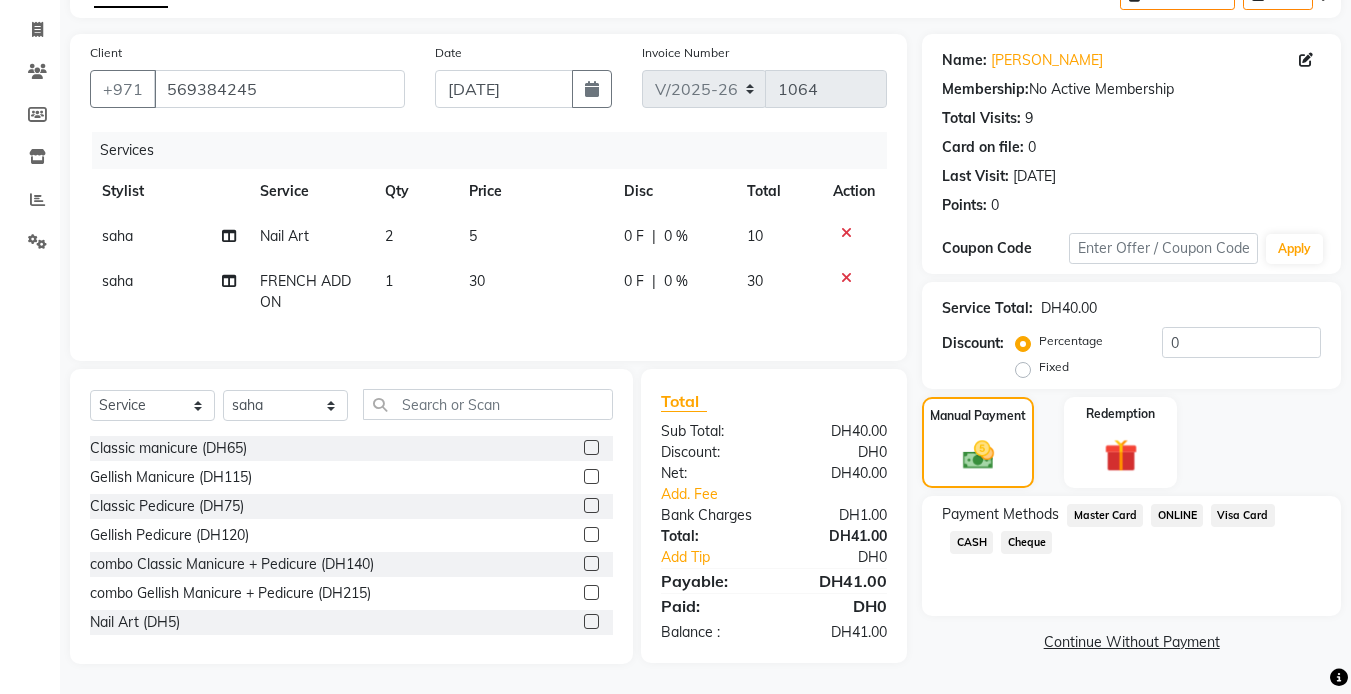 click on "Visa Card" 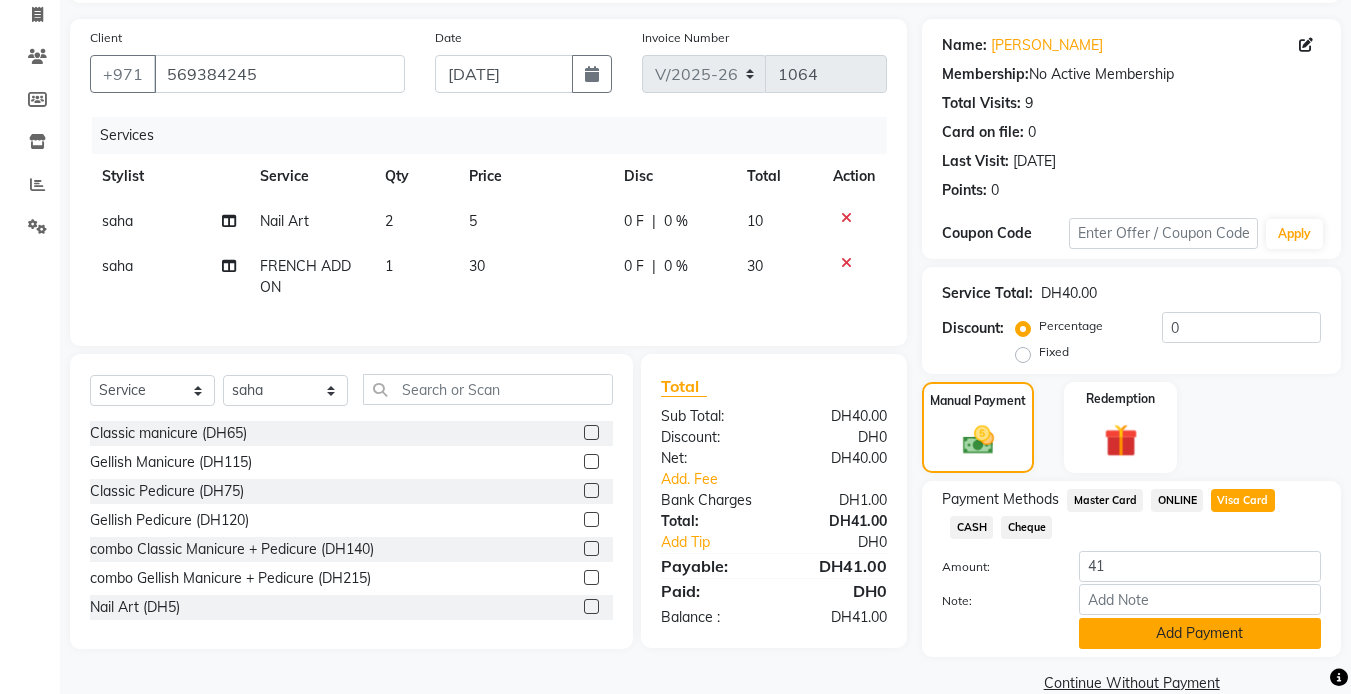 scroll, scrollTop: 165, scrollLeft: 0, axis: vertical 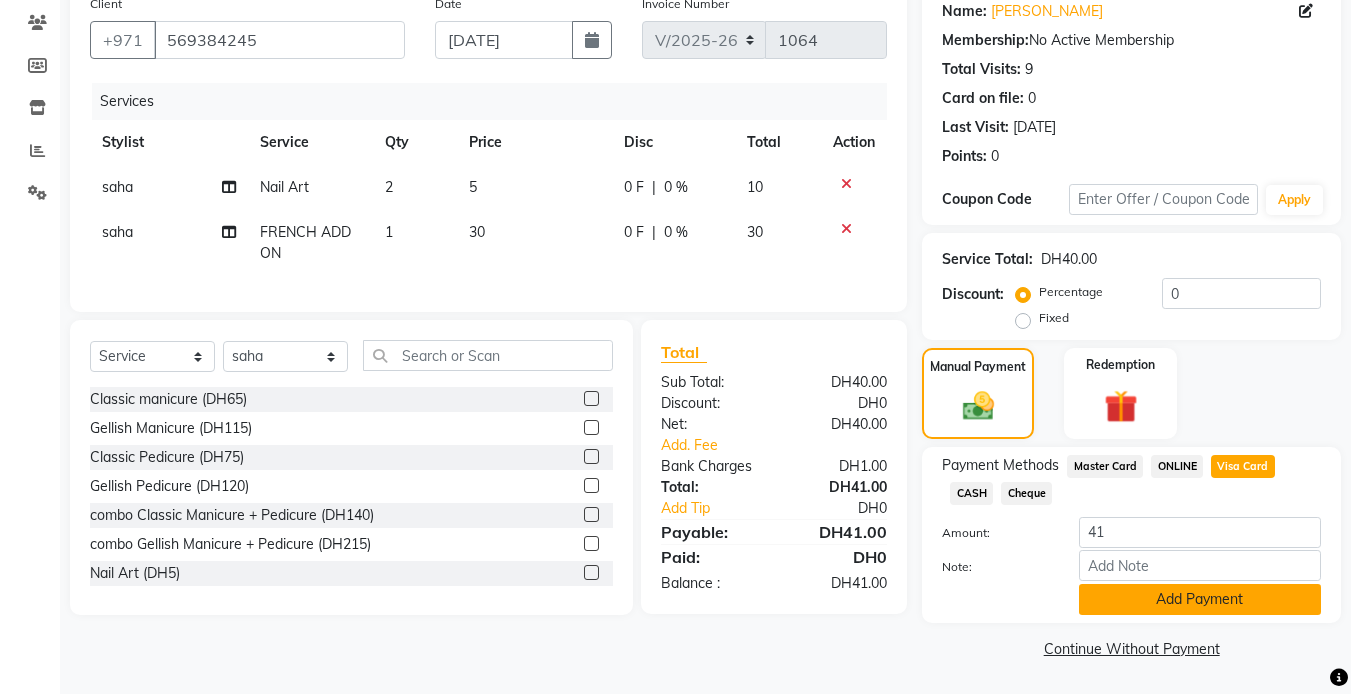 click on "Add Payment" 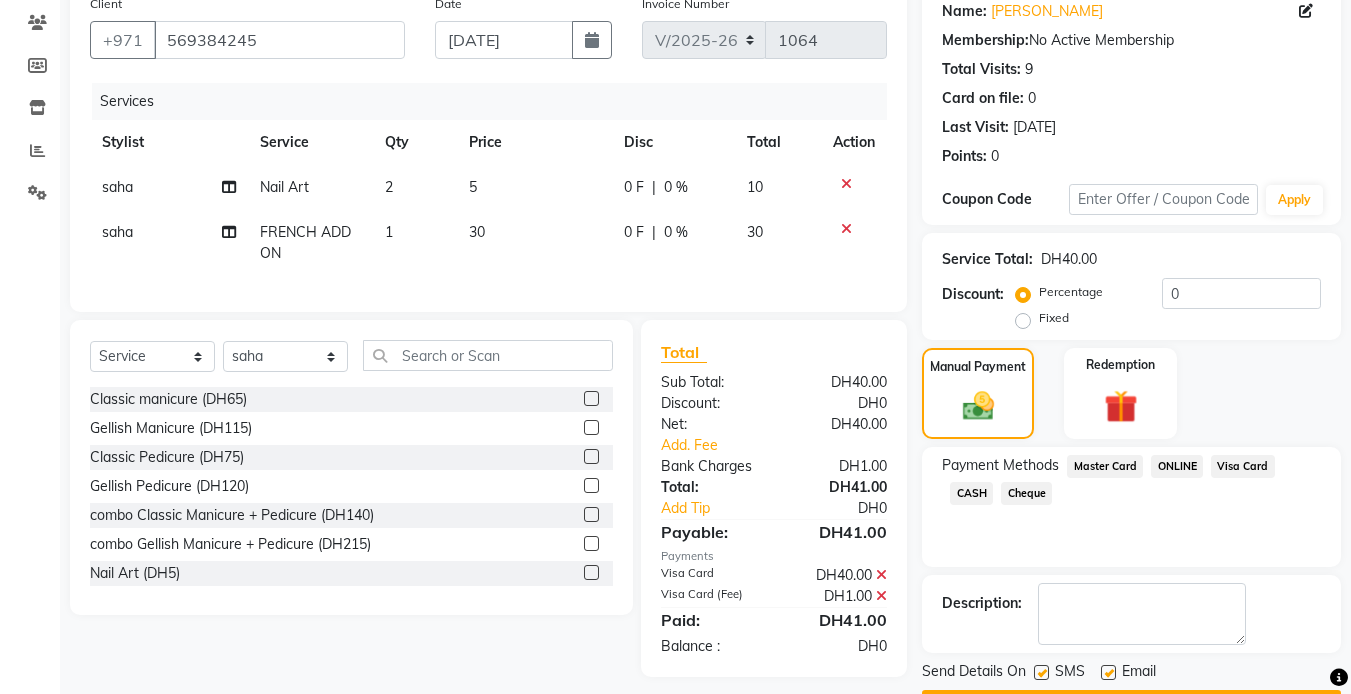 scroll, scrollTop: 222, scrollLeft: 0, axis: vertical 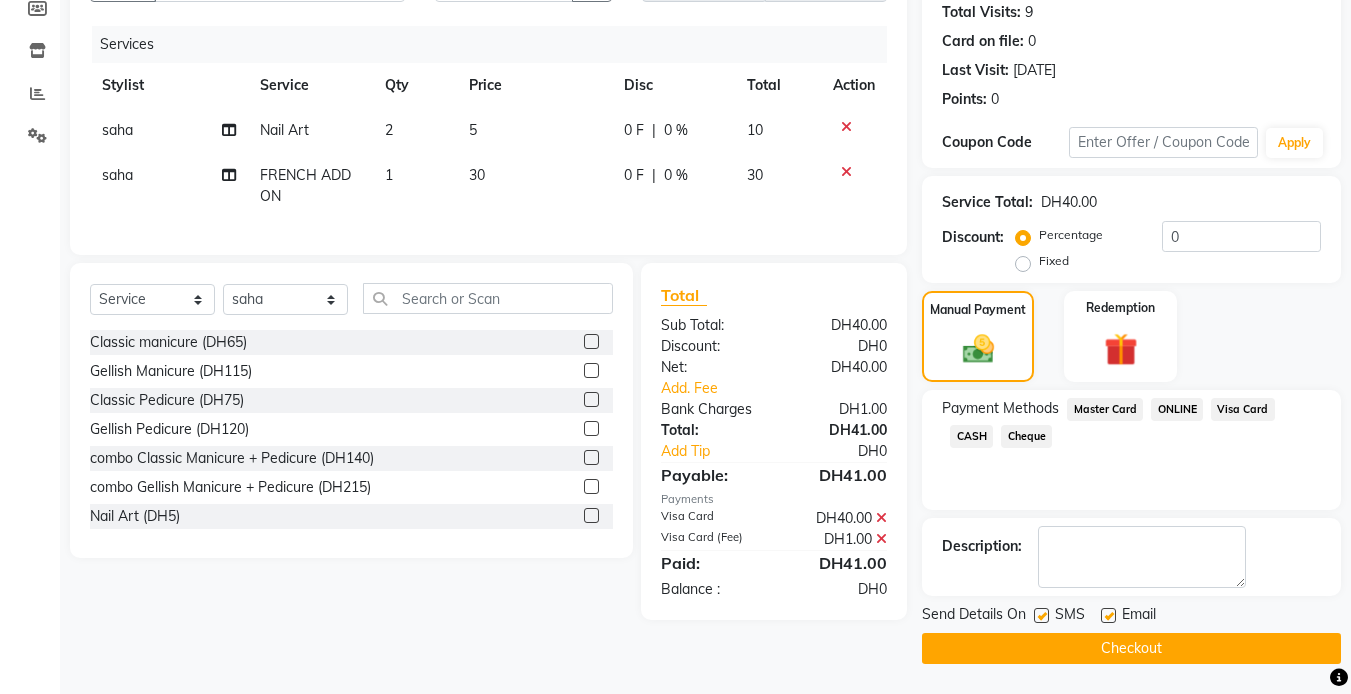 click on "Checkout" 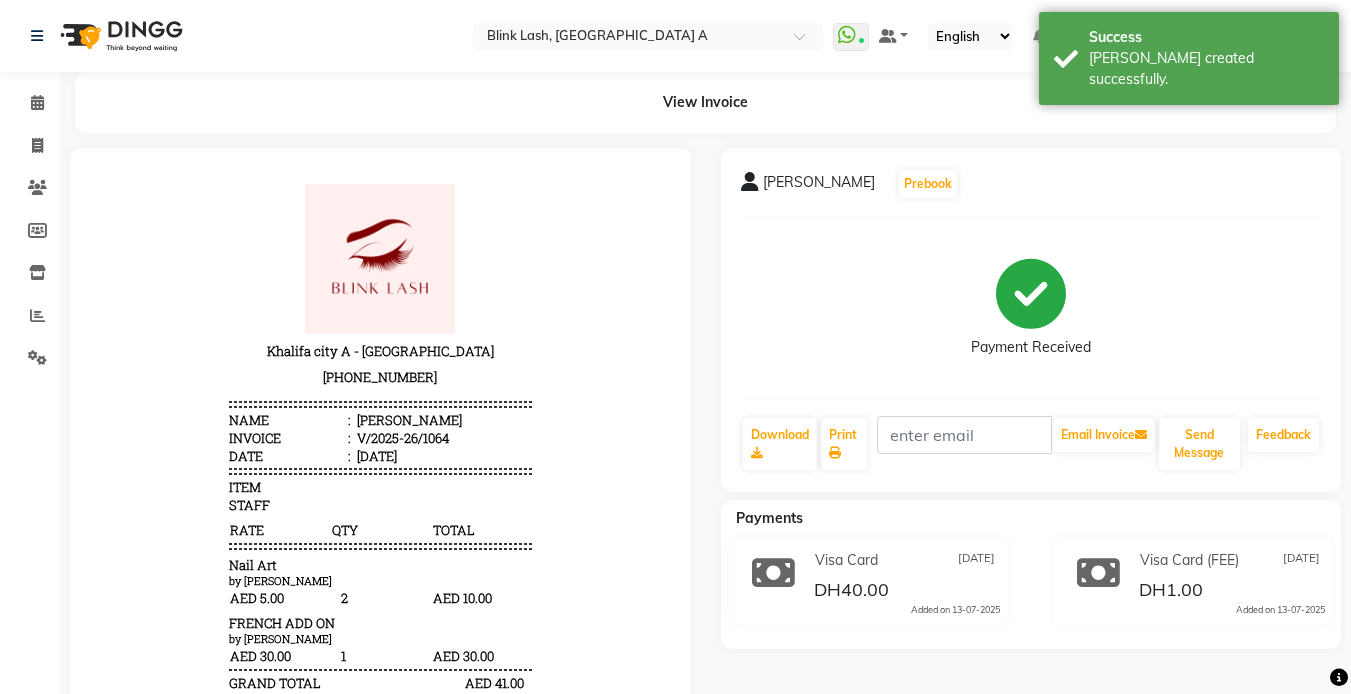 scroll, scrollTop: 0, scrollLeft: 0, axis: both 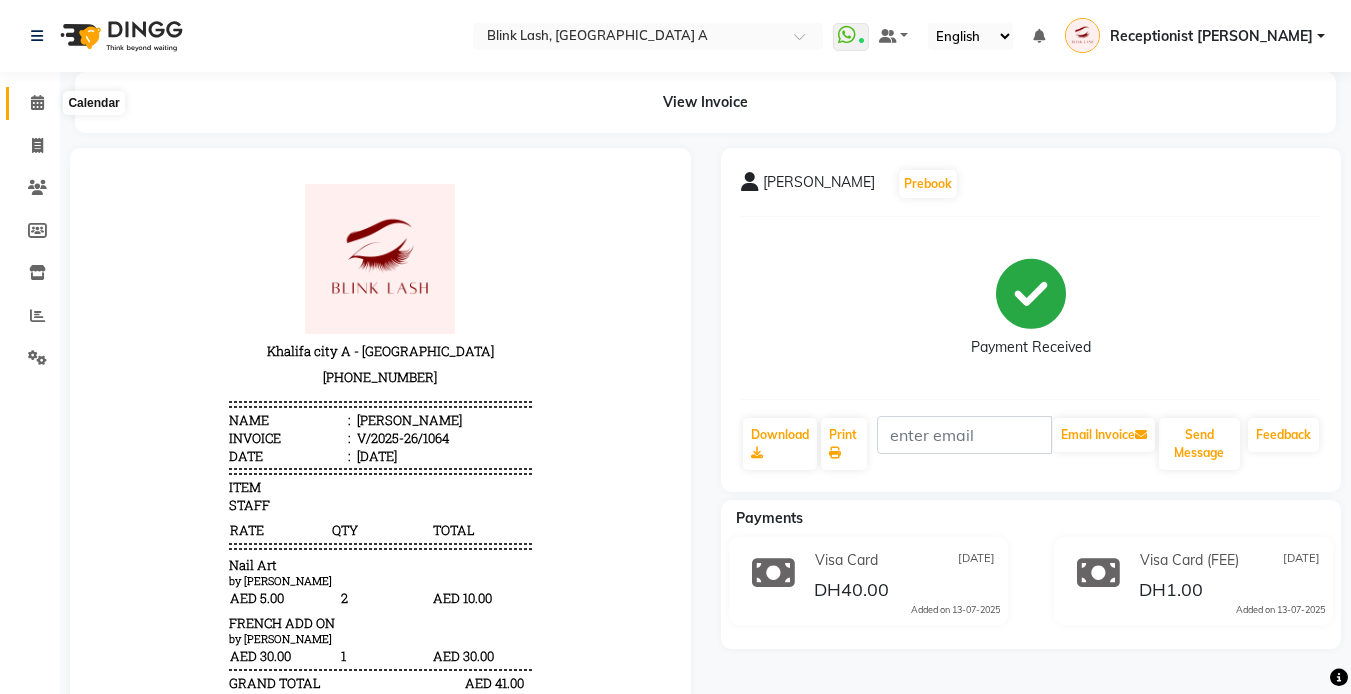 click 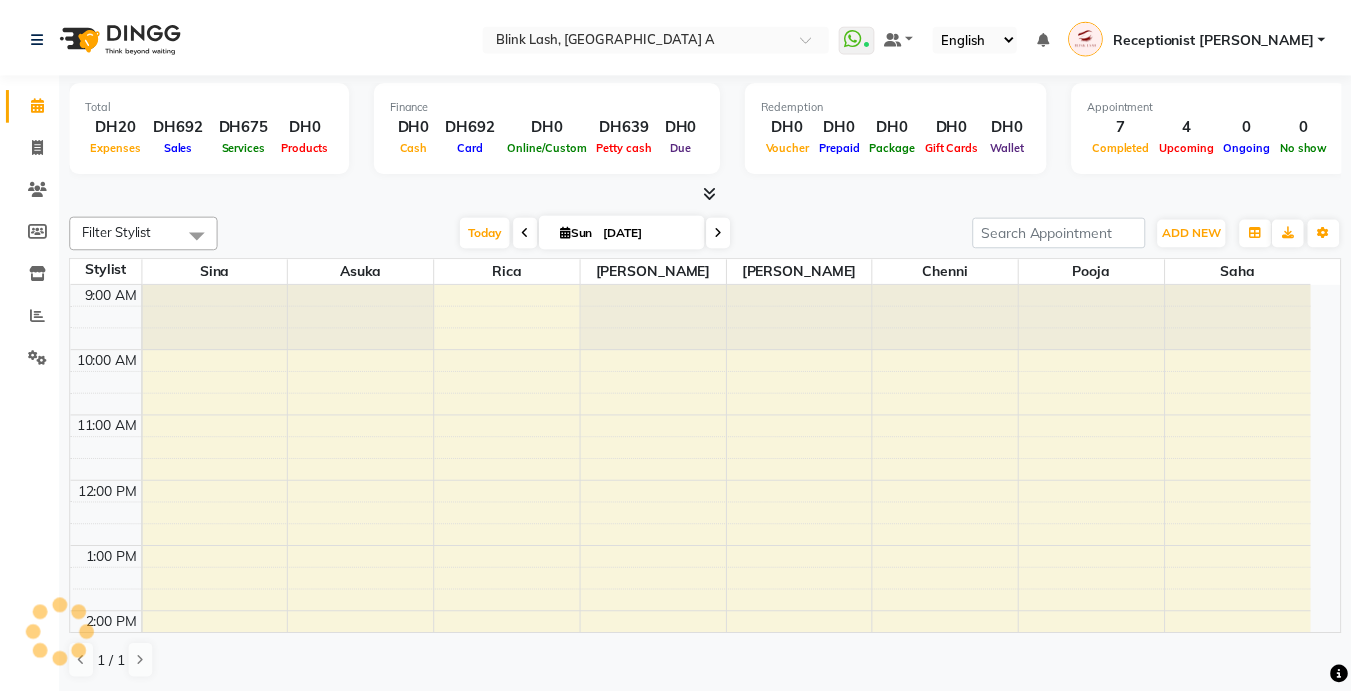 scroll, scrollTop: 331, scrollLeft: 0, axis: vertical 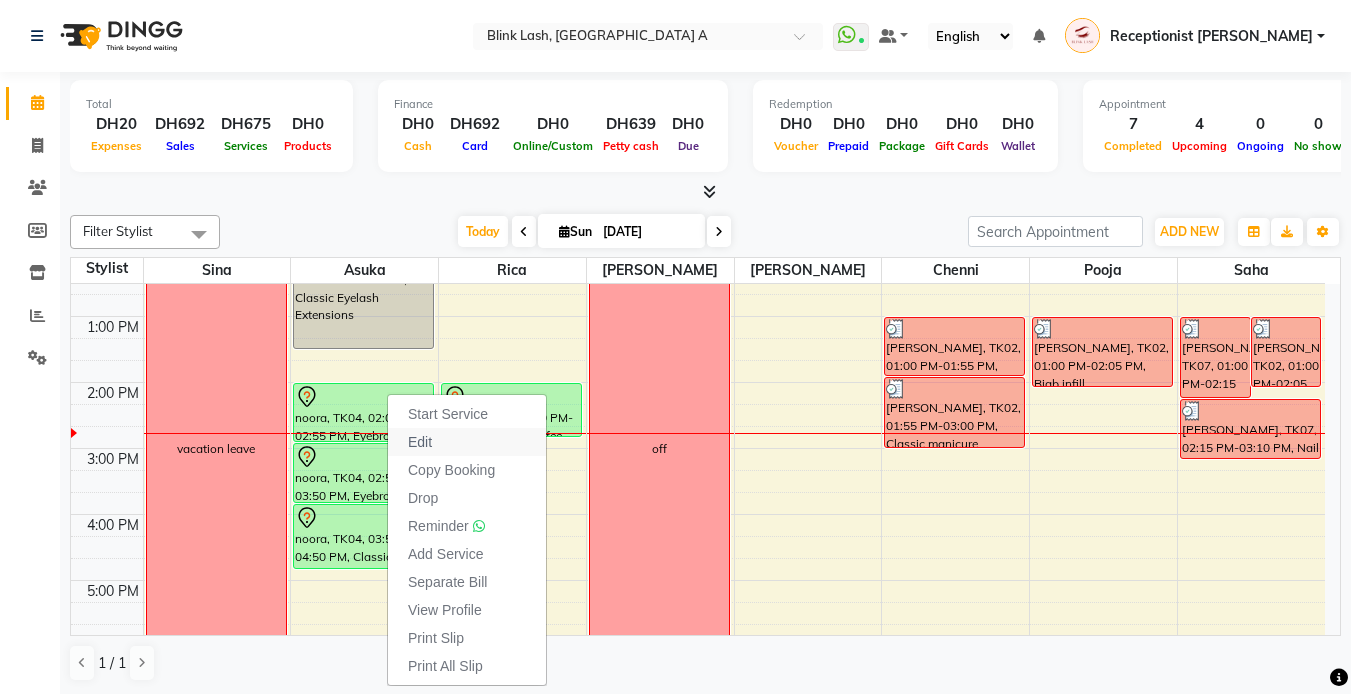 click on "Edit" at bounding box center [420, 442] 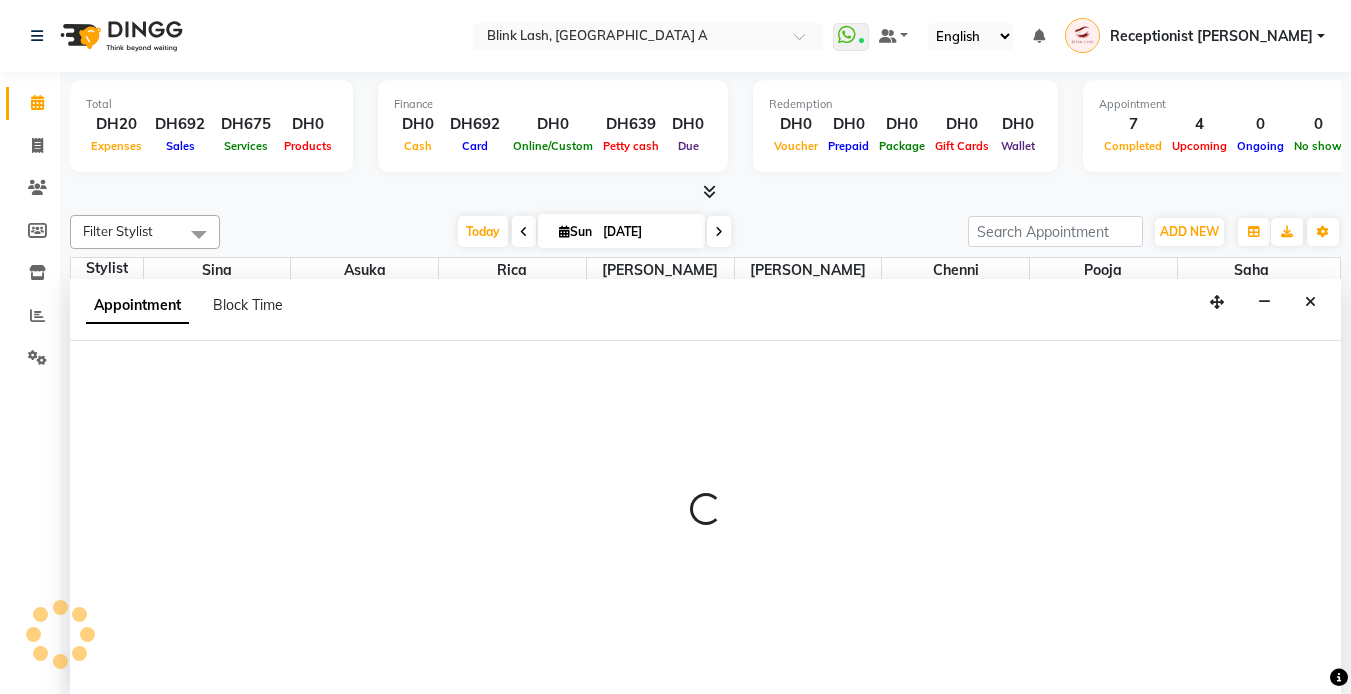 scroll, scrollTop: 1, scrollLeft: 0, axis: vertical 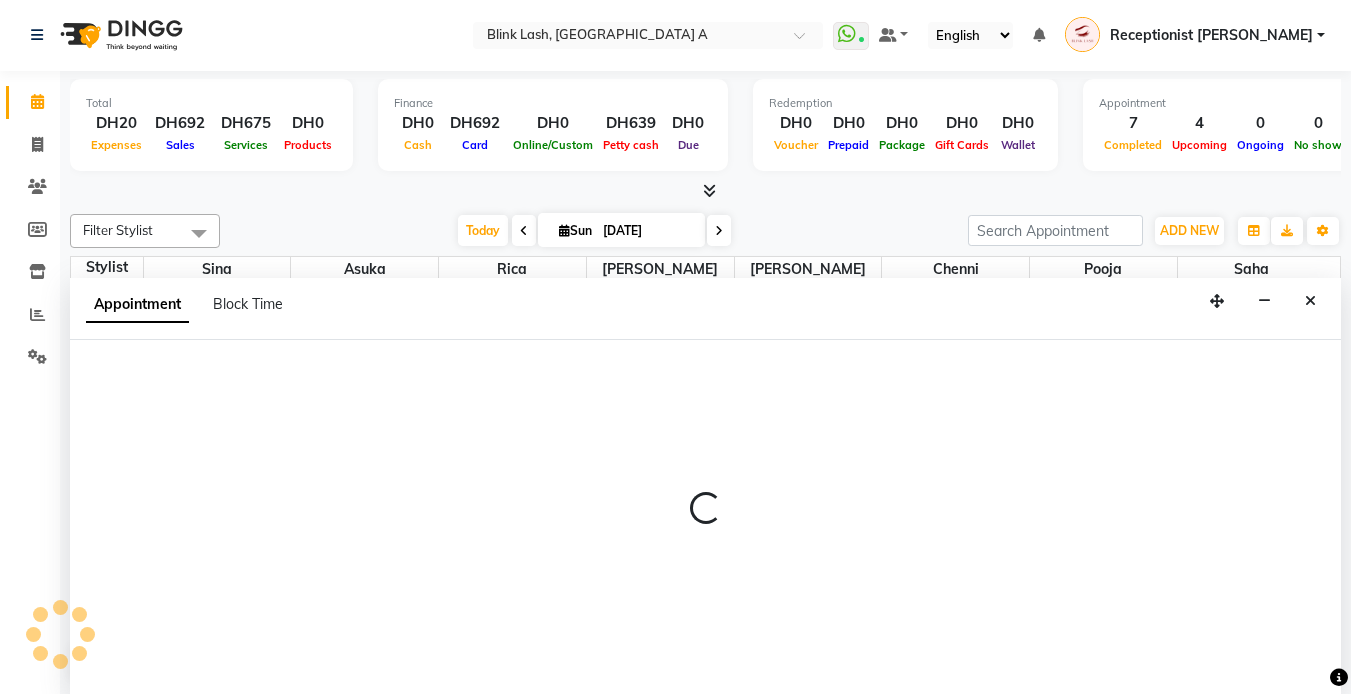 select on "tentative" 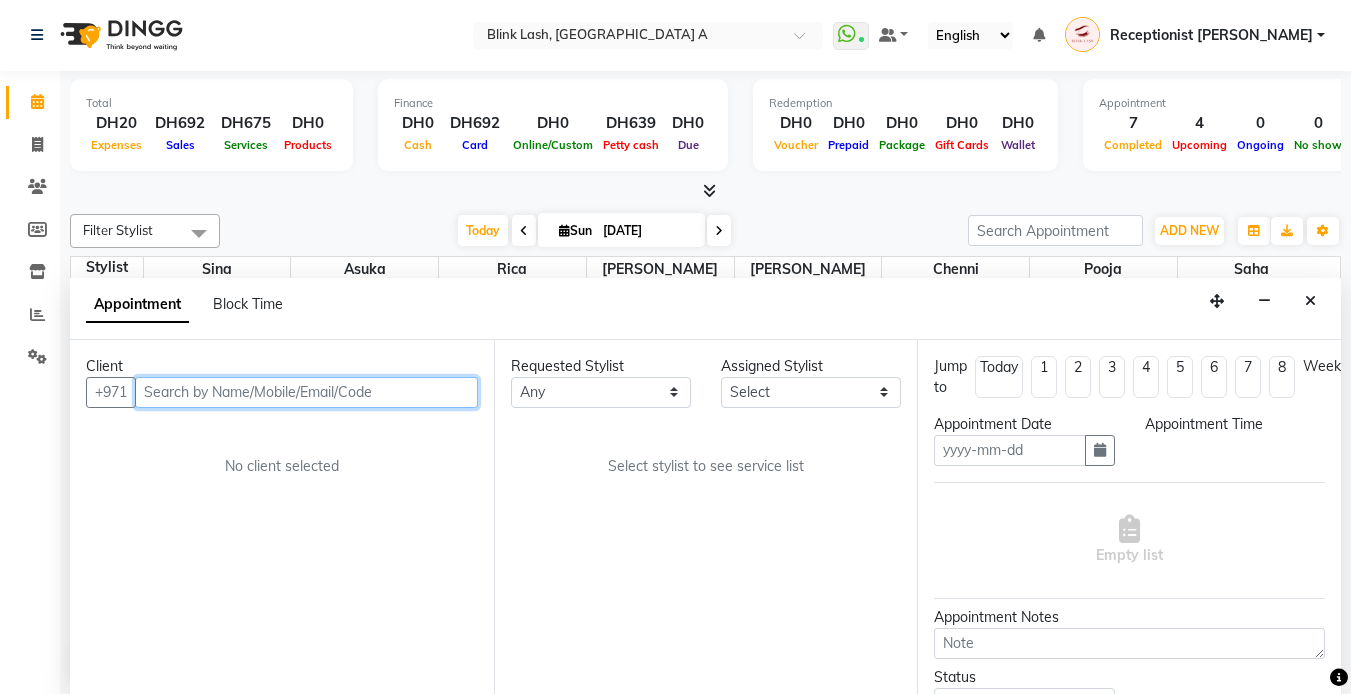 type on "[DATE]" 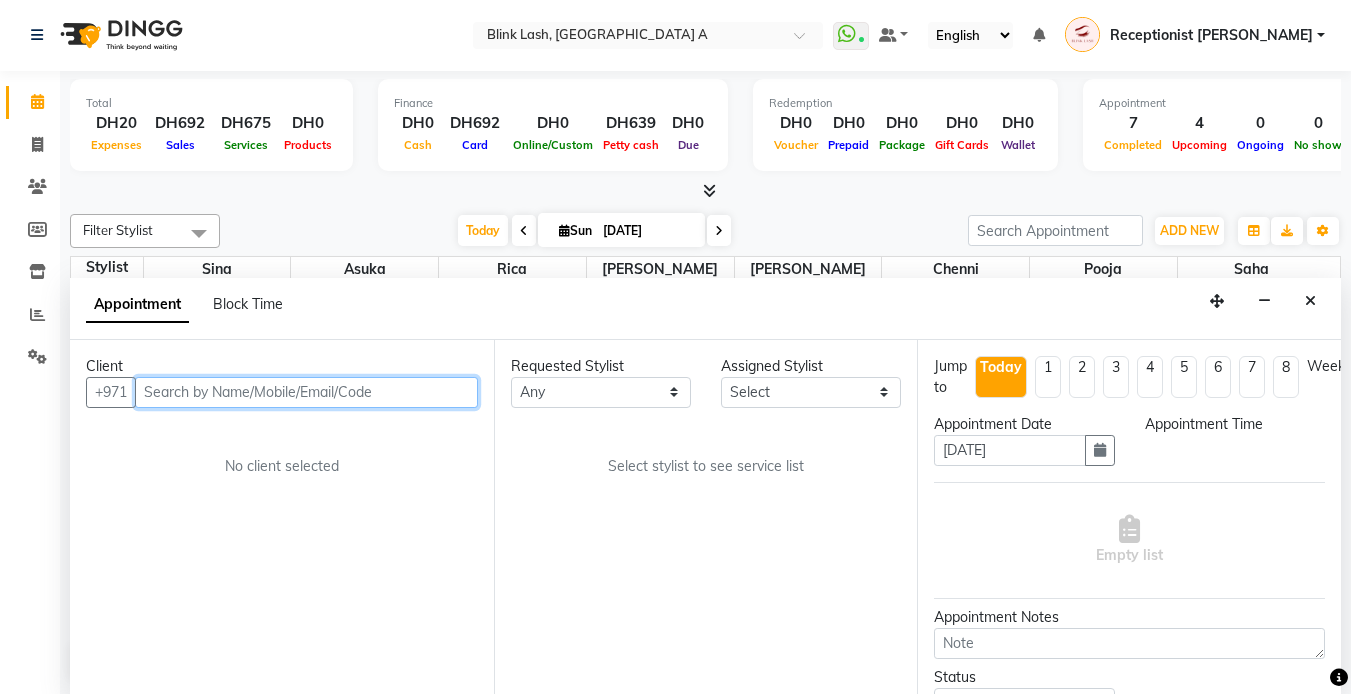 scroll, scrollTop: 331, scrollLeft: 0, axis: vertical 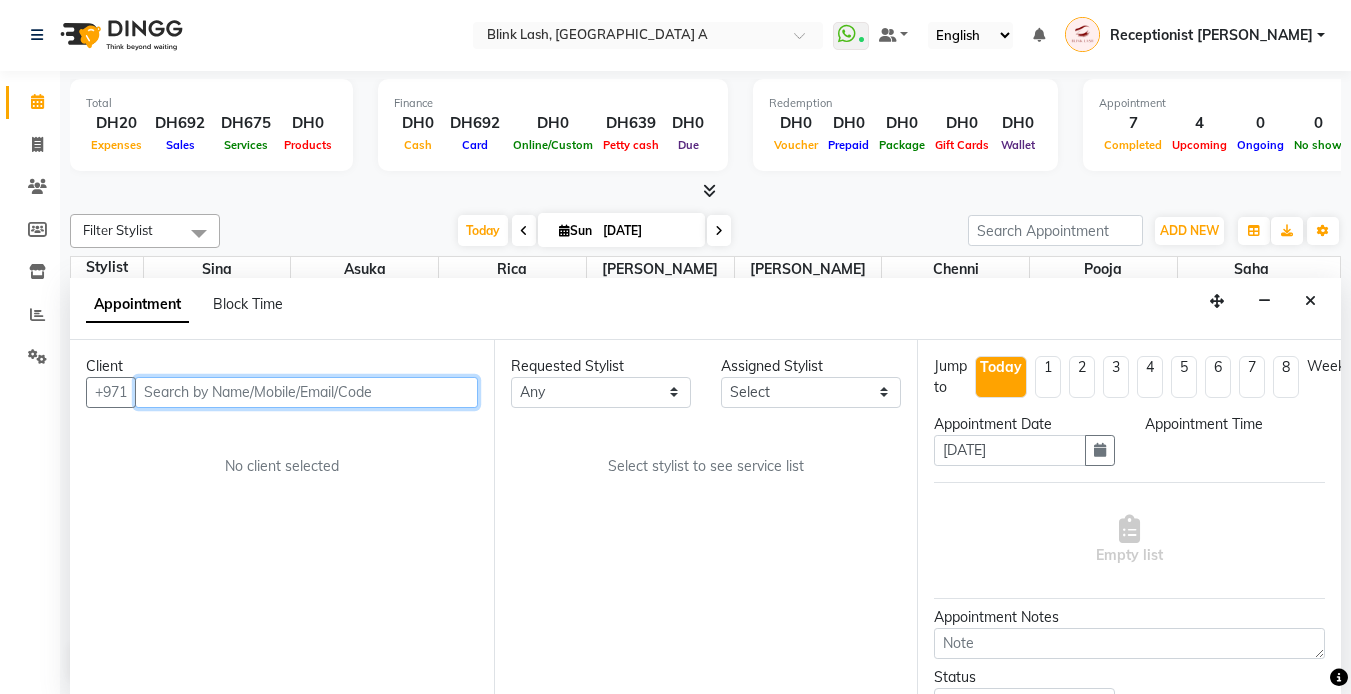 select on "42462" 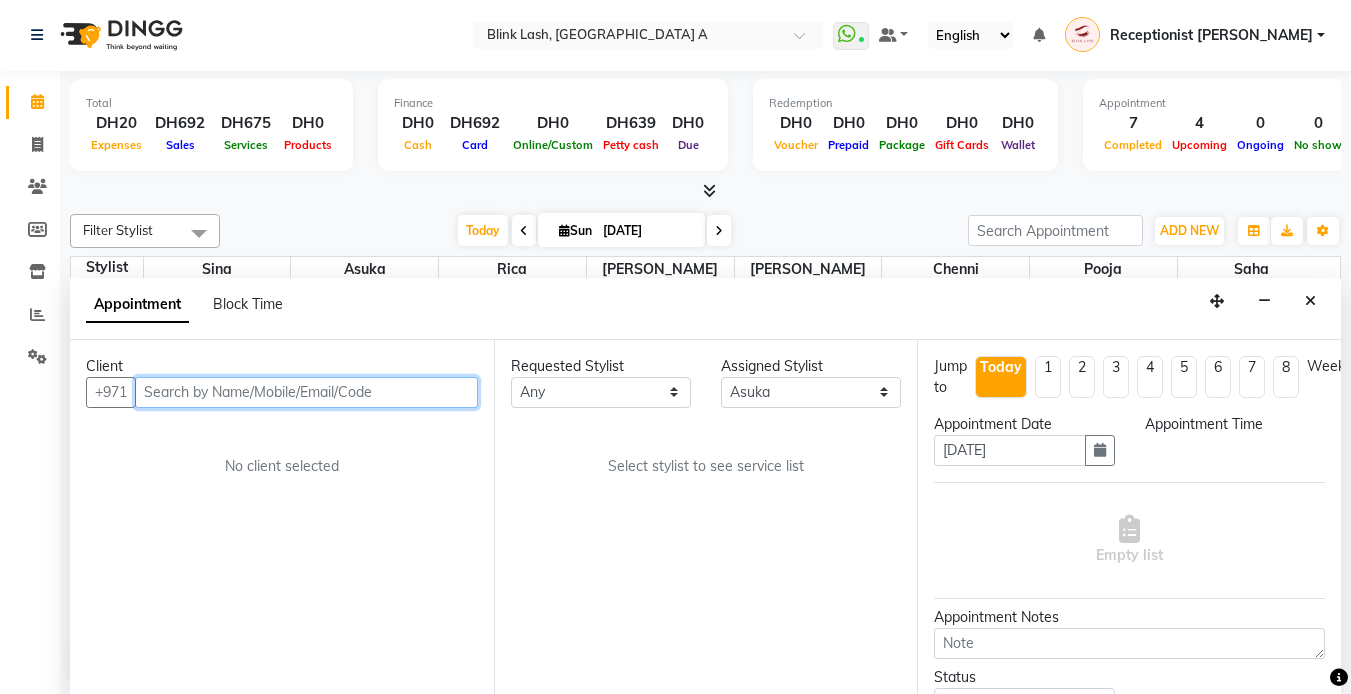 select on "840" 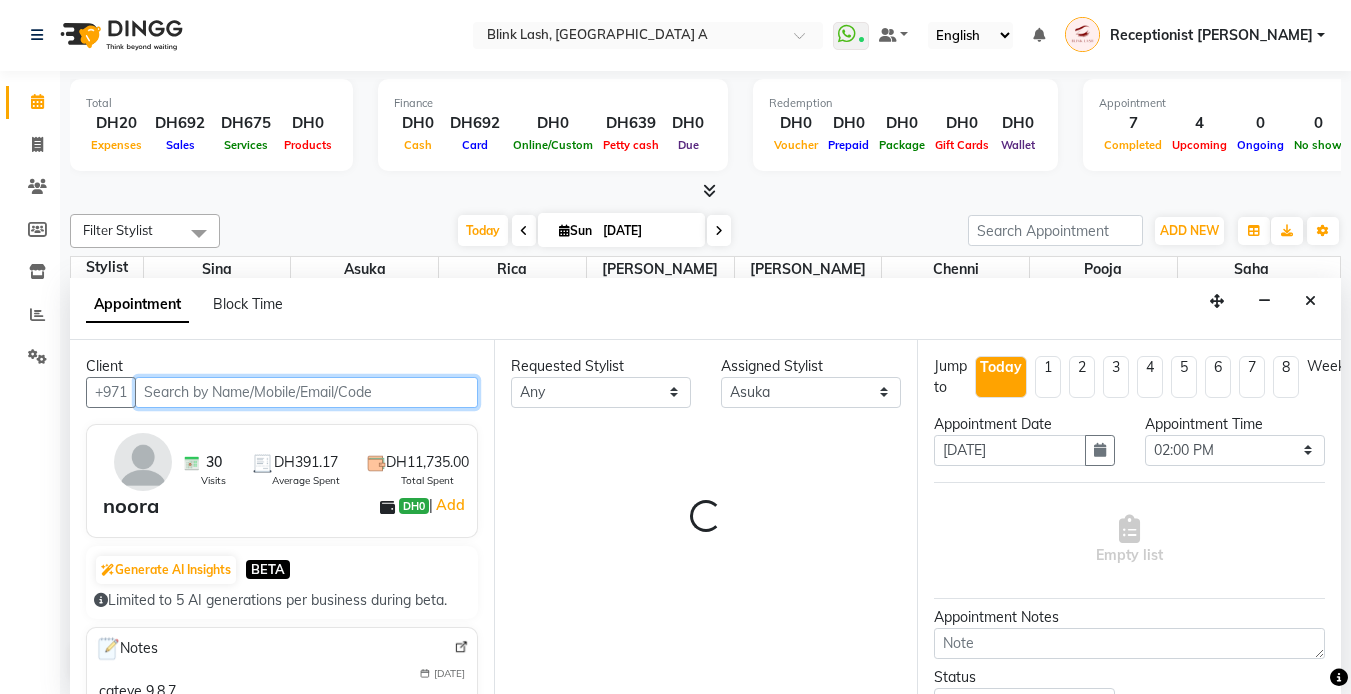 select on "2892" 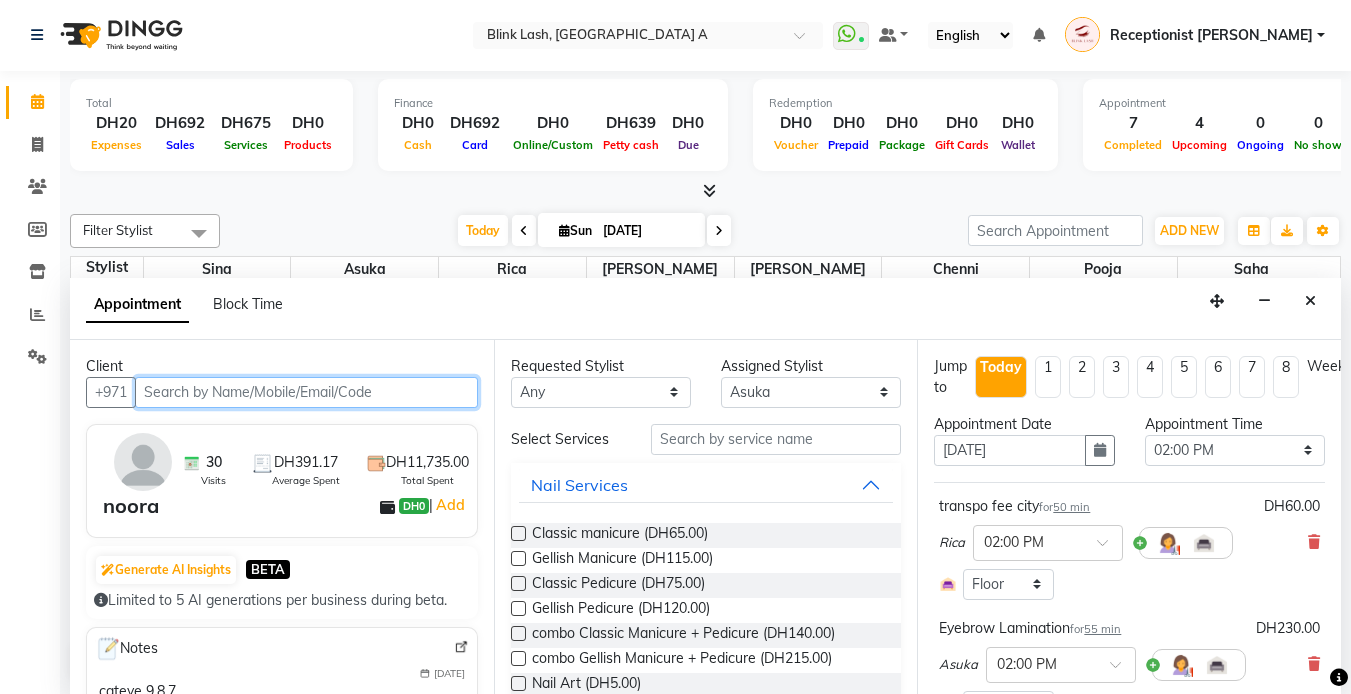 select on "2892" 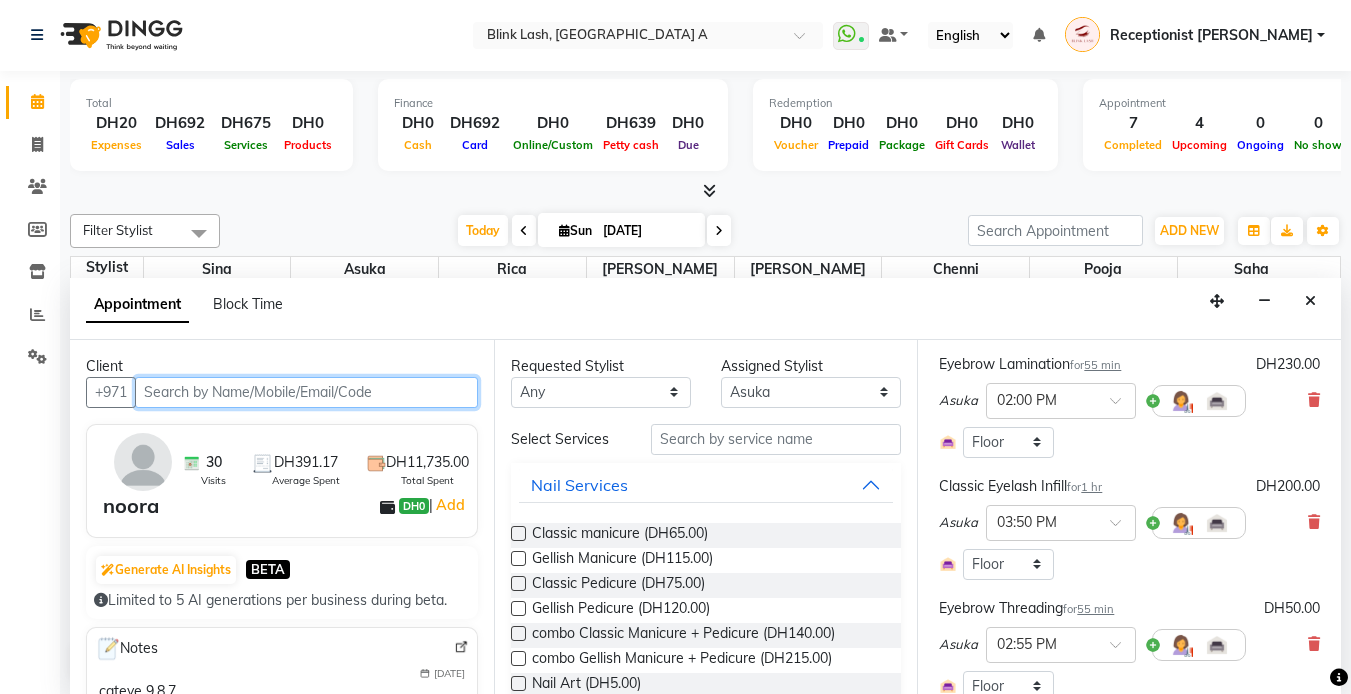 scroll, scrollTop: 300, scrollLeft: 0, axis: vertical 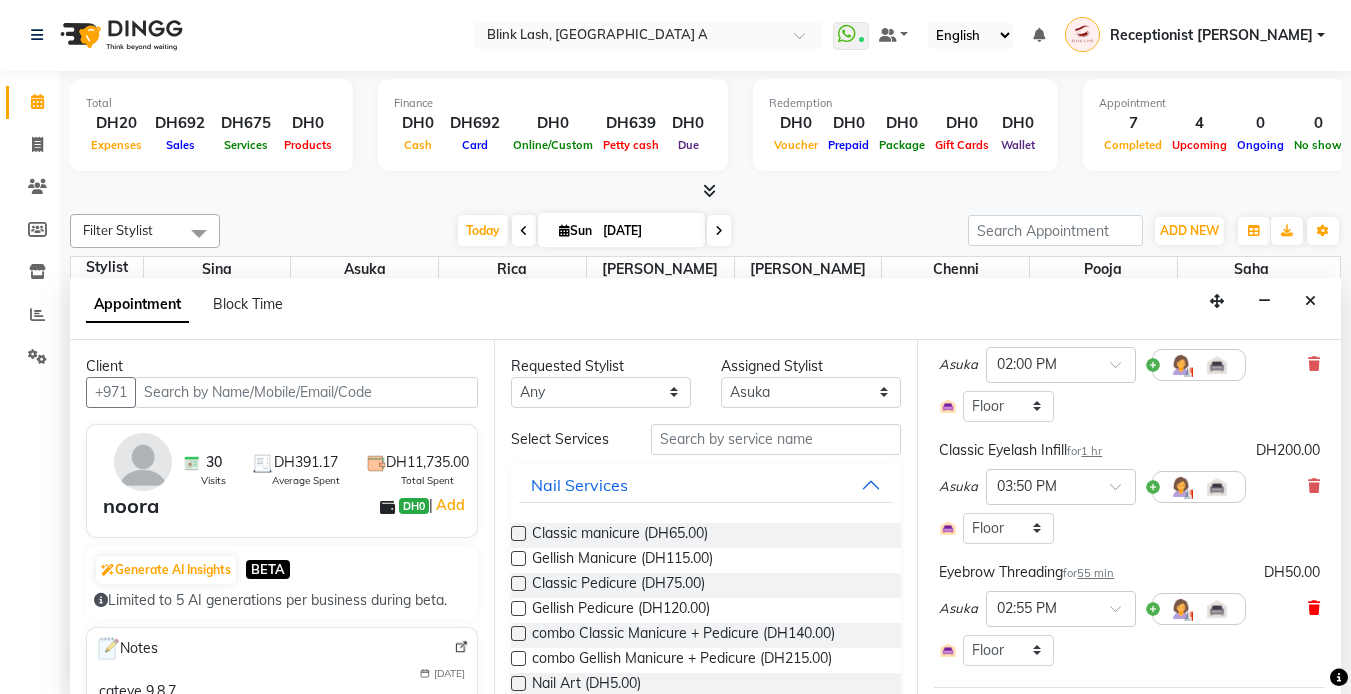 click at bounding box center [1314, 608] 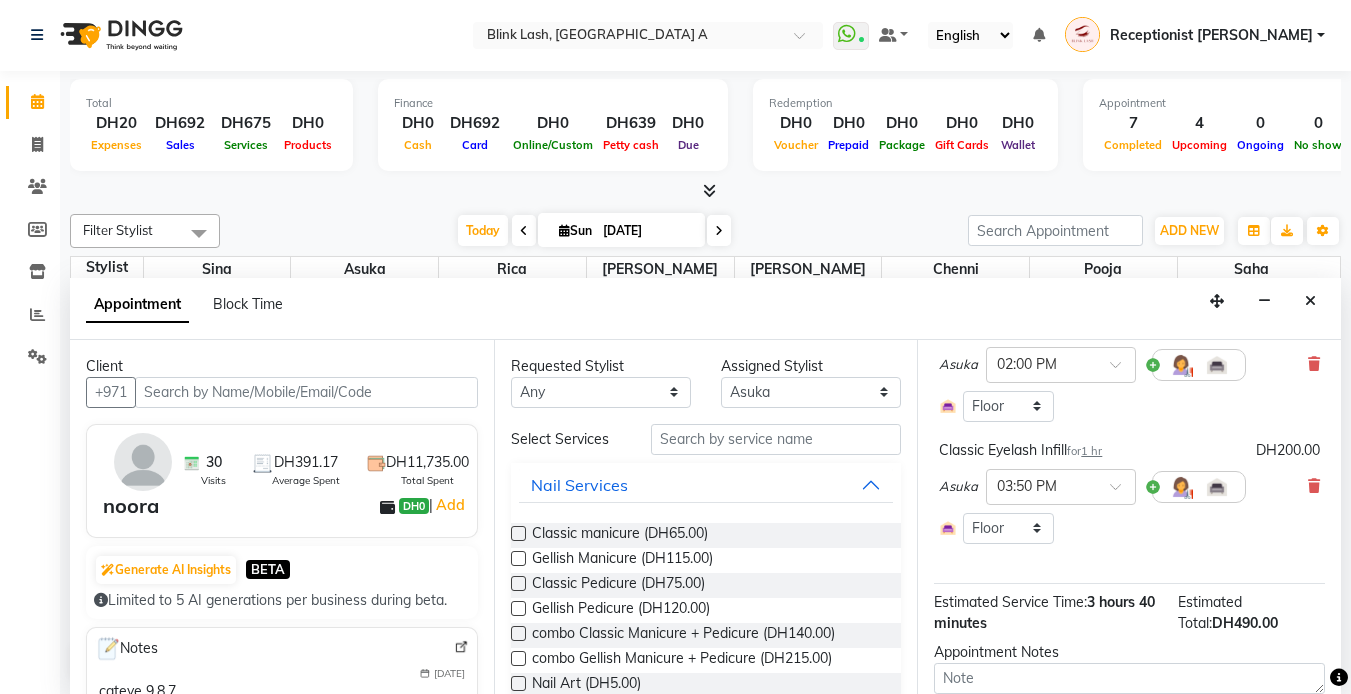 scroll, scrollTop: 443, scrollLeft: 0, axis: vertical 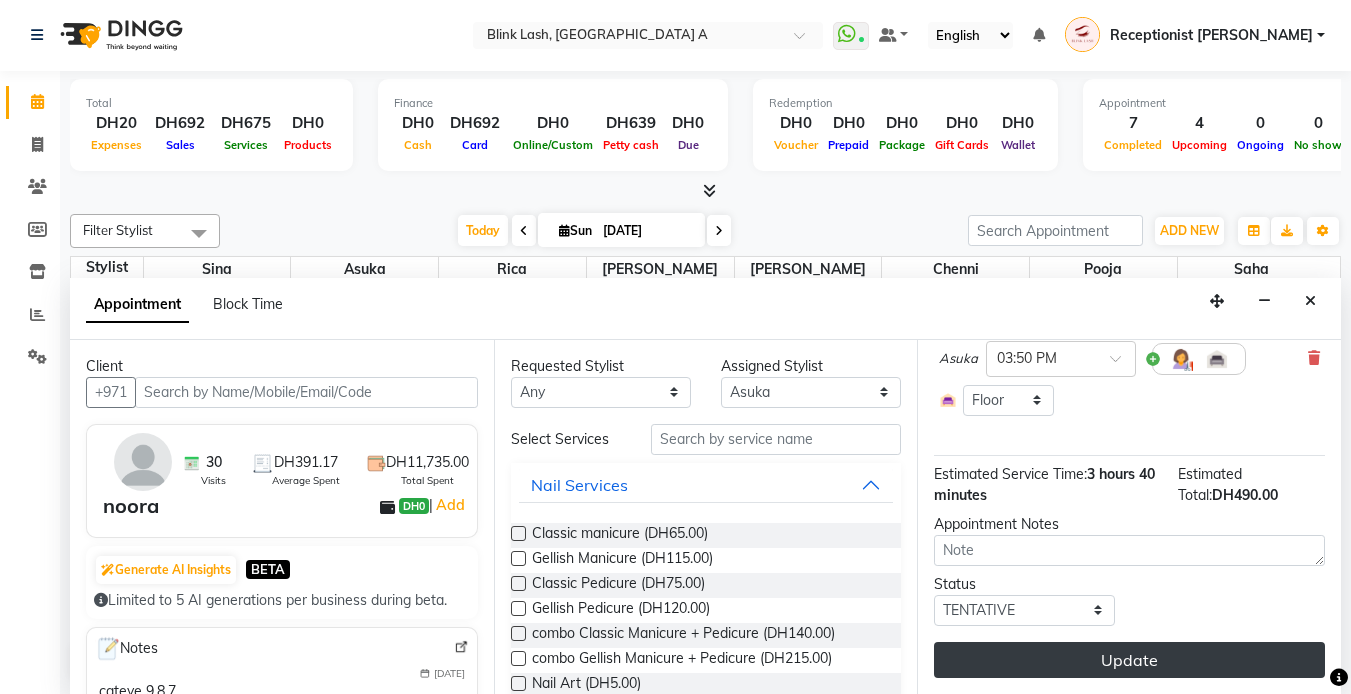 click on "Update" at bounding box center [1129, 660] 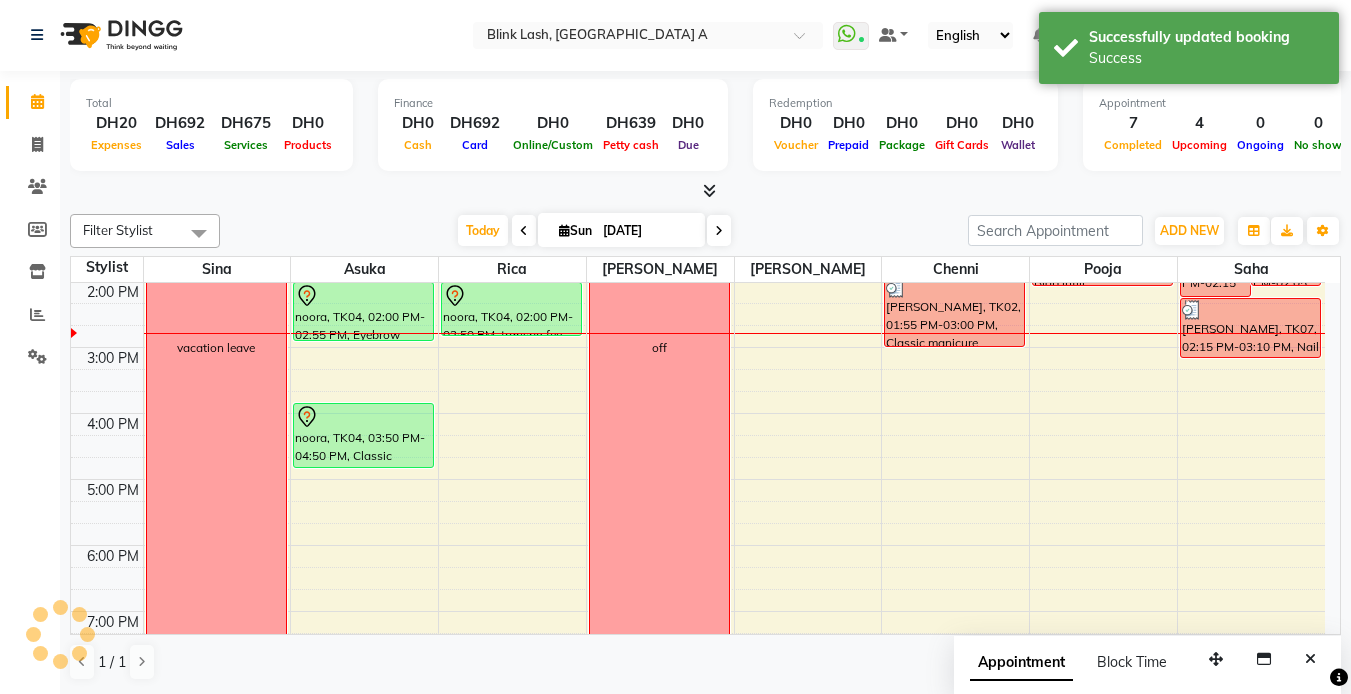 scroll, scrollTop: 0, scrollLeft: 0, axis: both 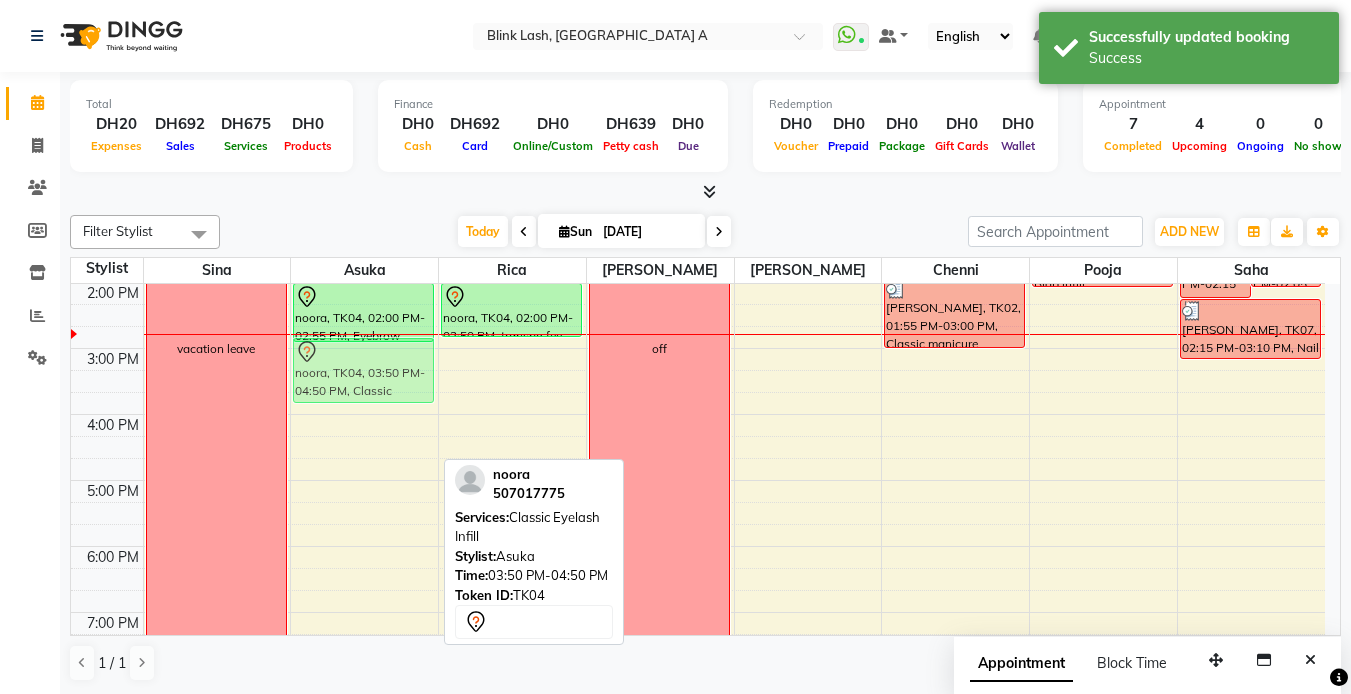 drag, startPoint x: 396, startPoint y: 445, endPoint x: 388, endPoint y: 383, distance: 62.514 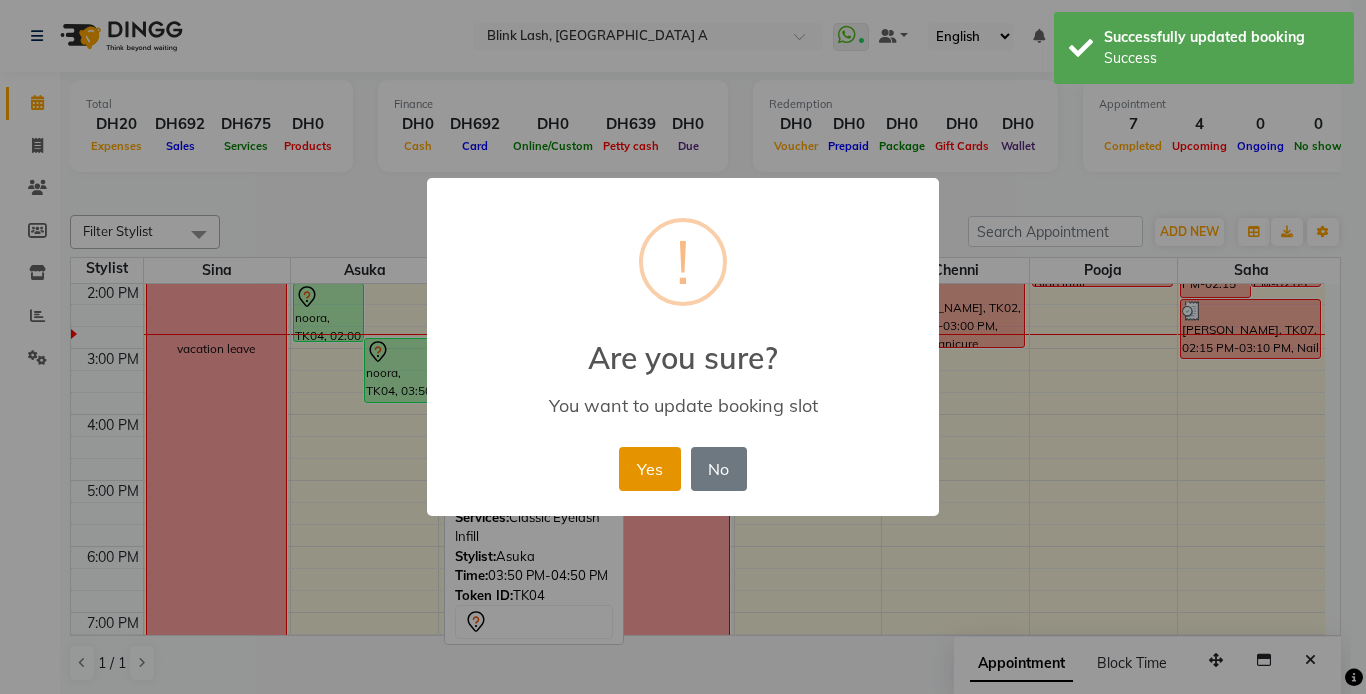 click on "Yes" at bounding box center (649, 469) 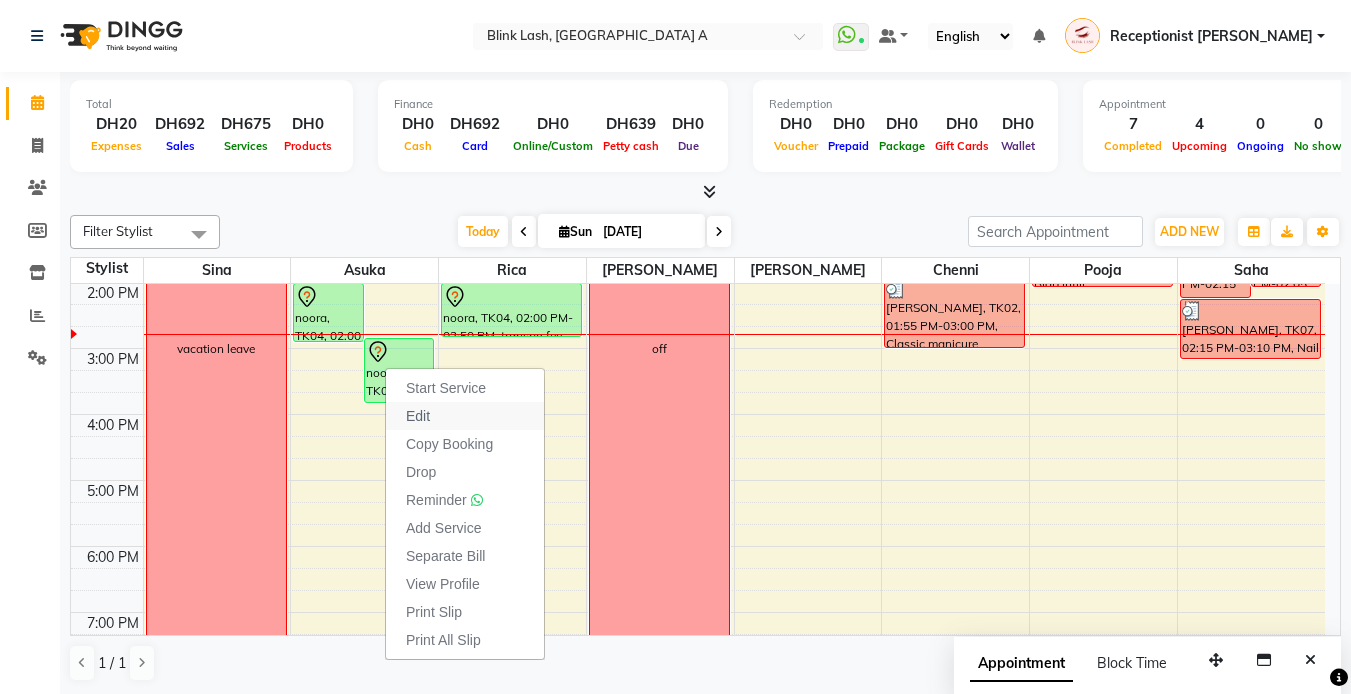 click on "Edit" at bounding box center (418, 416) 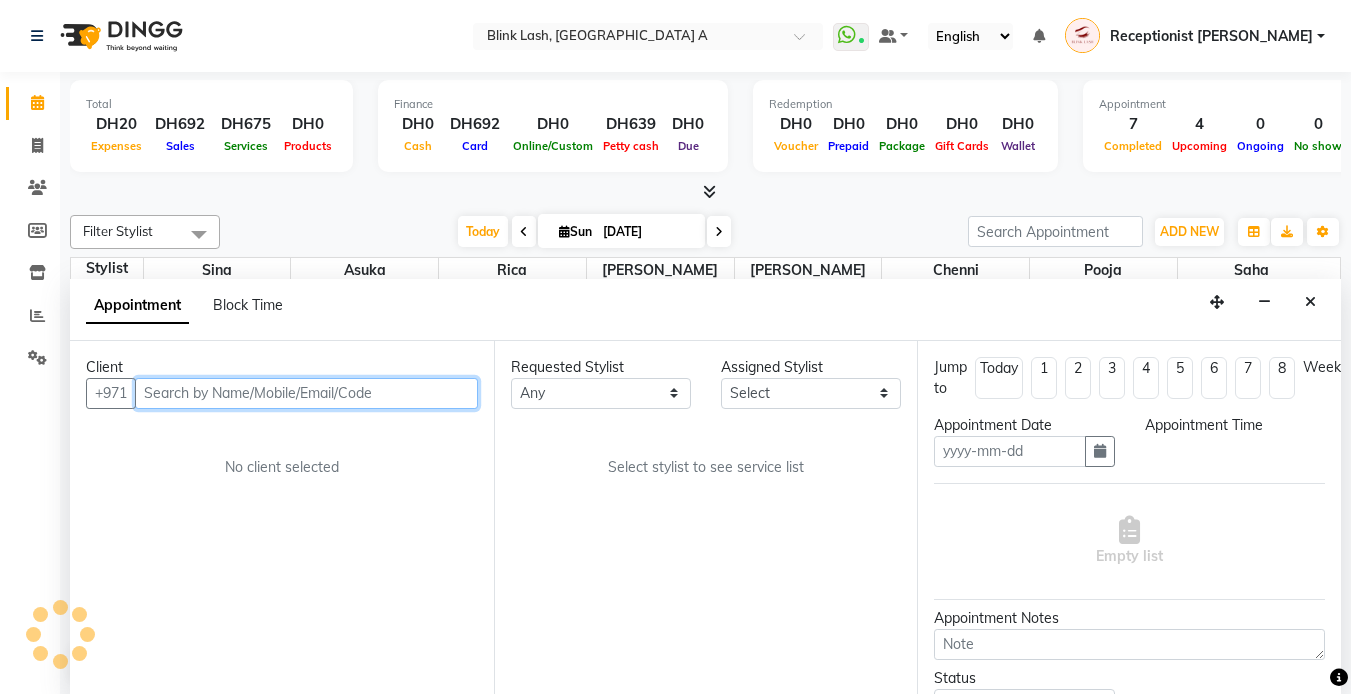 type on "[DATE]" 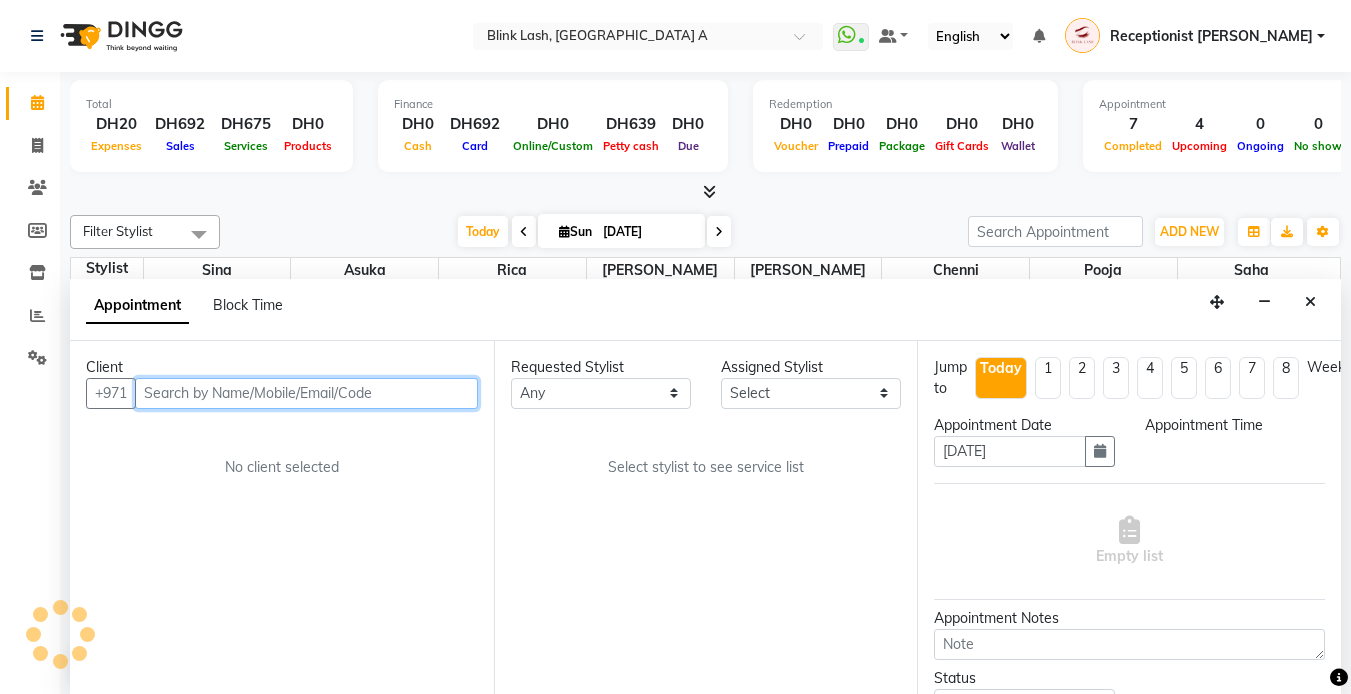 scroll, scrollTop: 1, scrollLeft: 0, axis: vertical 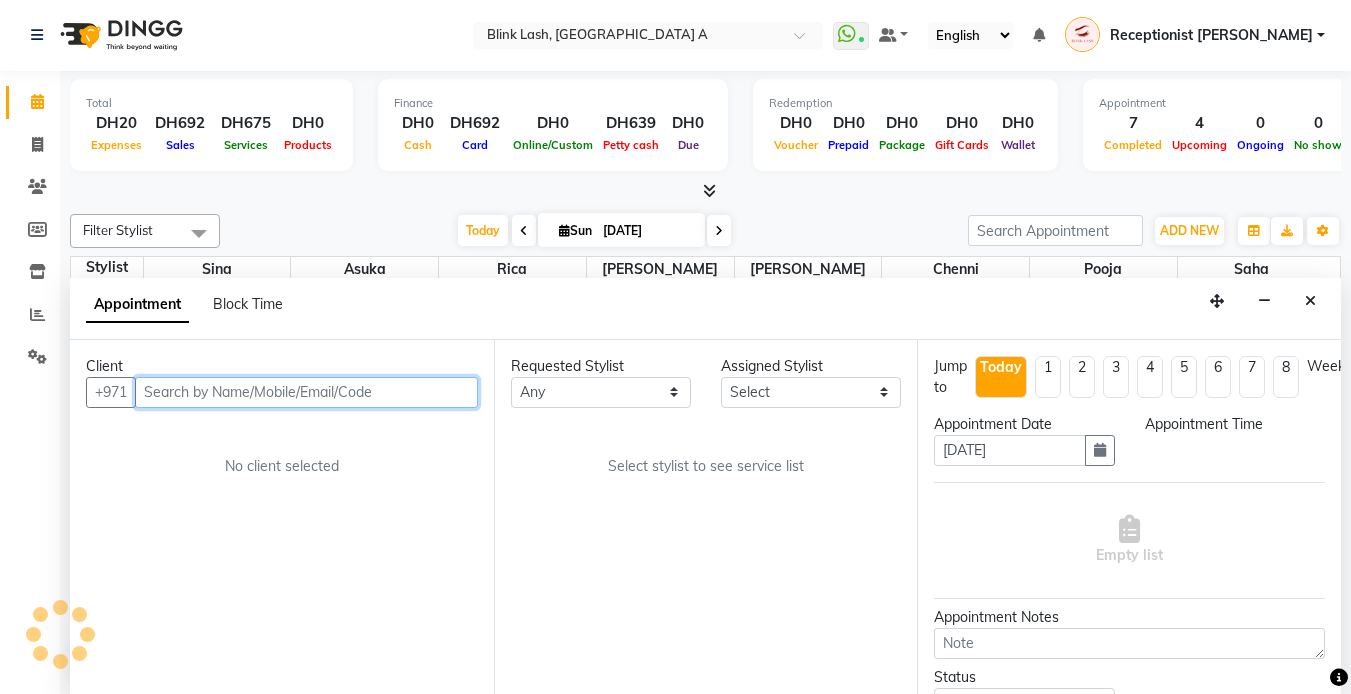 select on "840" 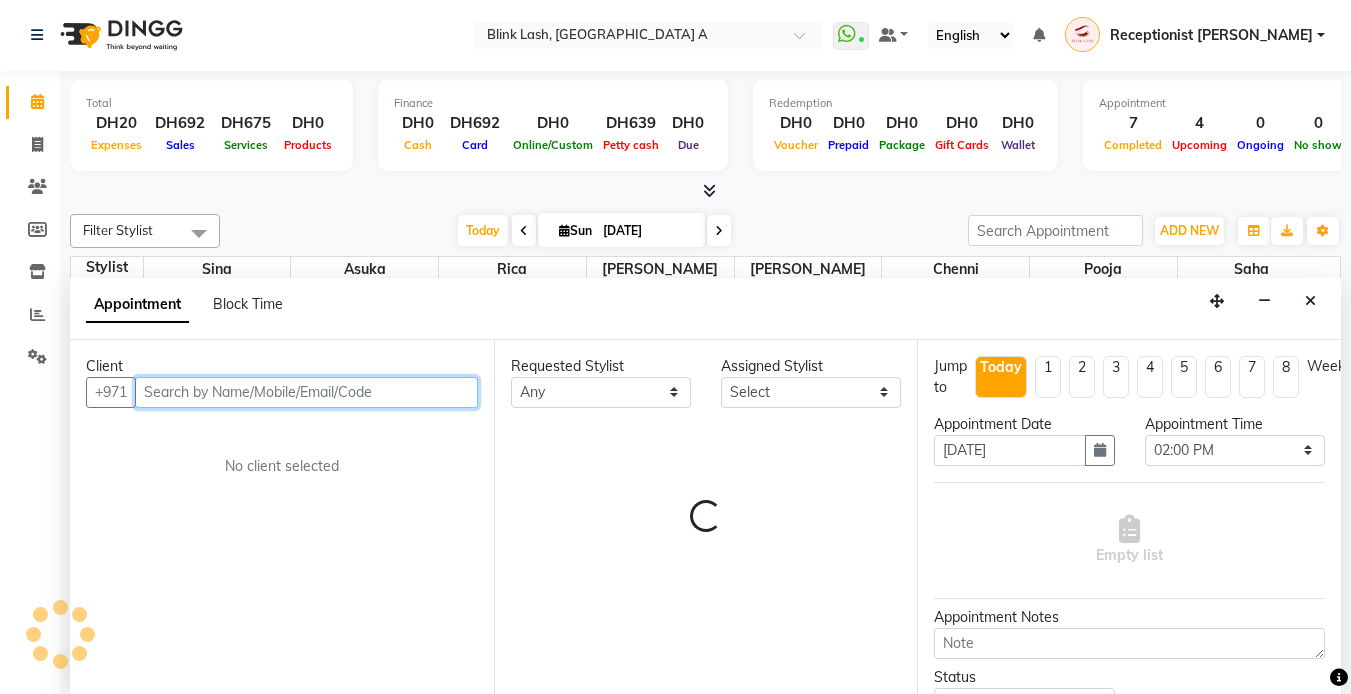 select on "42462" 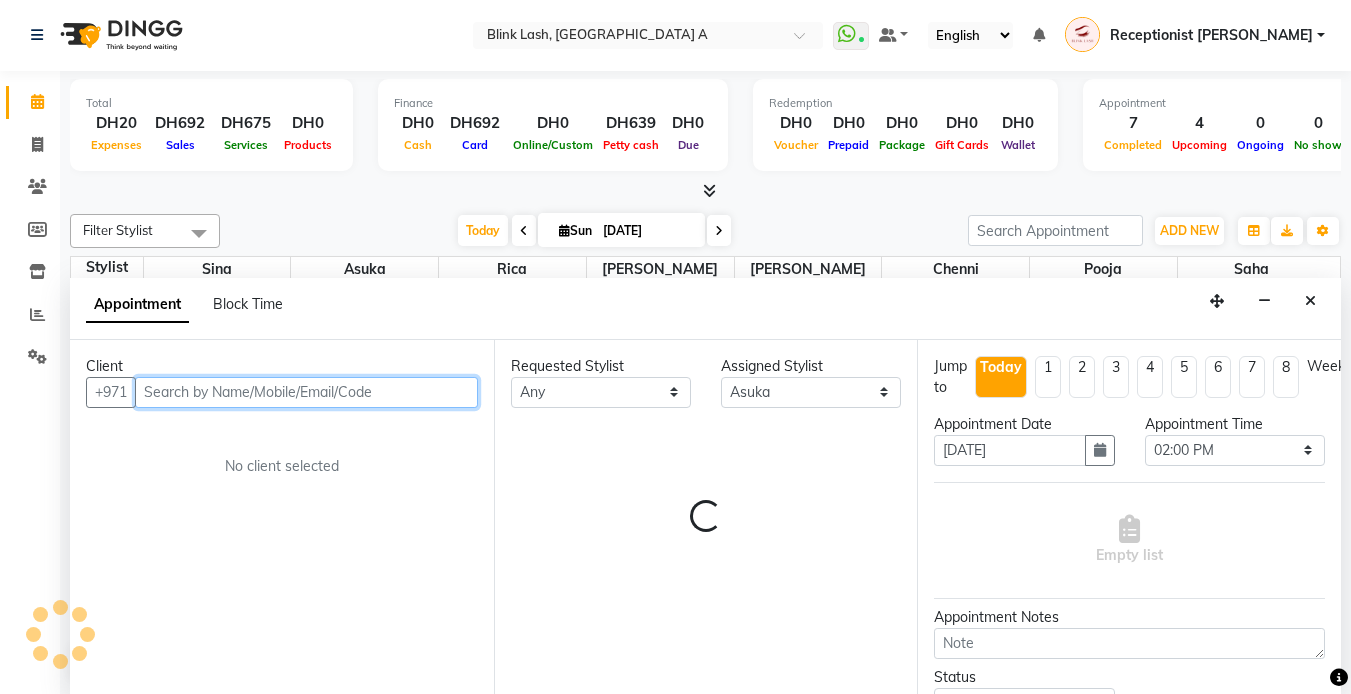 scroll, scrollTop: 331, scrollLeft: 0, axis: vertical 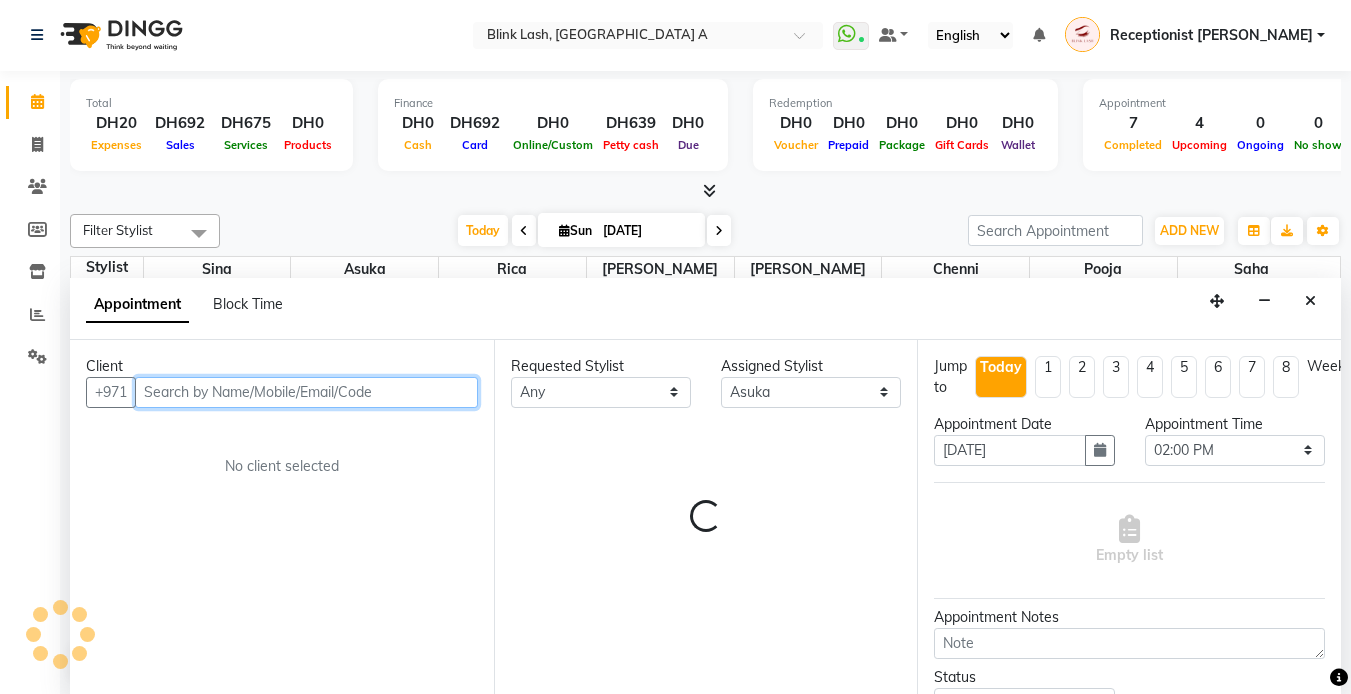 select on "2892" 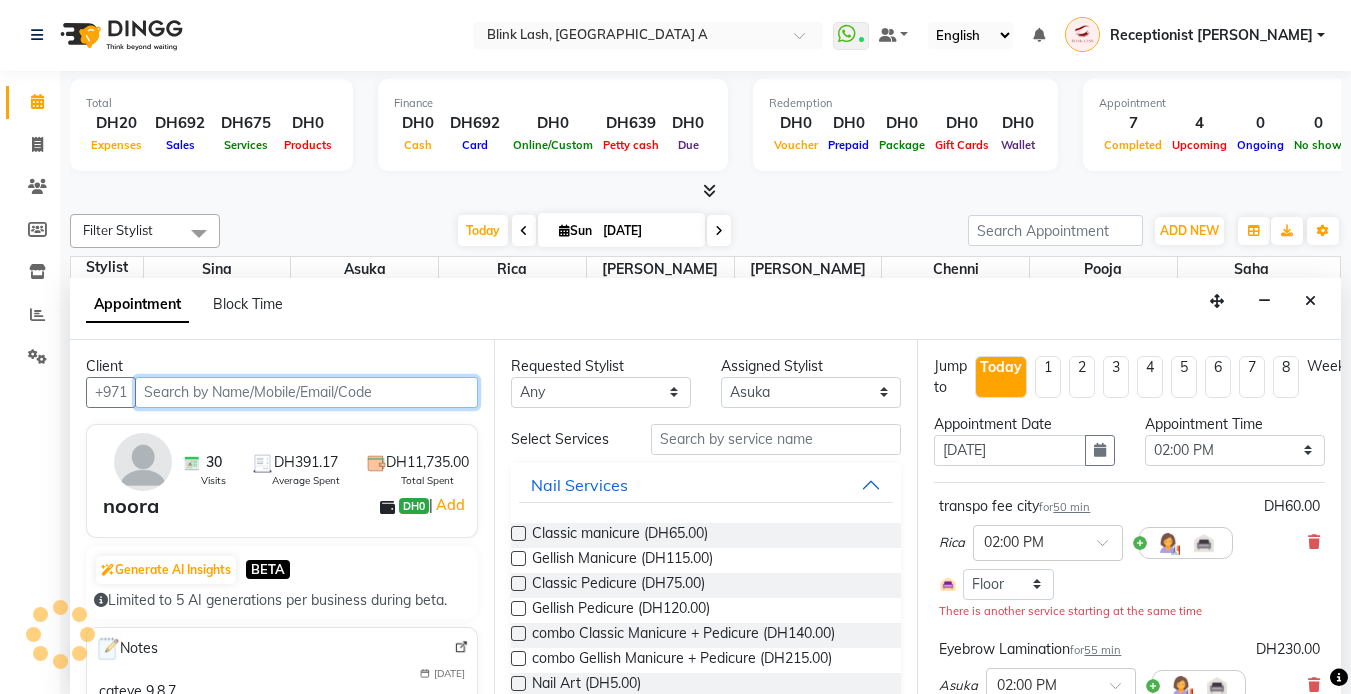 select on "2892" 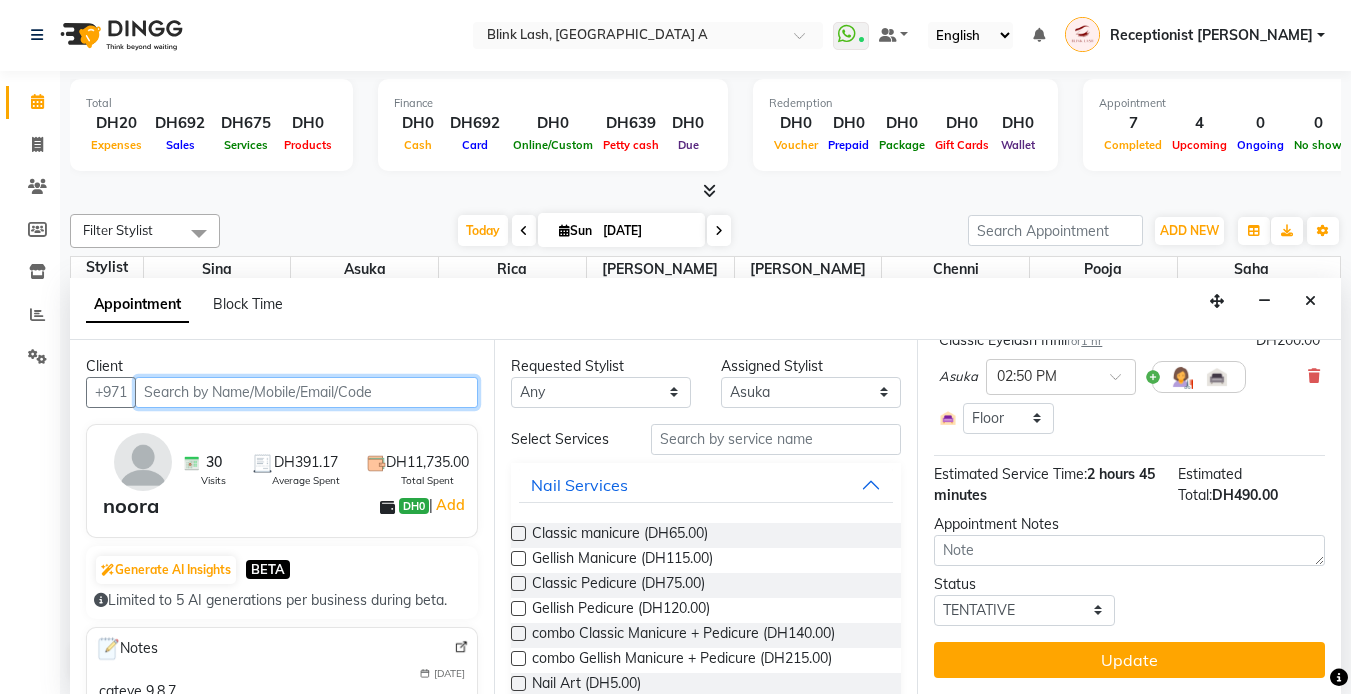 scroll, scrollTop: 425, scrollLeft: 0, axis: vertical 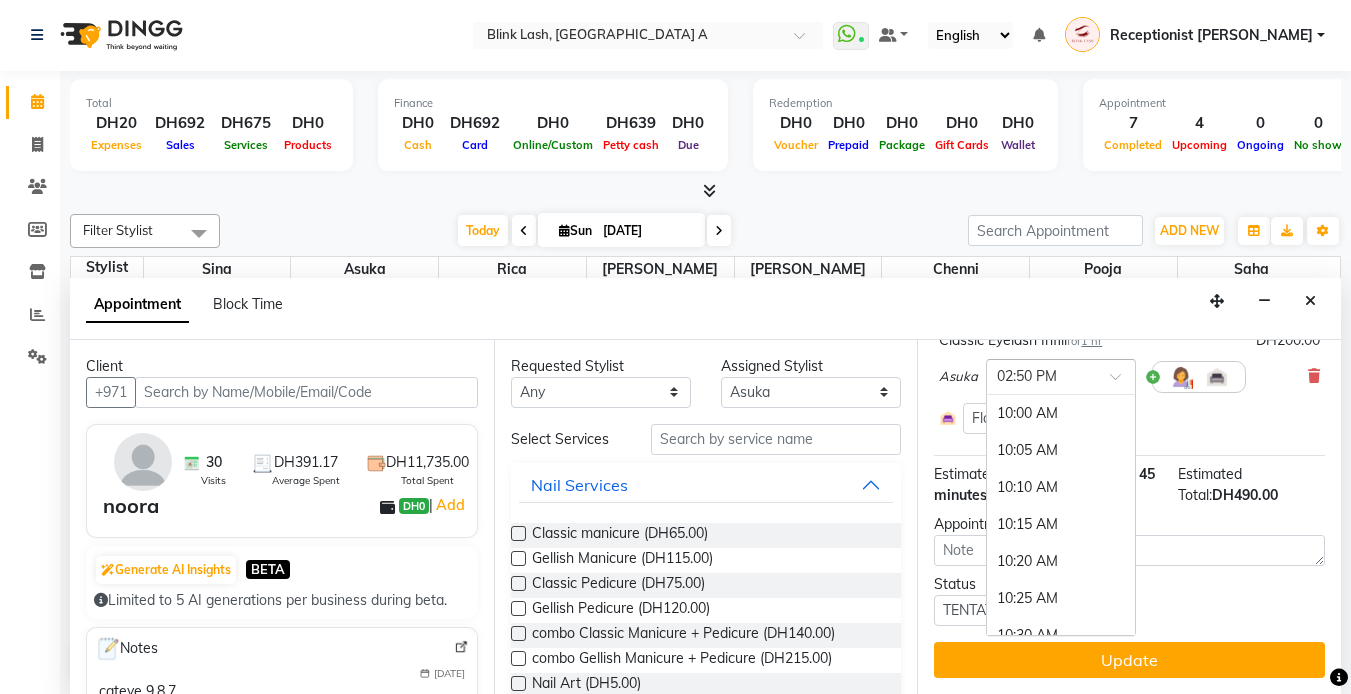 click at bounding box center [1122, 382] 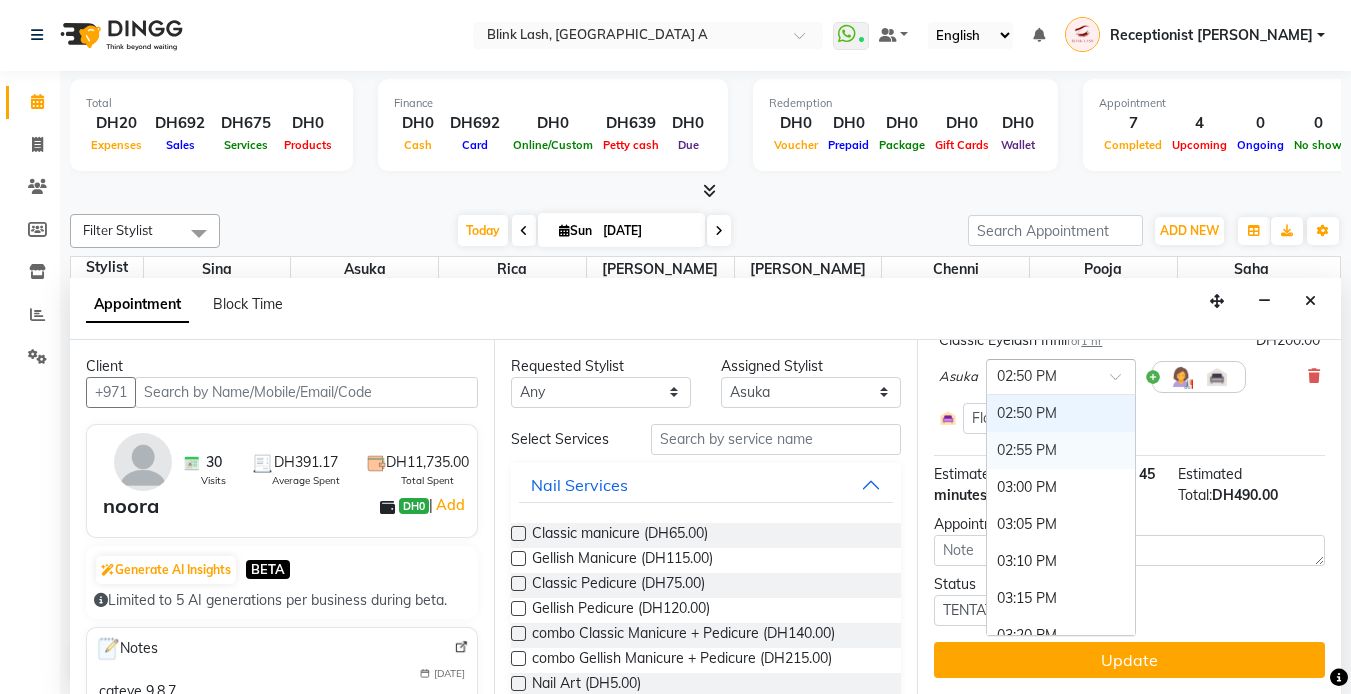 click on "02:55 PM" at bounding box center [1061, 450] 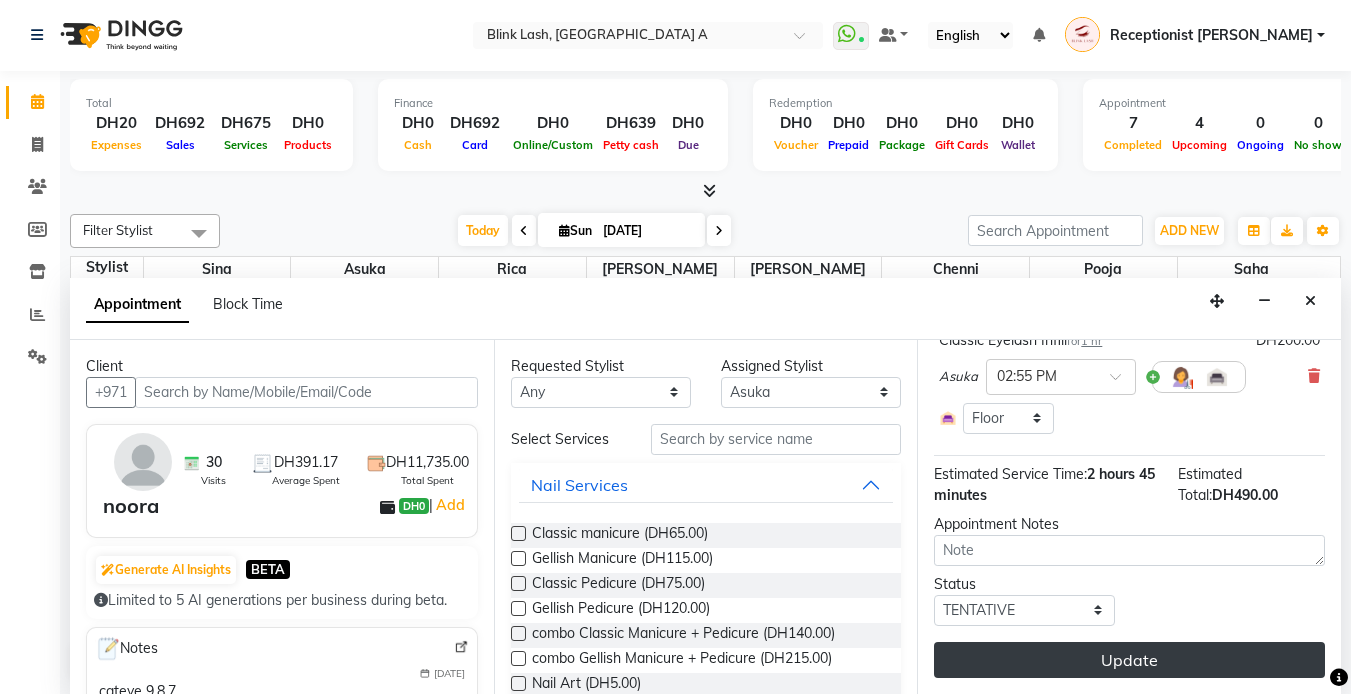 click on "Update" at bounding box center [1129, 660] 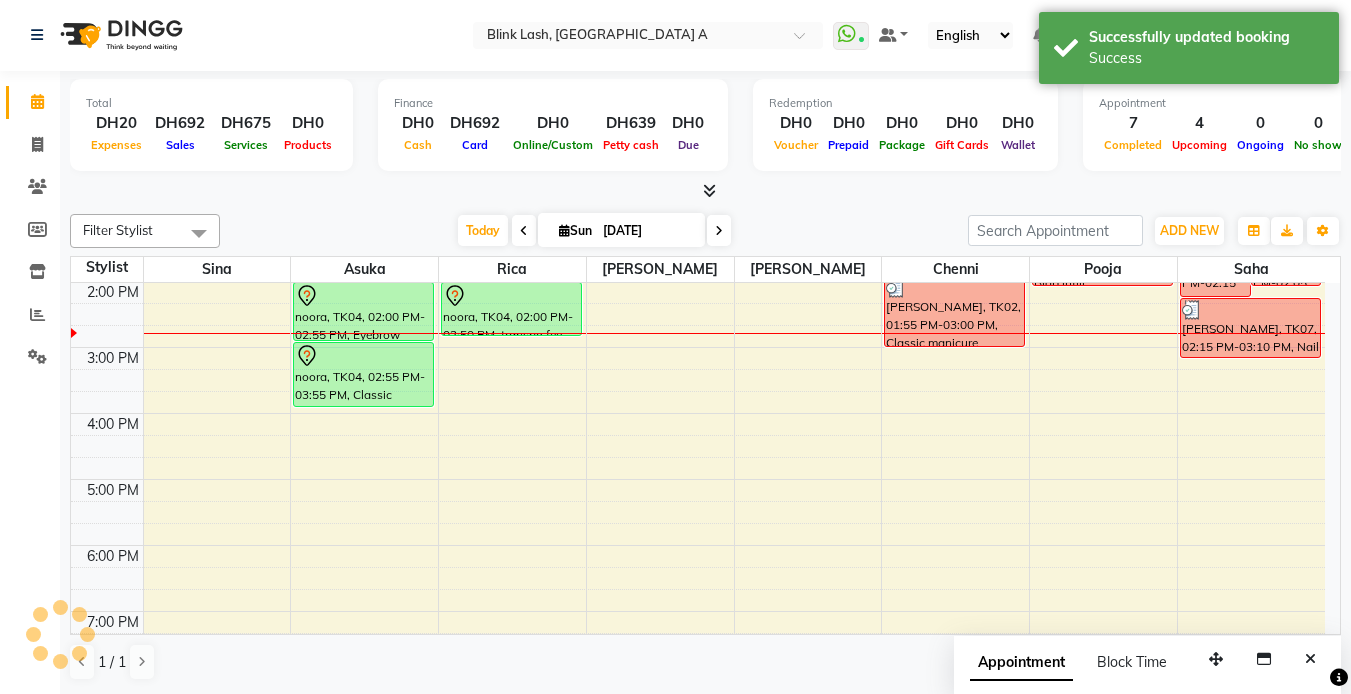 scroll, scrollTop: 0, scrollLeft: 0, axis: both 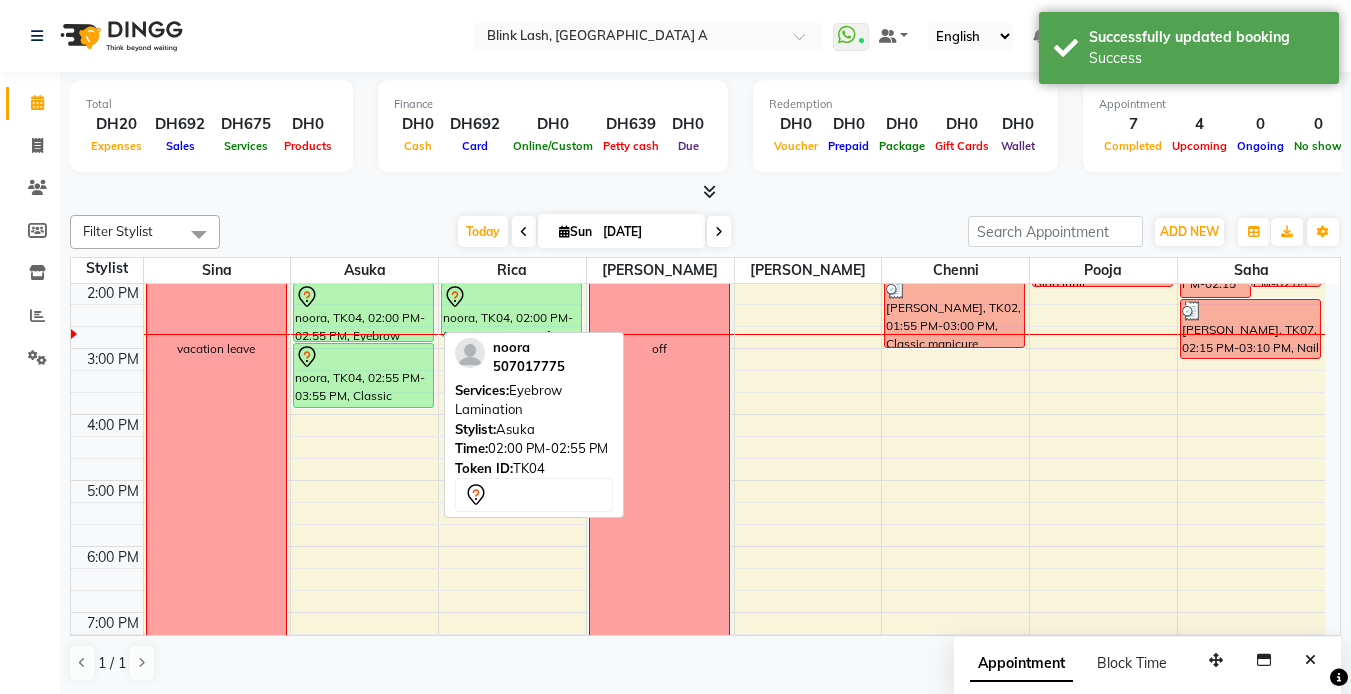 click on "noora, TK04, 02:00 PM-02:55 PM, Eyebrow Lamination" at bounding box center (363, 312) 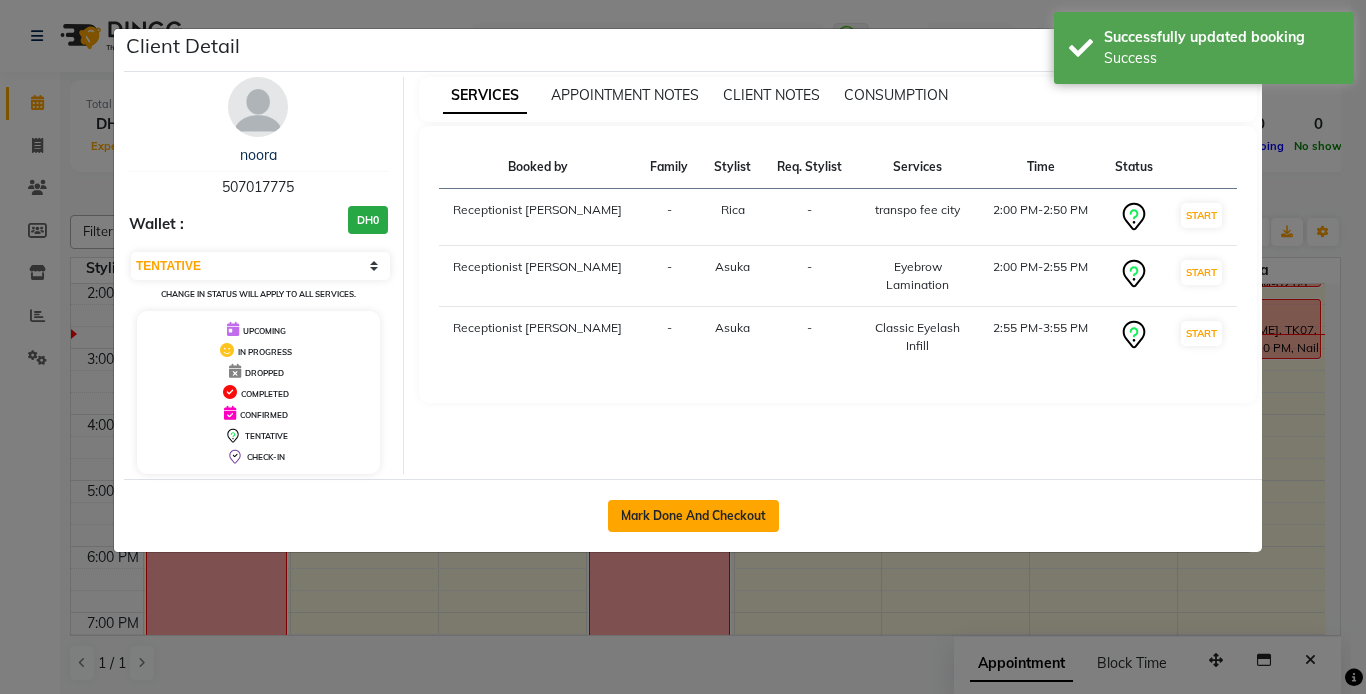 click on "Mark Done And Checkout" 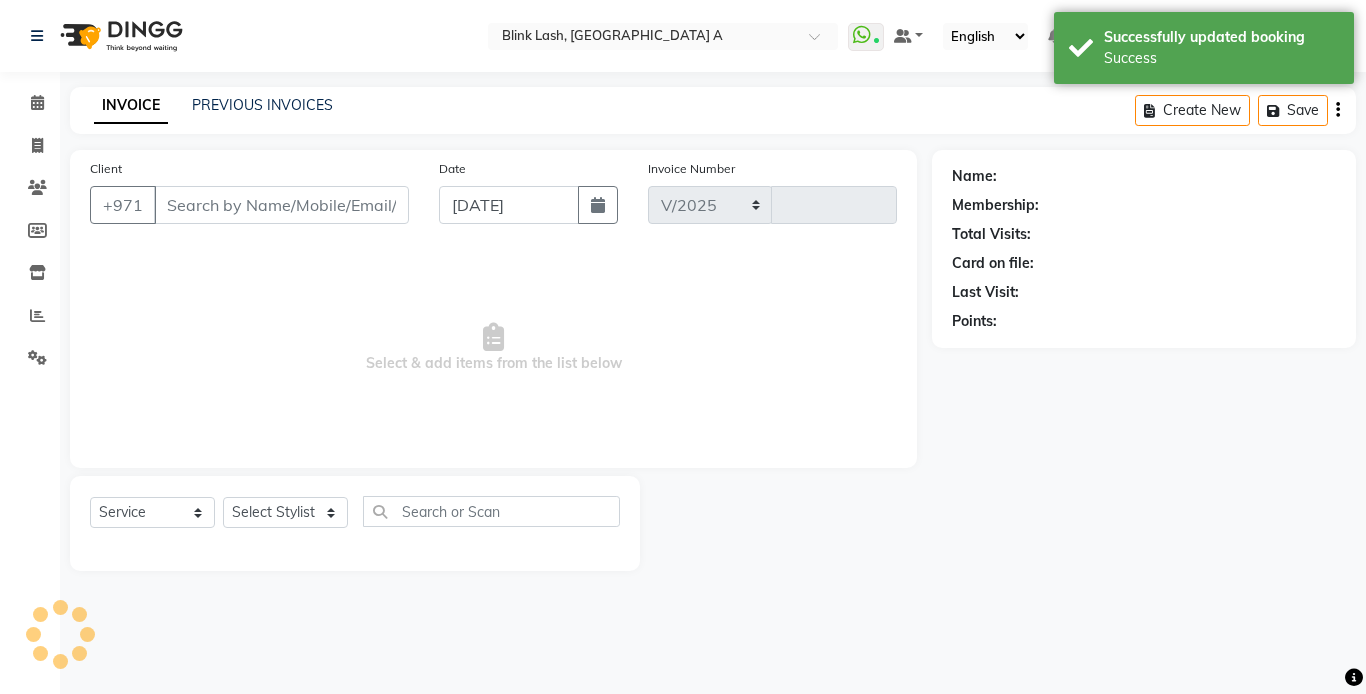 select on "5970" 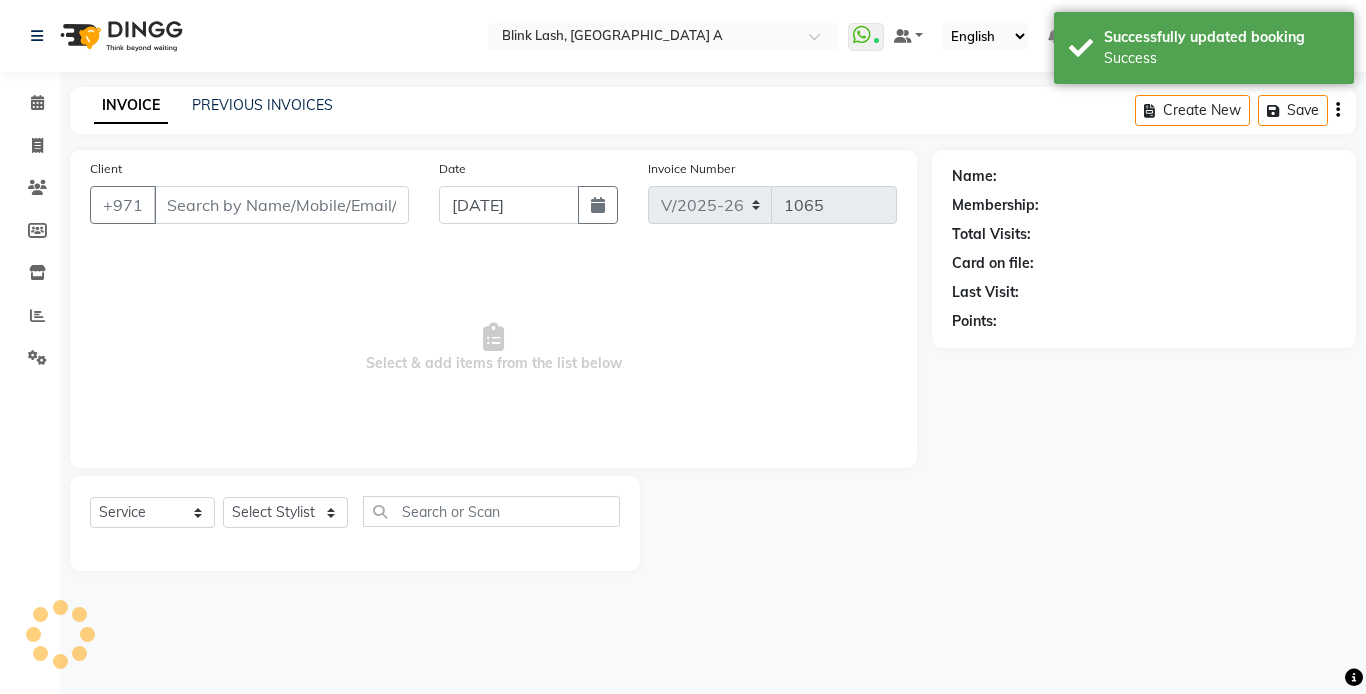 type on "507017775" 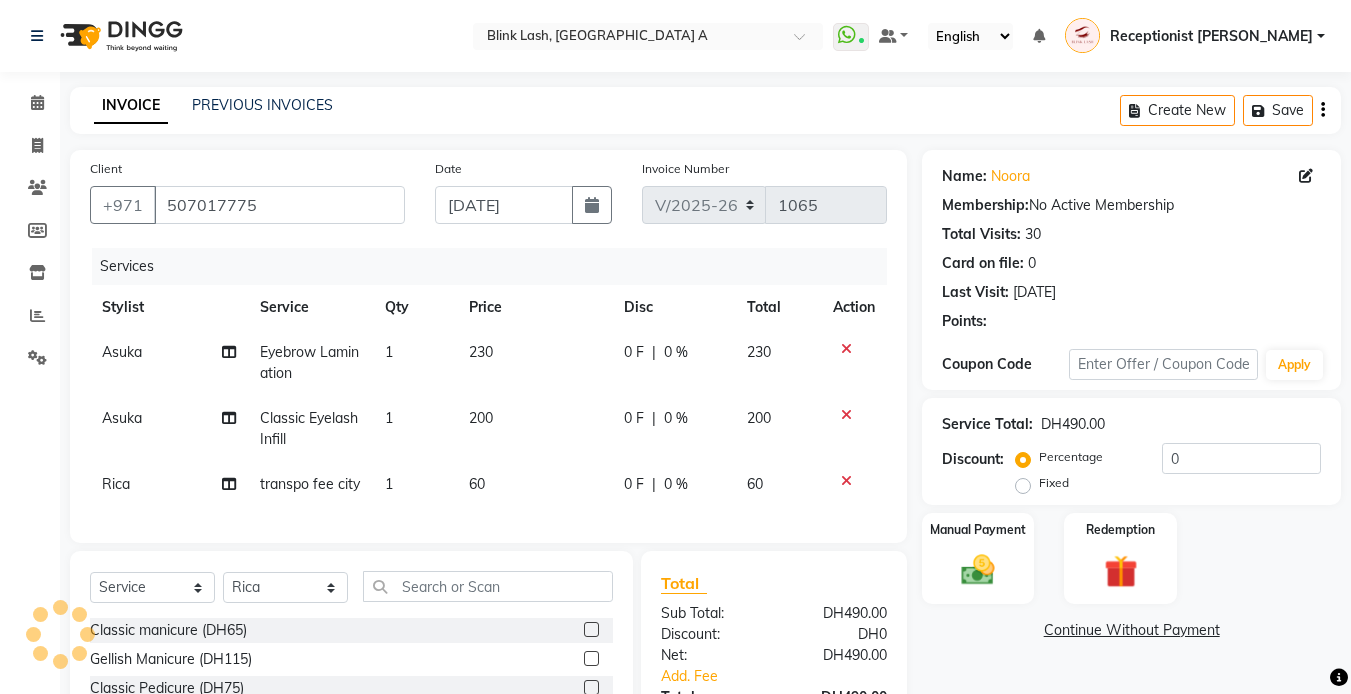 scroll, scrollTop: 197, scrollLeft: 0, axis: vertical 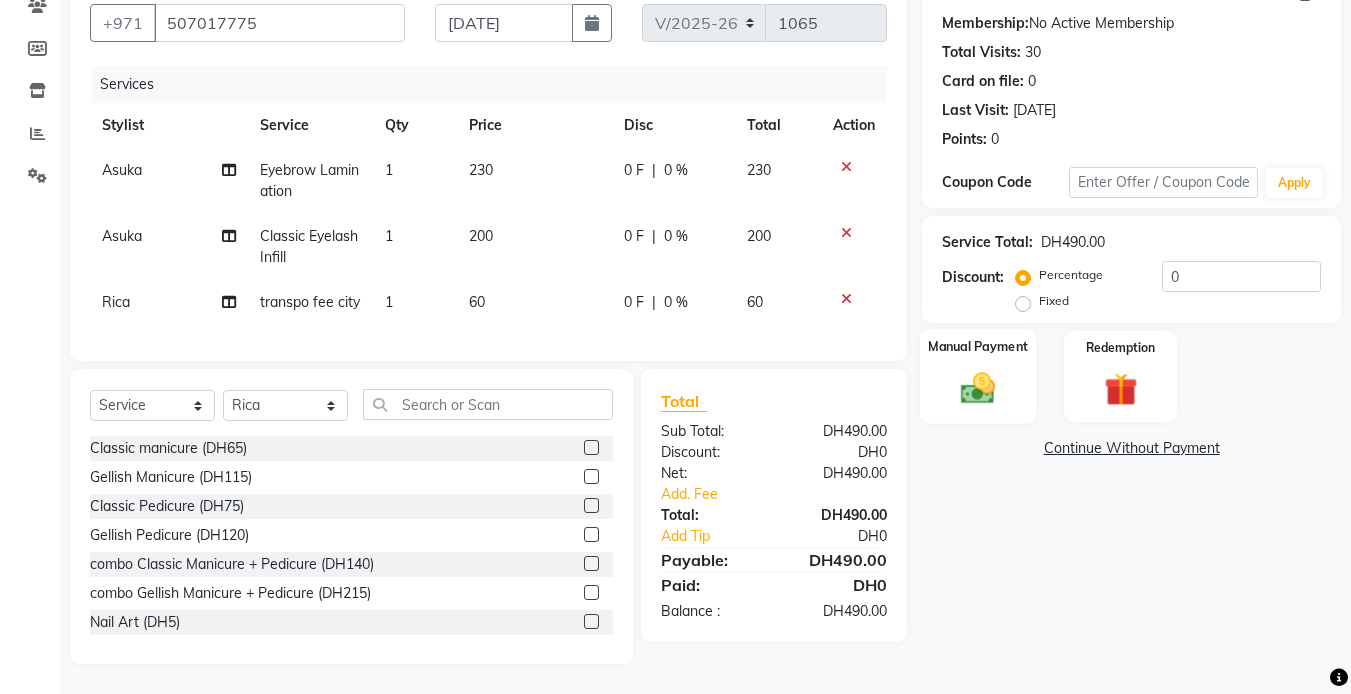 click 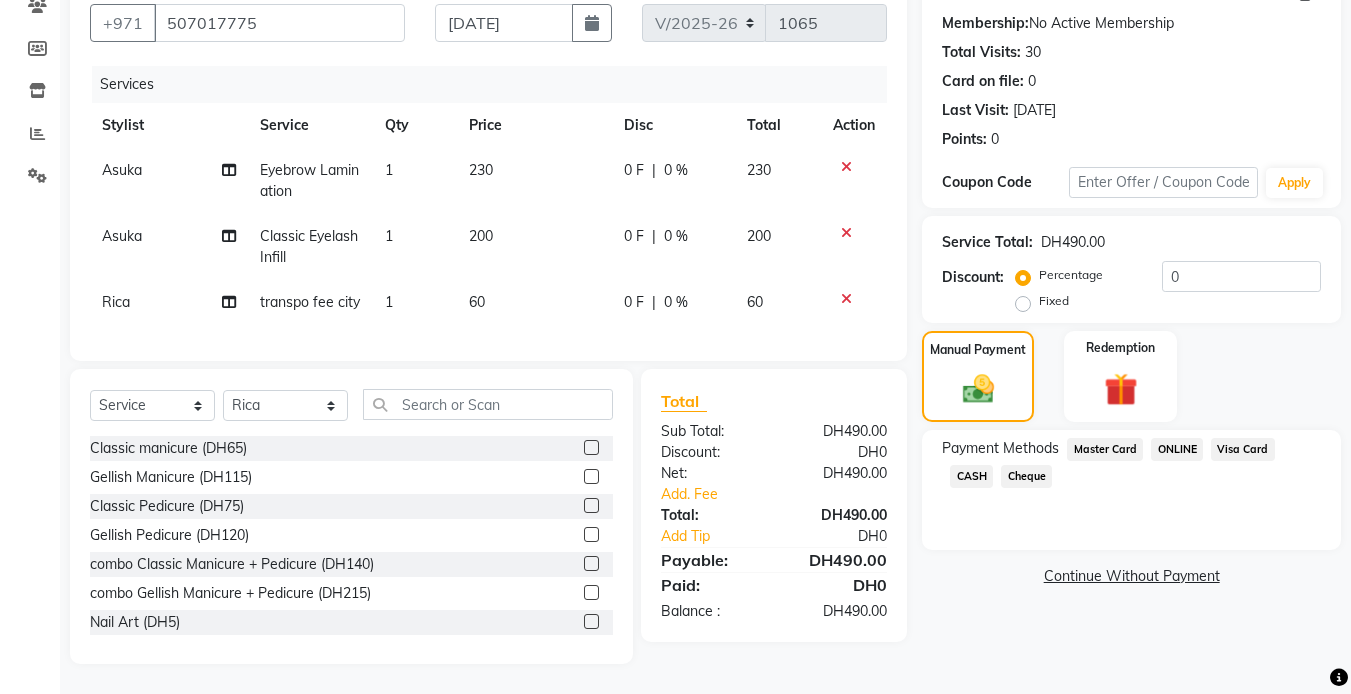 click on "Visa Card" 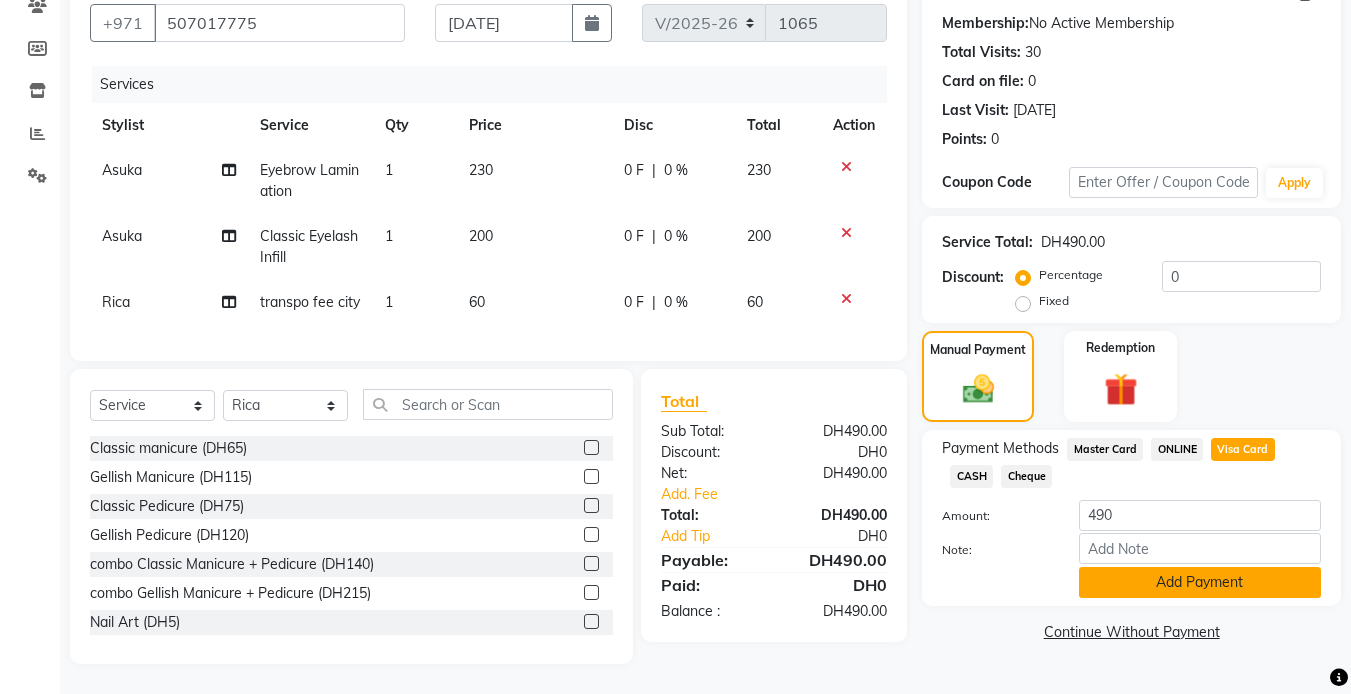 click on "Add Payment" 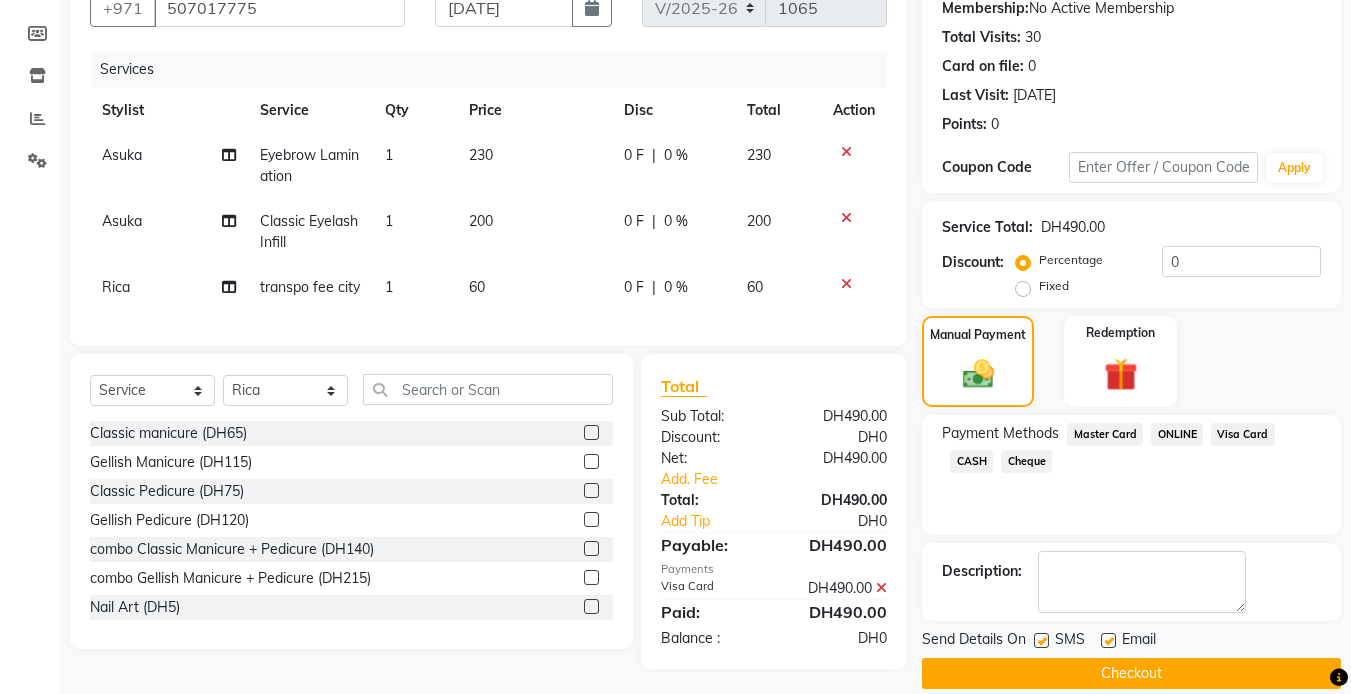 scroll, scrollTop: 222, scrollLeft: 0, axis: vertical 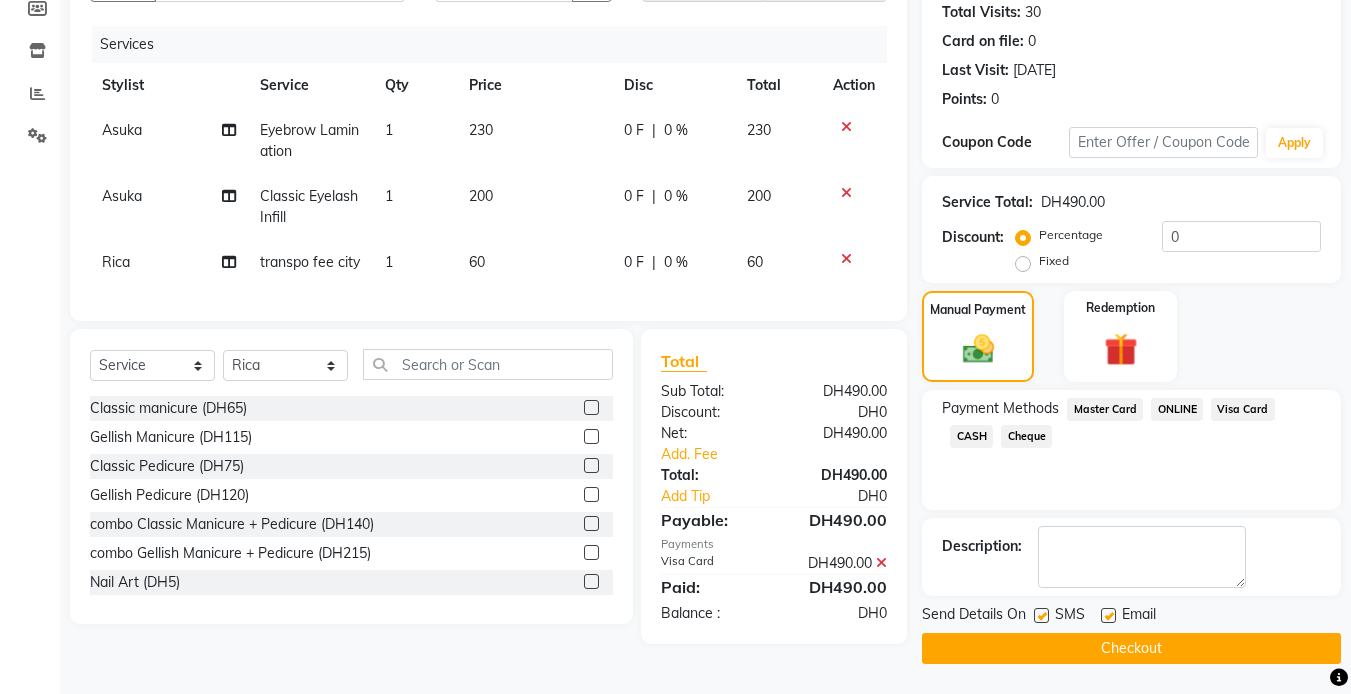 click on "Checkout" 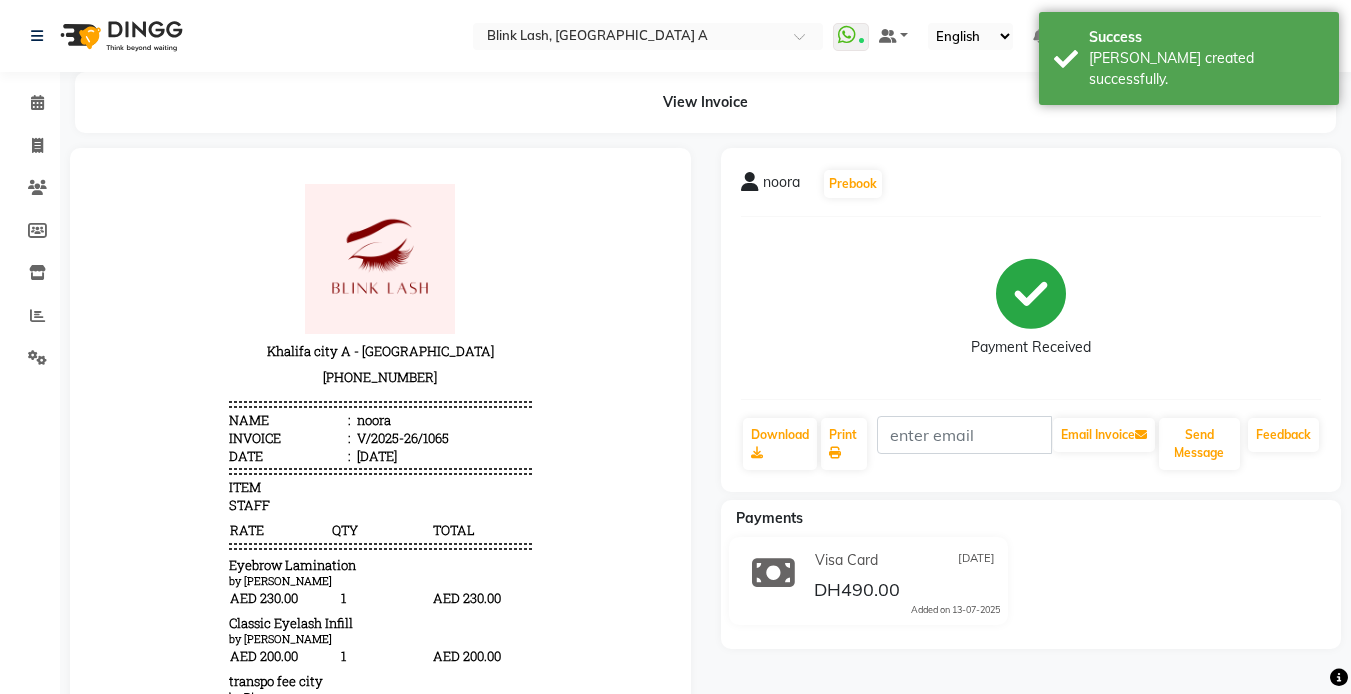 scroll, scrollTop: 0, scrollLeft: 0, axis: both 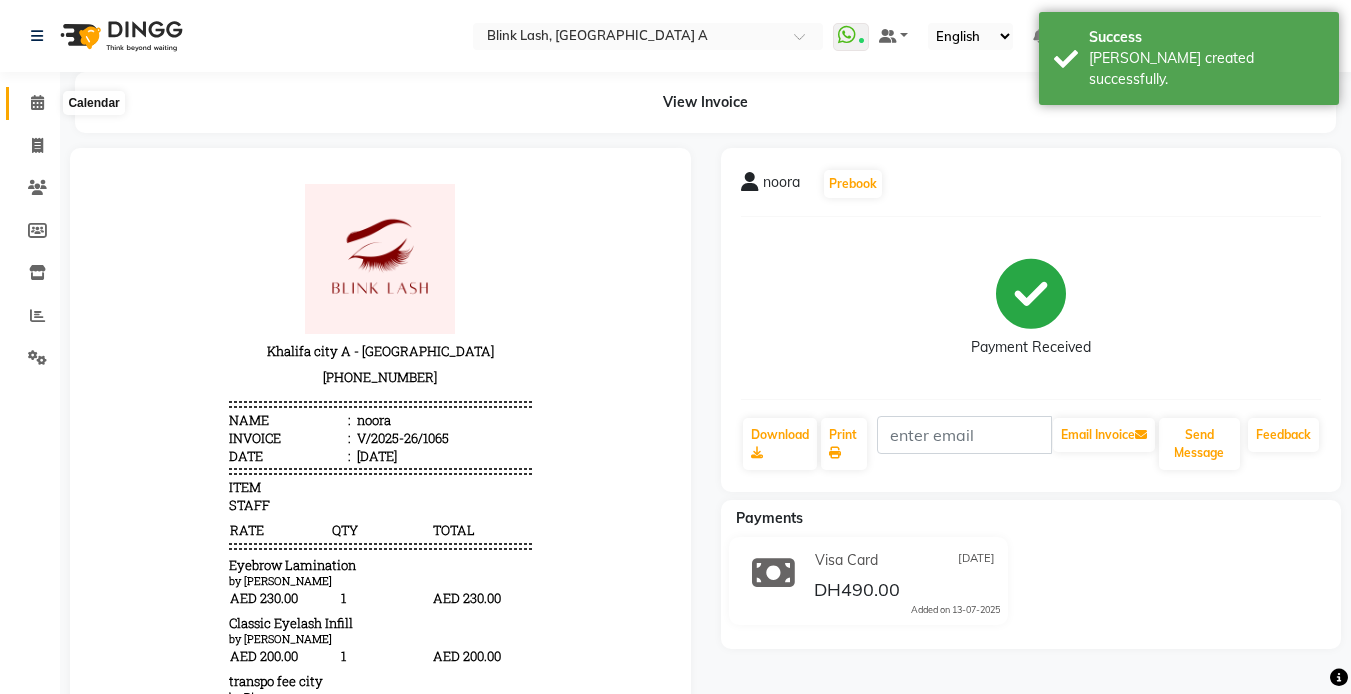 click 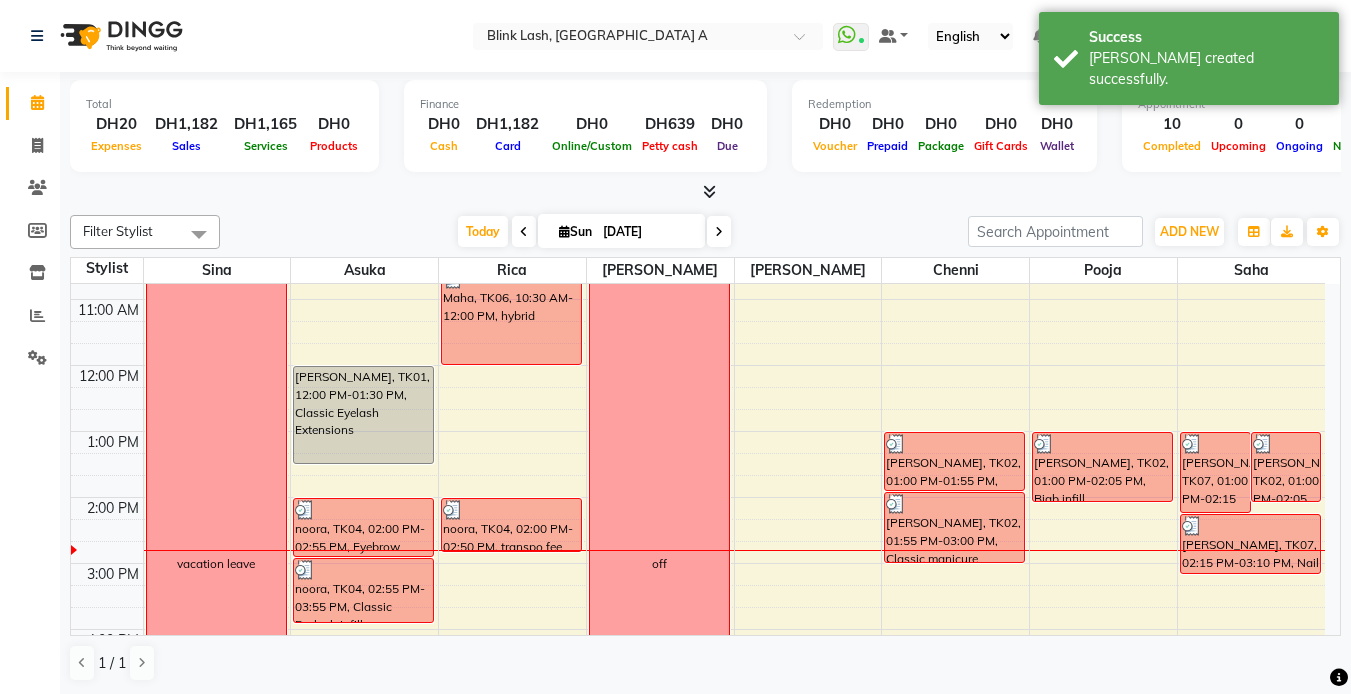 scroll, scrollTop: 100, scrollLeft: 0, axis: vertical 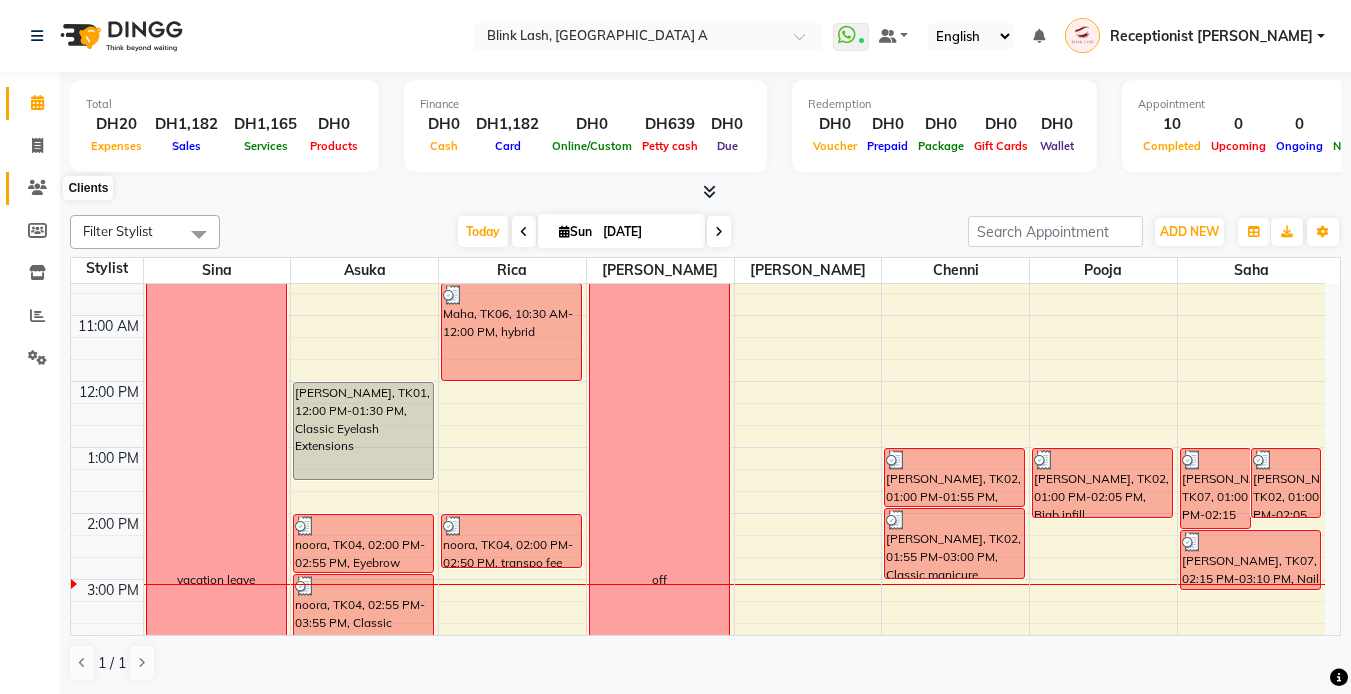click 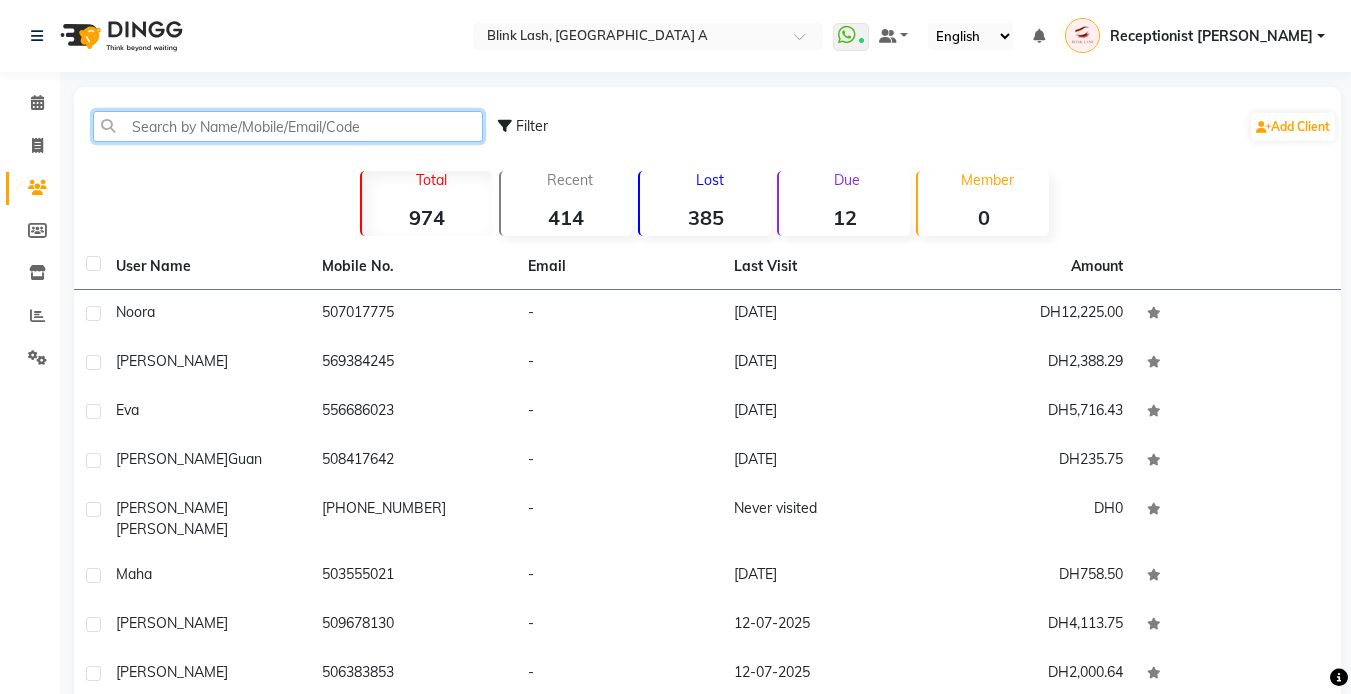 click 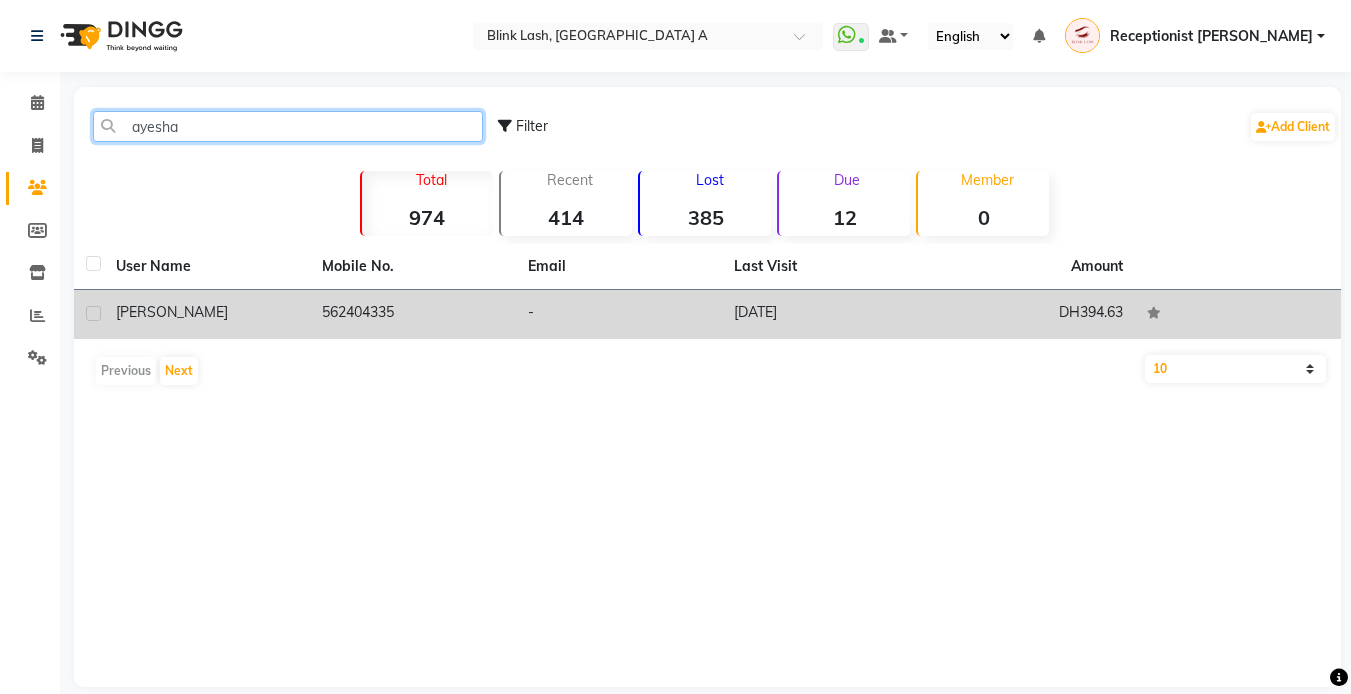 type on "ayesha" 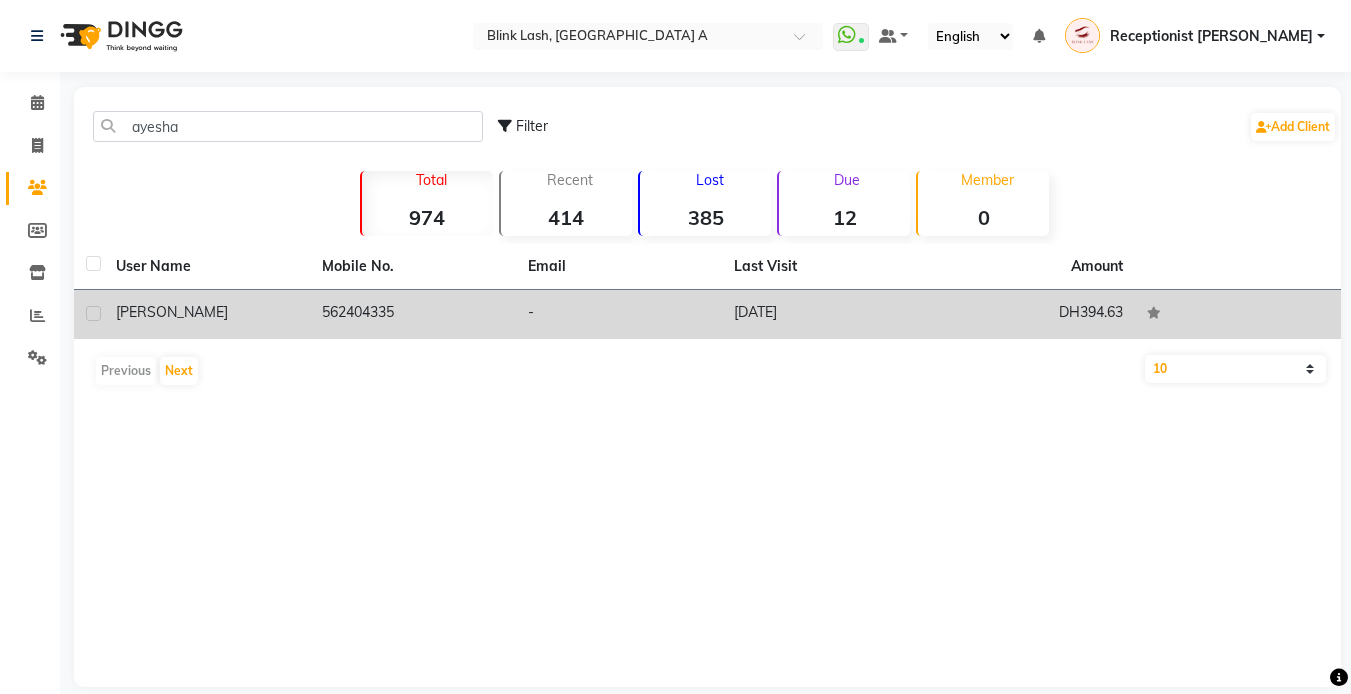 click on "[PERSON_NAME]" 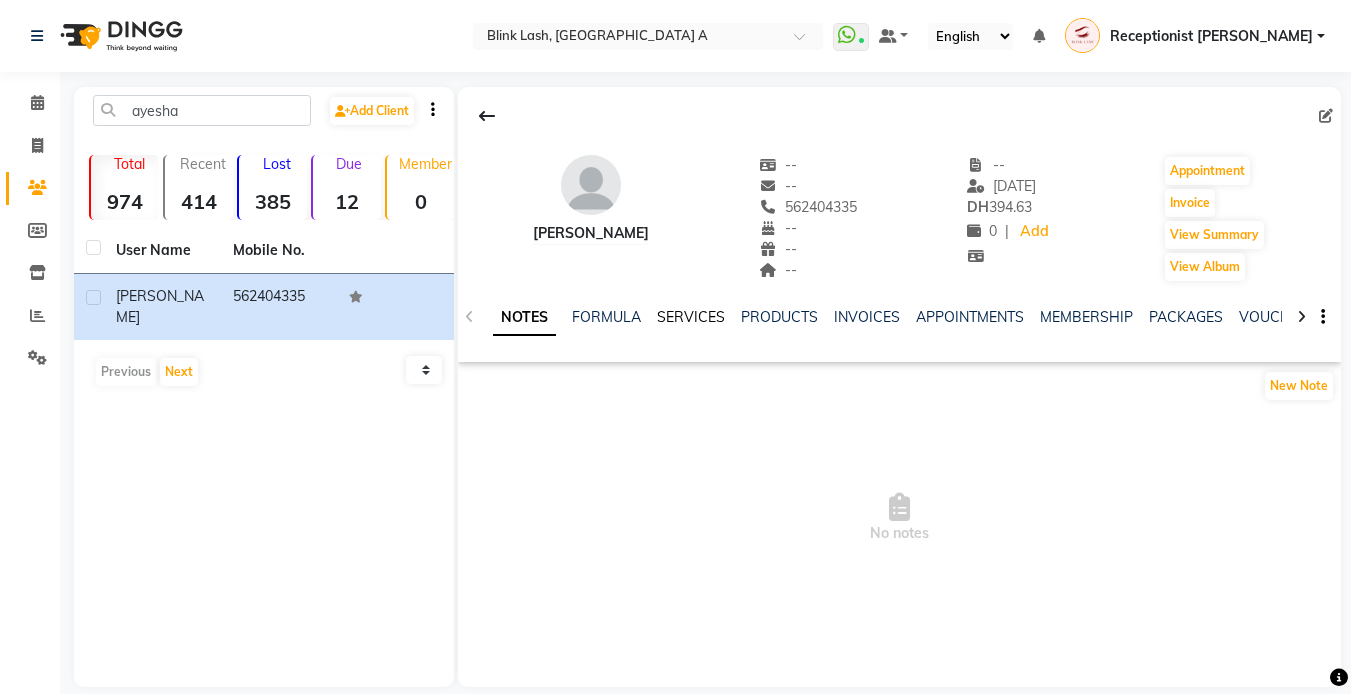 click on "SERVICES" 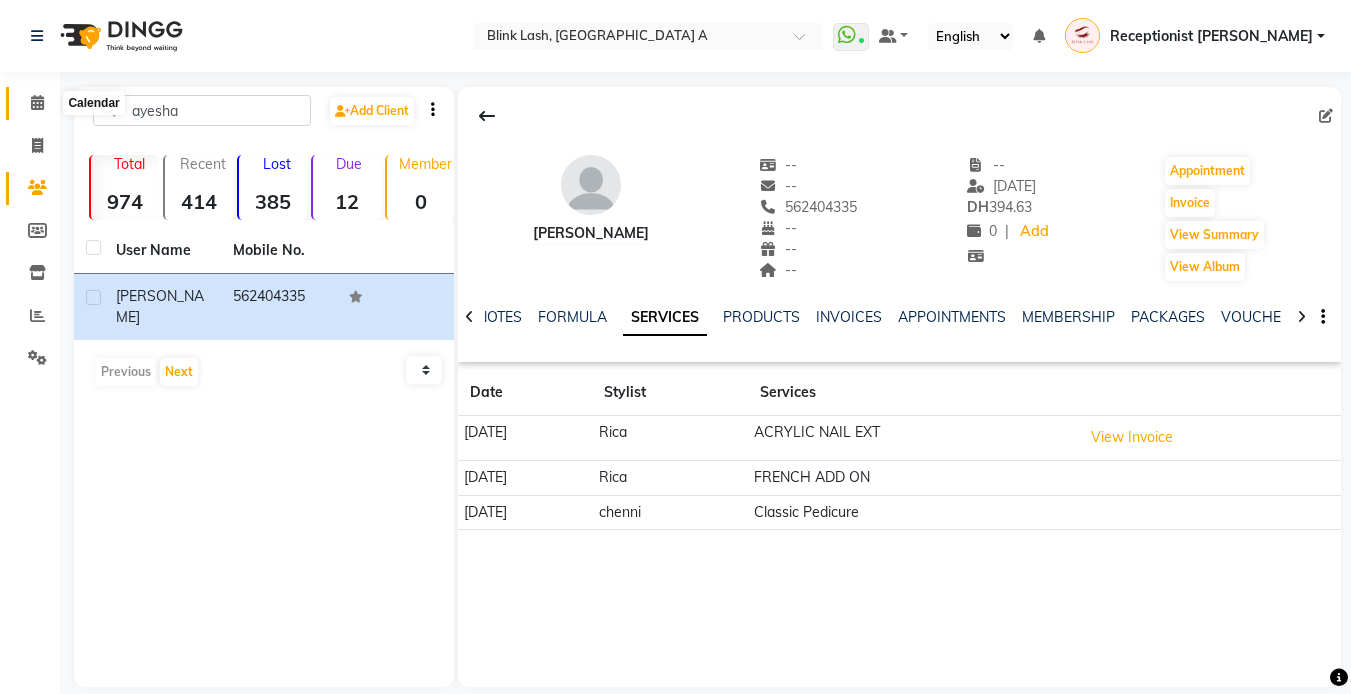 click 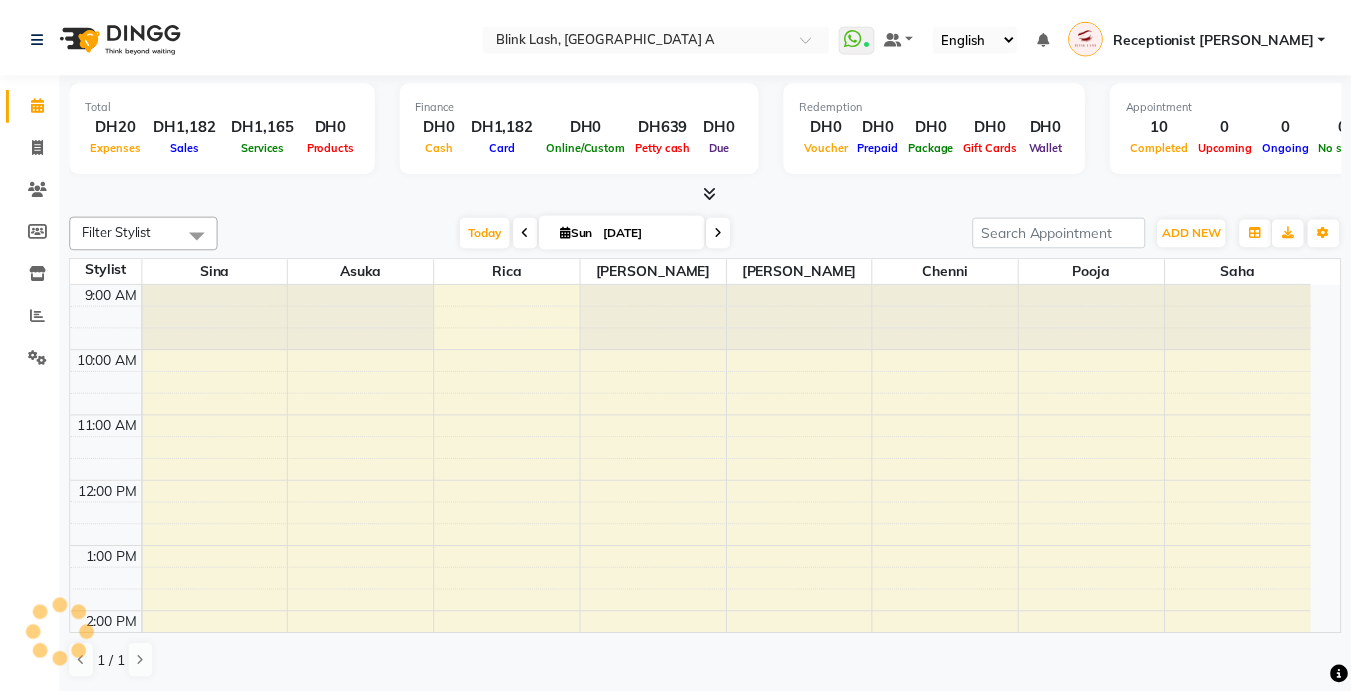 scroll, scrollTop: 0, scrollLeft: 0, axis: both 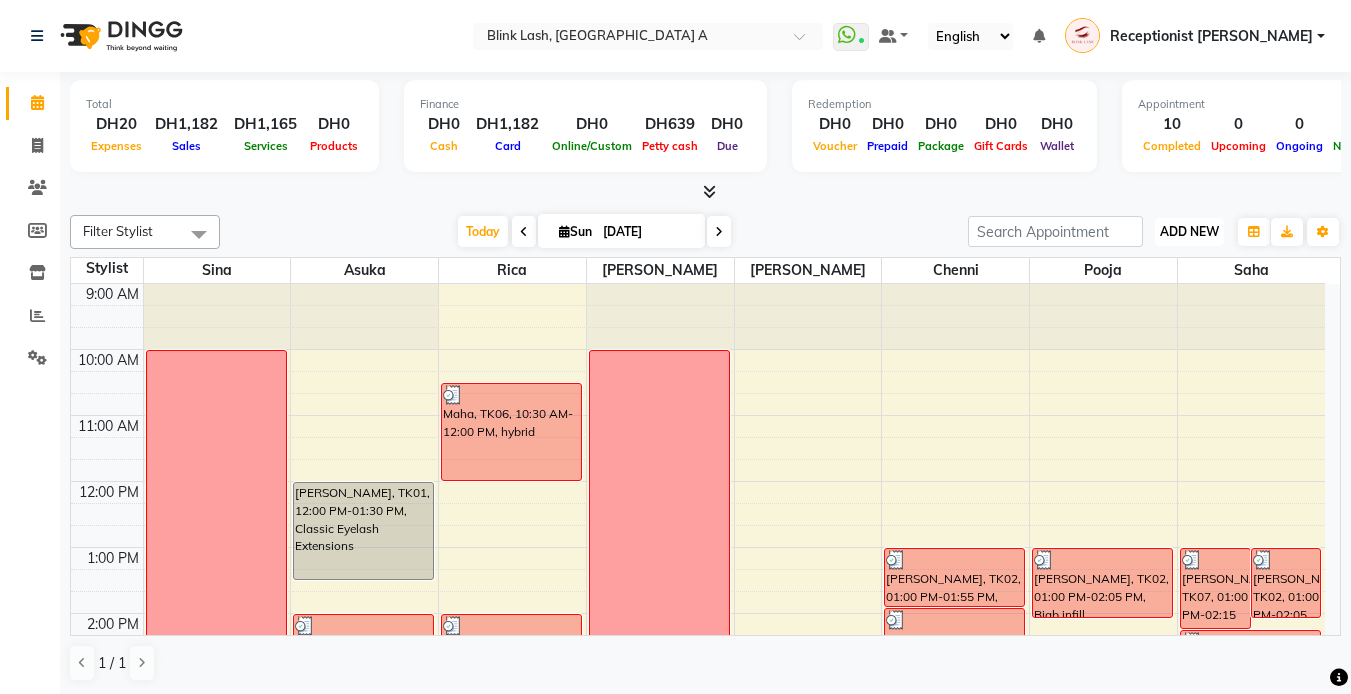 click on "ADD NEW" at bounding box center [1189, 231] 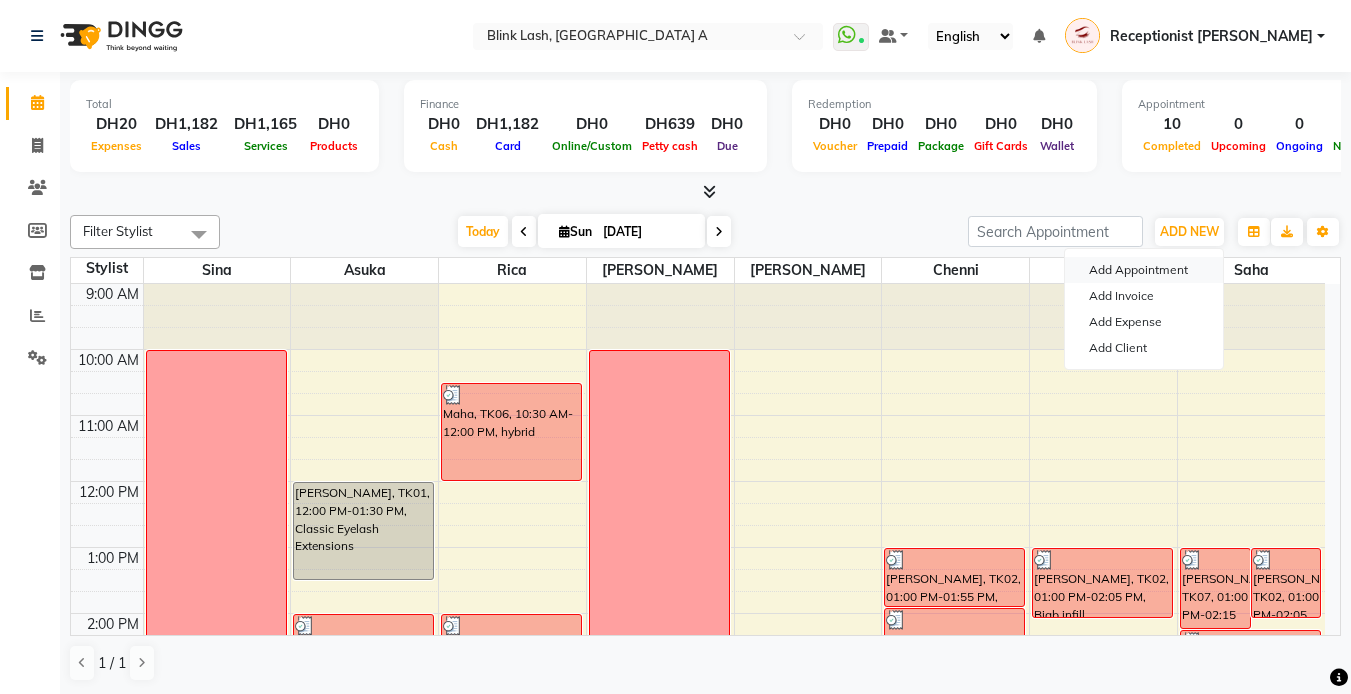 click on "Add Appointment" at bounding box center (1144, 270) 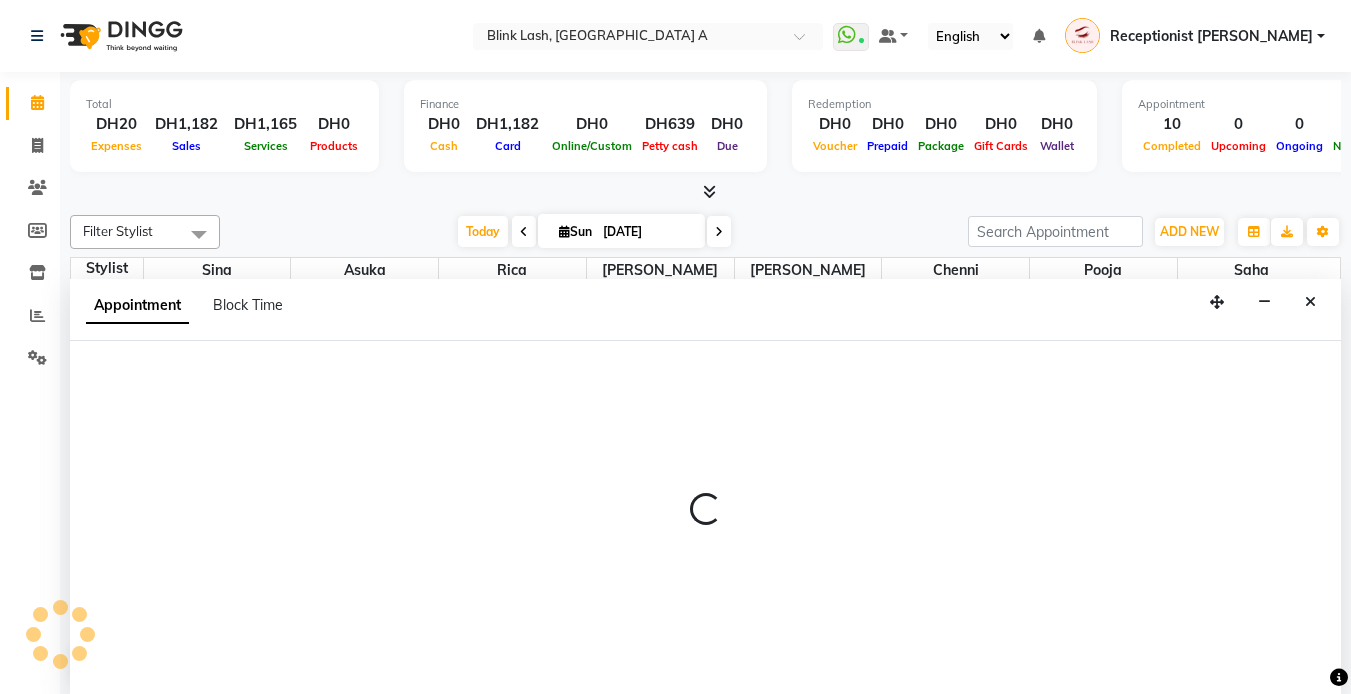 select on "tentative" 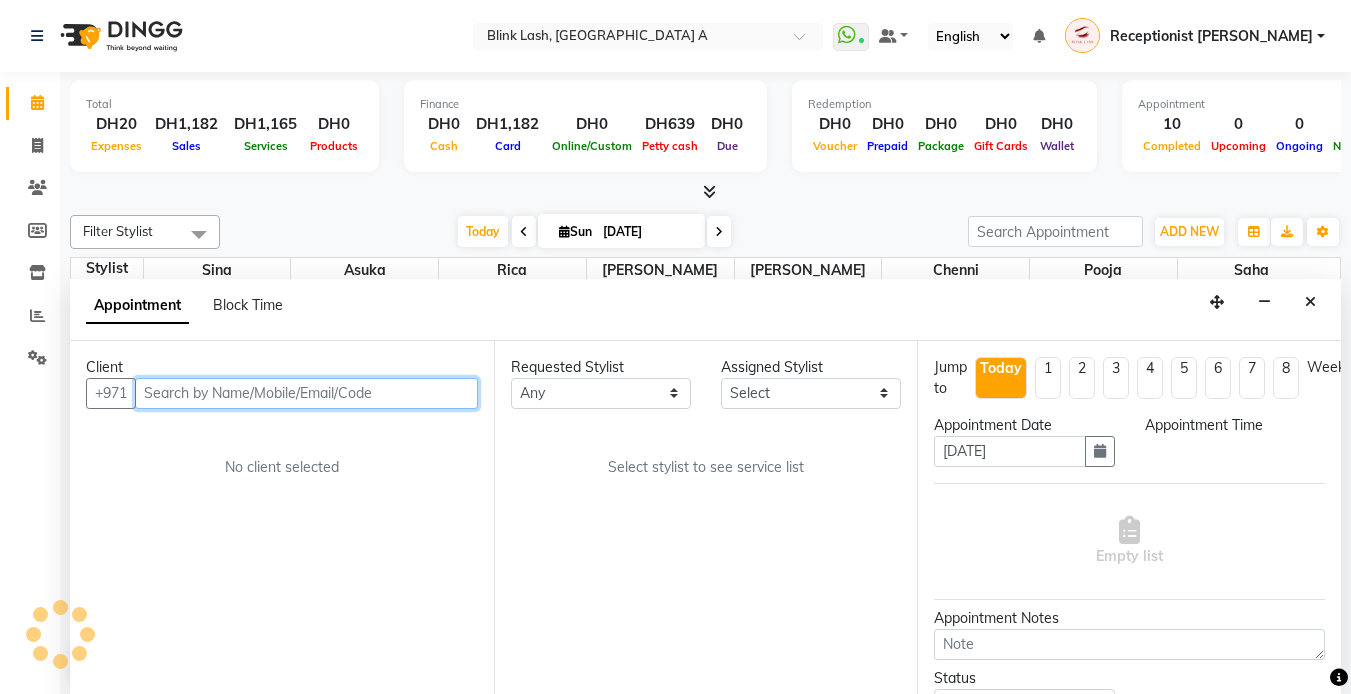 scroll, scrollTop: 1, scrollLeft: 0, axis: vertical 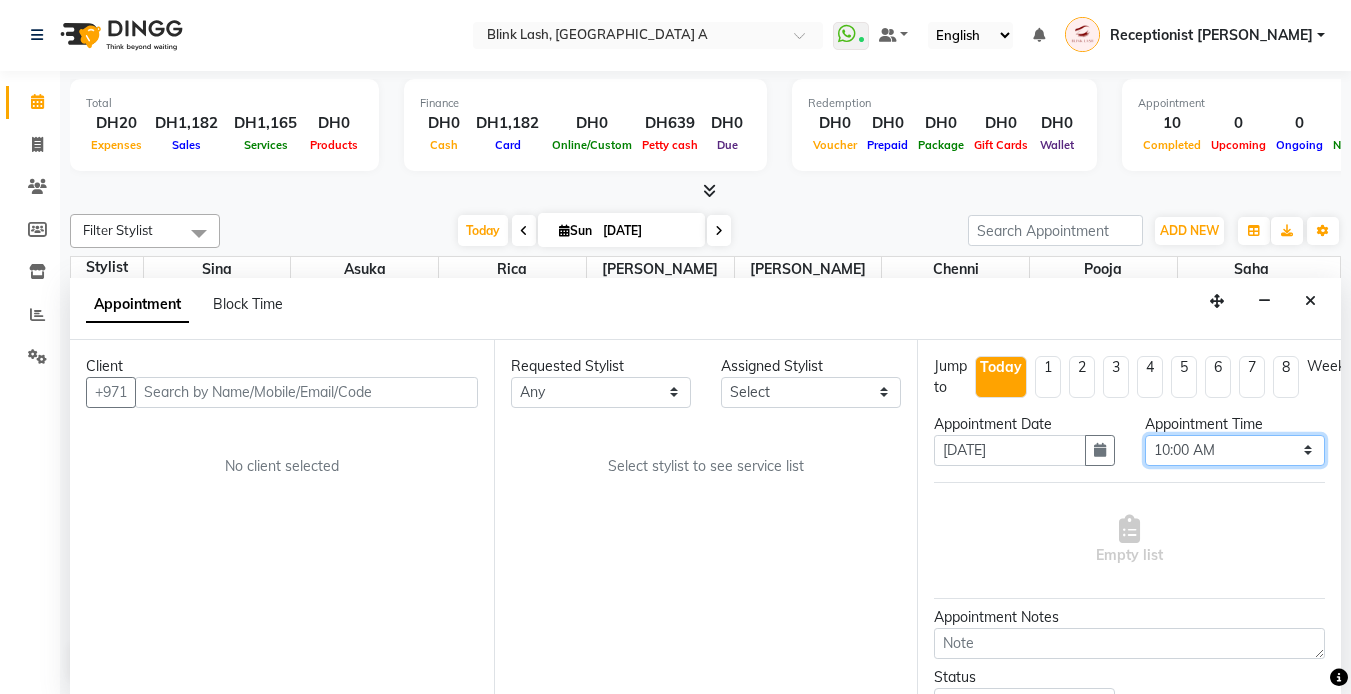 click on "Select 10:00 AM 10:05 AM 10:10 AM 10:15 AM 10:20 AM 10:25 AM 10:30 AM 10:35 AM 10:40 AM 10:45 AM 10:50 AM 10:55 AM 11:00 AM 11:05 AM 11:10 AM 11:15 AM 11:20 AM 11:25 AM 11:30 AM 11:35 AM 11:40 AM 11:45 AM 11:50 AM 11:55 AM 12:00 PM 12:05 PM 12:10 PM 12:15 PM 12:20 PM 12:25 PM 12:30 PM 12:35 PM 12:40 PM 12:45 PM 12:50 PM 12:55 PM 01:00 PM 01:05 PM 01:10 PM 01:15 PM 01:20 PM 01:25 PM 01:30 PM 01:35 PM 01:40 PM 01:45 PM 01:50 PM 01:55 PM 02:00 PM 02:05 PM 02:10 PM 02:15 PM 02:20 PM 02:25 PM 02:30 PM 02:35 PM 02:40 PM 02:45 PM 02:50 PM 02:55 PM 03:00 PM 03:05 PM 03:10 PM 03:15 PM 03:20 PM 03:25 PM 03:30 PM 03:35 PM 03:40 PM 03:45 PM 03:50 PM 03:55 PM 04:00 PM 04:05 PM 04:10 PM 04:15 PM 04:20 PM 04:25 PM 04:30 PM 04:35 PM 04:40 PM 04:45 PM 04:50 PM 04:55 PM 05:00 PM 05:05 PM 05:10 PM 05:15 PM 05:20 PM 05:25 PM 05:30 PM 05:35 PM 05:40 PM 05:45 PM 05:50 PM 05:55 PM 06:00 PM 06:05 PM 06:10 PM 06:15 PM 06:20 PM 06:25 PM 06:30 PM 06:35 PM 06:40 PM 06:45 PM 06:50 PM 06:55 PM 07:00 PM 07:05 PM 07:10 PM 07:15 PM 07:20 PM" at bounding box center (1235, 450) 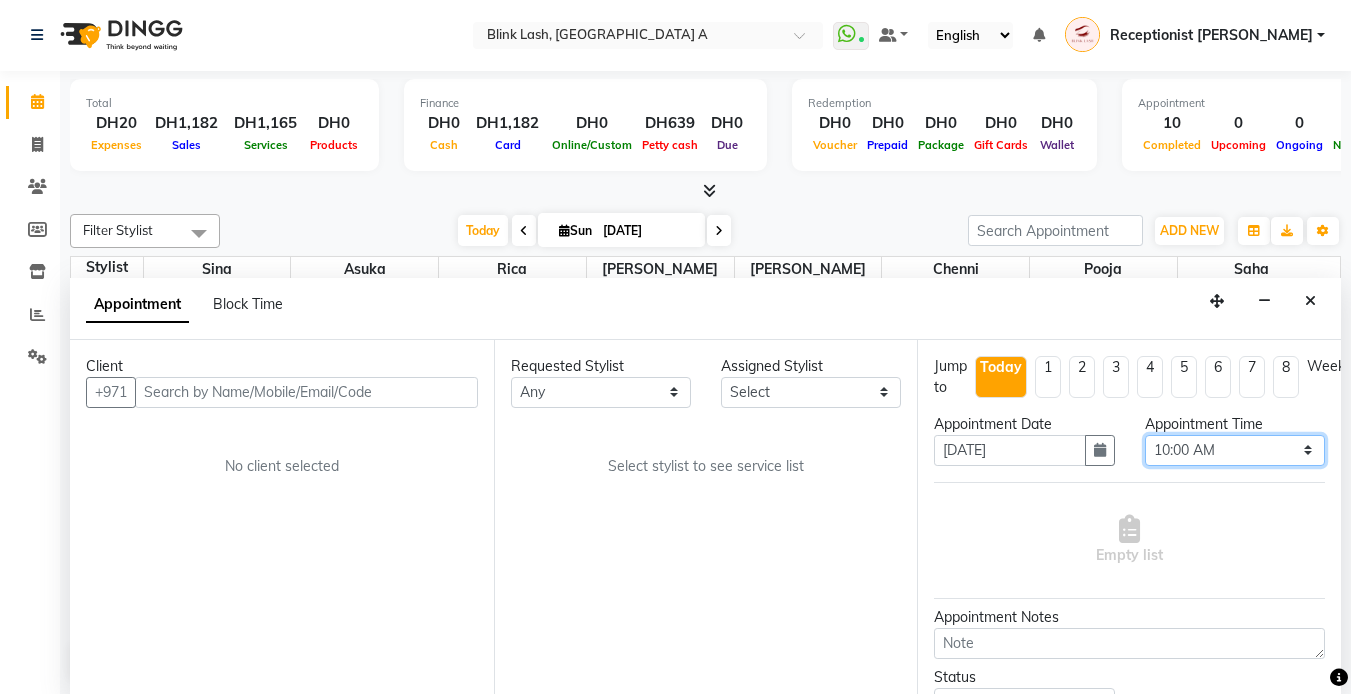 select on "1080" 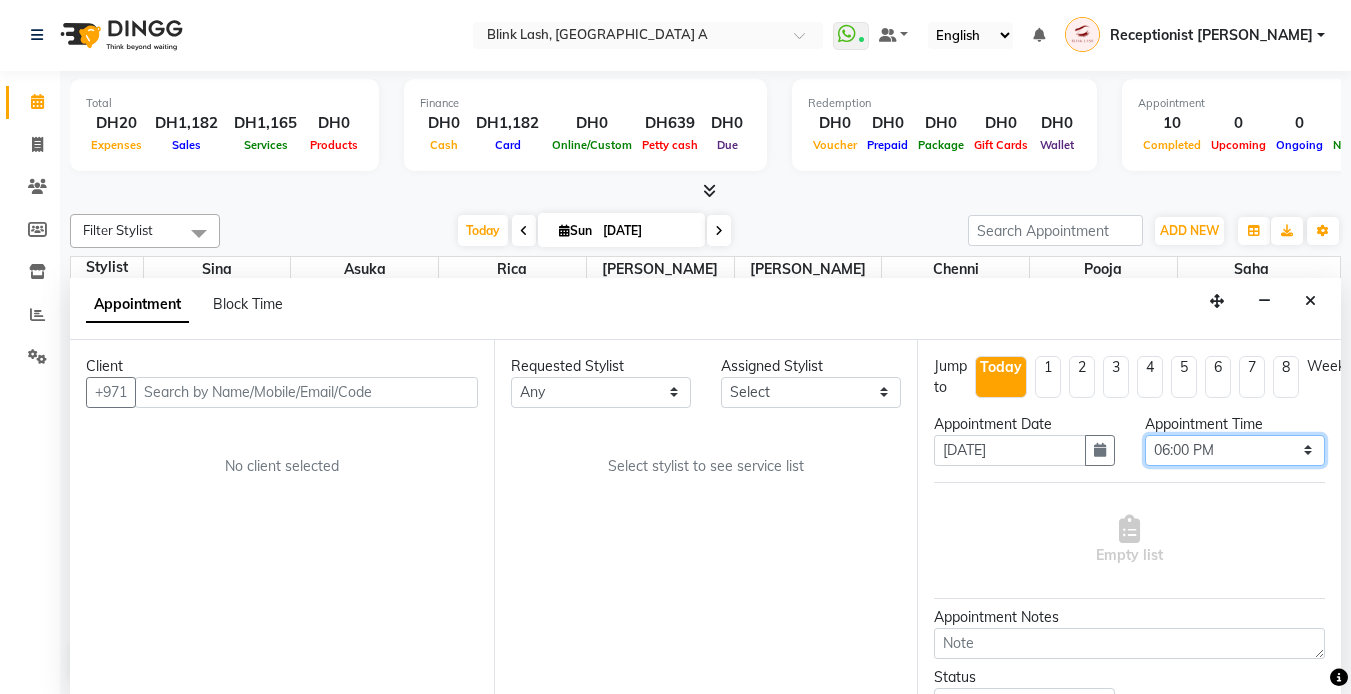 click on "Select 10:00 AM 10:05 AM 10:10 AM 10:15 AM 10:20 AM 10:25 AM 10:30 AM 10:35 AM 10:40 AM 10:45 AM 10:50 AM 10:55 AM 11:00 AM 11:05 AM 11:10 AM 11:15 AM 11:20 AM 11:25 AM 11:30 AM 11:35 AM 11:40 AM 11:45 AM 11:50 AM 11:55 AM 12:00 PM 12:05 PM 12:10 PM 12:15 PM 12:20 PM 12:25 PM 12:30 PM 12:35 PM 12:40 PM 12:45 PM 12:50 PM 12:55 PM 01:00 PM 01:05 PM 01:10 PM 01:15 PM 01:20 PM 01:25 PM 01:30 PM 01:35 PM 01:40 PM 01:45 PM 01:50 PM 01:55 PM 02:00 PM 02:05 PM 02:10 PM 02:15 PM 02:20 PM 02:25 PM 02:30 PM 02:35 PM 02:40 PM 02:45 PM 02:50 PM 02:55 PM 03:00 PM 03:05 PM 03:10 PM 03:15 PM 03:20 PM 03:25 PM 03:30 PM 03:35 PM 03:40 PM 03:45 PM 03:50 PM 03:55 PM 04:00 PM 04:05 PM 04:10 PM 04:15 PM 04:20 PM 04:25 PM 04:30 PM 04:35 PM 04:40 PM 04:45 PM 04:50 PM 04:55 PM 05:00 PM 05:05 PM 05:10 PM 05:15 PM 05:20 PM 05:25 PM 05:30 PM 05:35 PM 05:40 PM 05:45 PM 05:50 PM 05:55 PM 06:00 PM 06:05 PM 06:10 PM 06:15 PM 06:20 PM 06:25 PM 06:30 PM 06:35 PM 06:40 PM 06:45 PM 06:50 PM 06:55 PM 07:00 PM 07:05 PM 07:10 PM 07:15 PM 07:20 PM" at bounding box center (1235, 450) 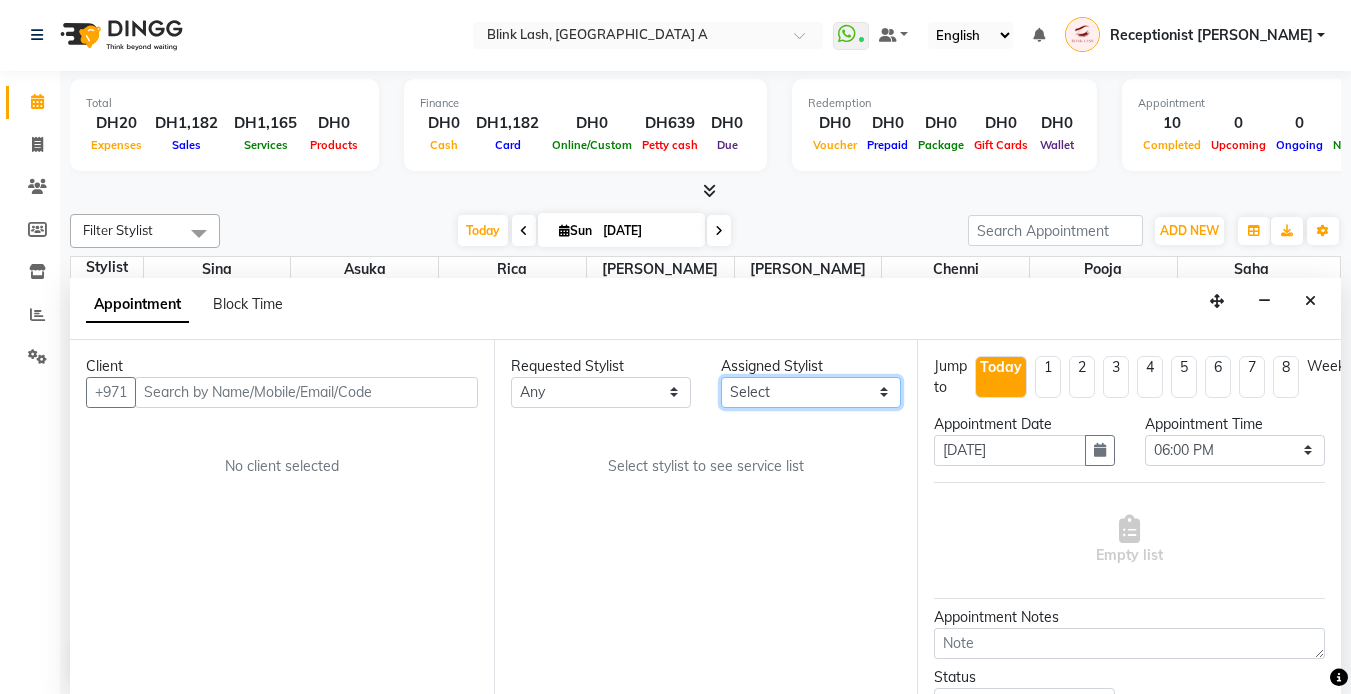 click on "Select [PERSON_NAME] [PERSON_NAME] pooja [PERSON_NAME]" at bounding box center (811, 392) 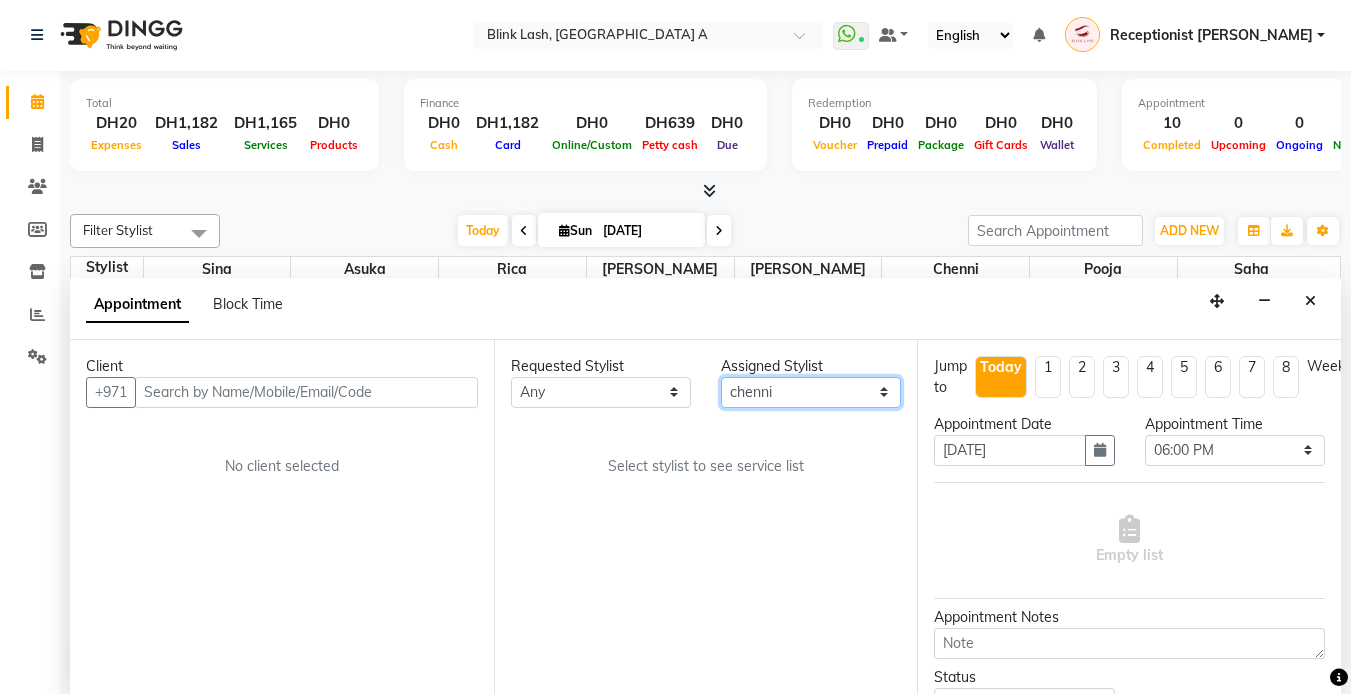 click on "Select [PERSON_NAME] [PERSON_NAME] pooja [PERSON_NAME]" at bounding box center [811, 392] 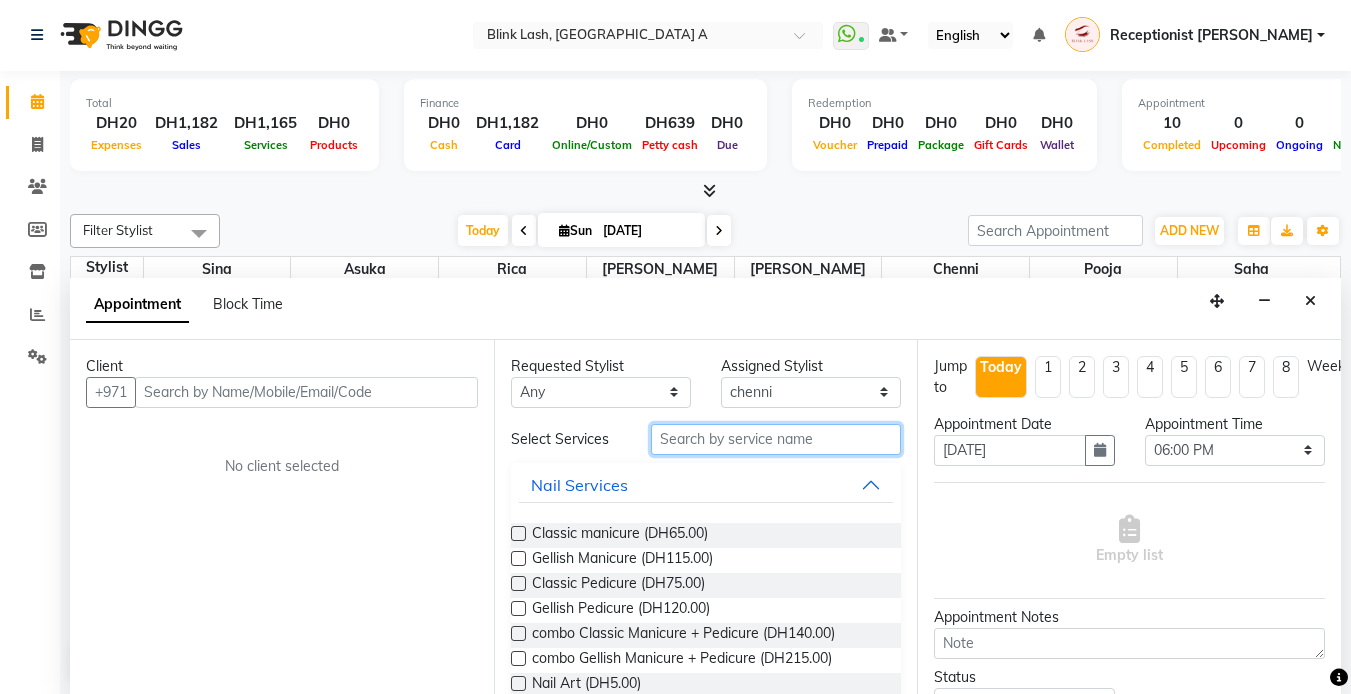 click at bounding box center [776, 439] 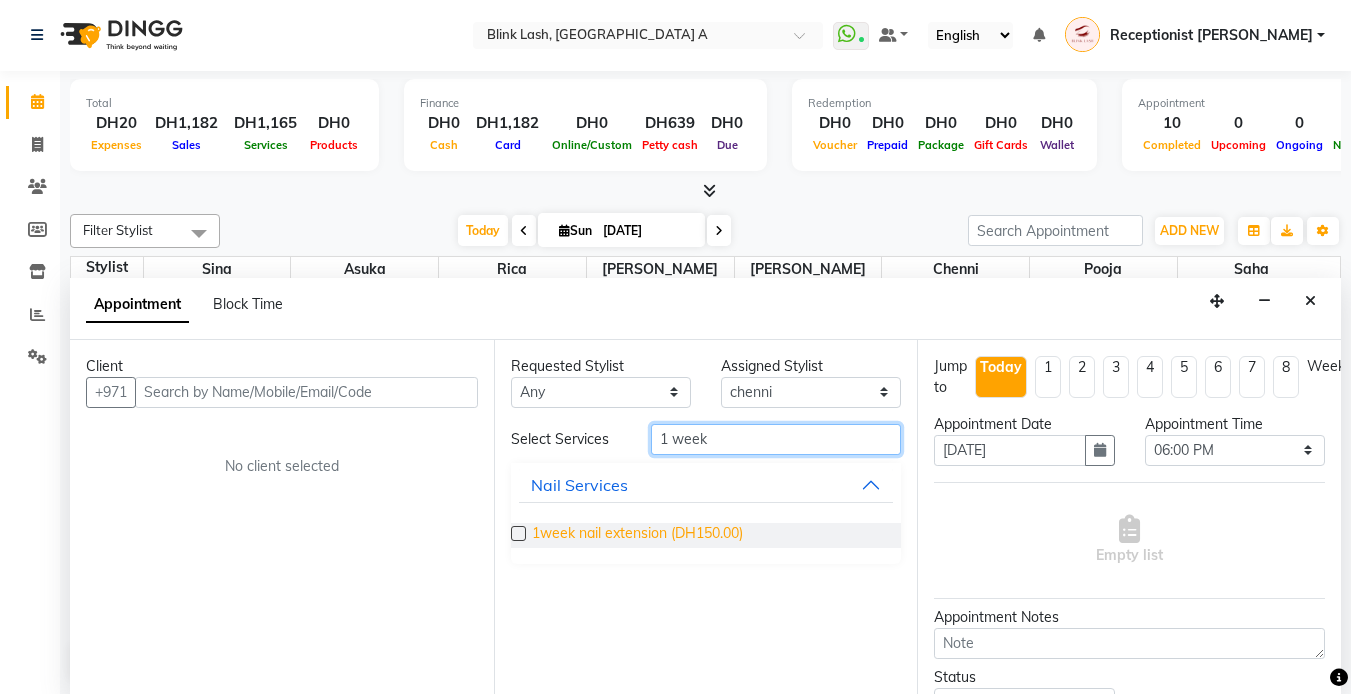 type on "1 week" 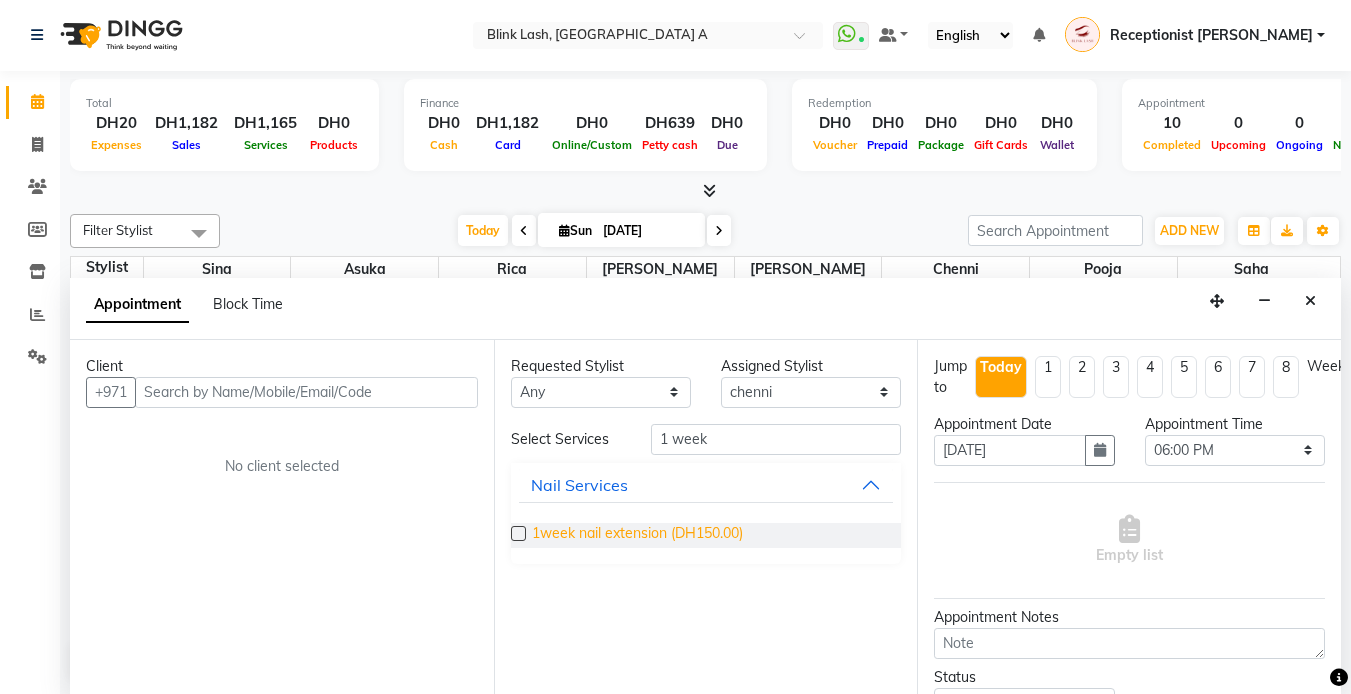 click on "1week nail extension (DH150.00)" at bounding box center [637, 535] 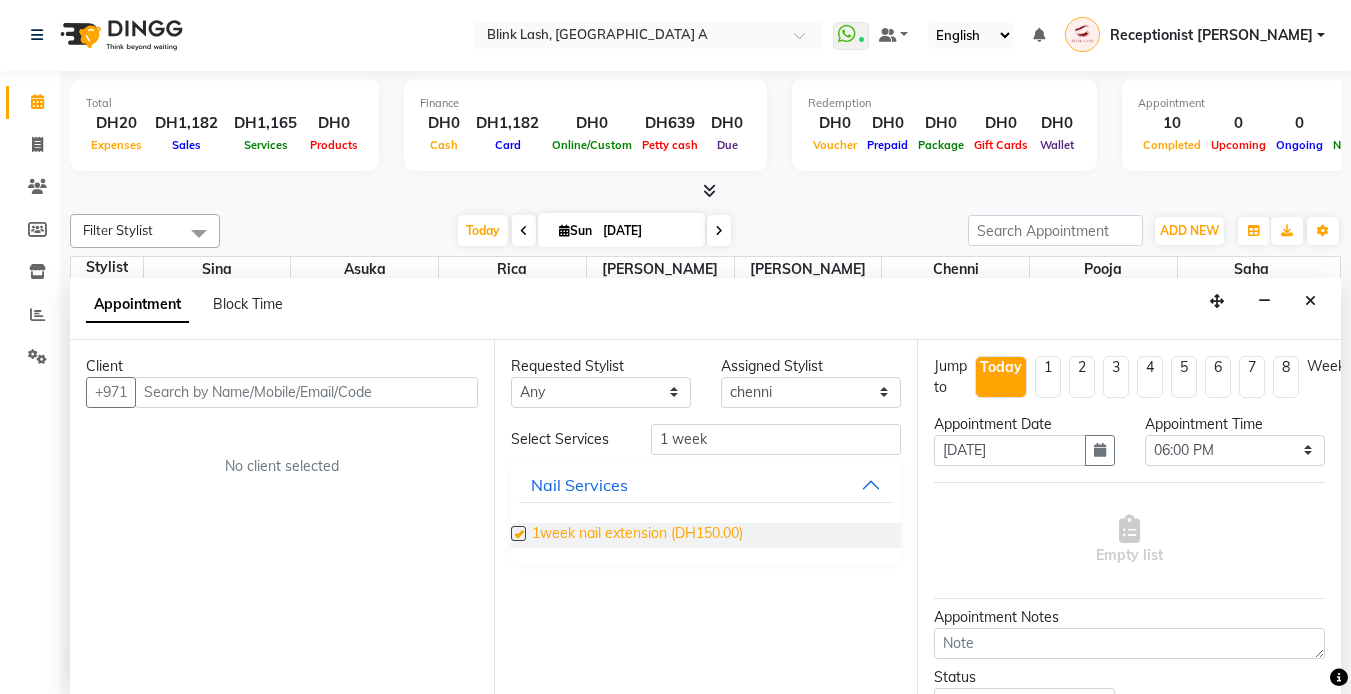 checkbox on "false" 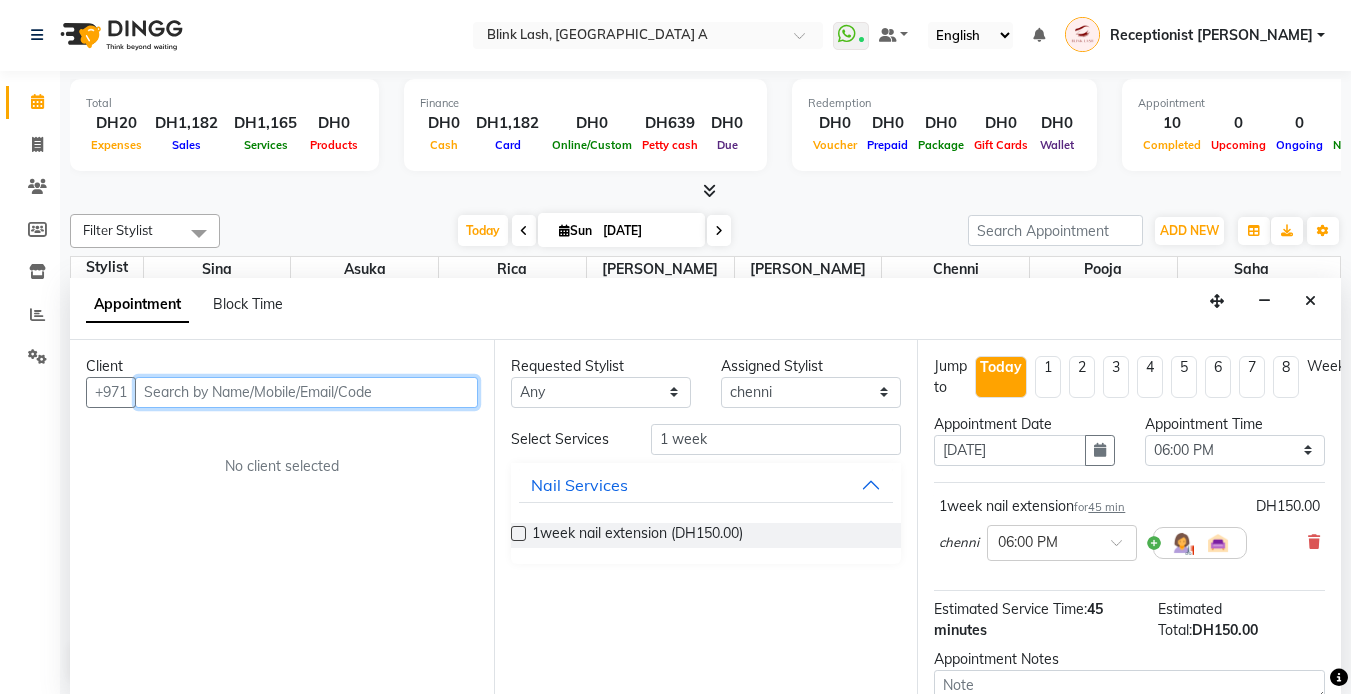 click at bounding box center [306, 392] 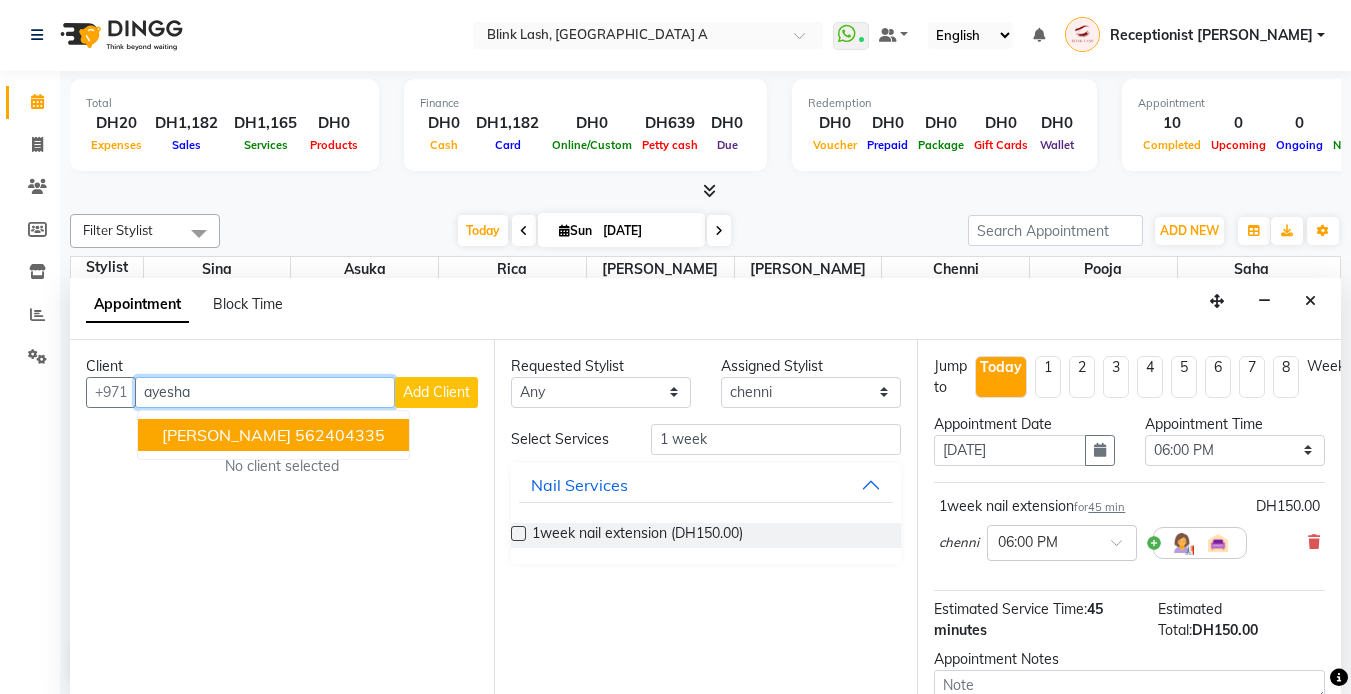 click on "562404335" at bounding box center (340, 435) 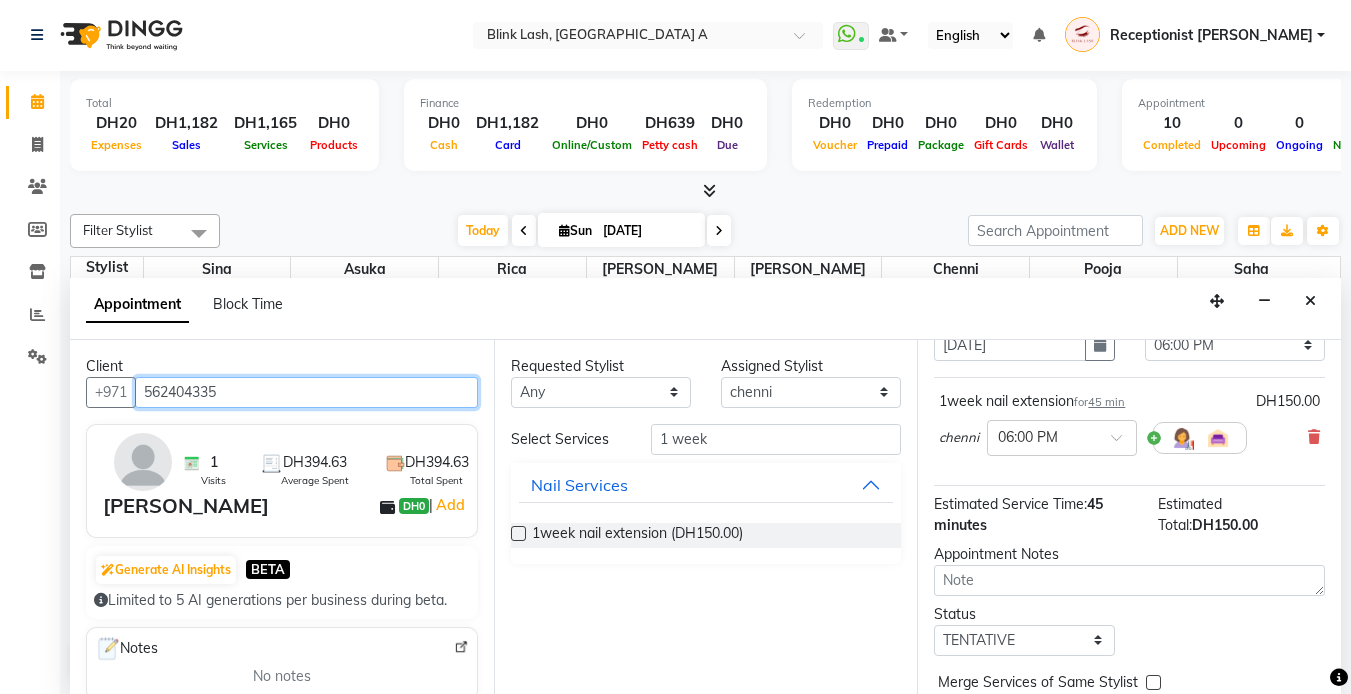 scroll, scrollTop: 208, scrollLeft: 0, axis: vertical 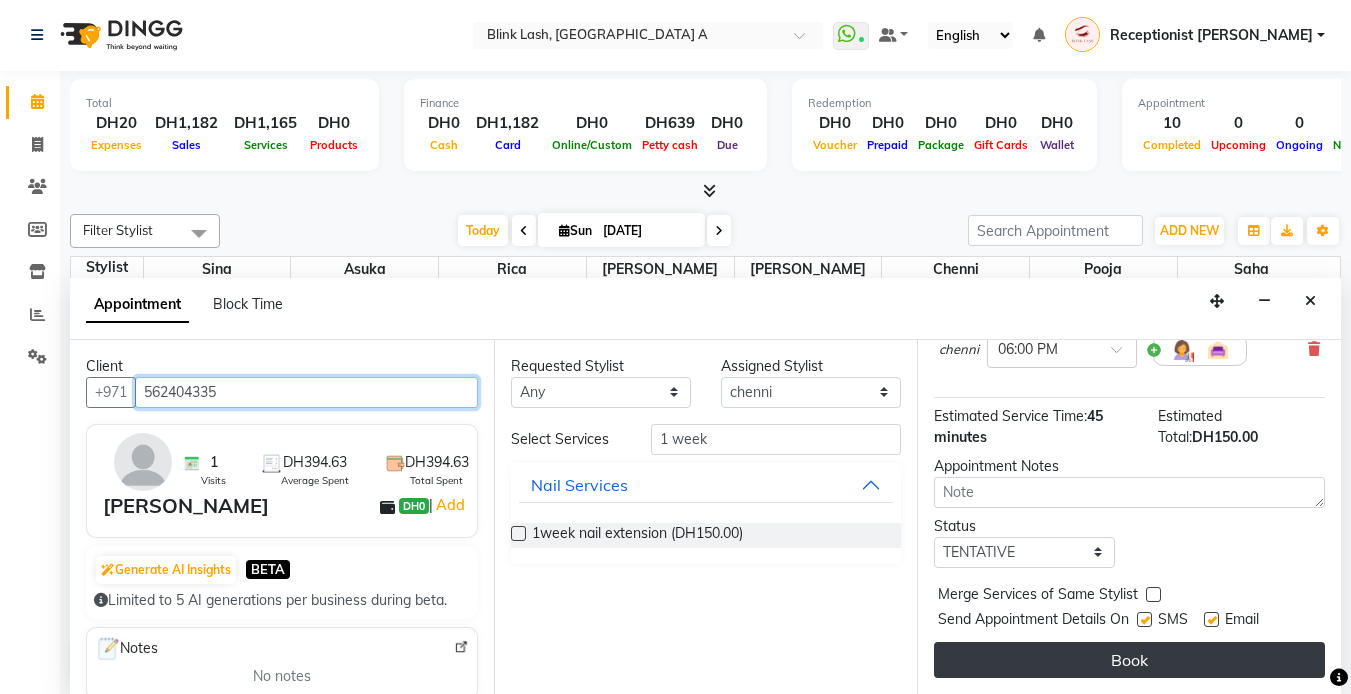 type on "562404335" 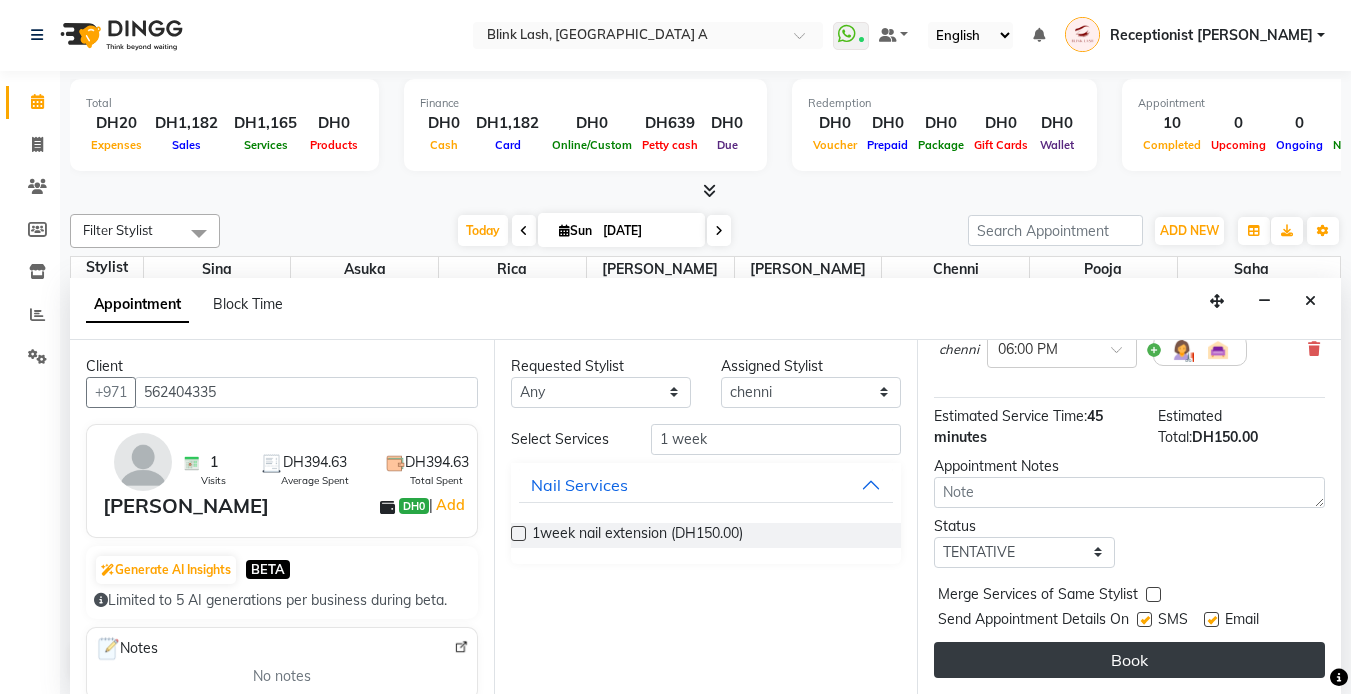 click on "Book" at bounding box center [1129, 660] 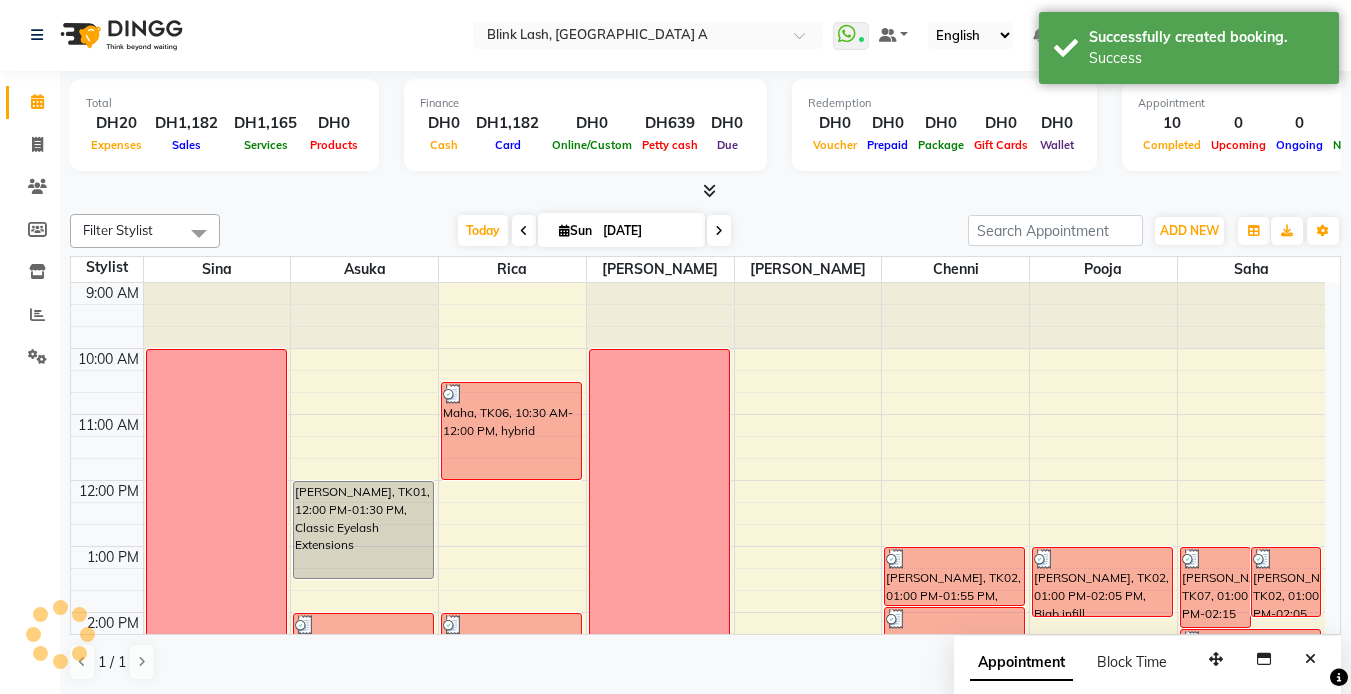 scroll, scrollTop: 0, scrollLeft: 0, axis: both 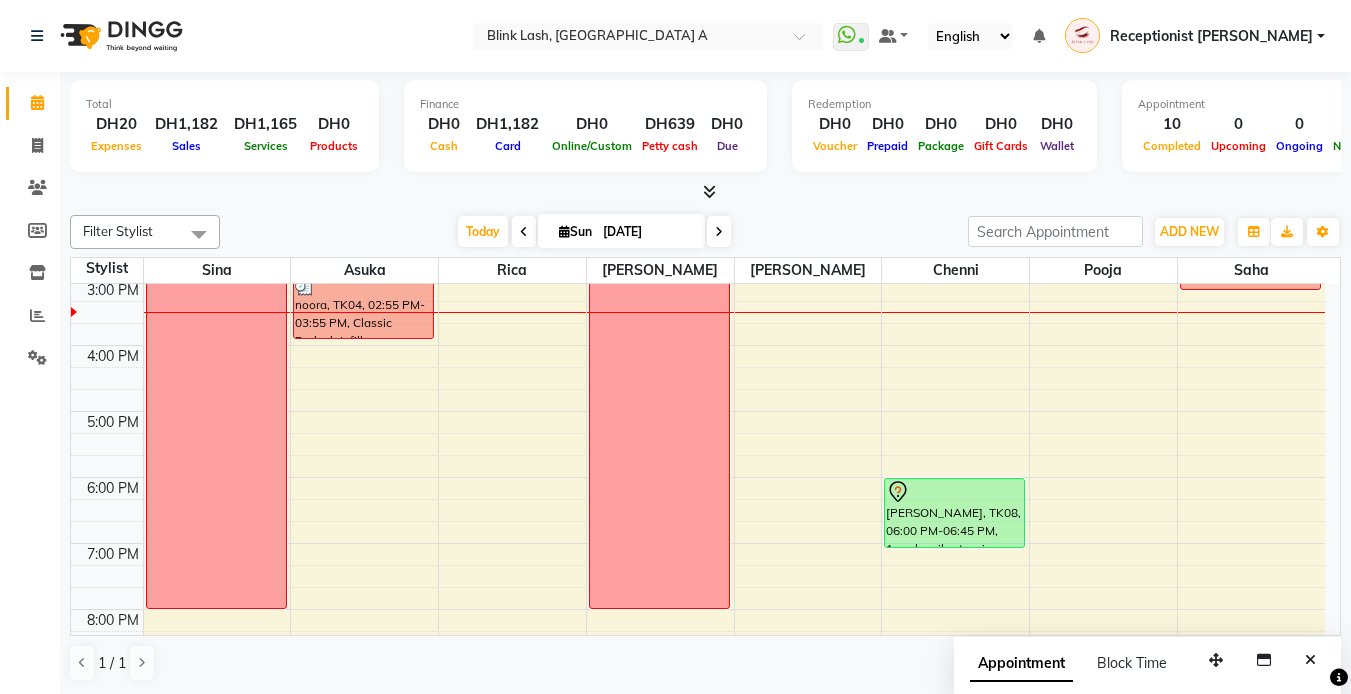 drag, startPoint x: 960, startPoint y: 525, endPoint x: 962, endPoint y: 555, distance: 30.066593 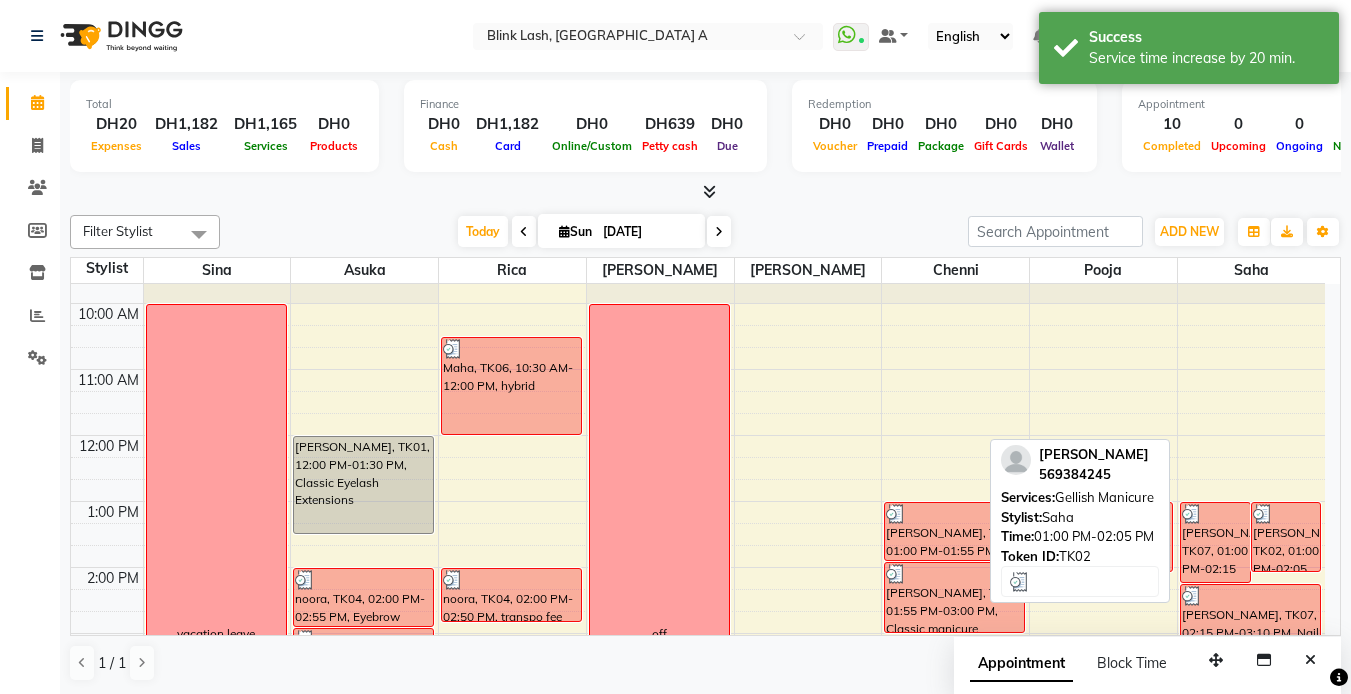 scroll, scrollTop: 0, scrollLeft: 0, axis: both 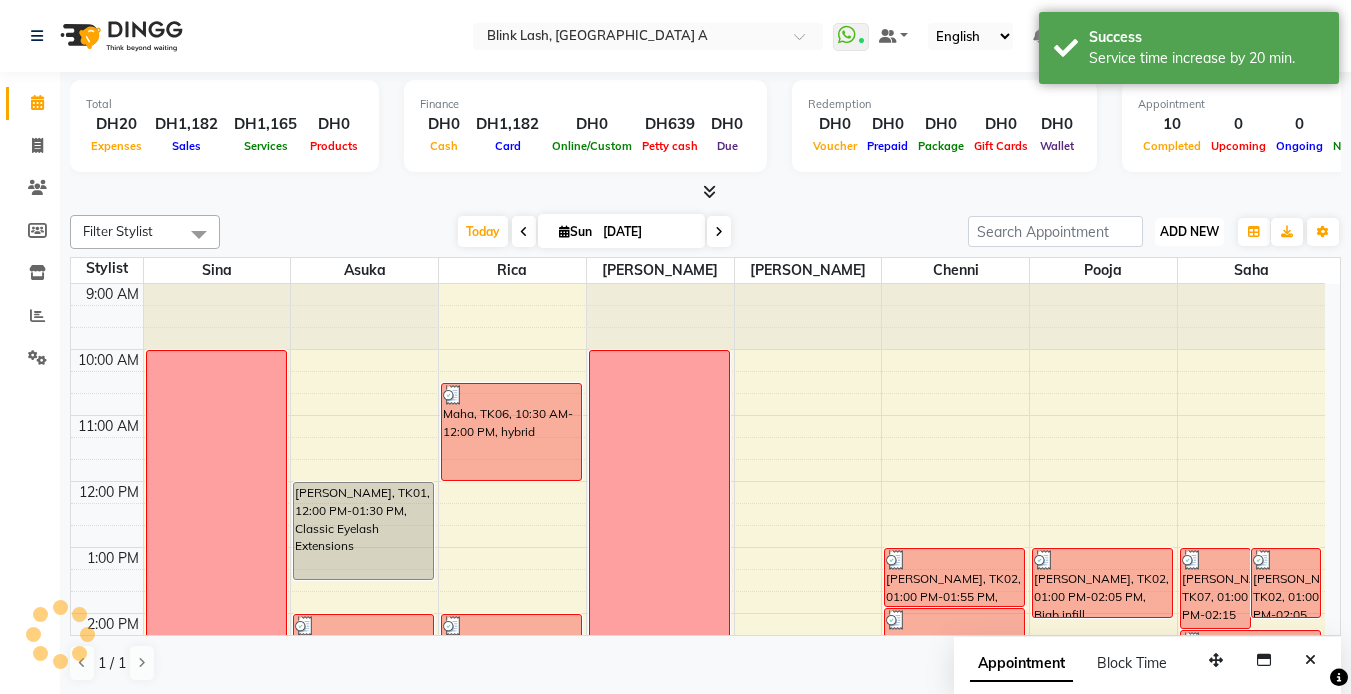 click on "ADD NEW" at bounding box center (1189, 231) 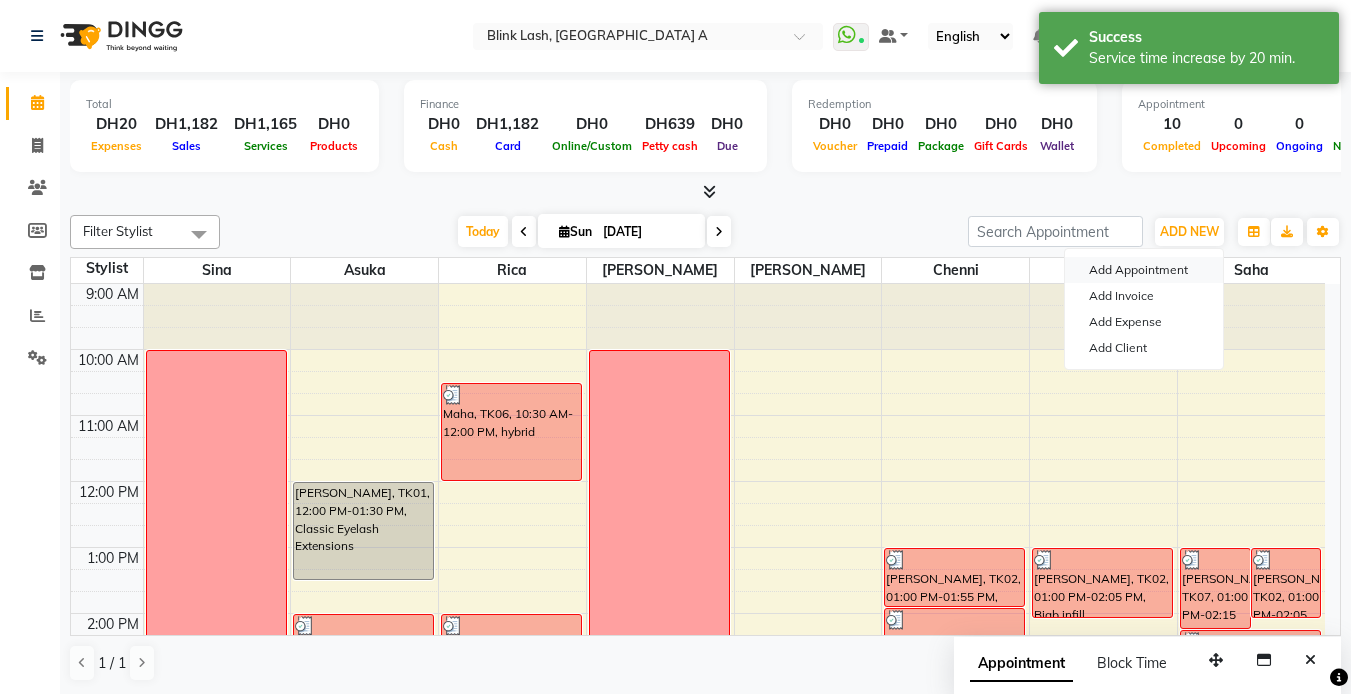 click on "Add Appointment" at bounding box center (1144, 270) 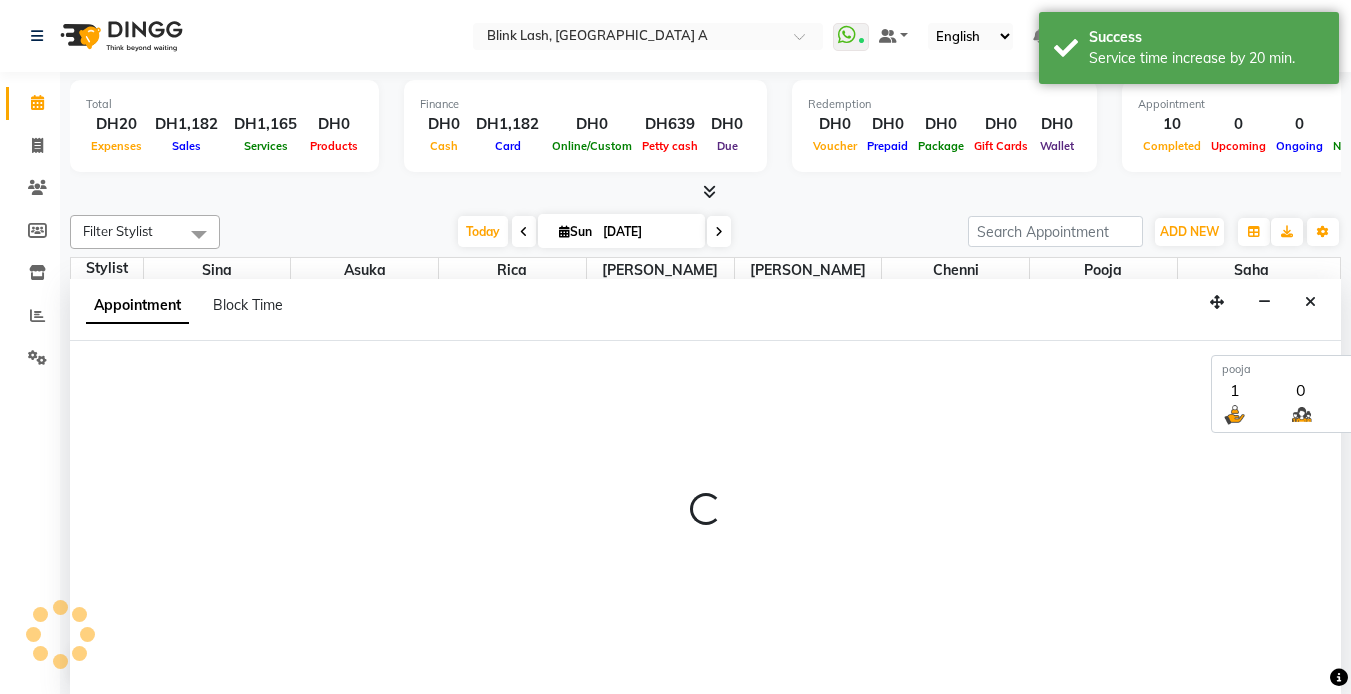 select on "tentative" 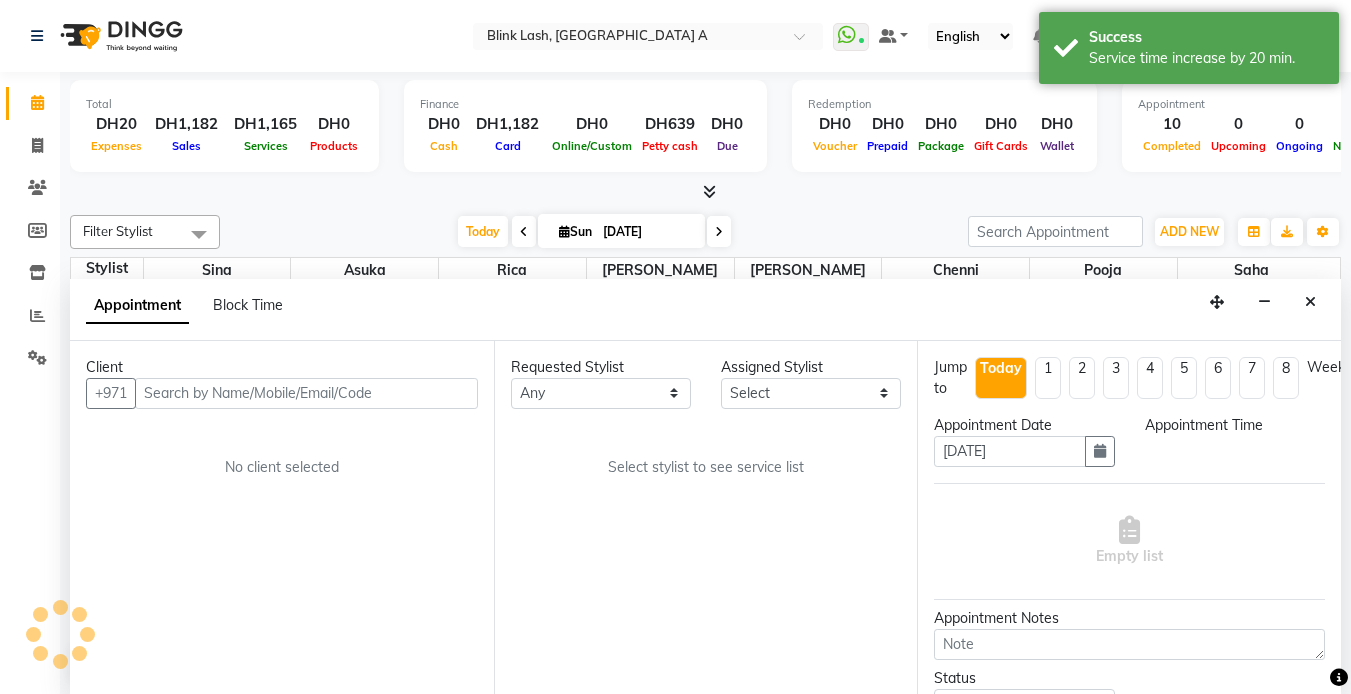 scroll, scrollTop: 1, scrollLeft: 0, axis: vertical 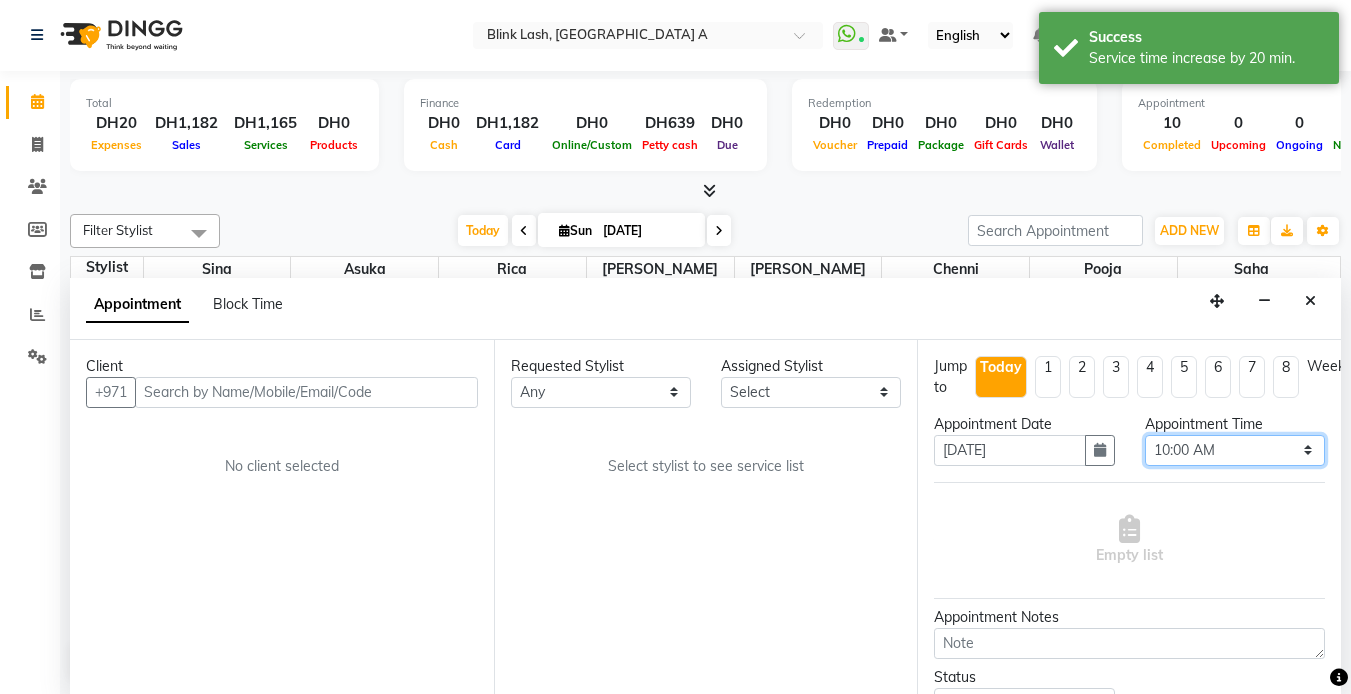 click on "Select 10:00 AM 10:05 AM 10:10 AM 10:15 AM 10:20 AM 10:25 AM 10:30 AM 10:35 AM 10:40 AM 10:45 AM 10:50 AM 10:55 AM 11:00 AM 11:05 AM 11:10 AM 11:15 AM 11:20 AM 11:25 AM 11:30 AM 11:35 AM 11:40 AM 11:45 AM 11:50 AM 11:55 AM 12:00 PM 12:05 PM 12:10 PM 12:15 PM 12:20 PM 12:25 PM 12:30 PM 12:35 PM 12:40 PM 12:45 PM 12:50 PM 12:55 PM 01:00 PM 01:05 PM 01:10 PM 01:15 PM 01:20 PM 01:25 PM 01:30 PM 01:35 PM 01:40 PM 01:45 PM 01:50 PM 01:55 PM 02:00 PM 02:05 PM 02:10 PM 02:15 PM 02:20 PM 02:25 PM 02:30 PM 02:35 PM 02:40 PM 02:45 PM 02:50 PM 02:55 PM 03:00 PM 03:05 PM 03:10 PM 03:15 PM 03:20 PM 03:25 PM 03:30 PM 03:35 PM 03:40 PM 03:45 PM 03:50 PM 03:55 PM 04:00 PM 04:05 PM 04:10 PM 04:15 PM 04:20 PM 04:25 PM 04:30 PM 04:35 PM 04:40 PM 04:45 PM 04:50 PM 04:55 PM 05:00 PM 05:05 PM 05:10 PM 05:15 PM 05:20 PM 05:25 PM 05:30 PM 05:35 PM 05:40 PM 05:45 PM 05:50 PM 05:55 PM 06:00 PM 06:05 PM 06:10 PM 06:15 PM 06:20 PM 06:25 PM 06:30 PM 06:35 PM 06:40 PM 06:45 PM 06:50 PM 06:55 PM 07:00 PM 07:05 PM 07:10 PM 07:15 PM 07:20 PM" at bounding box center (1235, 450) 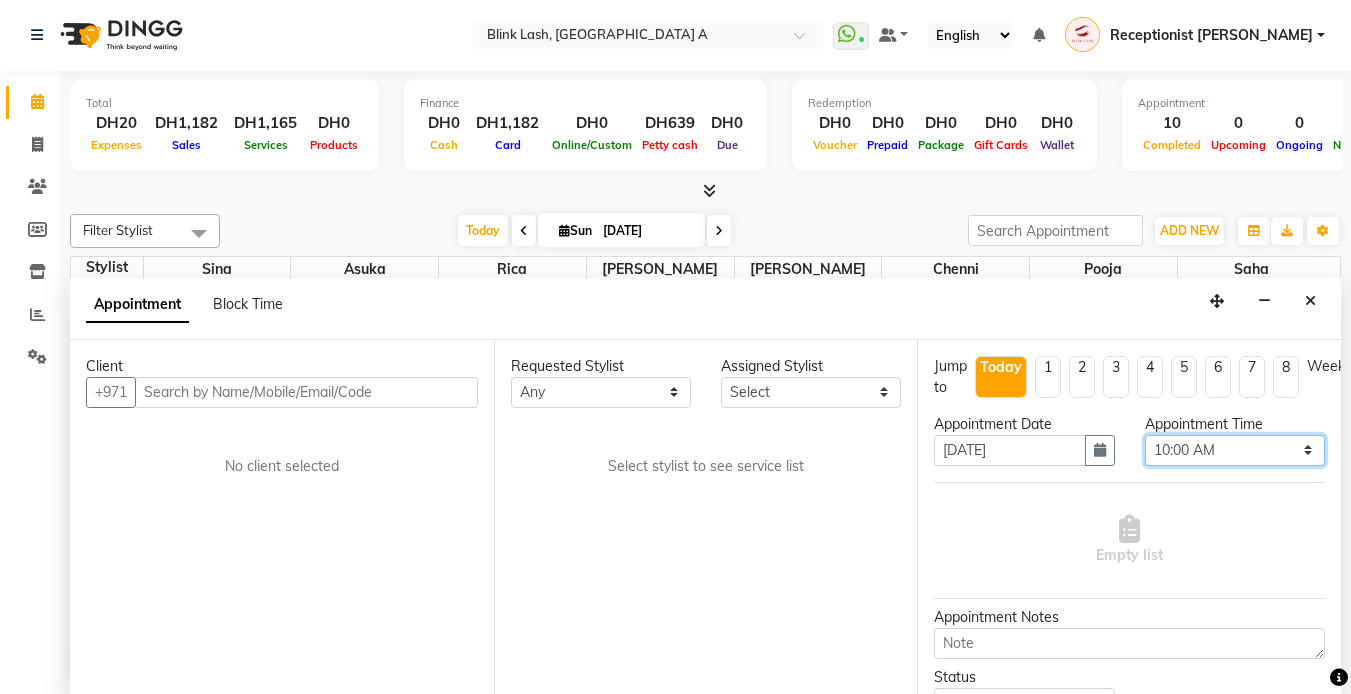 select on "980" 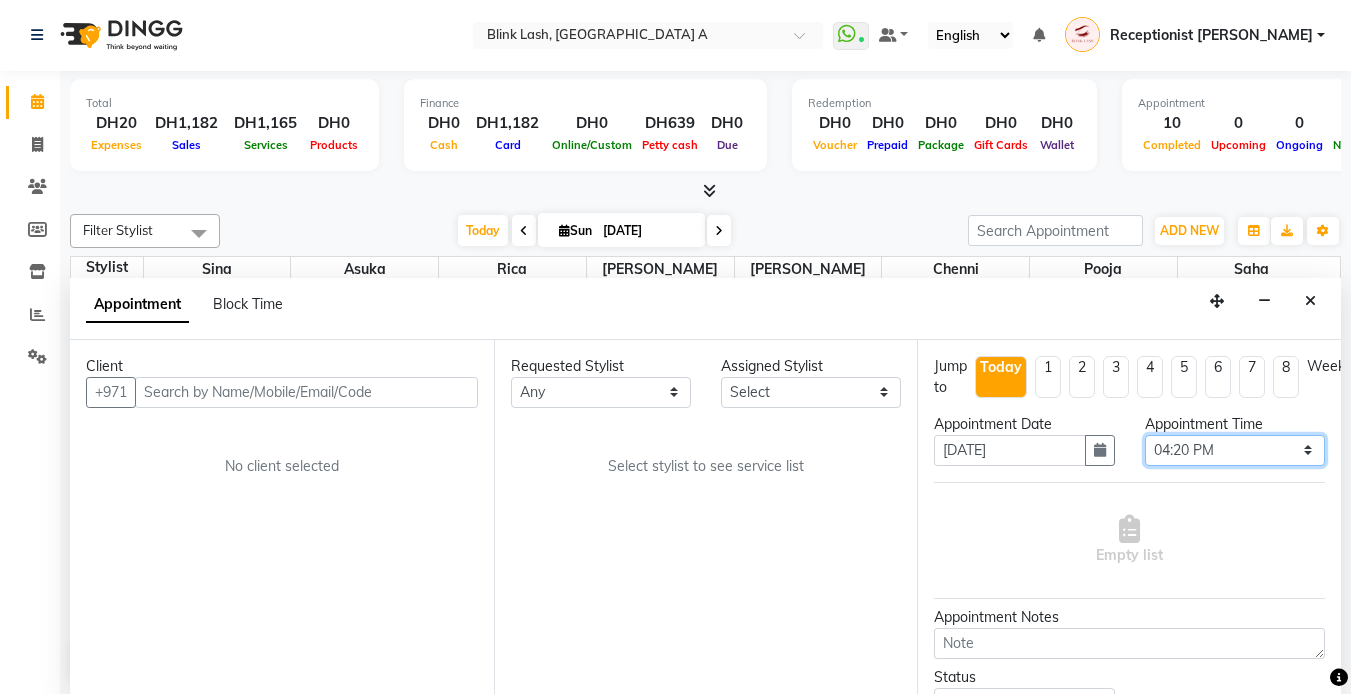 click on "Select 10:00 AM 10:05 AM 10:10 AM 10:15 AM 10:20 AM 10:25 AM 10:30 AM 10:35 AM 10:40 AM 10:45 AM 10:50 AM 10:55 AM 11:00 AM 11:05 AM 11:10 AM 11:15 AM 11:20 AM 11:25 AM 11:30 AM 11:35 AM 11:40 AM 11:45 AM 11:50 AM 11:55 AM 12:00 PM 12:05 PM 12:10 PM 12:15 PM 12:20 PM 12:25 PM 12:30 PM 12:35 PM 12:40 PM 12:45 PM 12:50 PM 12:55 PM 01:00 PM 01:05 PM 01:10 PM 01:15 PM 01:20 PM 01:25 PM 01:30 PM 01:35 PM 01:40 PM 01:45 PM 01:50 PM 01:55 PM 02:00 PM 02:05 PM 02:10 PM 02:15 PM 02:20 PM 02:25 PM 02:30 PM 02:35 PM 02:40 PM 02:45 PM 02:50 PM 02:55 PM 03:00 PM 03:05 PM 03:10 PM 03:15 PM 03:20 PM 03:25 PM 03:30 PM 03:35 PM 03:40 PM 03:45 PM 03:50 PM 03:55 PM 04:00 PM 04:05 PM 04:10 PM 04:15 PM 04:20 PM 04:25 PM 04:30 PM 04:35 PM 04:40 PM 04:45 PM 04:50 PM 04:55 PM 05:00 PM 05:05 PM 05:10 PM 05:15 PM 05:20 PM 05:25 PM 05:30 PM 05:35 PM 05:40 PM 05:45 PM 05:50 PM 05:55 PM 06:00 PM 06:05 PM 06:10 PM 06:15 PM 06:20 PM 06:25 PM 06:30 PM 06:35 PM 06:40 PM 06:45 PM 06:50 PM 06:55 PM 07:00 PM 07:05 PM 07:10 PM 07:15 PM 07:20 PM" at bounding box center (1235, 450) 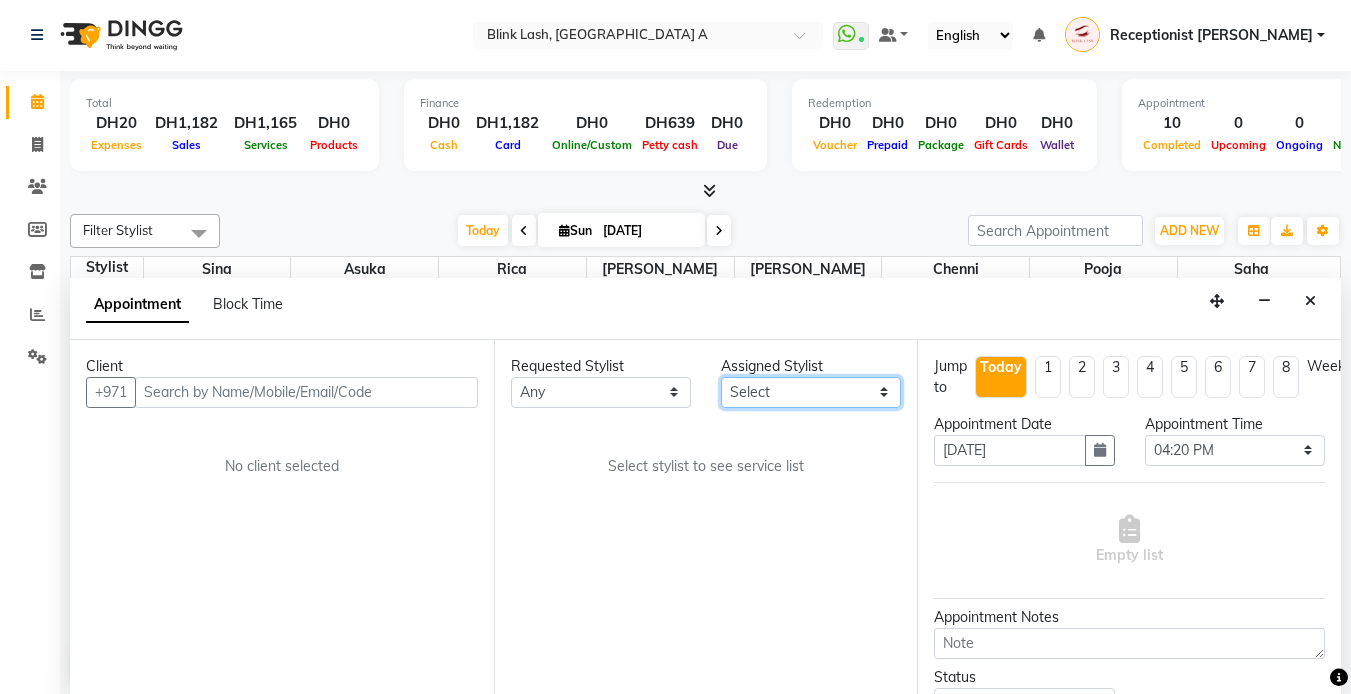 click on "Select [PERSON_NAME] [PERSON_NAME] pooja [PERSON_NAME]" at bounding box center (811, 392) 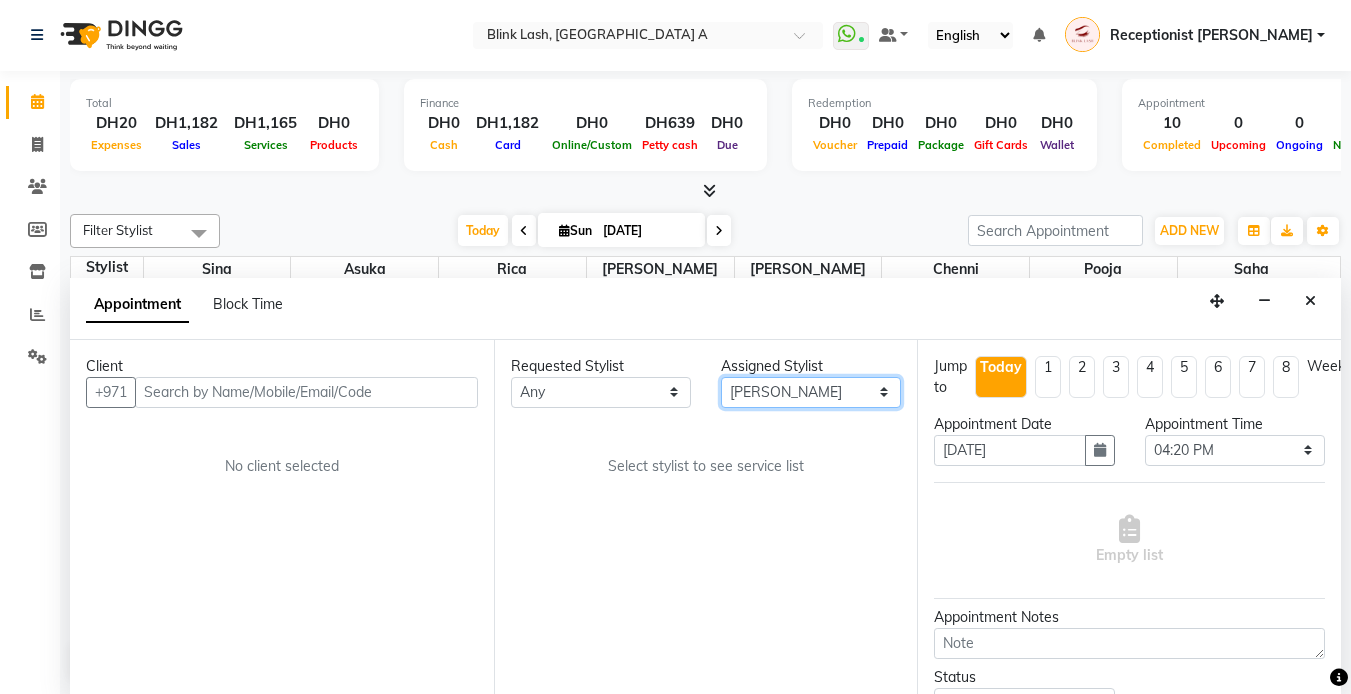 click on "Select [PERSON_NAME] [PERSON_NAME] pooja [PERSON_NAME]" at bounding box center (811, 392) 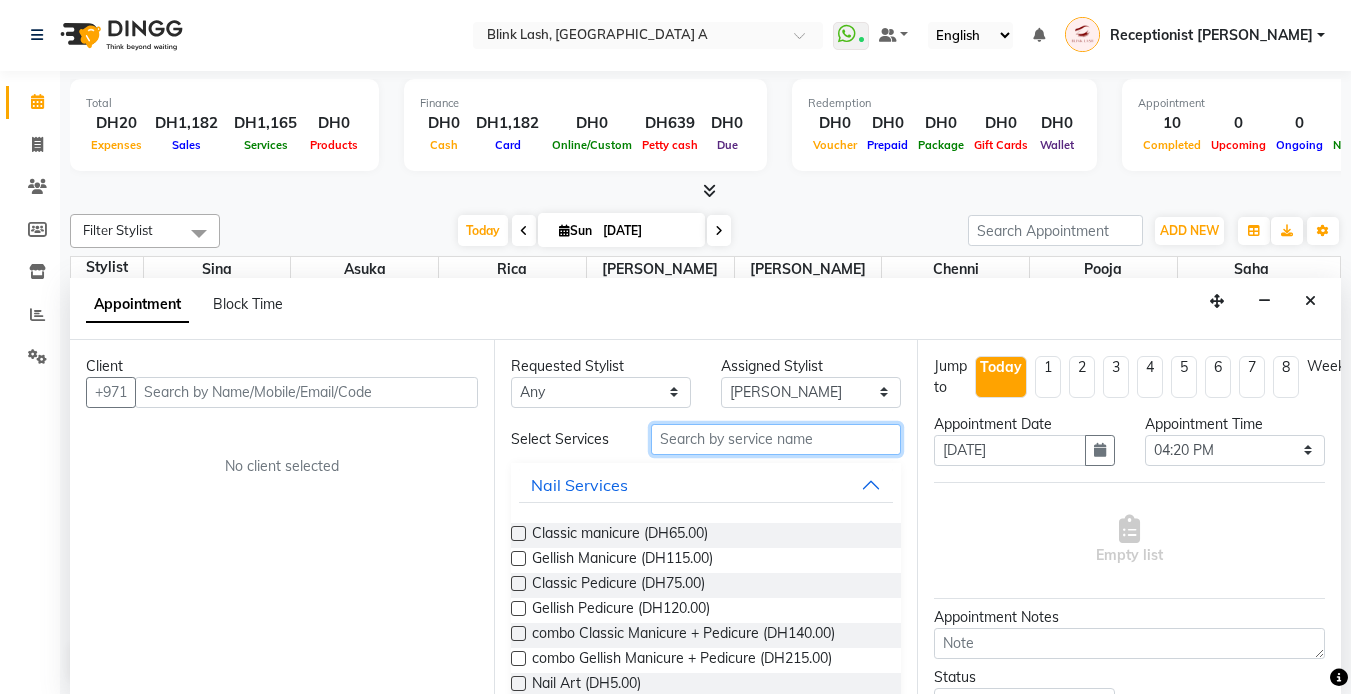 click at bounding box center [776, 439] 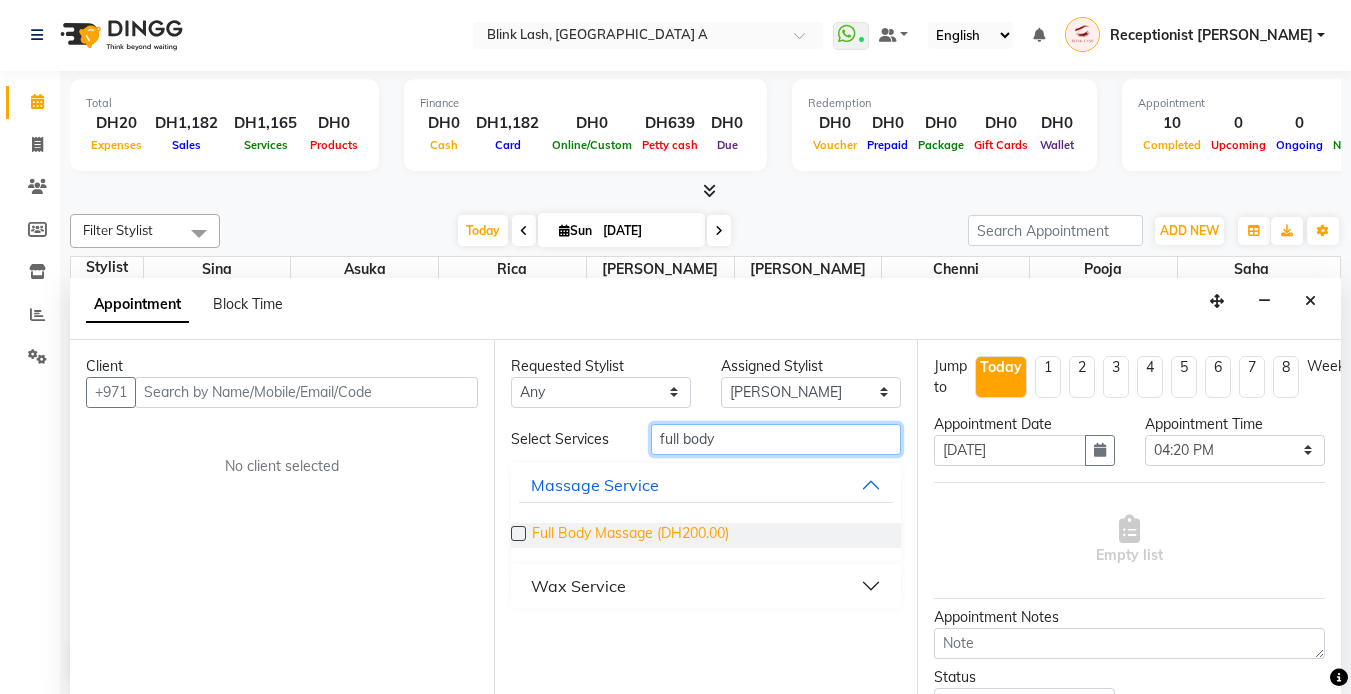 type on "full body" 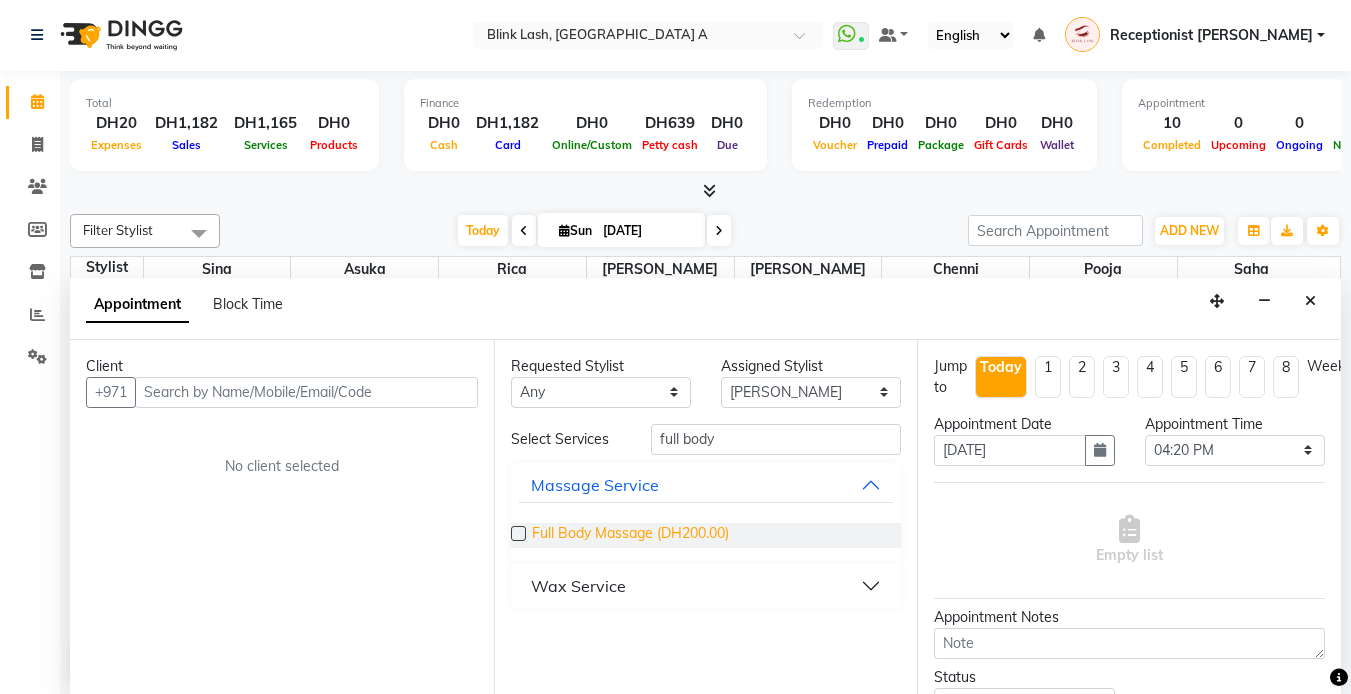 click on "Full Body Massage (DH200.00)" at bounding box center (630, 535) 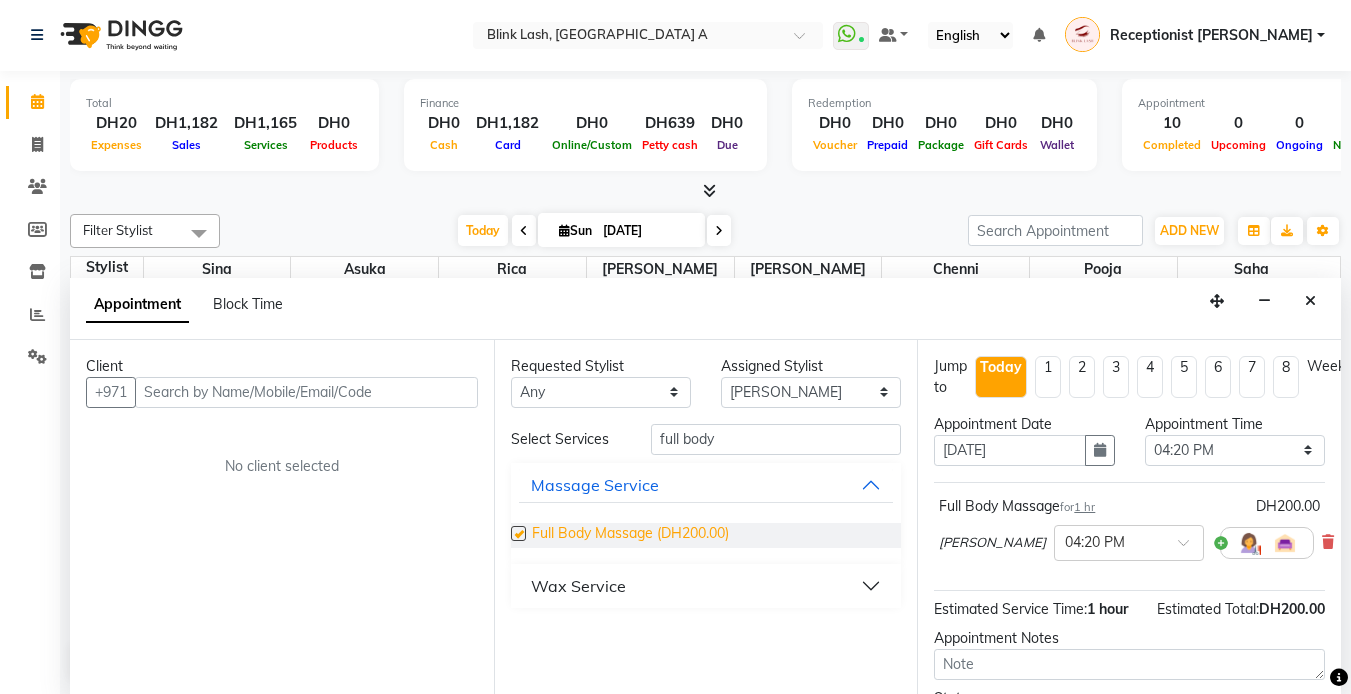 checkbox on "false" 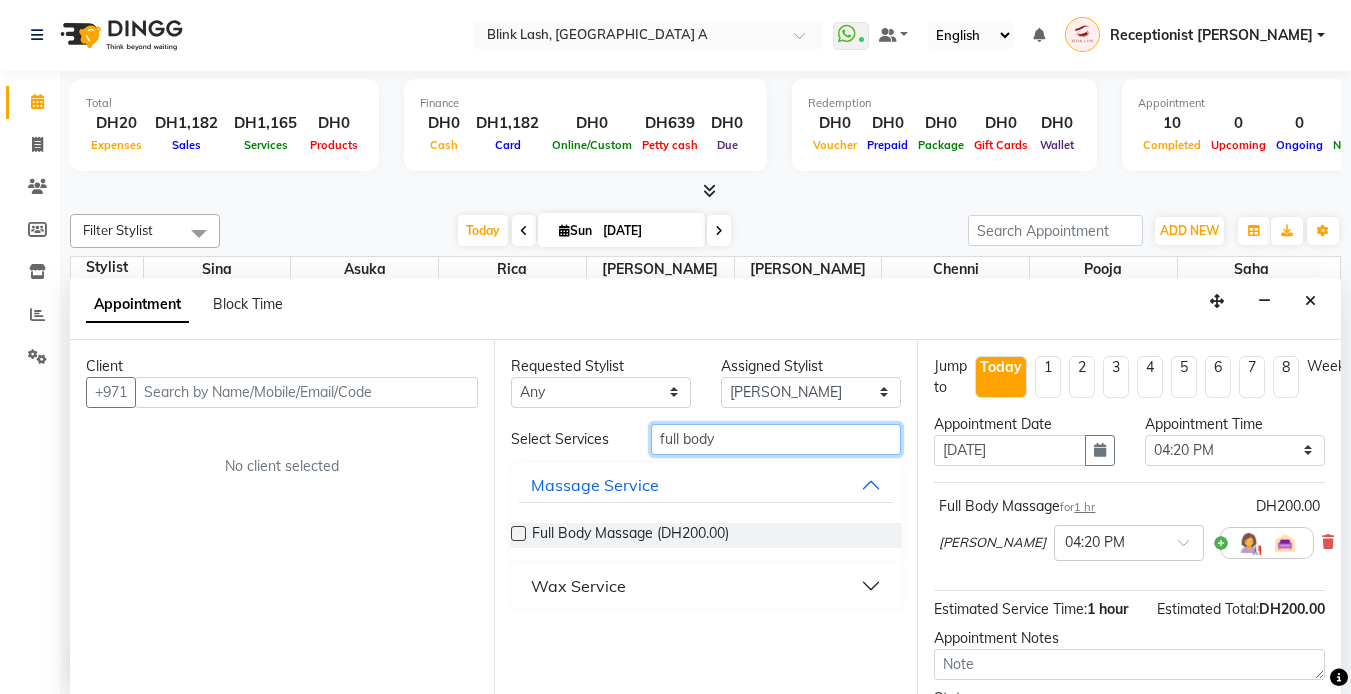 click on "full body" at bounding box center (776, 439) 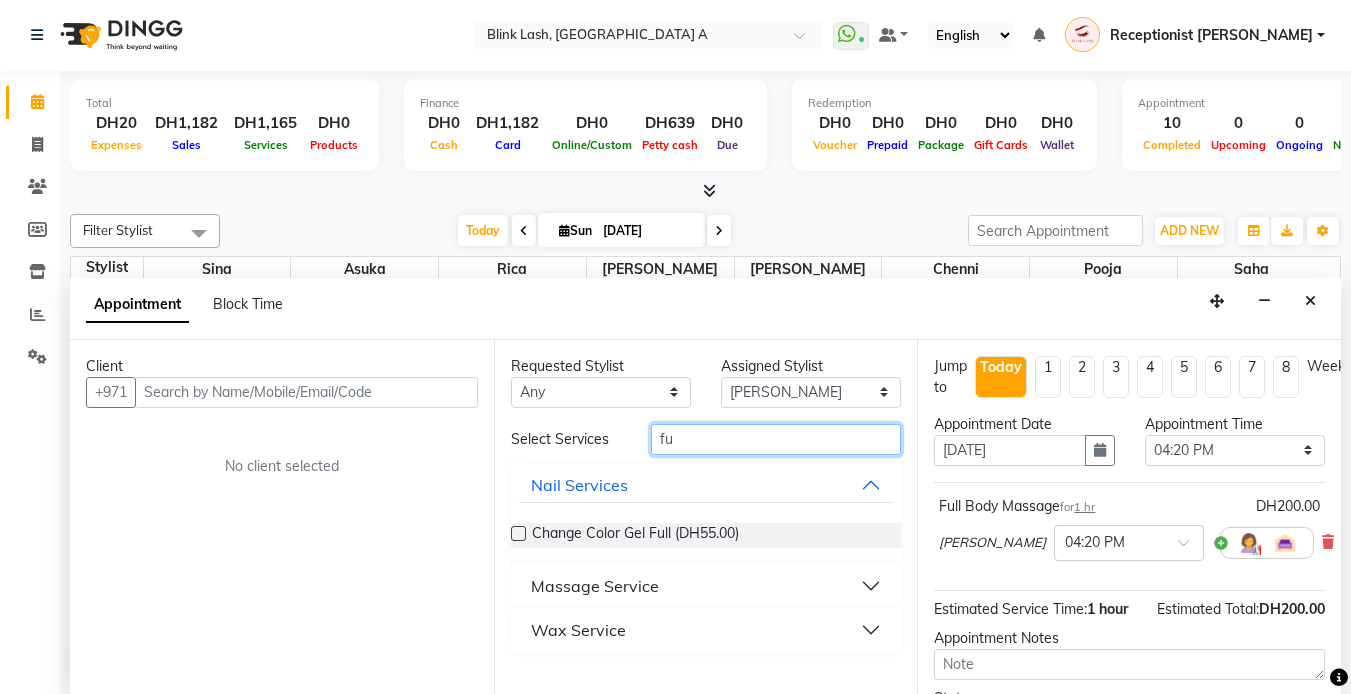 type on "f" 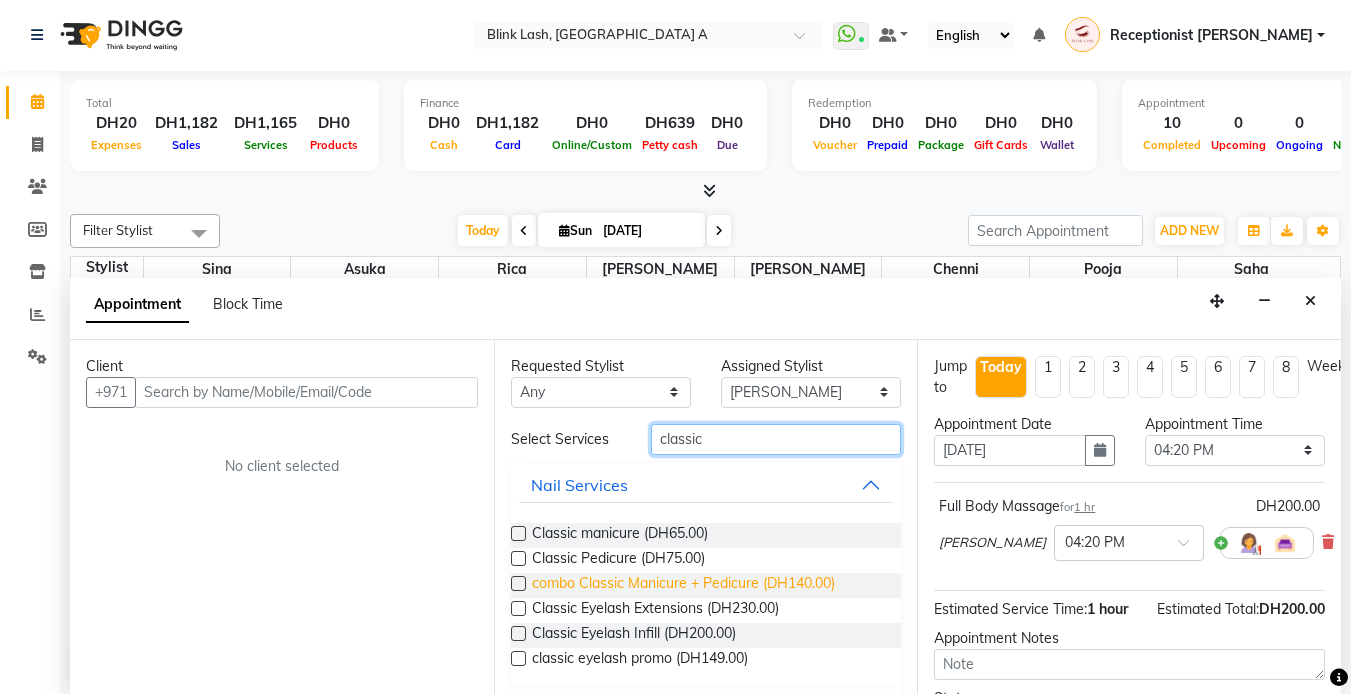 type on "classic" 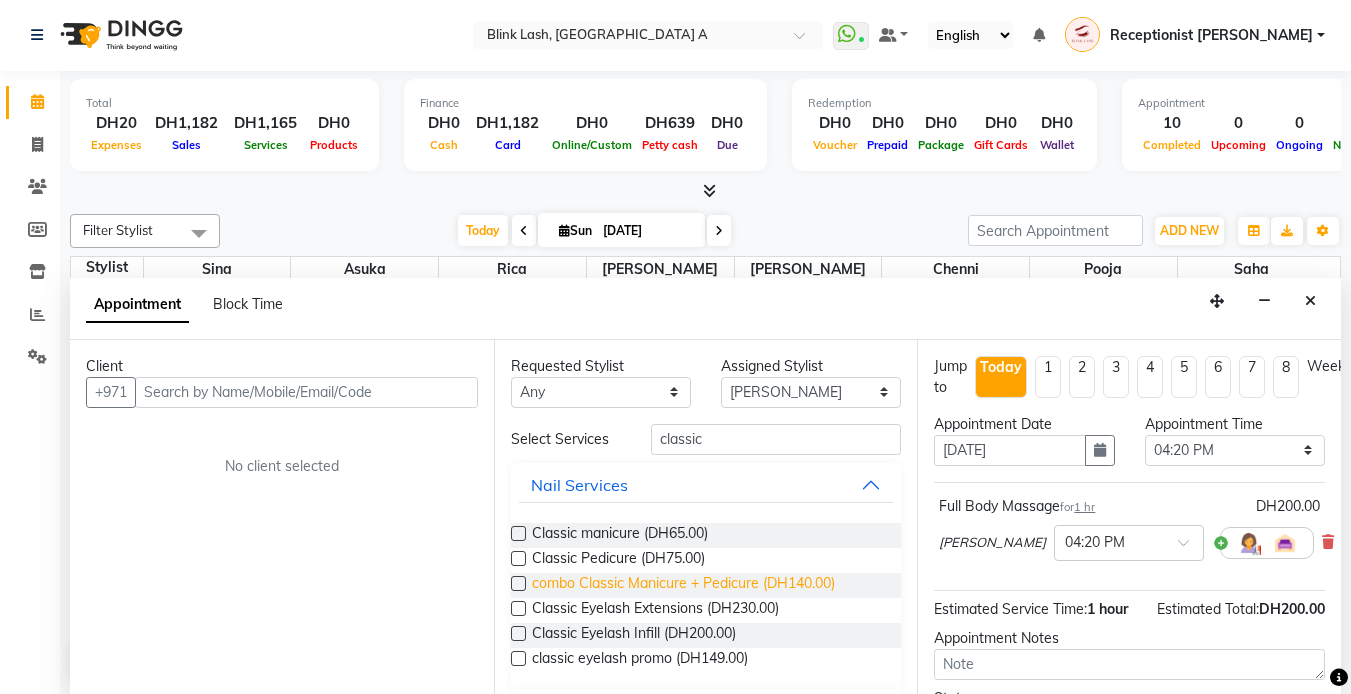 click on "combo Classic Manicure + Pedicure (DH140.00)" at bounding box center [683, 585] 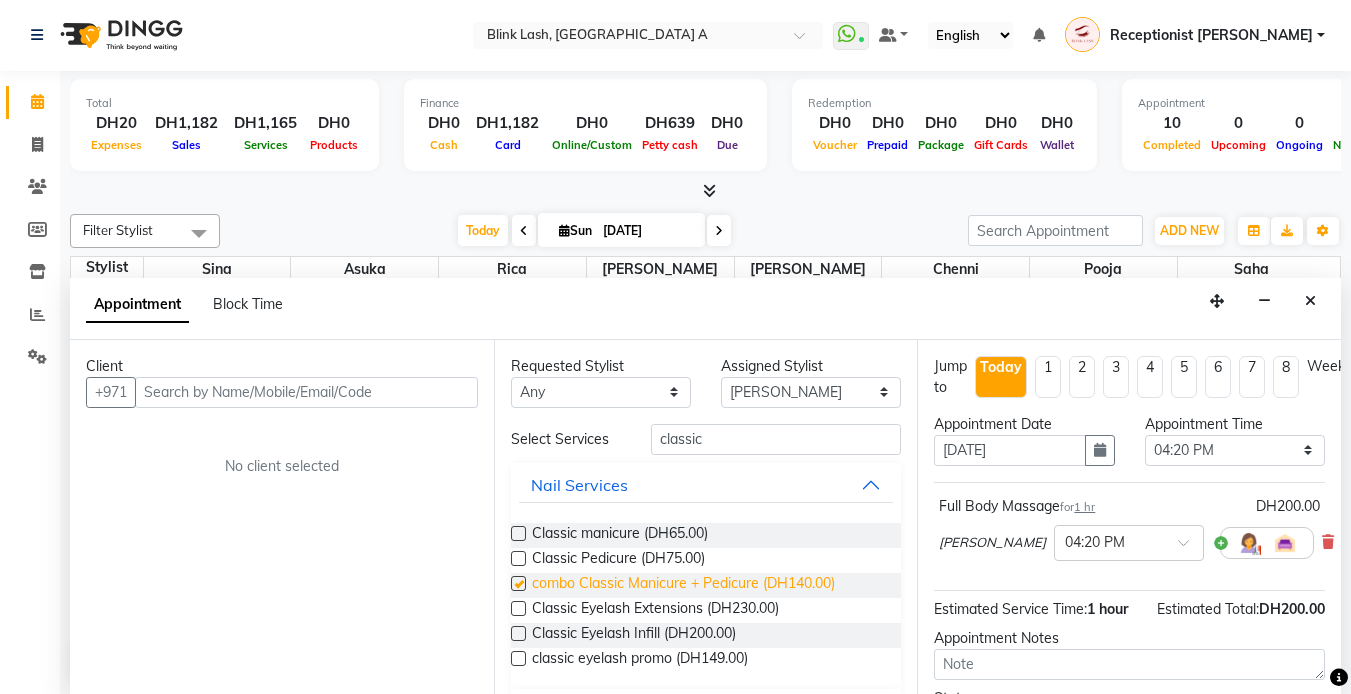 checkbox on "false" 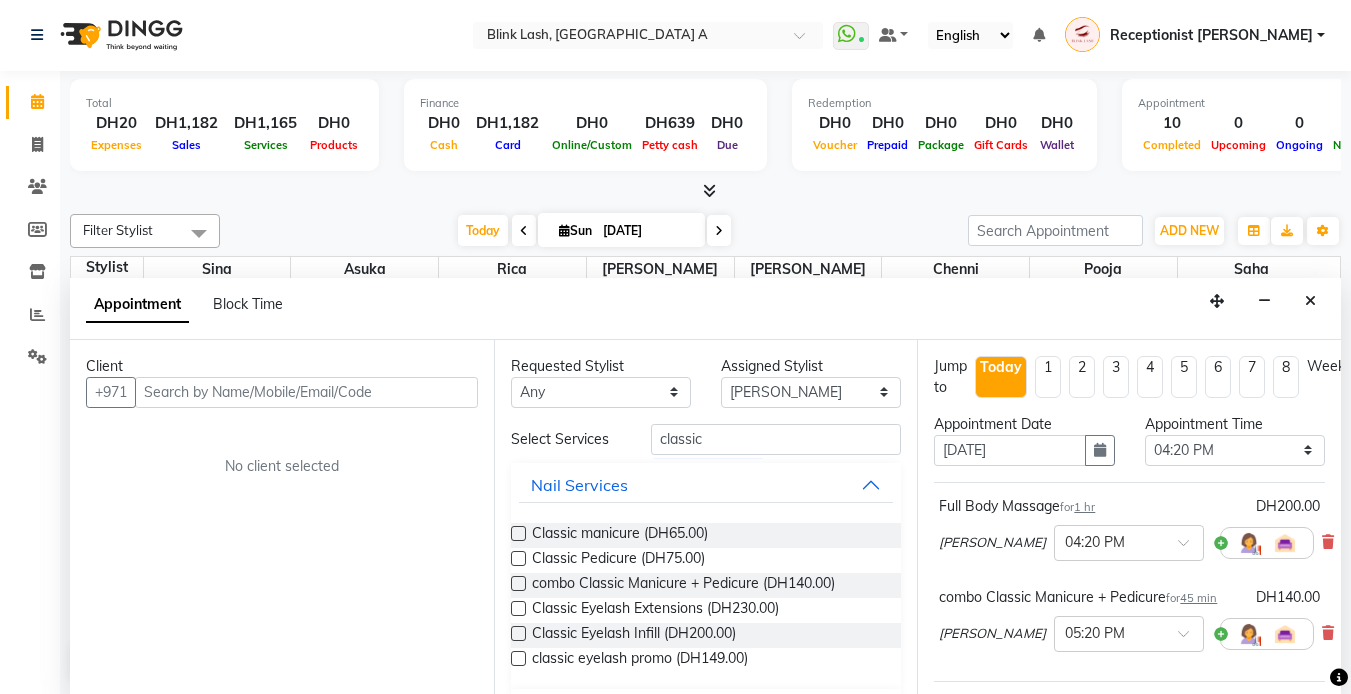 scroll, scrollTop: 100, scrollLeft: 0, axis: vertical 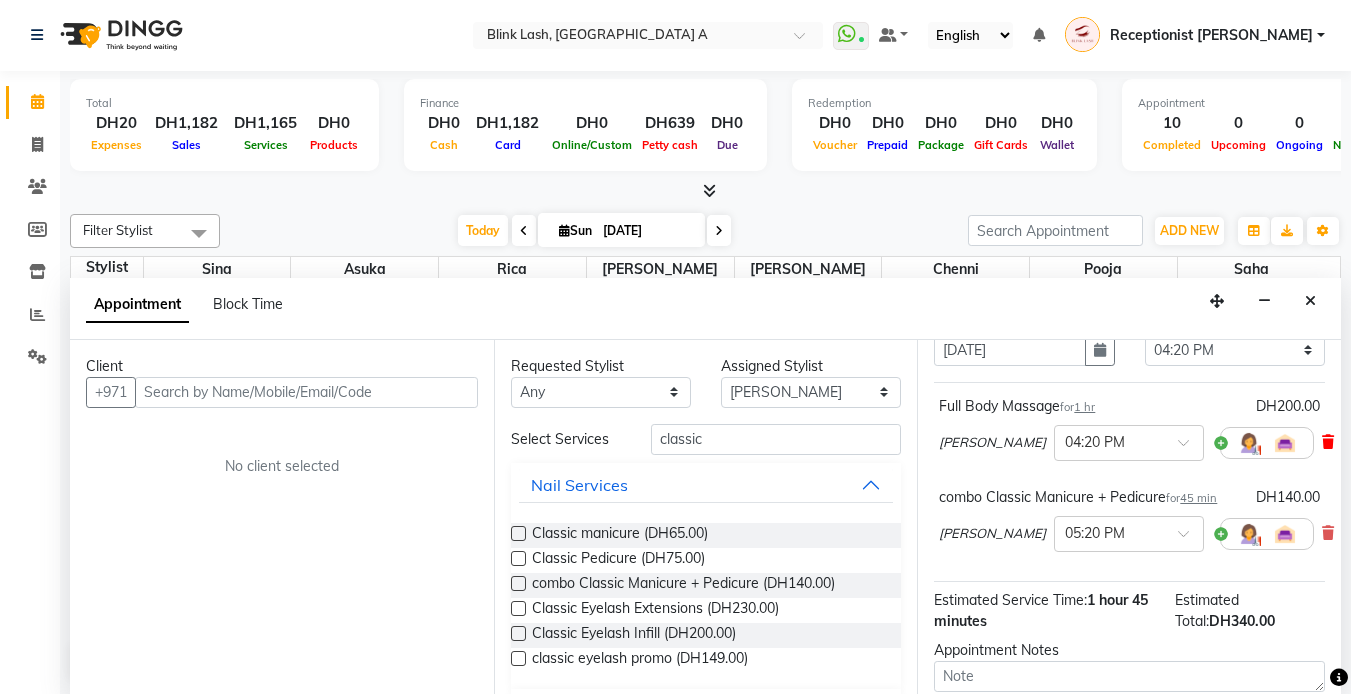 click at bounding box center [1328, 442] 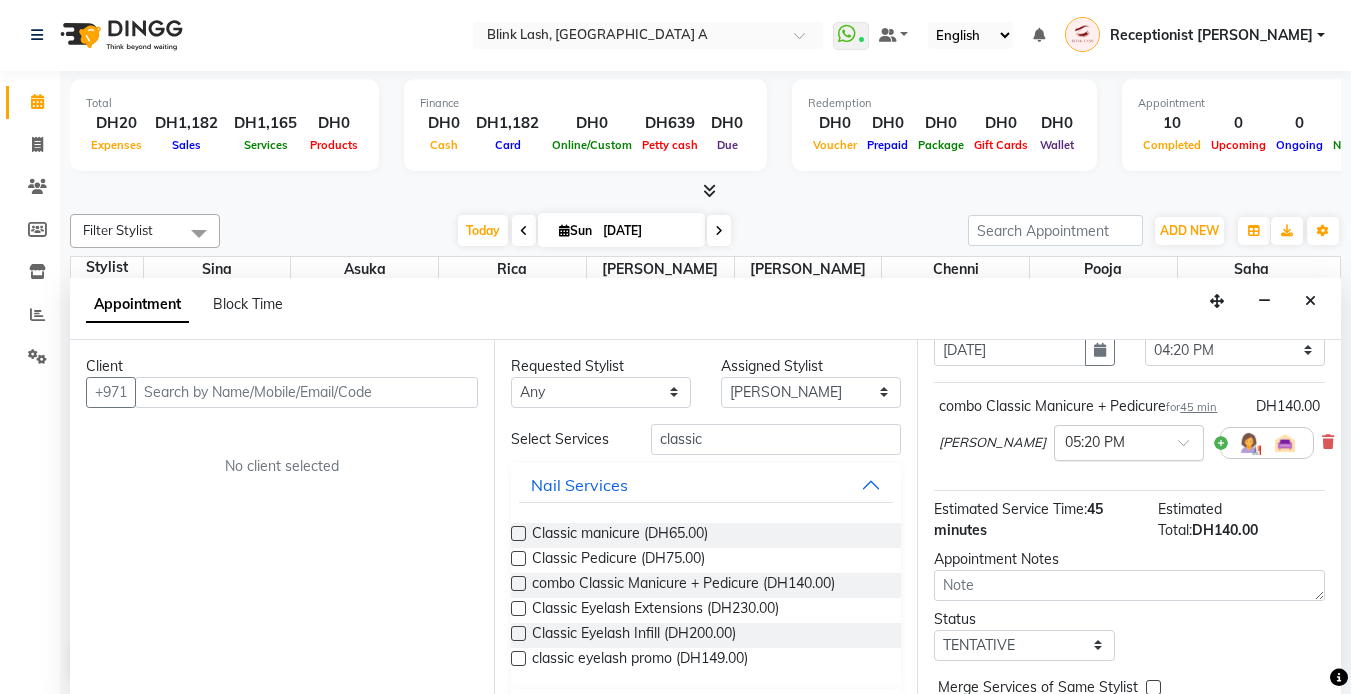 click at bounding box center (1190, 448) 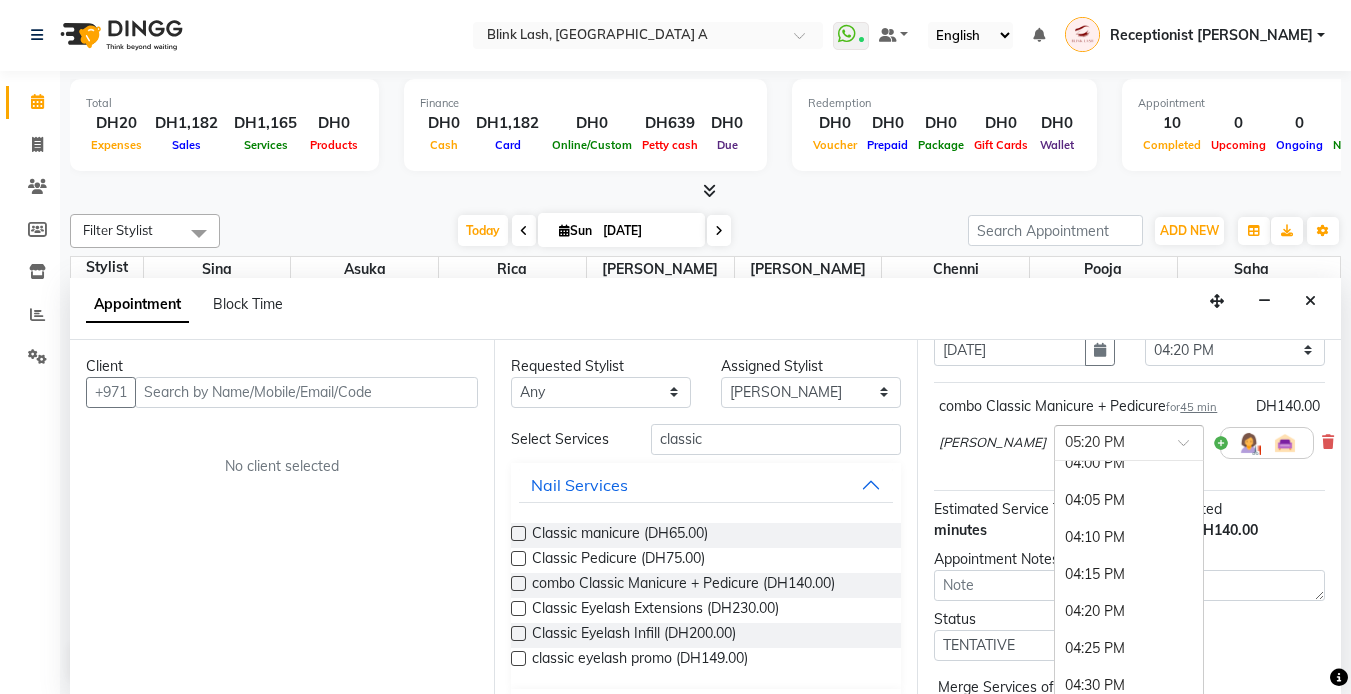 scroll, scrollTop: 2656, scrollLeft: 0, axis: vertical 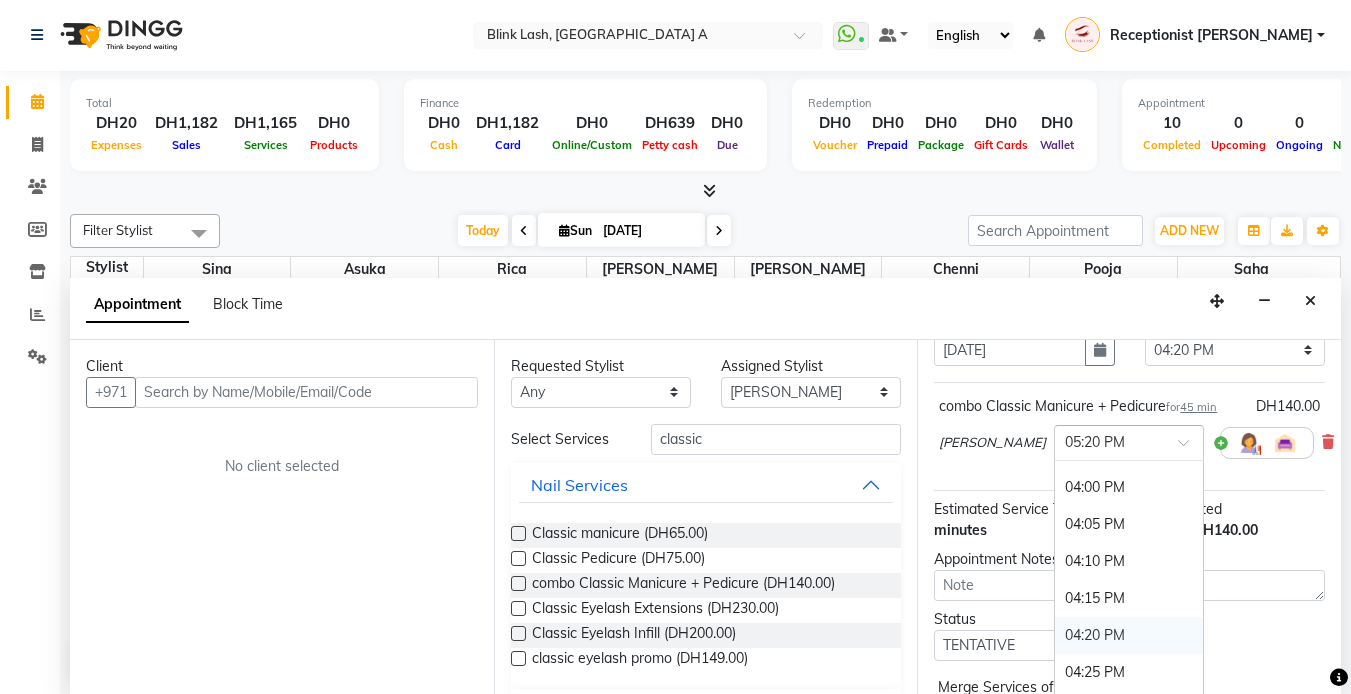 click on "04:20 PM" at bounding box center [1129, 635] 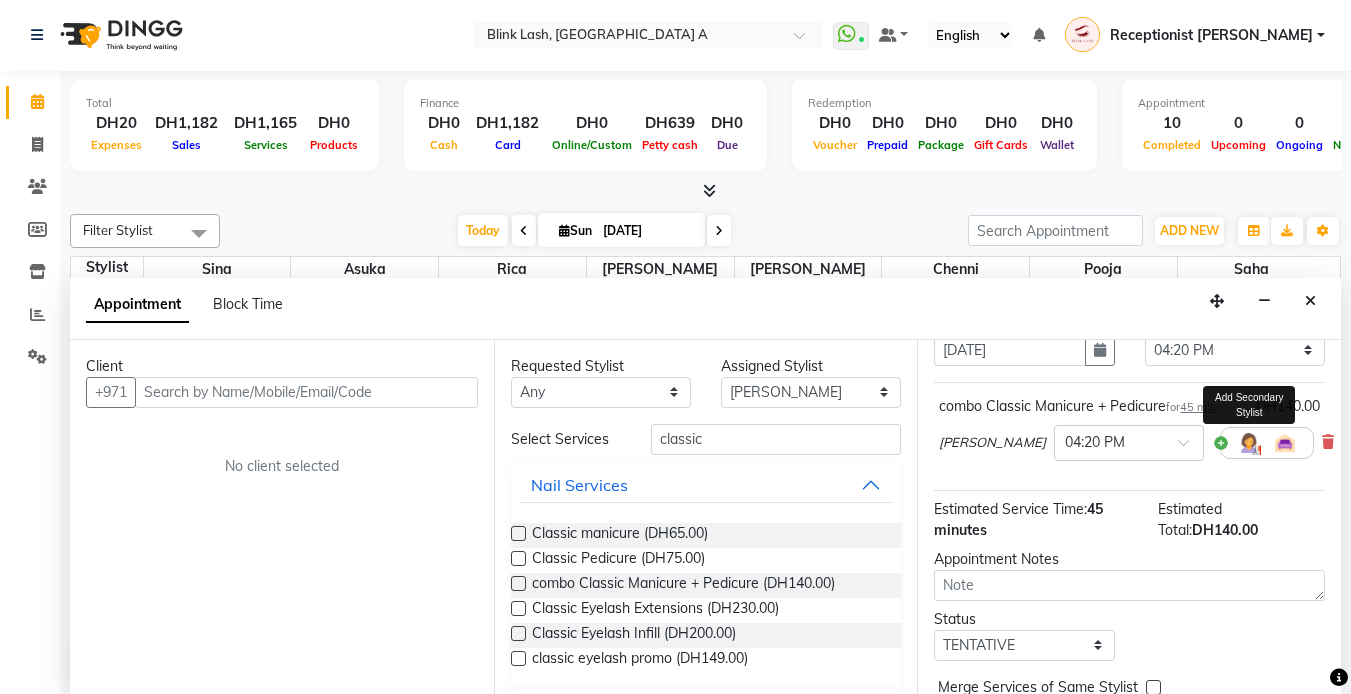 click at bounding box center (1249, 443) 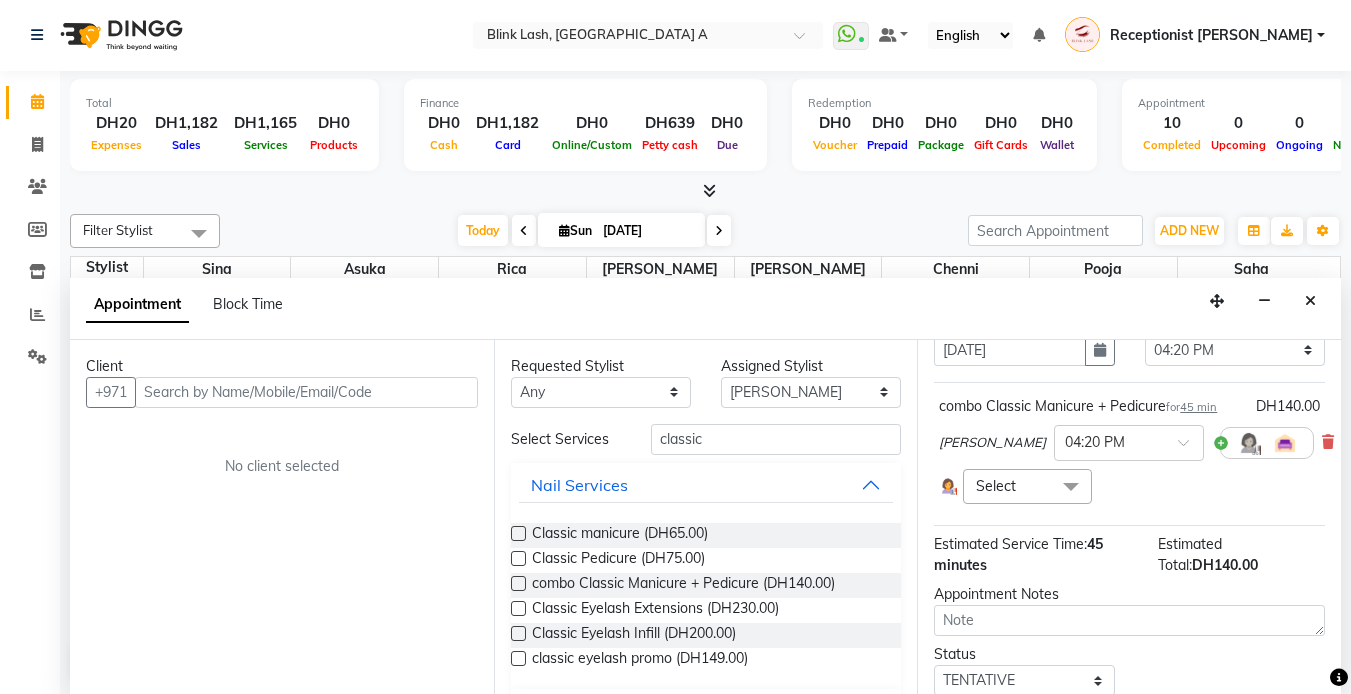 click at bounding box center (1071, 488) 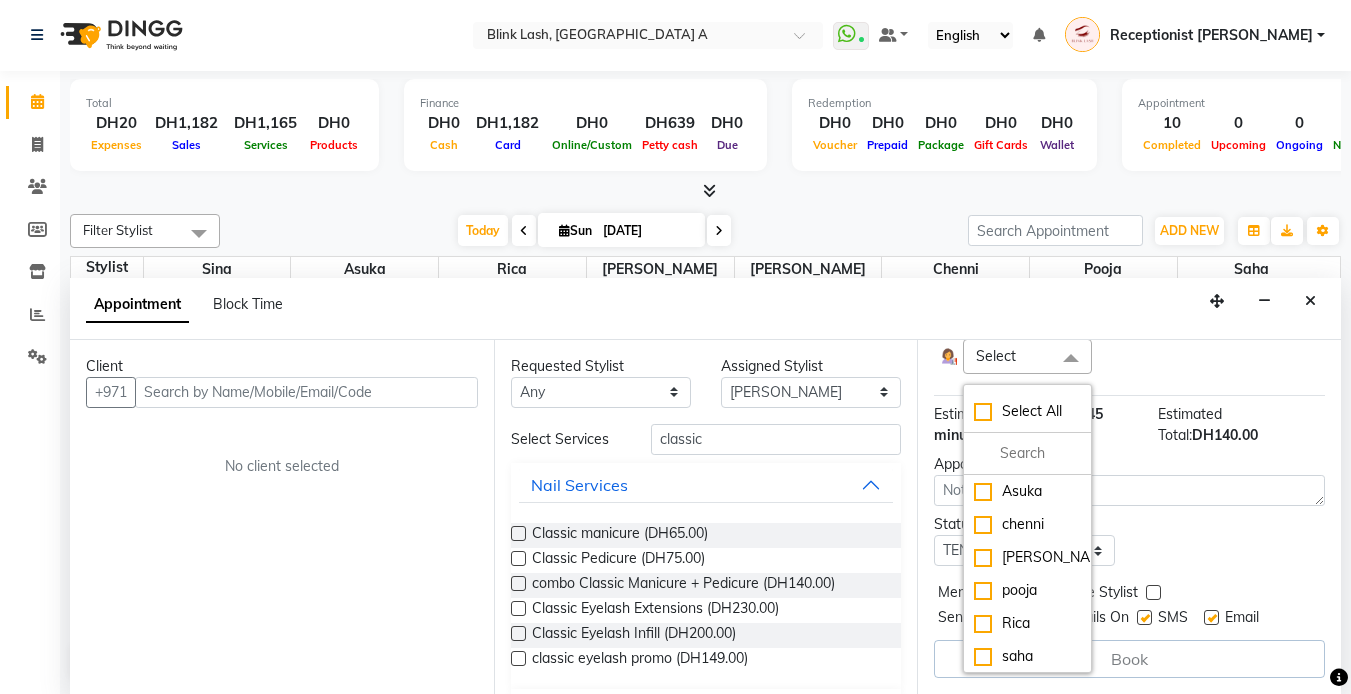scroll, scrollTop: 245, scrollLeft: 0, axis: vertical 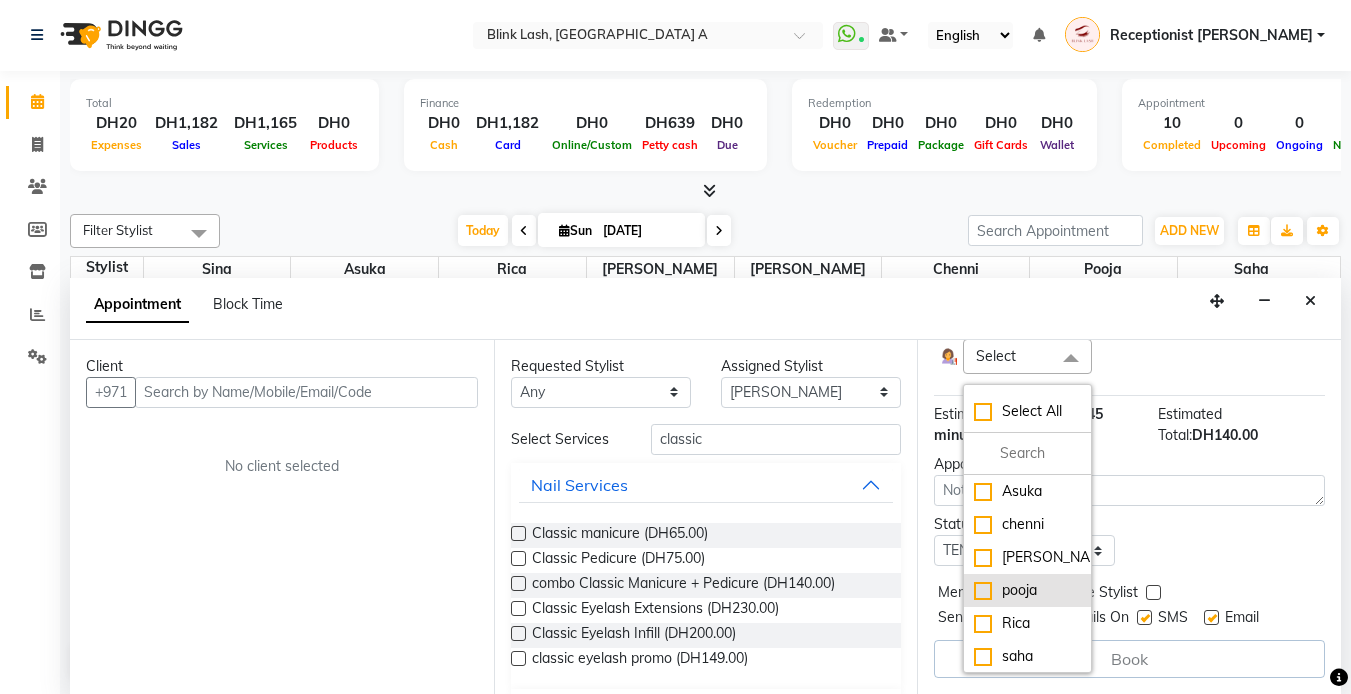 click on "pooja" at bounding box center [1027, 590] 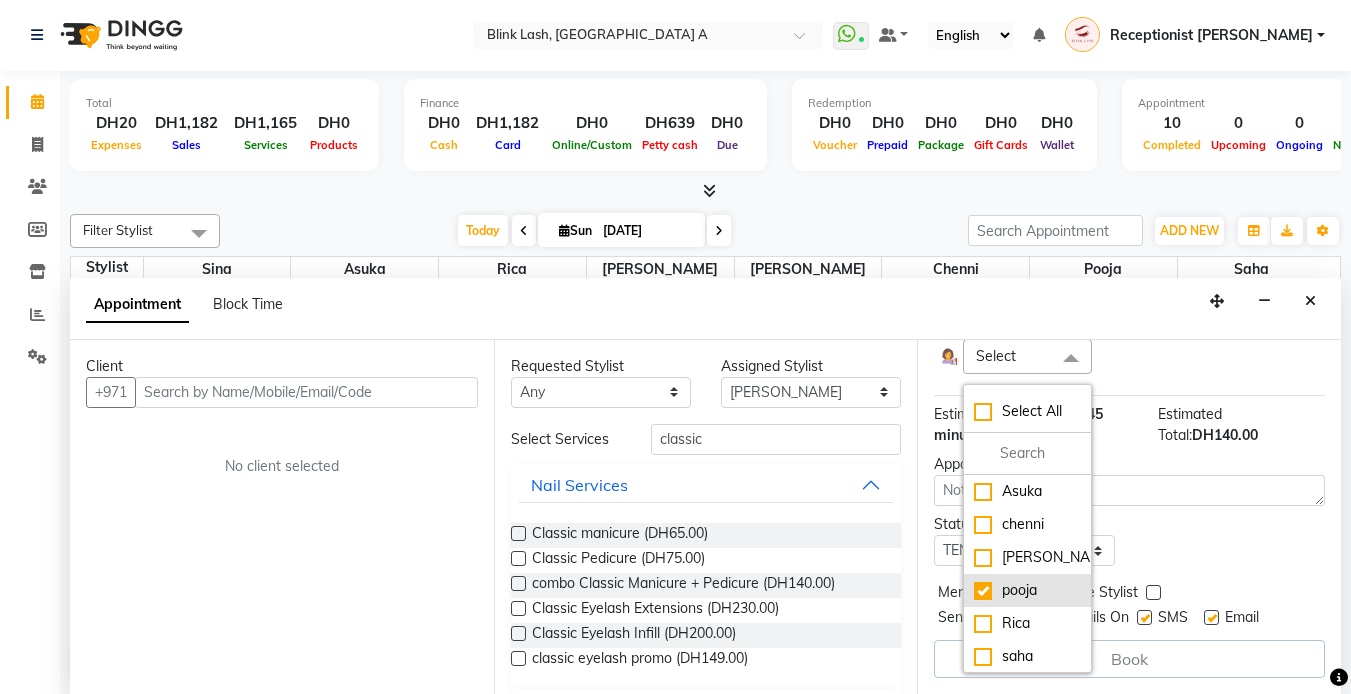 checkbox on "true" 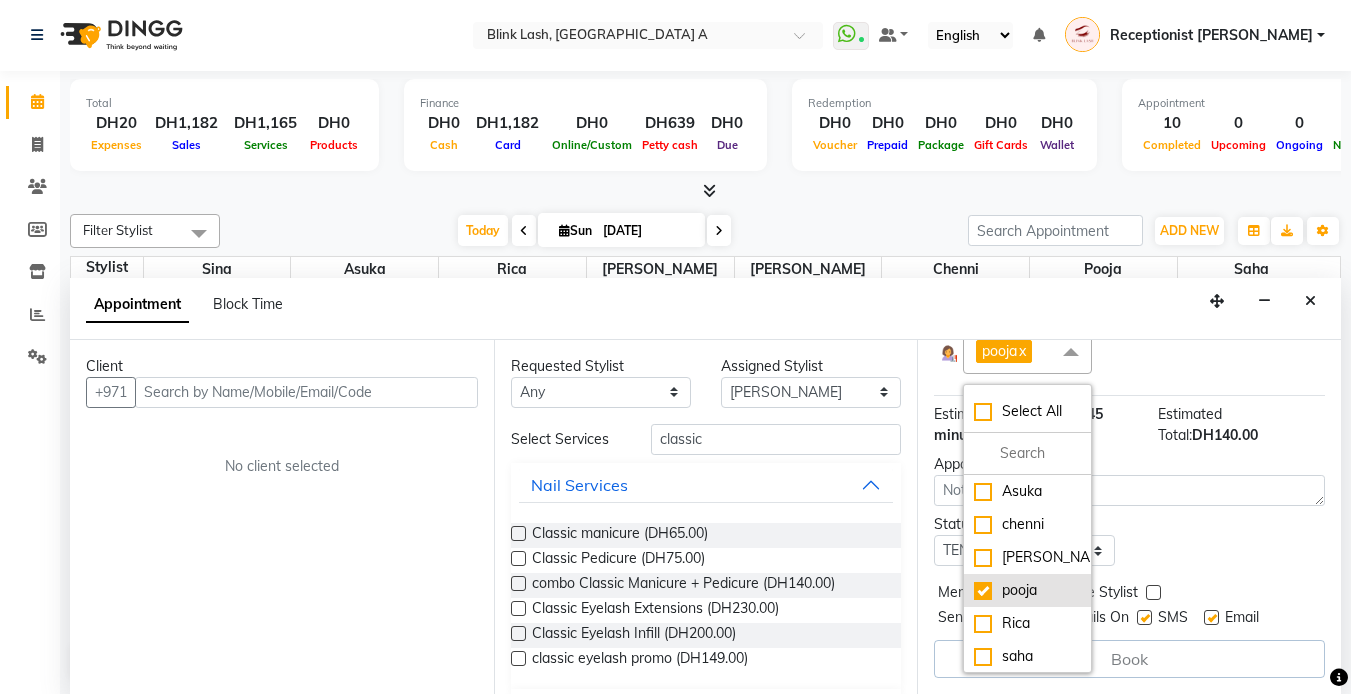 scroll, scrollTop: 248, scrollLeft: 0, axis: vertical 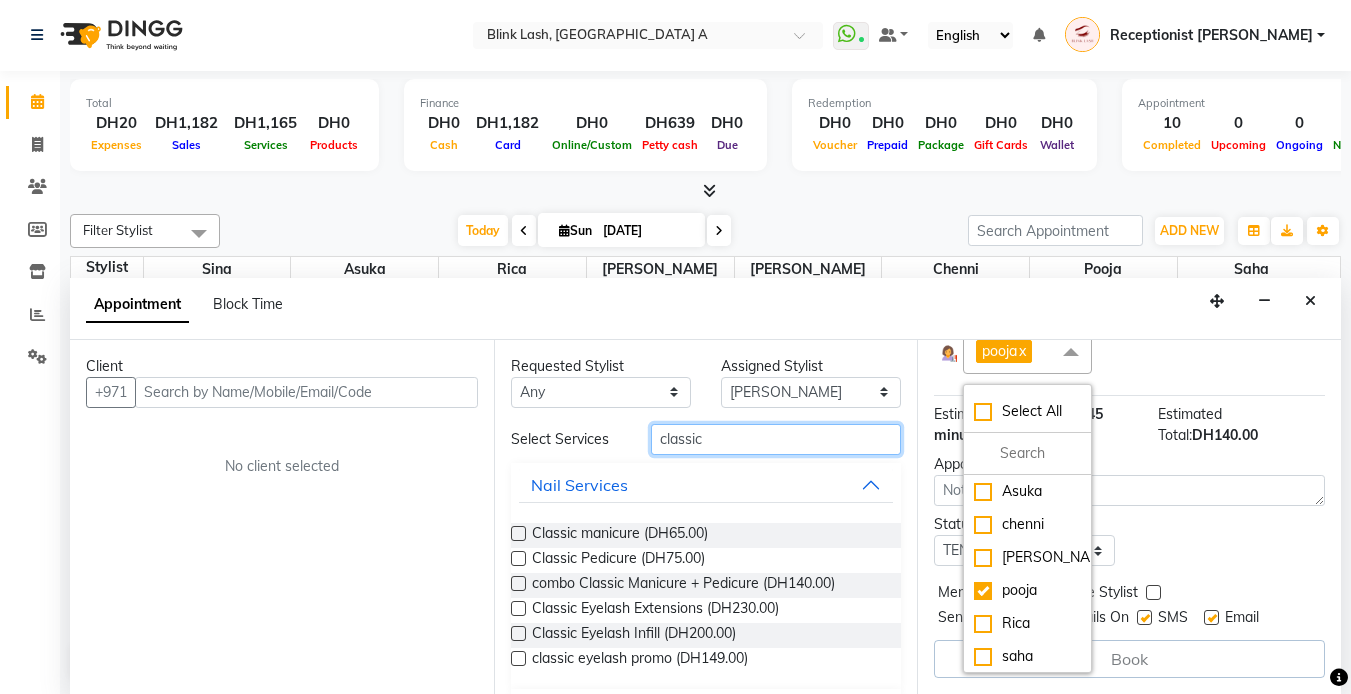 click on "classic" at bounding box center (776, 439) 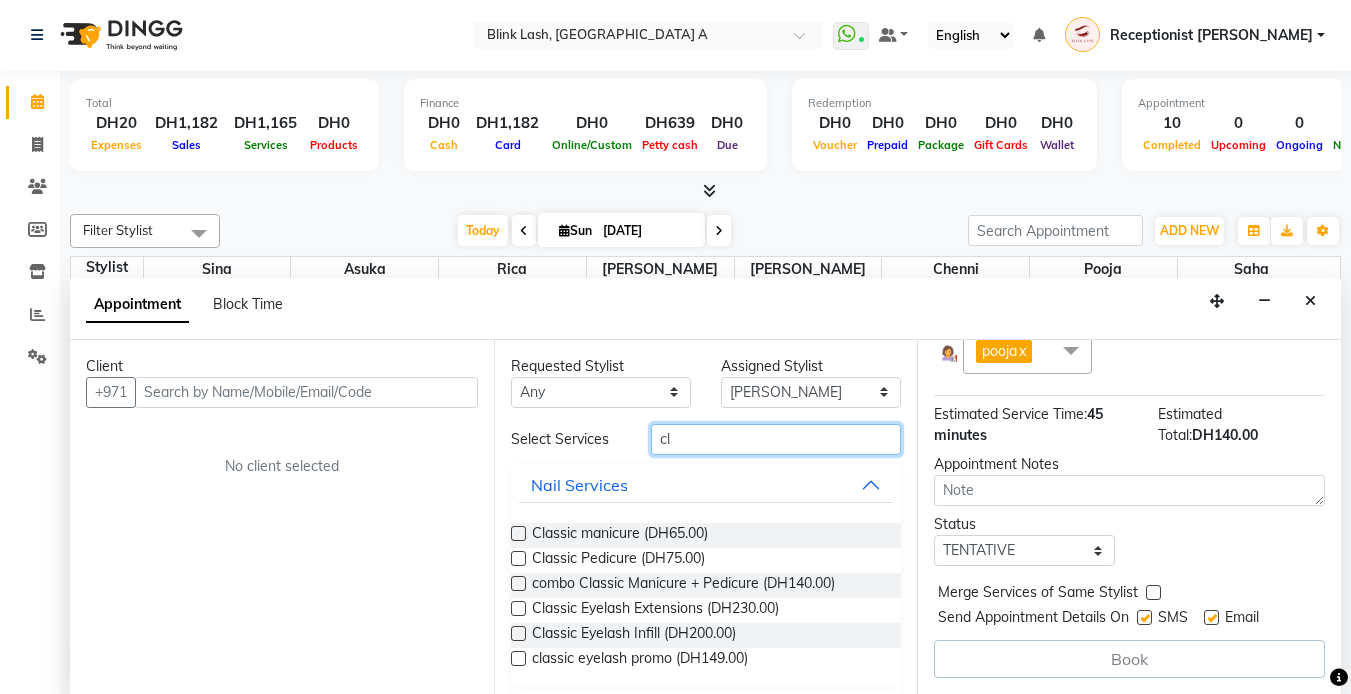 type on "c" 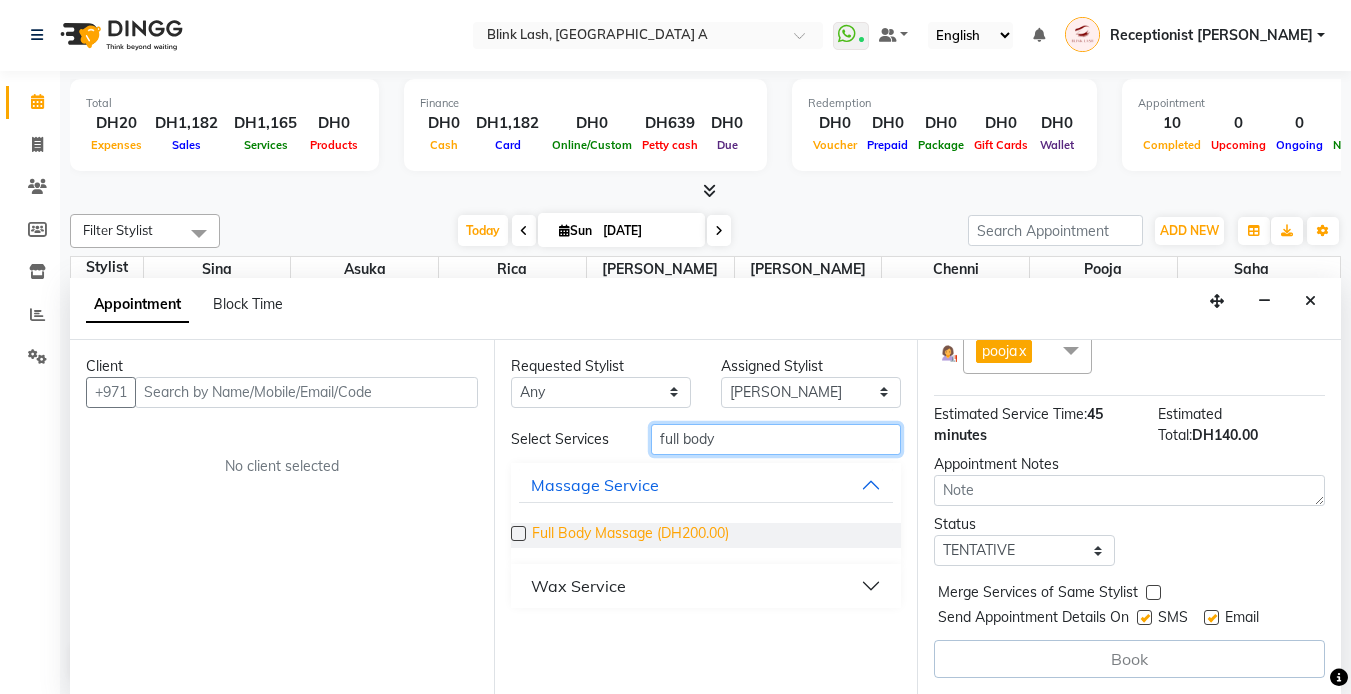 type on "full body" 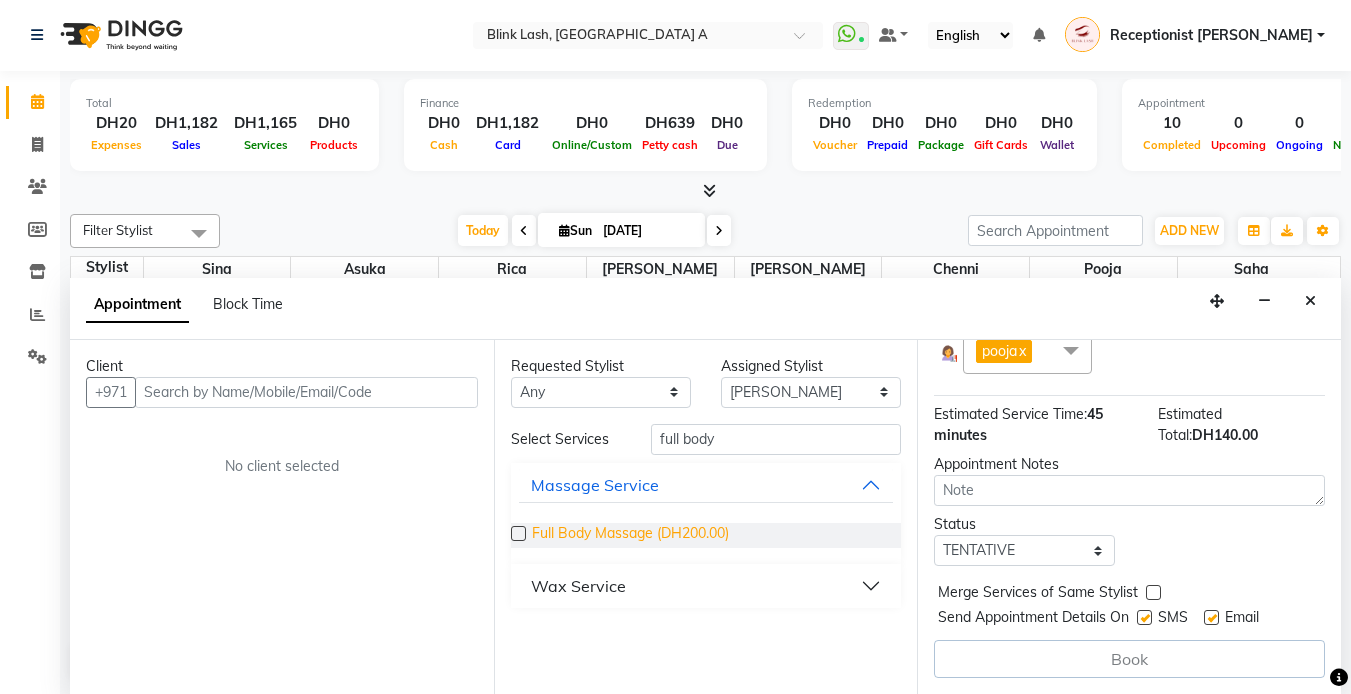 click on "Full Body Massage (DH200.00)" at bounding box center (630, 535) 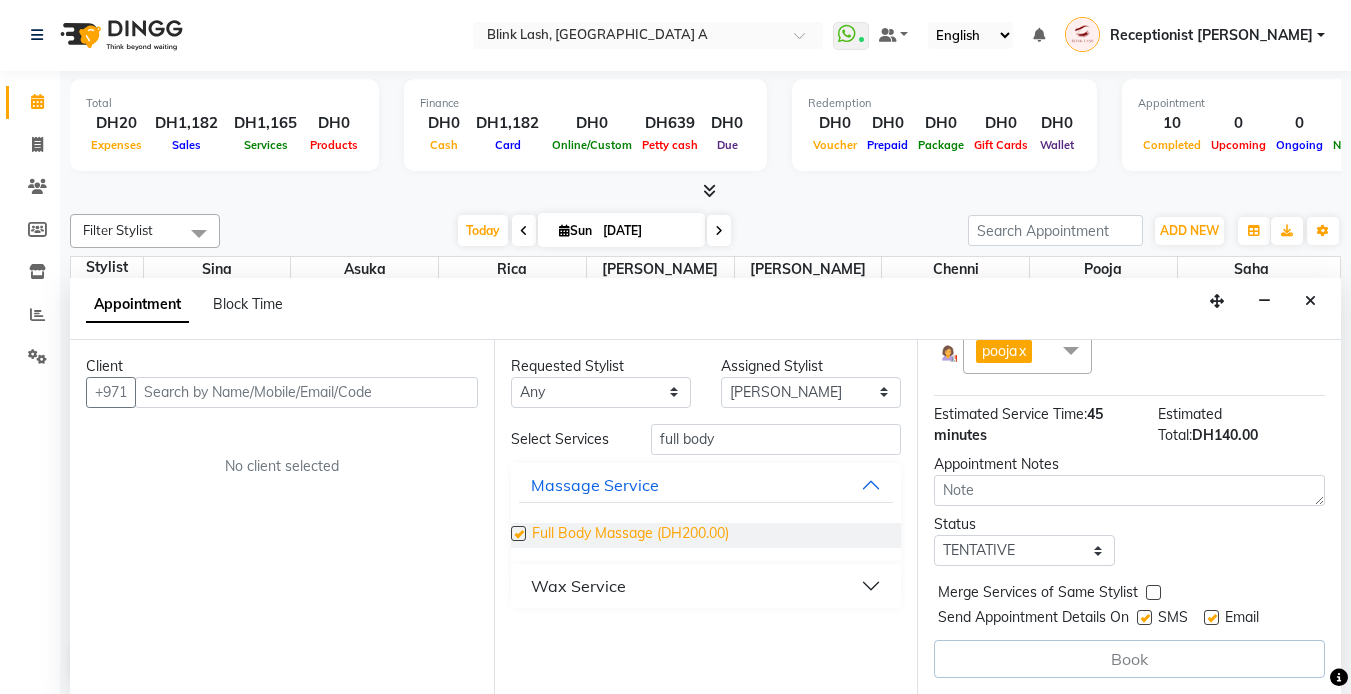 checkbox on "false" 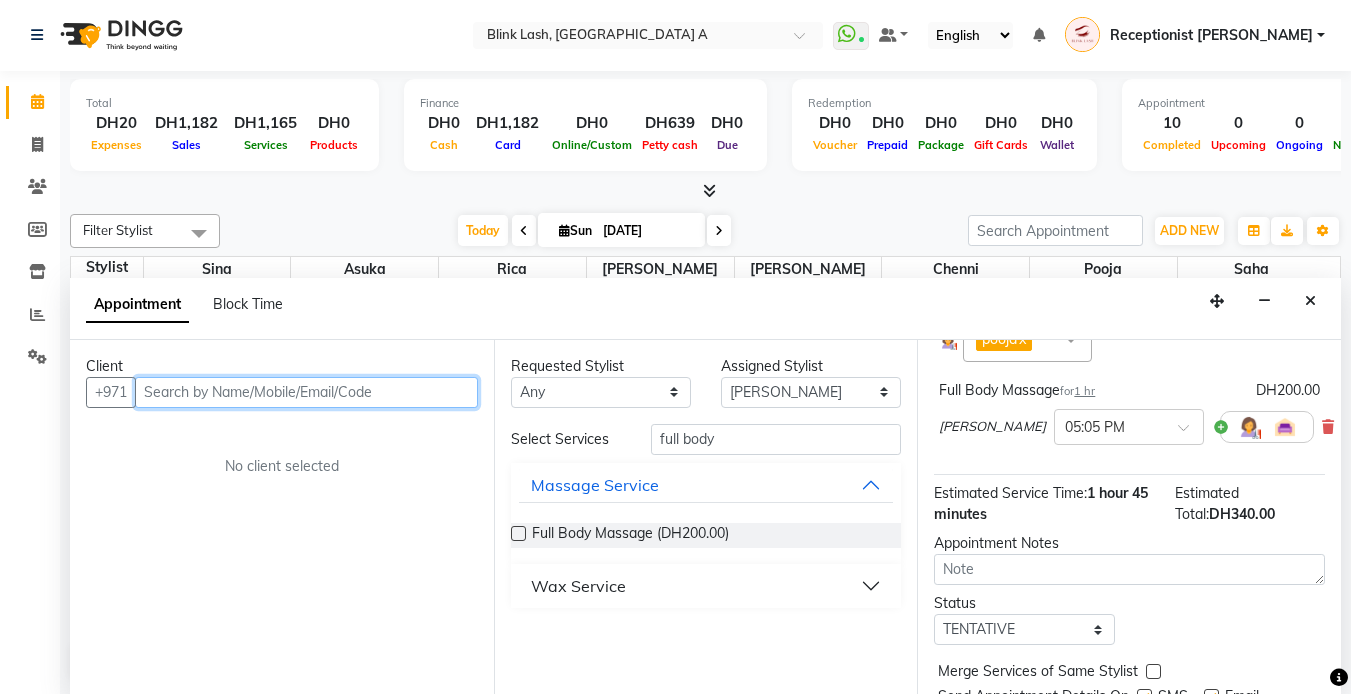 click at bounding box center [306, 392] 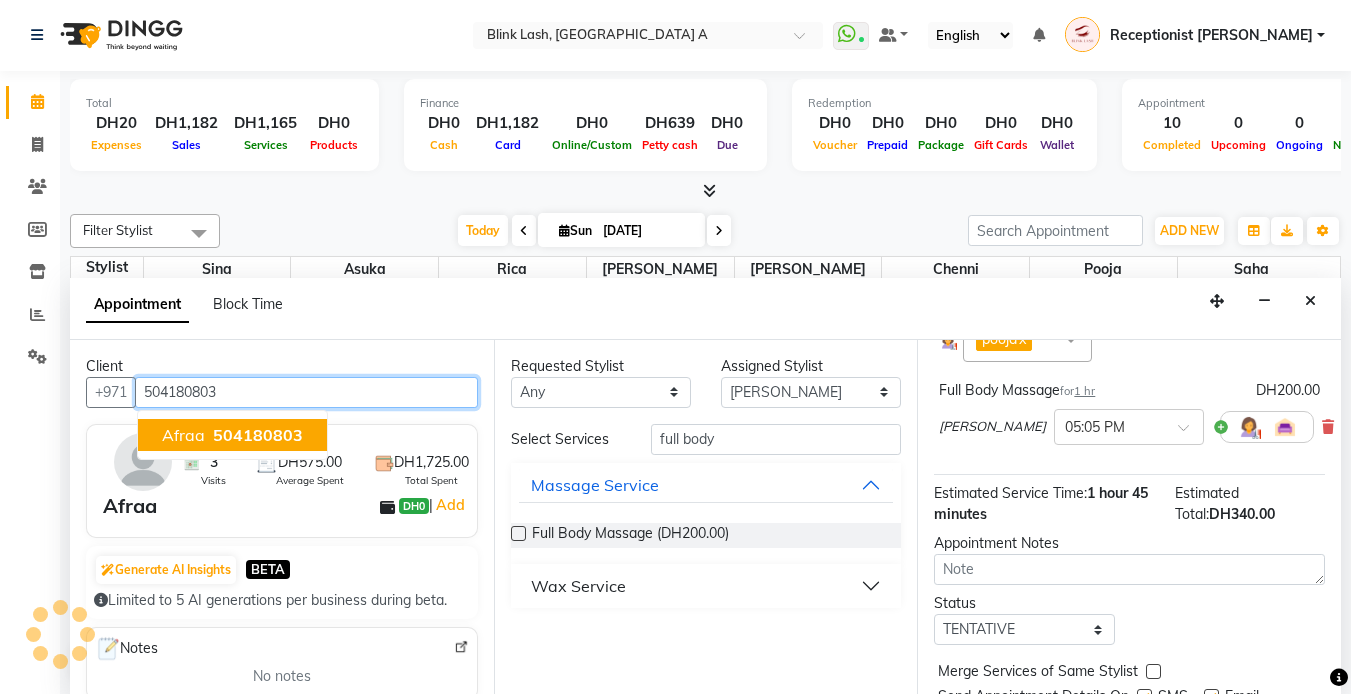 click on "504180803" at bounding box center [258, 435] 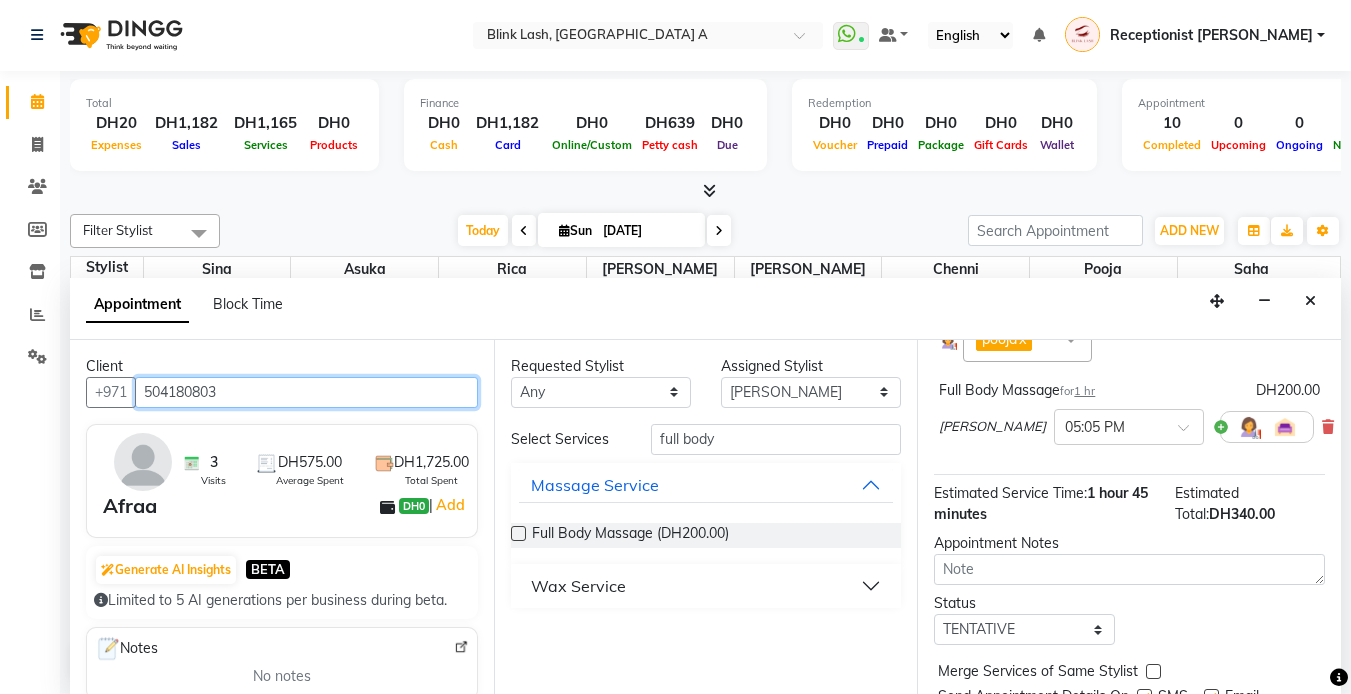 type on "504180803" 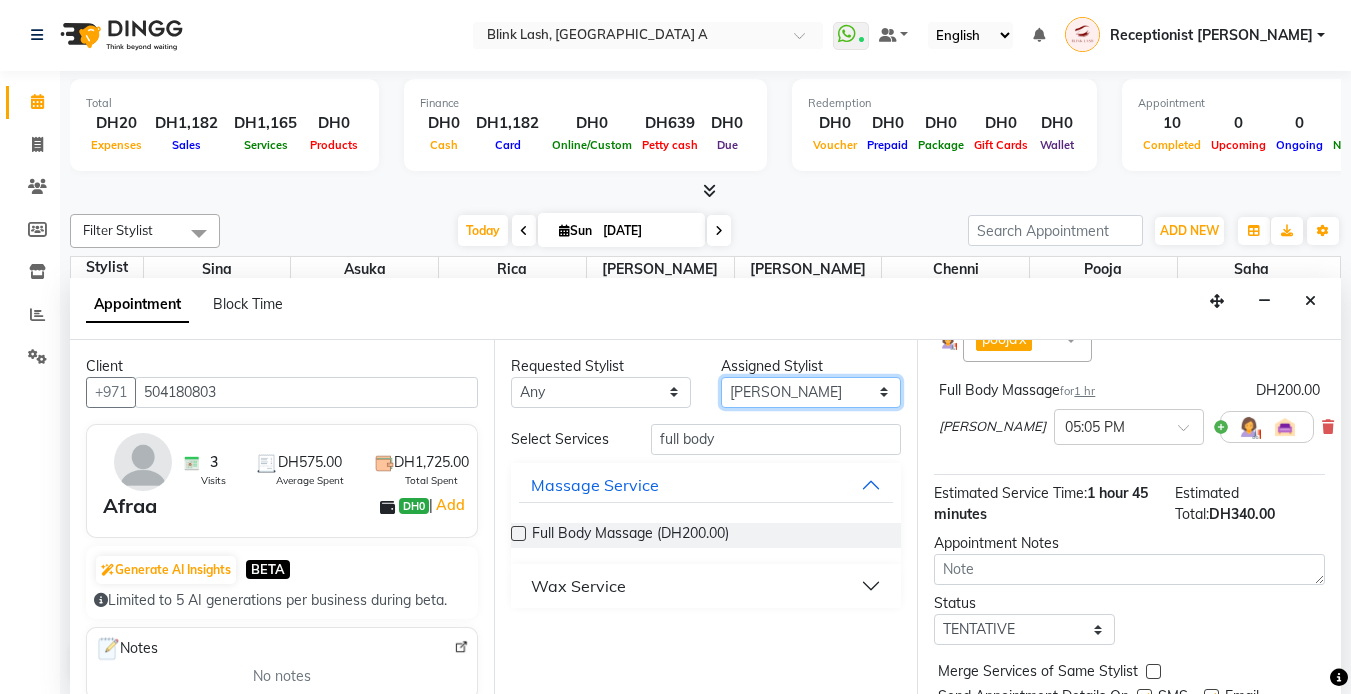 drag, startPoint x: 822, startPoint y: 388, endPoint x: 814, endPoint y: 399, distance: 13.601471 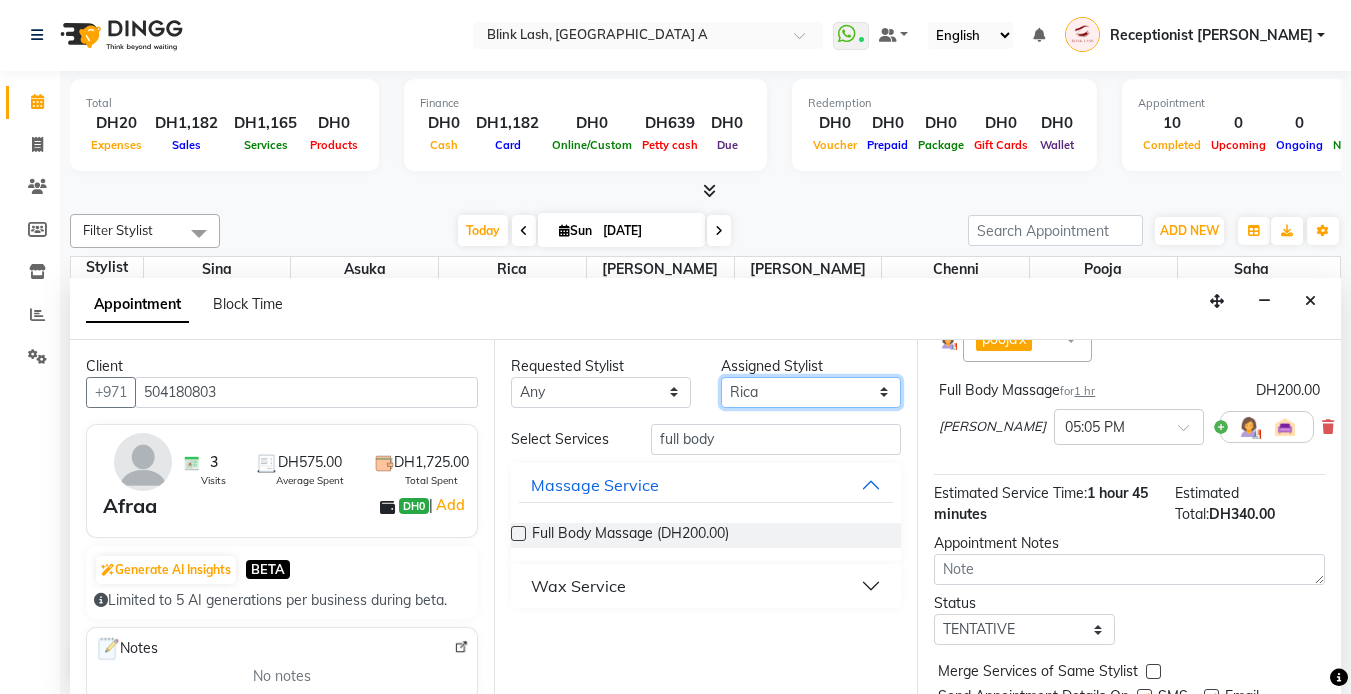click on "Select [PERSON_NAME] [PERSON_NAME] pooja [PERSON_NAME]" at bounding box center (811, 392) 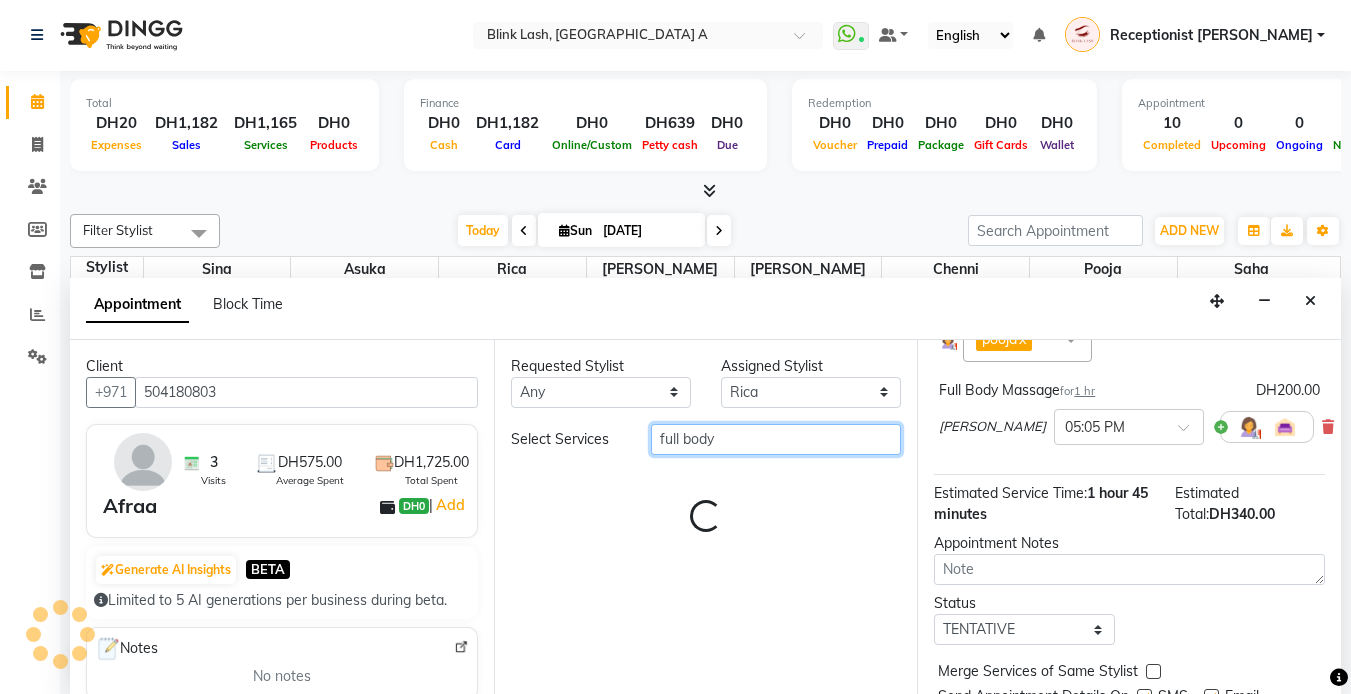 click on "full body" at bounding box center [776, 439] 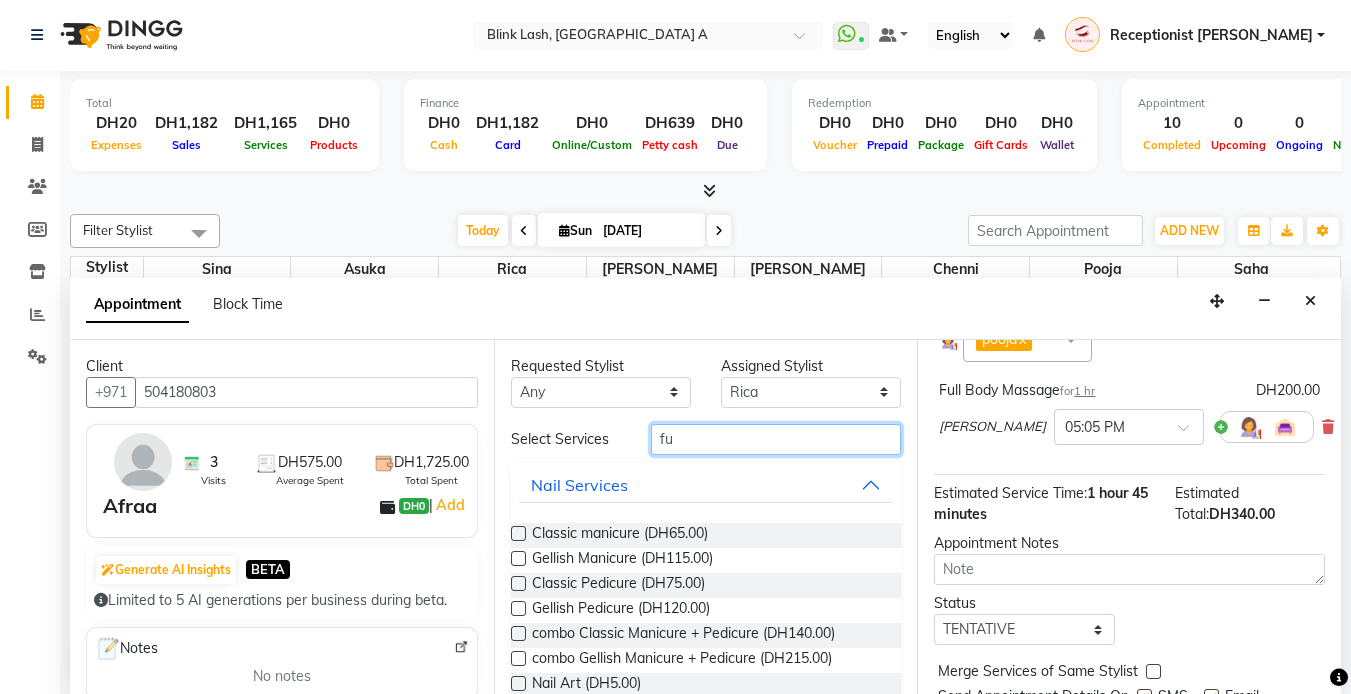 type on "f" 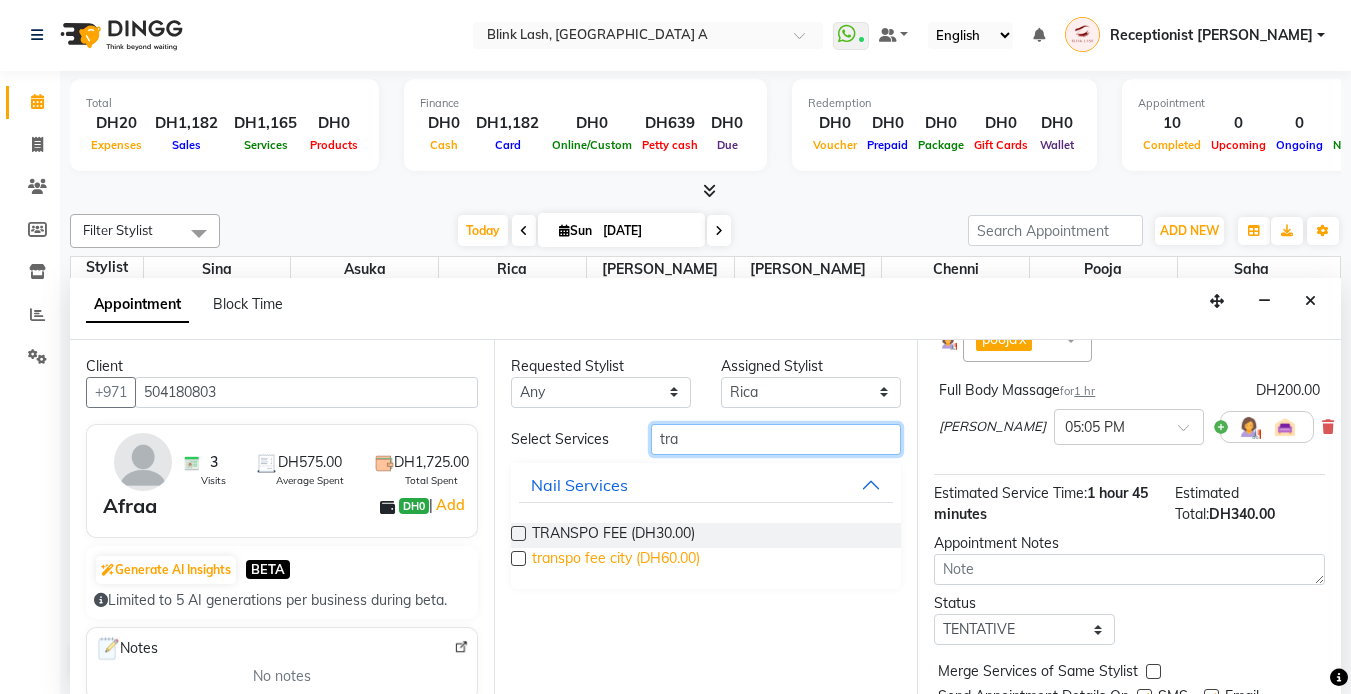 type on "tra" 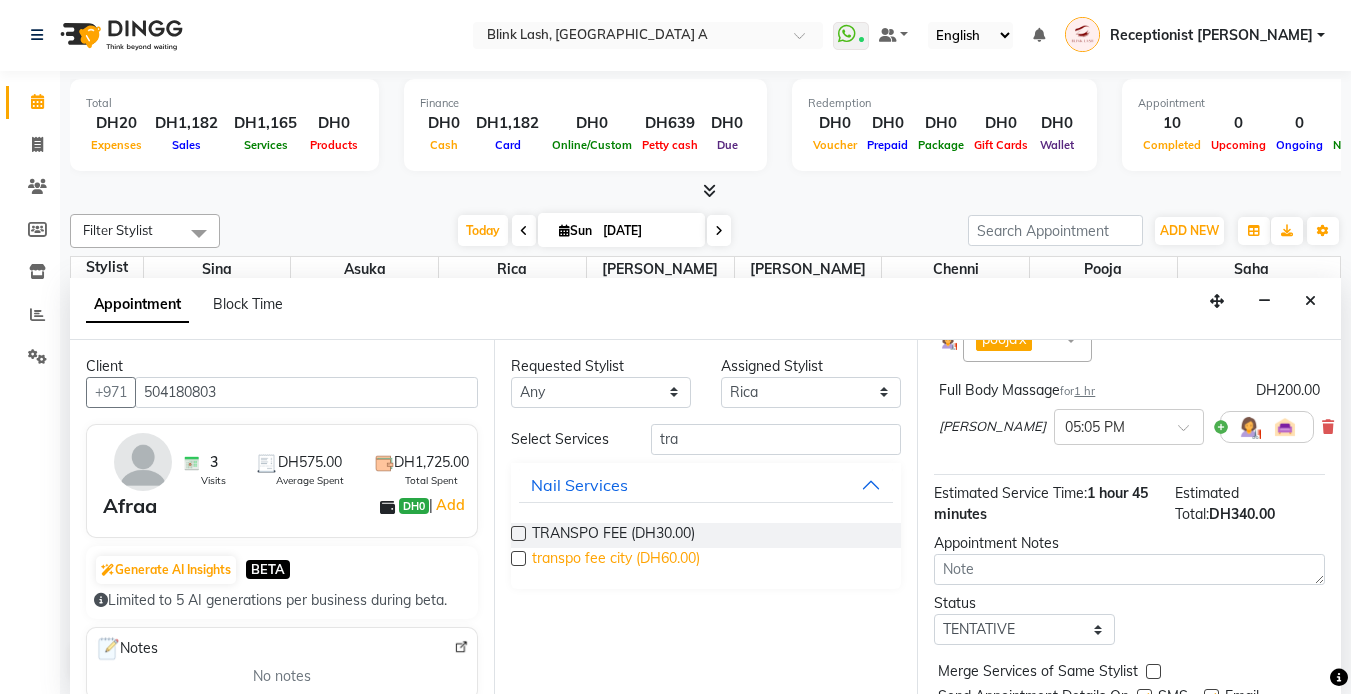 click on "transpo fee city (DH60.00)" at bounding box center (616, 560) 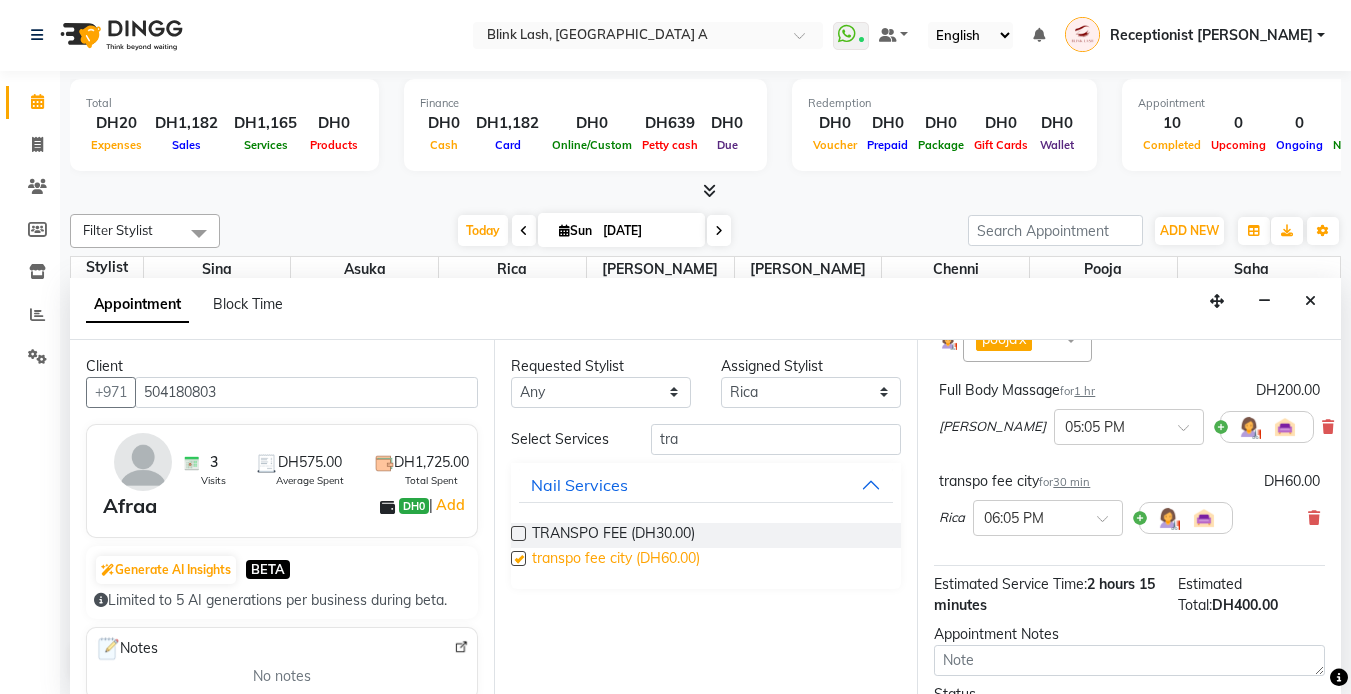 checkbox on "false" 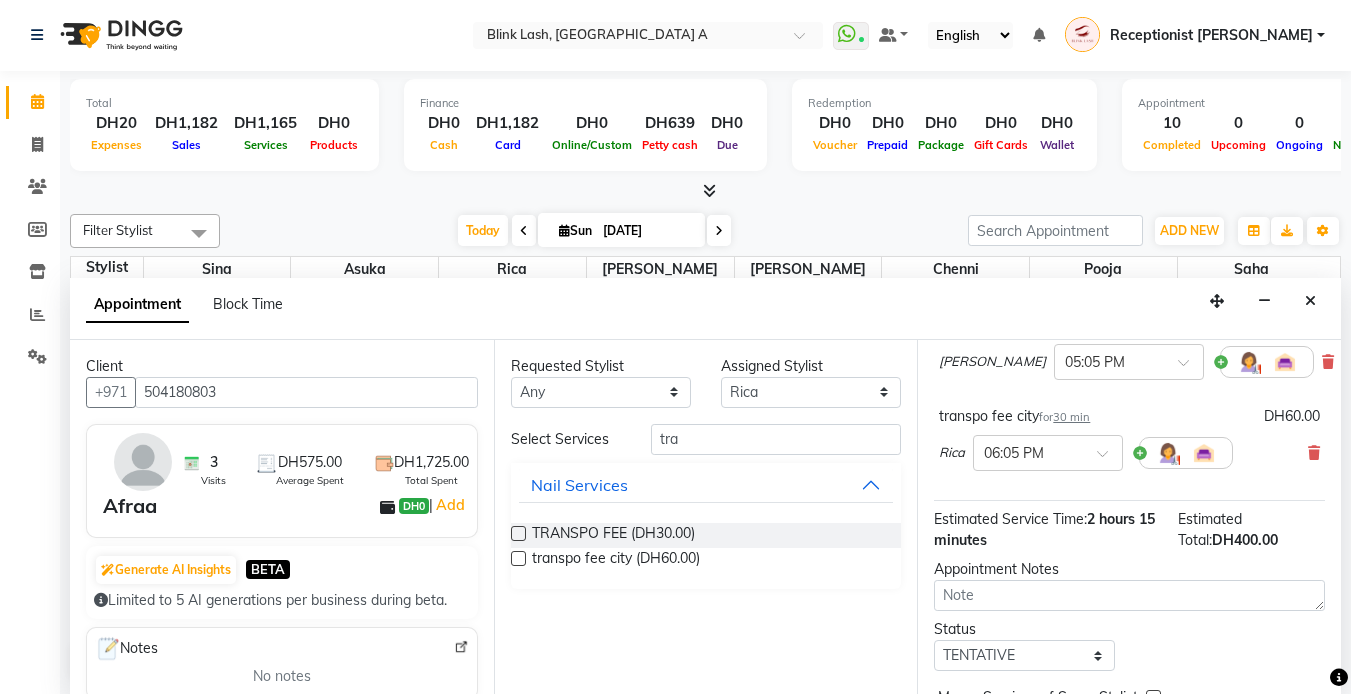 scroll, scrollTop: 348, scrollLeft: 0, axis: vertical 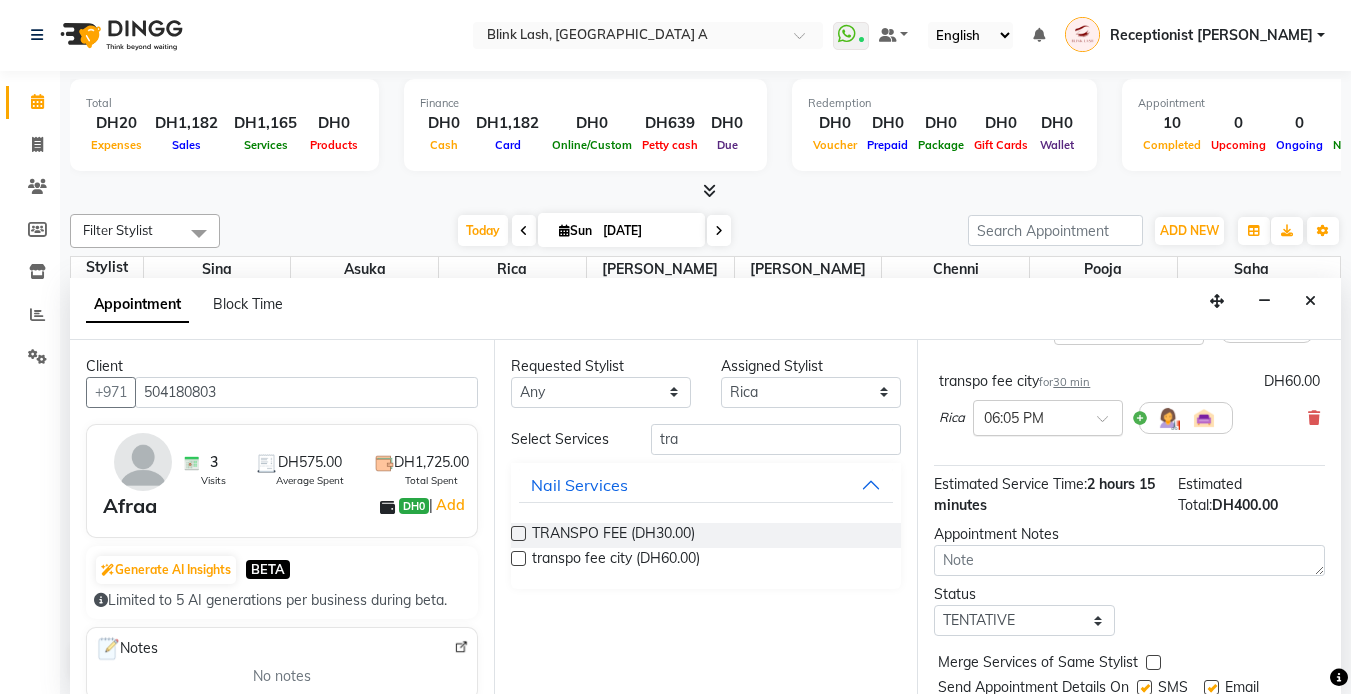 click at bounding box center (1109, 424) 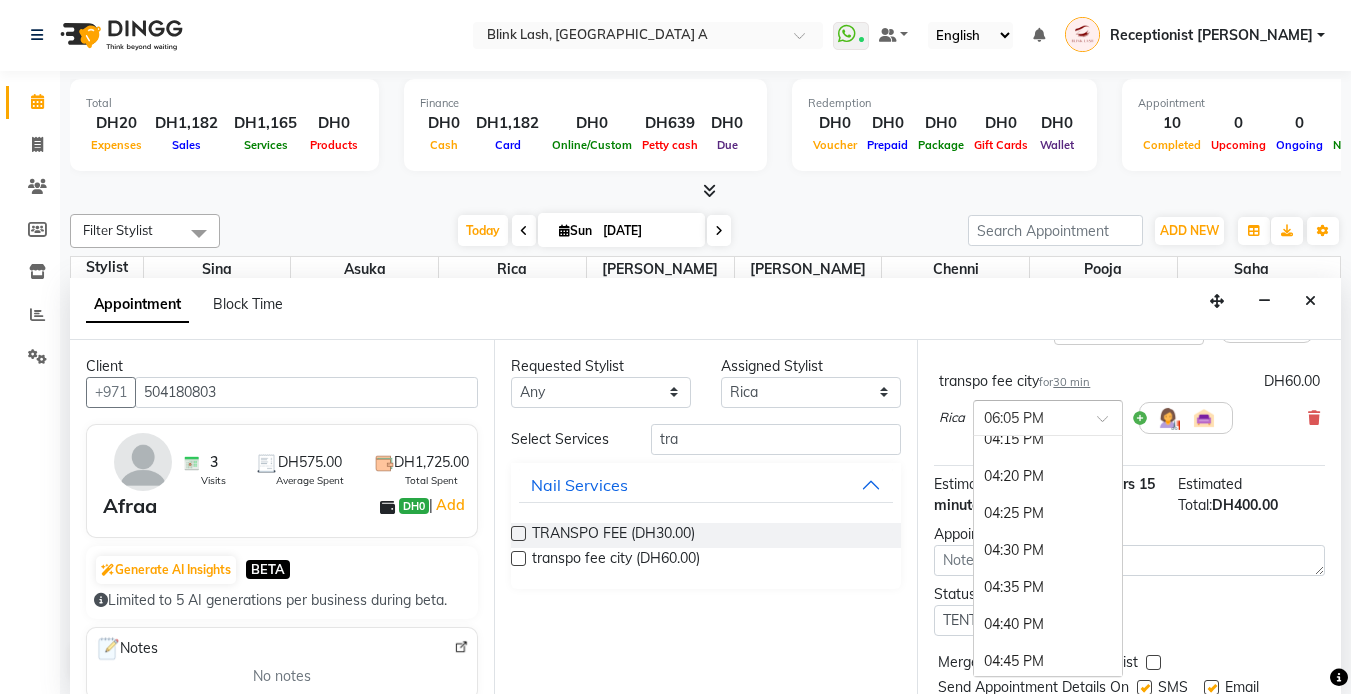 scroll, scrollTop: 2845, scrollLeft: 0, axis: vertical 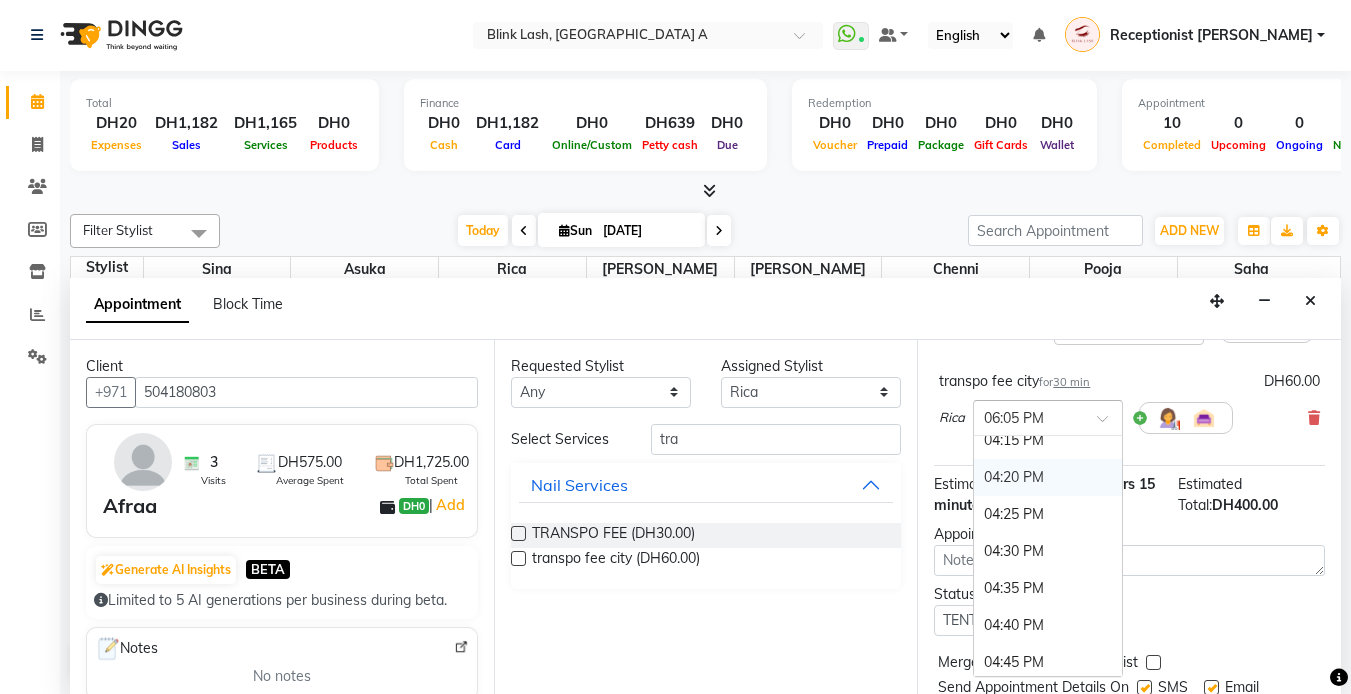 click on "04:20 PM" at bounding box center (1048, 477) 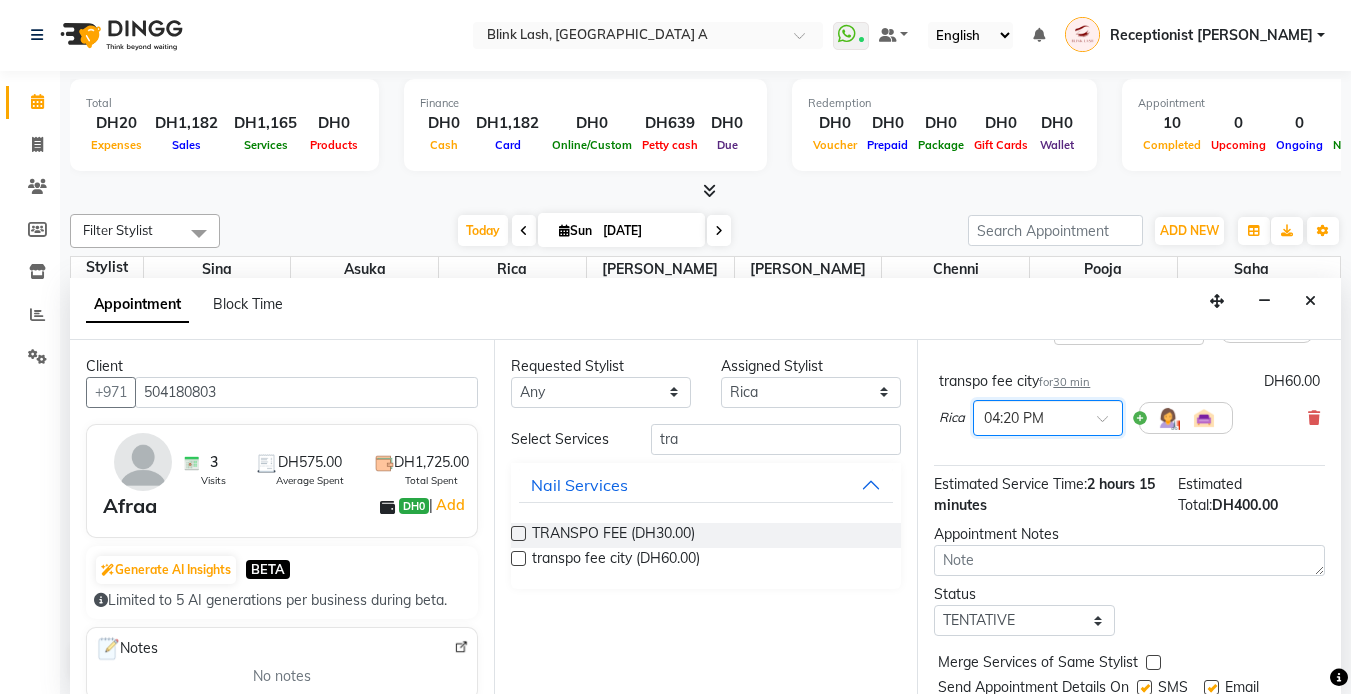scroll, scrollTop: 452, scrollLeft: 0, axis: vertical 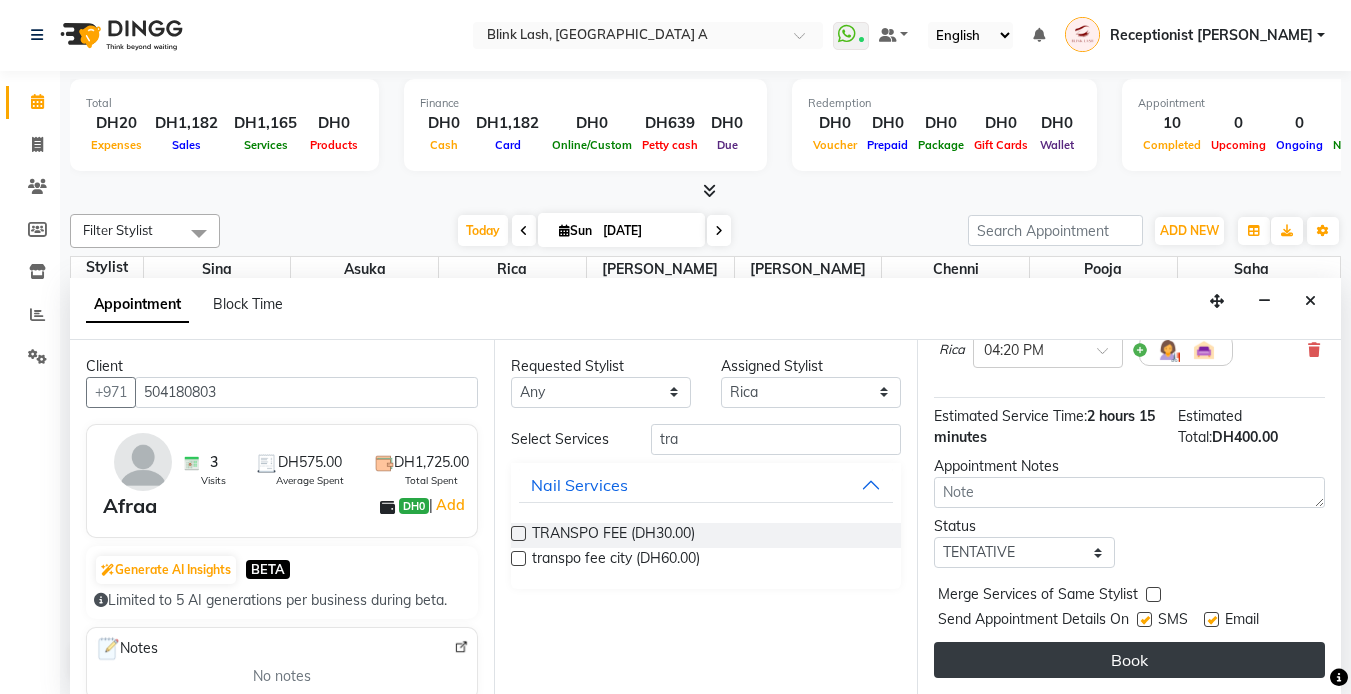 click on "Book" at bounding box center (1129, 660) 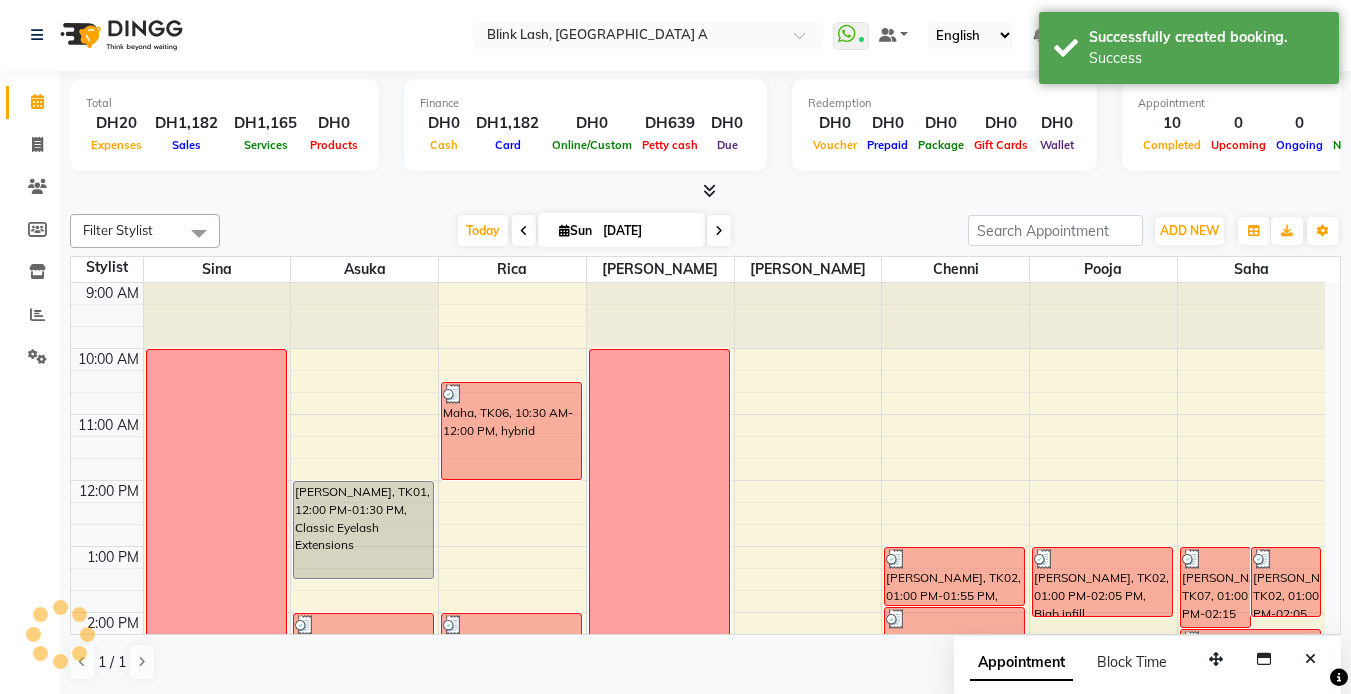 scroll, scrollTop: 0, scrollLeft: 0, axis: both 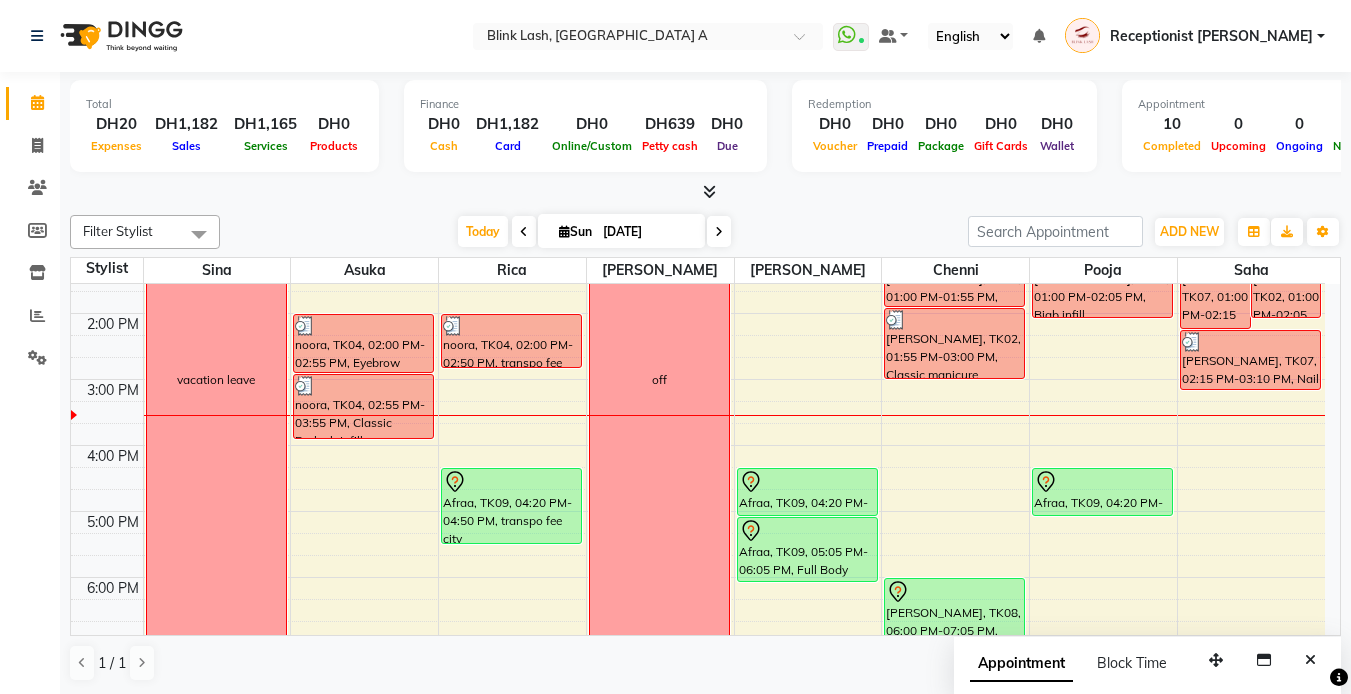 drag, startPoint x: 546, startPoint y: 494, endPoint x: 533, endPoint y: 542, distance: 49.729267 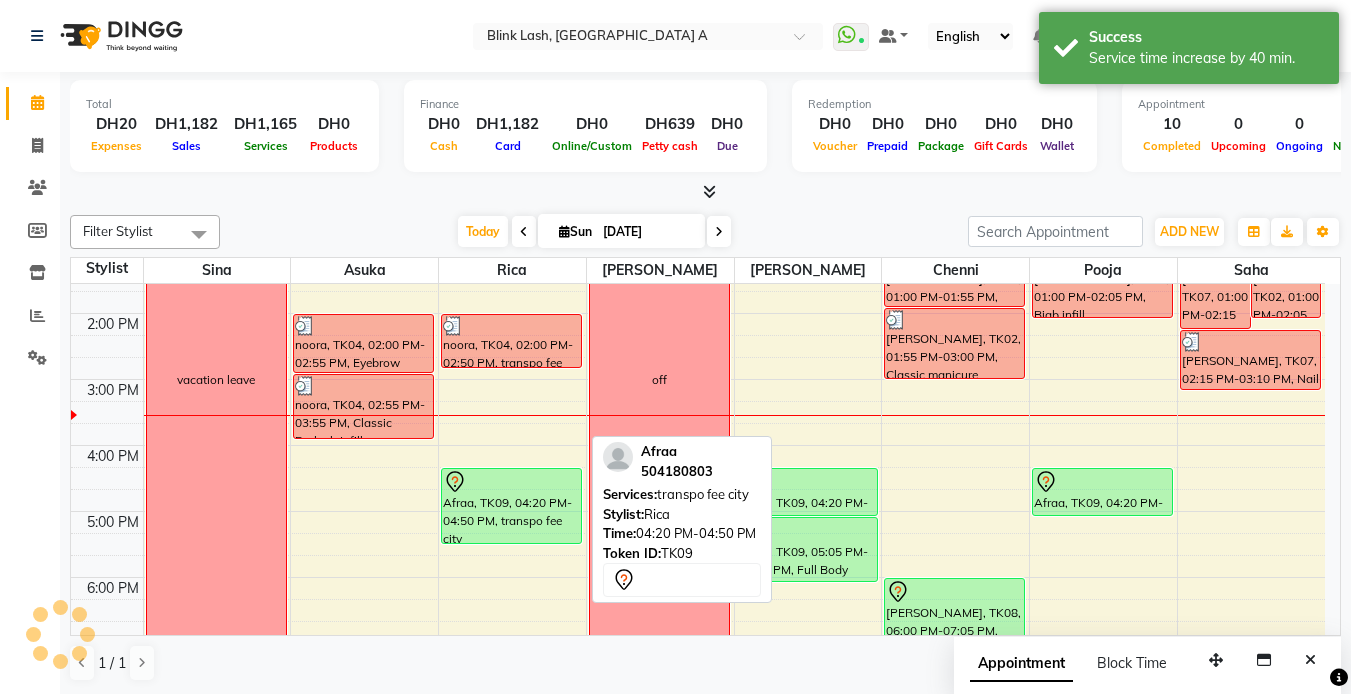 click on "Afraa, TK09, 04:20 PM-04:50 PM, transpo fee city" at bounding box center [511, 506] 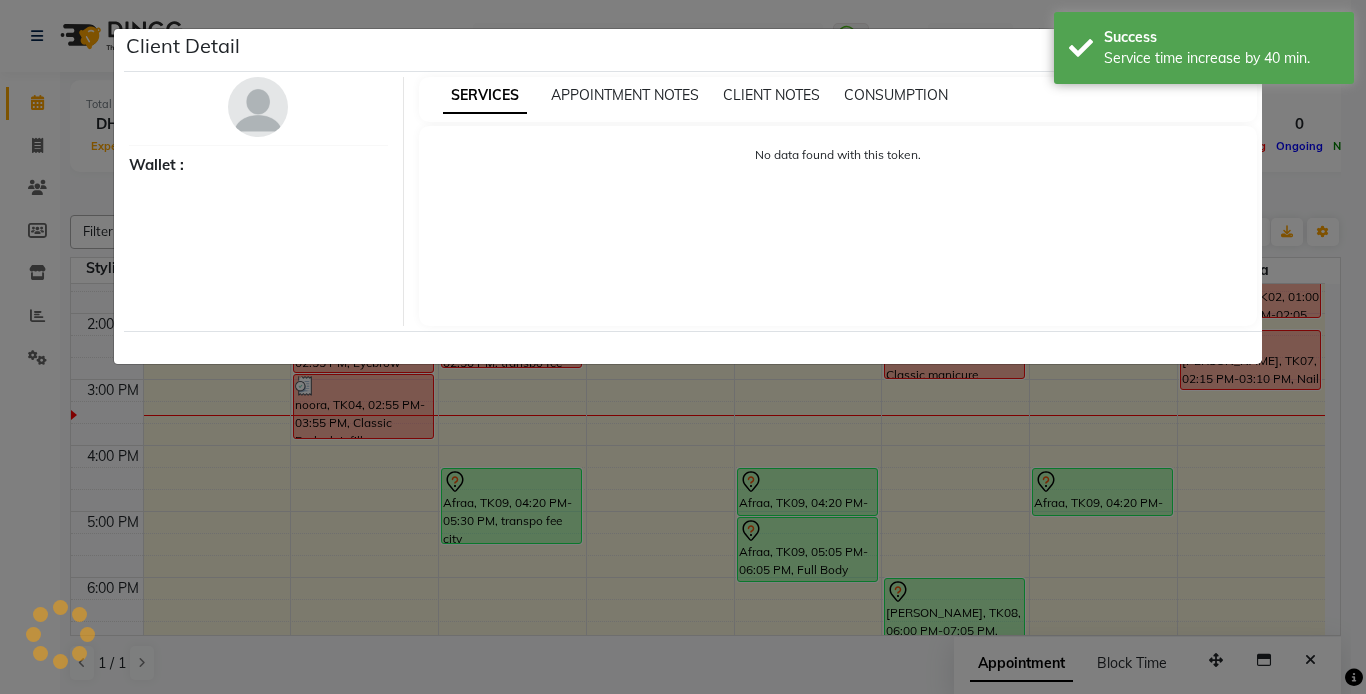 select on "7" 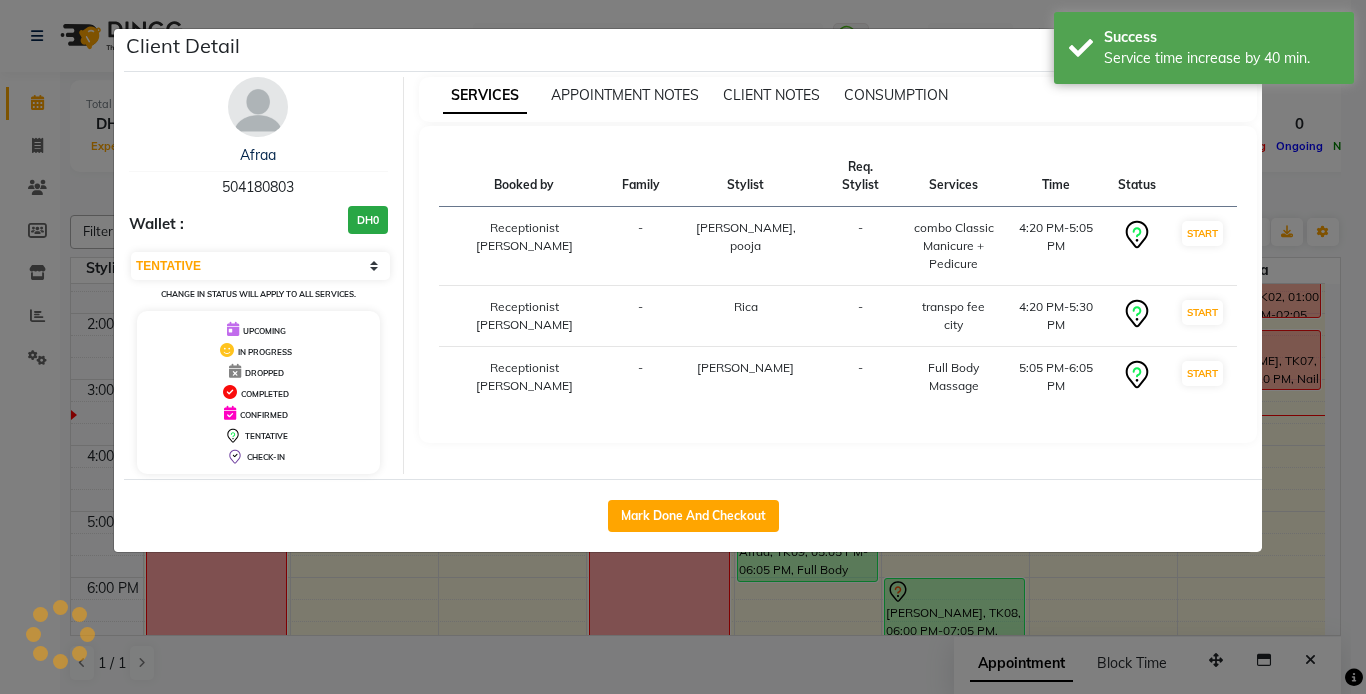 click at bounding box center (258, 107) 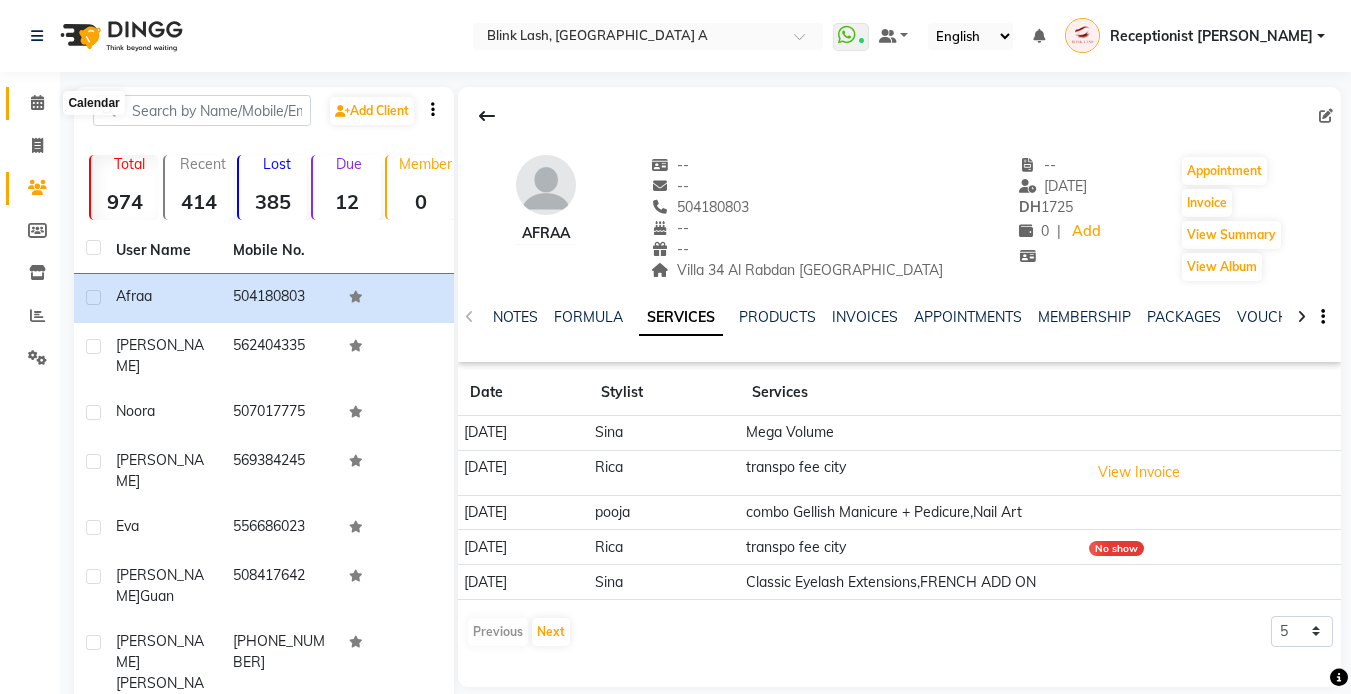 click 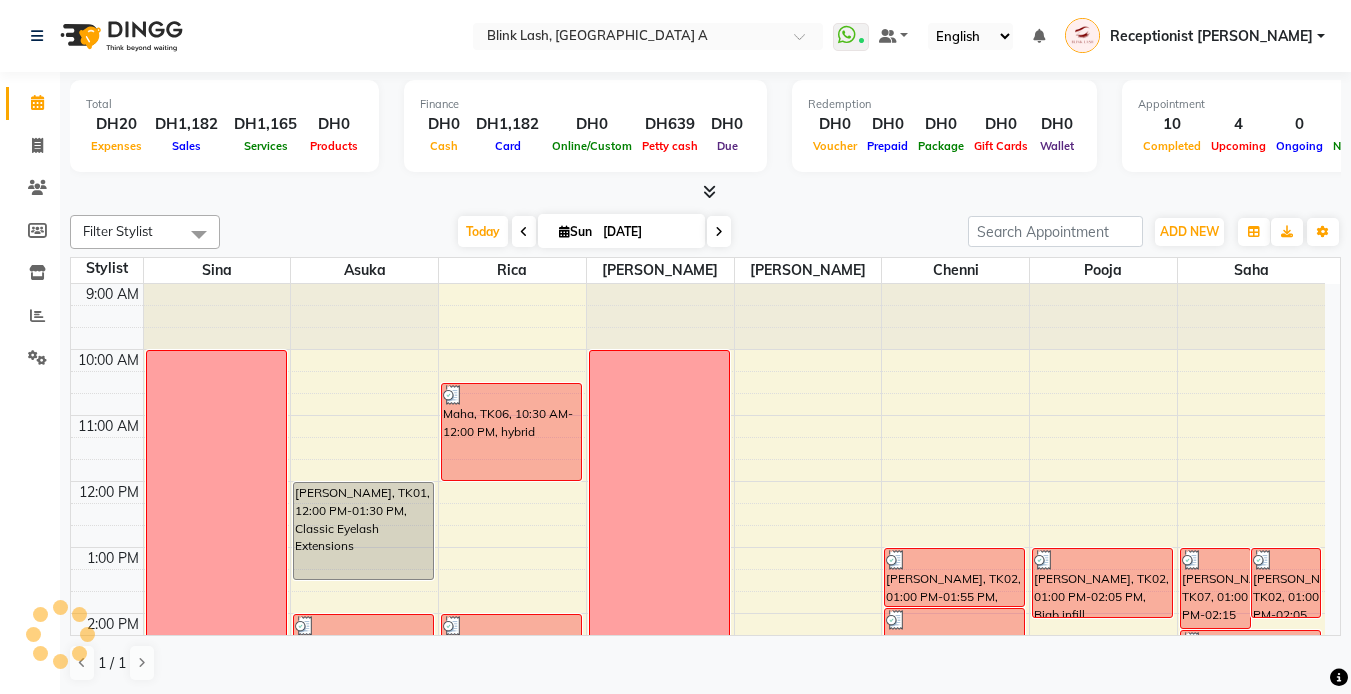 scroll, scrollTop: 0, scrollLeft: 0, axis: both 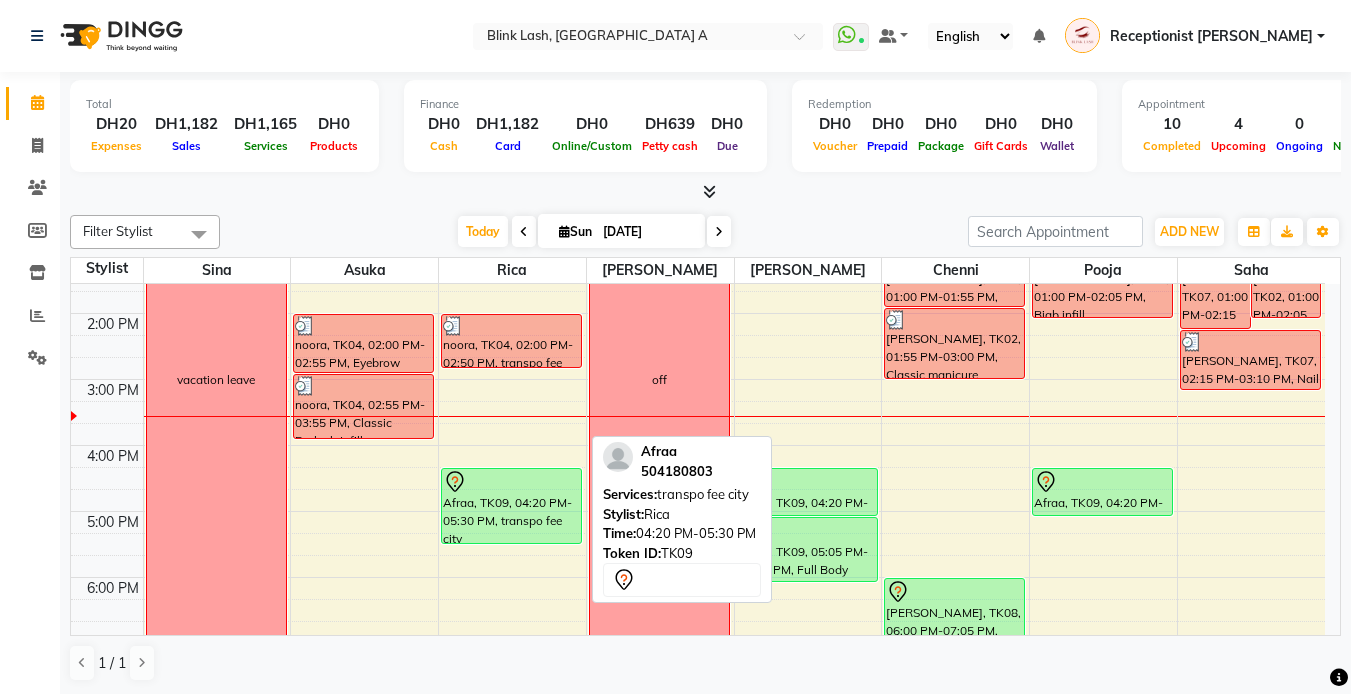 click on "Afraa, TK09, 04:20 PM-05:30 PM, transpo fee city" at bounding box center (511, 506) 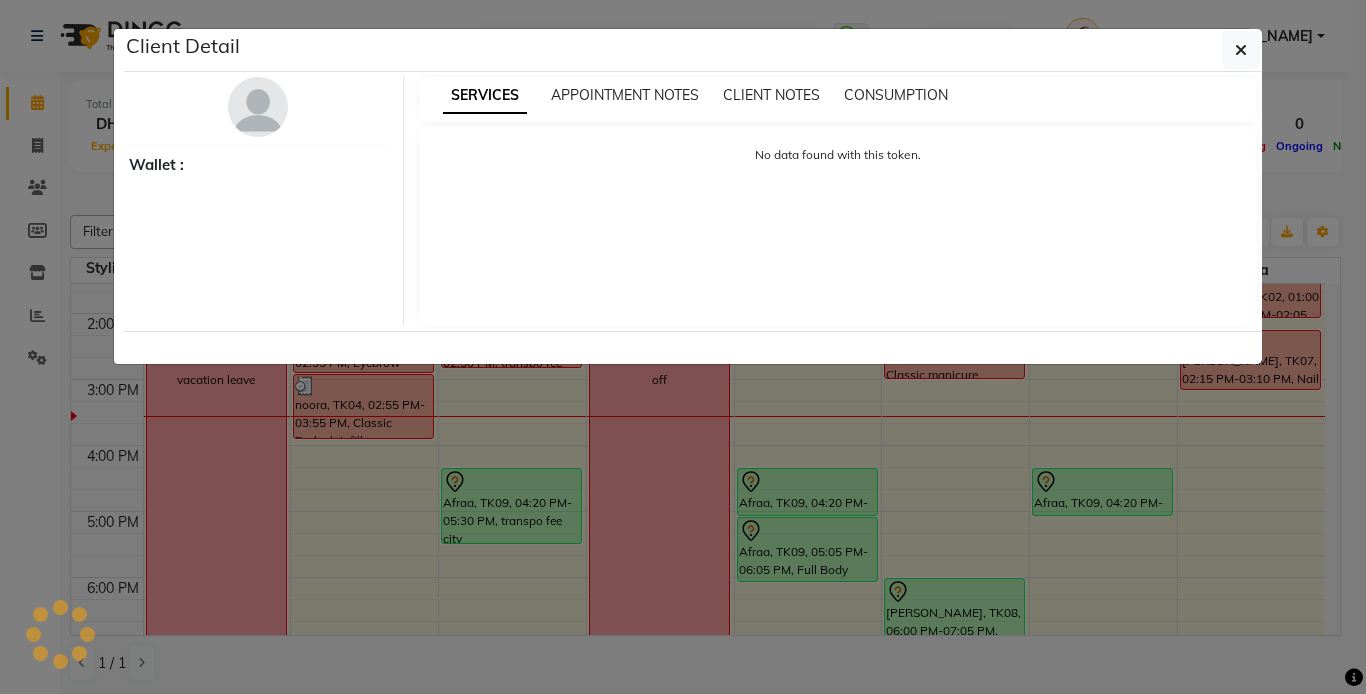 select on "7" 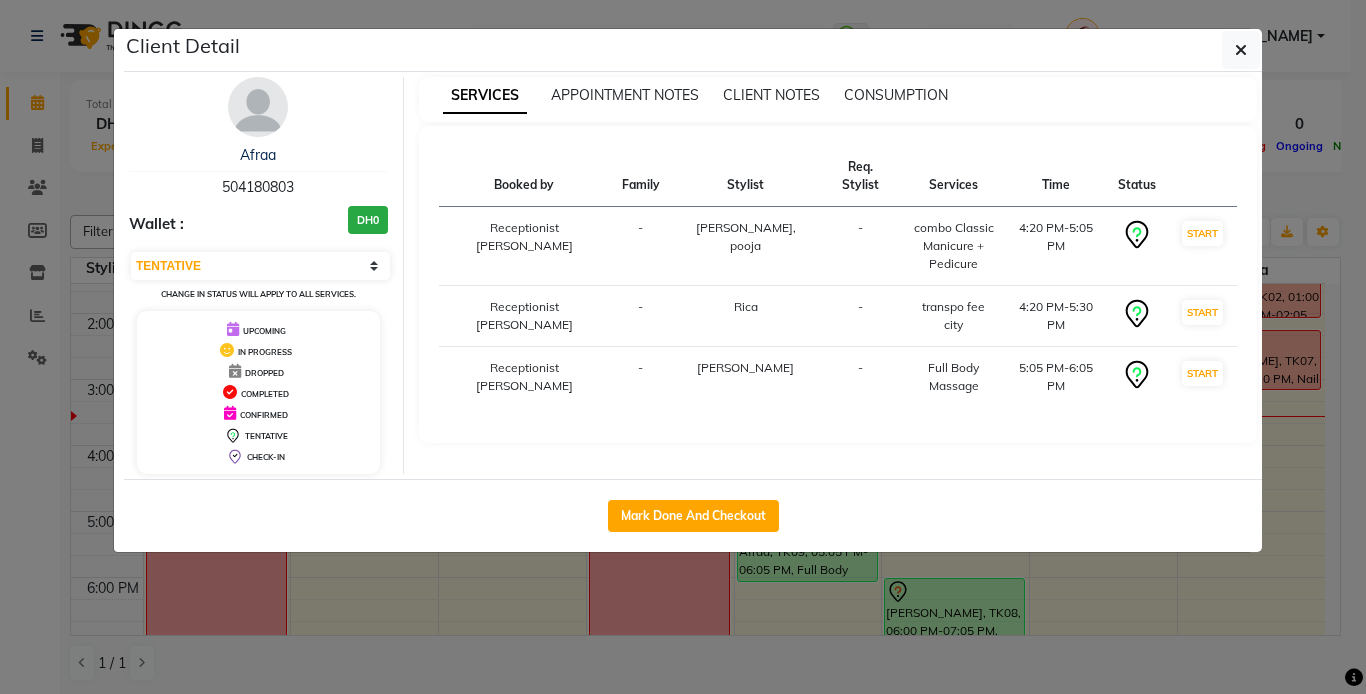 click at bounding box center (258, 107) 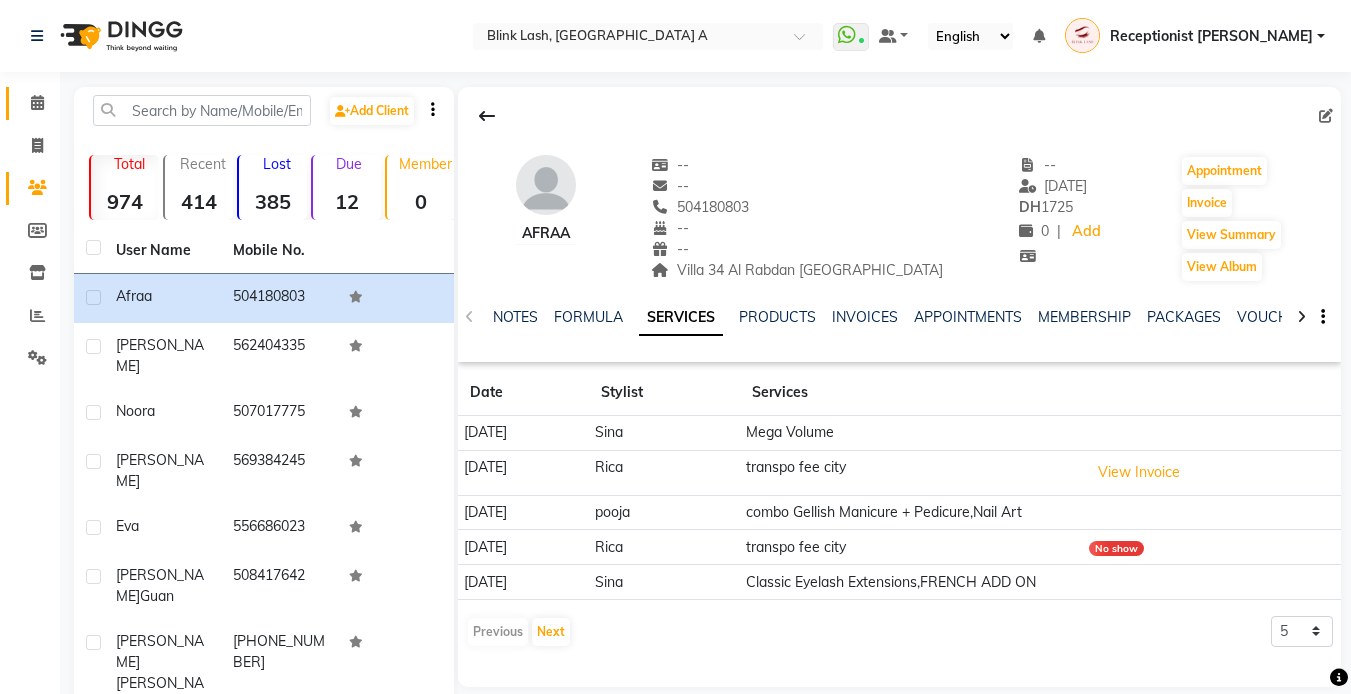 click 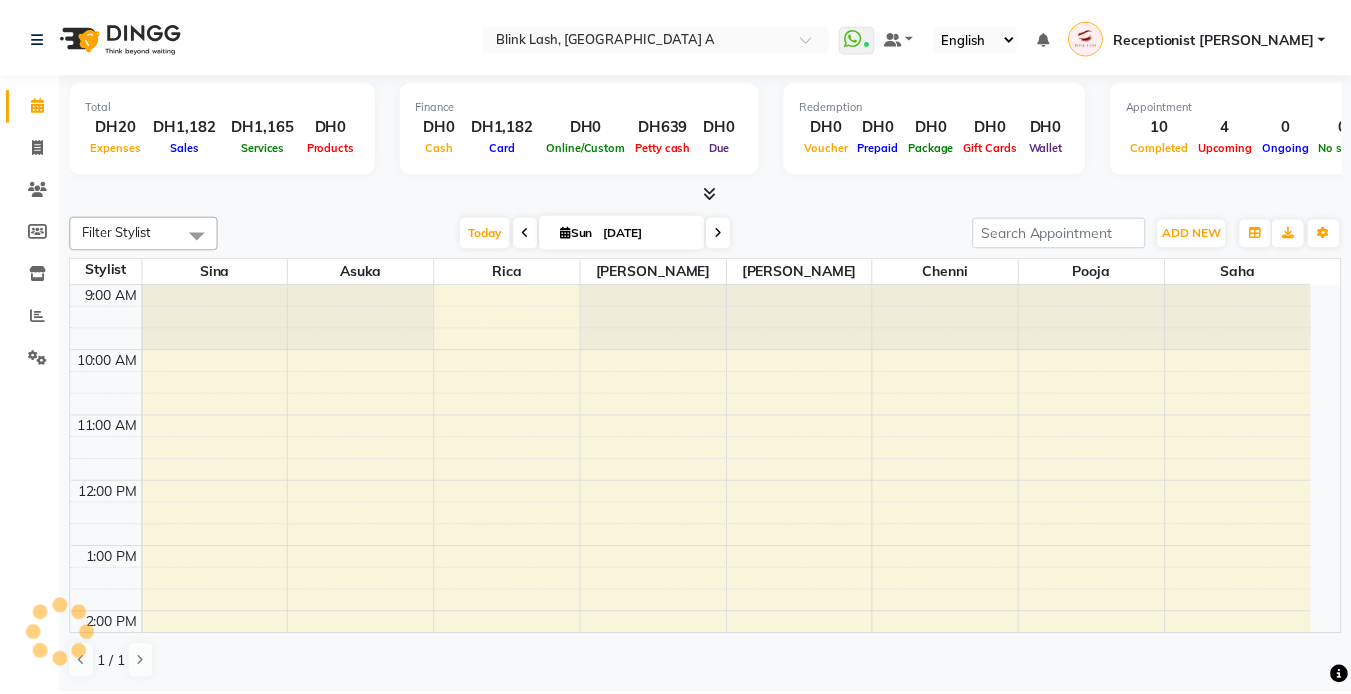 scroll, scrollTop: 0, scrollLeft: 0, axis: both 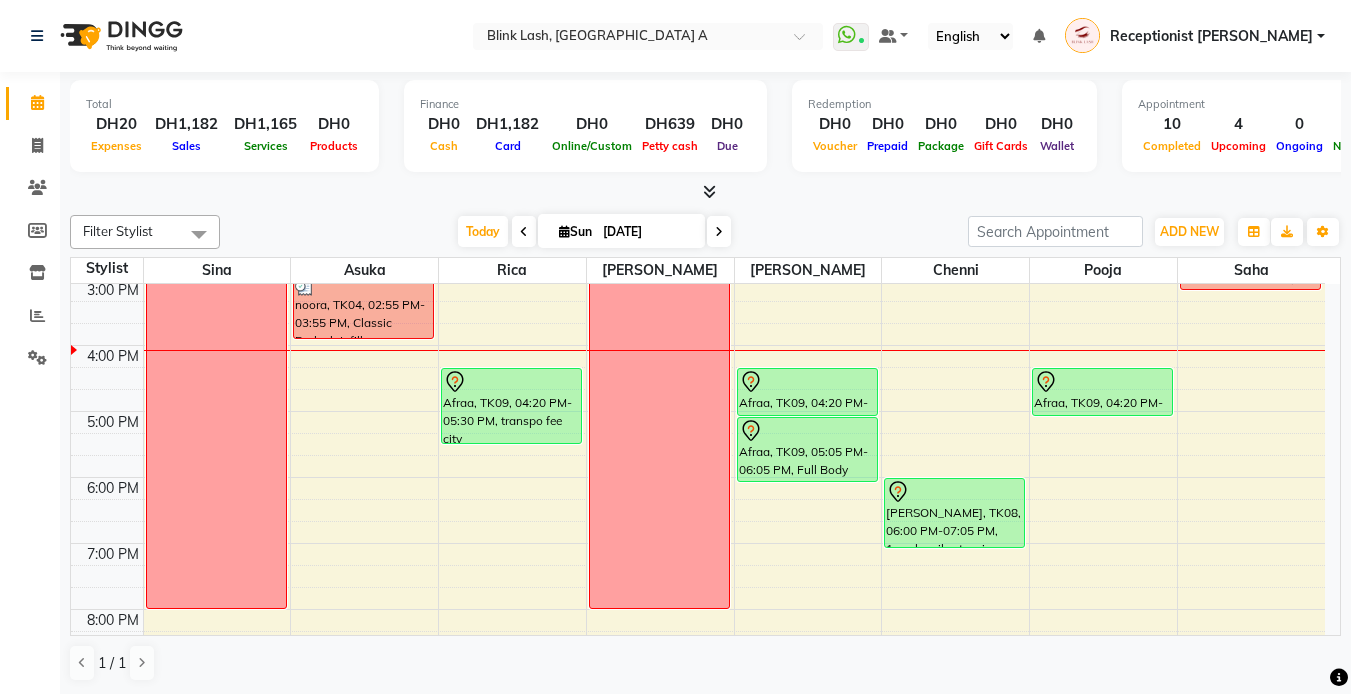 click at bounding box center (719, 231) 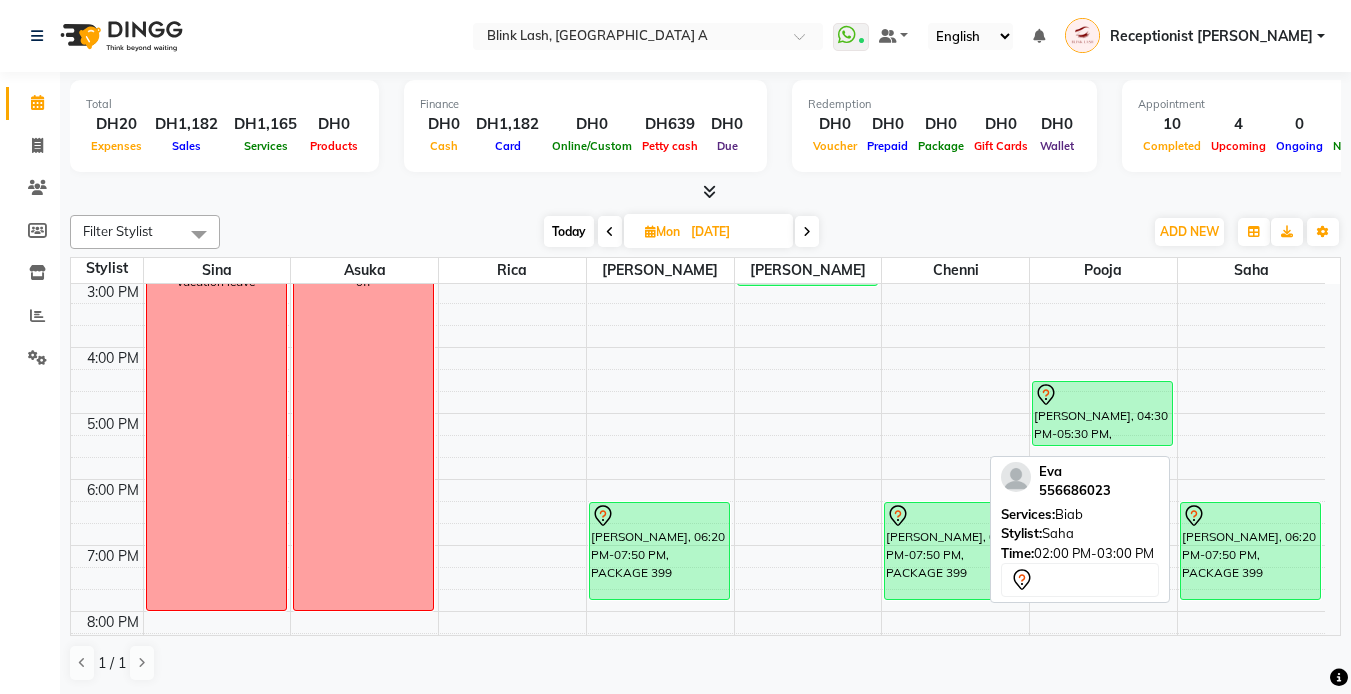 scroll, scrollTop: 400, scrollLeft: 0, axis: vertical 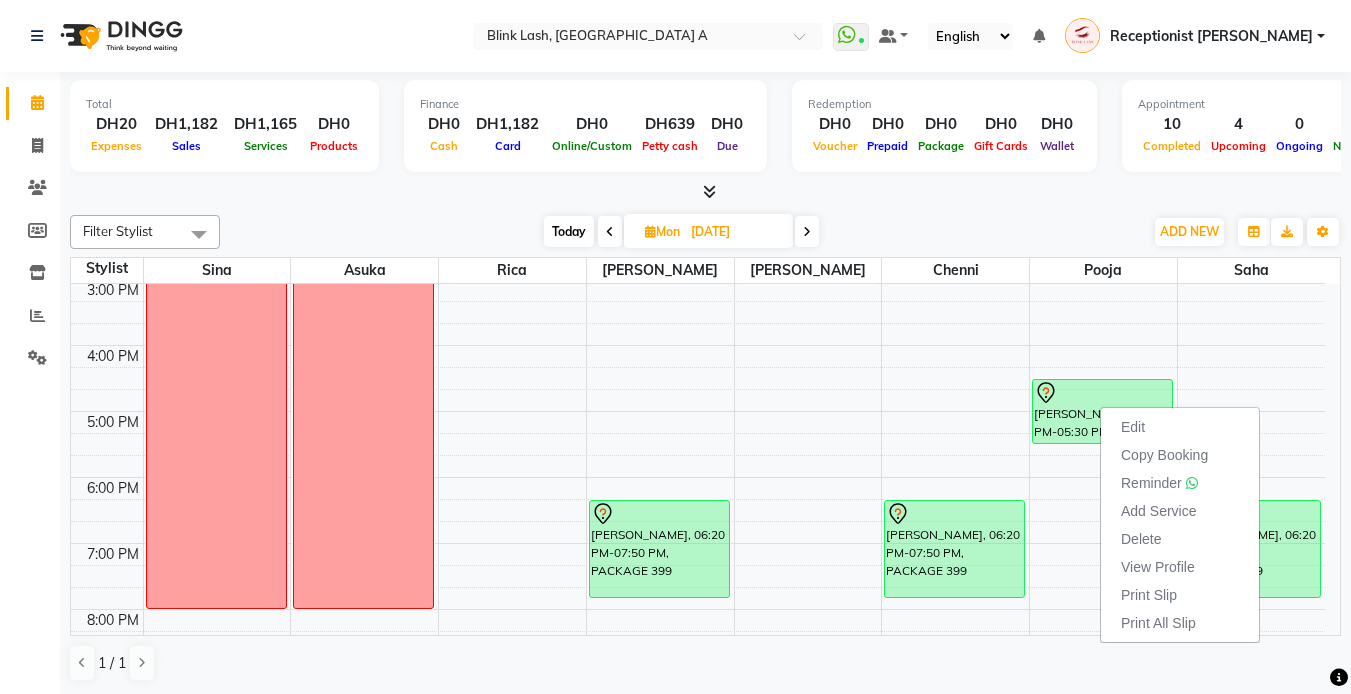 click at bounding box center [705, 192] 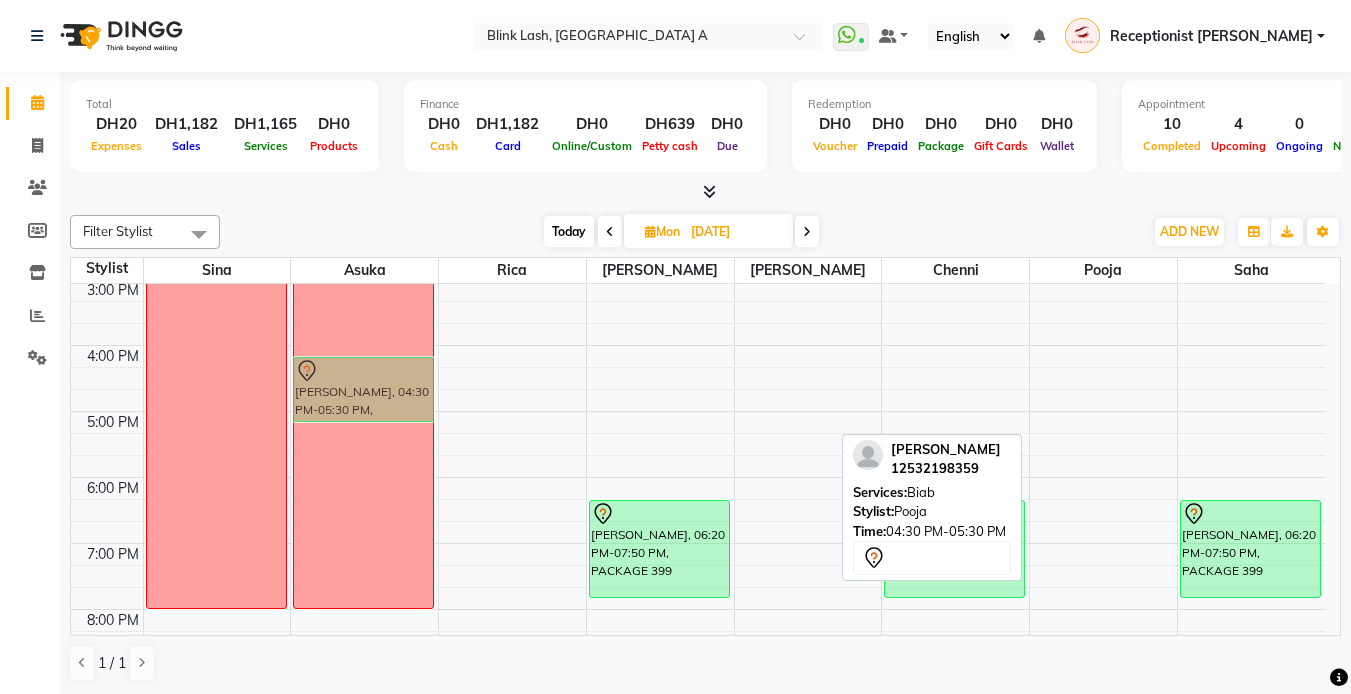 drag, startPoint x: 1085, startPoint y: 423, endPoint x: 370, endPoint y: 404, distance: 715.2524 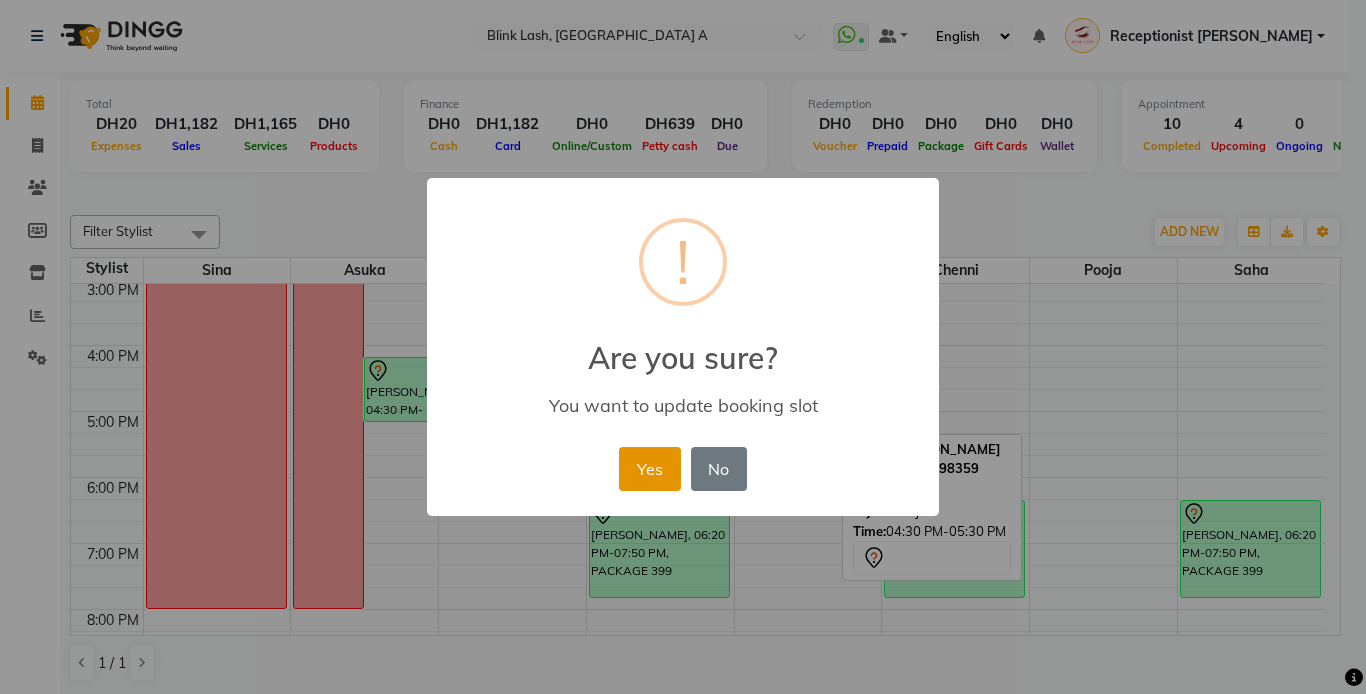 click on "Yes" at bounding box center [649, 469] 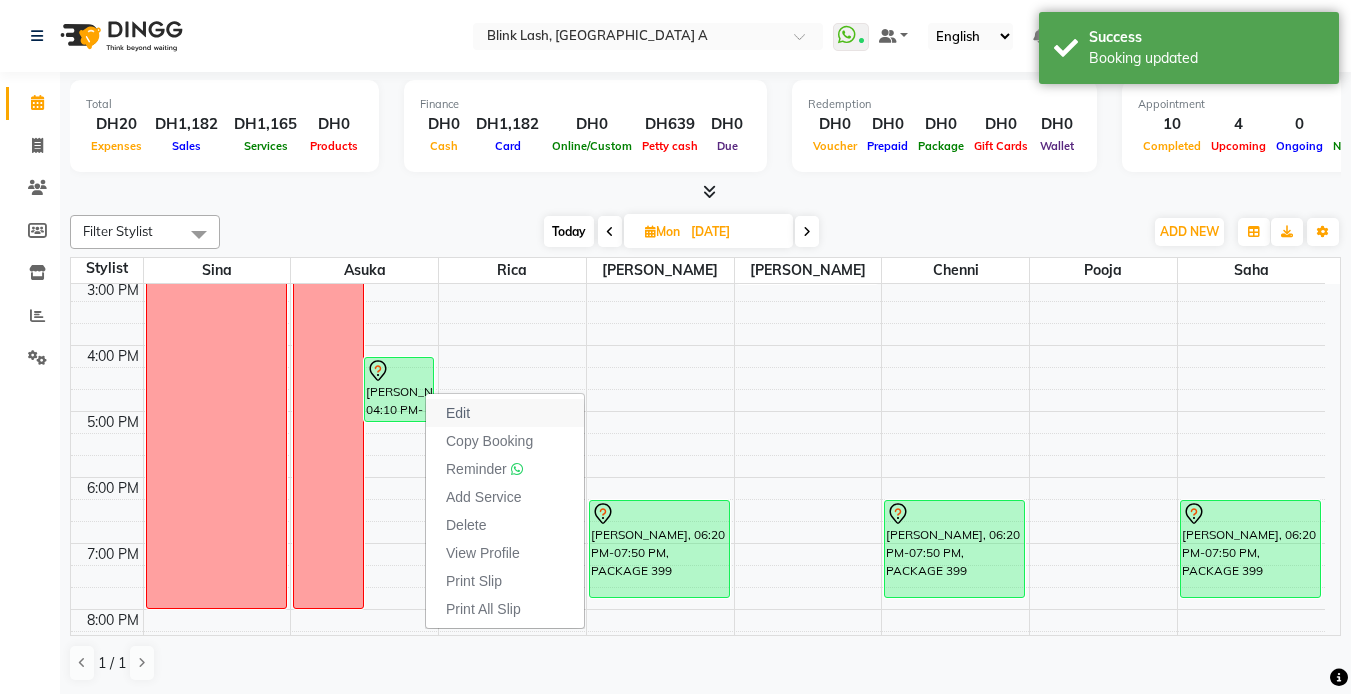 click on "Edit" at bounding box center (505, 413) 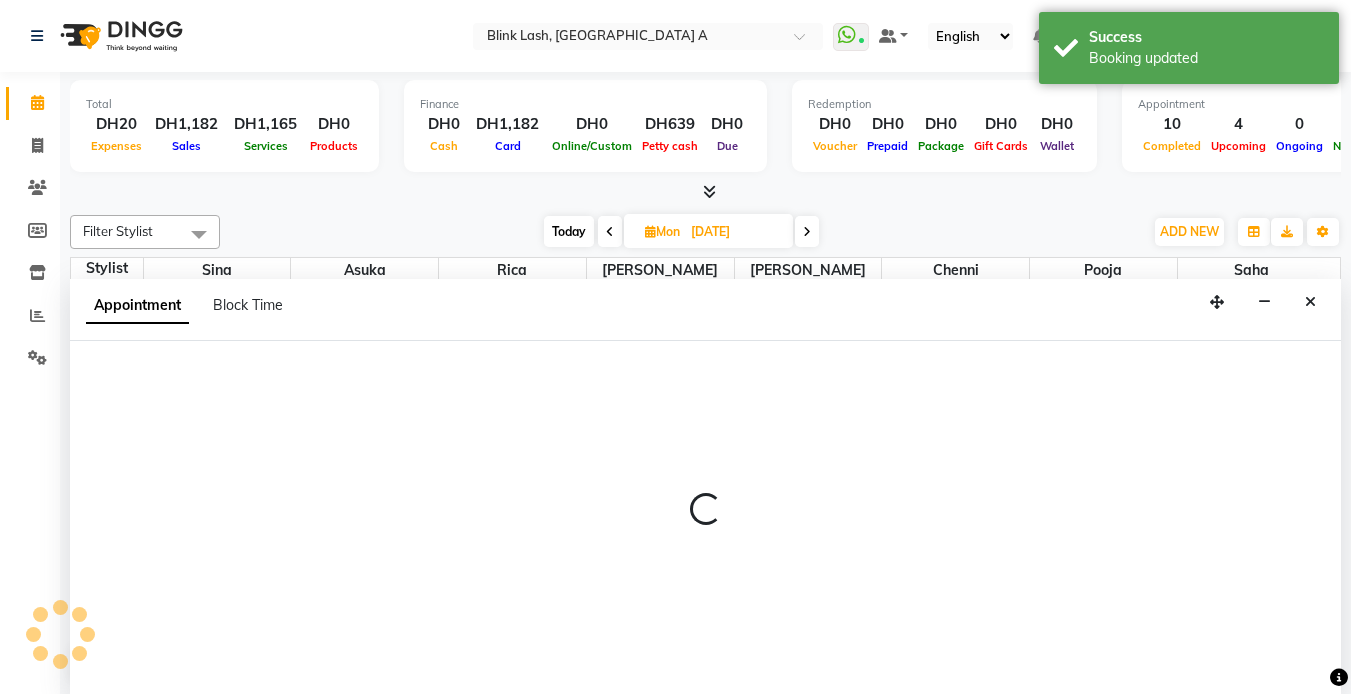 select on "tentative" 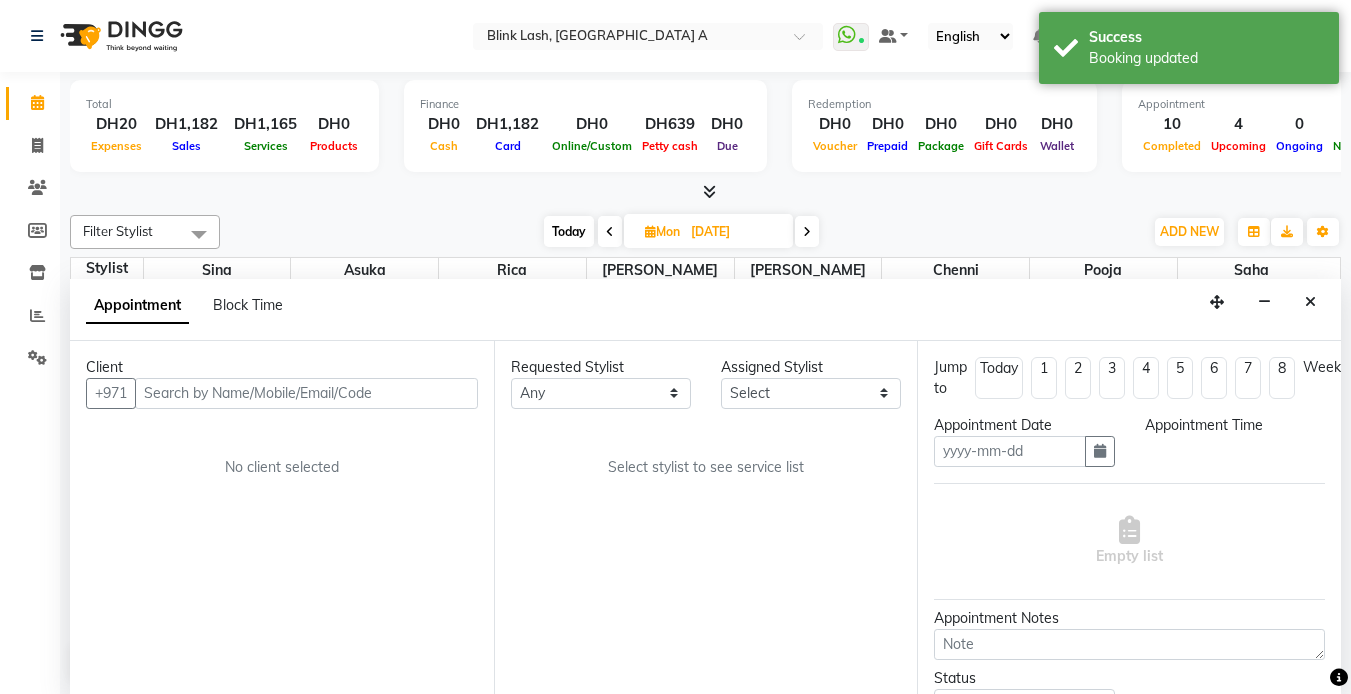 scroll, scrollTop: 1, scrollLeft: 0, axis: vertical 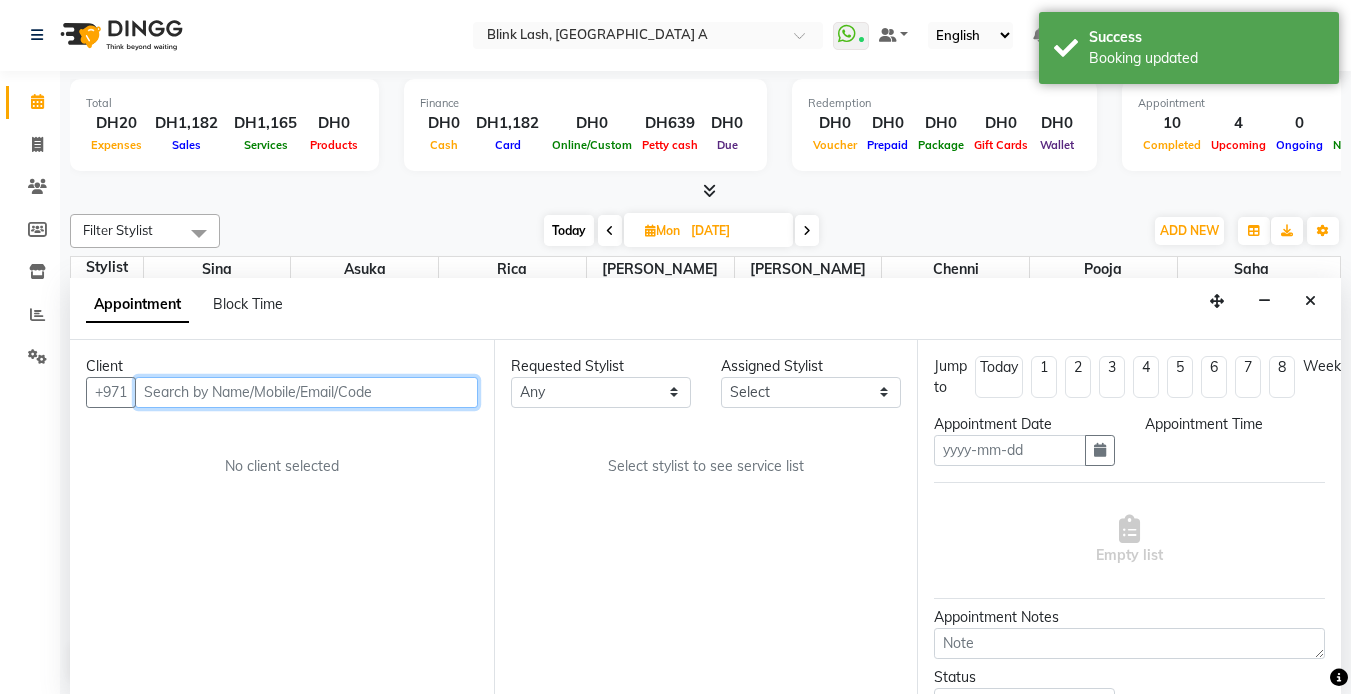 type on "[DATE]" 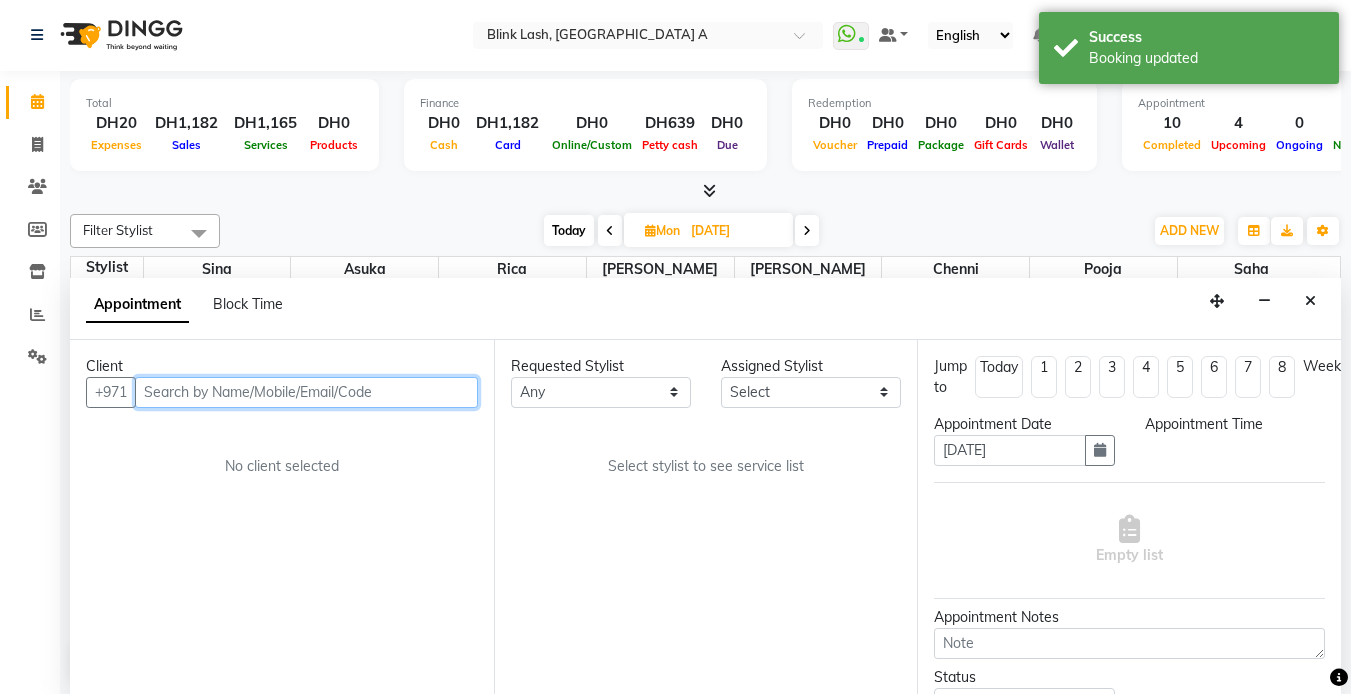 select on "42462" 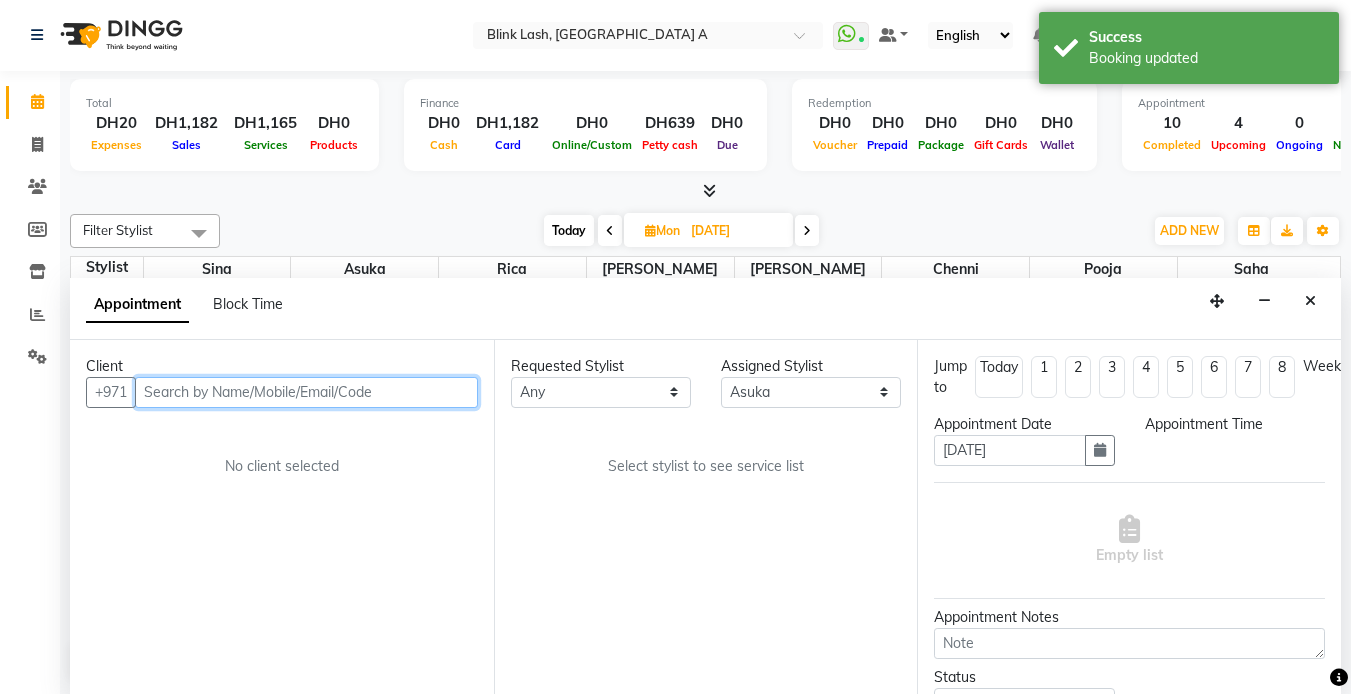 scroll, scrollTop: 463, scrollLeft: 0, axis: vertical 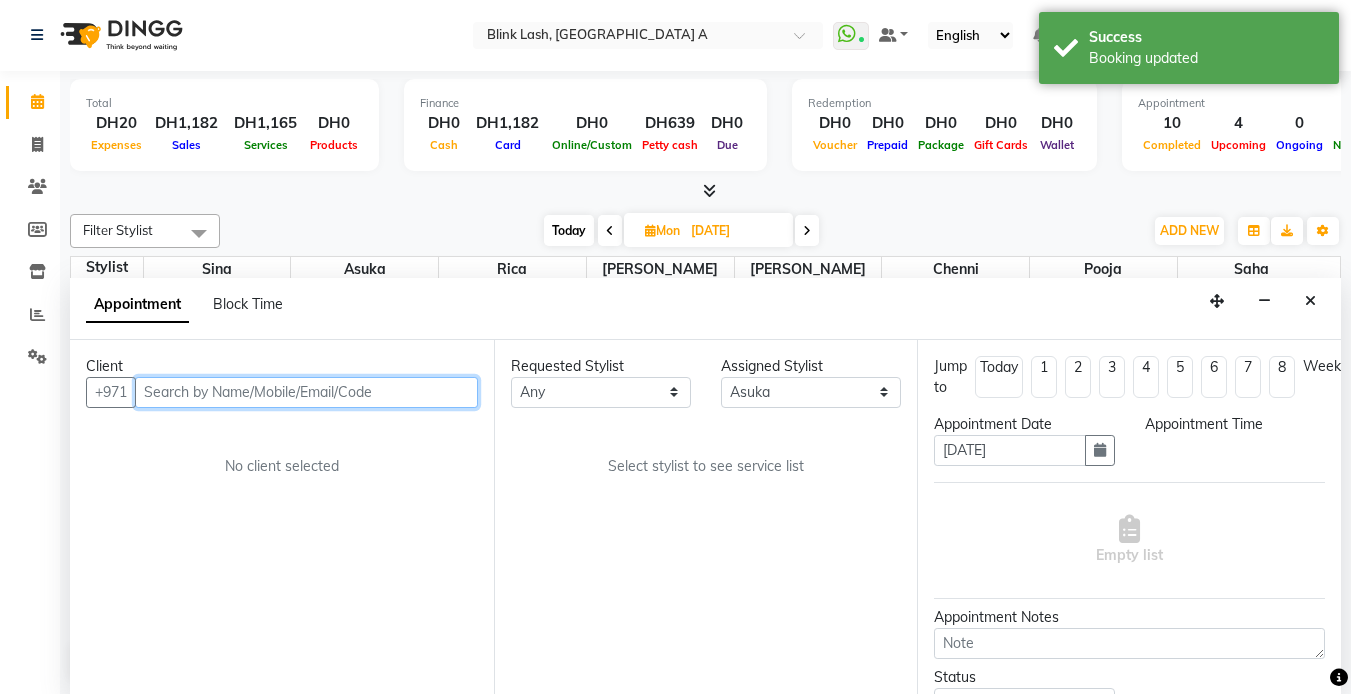 select on "970" 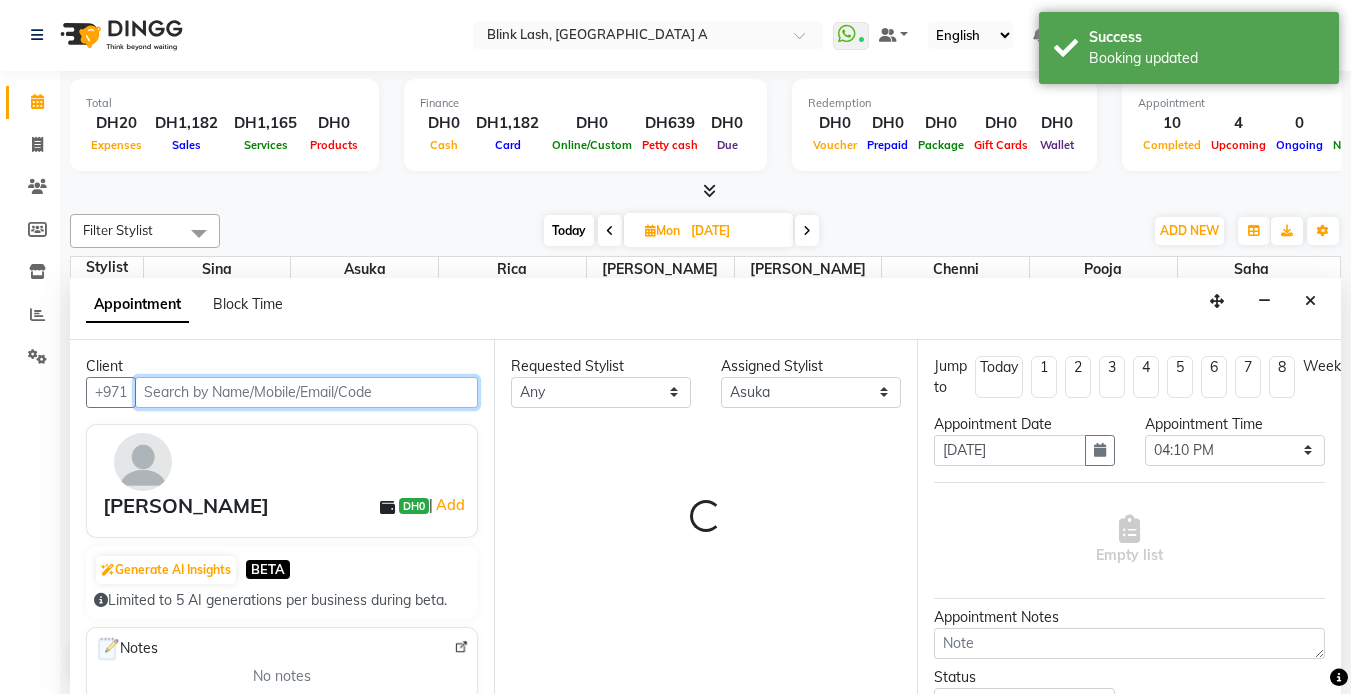 select on "2892" 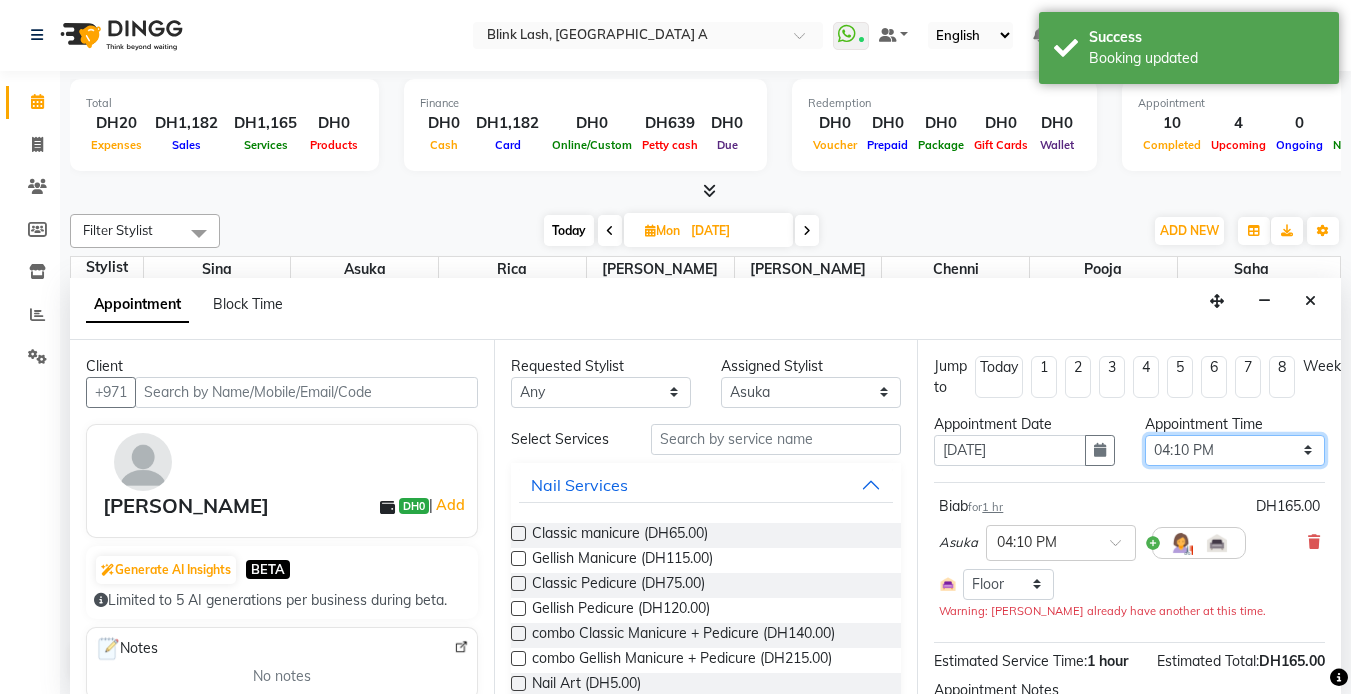 click on "Select 10:00 AM 10:05 AM 10:10 AM 10:15 AM 10:20 AM 10:25 AM 10:30 AM 10:35 AM 10:40 AM 10:45 AM 10:50 AM 10:55 AM 11:00 AM 11:05 AM 11:10 AM 11:15 AM 11:20 AM 11:25 AM 11:30 AM 11:35 AM 11:40 AM 11:45 AM 11:50 AM 11:55 AM 12:00 PM 12:05 PM 12:10 PM 12:15 PM 12:20 PM 12:25 PM 12:30 PM 12:35 PM 12:40 PM 12:45 PM 12:50 PM 12:55 PM 01:00 PM 01:05 PM 01:10 PM 01:15 PM 01:20 PM 01:25 PM 01:30 PM 01:35 PM 01:40 PM 01:45 PM 01:50 PM 01:55 PM 02:00 PM 02:05 PM 02:10 PM 02:15 PM 02:20 PM 02:25 PM 02:30 PM 02:35 PM 02:40 PM 02:45 PM 02:50 PM 02:55 PM 03:00 PM 03:05 PM 03:10 PM 03:15 PM 03:20 PM 03:25 PM 03:30 PM 03:35 PM 03:40 PM 03:45 PM 03:50 PM 03:55 PM 04:00 PM 04:05 PM 04:10 PM 04:15 PM 04:20 PM 04:25 PM 04:30 PM 04:35 PM 04:40 PM 04:45 PM 04:50 PM 04:55 PM 05:00 PM 05:05 PM 05:10 PM 05:15 PM 05:20 PM 05:25 PM 05:30 PM 05:35 PM 05:40 PM 05:45 PM 05:50 PM 05:55 PM 06:00 PM 06:05 PM 06:10 PM 06:15 PM 06:20 PM 06:25 PM 06:30 PM 06:35 PM 06:40 PM 06:45 PM 06:50 PM 06:55 PM 07:00 PM 07:05 PM 07:10 PM 07:15 PM 07:20 PM" at bounding box center [1235, 450] 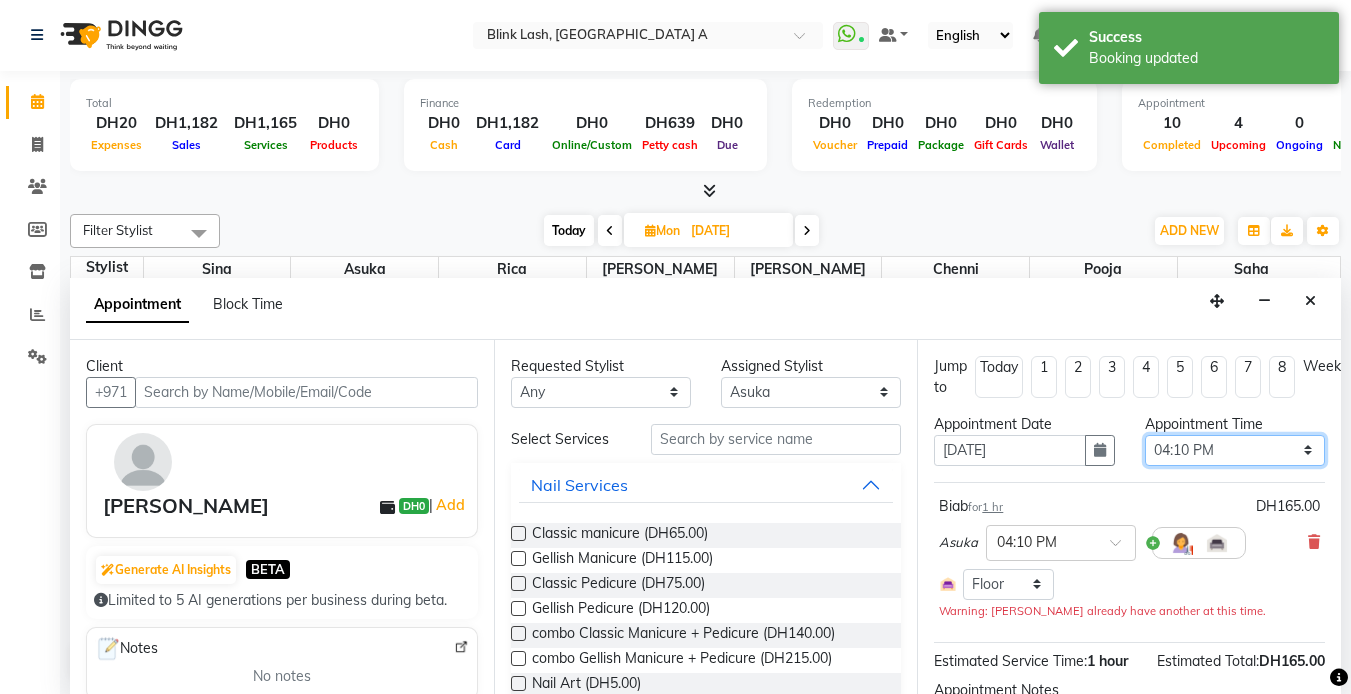 select on "960" 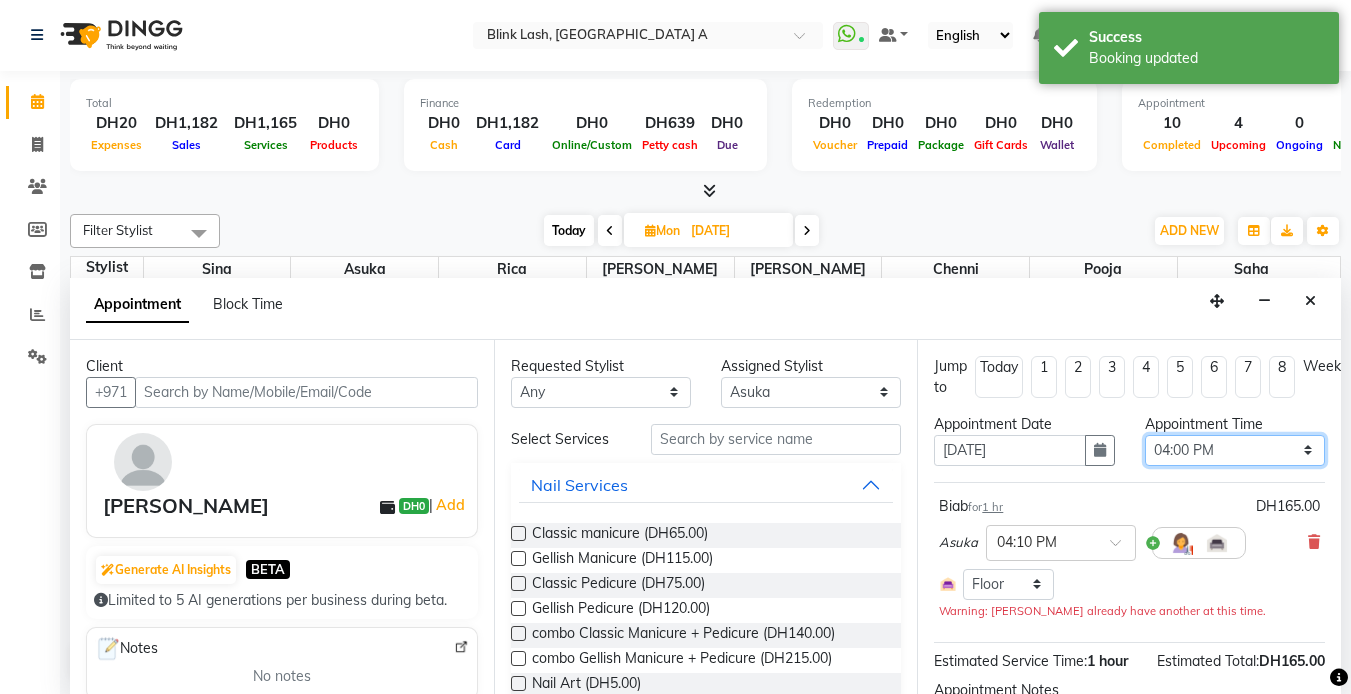 click on "Select 10:00 AM 10:05 AM 10:10 AM 10:15 AM 10:20 AM 10:25 AM 10:30 AM 10:35 AM 10:40 AM 10:45 AM 10:50 AM 10:55 AM 11:00 AM 11:05 AM 11:10 AM 11:15 AM 11:20 AM 11:25 AM 11:30 AM 11:35 AM 11:40 AM 11:45 AM 11:50 AM 11:55 AM 12:00 PM 12:05 PM 12:10 PM 12:15 PM 12:20 PM 12:25 PM 12:30 PM 12:35 PM 12:40 PM 12:45 PM 12:50 PM 12:55 PM 01:00 PM 01:05 PM 01:10 PM 01:15 PM 01:20 PM 01:25 PM 01:30 PM 01:35 PM 01:40 PM 01:45 PM 01:50 PM 01:55 PM 02:00 PM 02:05 PM 02:10 PM 02:15 PM 02:20 PM 02:25 PM 02:30 PM 02:35 PM 02:40 PM 02:45 PM 02:50 PM 02:55 PM 03:00 PM 03:05 PM 03:10 PM 03:15 PM 03:20 PM 03:25 PM 03:30 PM 03:35 PM 03:40 PM 03:45 PM 03:50 PM 03:55 PM 04:00 PM 04:05 PM 04:10 PM 04:15 PM 04:20 PM 04:25 PM 04:30 PM 04:35 PM 04:40 PM 04:45 PM 04:50 PM 04:55 PM 05:00 PM 05:05 PM 05:10 PM 05:15 PM 05:20 PM 05:25 PM 05:30 PM 05:35 PM 05:40 PM 05:45 PM 05:50 PM 05:55 PM 06:00 PM 06:05 PM 06:10 PM 06:15 PM 06:20 PM 06:25 PM 06:30 PM 06:35 PM 06:40 PM 06:45 PM 06:50 PM 06:55 PM 07:00 PM 07:05 PM 07:10 PM 07:15 PM 07:20 PM" at bounding box center [1235, 450] 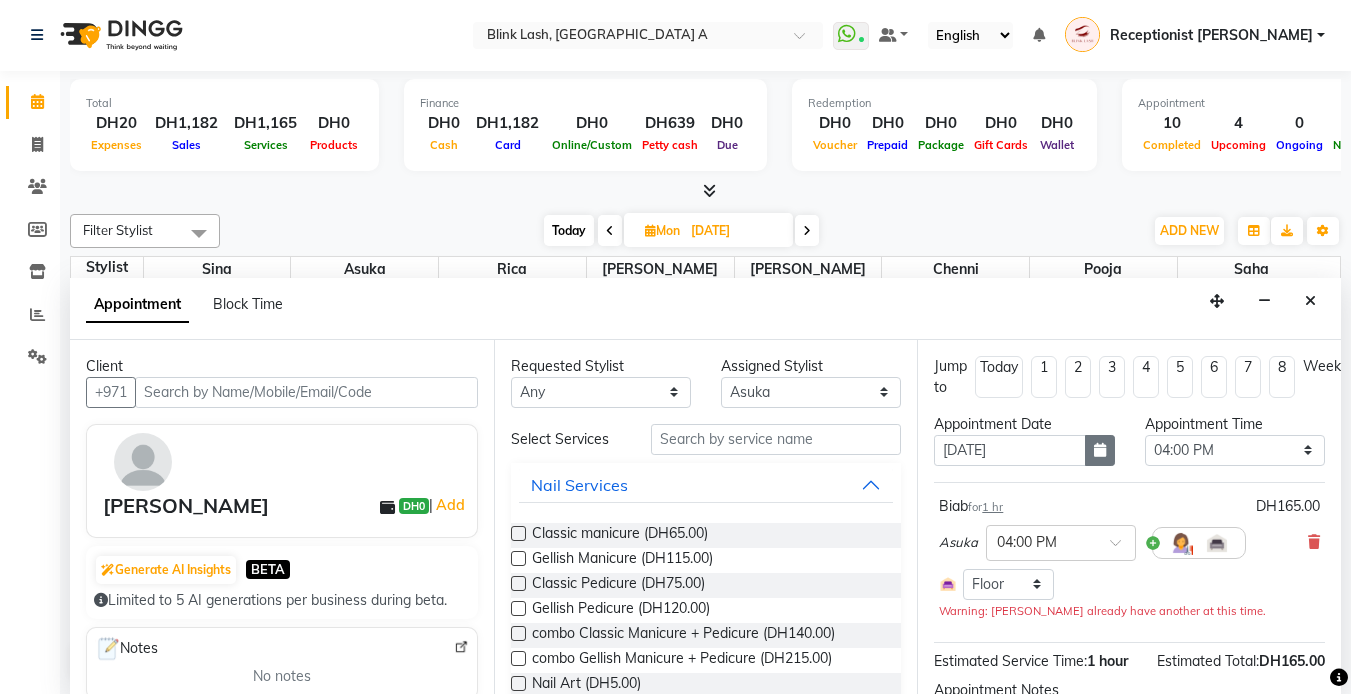 click at bounding box center (1100, 450) 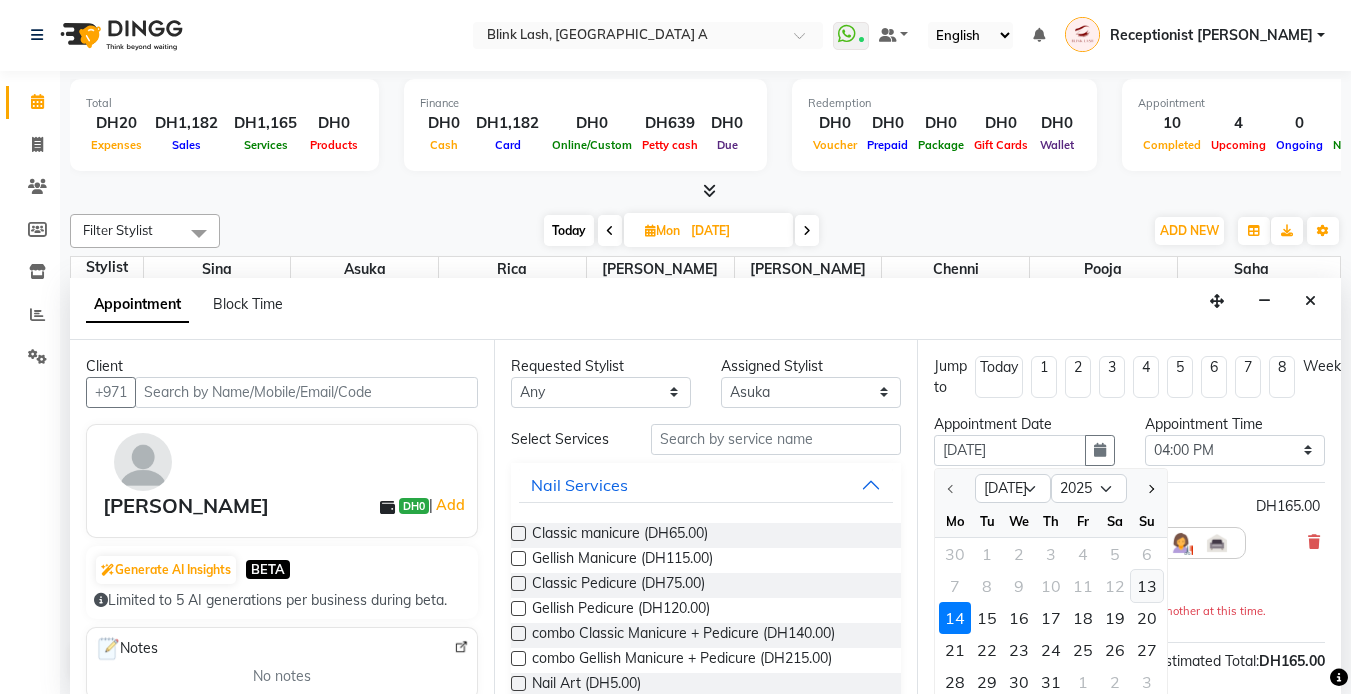click on "13" at bounding box center [1147, 586] 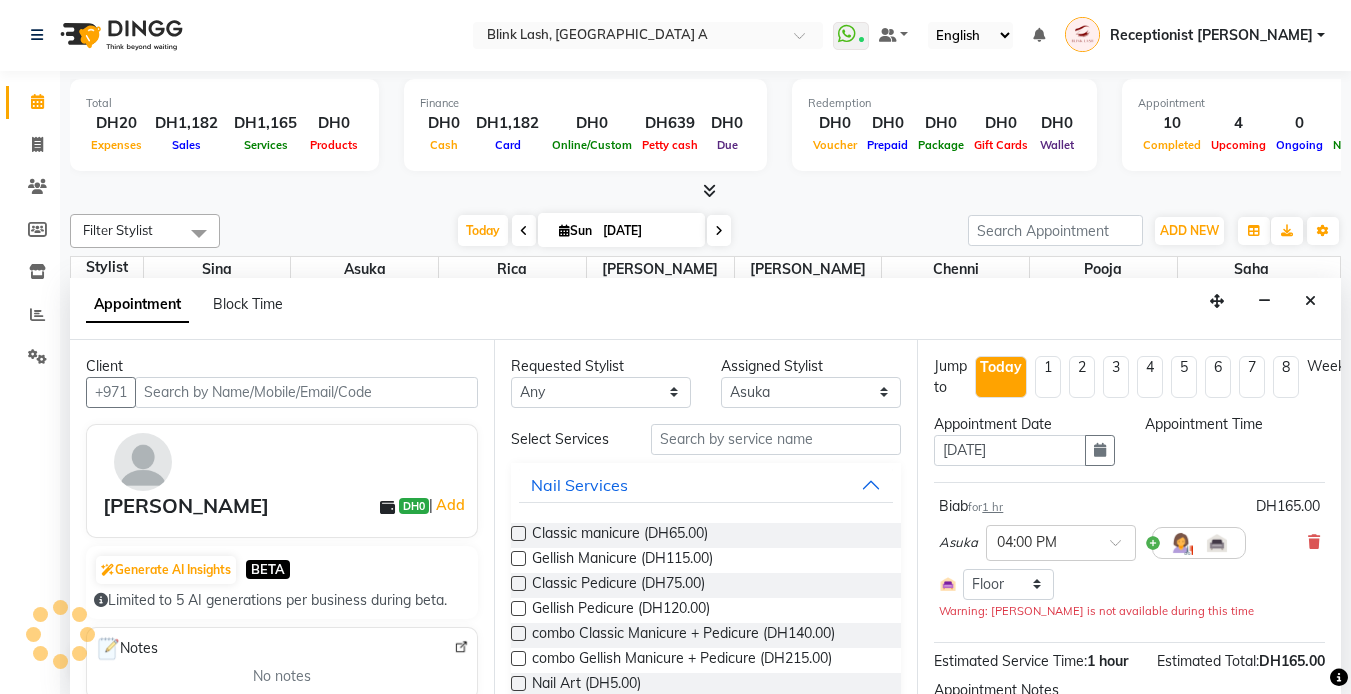 scroll, scrollTop: 0, scrollLeft: 0, axis: both 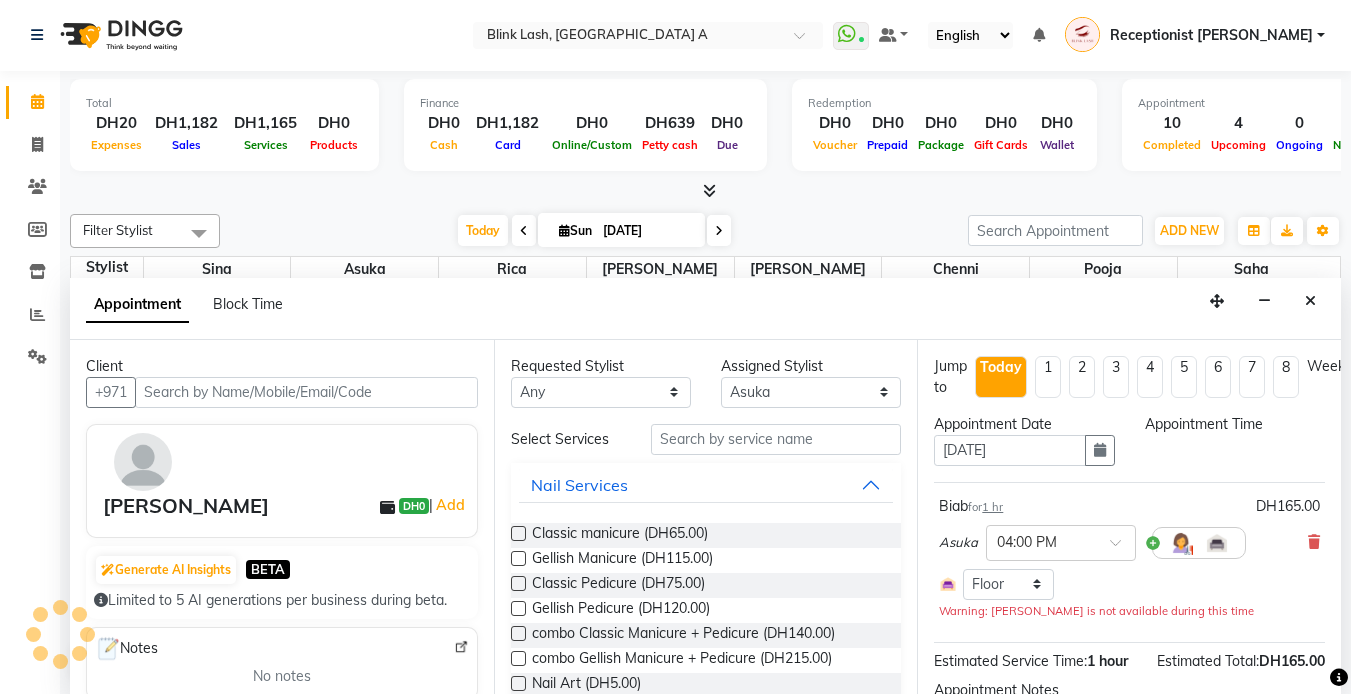 select on "960" 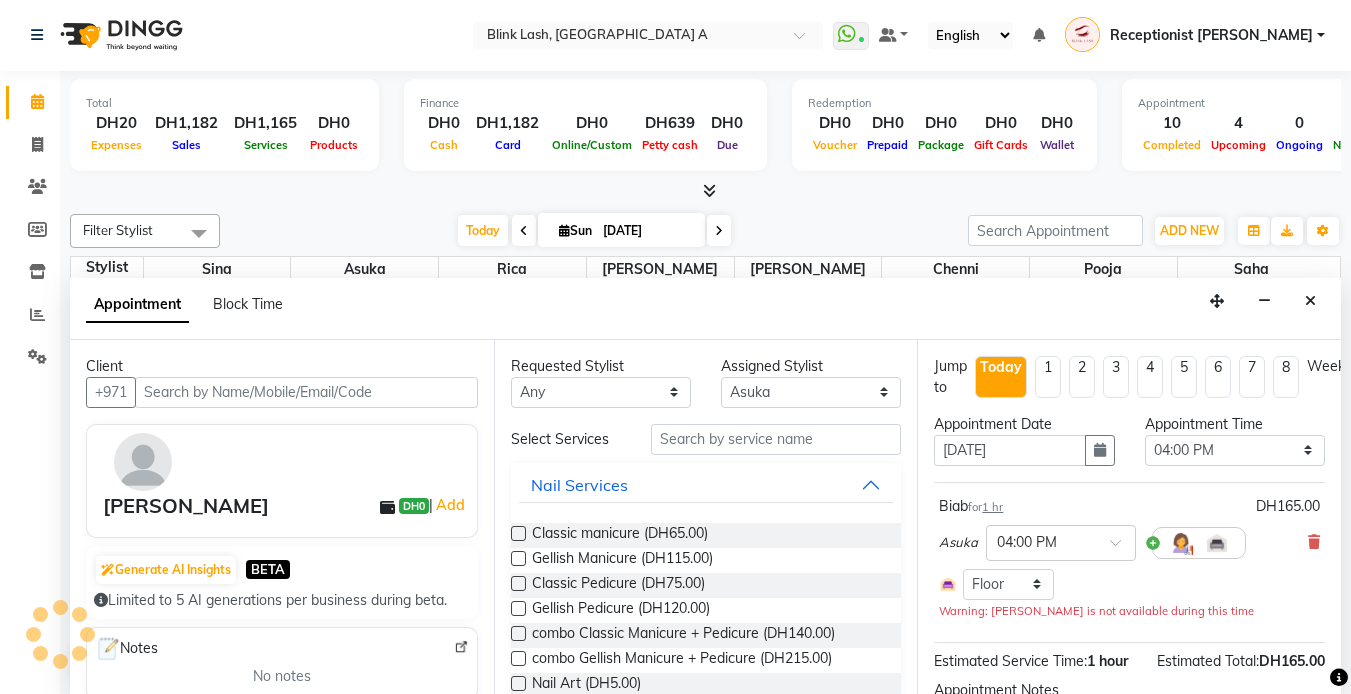 scroll, scrollTop: 463, scrollLeft: 0, axis: vertical 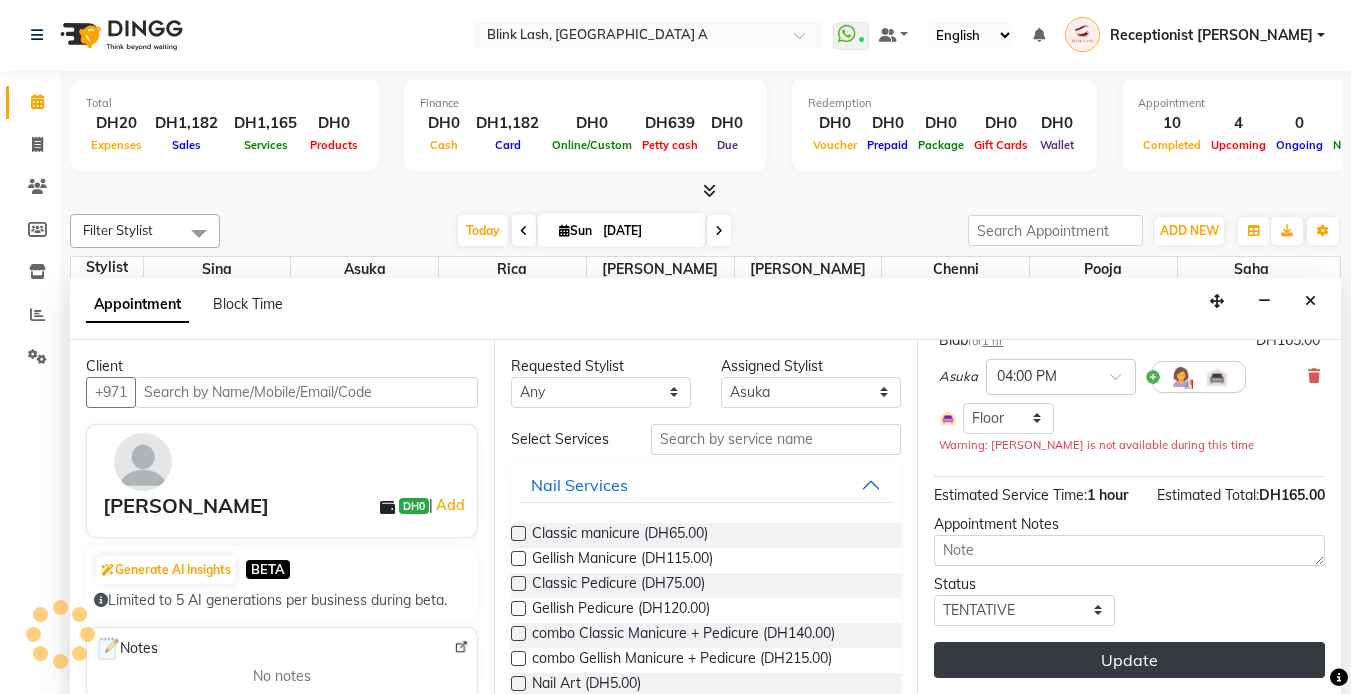 click on "Update" at bounding box center [1129, 660] 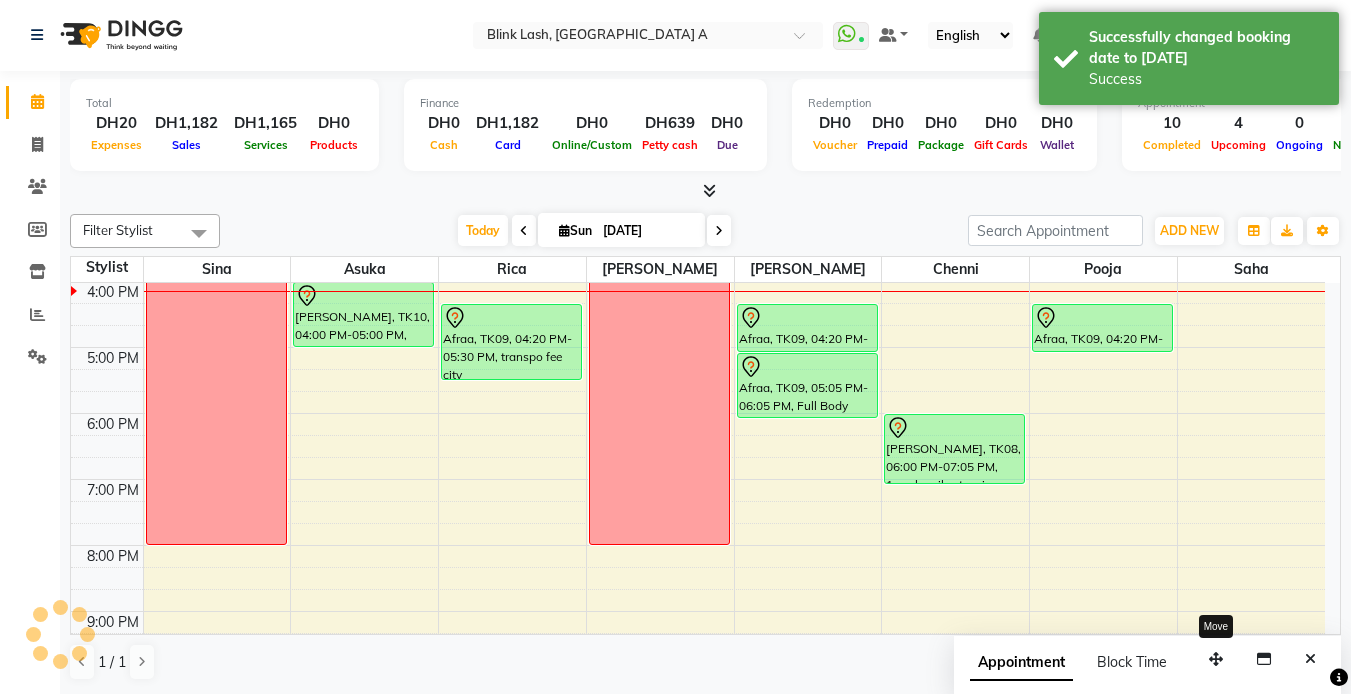 scroll, scrollTop: 0, scrollLeft: 0, axis: both 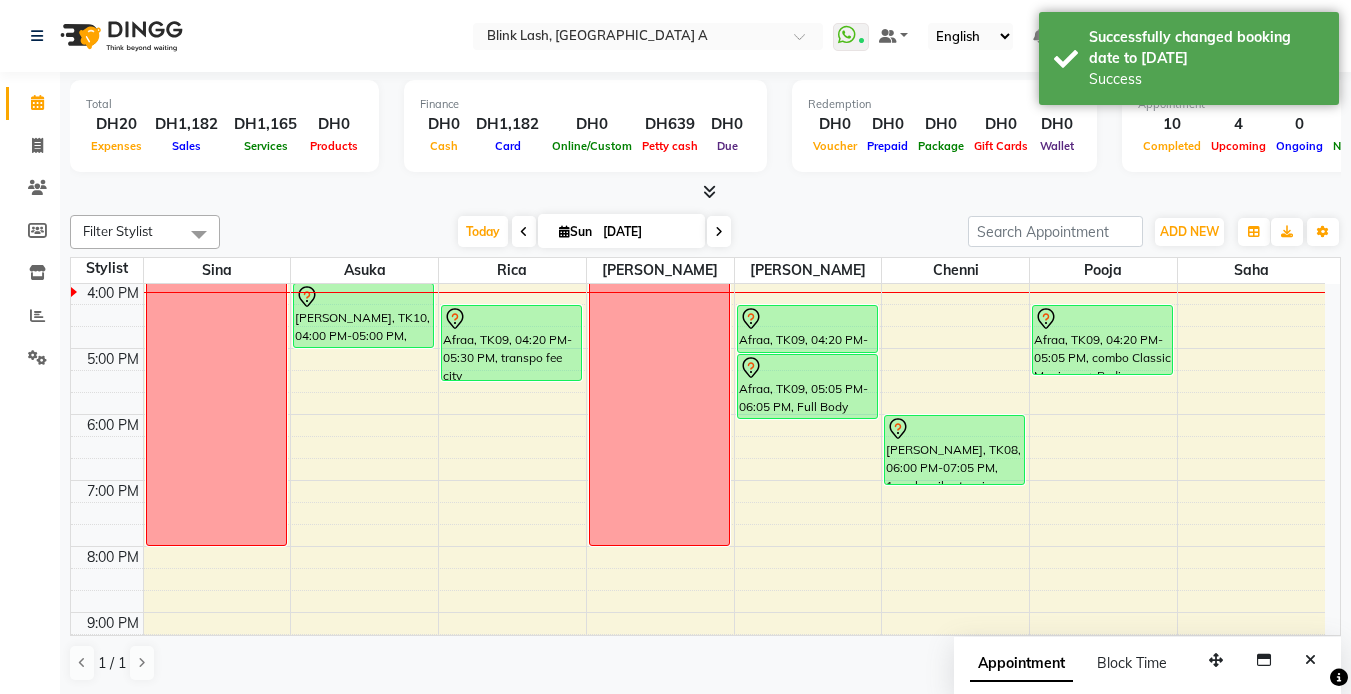 drag, startPoint x: 1113, startPoint y: 352, endPoint x: 1110, endPoint y: 372, distance: 20.22375 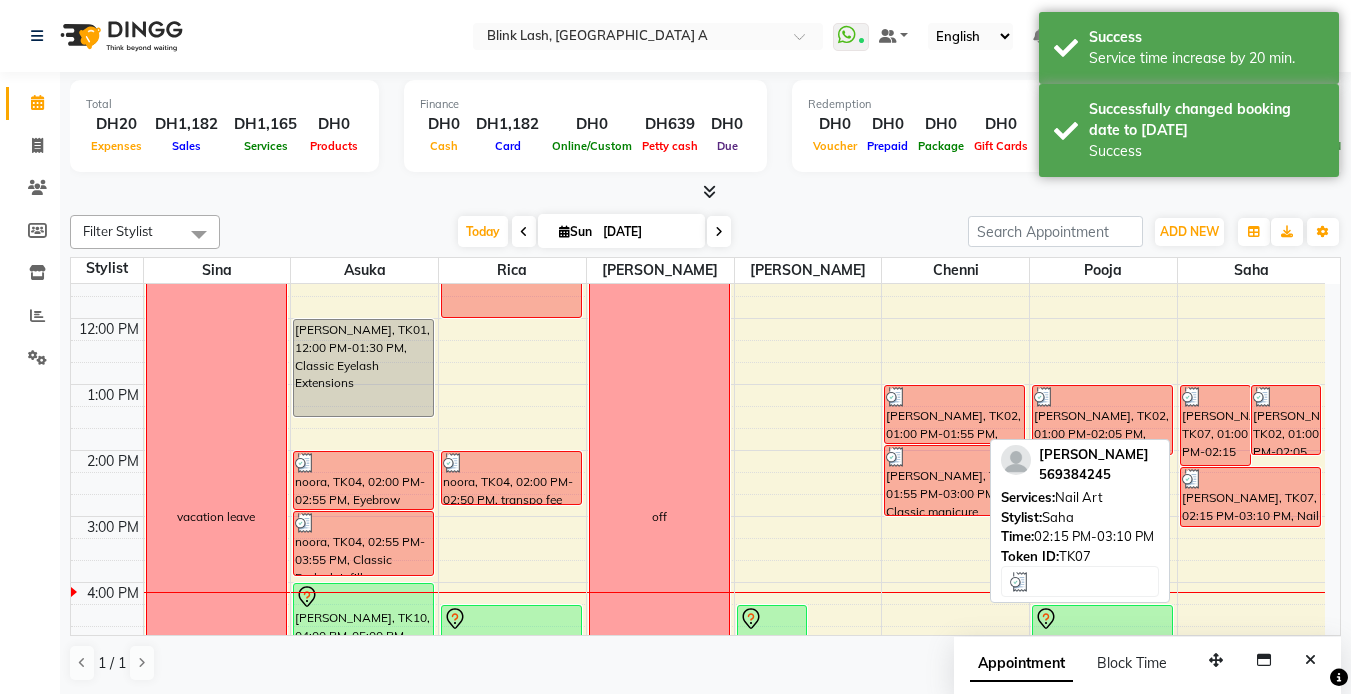 scroll, scrollTop: 263, scrollLeft: 0, axis: vertical 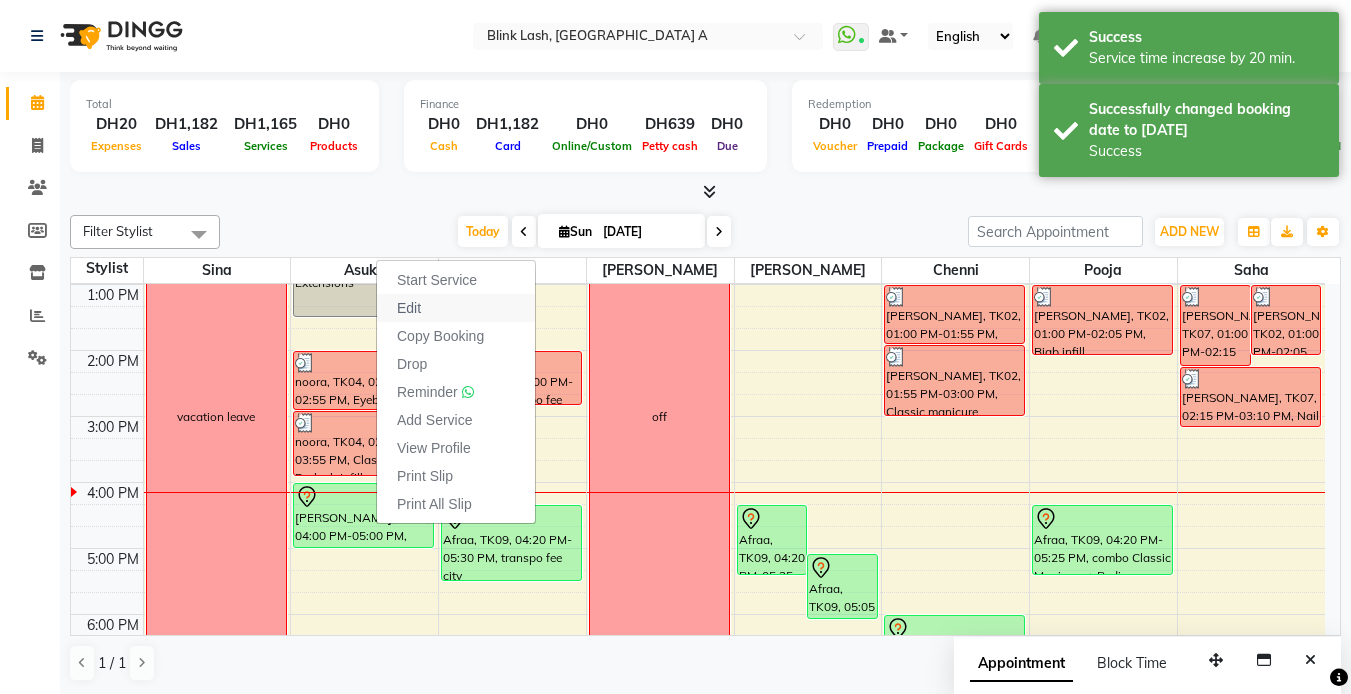 click on "Edit" at bounding box center (409, 308) 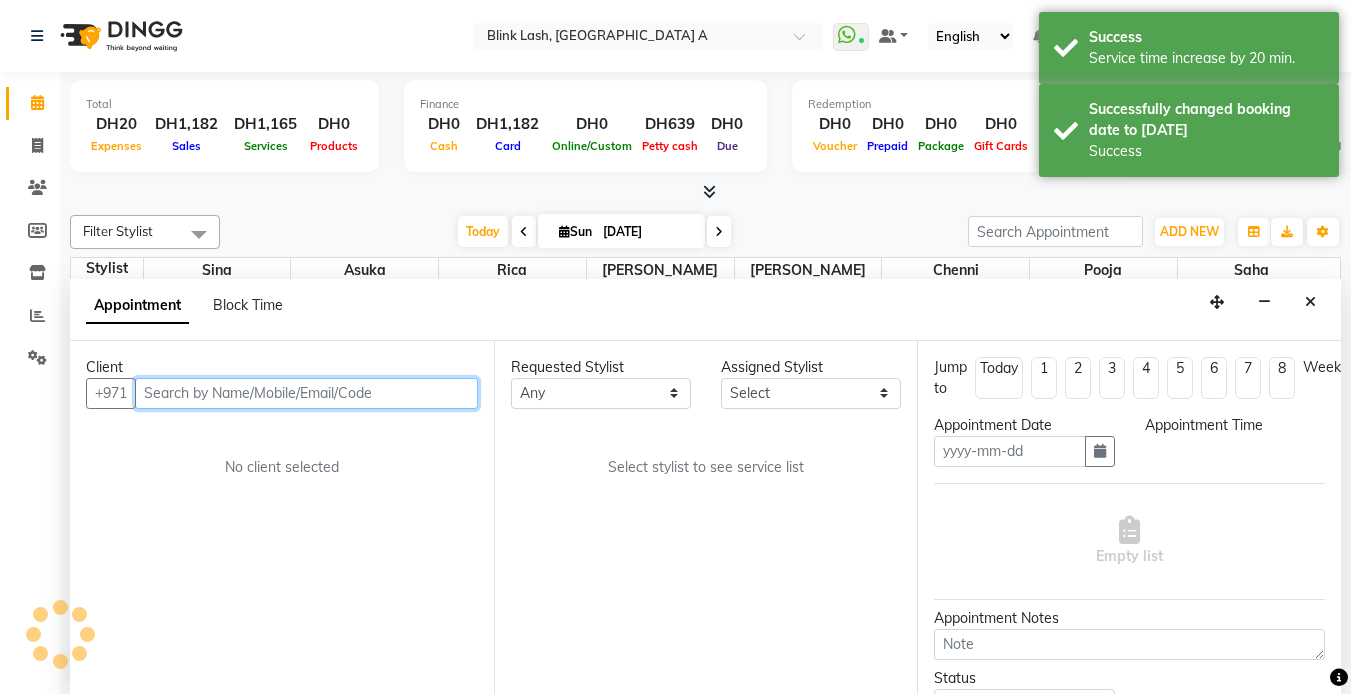 type on "[DATE]" 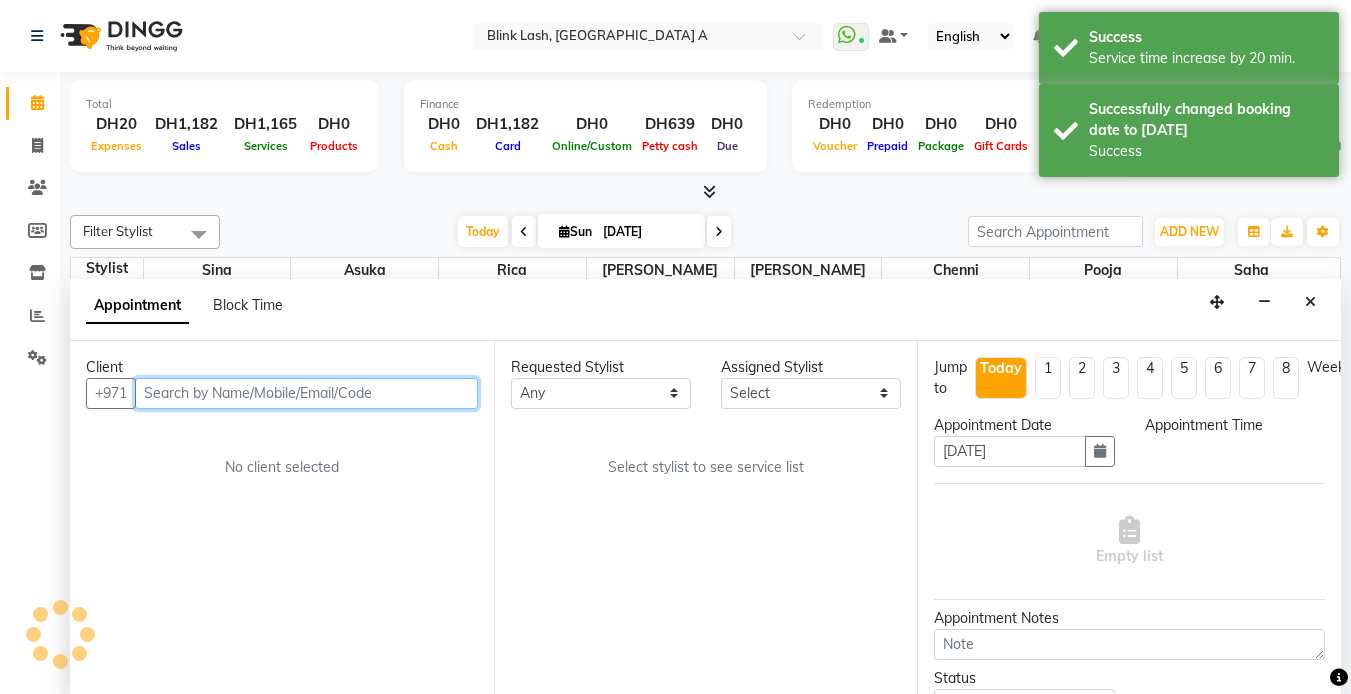 scroll, scrollTop: 1, scrollLeft: 0, axis: vertical 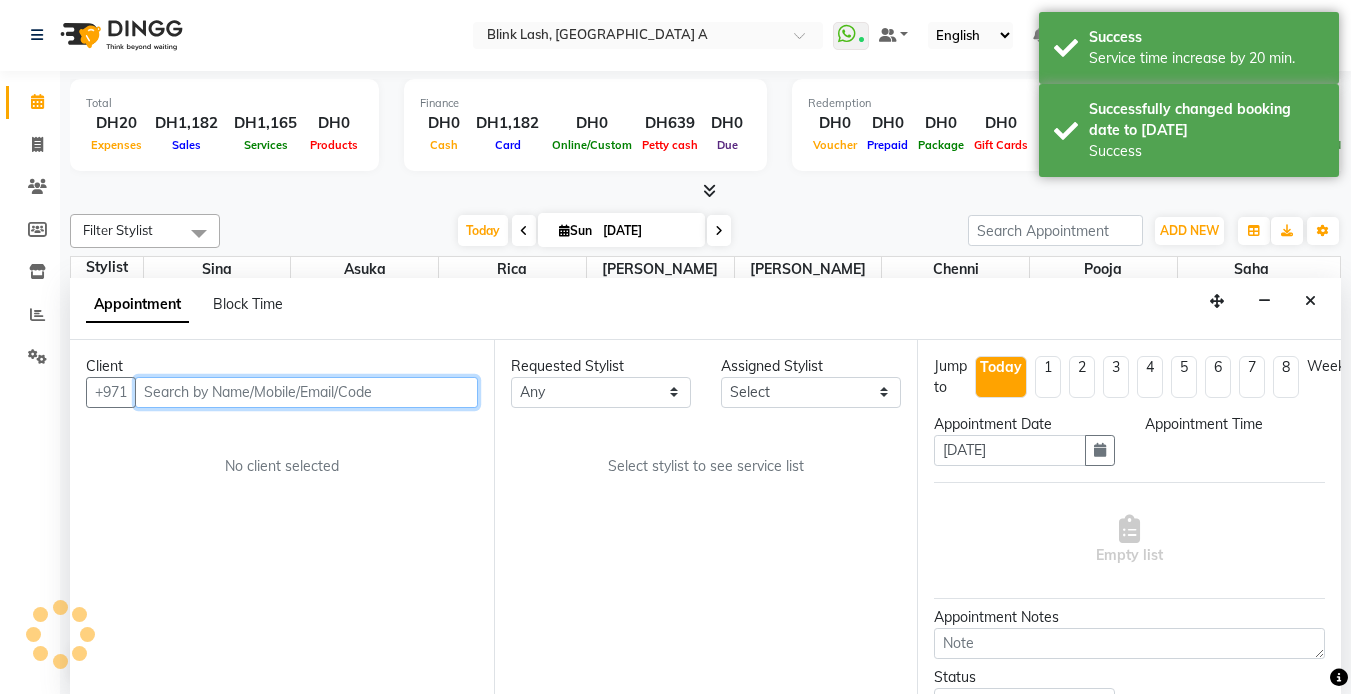 select on "960" 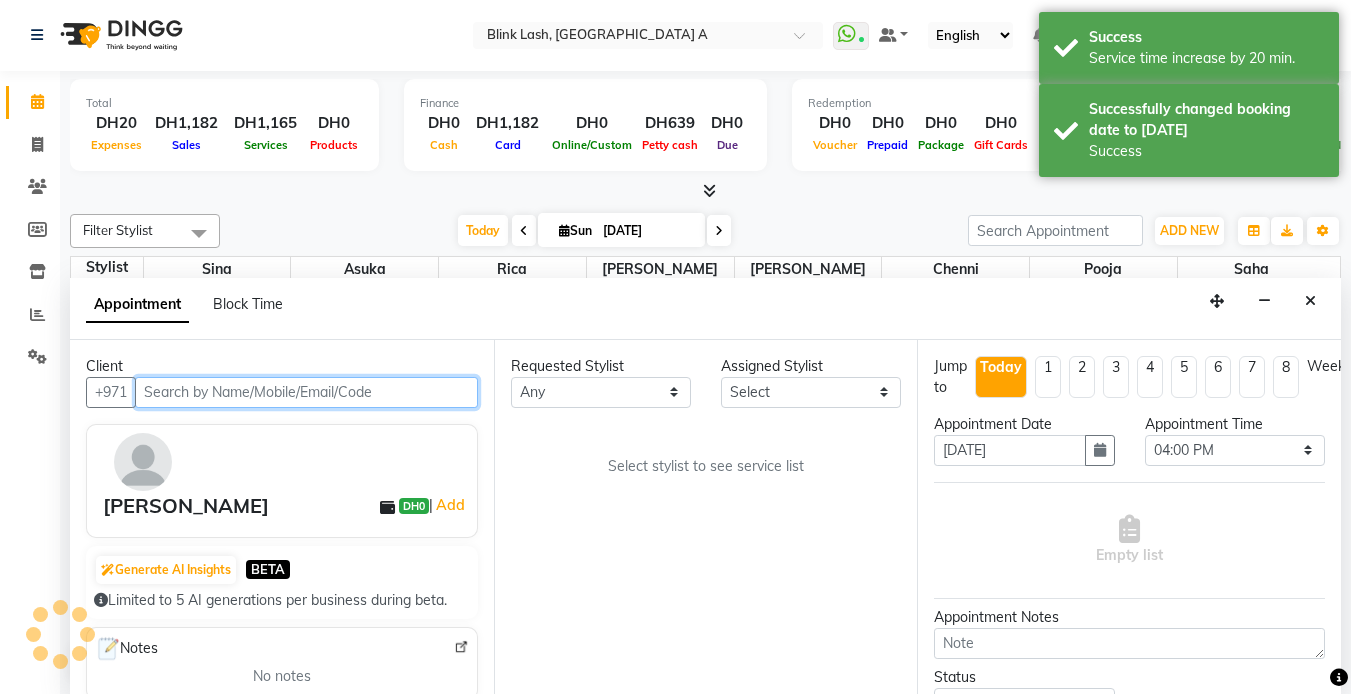 select on "42462" 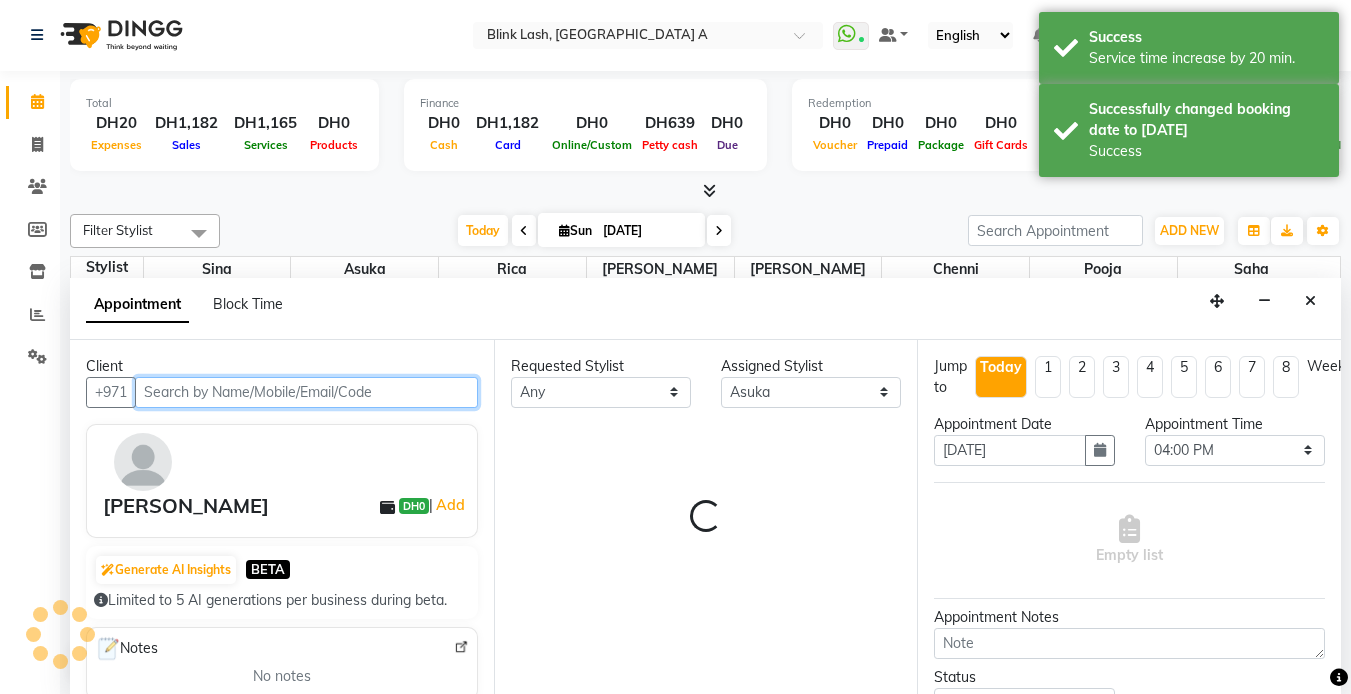 select on "2892" 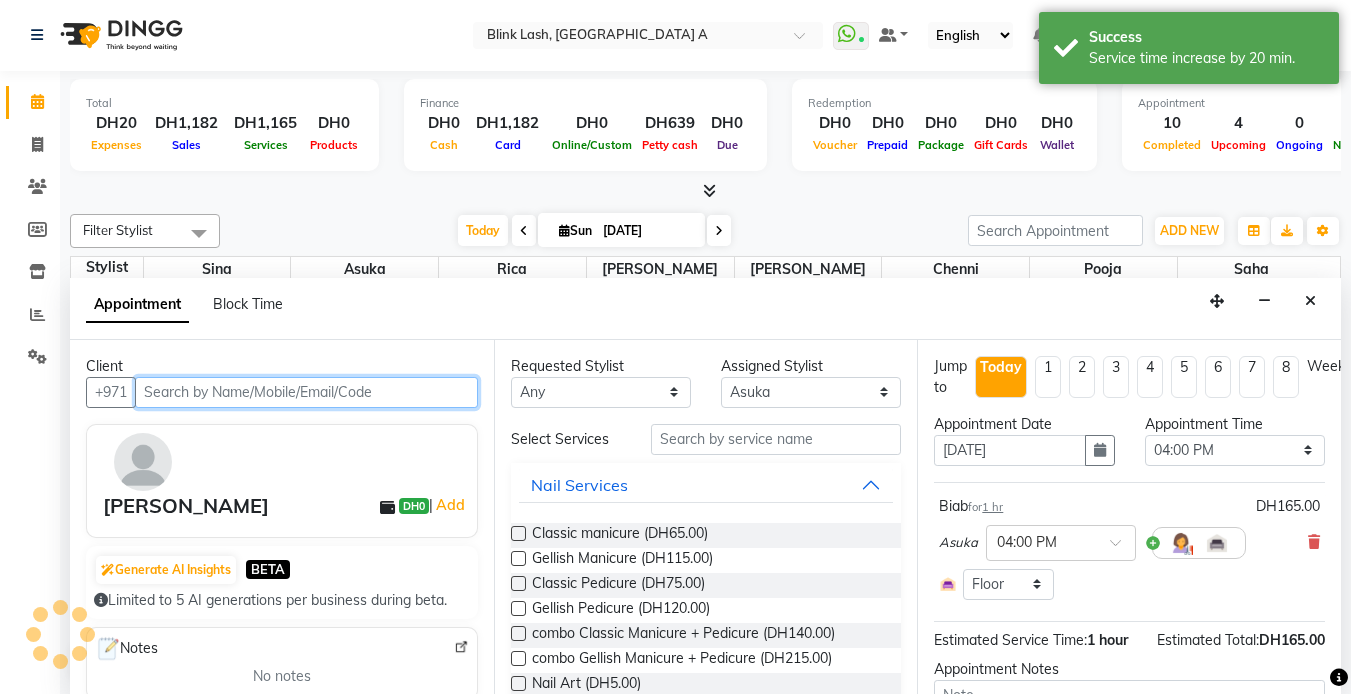 scroll, scrollTop: 463, scrollLeft: 0, axis: vertical 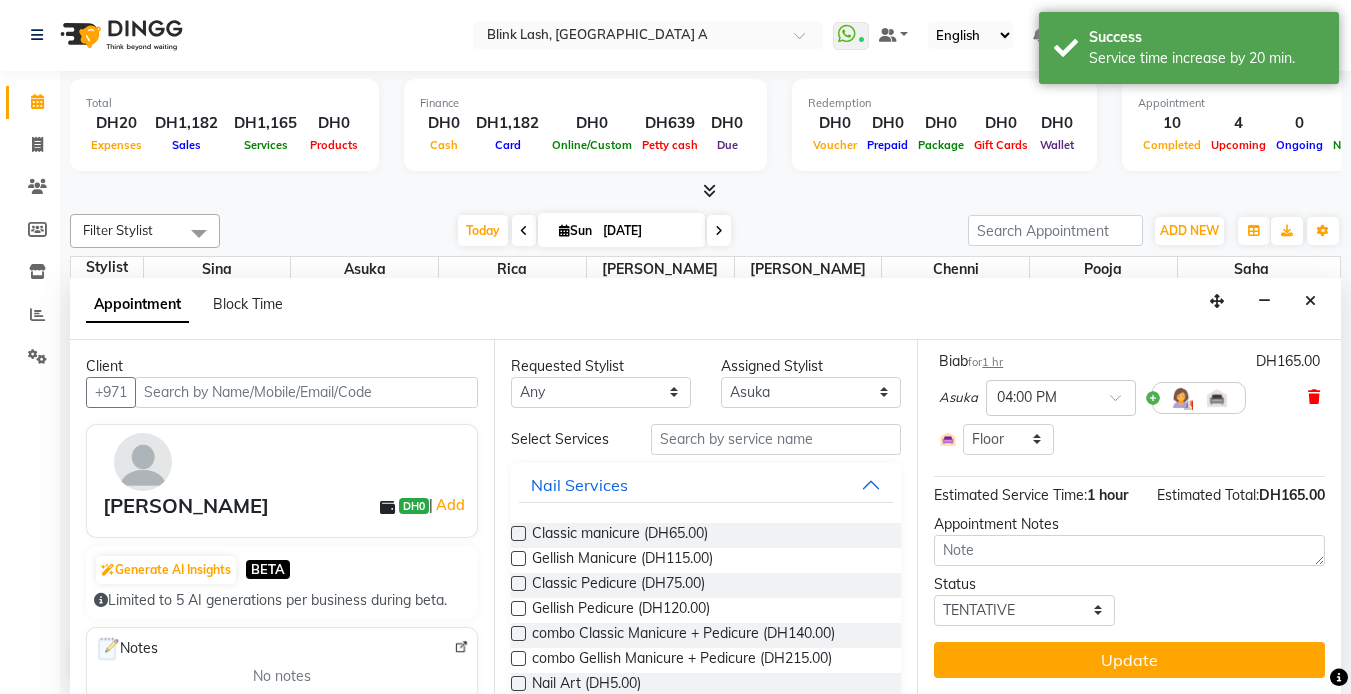 click at bounding box center [1314, 397] 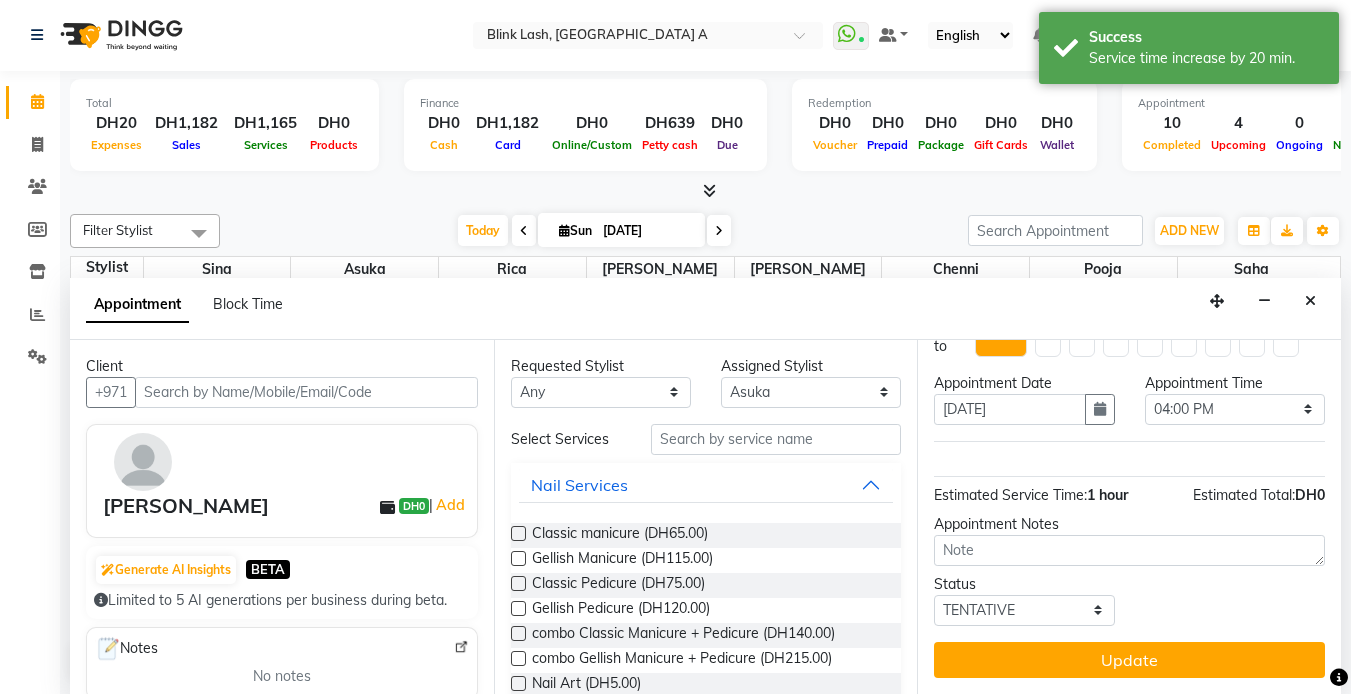 scroll, scrollTop: 56, scrollLeft: 0, axis: vertical 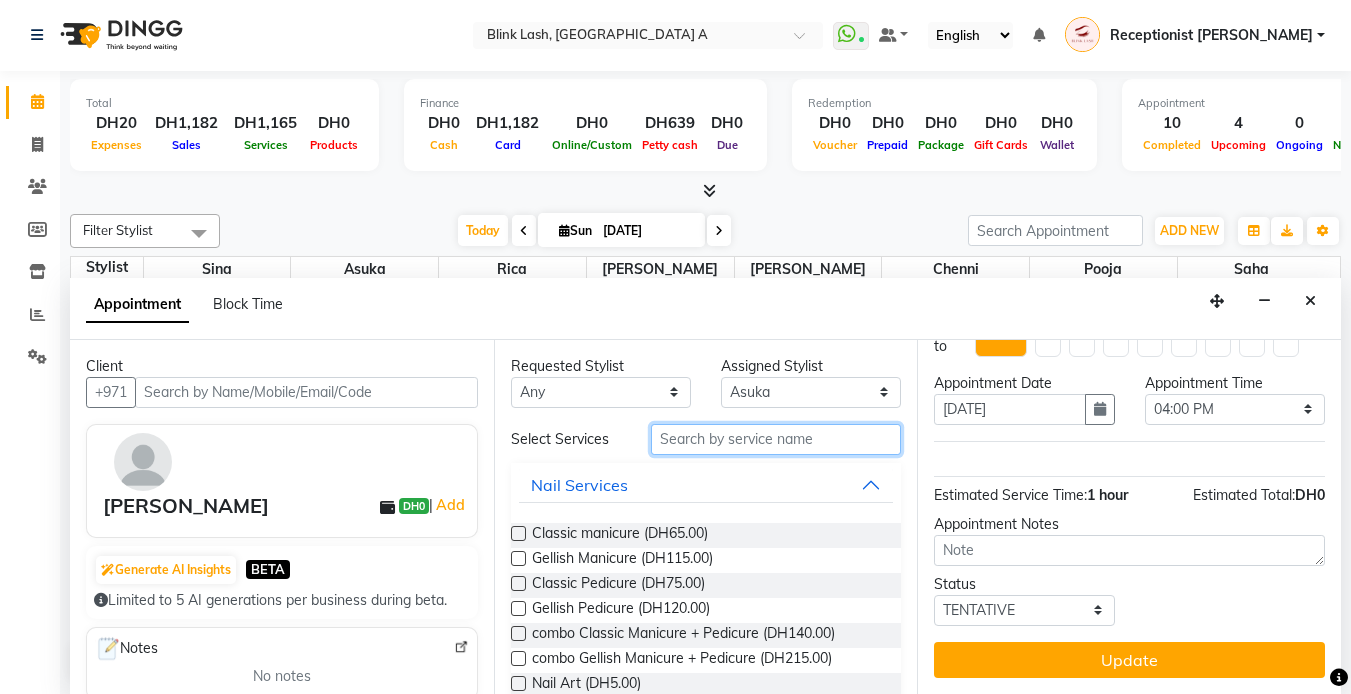 click at bounding box center [776, 439] 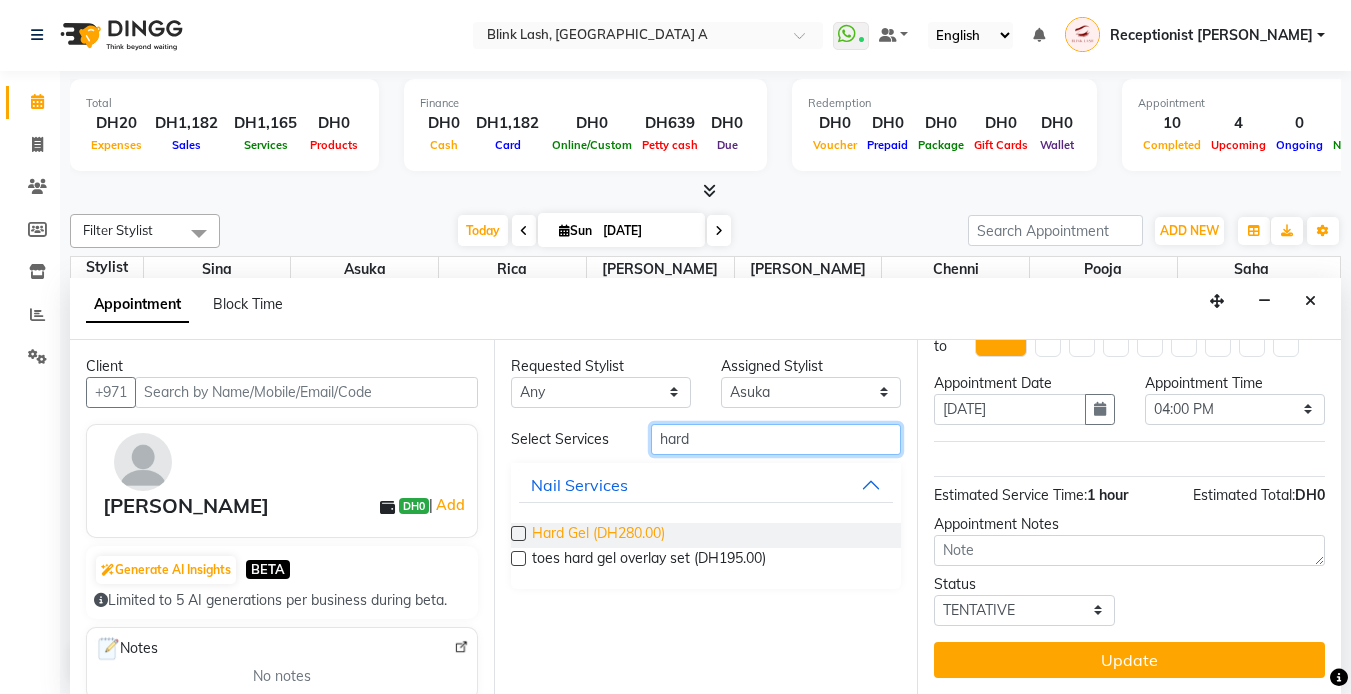 type on "hard" 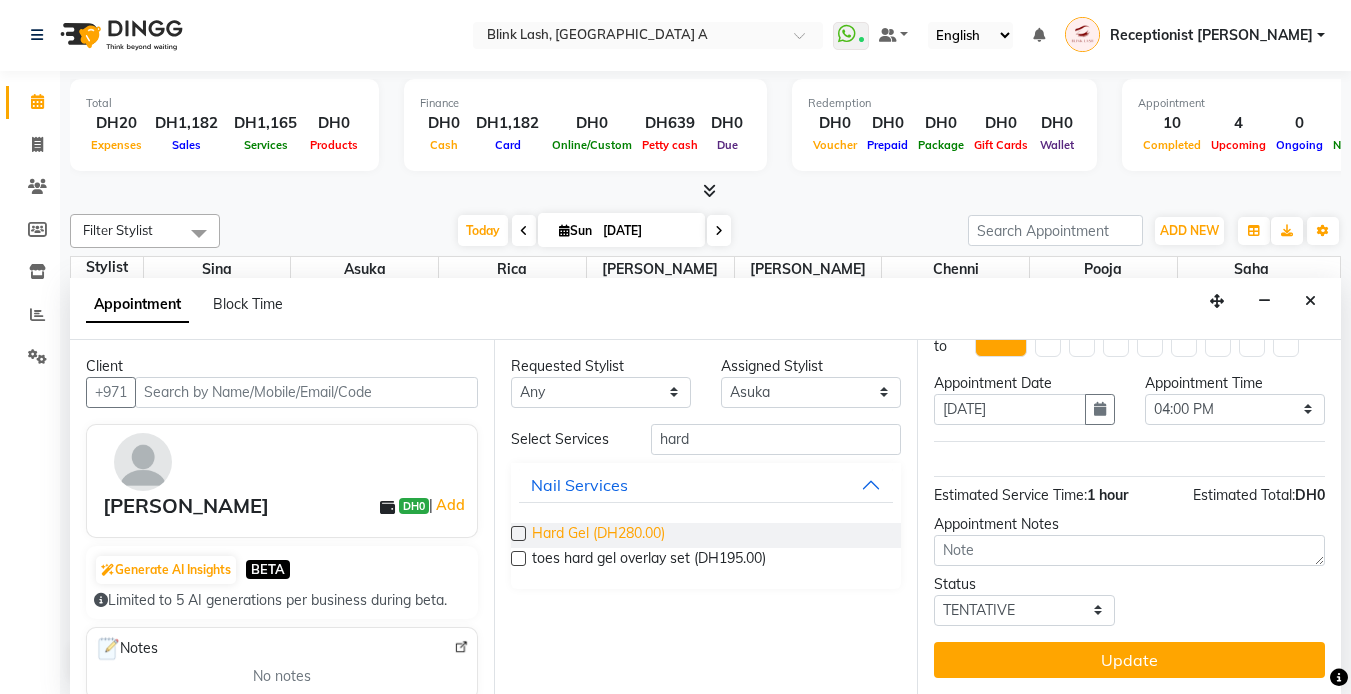 click on "Hard Gel (DH280.00)" at bounding box center [598, 535] 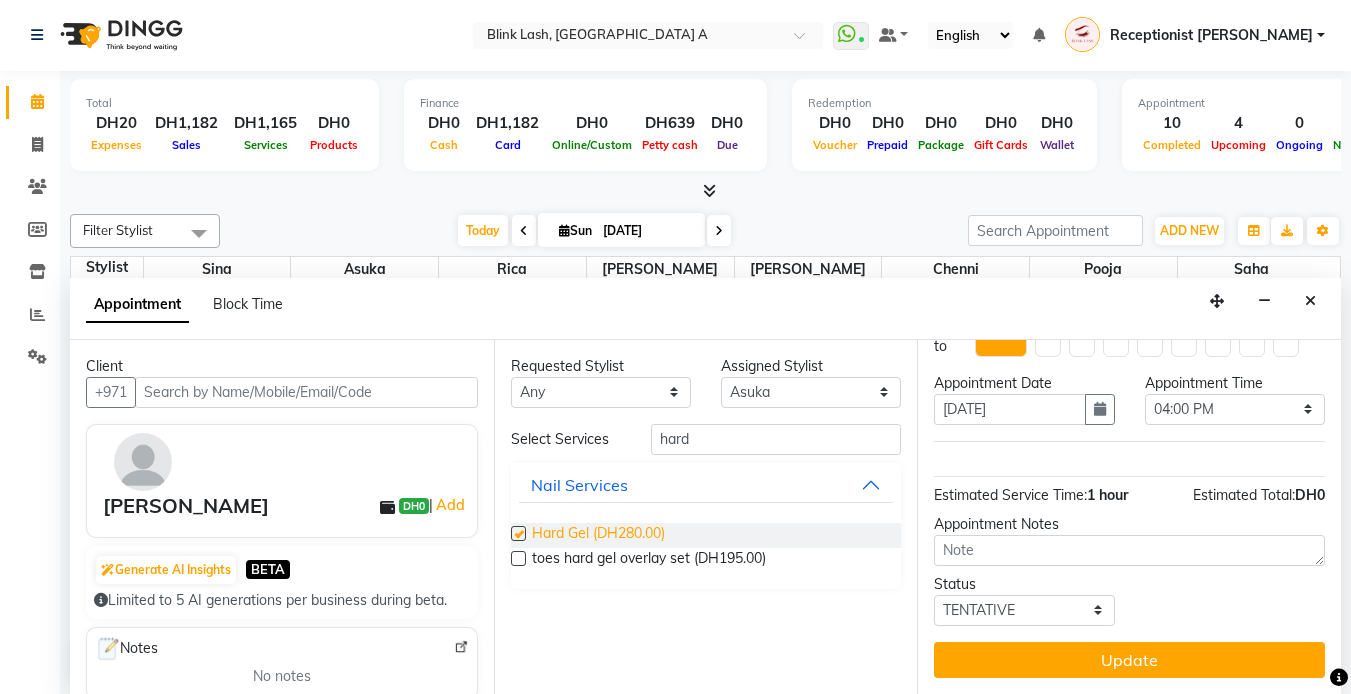 scroll, scrollTop: 160, scrollLeft: 0, axis: vertical 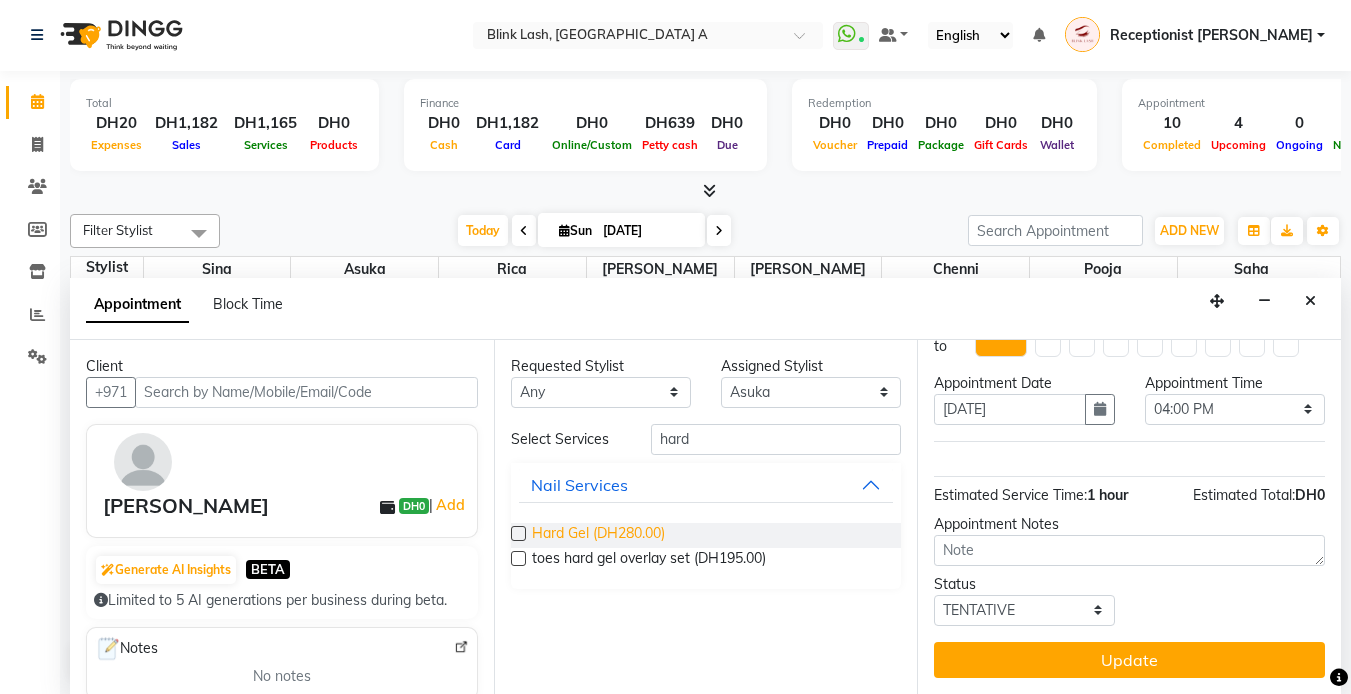 checkbox on "false" 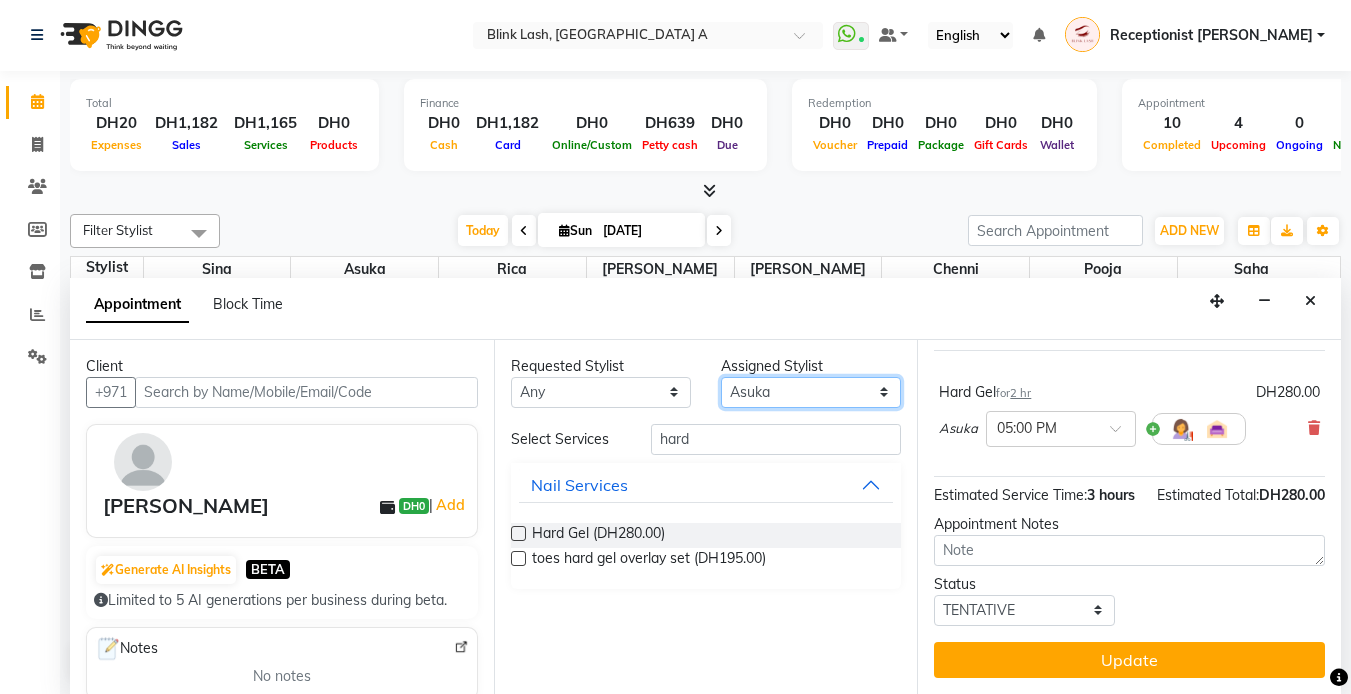 click on "Select [PERSON_NAME] [PERSON_NAME] pooja [PERSON_NAME]" at bounding box center (811, 392) 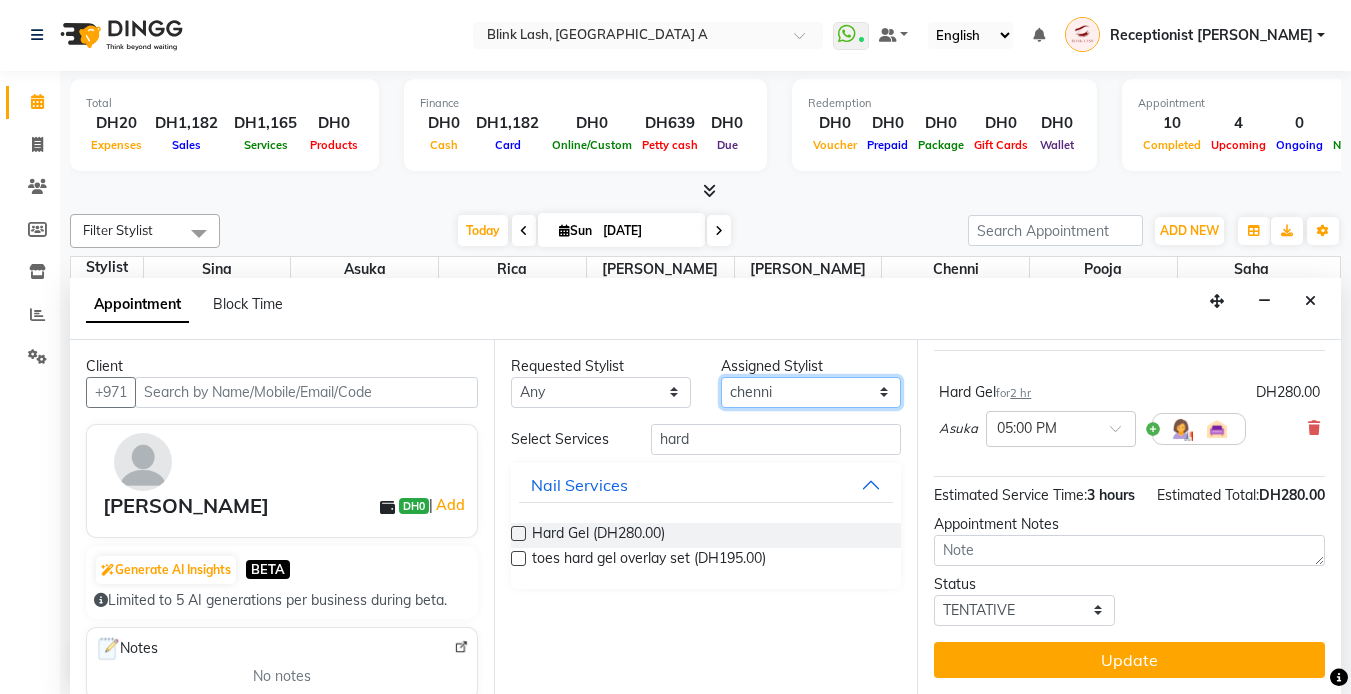 click on "Select [PERSON_NAME] [PERSON_NAME] pooja [PERSON_NAME]" at bounding box center (811, 392) 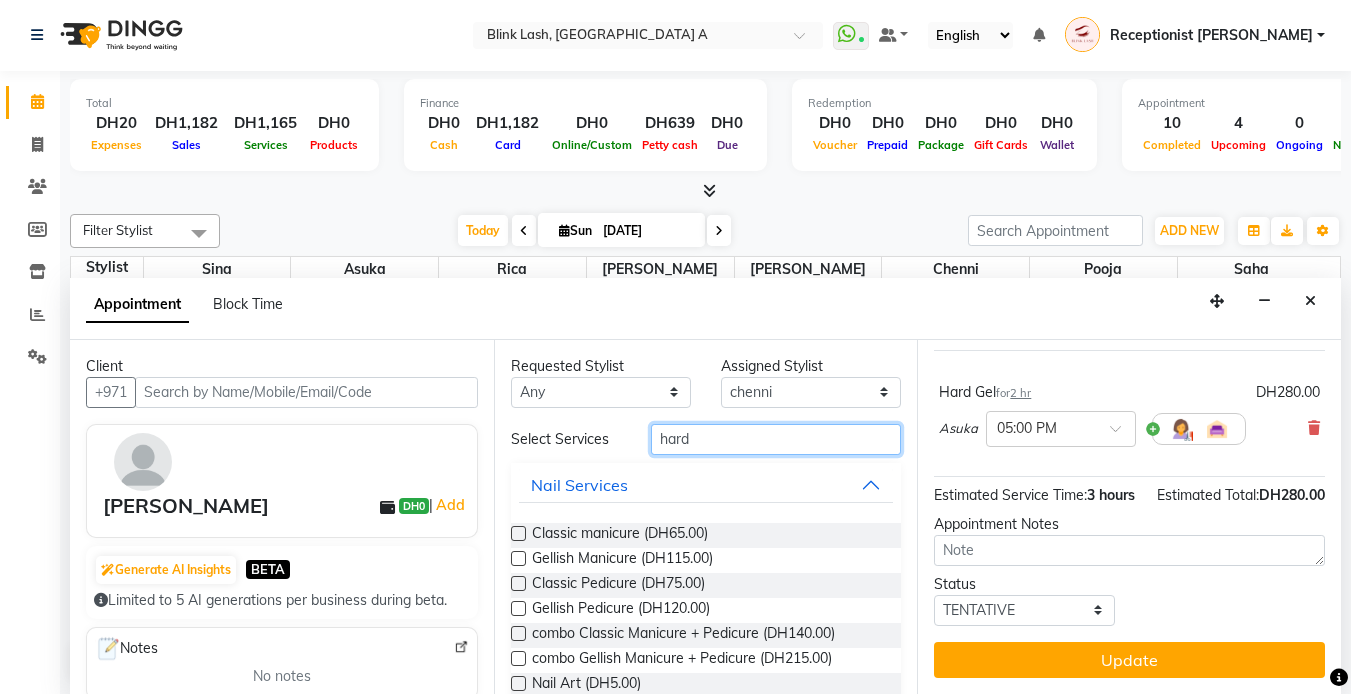 click on "hard" at bounding box center (776, 439) 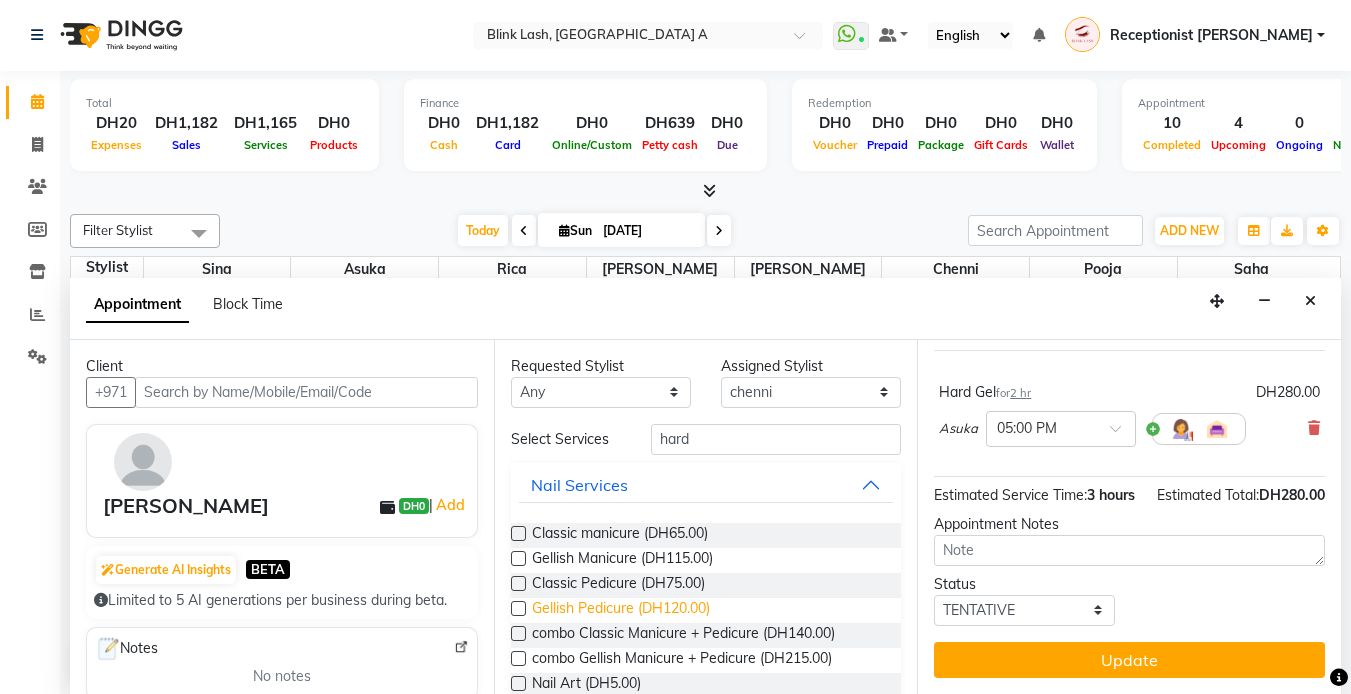 click on "Gellish Pedicure (DH120.00)" at bounding box center (621, 610) 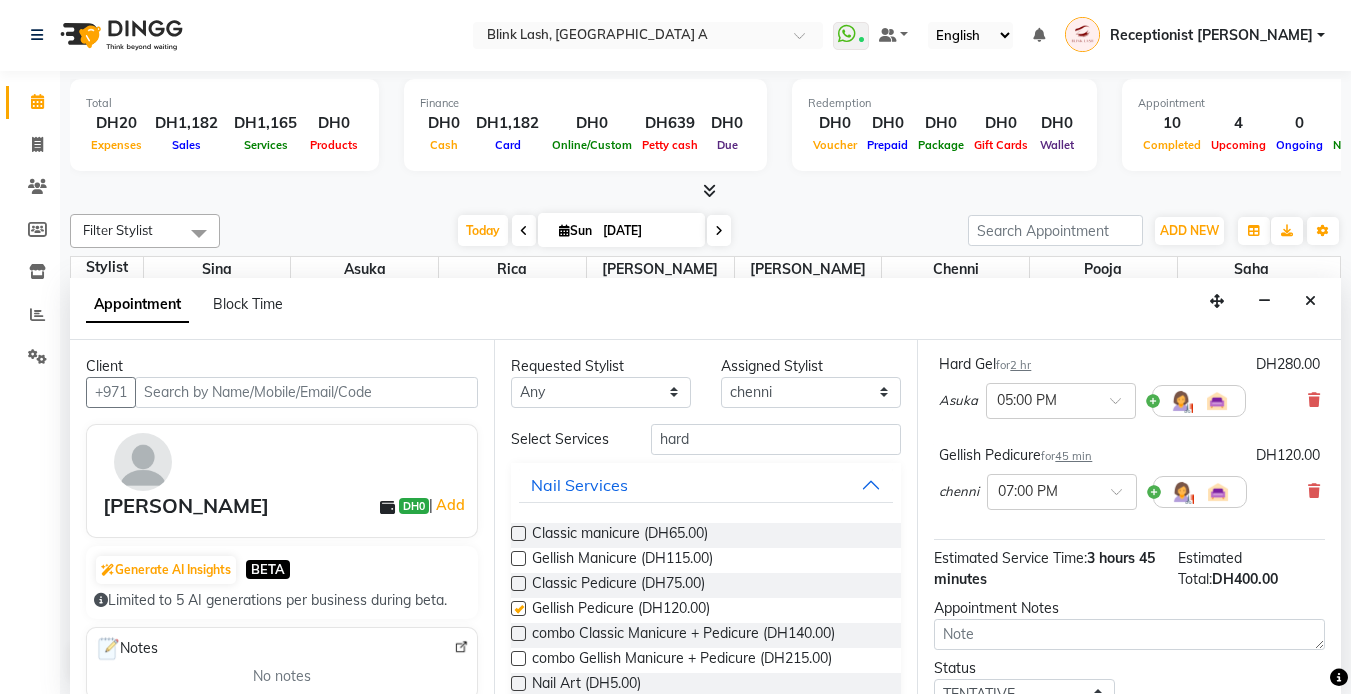 checkbox on "false" 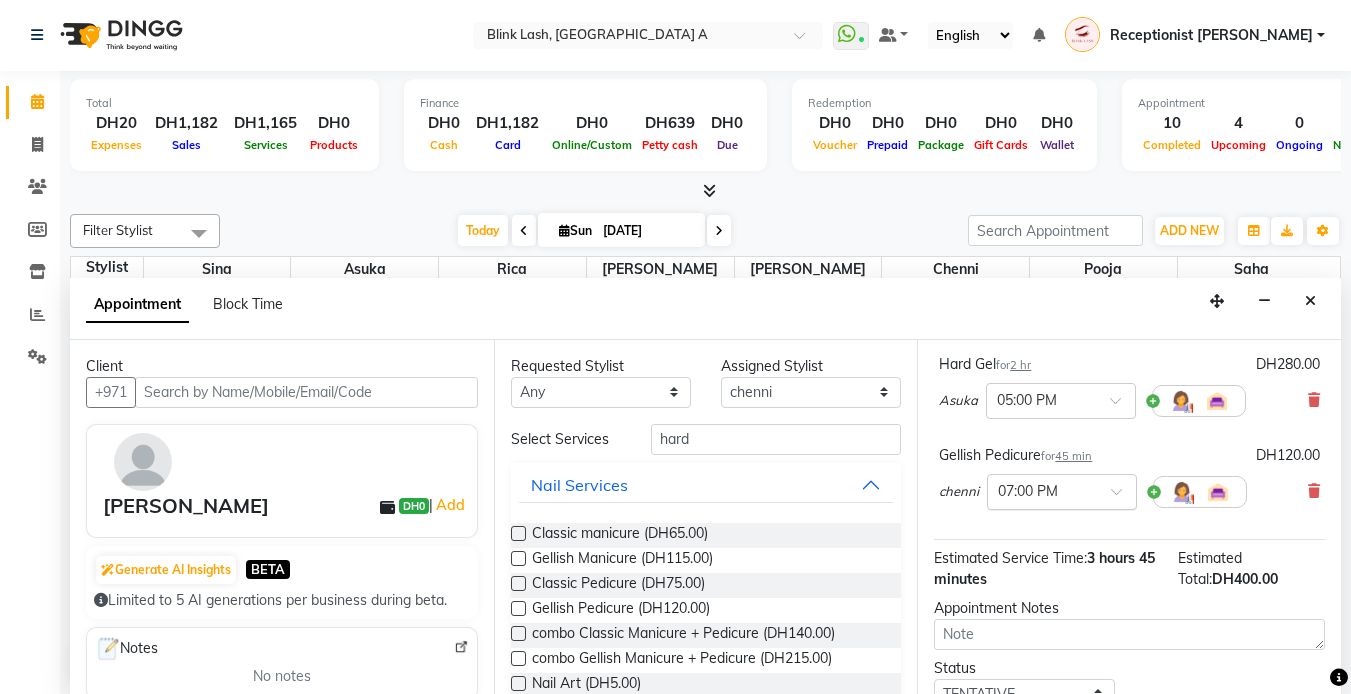 click at bounding box center [1042, 490] 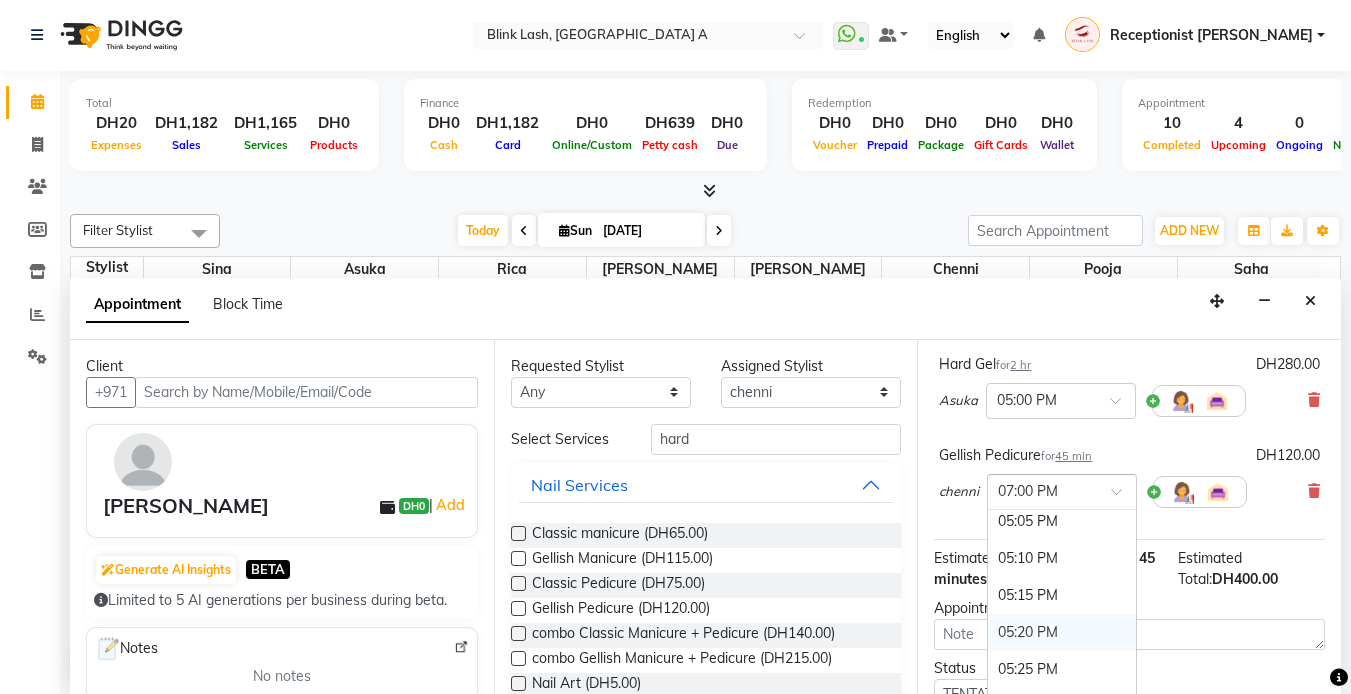 scroll, scrollTop: 3168, scrollLeft: 0, axis: vertical 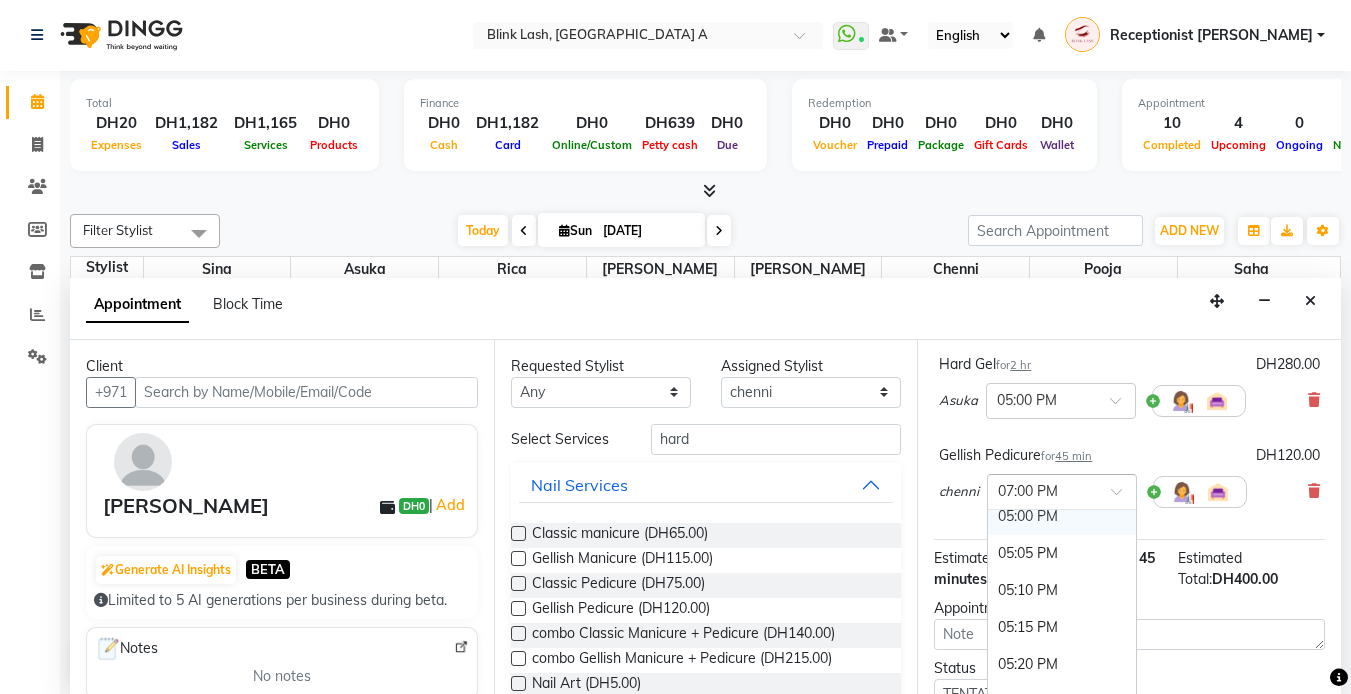 click on "05:00 PM" at bounding box center (1062, 516) 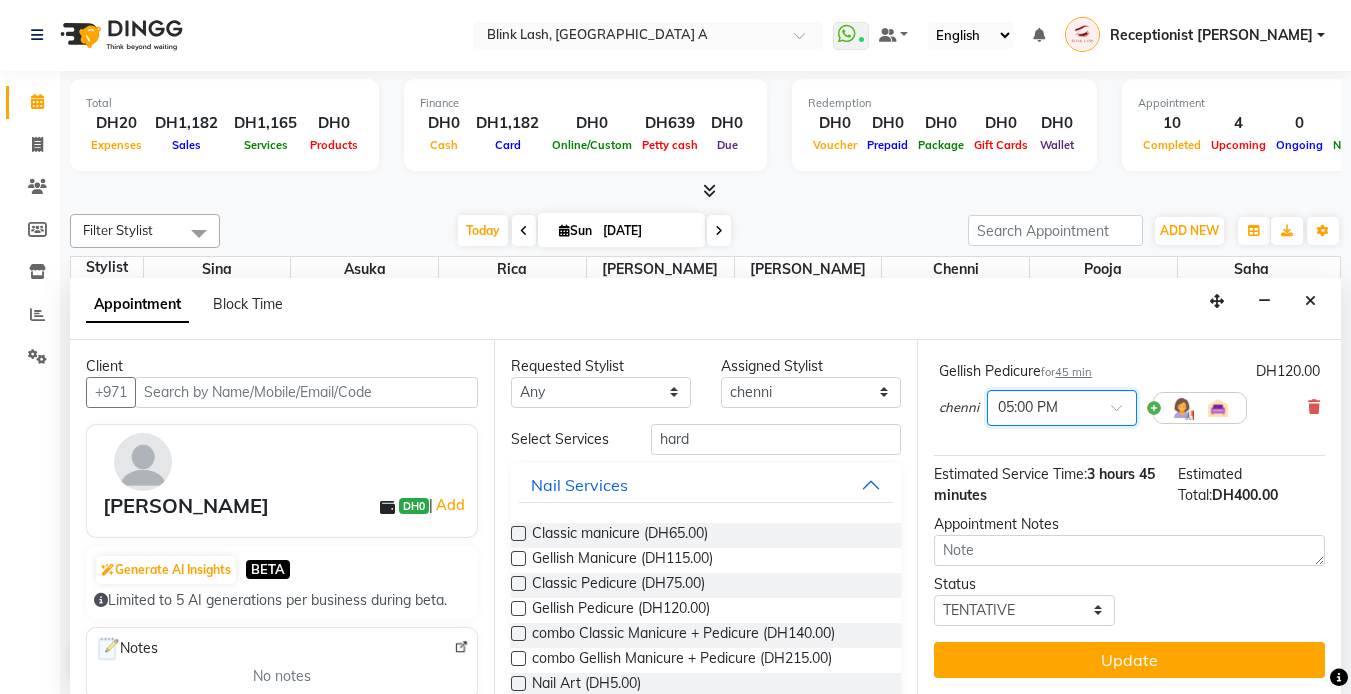 scroll, scrollTop: 259, scrollLeft: 0, axis: vertical 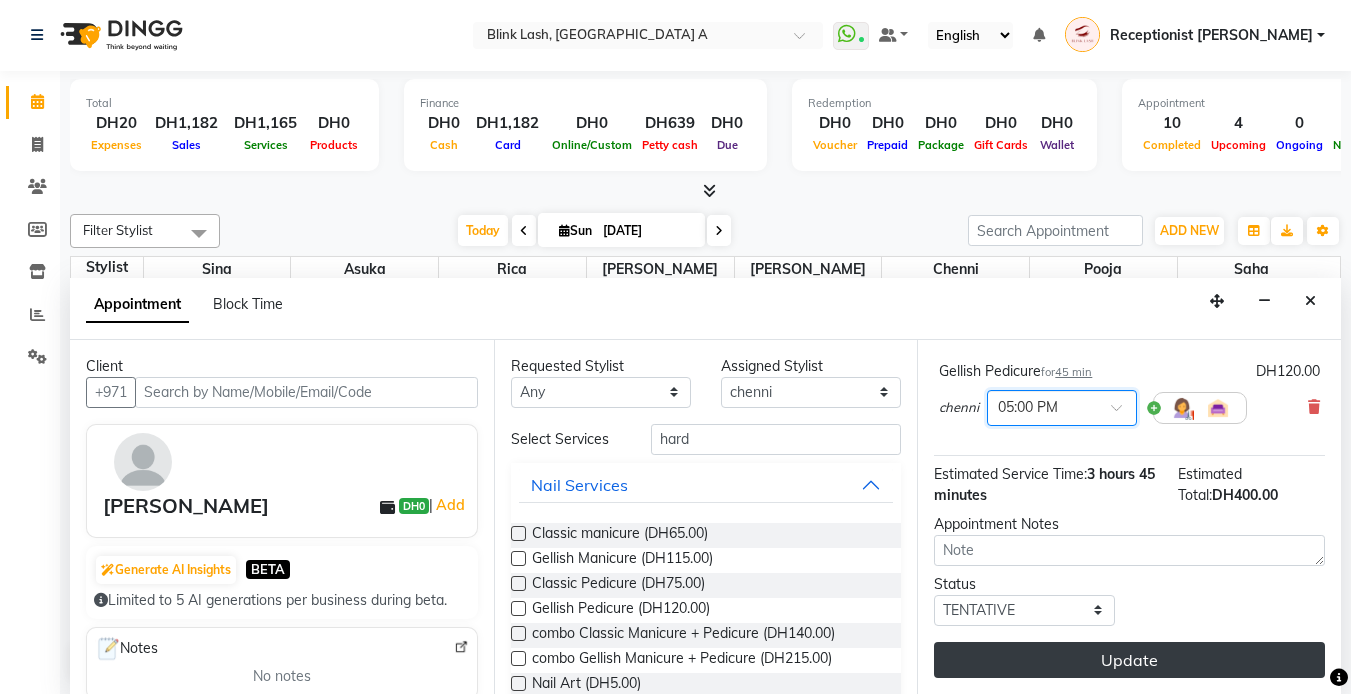 click on "Update" at bounding box center (1129, 660) 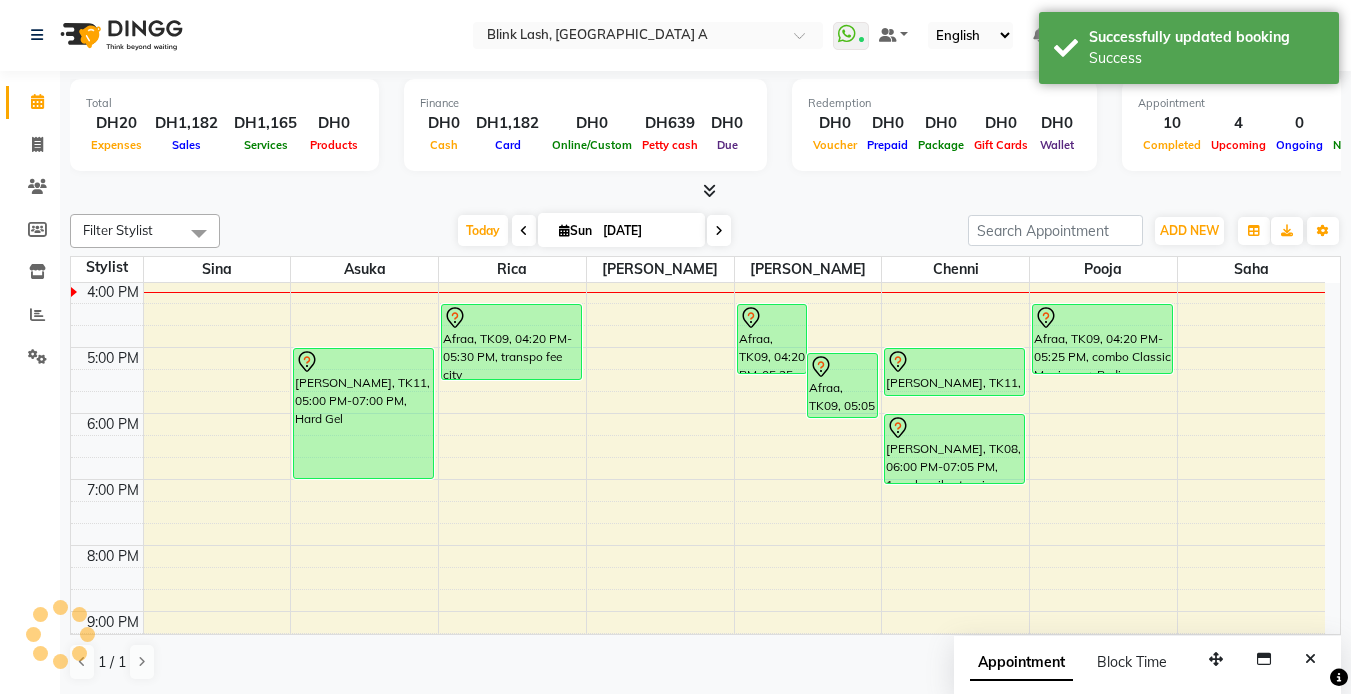 scroll, scrollTop: 0, scrollLeft: 0, axis: both 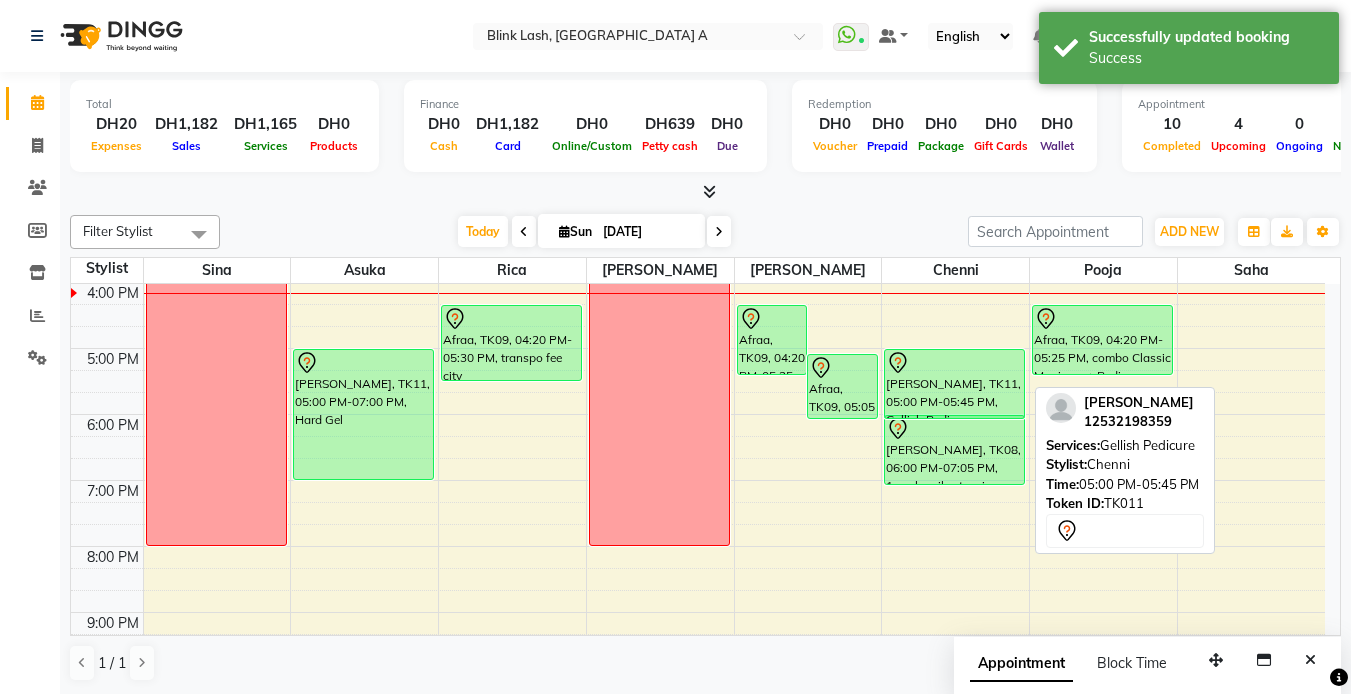click on "[PERSON_NAME], TK02, 01:00 PM-01:55 PM, GELLISH REMOVAL      [PERSON_NAME], TK02, 01:55 PM-03:00 PM, Classic manicure             [PERSON_NAME], TK11, 05:00 PM-05:45 PM, Gellish Pedicure             [PERSON_NAME], TK08, 06:00 PM-07:05 PM, 1week nail extension             [PERSON_NAME], TK11, 05:00 PM-05:45 PM, Gellish Pedicure" at bounding box center (955, 315) 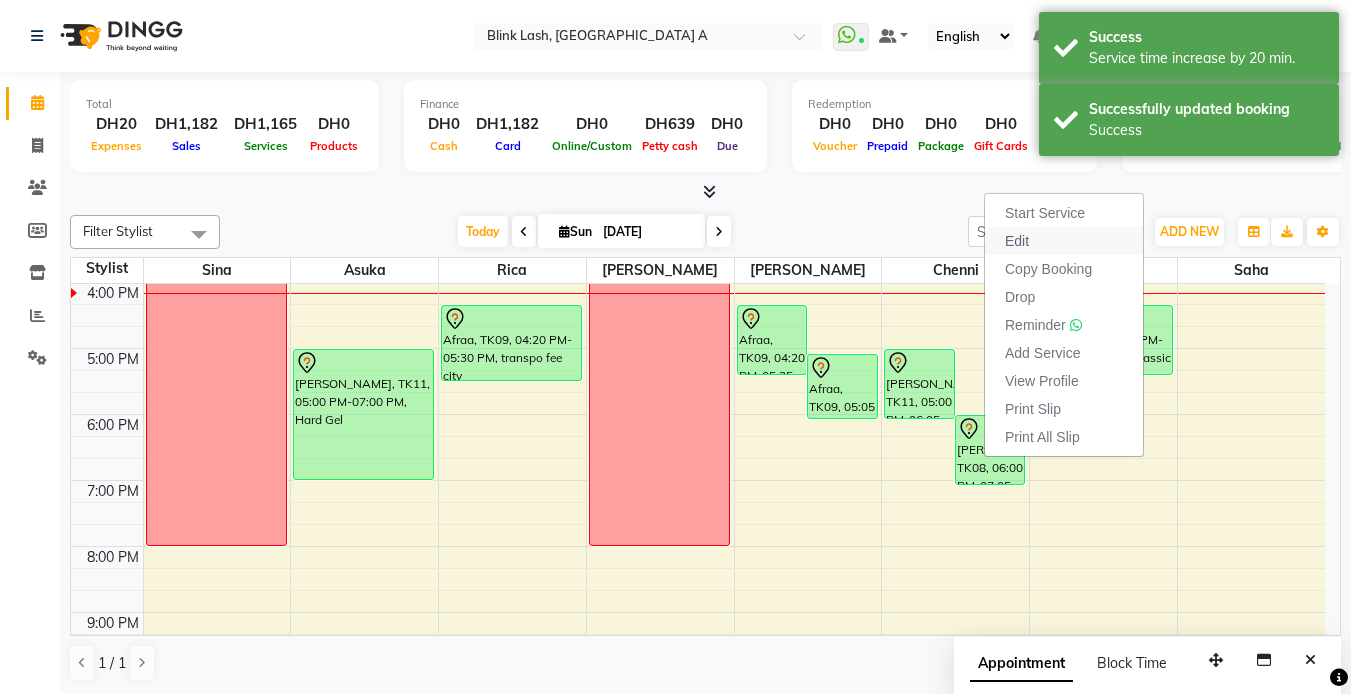 click on "Edit" at bounding box center (1064, 241) 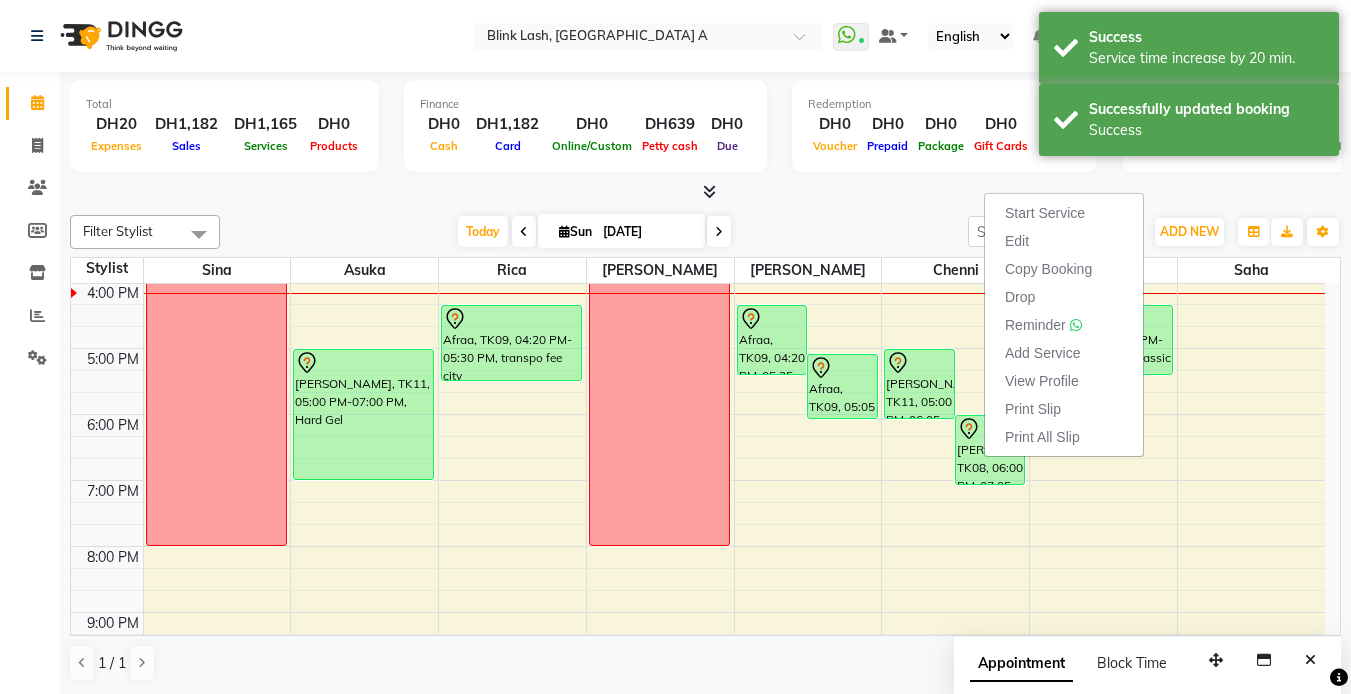 select on "tentative" 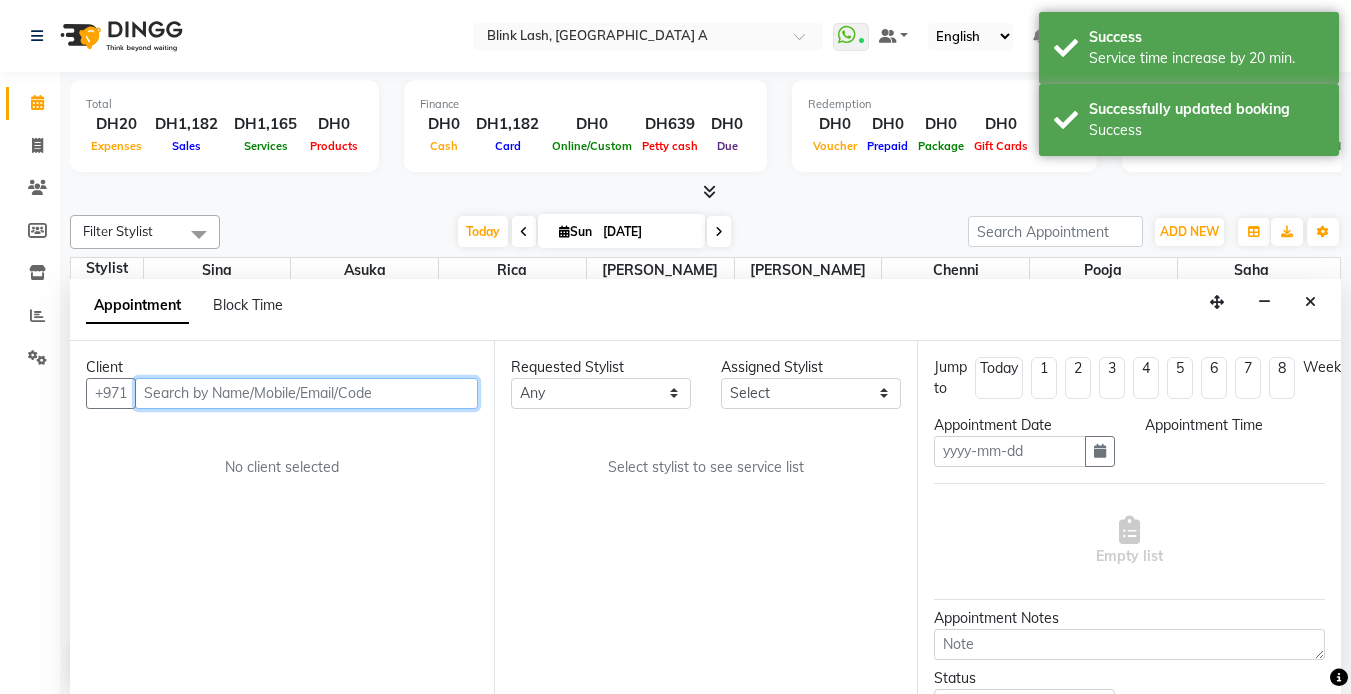 type on "[DATE]" 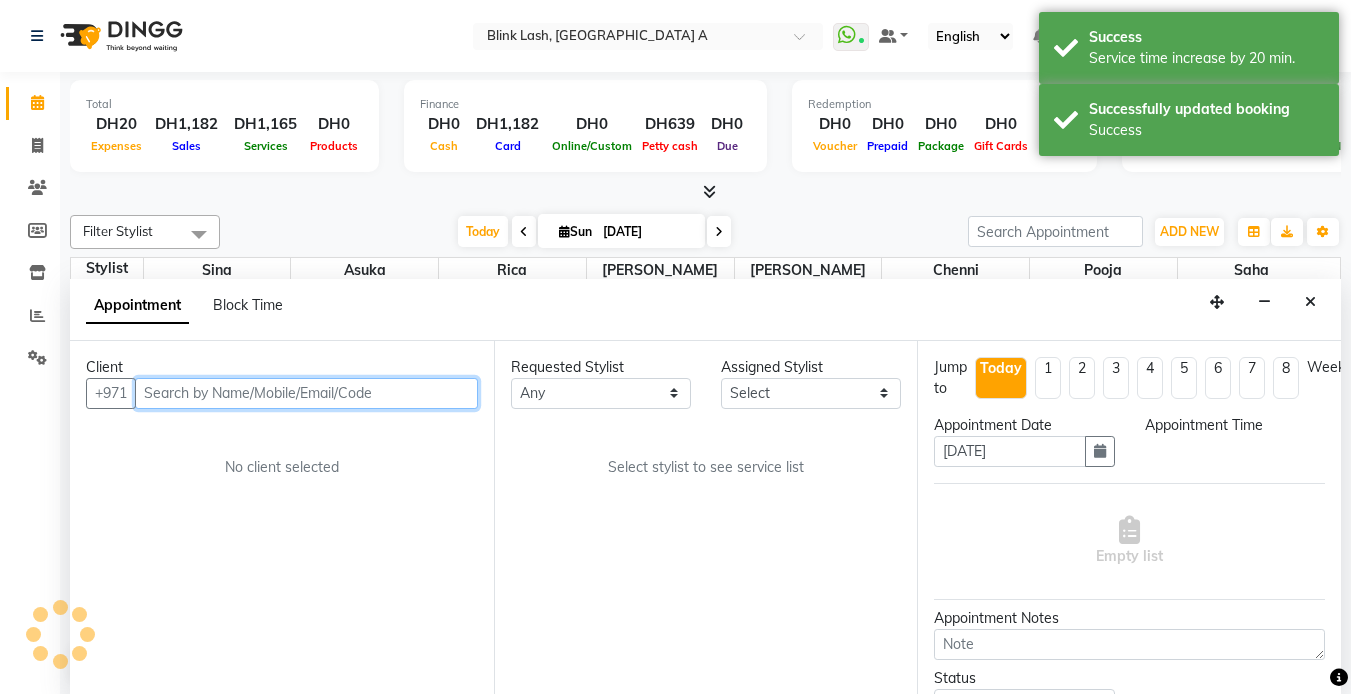 scroll, scrollTop: 1, scrollLeft: 0, axis: vertical 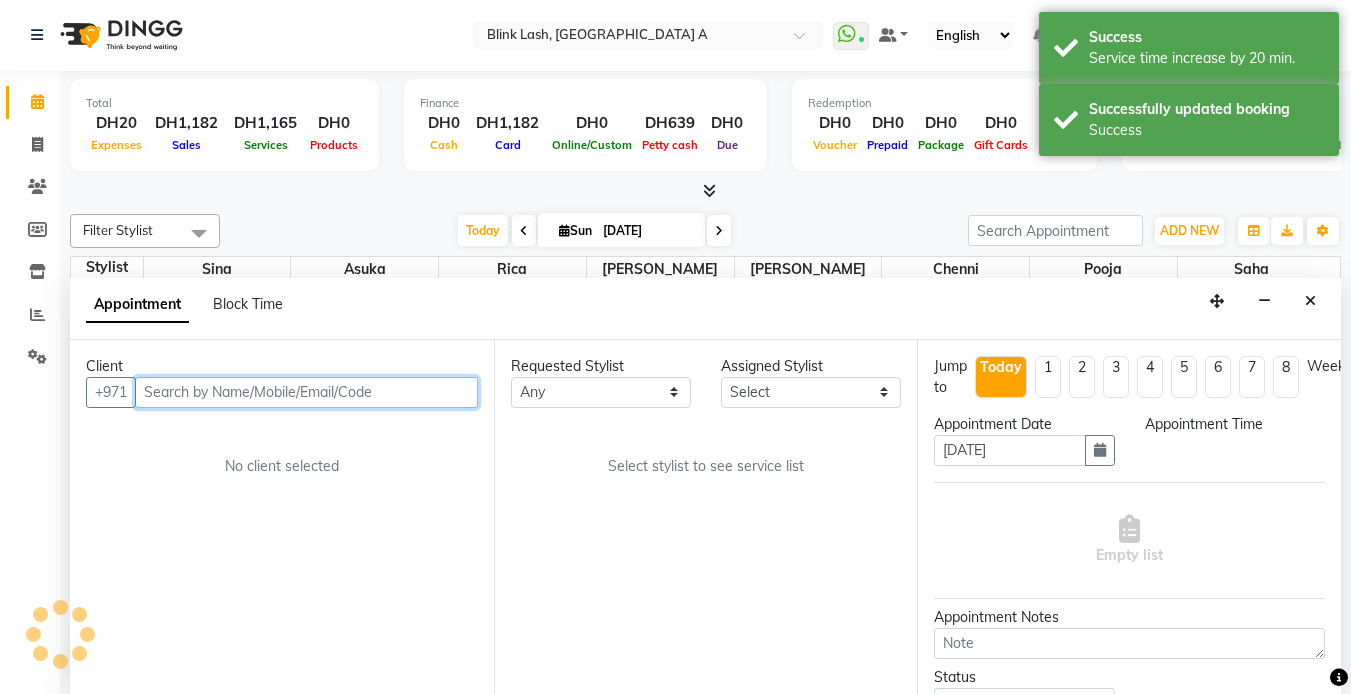 select on "57849" 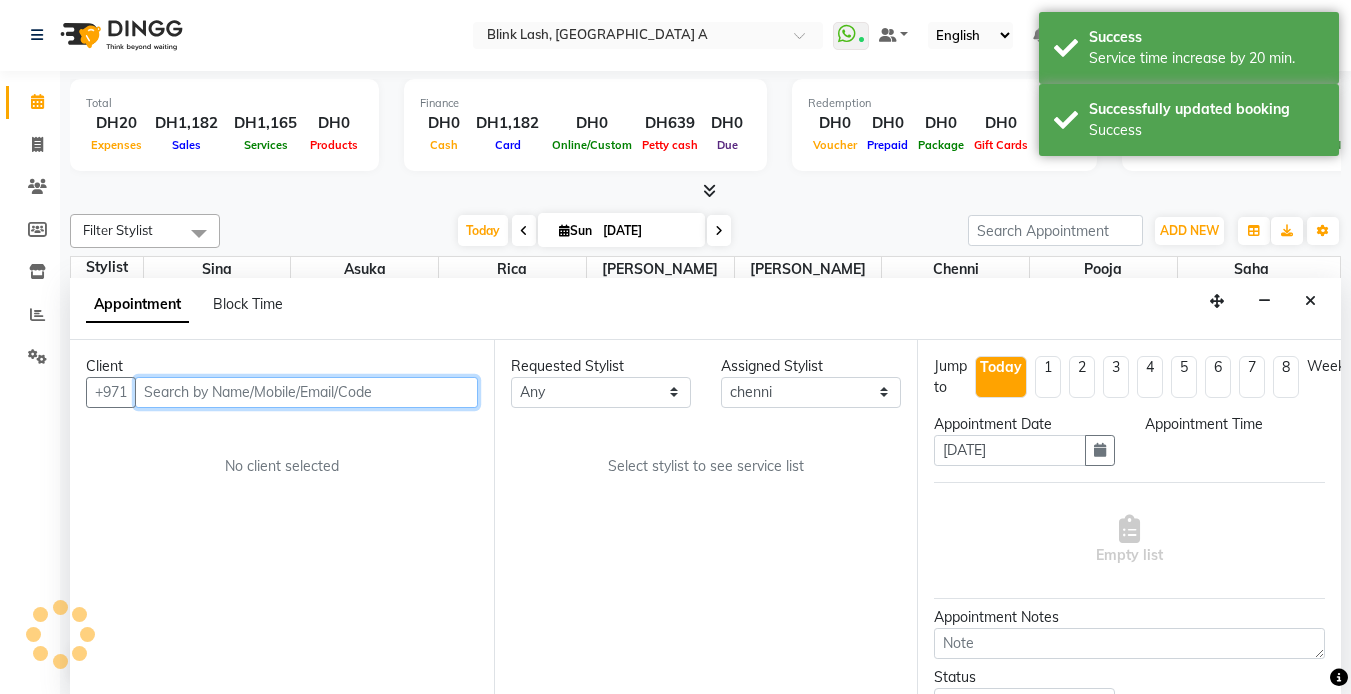 scroll, scrollTop: 463, scrollLeft: 0, axis: vertical 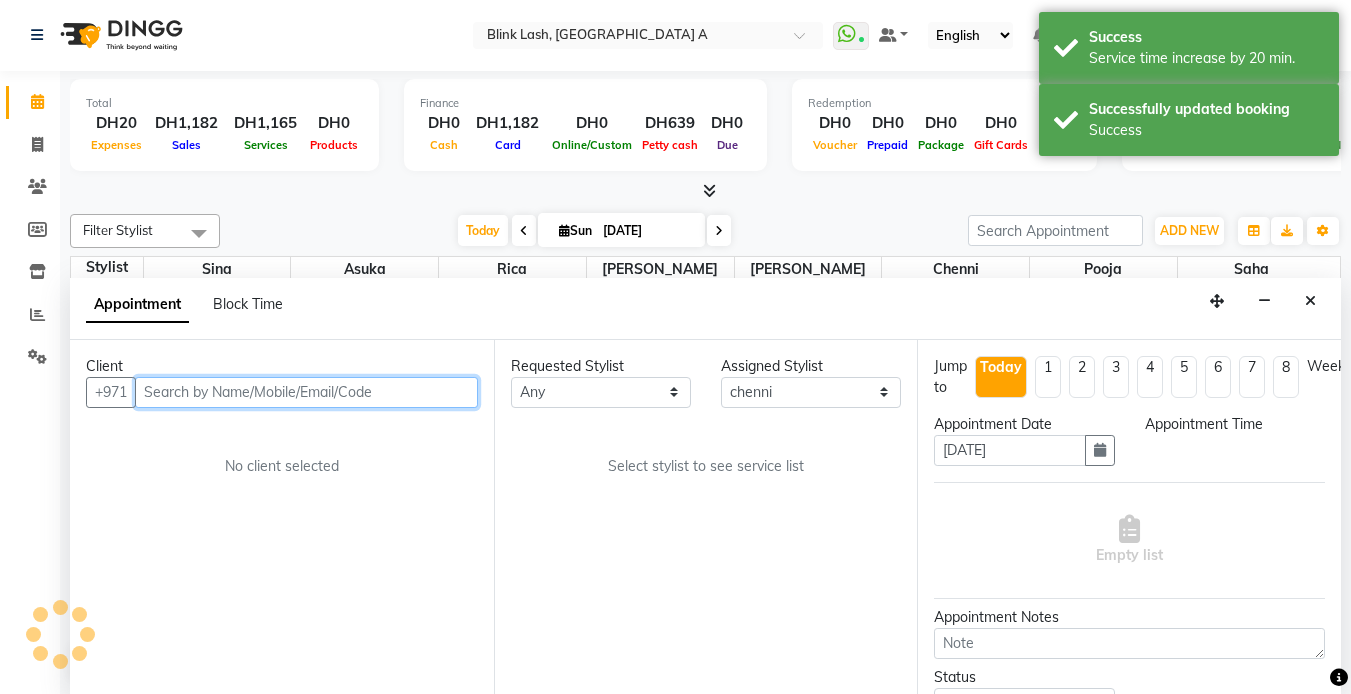 select on "1080" 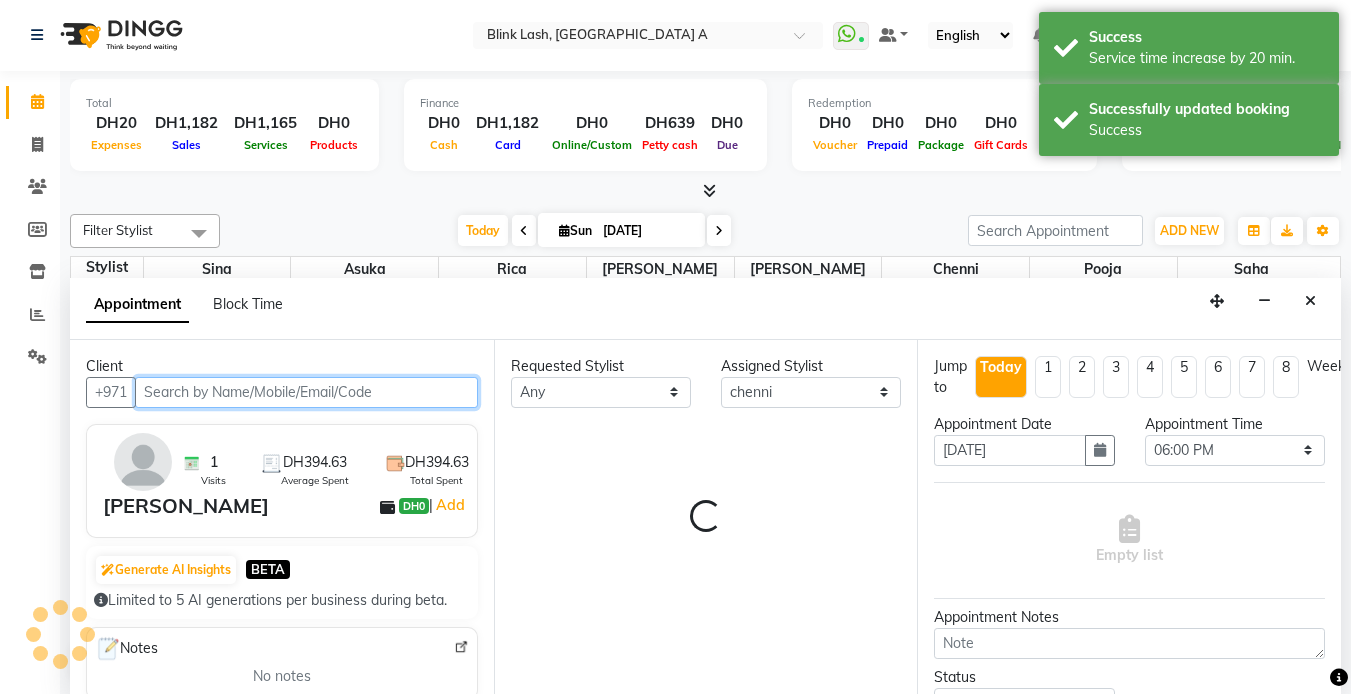 select on "2892" 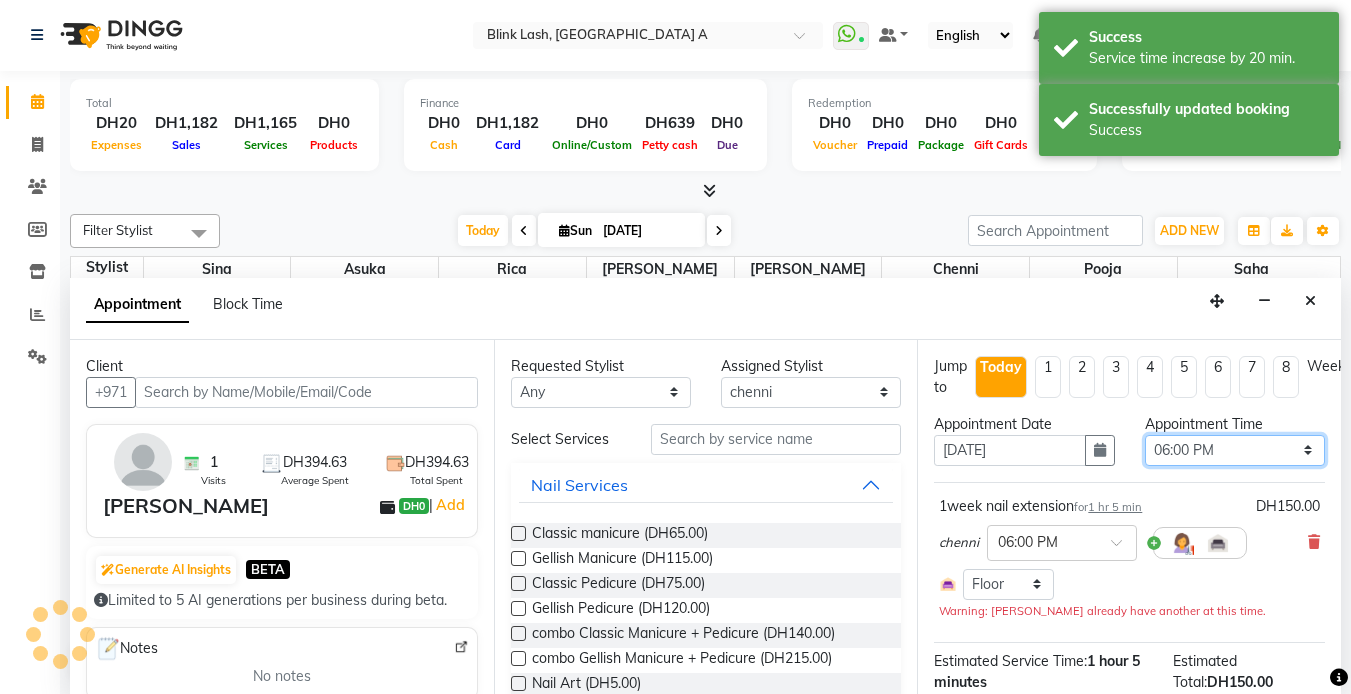 click on "Select 10:00 AM 10:05 AM 10:10 AM 10:15 AM 10:20 AM 10:25 AM 10:30 AM 10:35 AM 10:40 AM 10:45 AM 10:50 AM 10:55 AM 11:00 AM 11:05 AM 11:10 AM 11:15 AM 11:20 AM 11:25 AM 11:30 AM 11:35 AM 11:40 AM 11:45 AM 11:50 AM 11:55 AM 12:00 PM 12:05 PM 12:10 PM 12:15 PM 12:20 PM 12:25 PM 12:30 PM 12:35 PM 12:40 PM 12:45 PM 12:50 PM 12:55 PM 01:00 PM 01:05 PM 01:10 PM 01:15 PM 01:20 PM 01:25 PM 01:30 PM 01:35 PM 01:40 PM 01:45 PM 01:50 PM 01:55 PM 02:00 PM 02:05 PM 02:10 PM 02:15 PM 02:20 PM 02:25 PM 02:30 PM 02:35 PM 02:40 PM 02:45 PM 02:50 PM 02:55 PM 03:00 PM 03:05 PM 03:10 PM 03:15 PM 03:20 PM 03:25 PM 03:30 PM 03:35 PM 03:40 PM 03:45 PM 03:50 PM 03:55 PM 04:00 PM 04:05 PM 04:10 PM 04:15 PM 04:20 PM 04:25 PM 04:30 PM 04:35 PM 04:40 PM 04:45 PM 04:50 PM 04:55 PM 05:00 PM 05:05 PM 05:10 PM 05:15 PM 05:20 PM 05:25 PM 05:30 PM 05:35 PM 05:40 PM 05:45 PM 05:50 PM 05:55 PM 06:00 PM 06:05 PM 06:10 PM 06:15 PM 06:20 PM 06:25 PM 06:30 PM 06:35 PM 06:40 PM 06:45 PM 06:50 PM 06:55 PM 07:00 PM 07:05 PM 07:10 PM 07:15 PM 07:20 PM" at bounding box center (1235, 450) 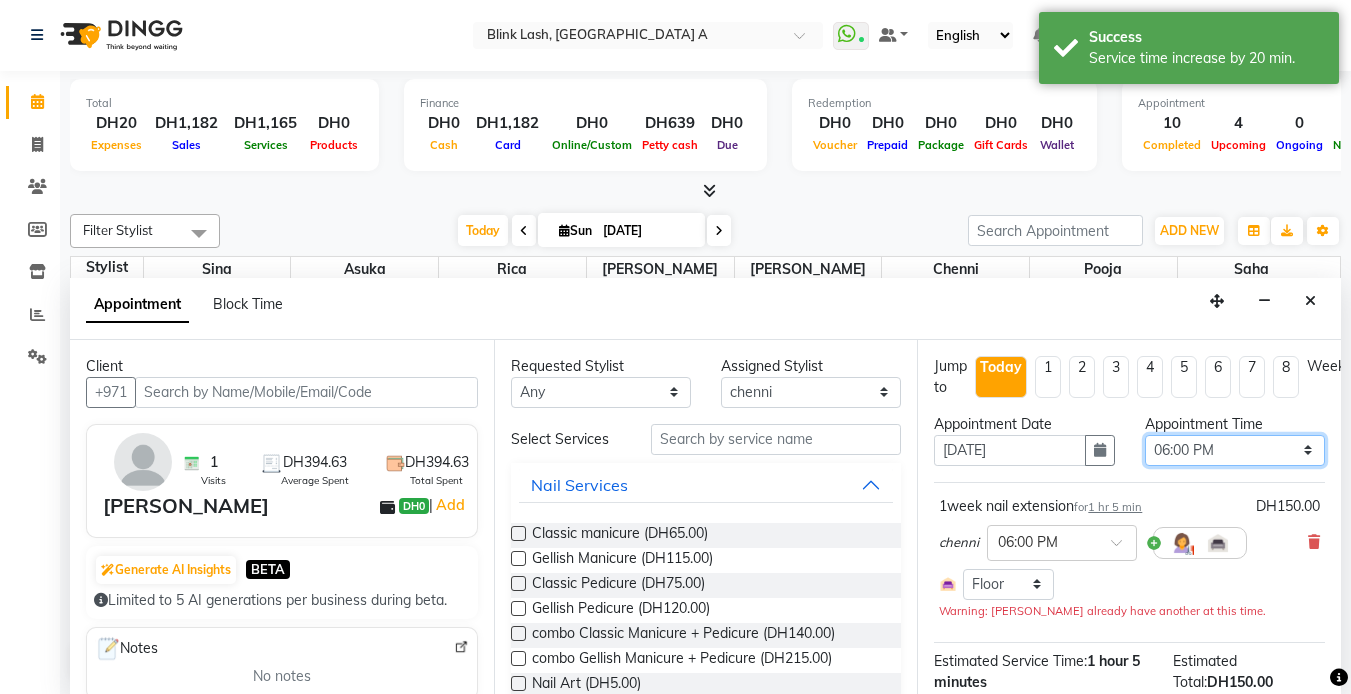 select on "720" 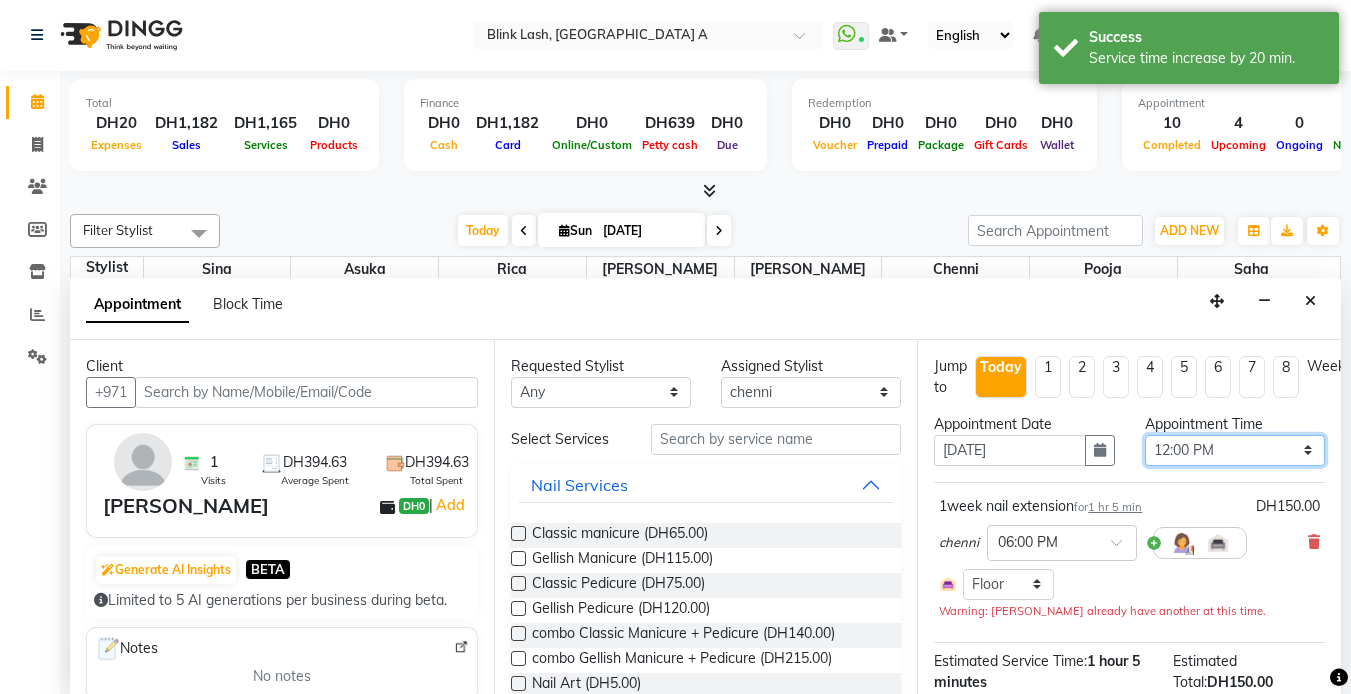 click on "Select 10:00 AM 10:05 AM 10:10 AM 10:15 AM 10:20 AM 10:25 AM 10:30 AM 10:35 AM 10:40 AM 10:45 AM 10:50 AM 10:55 AM 11:00 AM 11:05 AM 11:10 AM 11:15 AM 11:20 AM 11:25 AM 11:30 AM 11:35 AM 11:40 AM 11:45 AM 11:50 AM 11:55 AM 12:00 PM 12:05 PM 12:10 PM 12:15 PM 12:20 PM 12:25 PM 12:30 PM 12:35 PM 12:40 PM 12:45 PM 12:50 PM 12:55 PM 01:00 PM 01:05 PM 01:10 PM 01:15 PM 01:20 PM 01:25 PM 01:30 PM 01:35 PM 01:40 PM 01:45 PM 01:50 PM 01:55 PM 02:00 PM 02:05 PM 02:10 PM 02:15 PM 02:20 PM 02:25 PM 02:30 PM 02:35 PM 02:40 PM 02:45 PM 02:50 PM 02:55 PM 03:00 PM 03:05 PM 03:10 PM 03:15 PM 03:20 PM 03:25 PM 03:30 PM 03:35 PM 03:40 PM 03:45 PM 03:50 PM 03:55 PM 04:00 PM 04:05 PM 04:10 PM 04:15 PM 04:20 PM 04:25 PM 04:30 PM 04:35 PM 04:40 PM 04:45 PM 04:50 PM 04:55 PM 05:00 PM 05:05 PM 05:10 PM 05:15 PM 05:20 PM 05:25 PM 05:30 PM 05:35 PM 05:40 PM 05:45 PM 05:50 PM 05:55 PM 06:00 PM 06:05 PM 06:10 PM 06:15 PM 06:20 PM 06:25 PM 06:30 PM 06:35 PM 06:40 PM 06:45 PM 06:50 PM 06:55 PM 07:00 PM 07:05 PM 07:10 PM 07:15 PM 07:20 PM" at bounding box center (1235, 450) 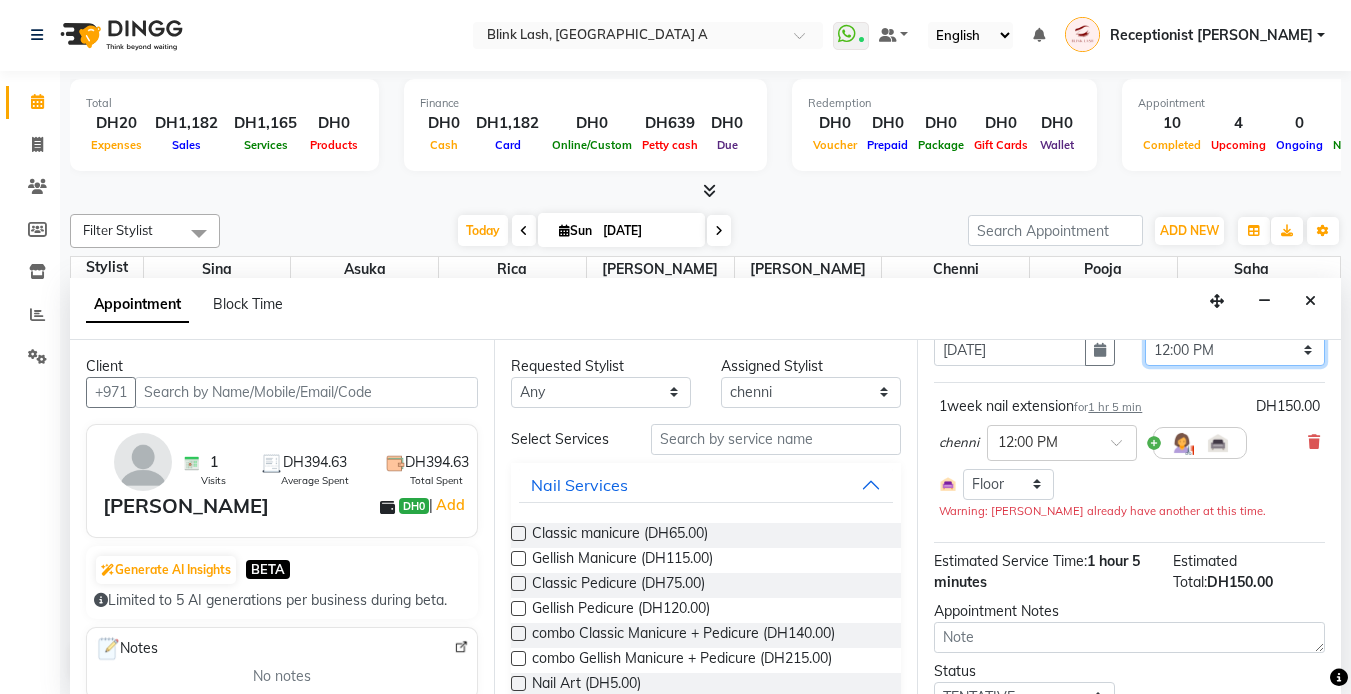 scroll, scrollTop: 0, scrollLeft: 0, axis: both 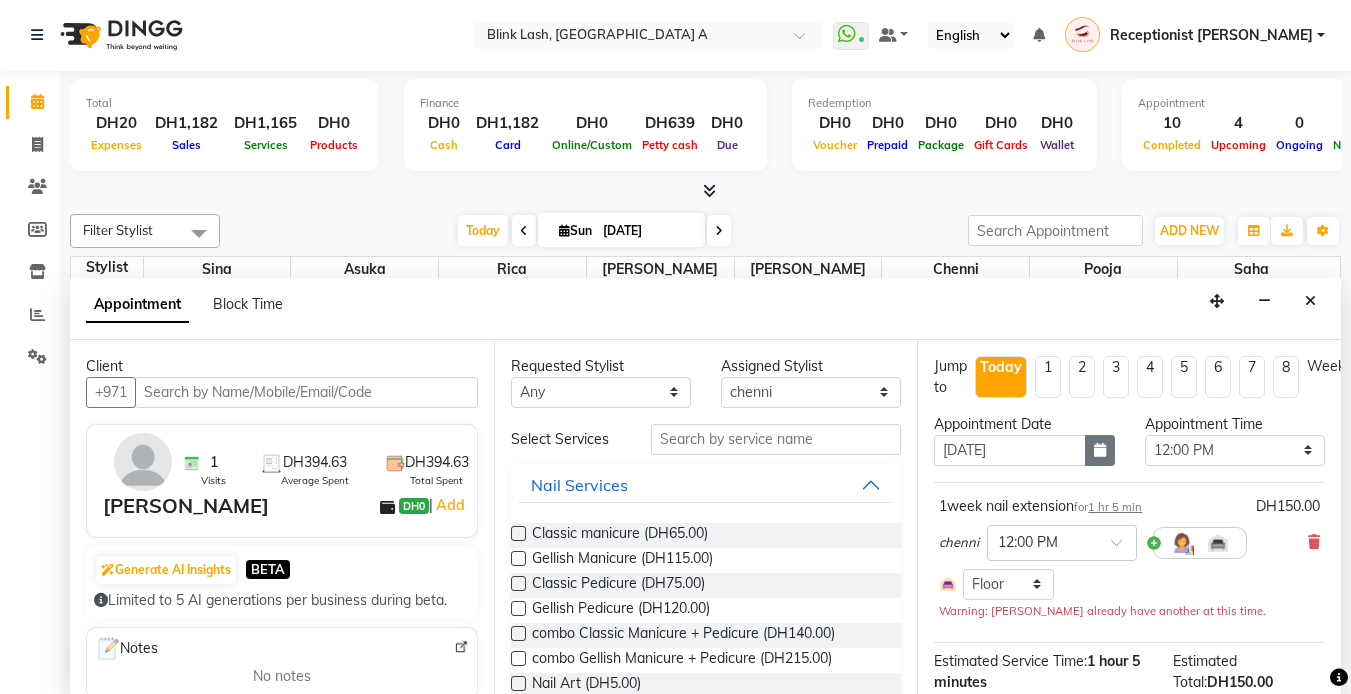 click at bounding box center (1100, 450) 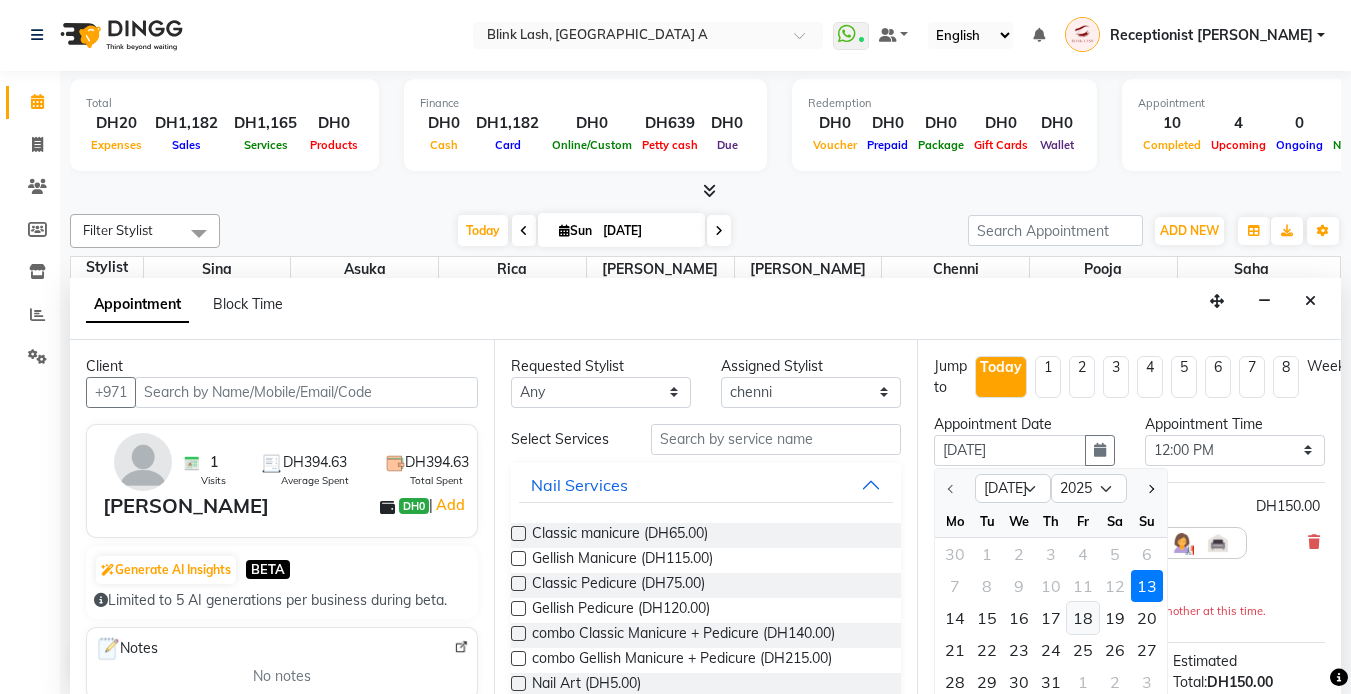 click on "18" at bounding box center [1083, 618] 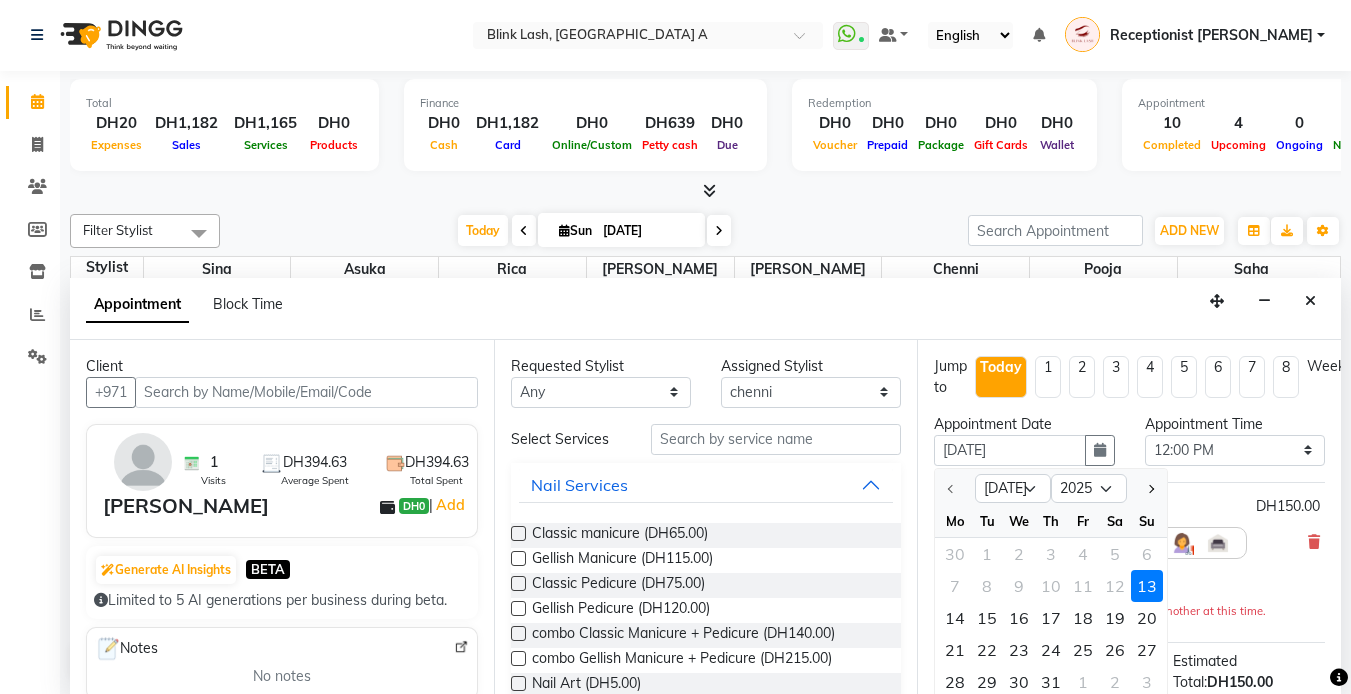 type on "[DATE]" 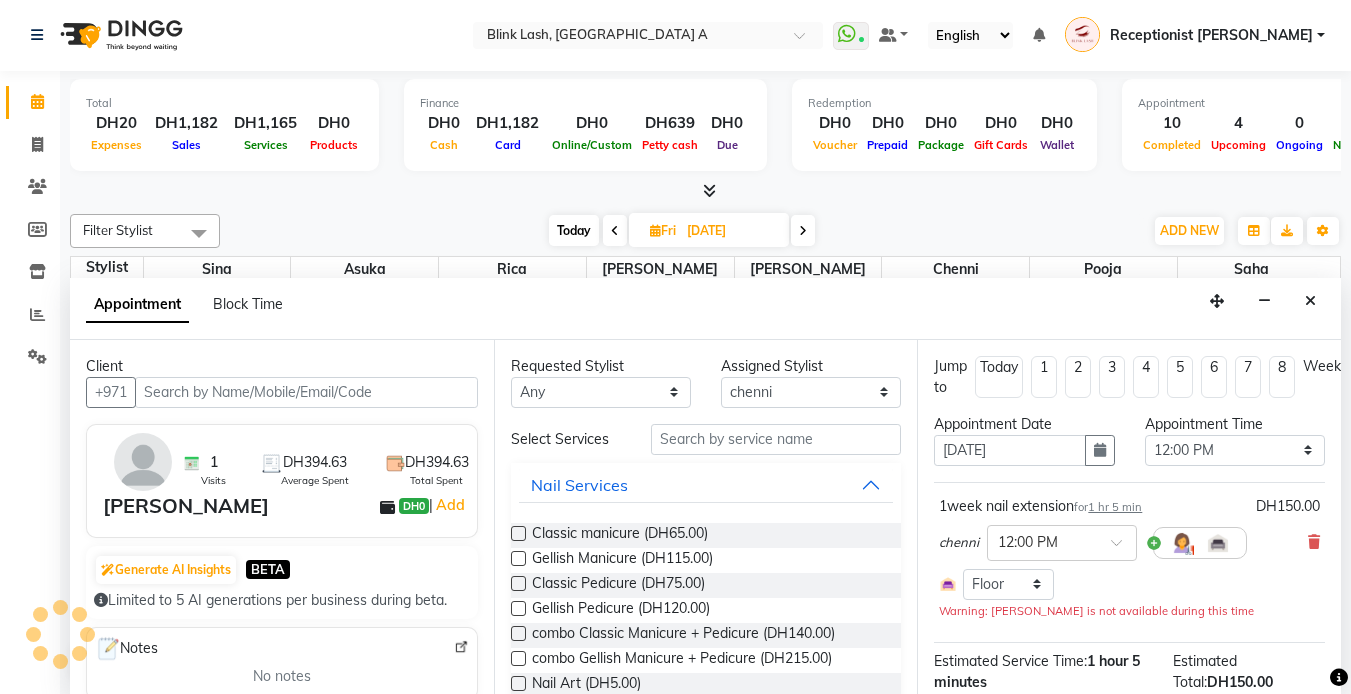 scroll, scrollTop: 463, scrollLeft: 0, axis: vertical 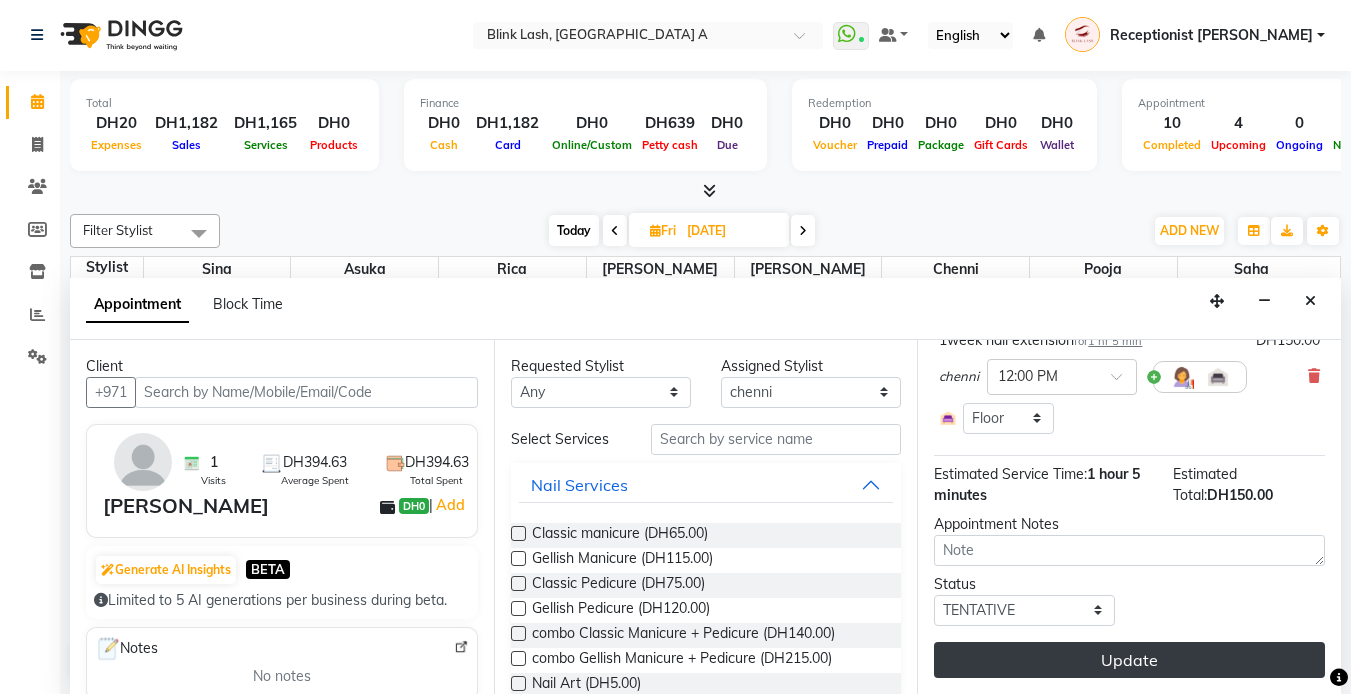 click on "Update" at bounding box center [1129, 660] 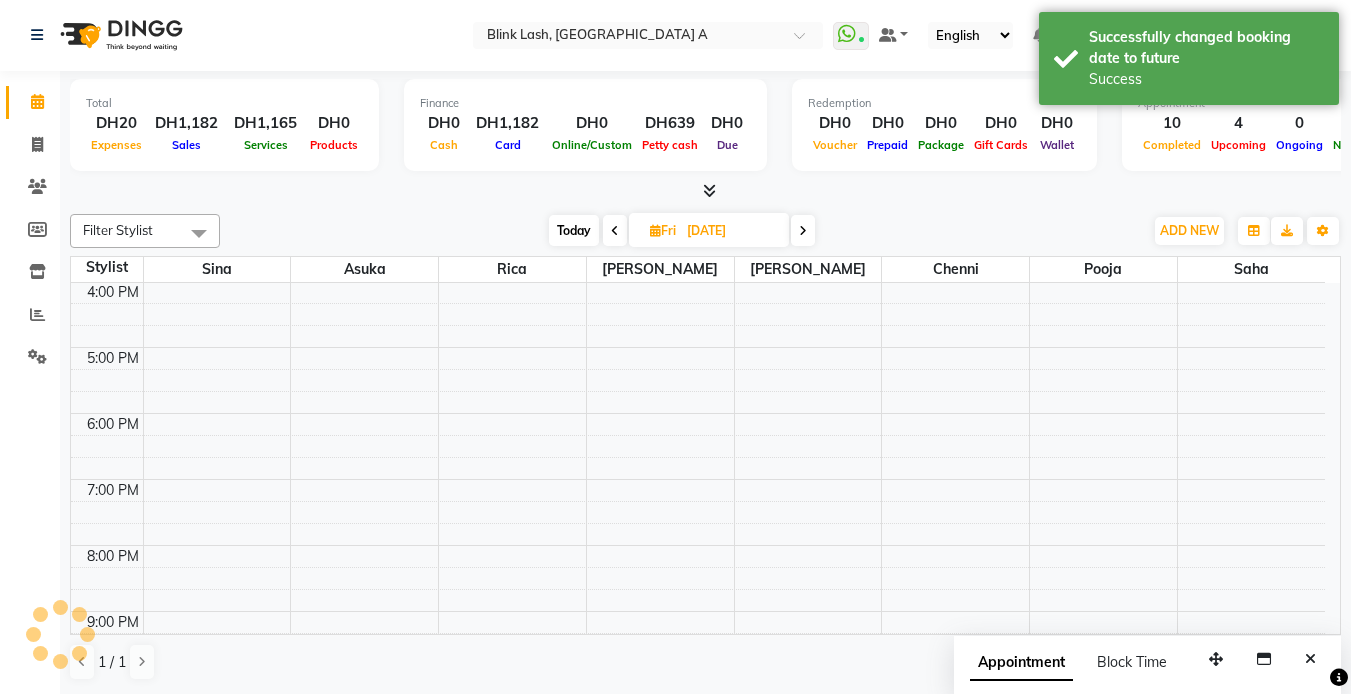 scroll, scrollTop: 0, scrollLeft: 0, axis: both 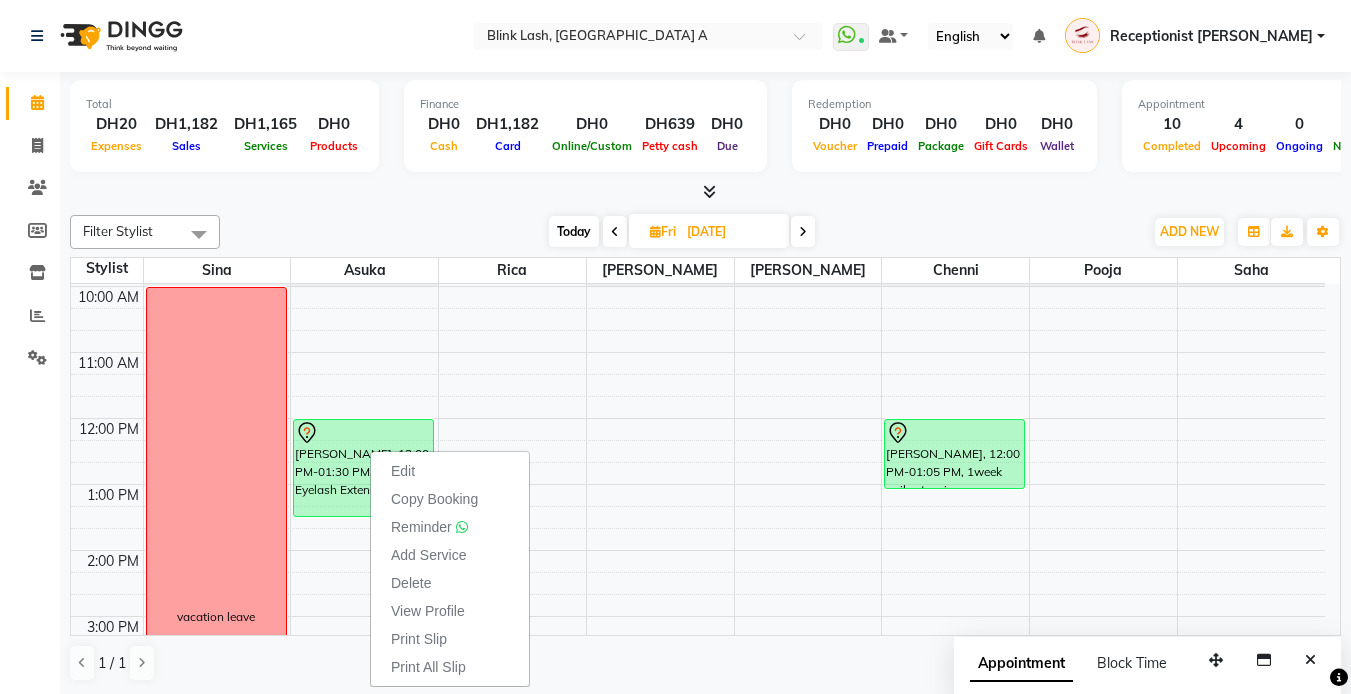 click on "Total  DH20  Expenses DH1,182  Sales DH1,165  Services DH0  Products Finance  DH0  Cash DH1,182  Card DH0  Online/Custom DH639 [PERSON_NAME] cash DH0 Due  Redemption  DH0 Voucher DH0 Prepaid DH0 Package DH0  Gift Cards DH0  Wallet  Appointment  10 Completed 4 Upcoming 0 Ongoing 0 No show  Other sales  DH0  Packages DH0  Memberships DH0  Vouchers DH0  Prepaids DH0  Gift Cards" at bounding box center (705, 137) 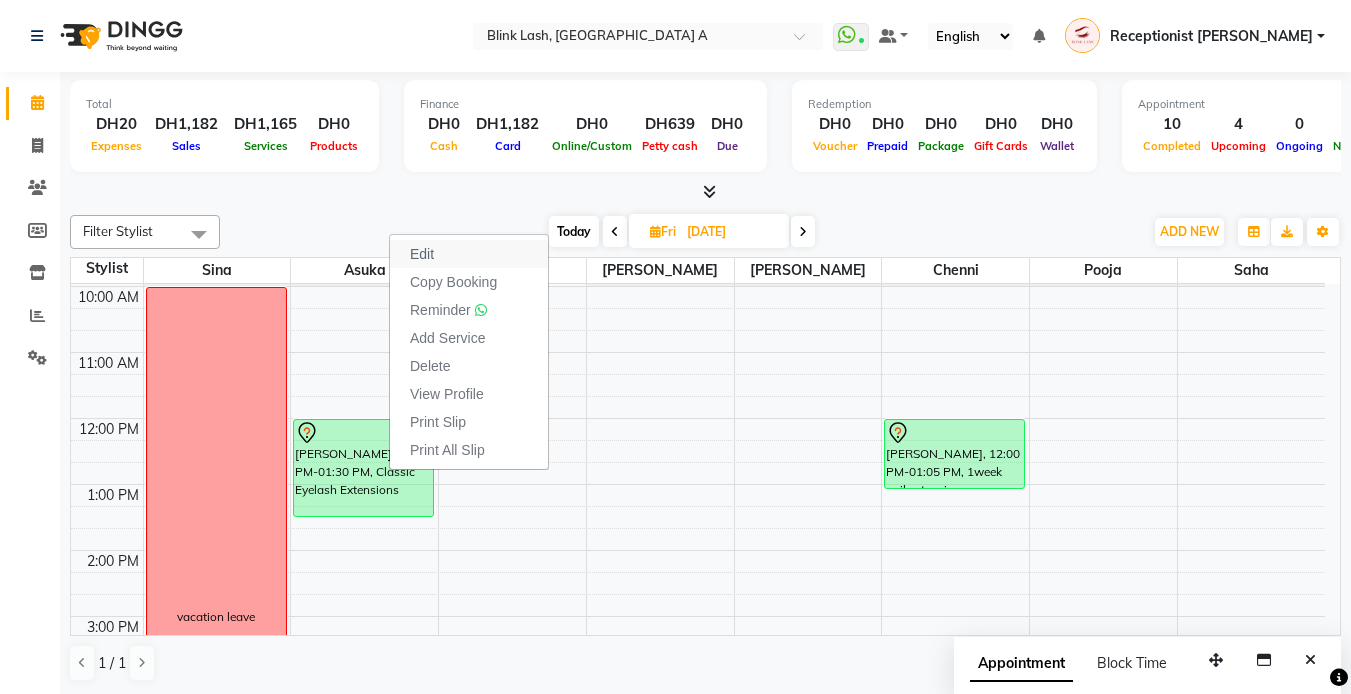 click on "Edit" at bounding box center [469, 254] 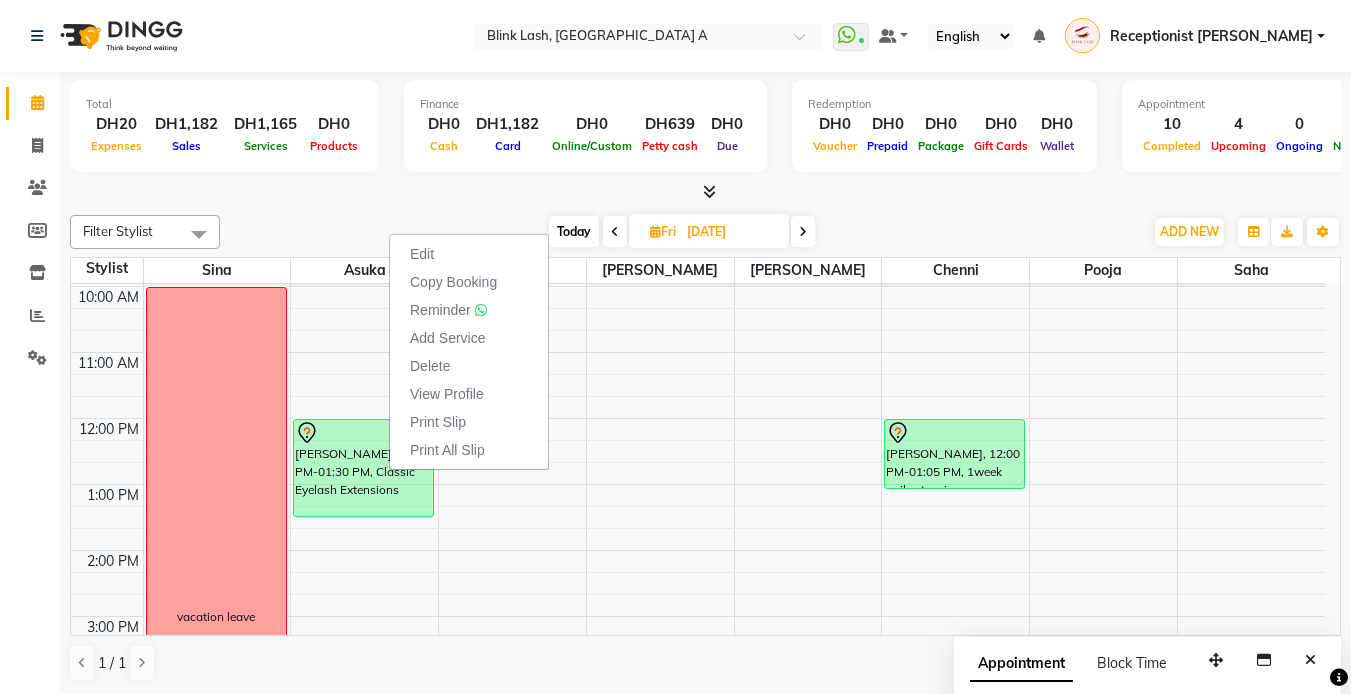 select on "tentative" 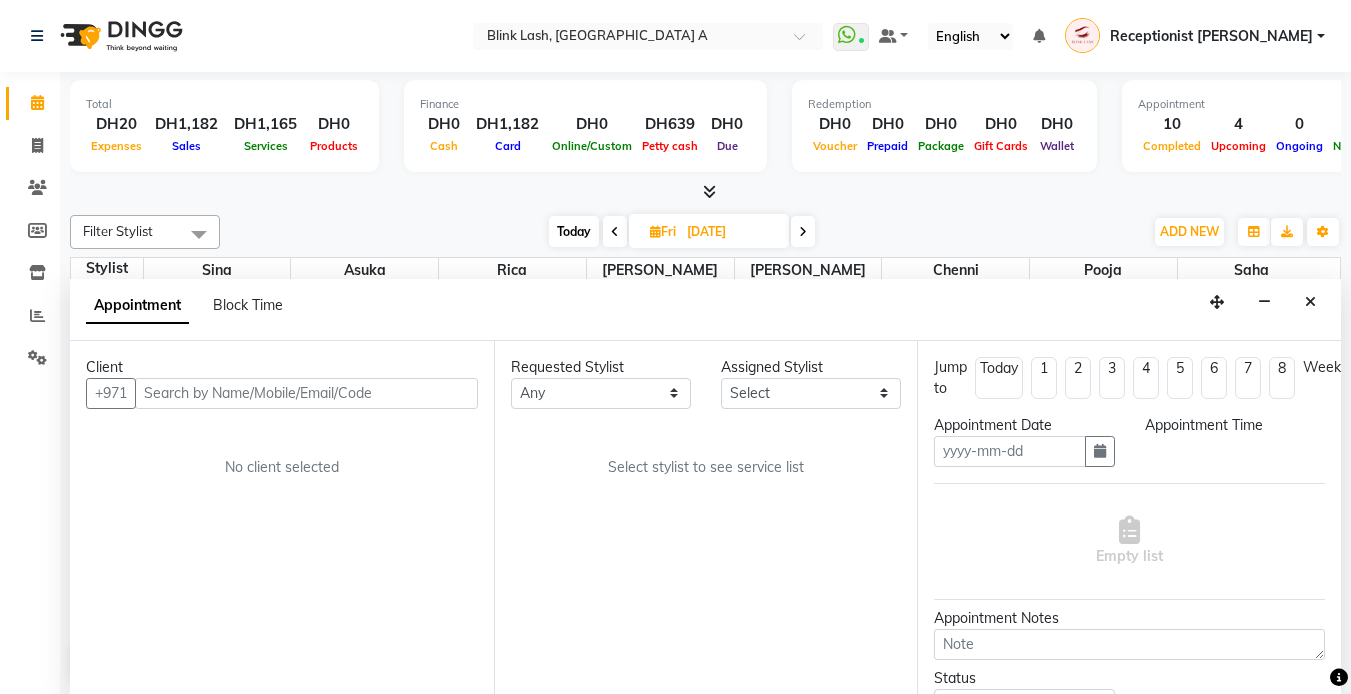 scroll, scrollTop: 1, scrollLeft: 0, axis: vertical 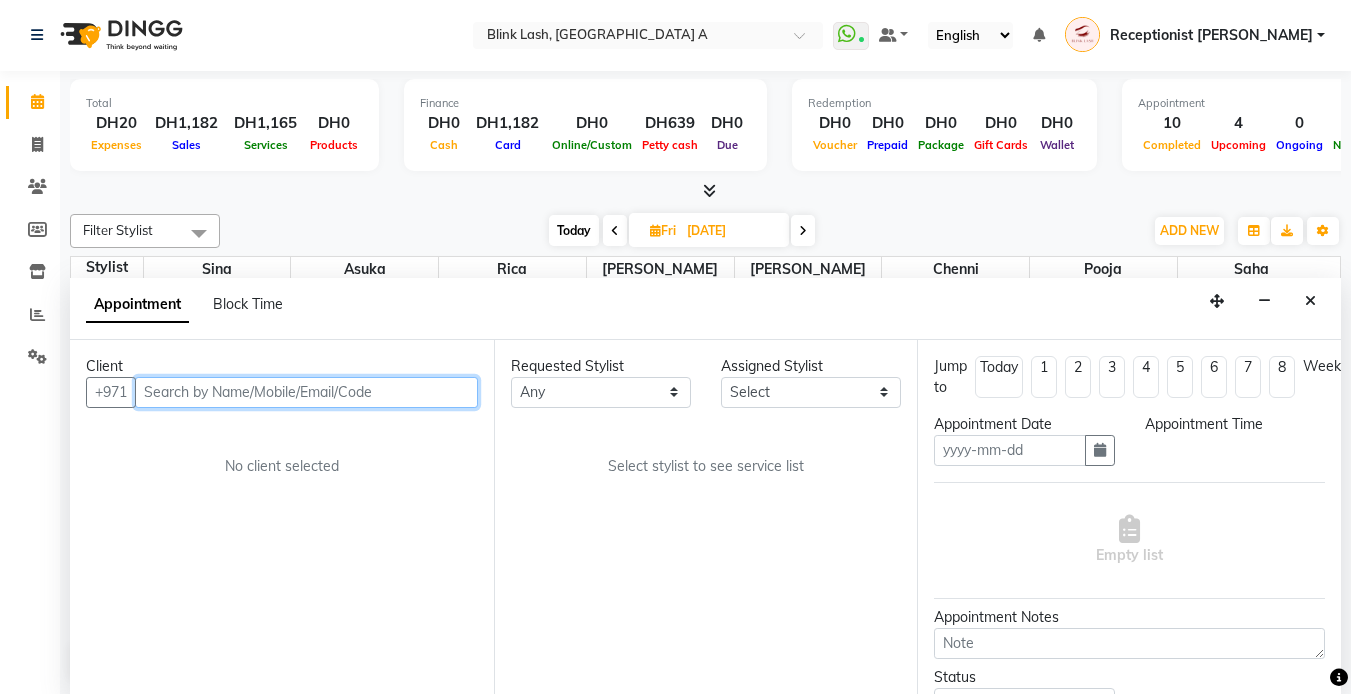 type on "[DATE]" 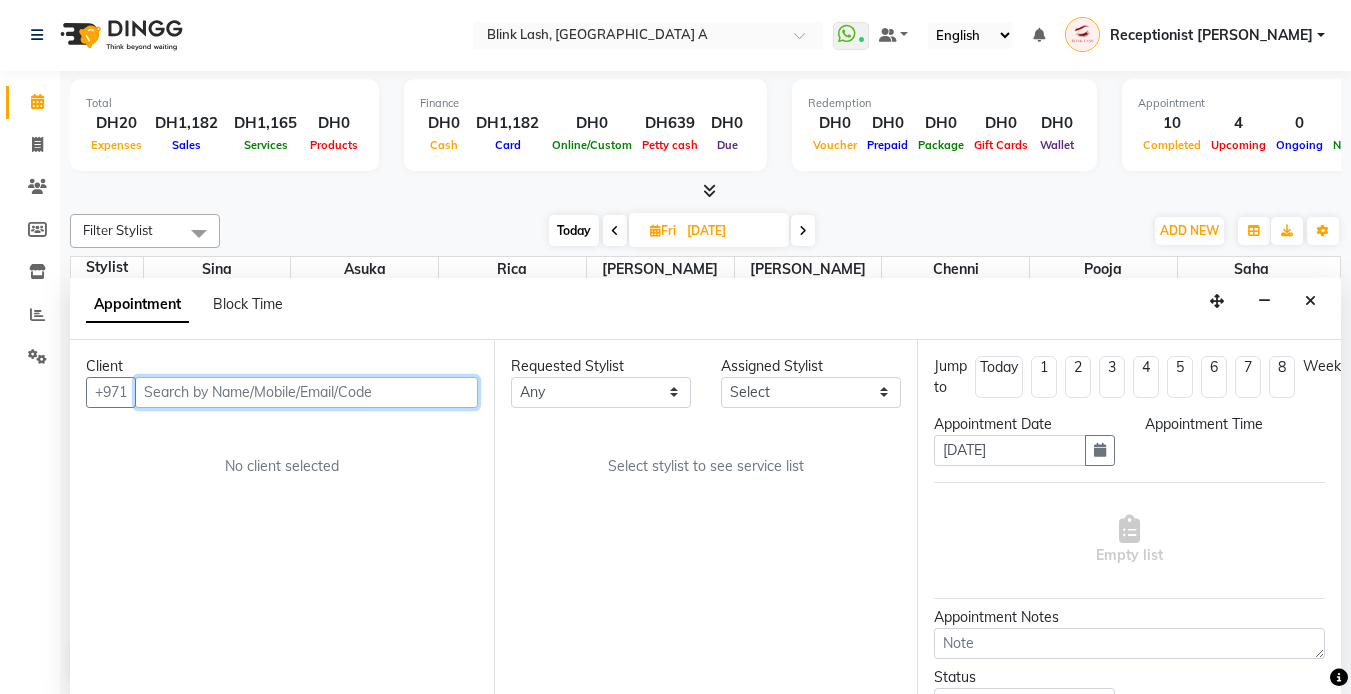 select on "720" 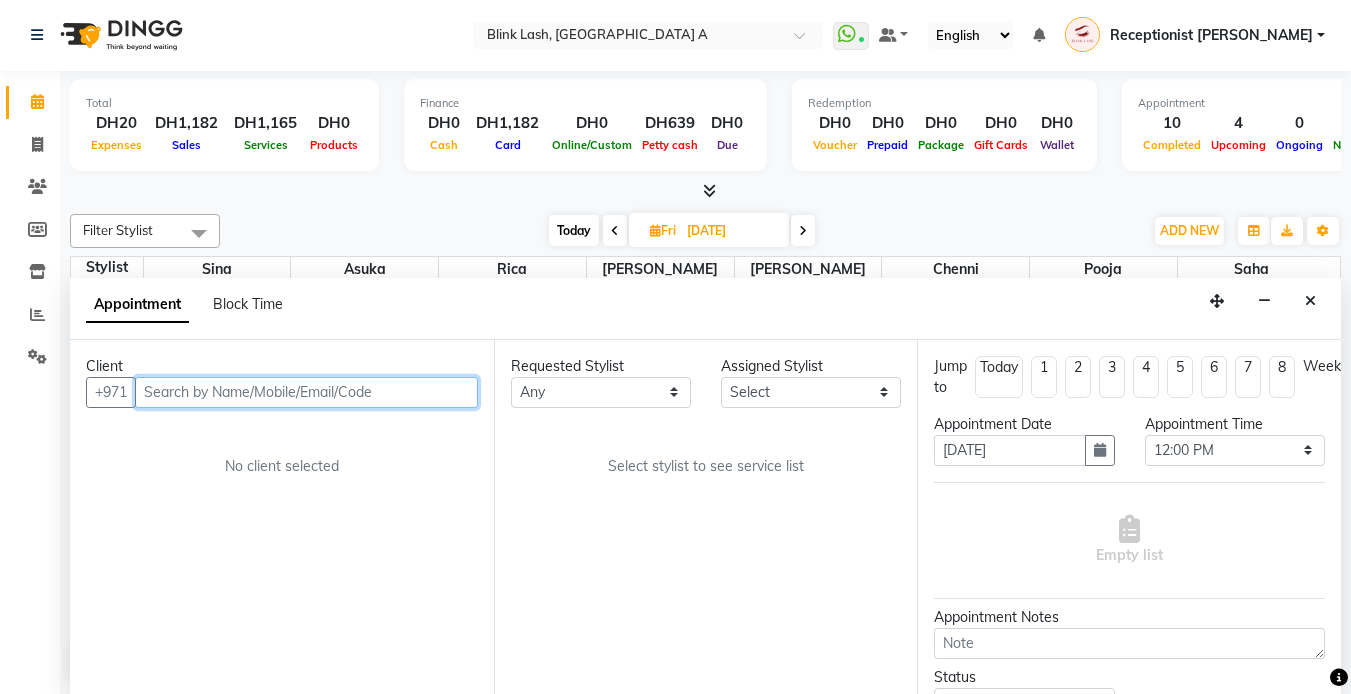 select on "57849" 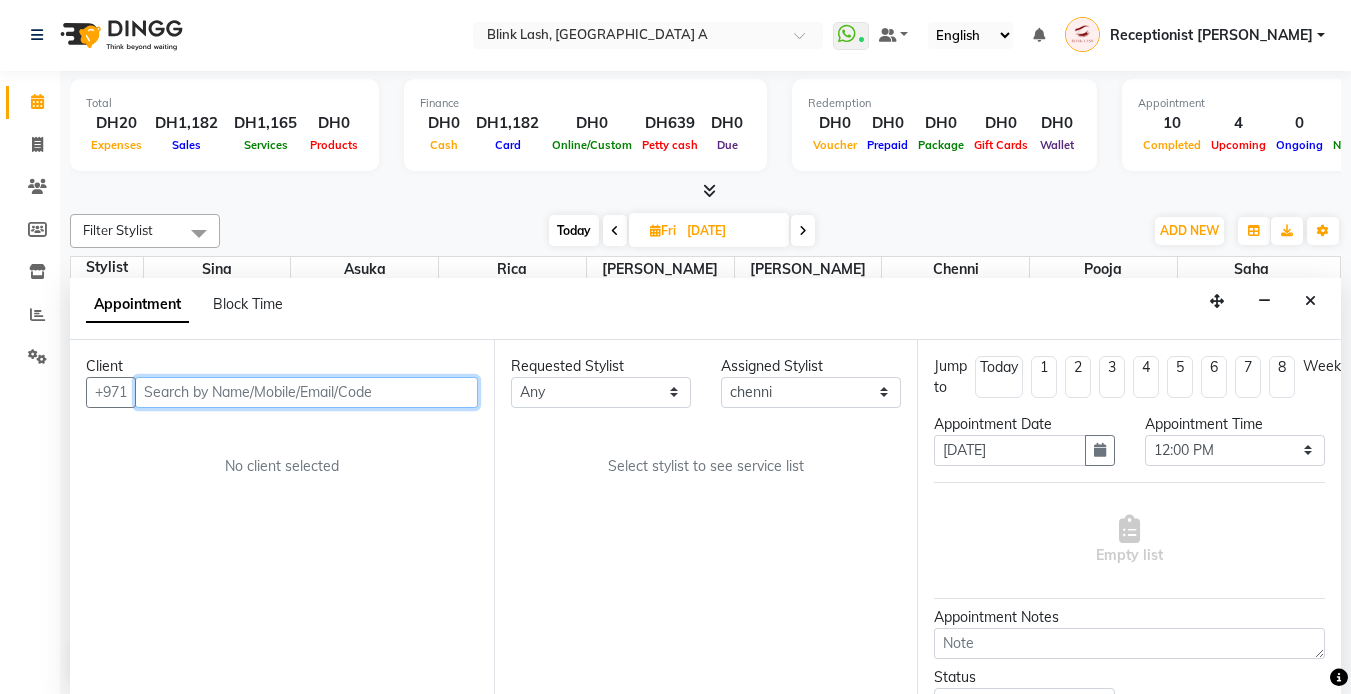 scroll, scrollTop: 463, scrollLeft: 0, axis: vertical 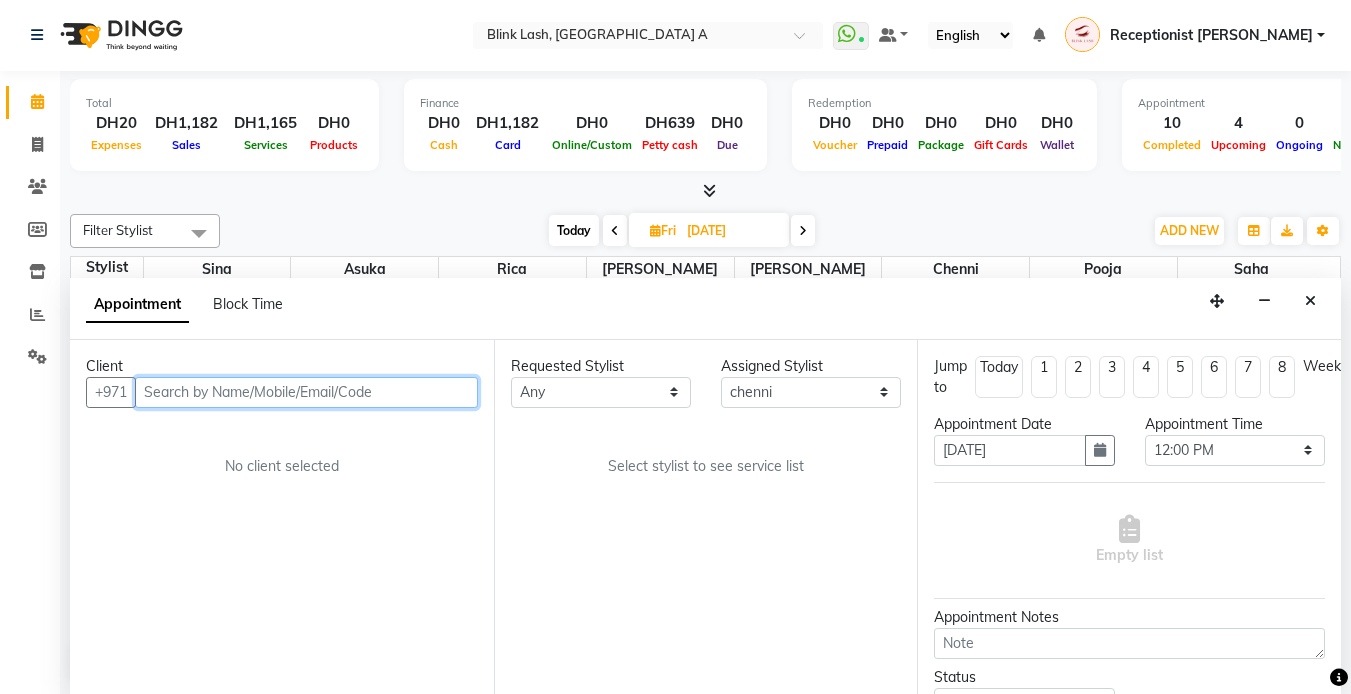 select on "2892" 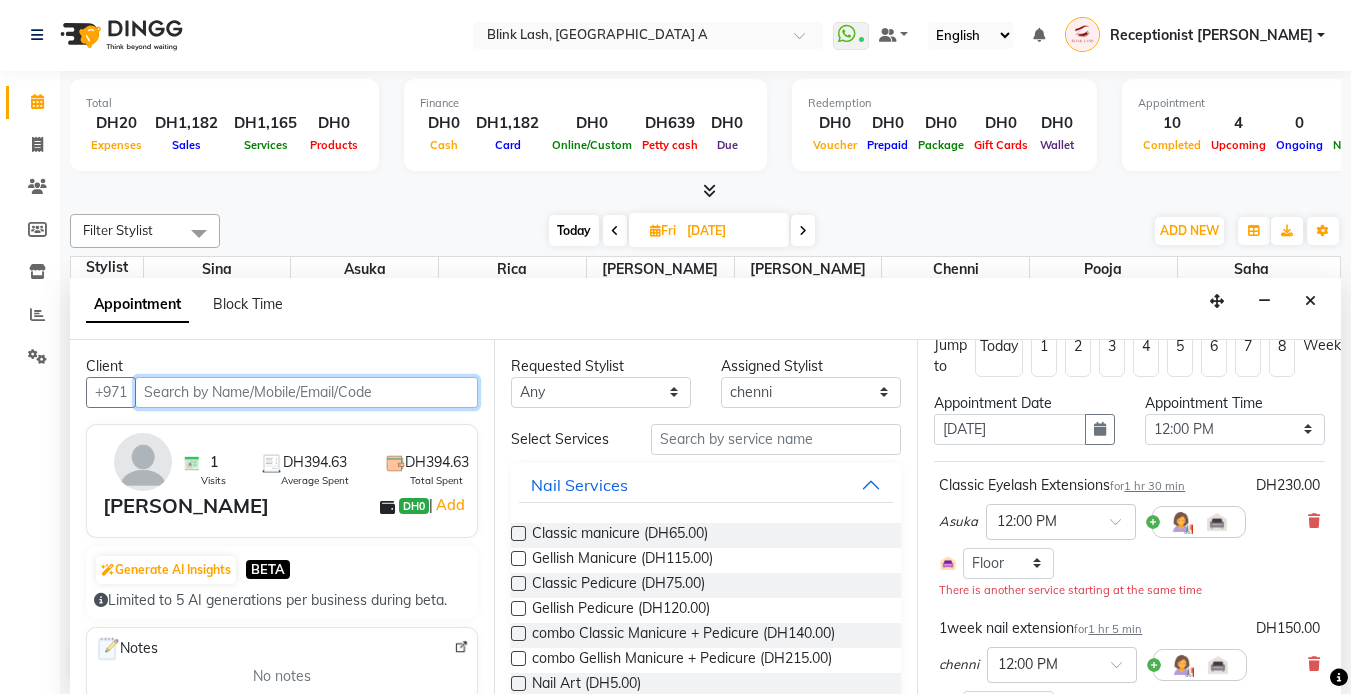 scroll, scrollTop: 0, scrollLeft: 0, axis: both 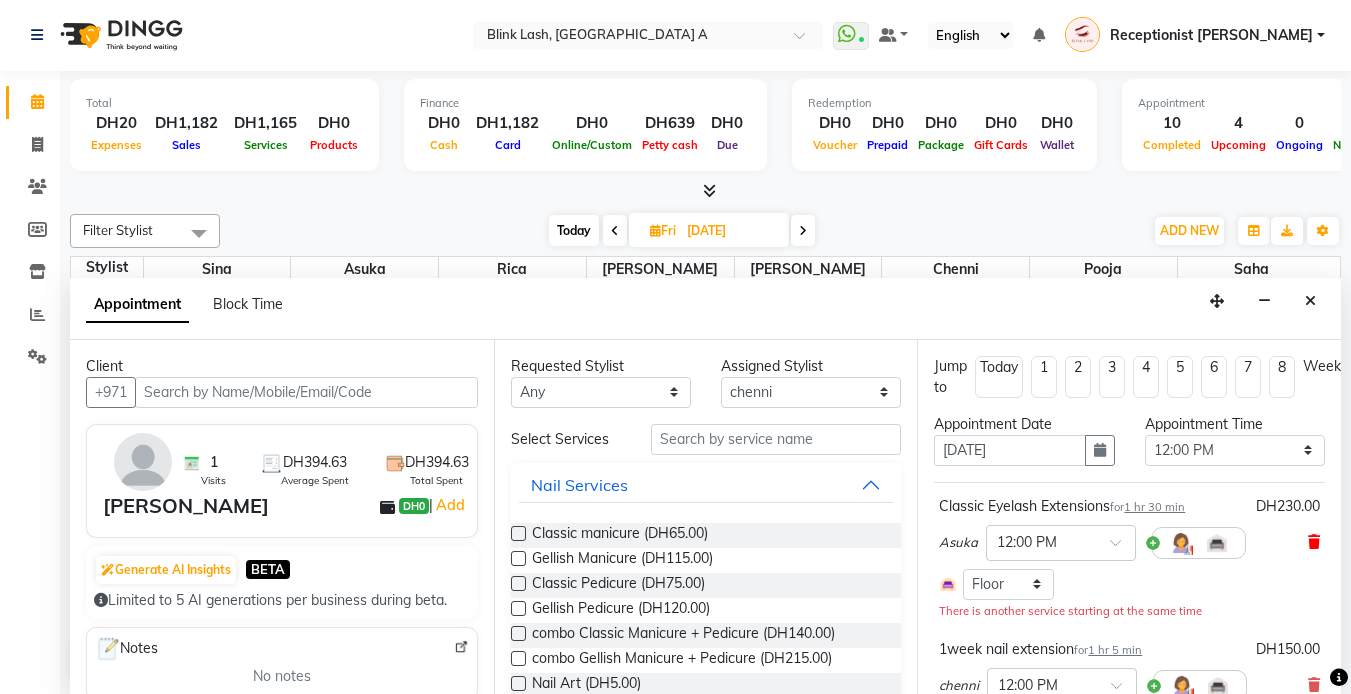 click at bounding box center [1314, 542] 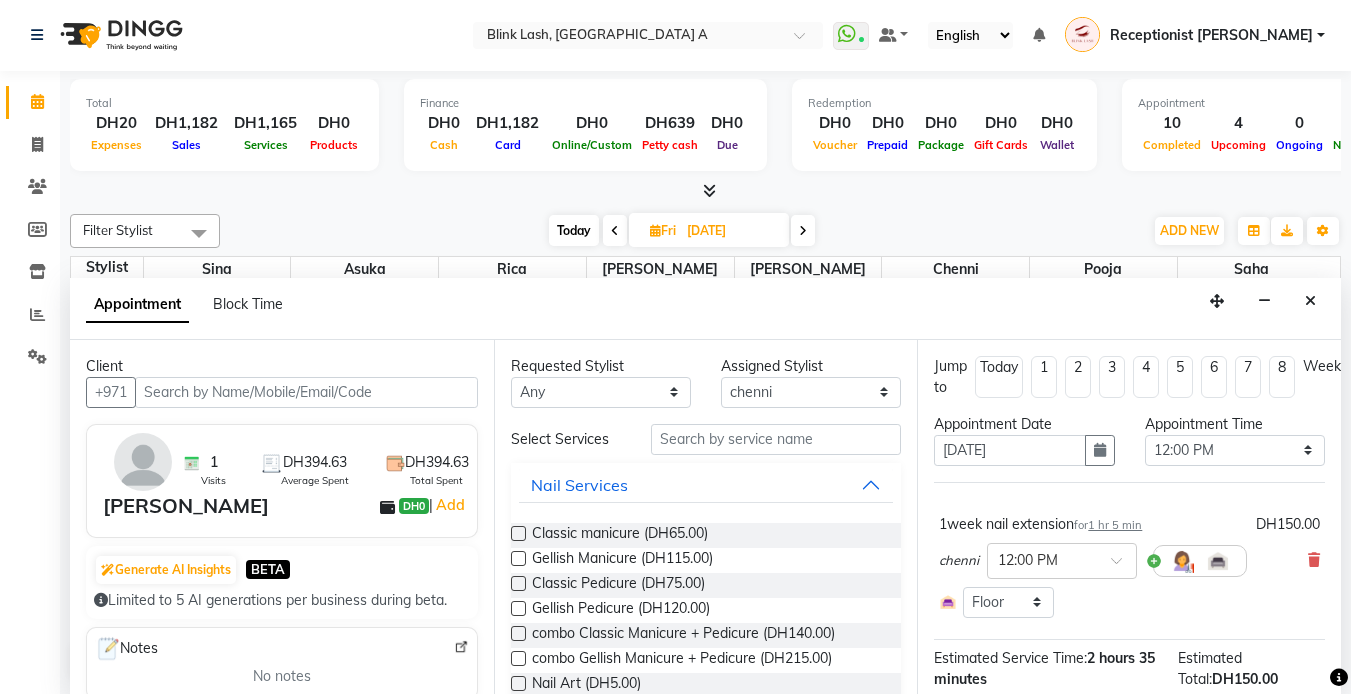 scroll, scrollTop: 199, scrollLeft: 0, axis: vertical 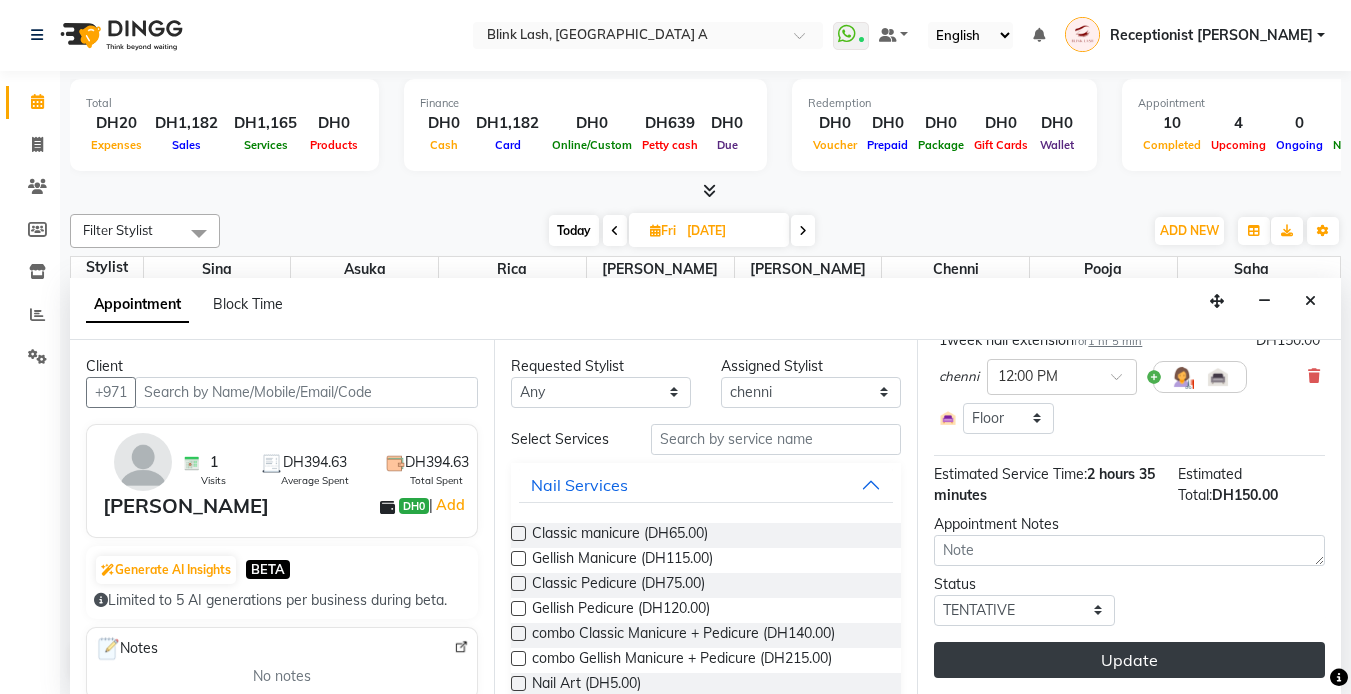 click on "Update" at bounding box center [1129, 660] 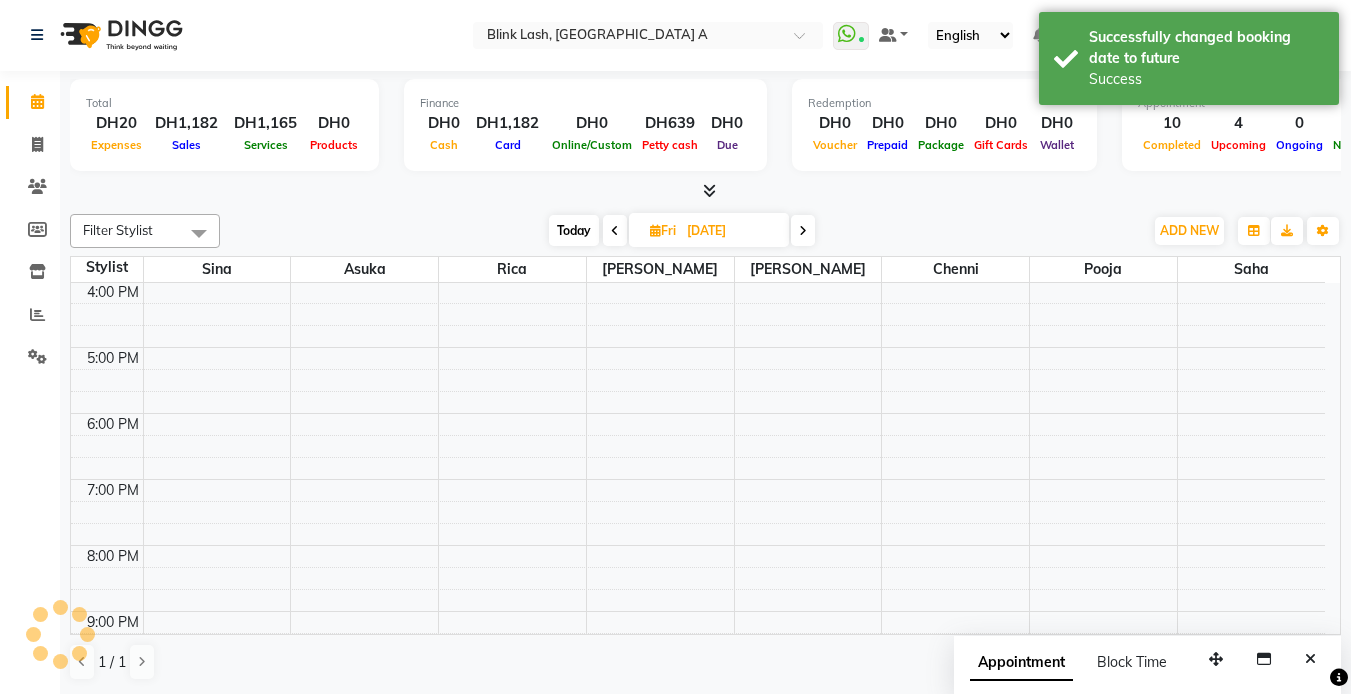 scroll, scrollTop: 0, scrollLeft: 0, axis: both 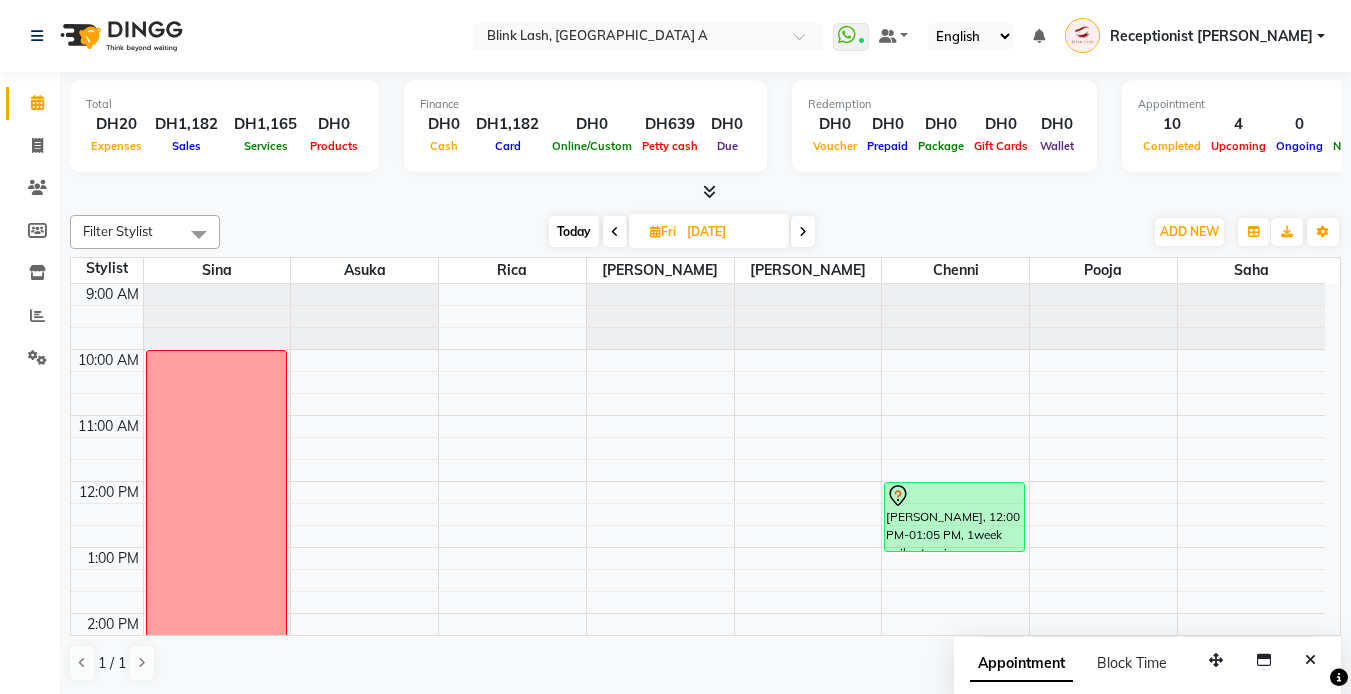 click on "Today" at bounding box center [574, 231] 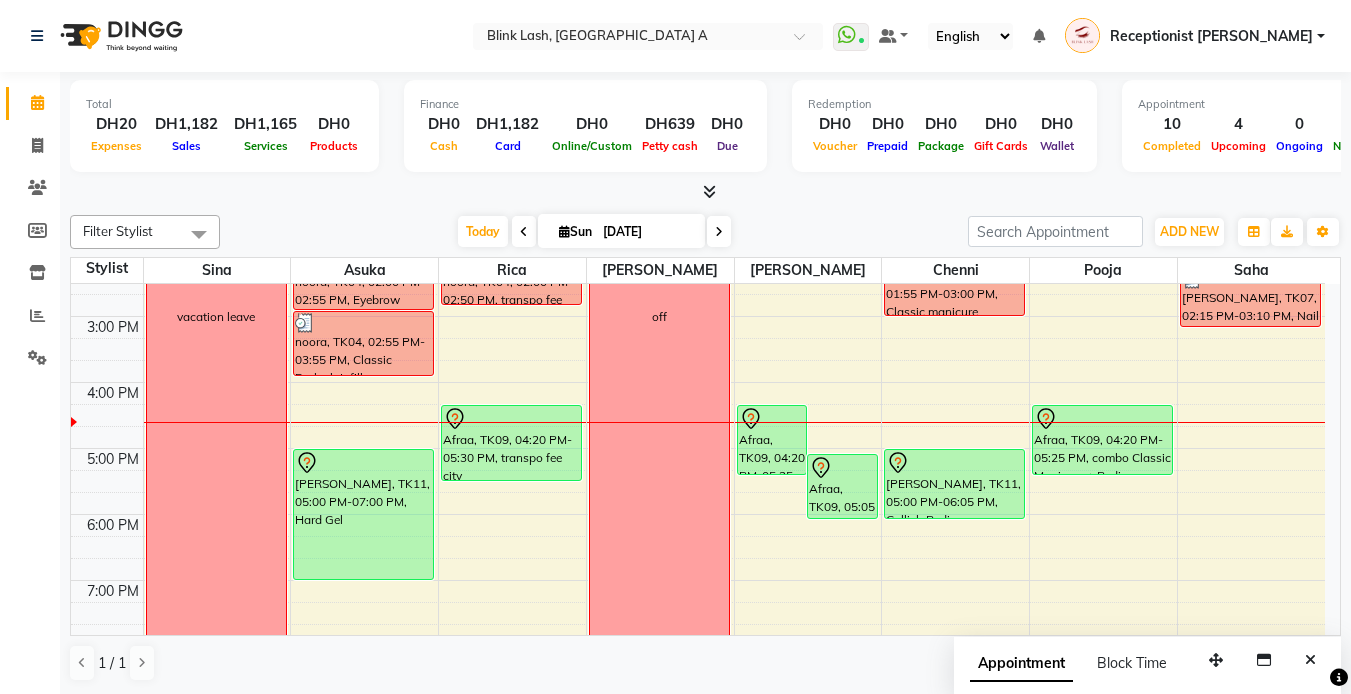 scroll, scrollTop: 463, scrollLeft: 0, axis: vertical 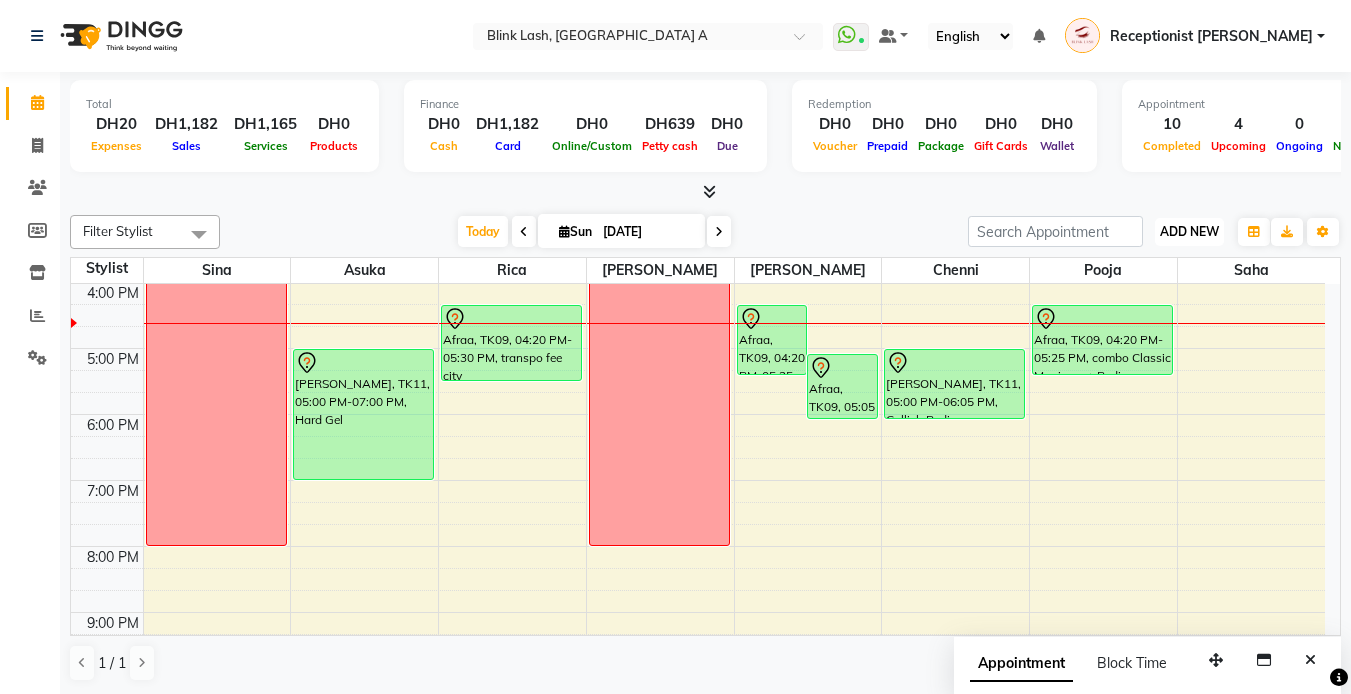 click on "ADD NEW" at bounding box center (1189, 231) 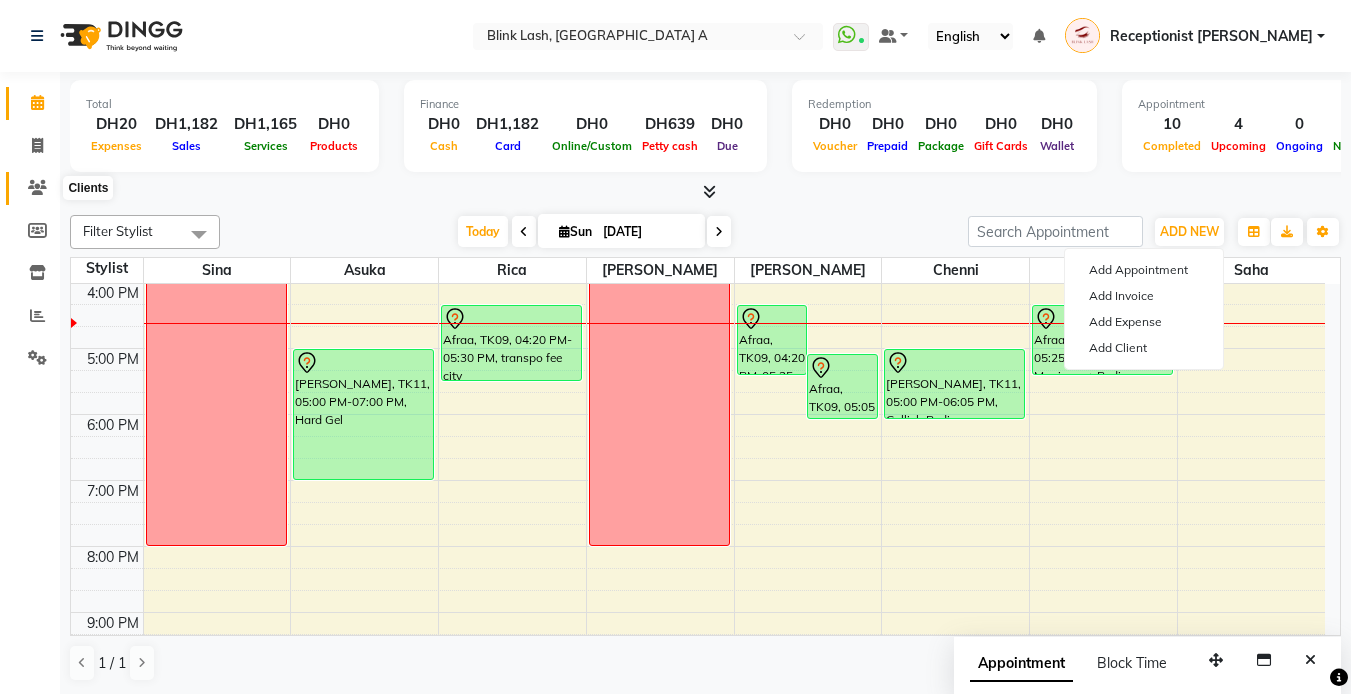 click 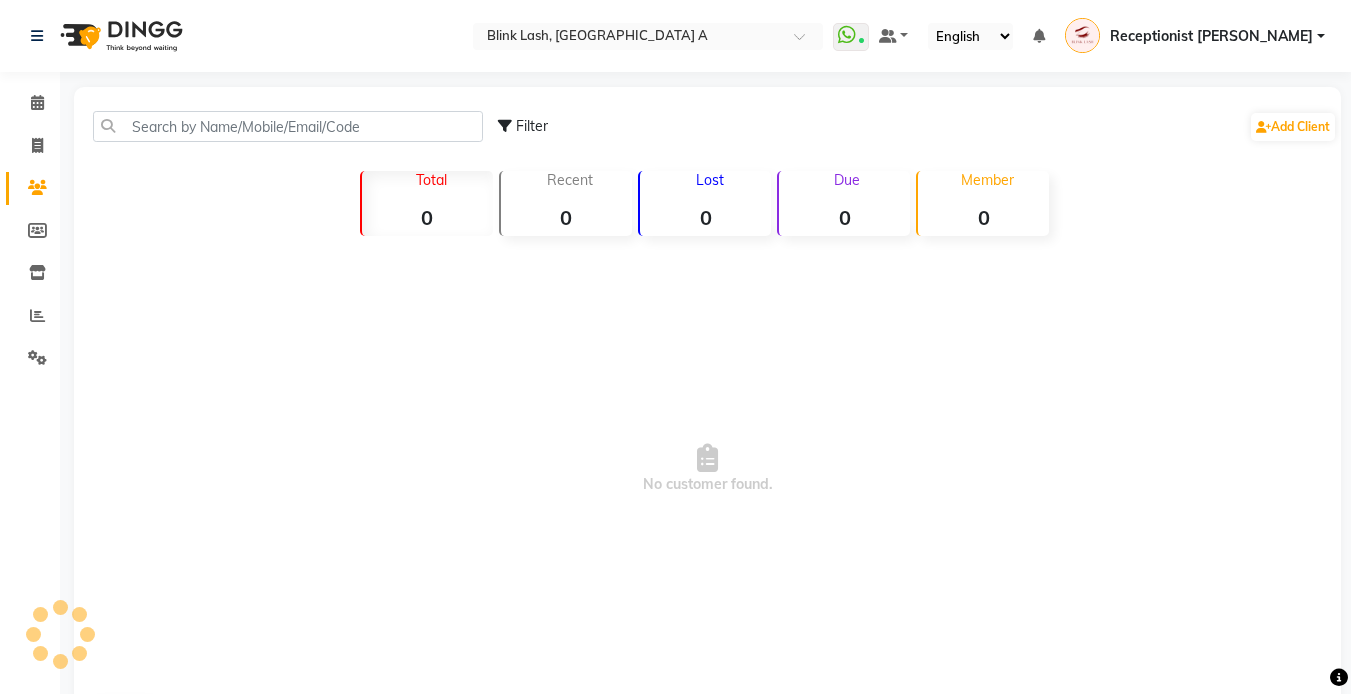 click 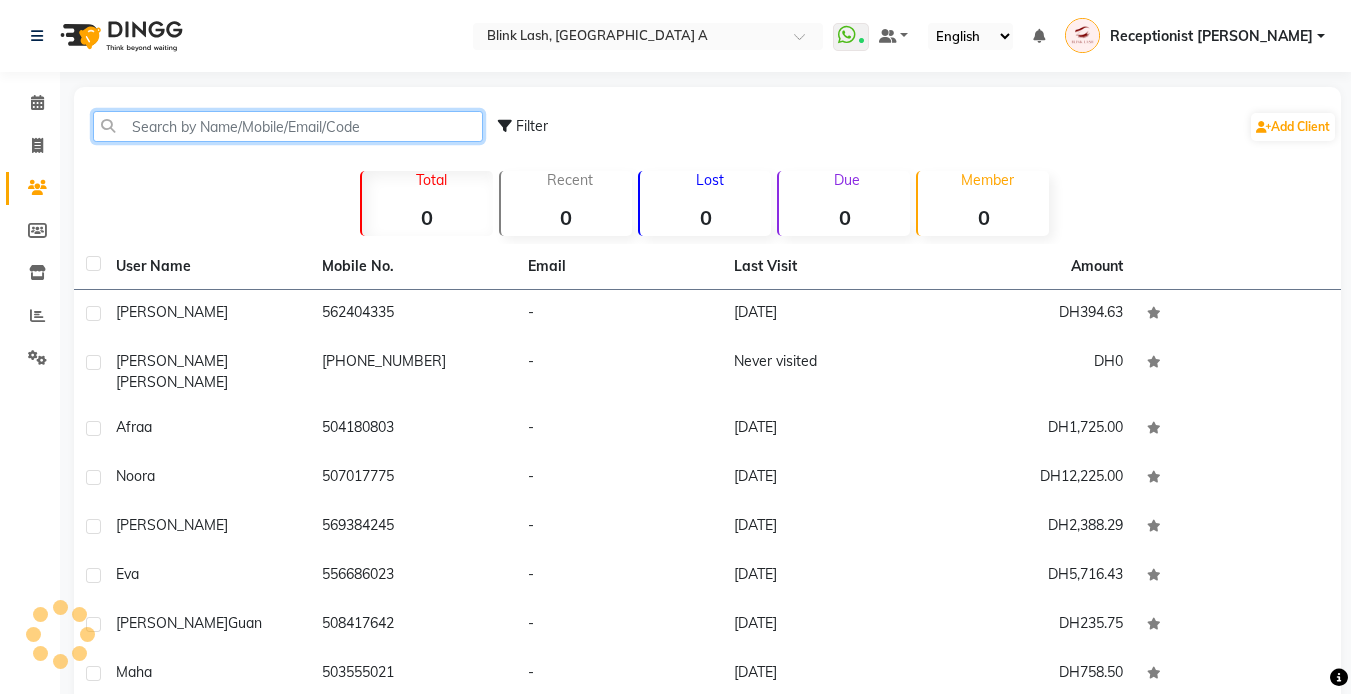 click 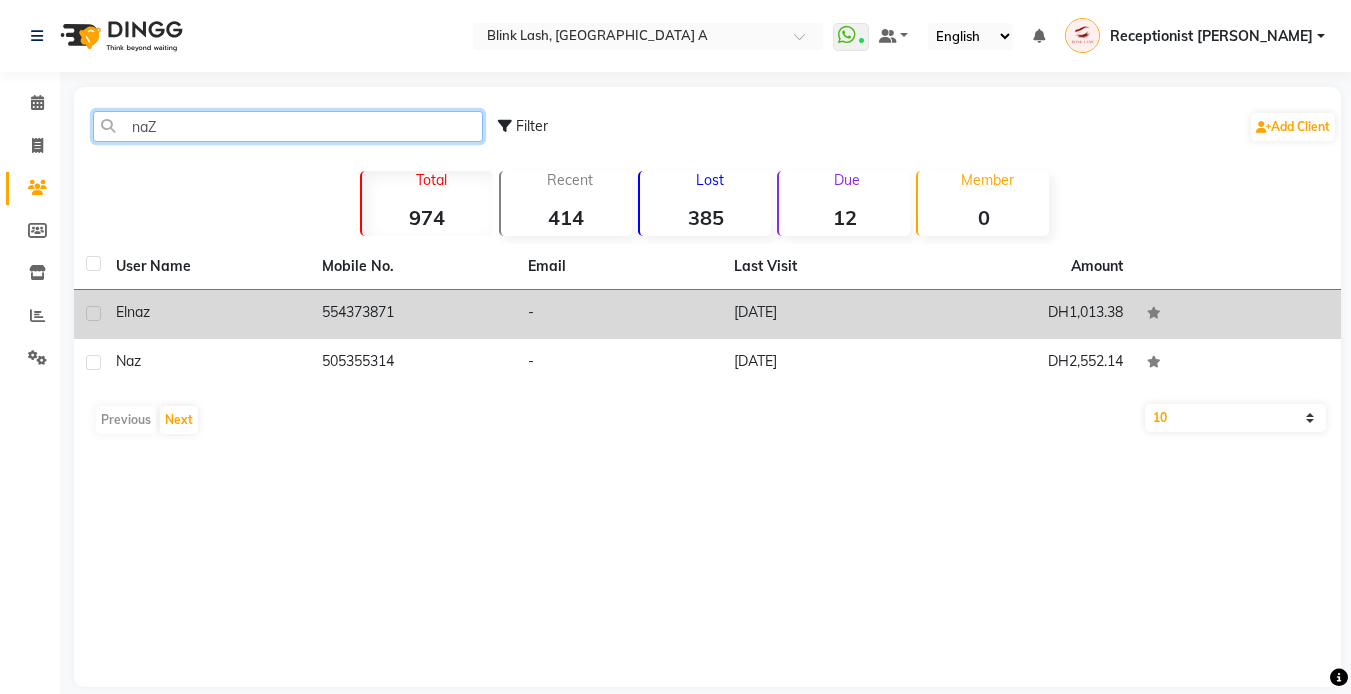 type on "naZ" 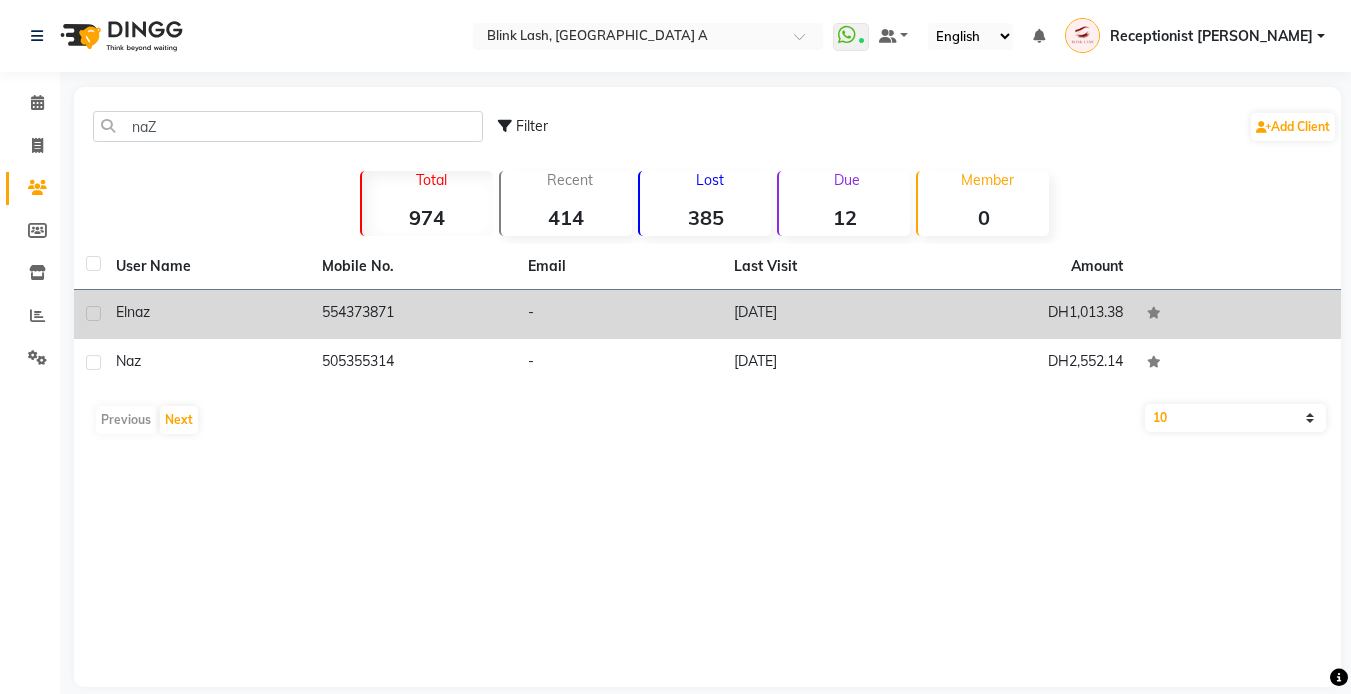 click on "Elnaz" 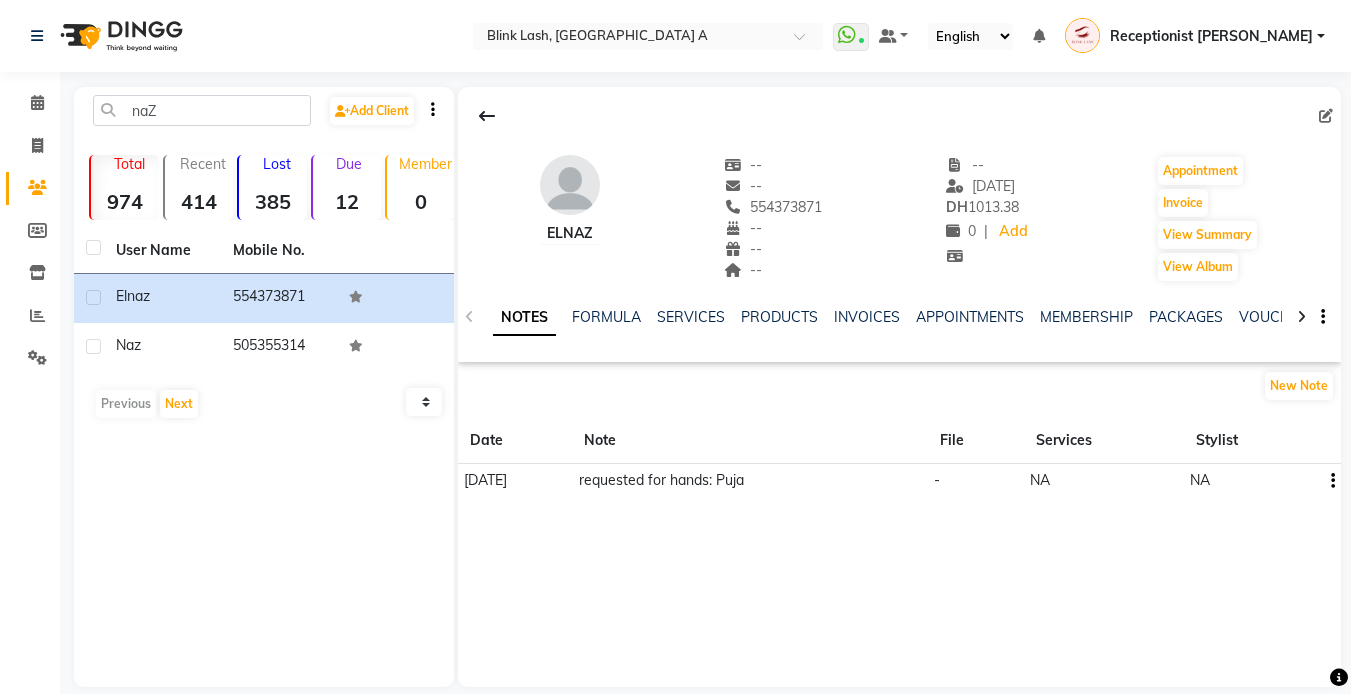 click on "NOTES FORMULA SERVICES PRODUCTS INVOICES APPOINTMENTS MEMBERSHIP PACKAGES VOUCHERS GIFTCARDS POINTS FORMS FAMILY CARDS WALLET" 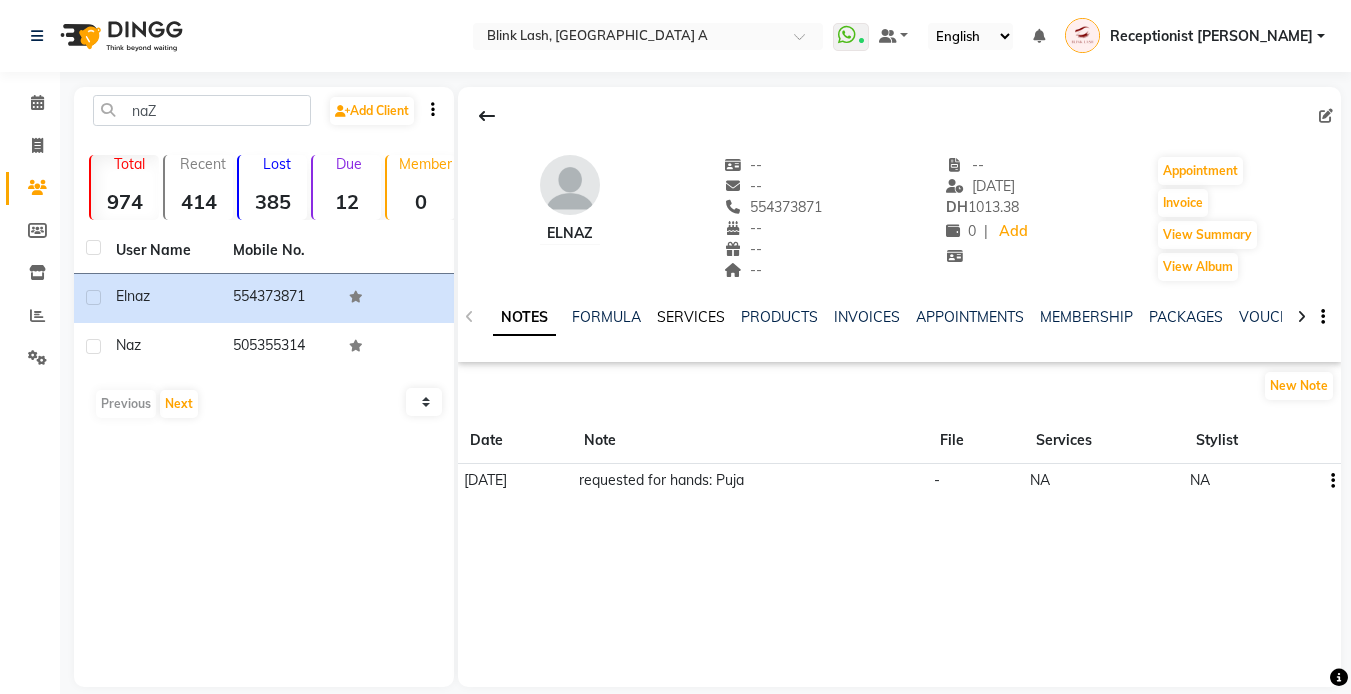 click on "SERVICES" 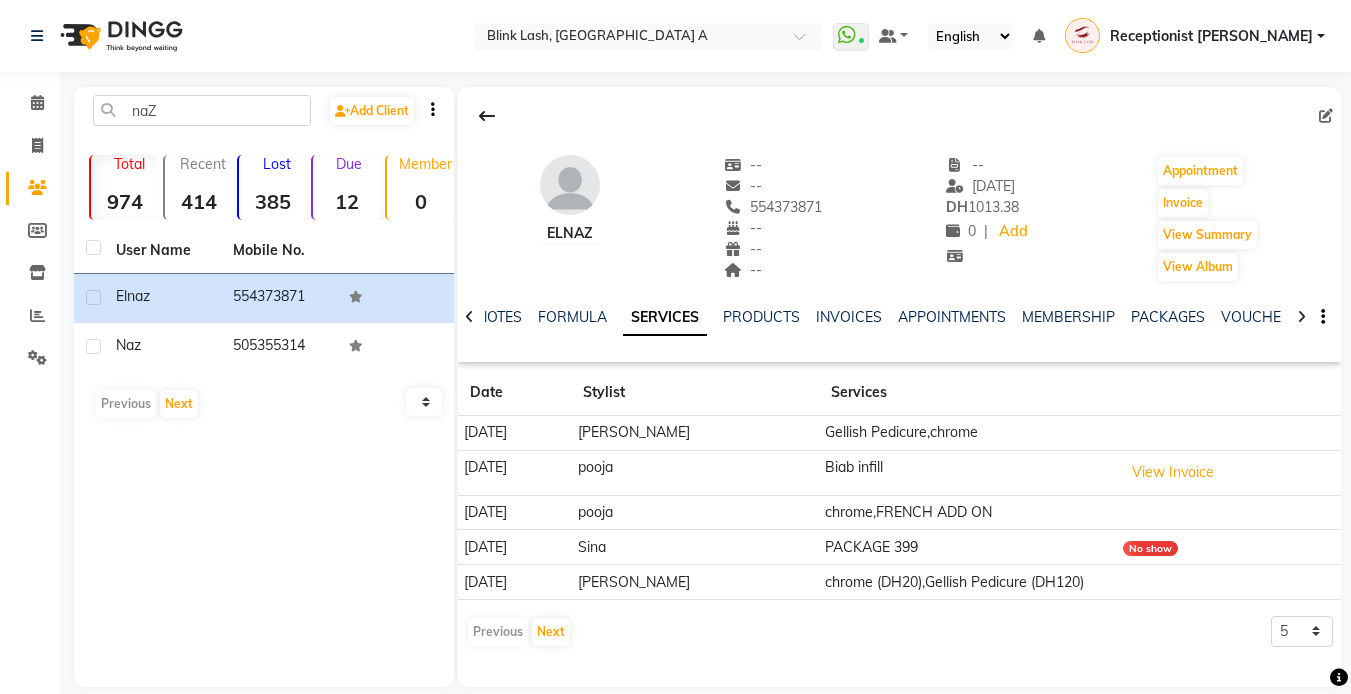 scroll, scrollTop: 23, scrollLeft: 0, axis: vertical 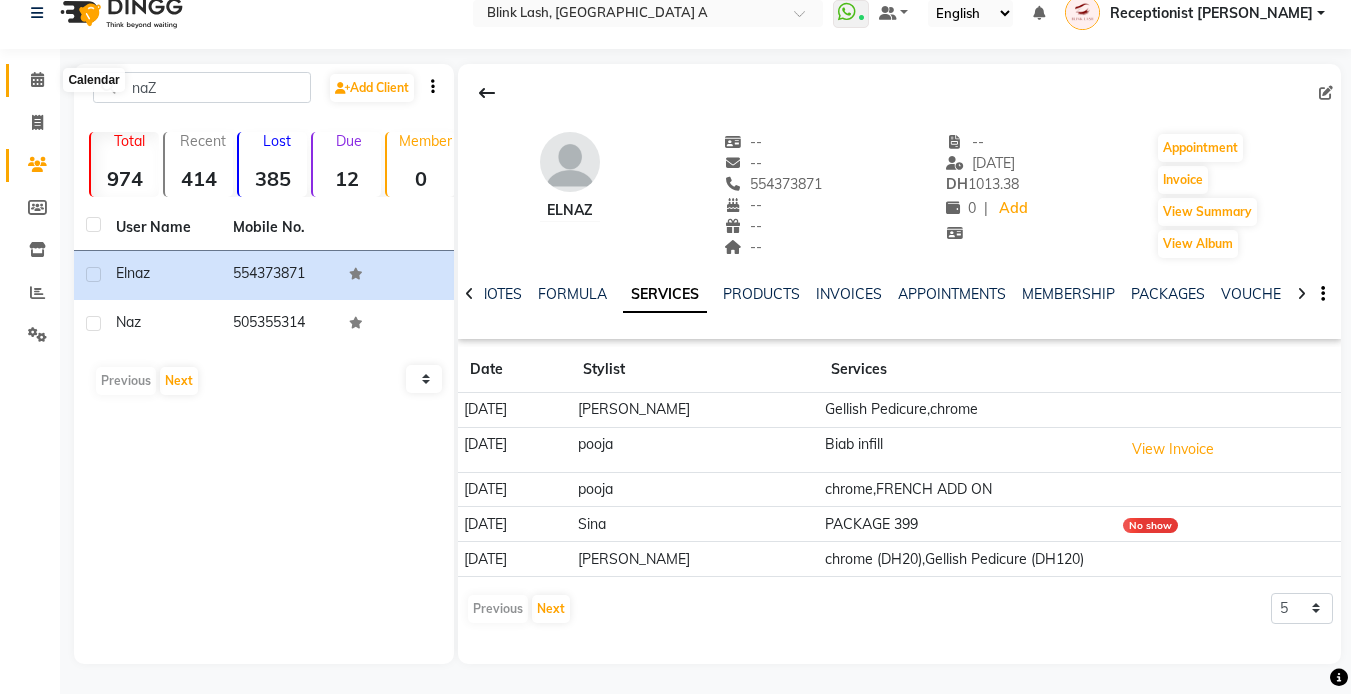 click 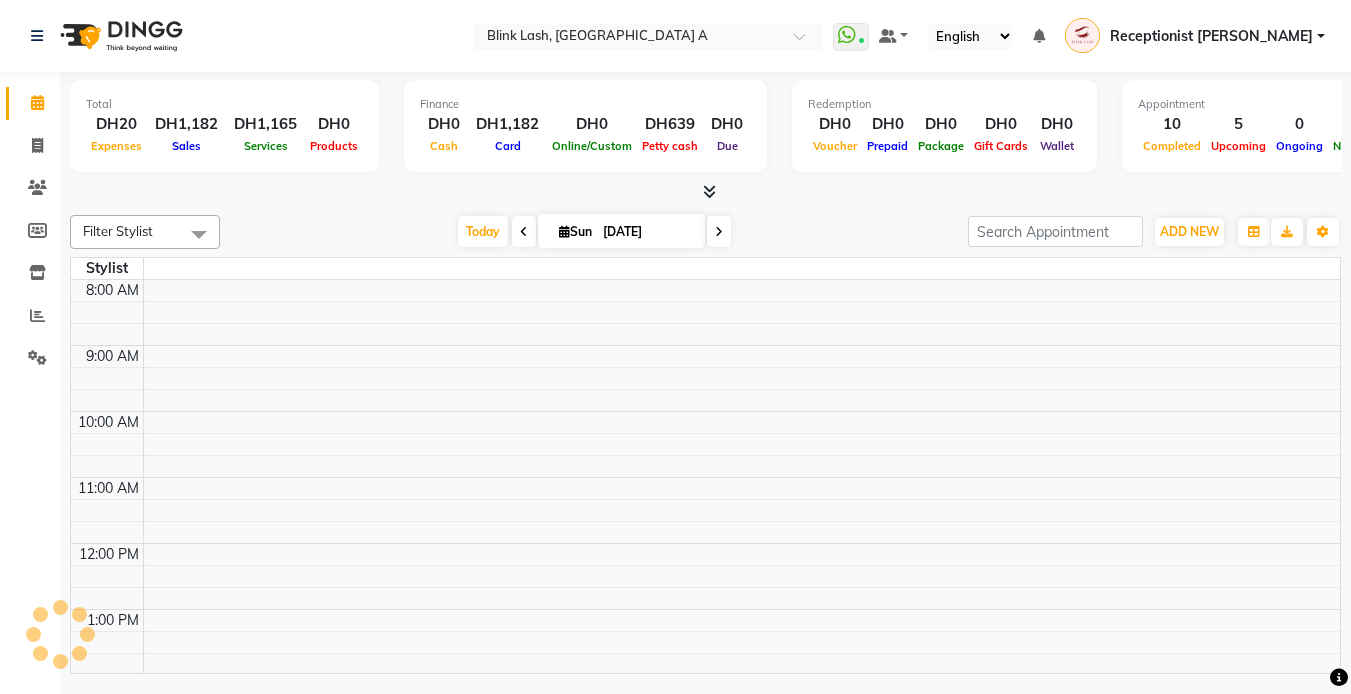 scroll, scrollTop: 0, scrollLeft: 0, axis: both 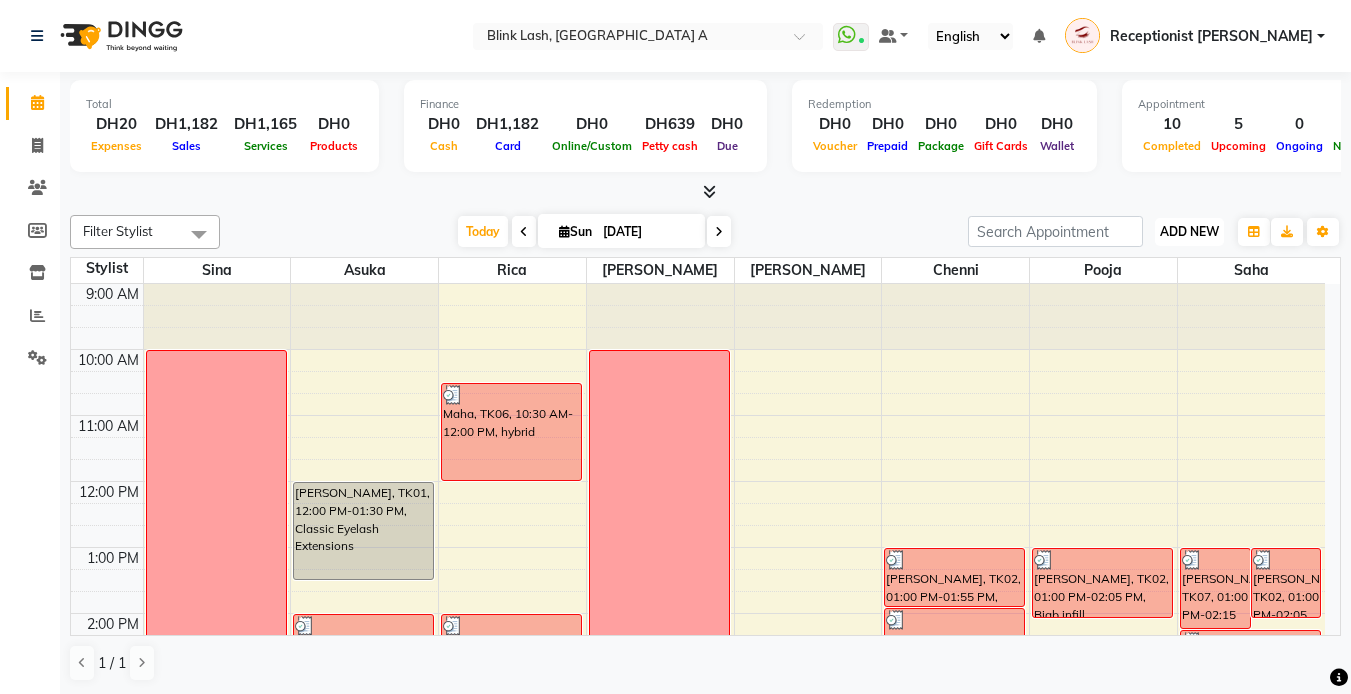 click on "ADD NEW" at bounding box center [1189, 231] 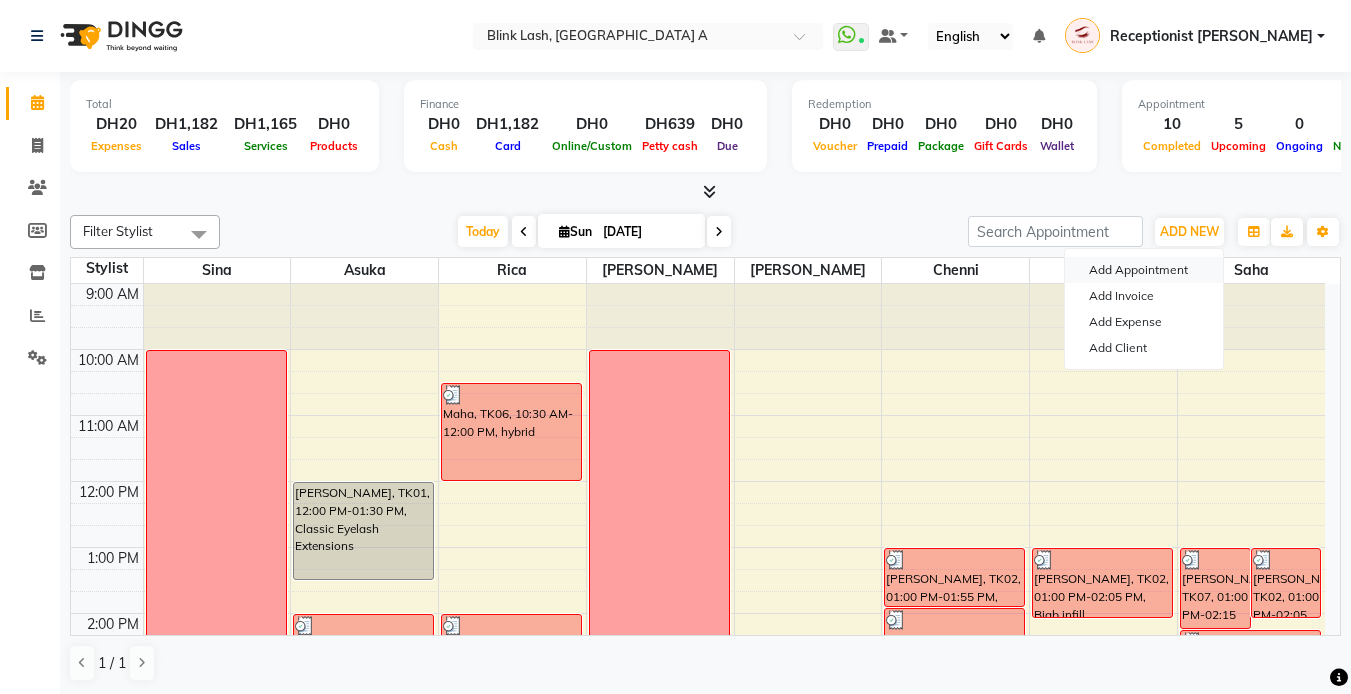 click on "Add Appointment" at bounding box center [1144, 270] 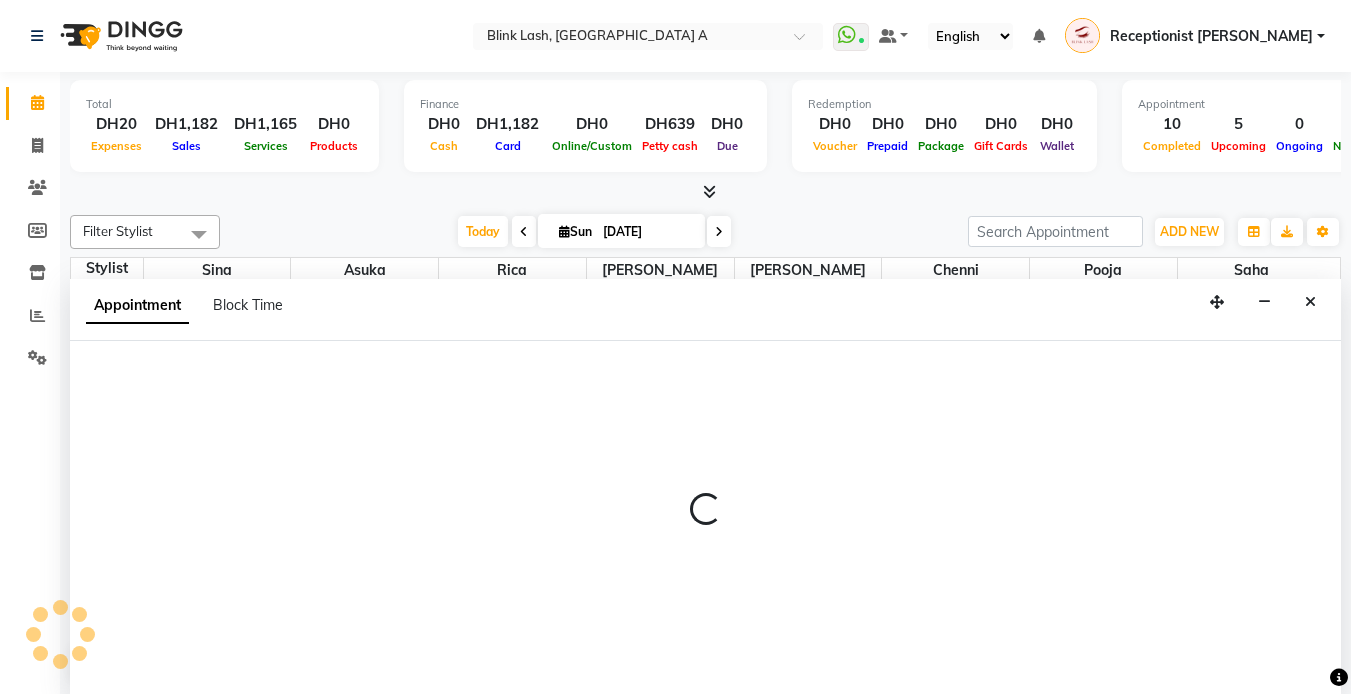 select on "tentative" 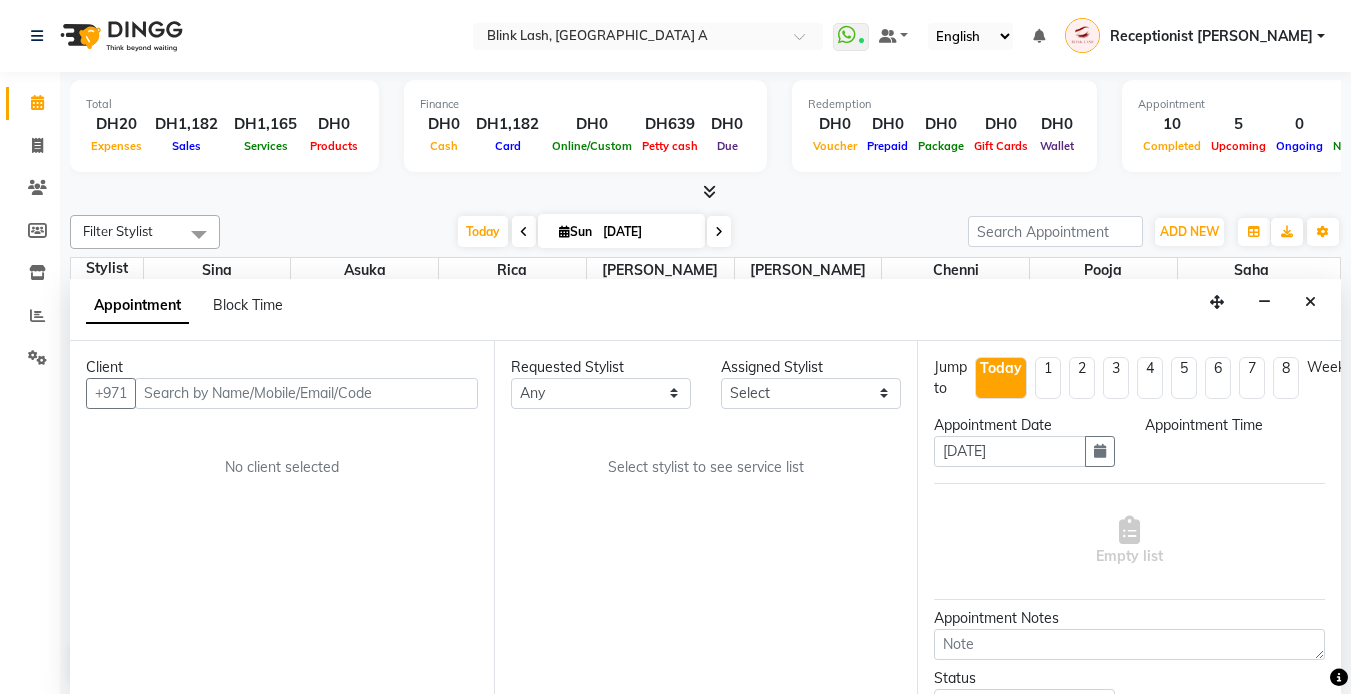 scroll, scrollTop: 1, scrollLeft: 0, axis: vertical 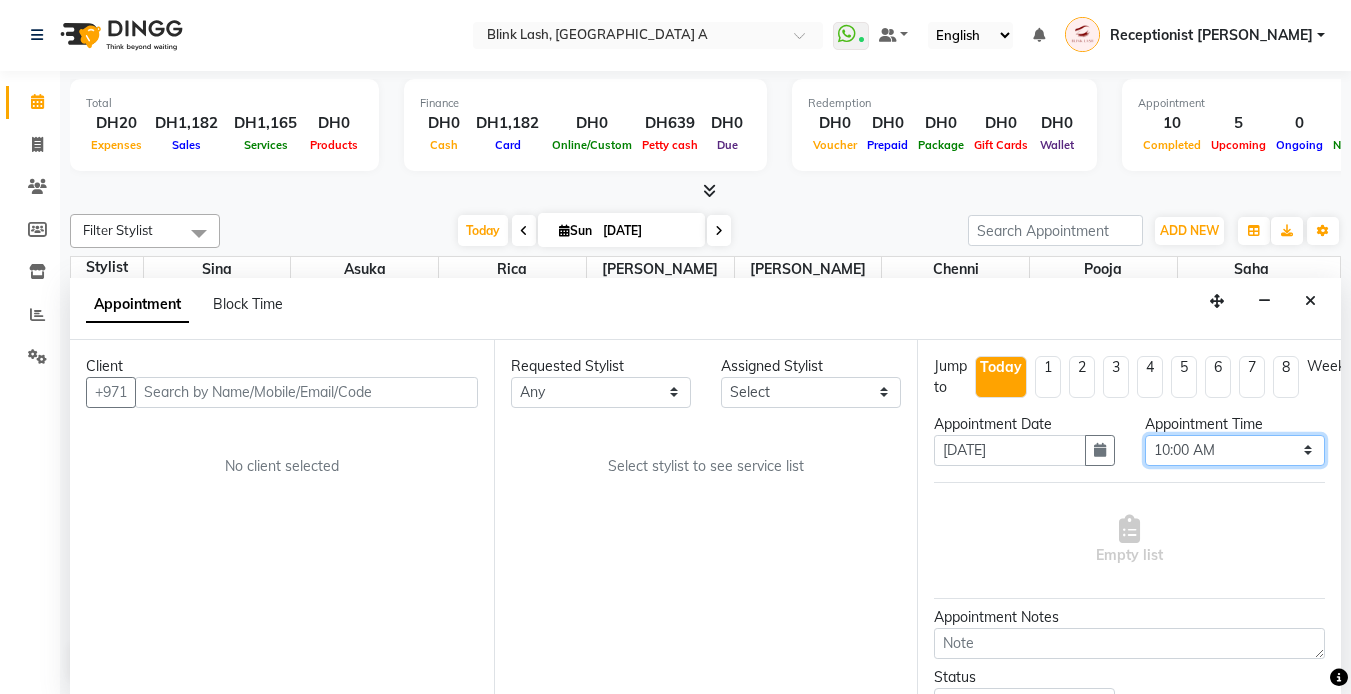 click on "Select 10:00 AM 10:05 AM 10:10 AM 10:15 AM 10:20 AM 10:25 AM 10:30 AM 10:35 AM 10:40 AM 10:45 AM 10:50 AM 10:55 AM 11:00 AM 11:05 AM 11:10 AM 11:15 AM 11:20 AM 11:25 AM 11:30 AM 11:35 AM 11:40 AM 11:45 AM 11:50 AM 11:55 AM 12:00 PM 12:05 PM 12:10 PM 12:15 PM 12:20 PM 12:25 PM 12:30 PM 12:35 PM 12:40 PM 12:45 PM 12:50 PM 12:55 PM 01:00 PM 01:05 PM 01:10 PM 01:15 PM 01:20 PM 01:25 PM 01:30 PM 01:35 PM 01:40 PM 01:45 PM 01:50 PM 01:55 PM 02:00 PM 02:05 PM 02:10 PM 02:15 PM 02:20 PM 02:25 PM 02:30 PM 02:35 PM 02:40 PM 02:45 PM 02:50 PM 02:55 PM 03:00 PM 03:05 PM 03:10 PM 03:15 PM 03:20 PM 03:25 PM 03:30 PM 03:35 PM 03:40 PM 03:45 PM 03:50 PM 03:55 PM 04:00 PM 04:05 PM 04:10 PM 04:15 PM 04:20 PM 04:25 PM 04:30 PM 04:35 PM 04:40 PM 04:45 PM 04:50 PM 04:55 PM 05:00 PM 05:05 PM 05:10 PM 05:15 PM 05:20 PM 05:25 PM 05:30 PM 05:35 PM 05:40 PM 05:45 PM 05:50 PM 05:55 PM 06:00 PM 06:05 PM 06:10 PM 06:15 PM 06:20 PM 06:25 PM 06:30 PM 06:35 PM 06:40 PM 06:45 PM 06:50 PM 06:55 PM 07:00 PM 07:05 PM 07:10 PM 07:15 PM 07:20 PM" at bounding box center [1235, 450] 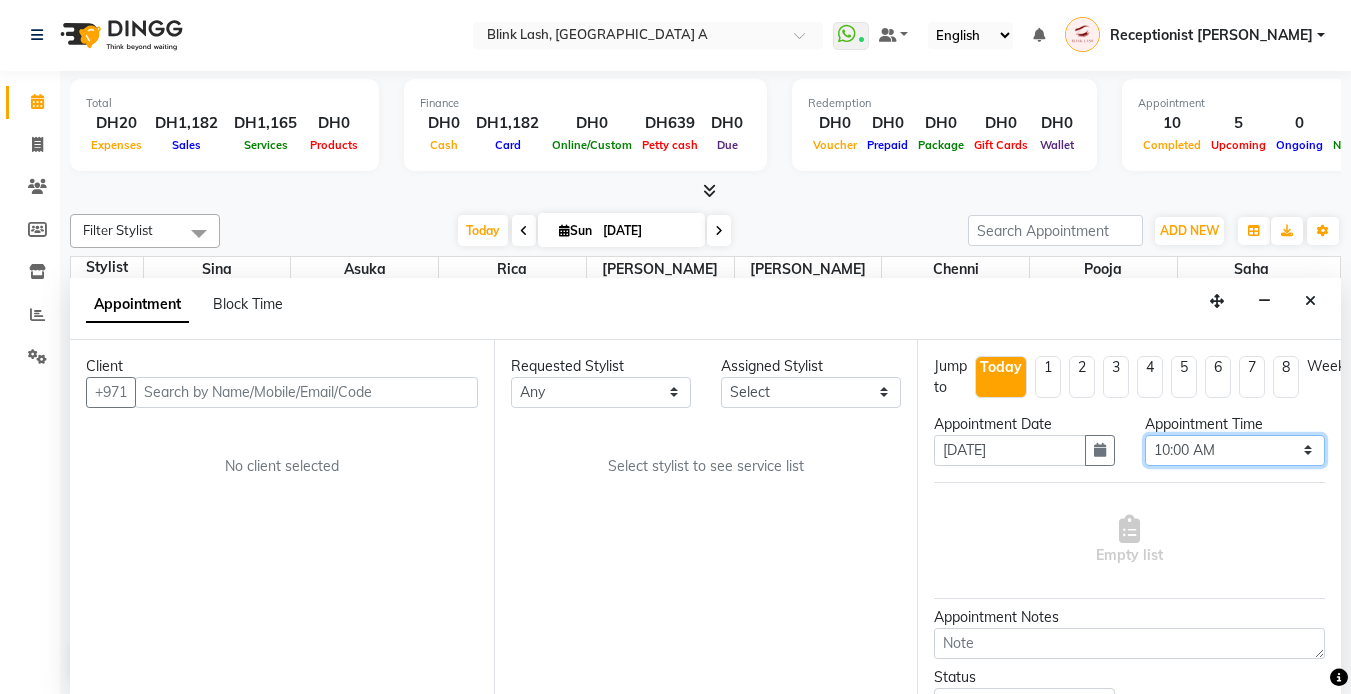 select on "1170" 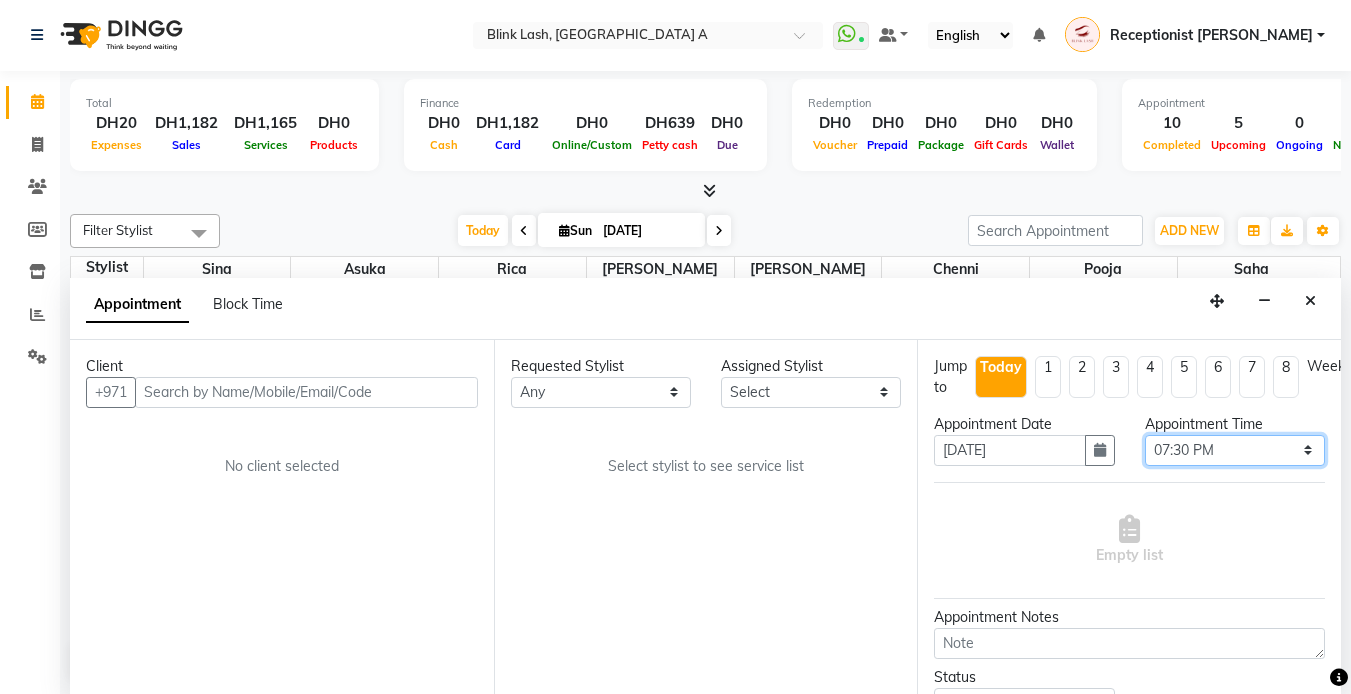click on "Select 10:00 AM 10:05 AM 10:10 AM 10:15 AM 10:20 AM 10:25 AM 10:30 AM 10:35 AM 10:40 AM 10:45 AM 10:50 AM 10:55 AM 11:00 AM 11:05 AM 11:10 AM 11:15 AM 11:20 AM 11:25 AM 11:30 AM 11:35 AM 11:40 AM 11:45 AM 11:50 AM 11:55 AM 12:00 PM 12:05 PM 12:10 PM 12:15 PM 12:20 PM 12:25 PM 12:30 PM 12:35 PM 12:40 PM 12:45 PM 12:50 PM 12:55 PM 01:00 PM 01:05 PM 01:10 PM 01:15 PM 01:20 PM 01:25 PM 01:30 PM 01:35 PM 01:40 PM 01:45 PM 01:50 PM 01:55 PM 02:00 PM 02:05 PM 02:10 PM 02:15 PM 02:20 PM 02:25 PM 02:30 PM 02:35 PM 02:40 PM 02:45 PM 02:50 PM 02:55 PM 03:00 PM 03:05 PM 03:10 PM 03:15 PM 03:20 PM 03:25 PM 03:30 PM 03:35 PM 03:40 PM 03:45 PM 03:50 PM 03:55 PM 04:00 PM 04:05 PM 04:10 PM 04:15 PM 04:20 PM 04:25 PM 04:30 PM 04:35 PM 04:40 PM 04:45 PM 04:50 PM 04:55 PM 05:00 PM 05:05 PM 05:10 PM 05:15 PM 05:20 PM 05:25 PM 05:30 PM 05:35 PM 05:40 PM 05:45 PM 05:50 PM 05:55 PM 06:00 PM 06:05 PM 06:10 PM 06:15 PM 06:20 PM 06:25 PM 06:30 PM 06:35 PM 06:40 PM 06:45 PM 06:50 PM 06:55 PM 07:00 PM 07:05 PM 07:10 PM 07:15 PM 07:20 PM" at bounding box center (1235, 450) 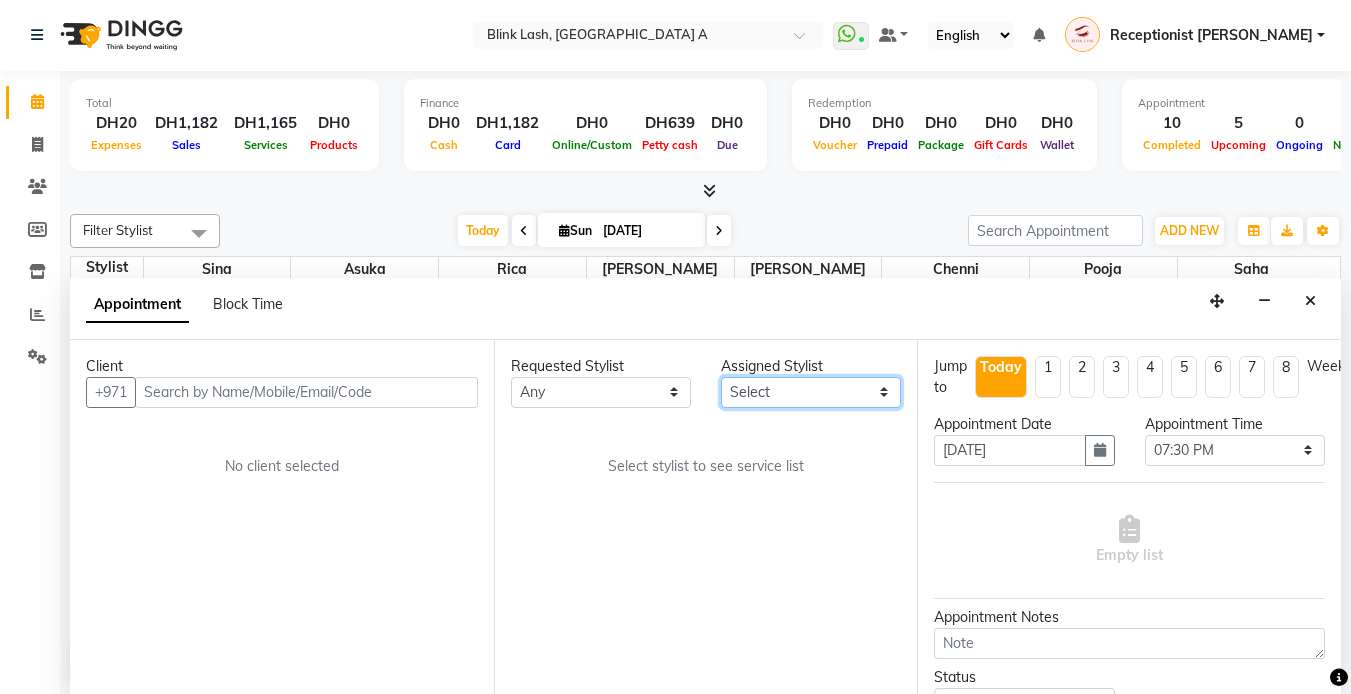 click on "Select [PERSON_NAME] [PERSON_NAME] pooja [PERSON_NAME]" at bounding box center [811, 392] 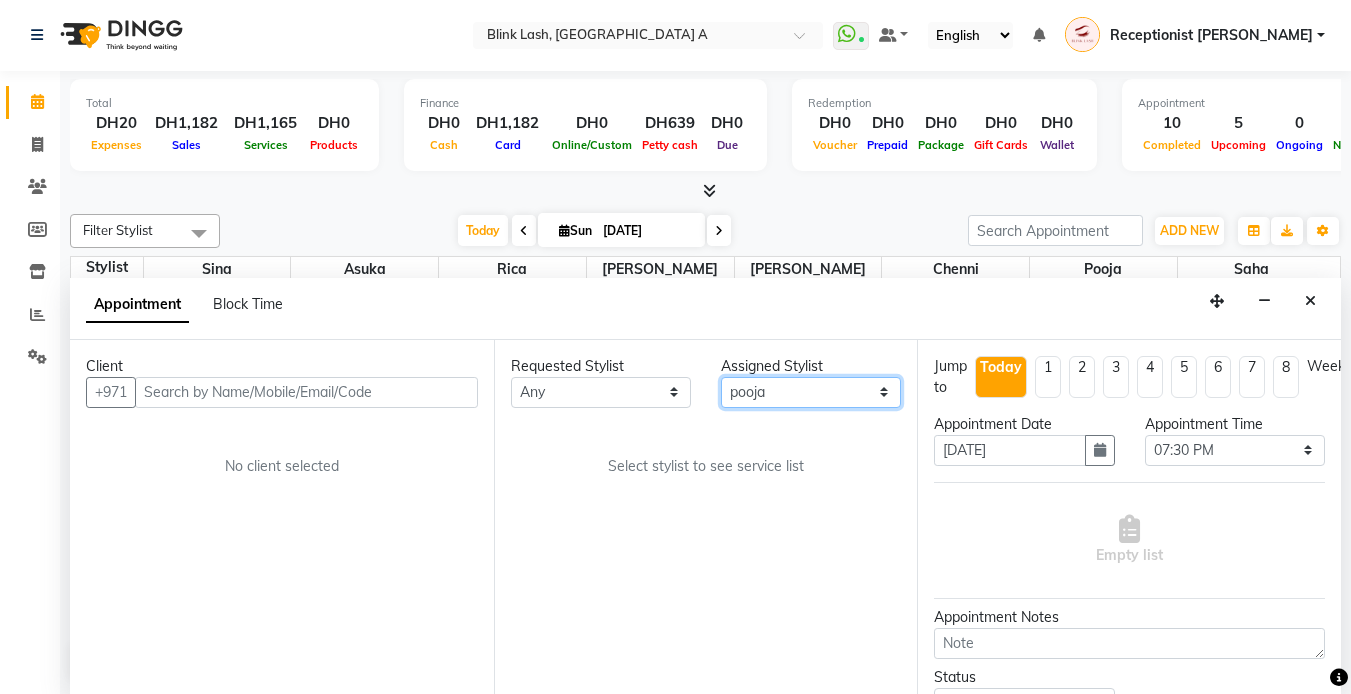 click on "Select [PERSON_NAME] [PERSON_NAME] pooja [PERSON_NAME]" at bounding box center (811, 392) 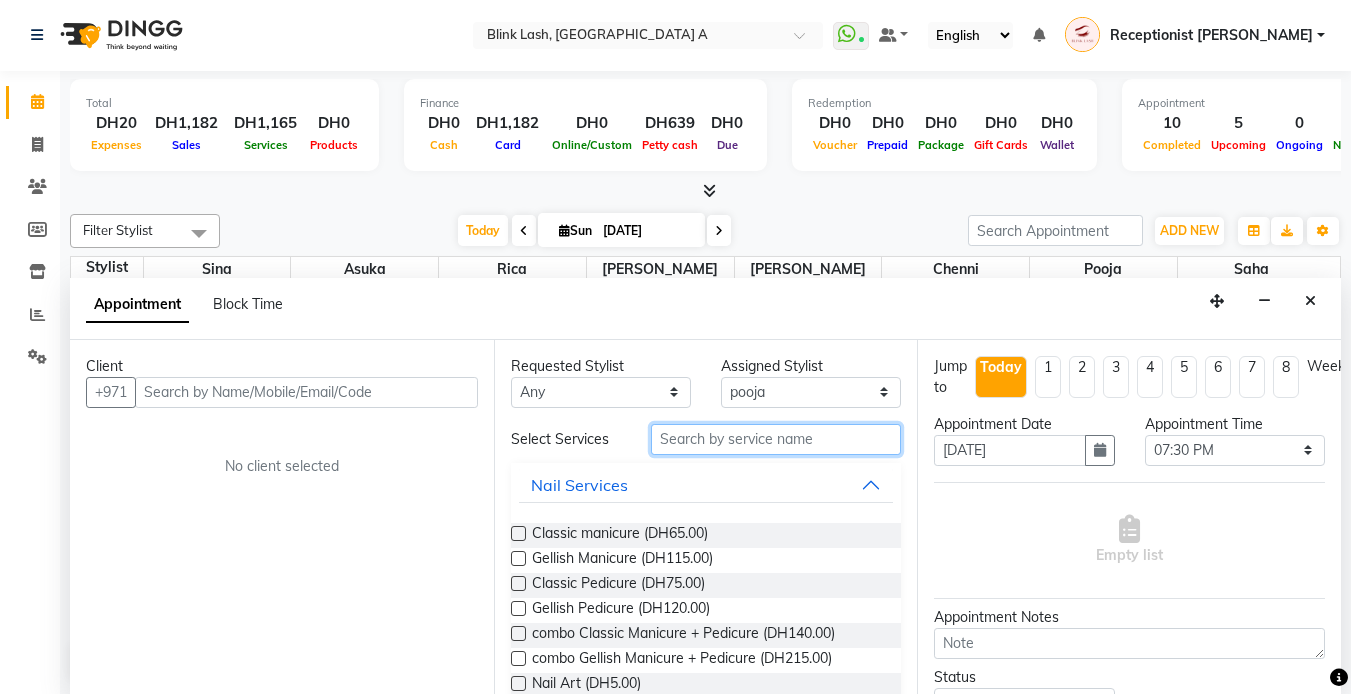 click at bounding box center (776, 439) 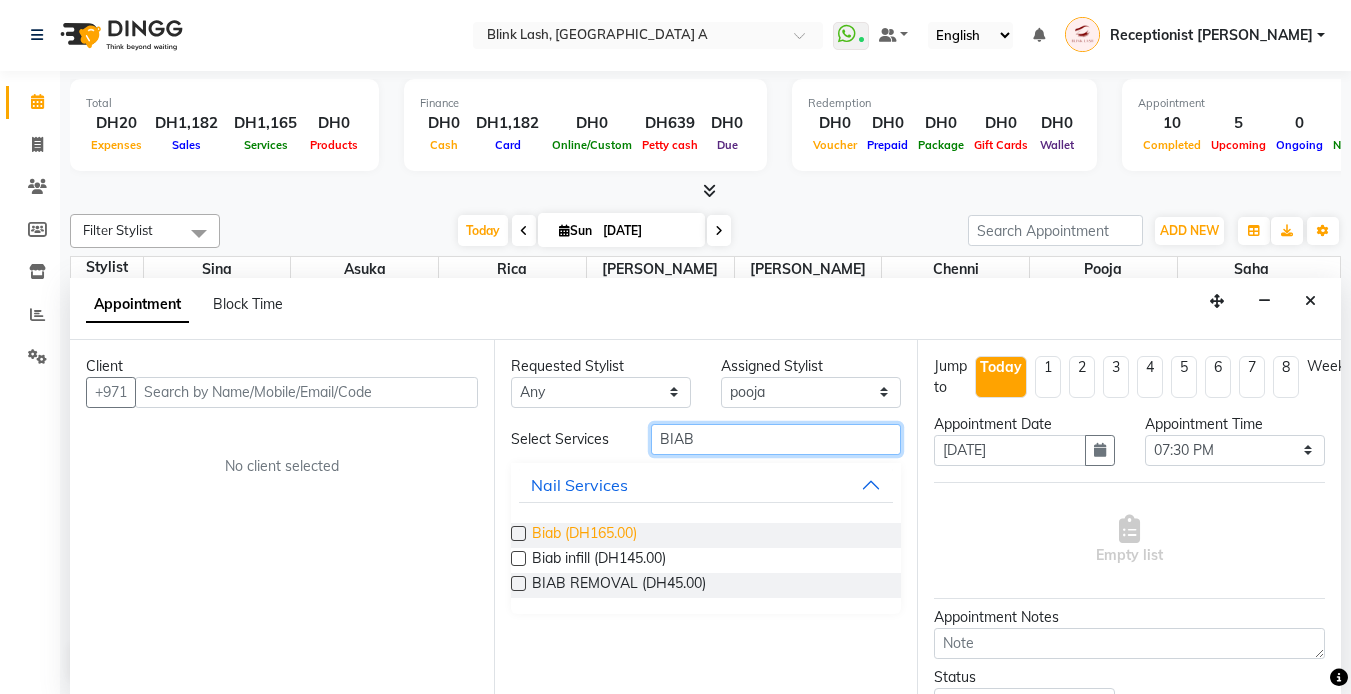 type on "BIAB" 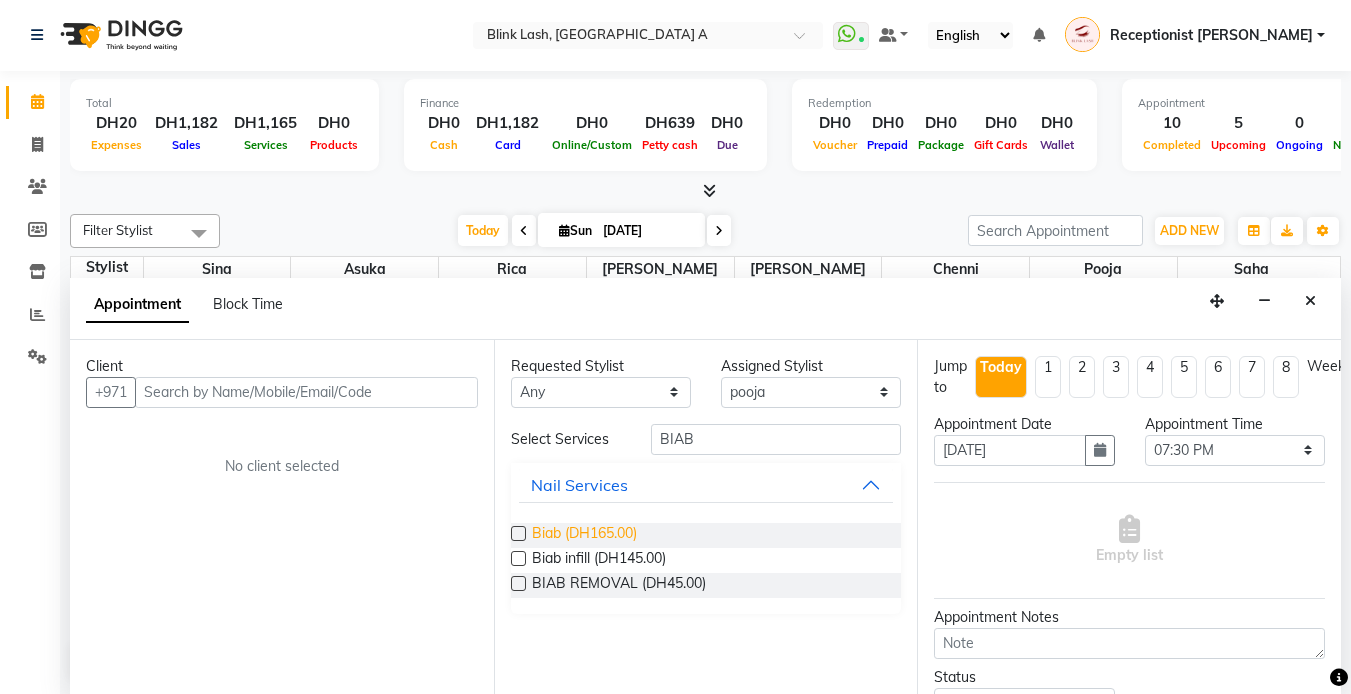 click on "Biab (DH165.00)" at bounding box center [584, 535] 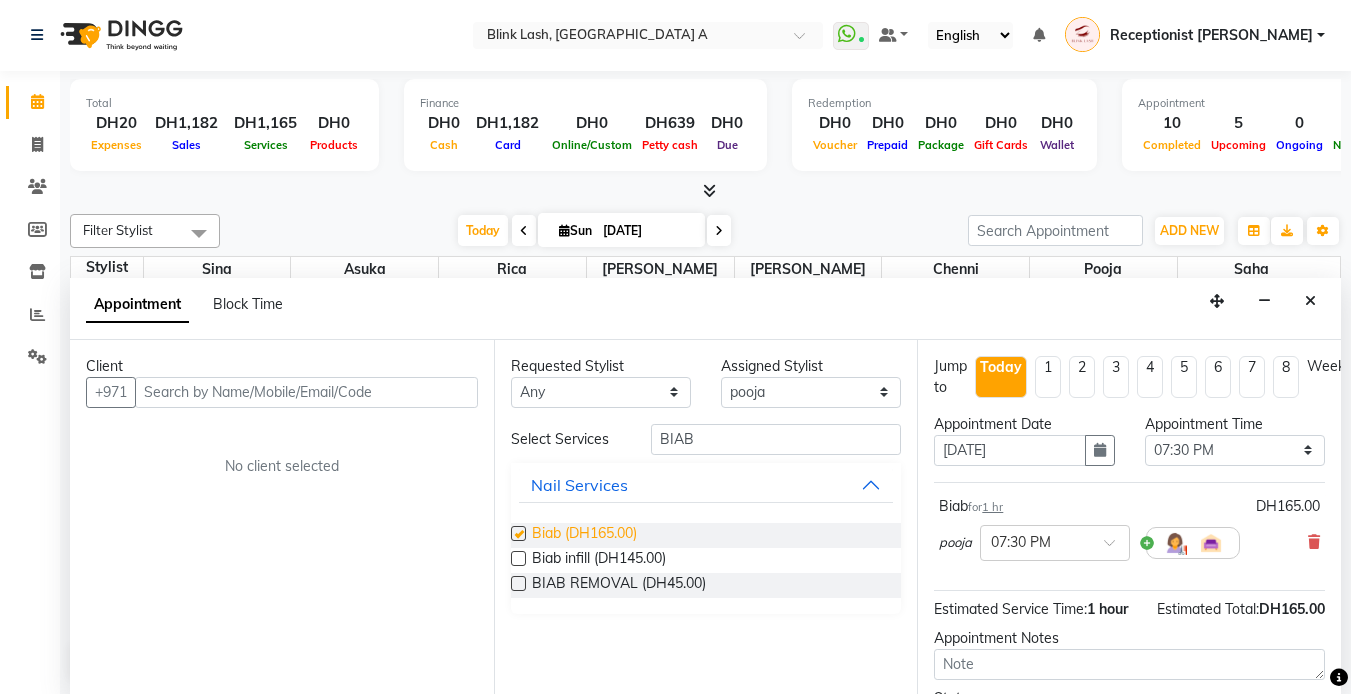 checkbox on "false" 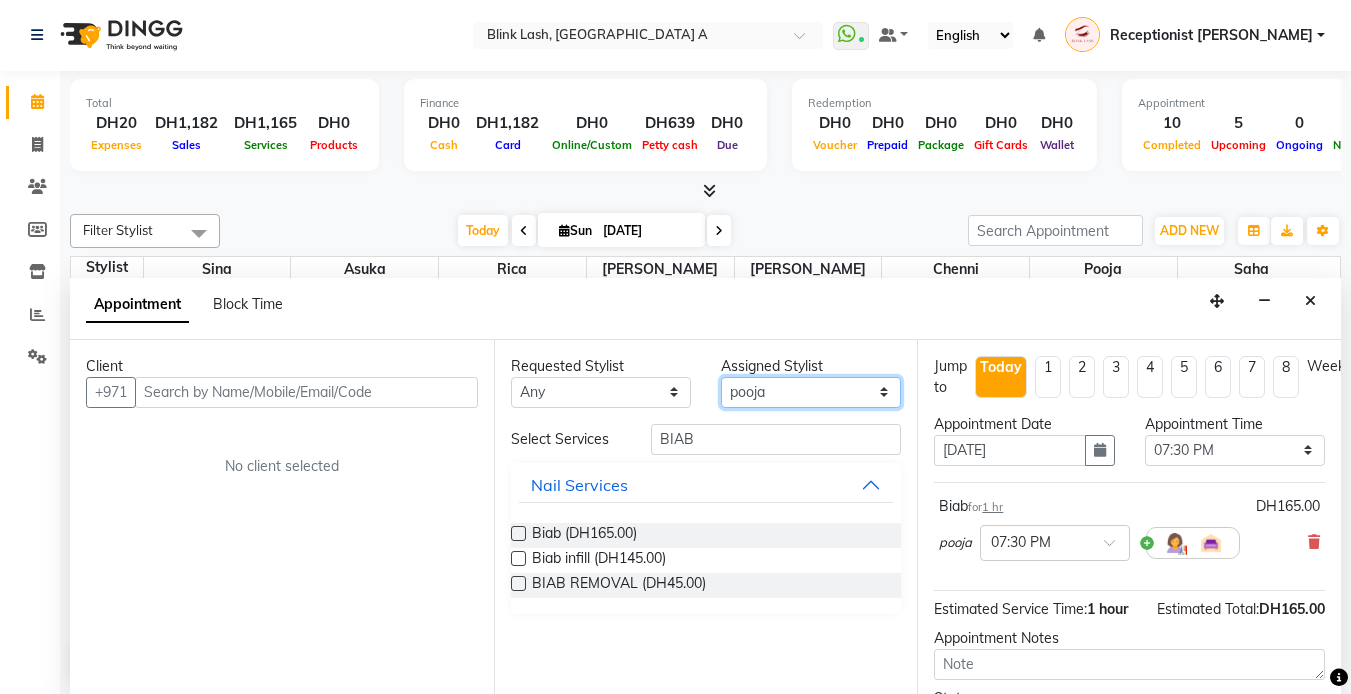 click on "Select [PERSON_NAME] [PERSON_NAME] pooja [PERSON_NAME]" at bounding box center (811, 392) 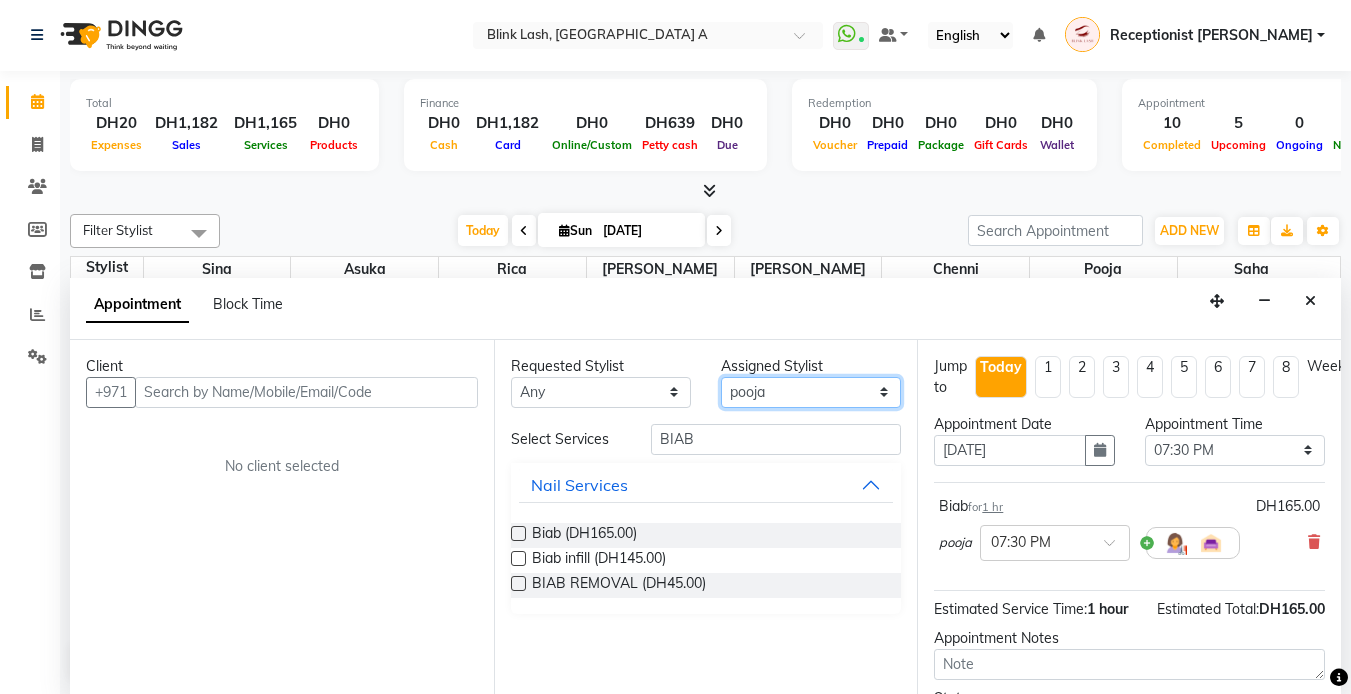 select on "71786" 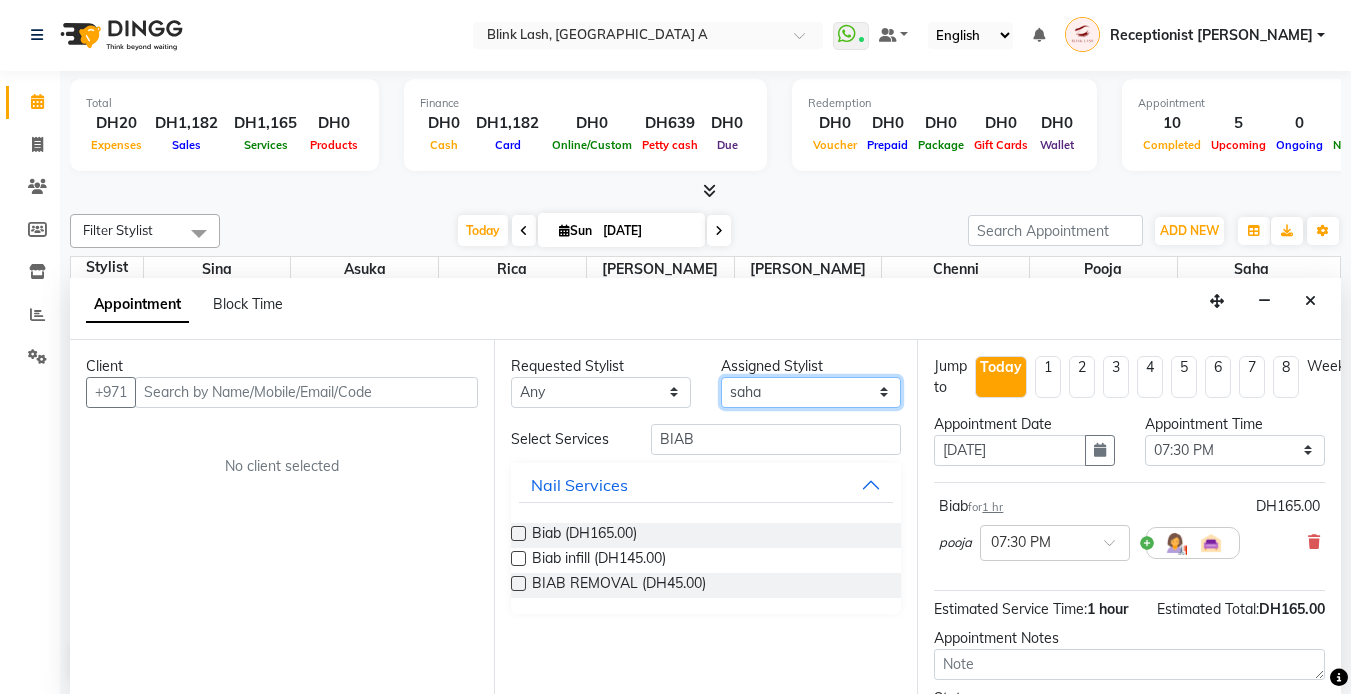 click on "Select [PERSON_NAME] [PERSON_NAME] pooja [PERSON_NAME]" at bounding box center [811, 392] 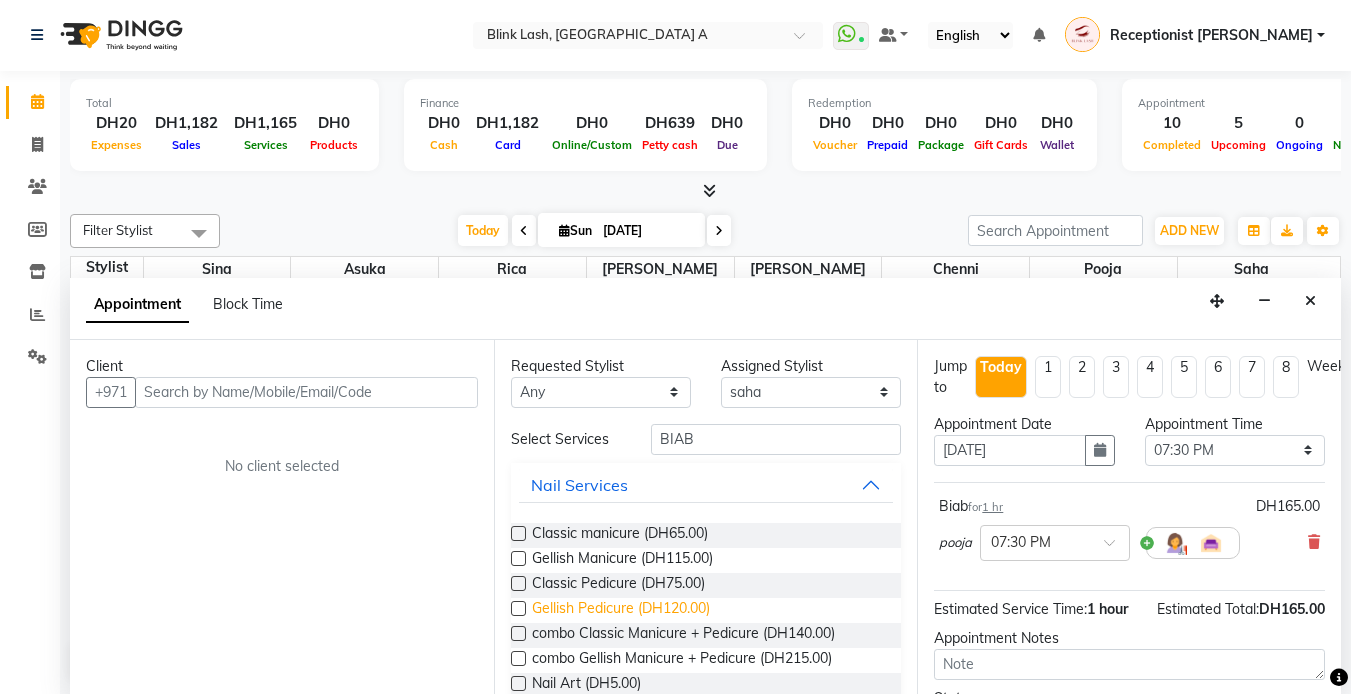 click on "Gellish Pedicure (DH120.00)" at bounding box center [621, 610] 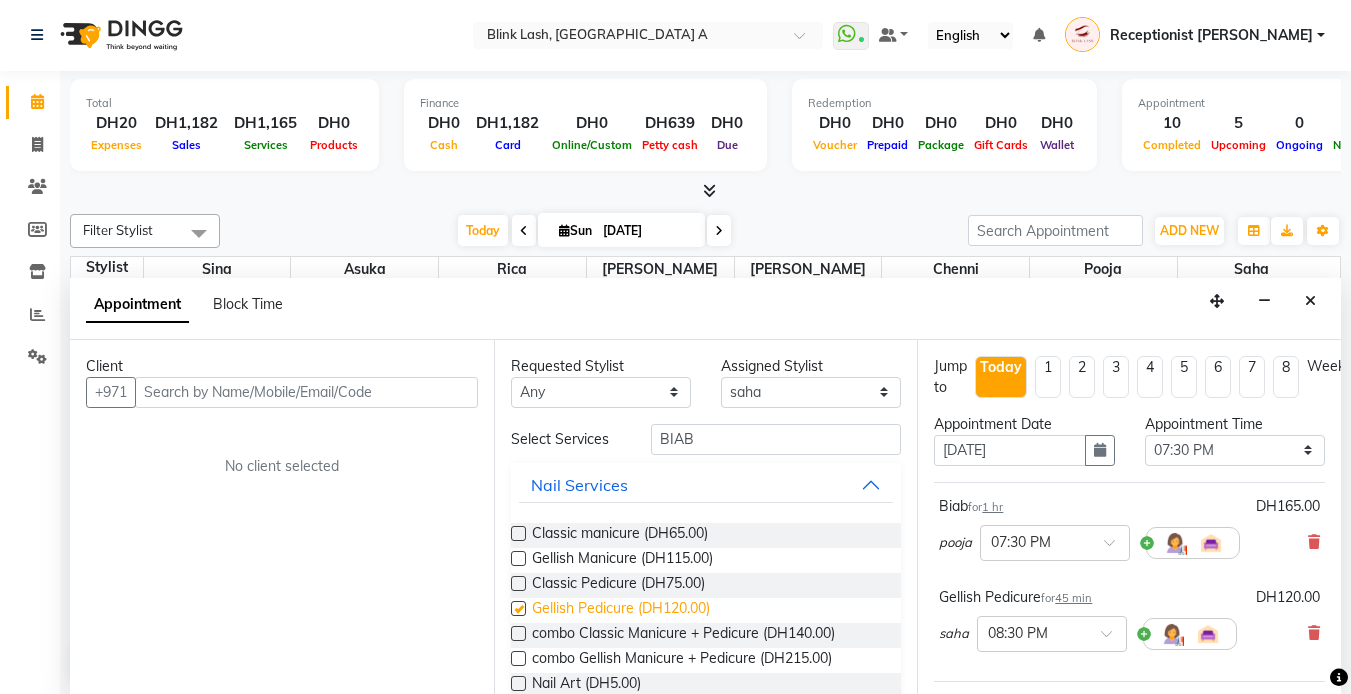 checkbox on "false" 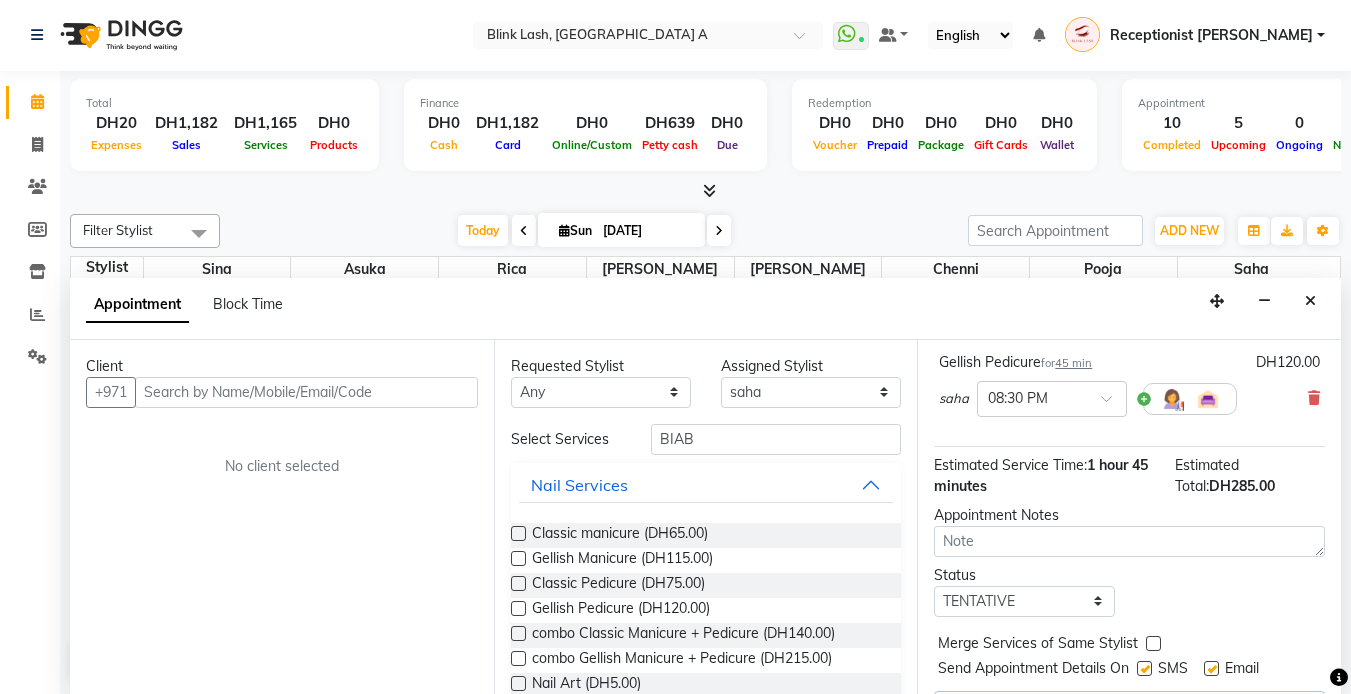 scroll, scrollTop: 200, scrollLeft: 0, axis: vertical 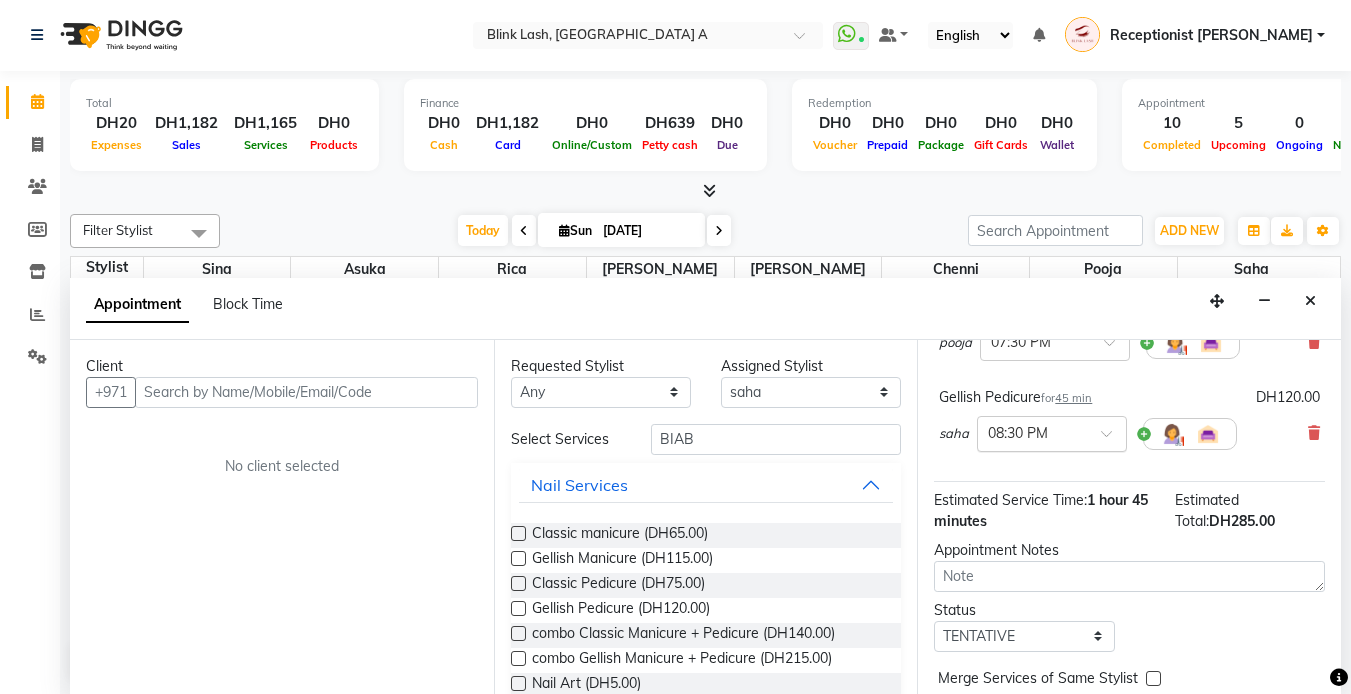 click on "× 08:30 PM" at bounding box center [1052, 434] 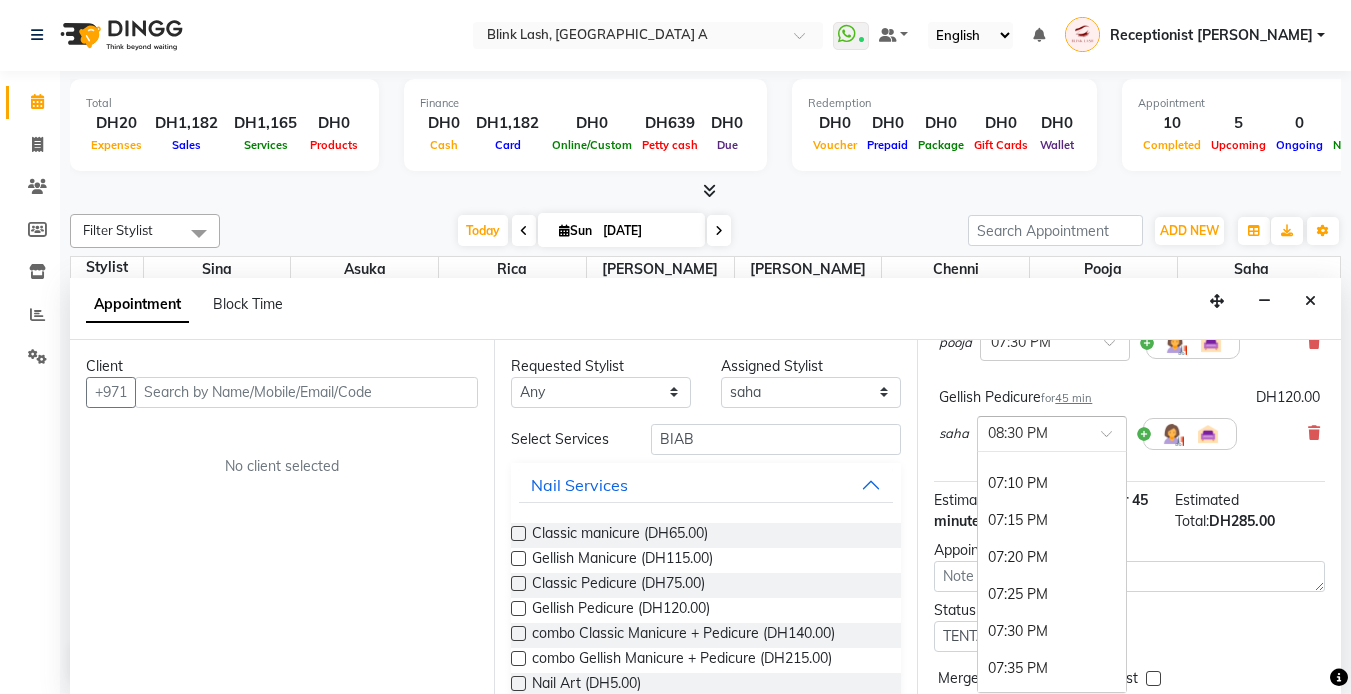 scroll, scrollTop: 4114, scrollLeft: 0, axis: vertical 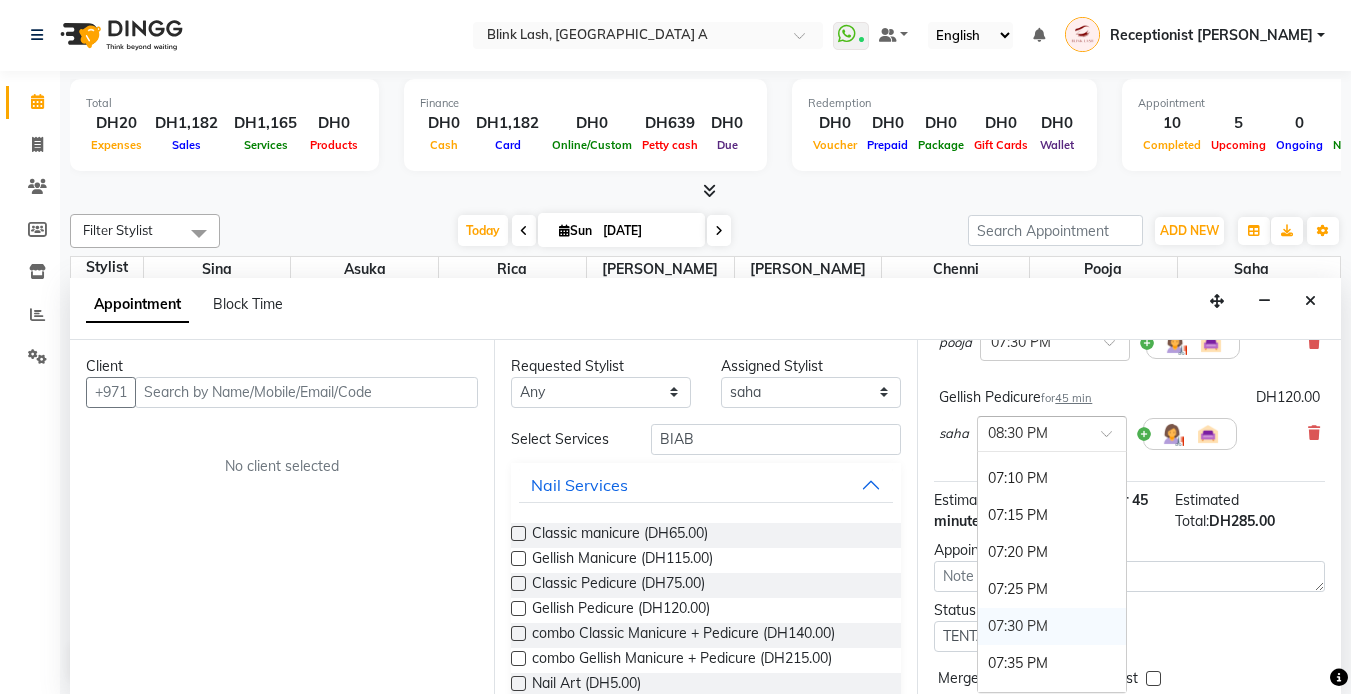 click on "07:30 PM" at bounding box center [1052, 626] 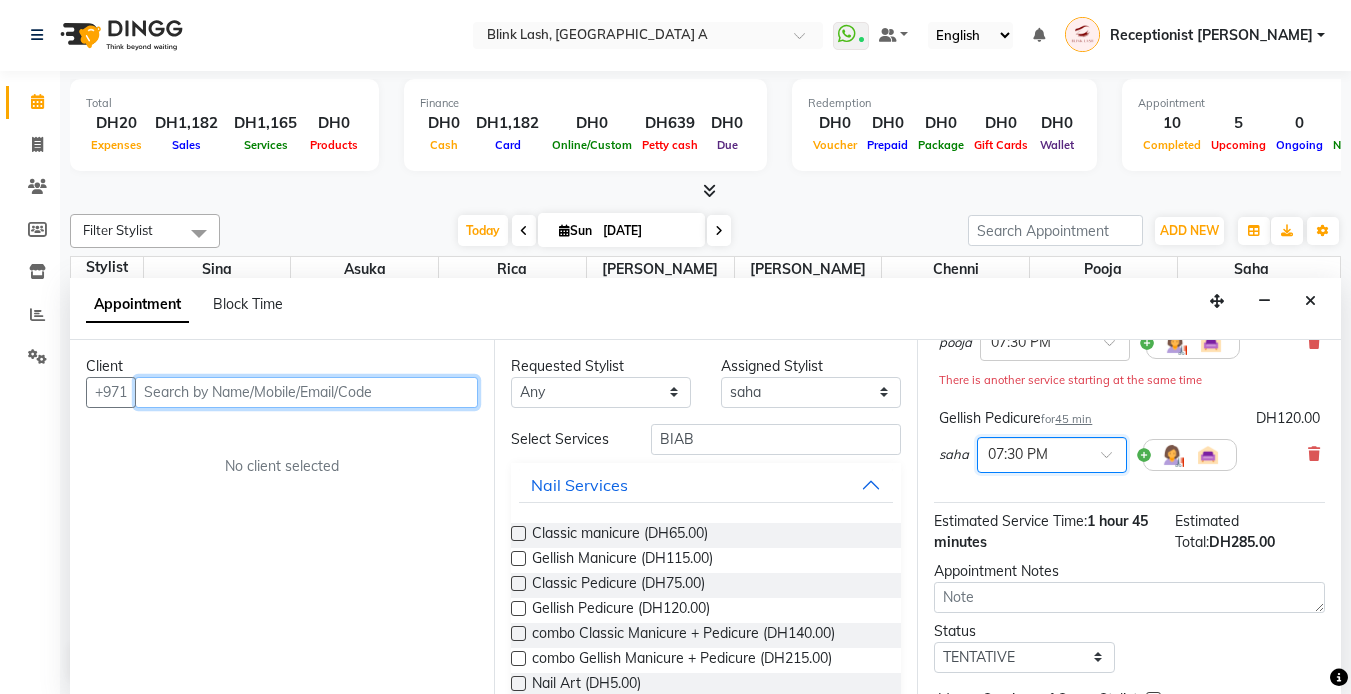 click at bounding box center [306, 392] 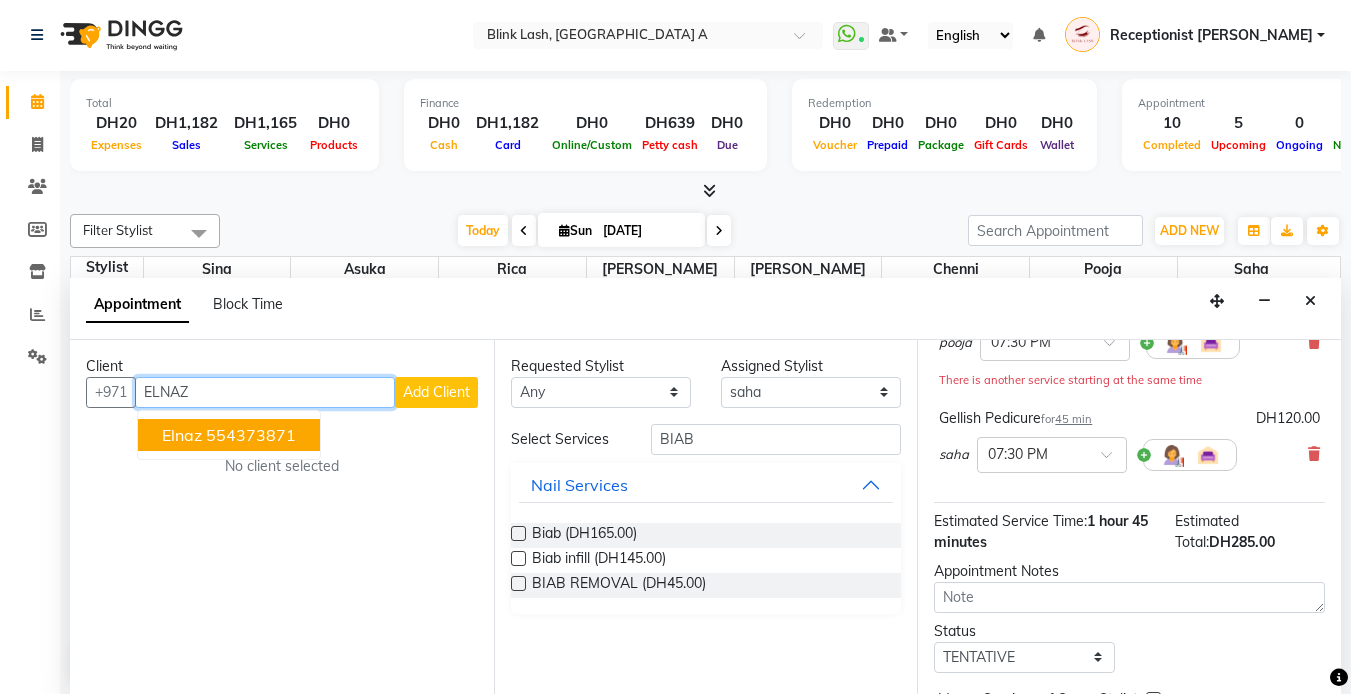 click on "554373871" at bounding box center (251, 435) 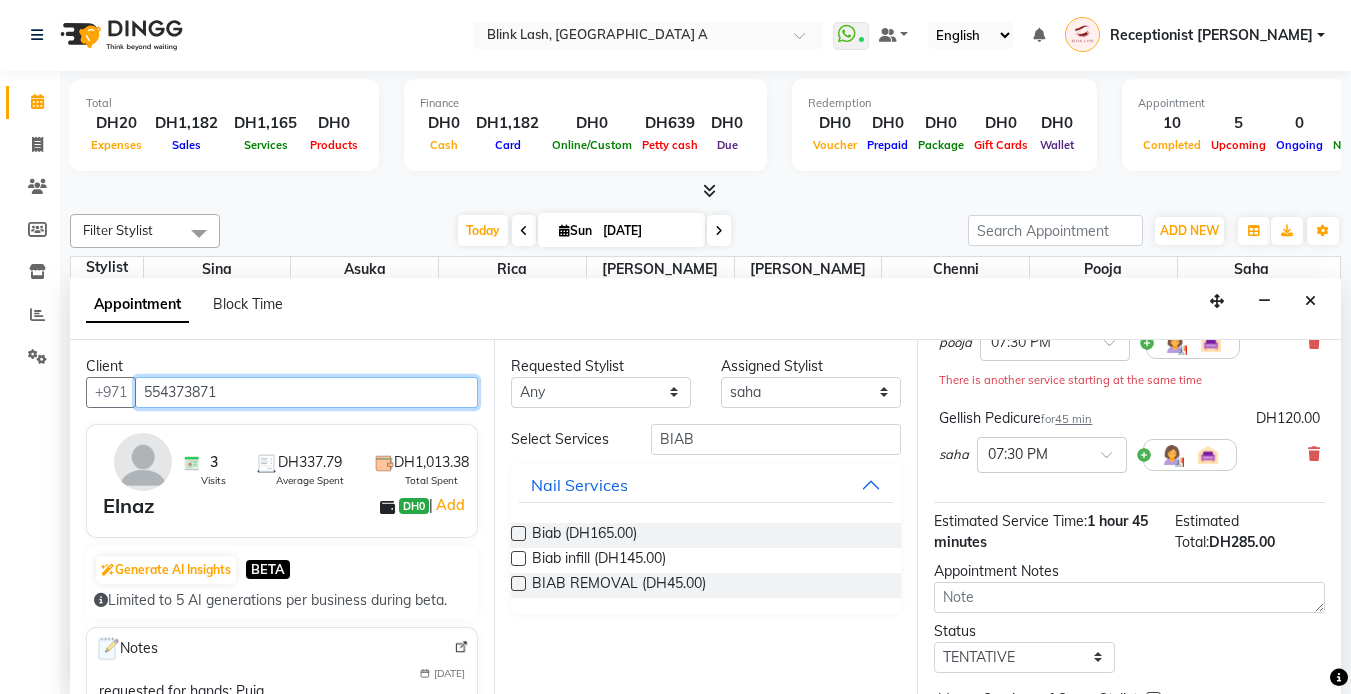 scroll, scrollTop: 320, scrollLeft: 0, axis: vertical 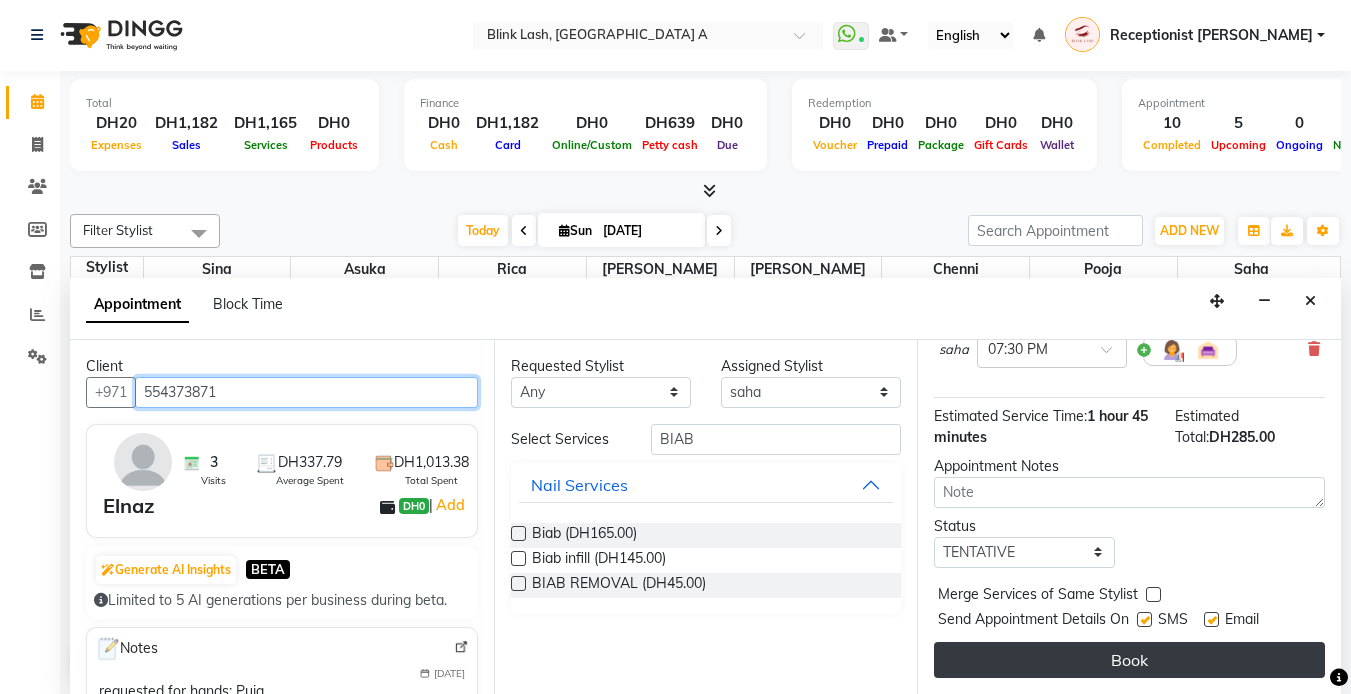 type 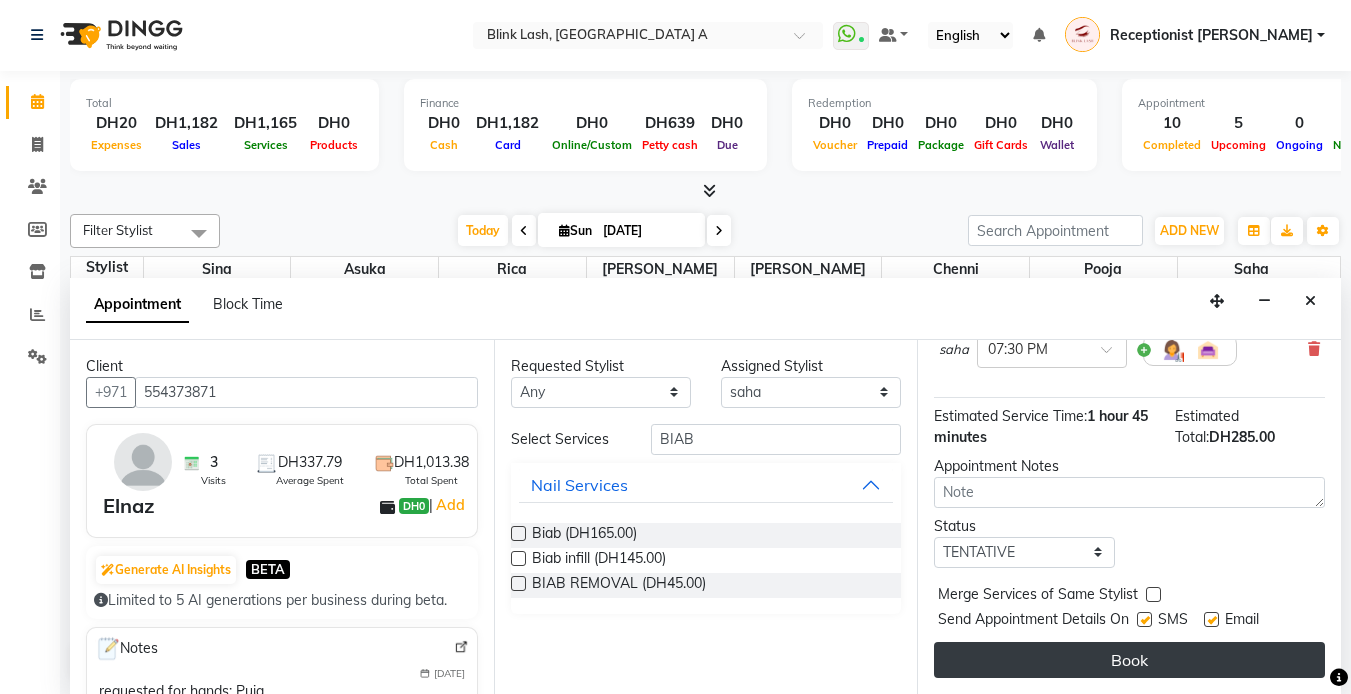 click on "Book" at bounding box center [1129, 660] 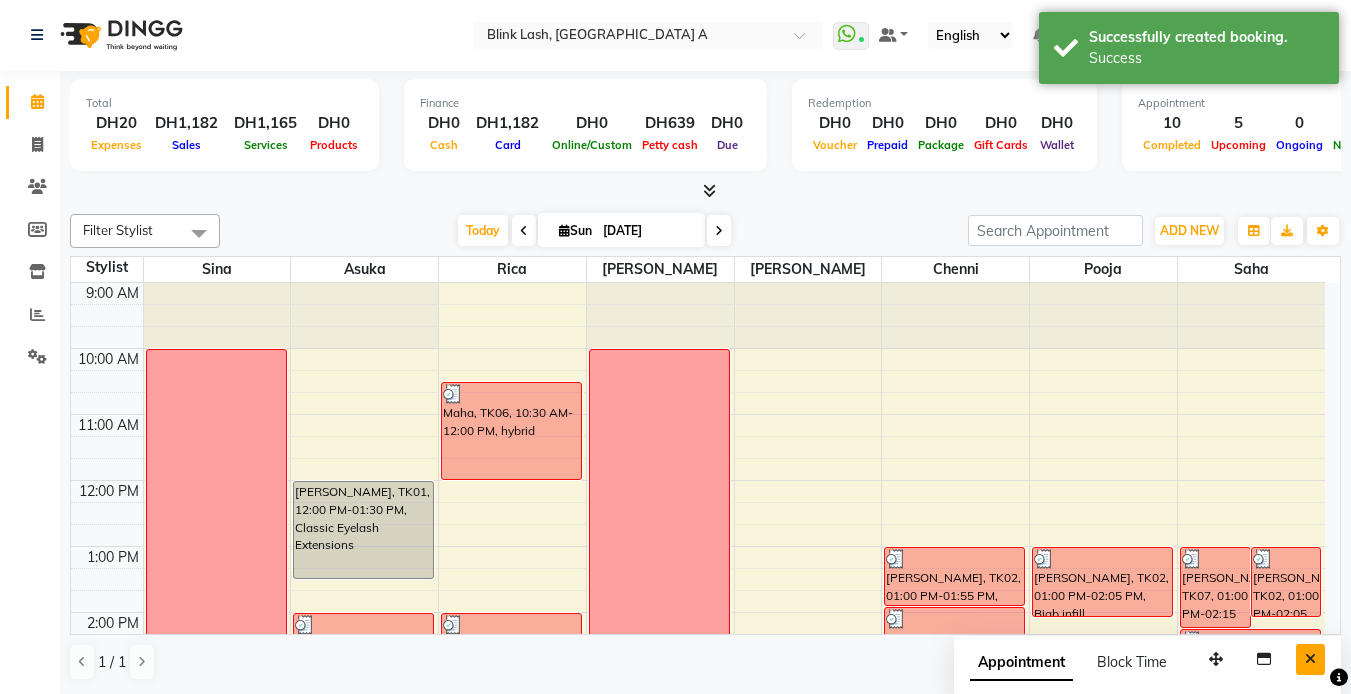 scroll, scrollTop: 0, scrollLeft: 0, axis: both 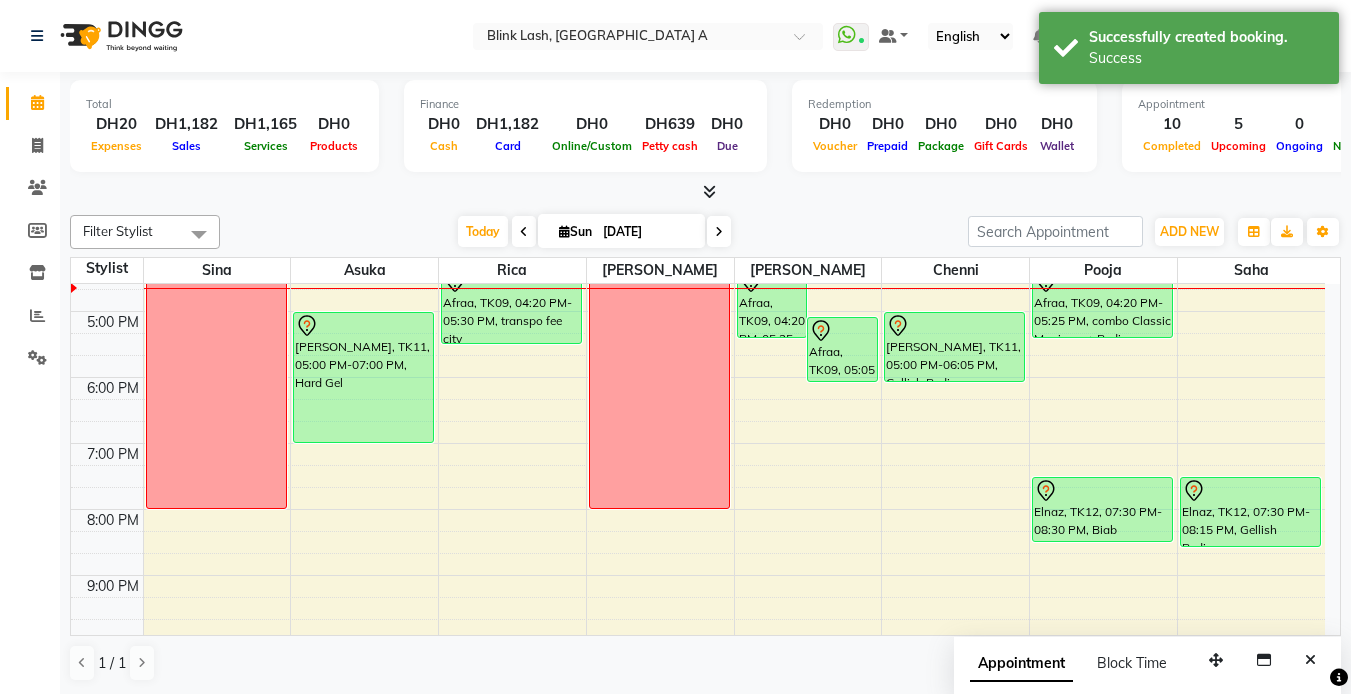 click on "[PERSON_NAME], TK07, 01:00 PM-02:15 PM, [GEOGRAPHIC_DATA][PERSON_NAME], 01:00 PM-02:05 PM, Gellish Manicure     [PERSON_NAME], TK07, 02:15 PM-03:10 PM, Nail Art             Elnaz, TK12, 07:30 PM-08:15 PM, Gellish Pedicure             Elnaz, TK12, 07:30 PM-08:15 PM, [PERSON_NAME] Pedicure" at bounding box center [1251, 278] 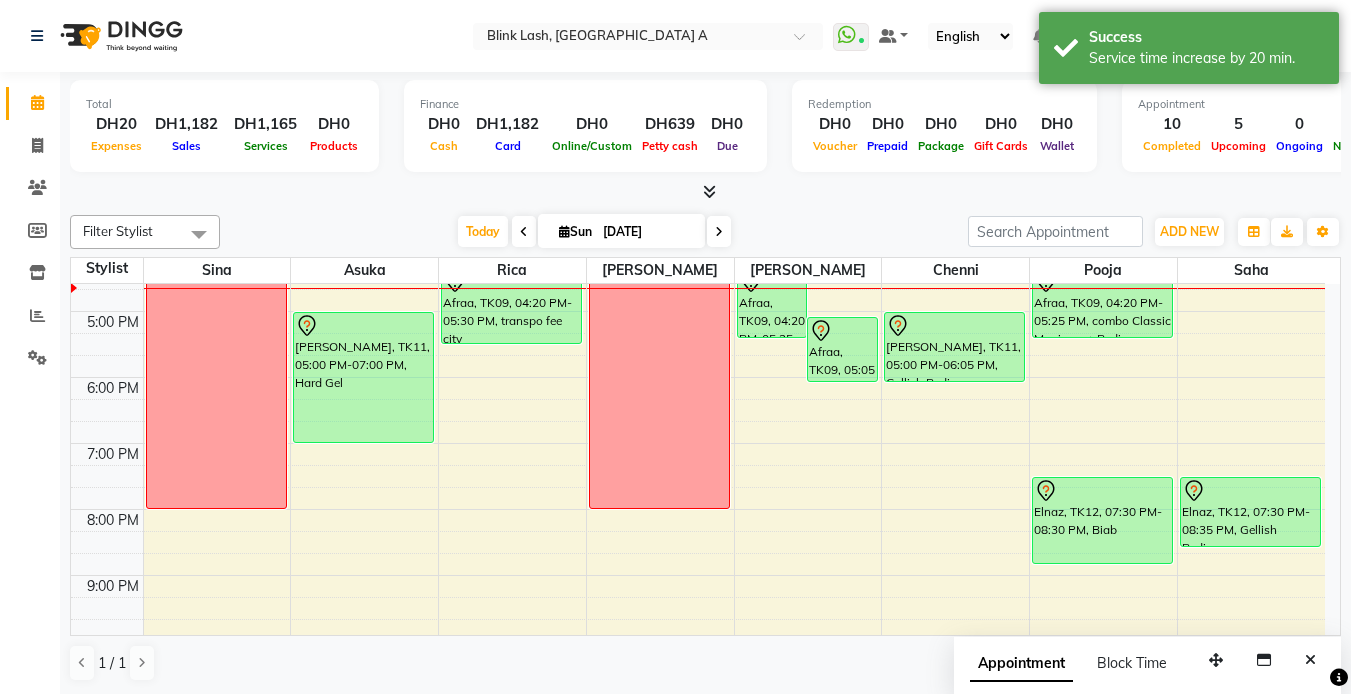 drag, startPoint x: 1109, startPoint y: 541, endPoint x: 1108, endPoint y: 554, distance: 13.038404 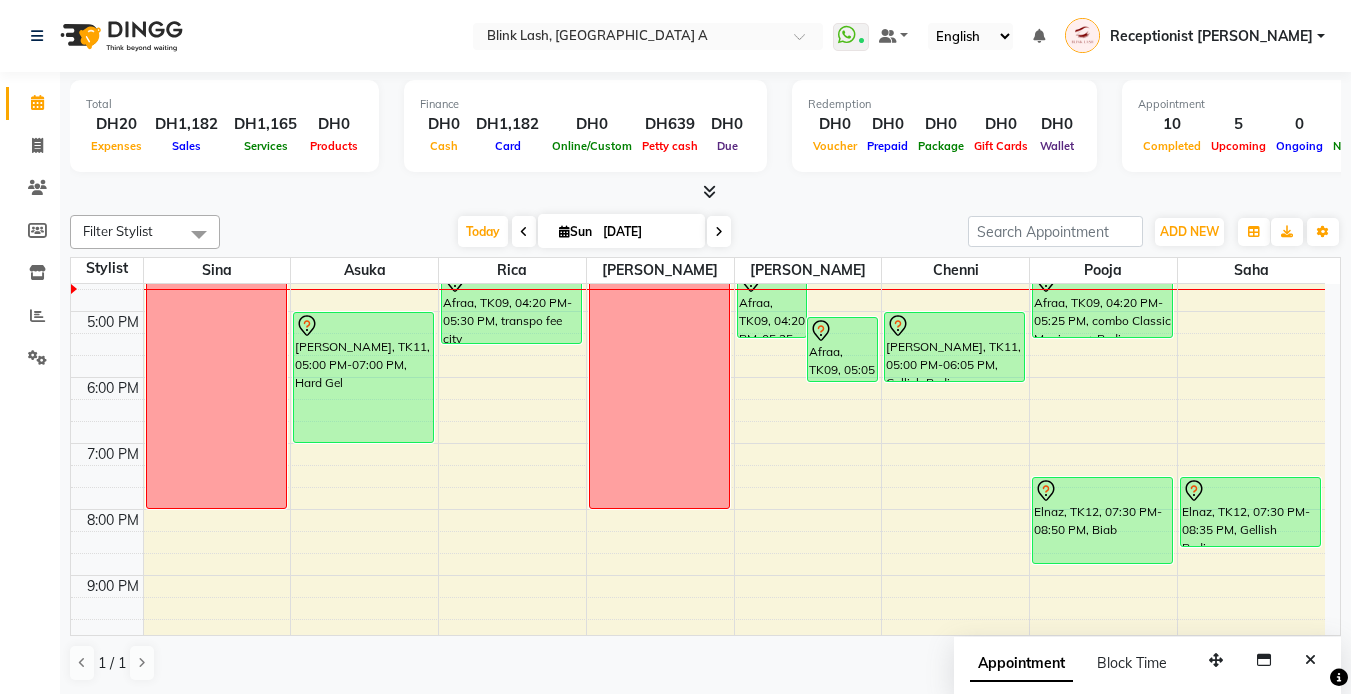 click at bounding box center [719, 232] 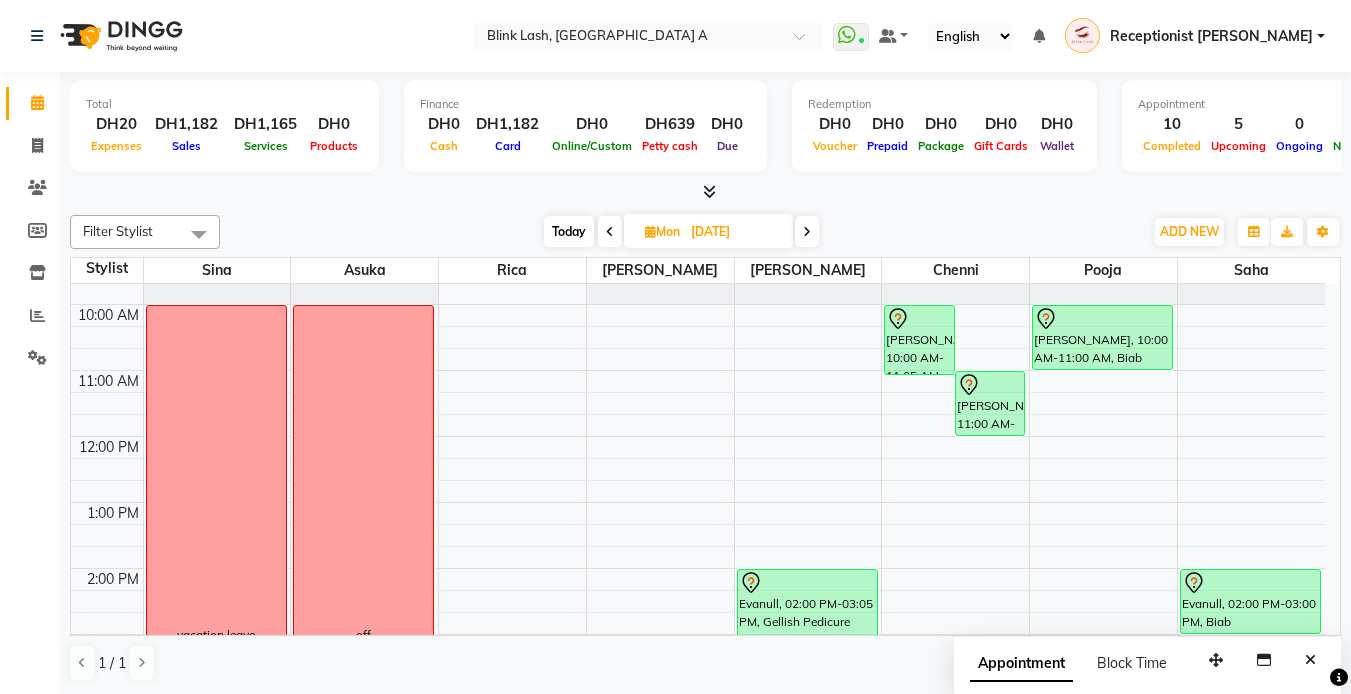 scroll, scrollTop: 0, scrollLeft: 0, axis: both 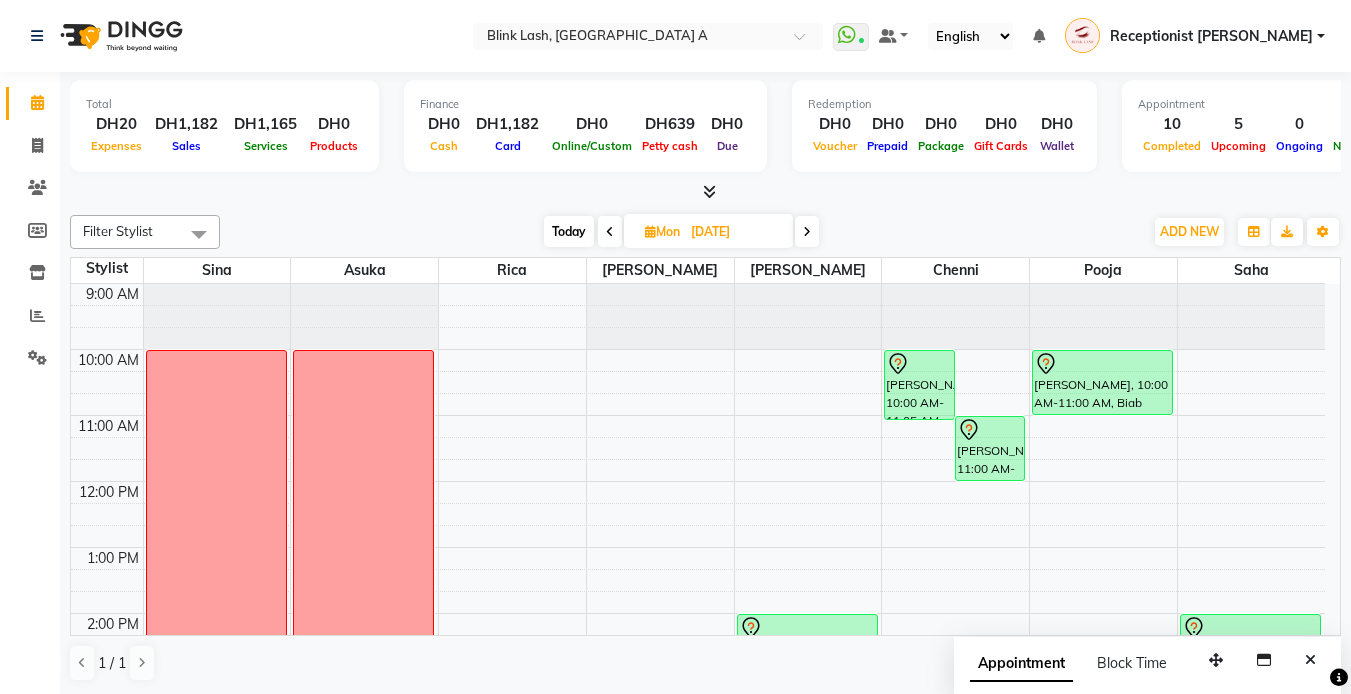 click at bounding box center (807, 231) 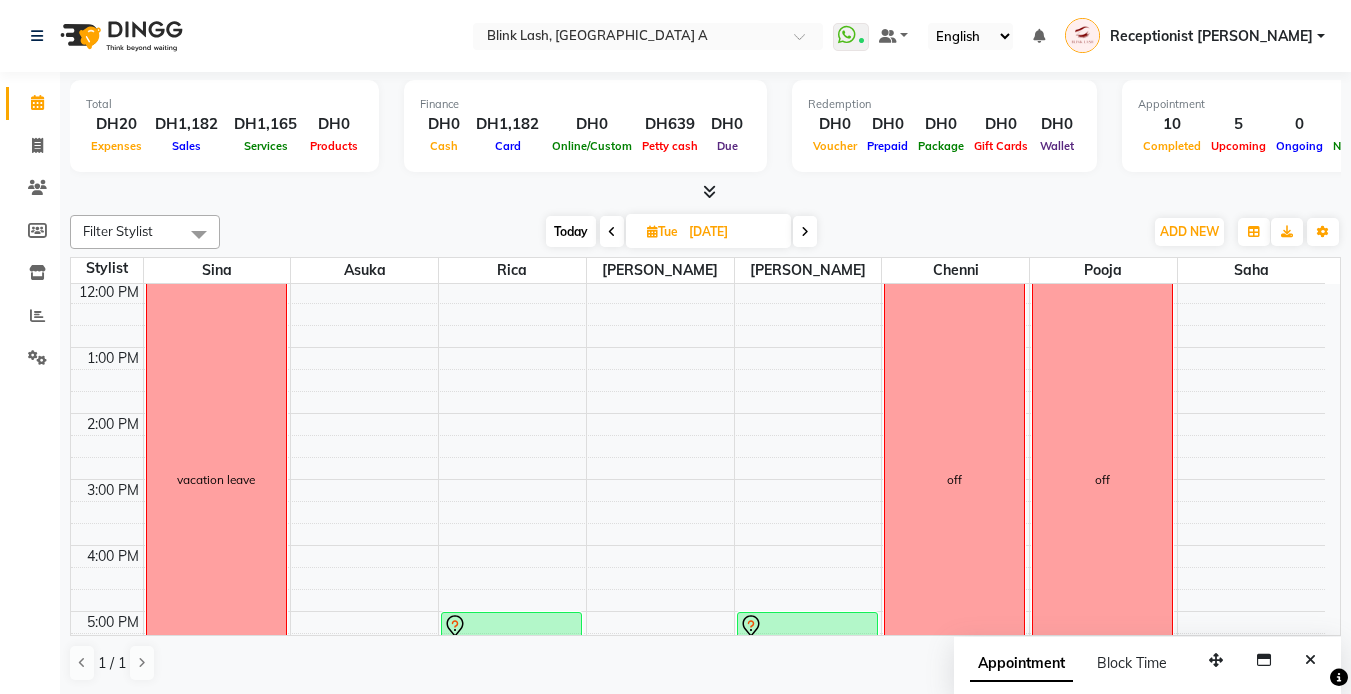scroll, scrollTop: 0, scrollLeft: 0, axis: both 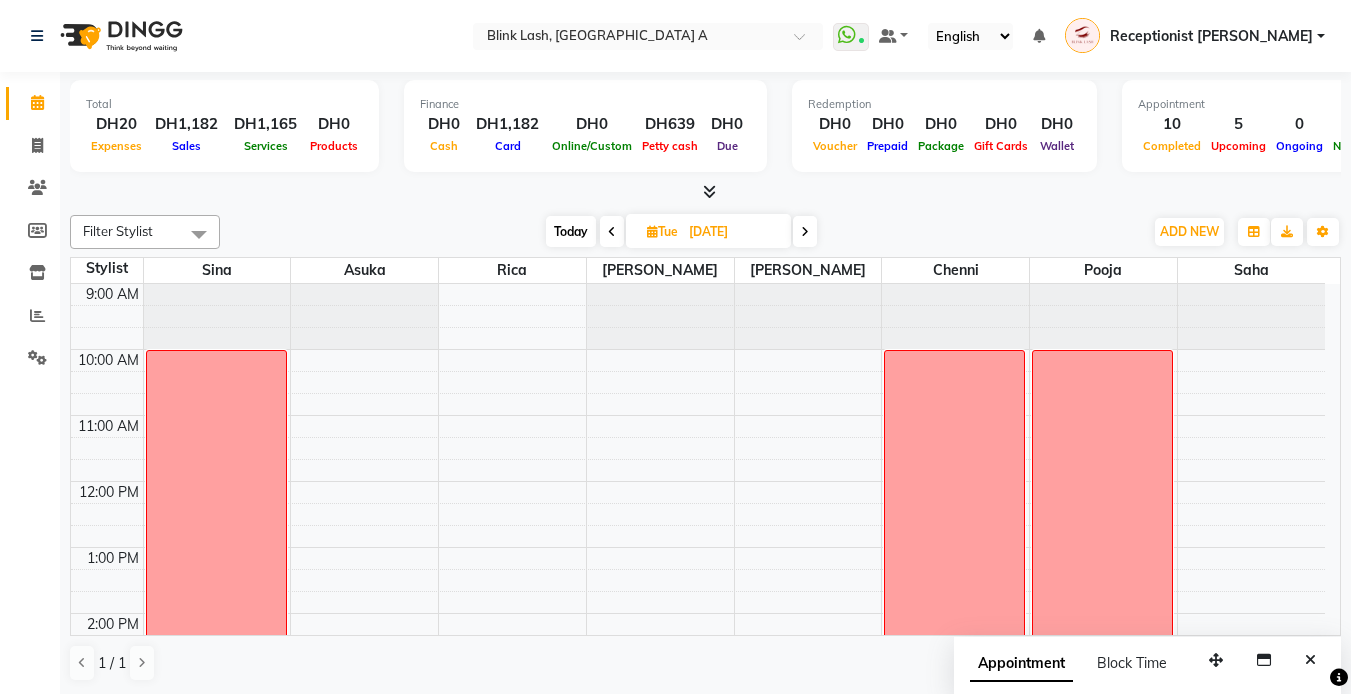 click on "Today" at bounding box center [571, 231] 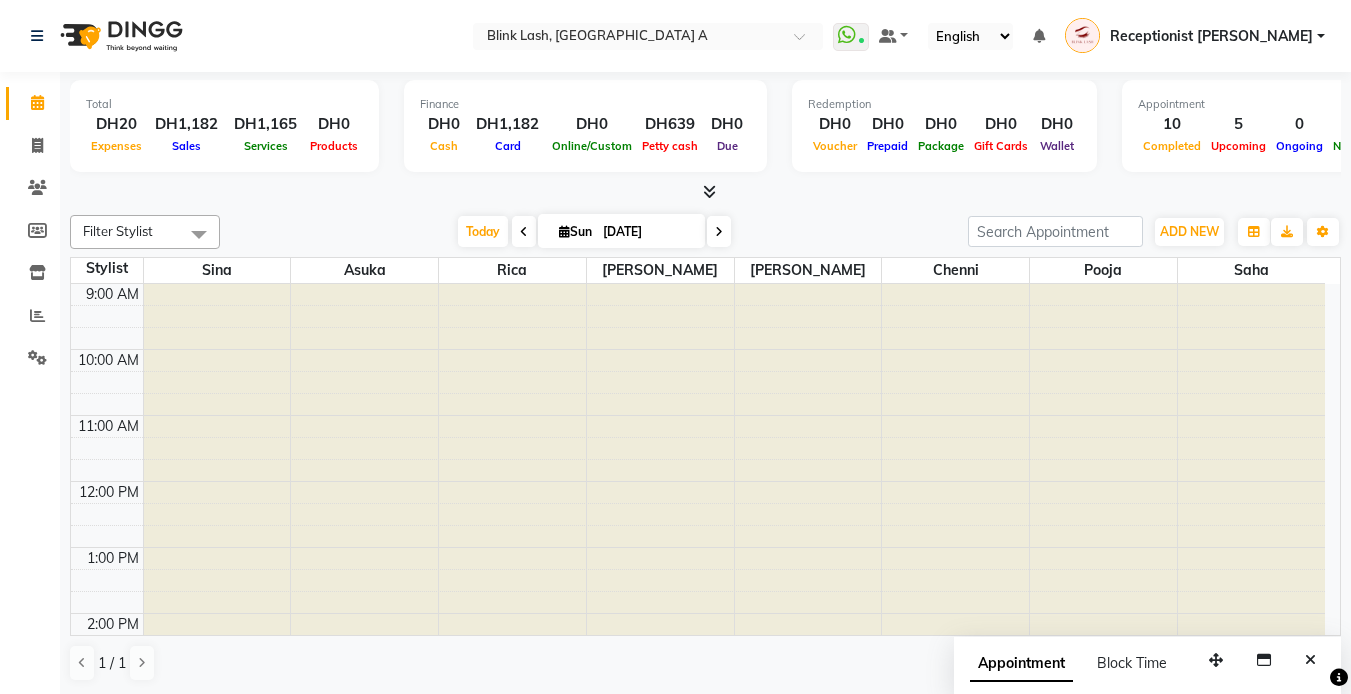 scroll, scrollTop: 463, scrollLeft: 0, axis: vertical 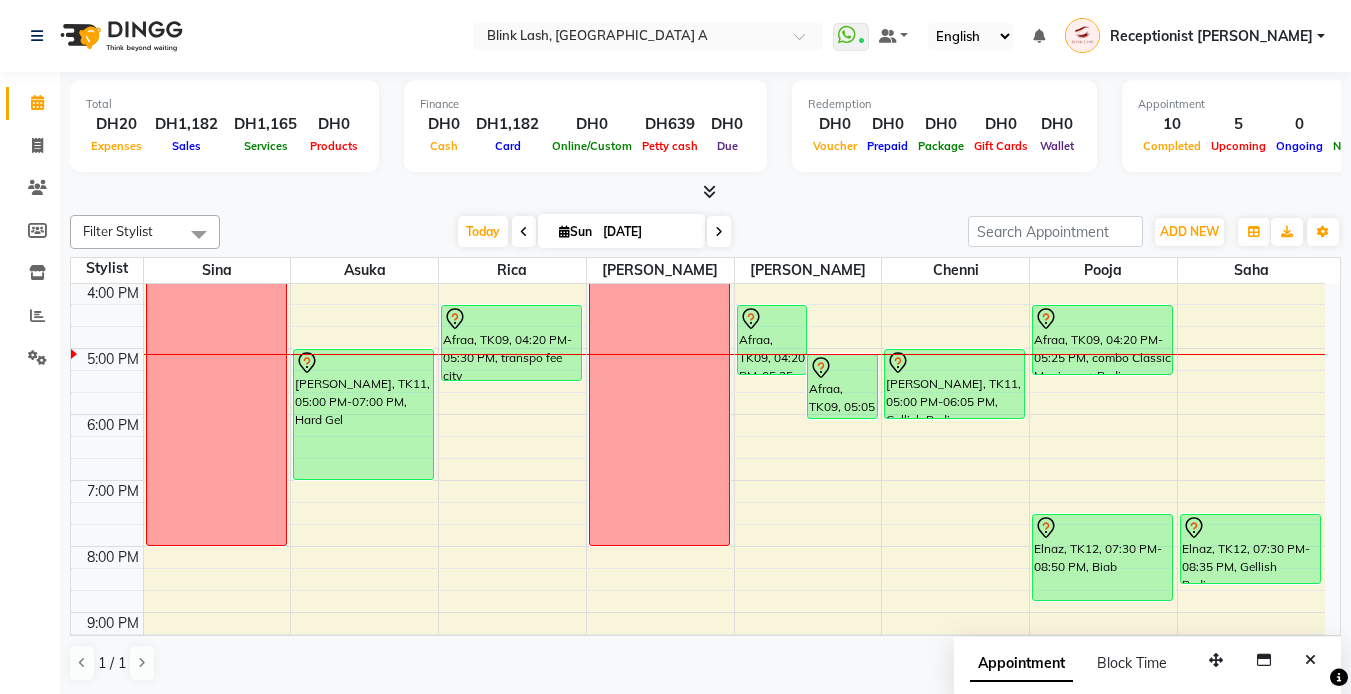 drag, startPoint x: 340, startPoint y: 4, endPoint x: 925, endPoint y: 185, distance: 612.361 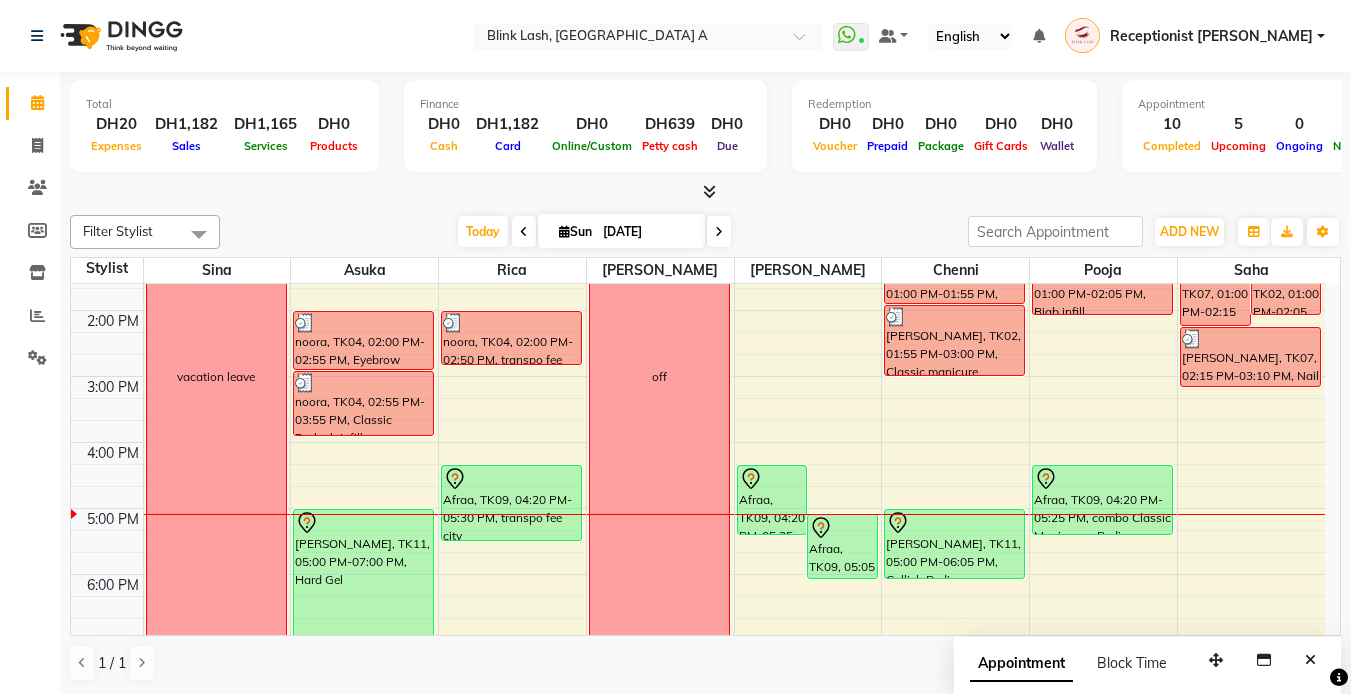 scroll, scrollTop: 338, scrollLeft: 0, axis: vertical 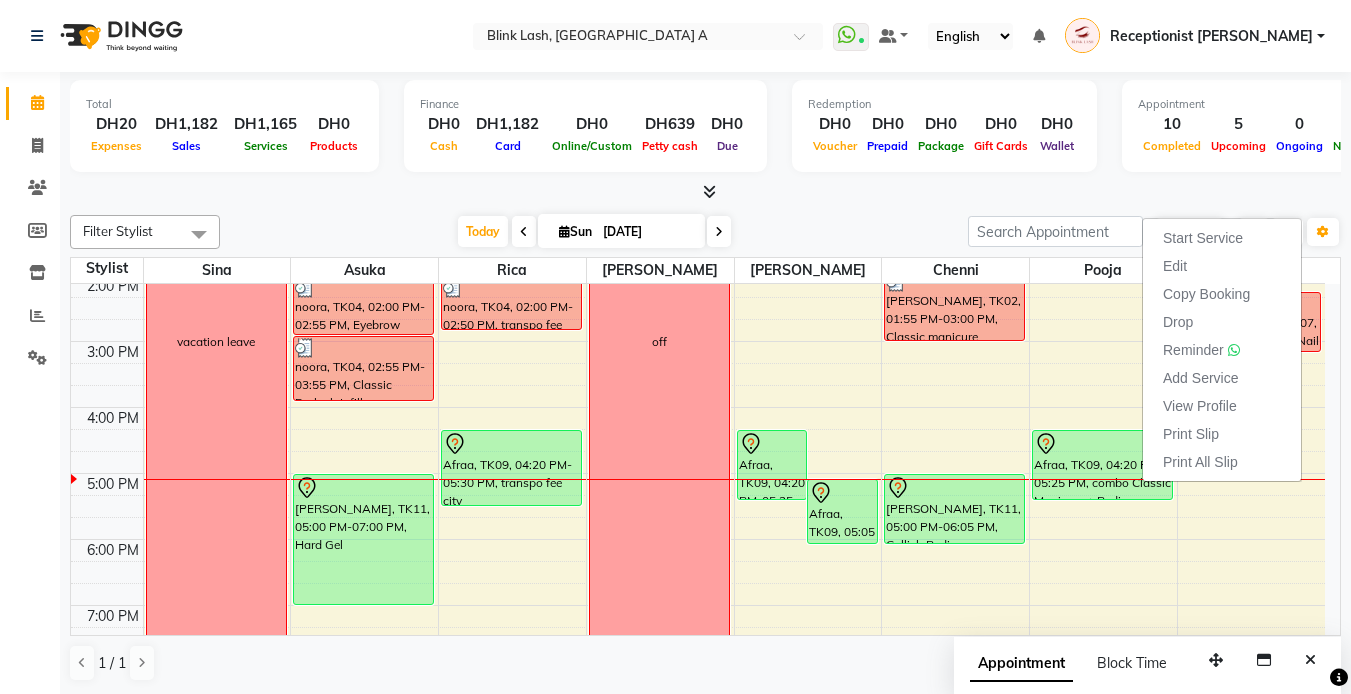 drag, startPoint x: 1167, startPoint y: 264, endPoint x: 1170, endPoint y: 277, distance: 13.341664 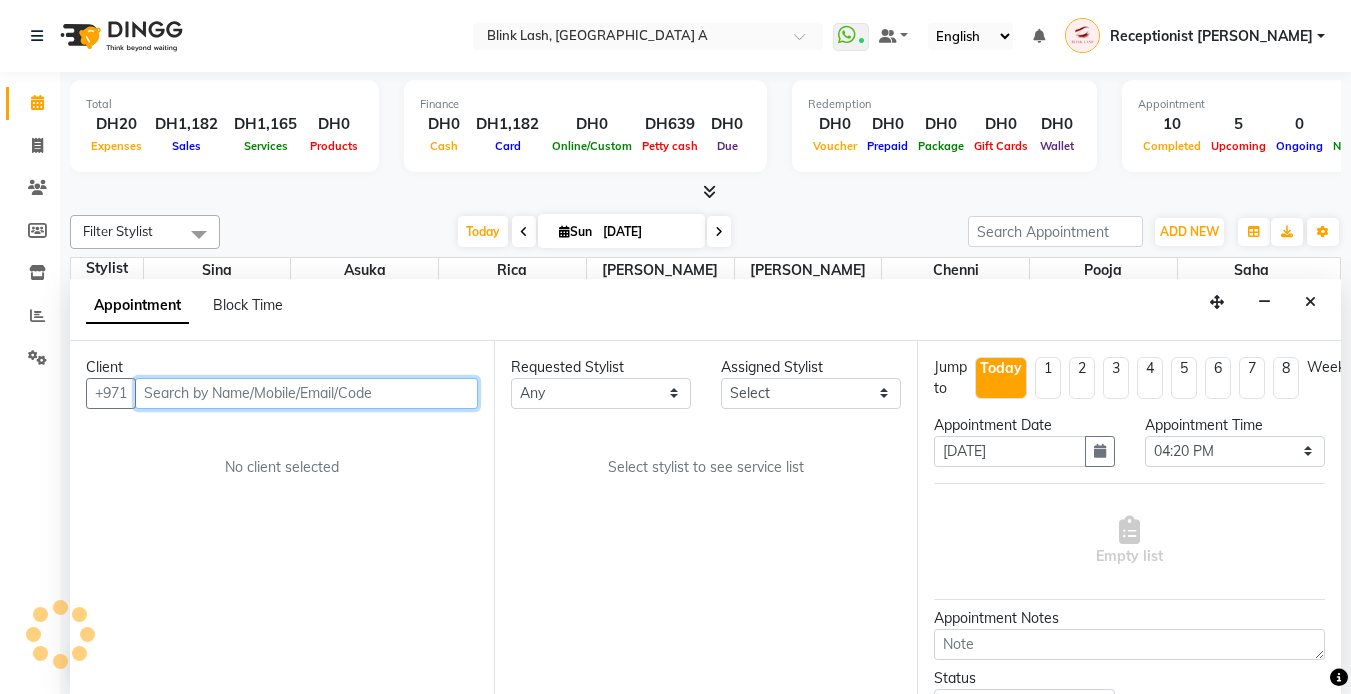 scroll, scrollTop: 1, scrollLeft: 0, axis: vertical 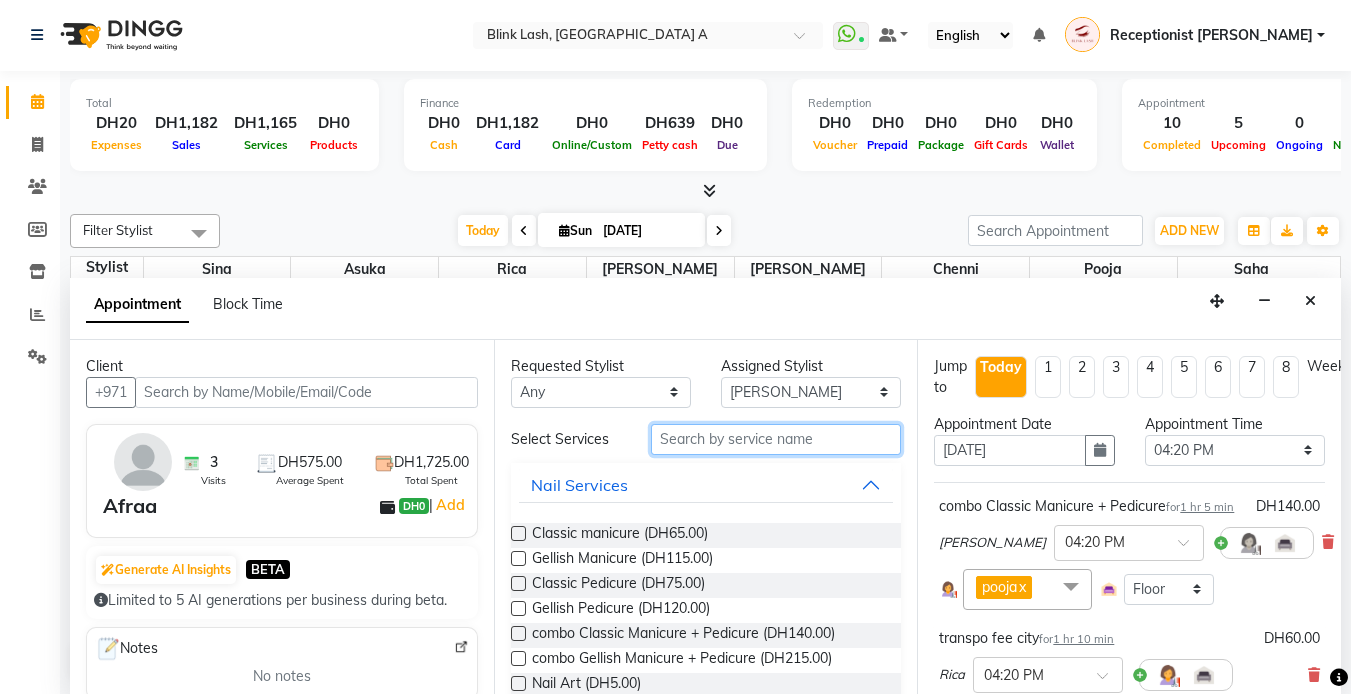 click at bounding box center [776, 439] 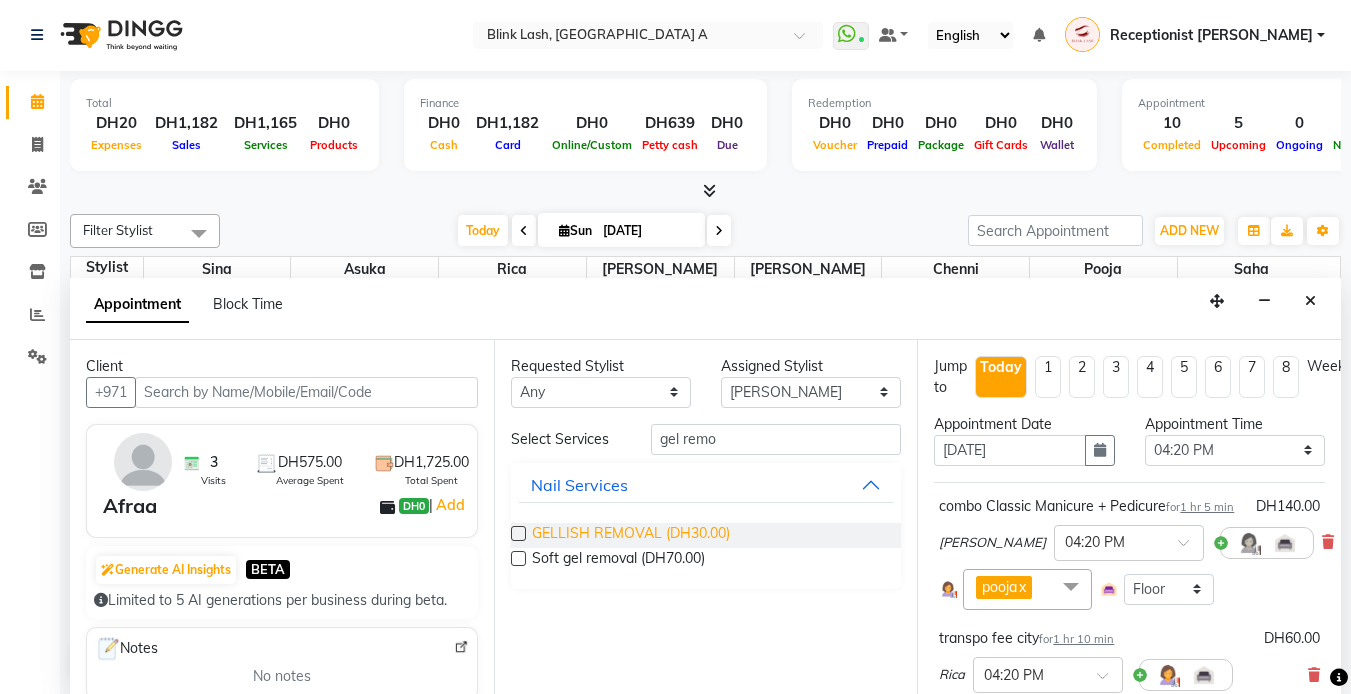 click on "GELLISH REMOVAL  (DH30.00)" at bounding box center (631, 535) 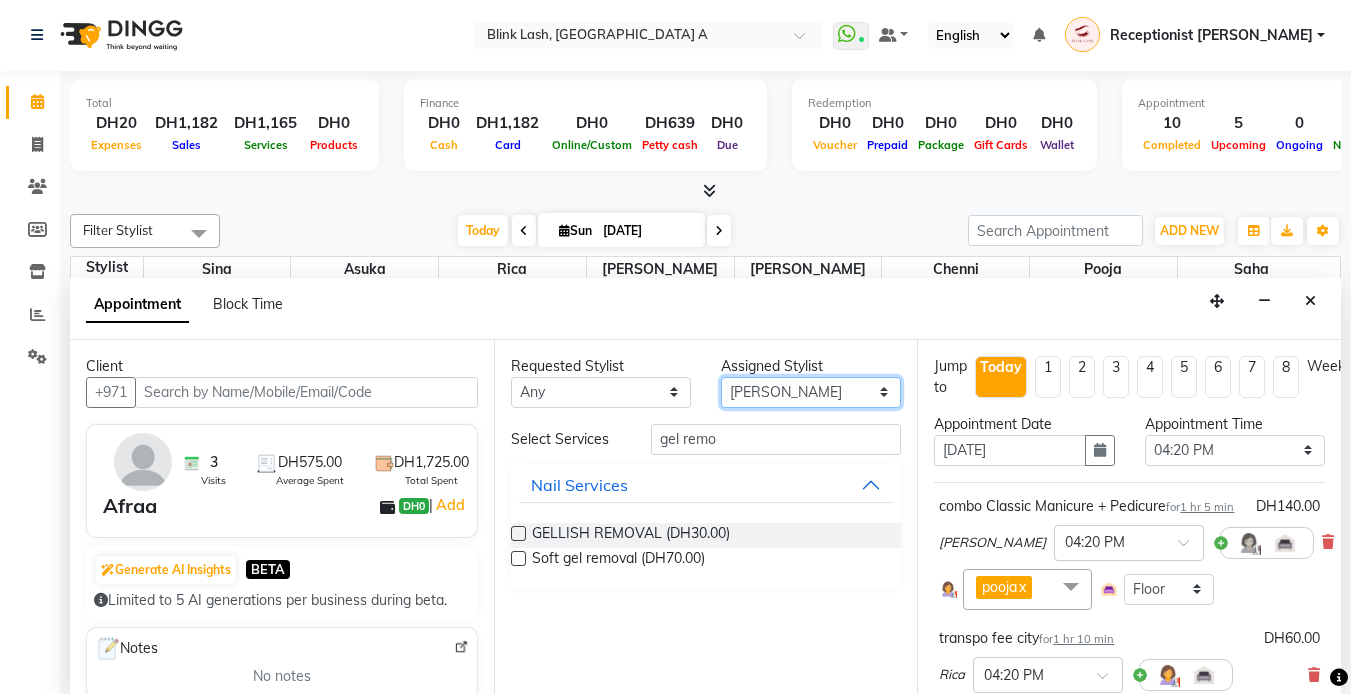 click on "Select [PERSON_NAME] [PERSON_NAME] pooja [PERSON_NAME]" at bounding box center [811, 392] 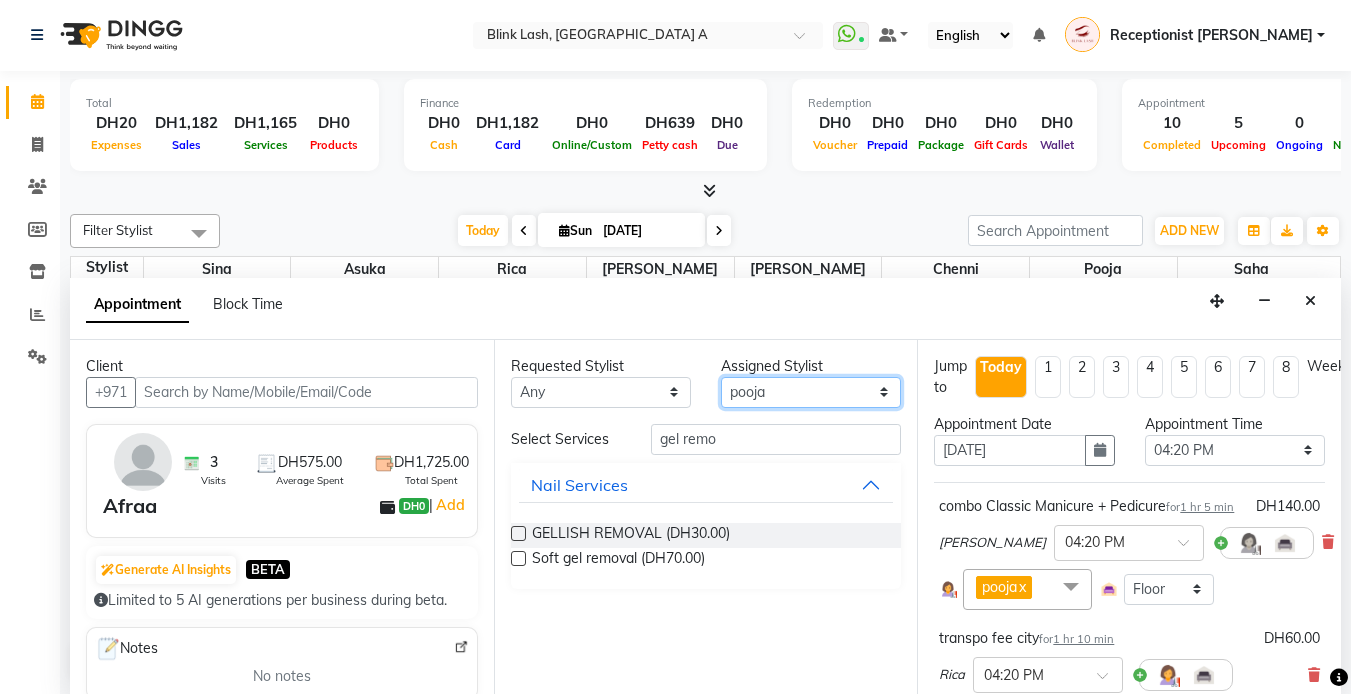 click on "Select [PERSON_NAME] [PERSON_NAME] pooja [PERSON_NAME]" at bounding box center (811, 392) 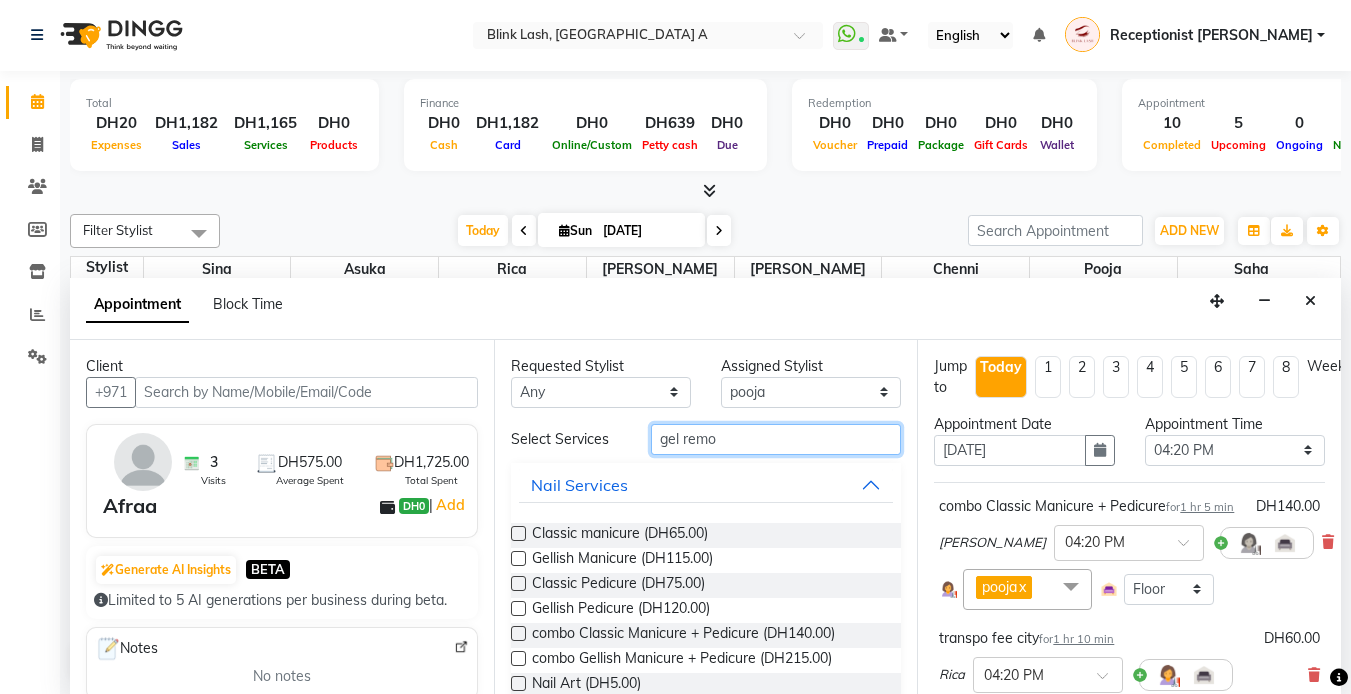 click on "gel remo" at bounding box center [776, 439] 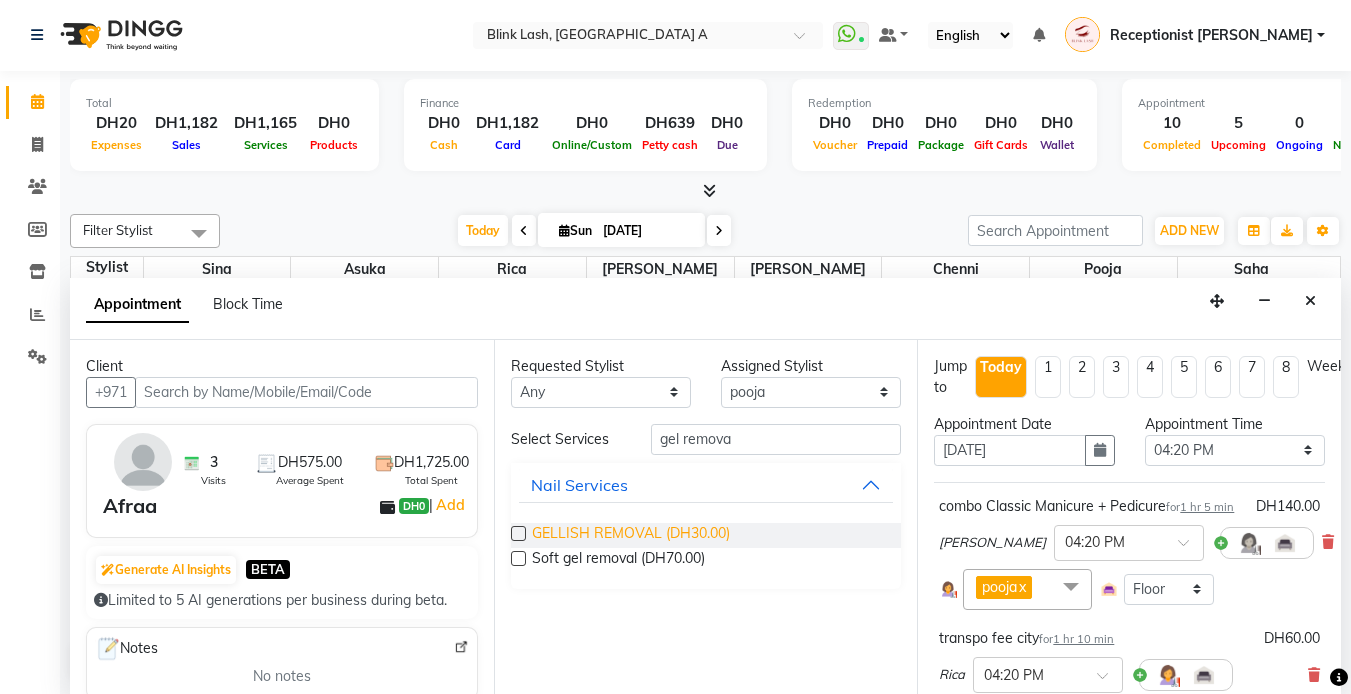click on "GELLISH REMOVAL  (DH30.00)" at bounding box center [631, 535] 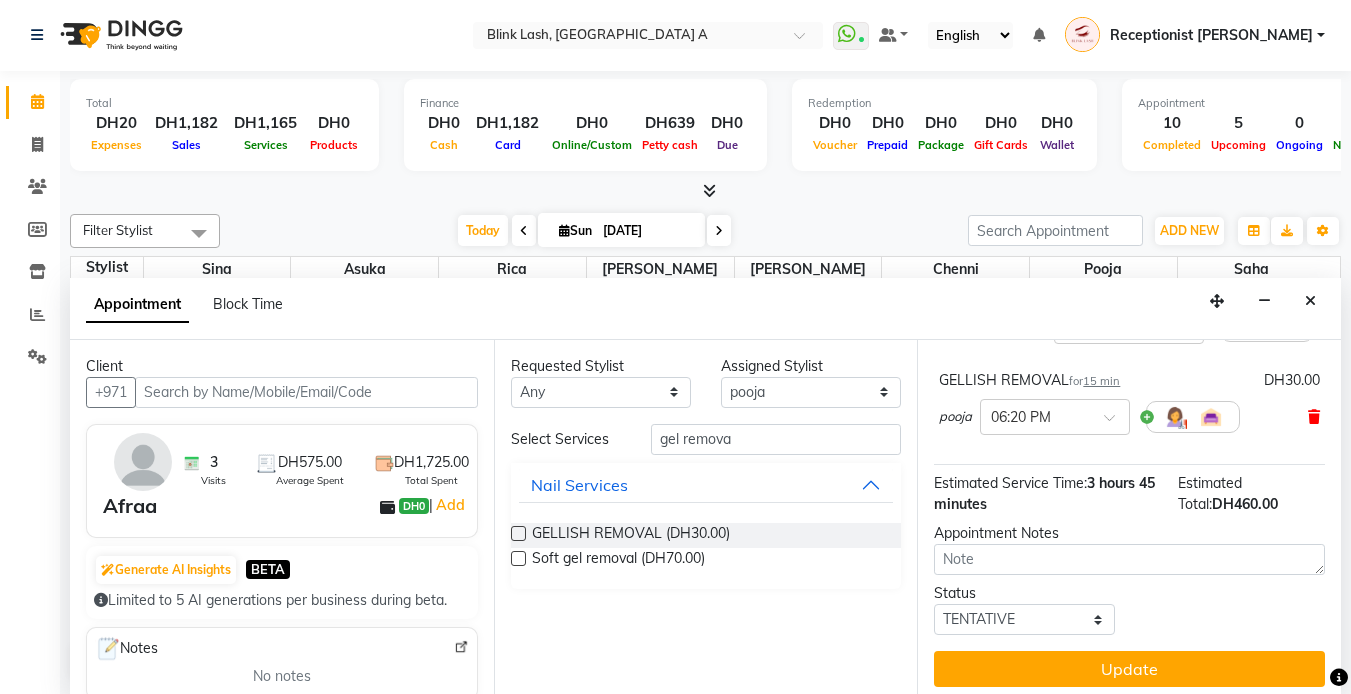 scroll, scrollTop: 638, scrollLeft: 0, axis: vertical 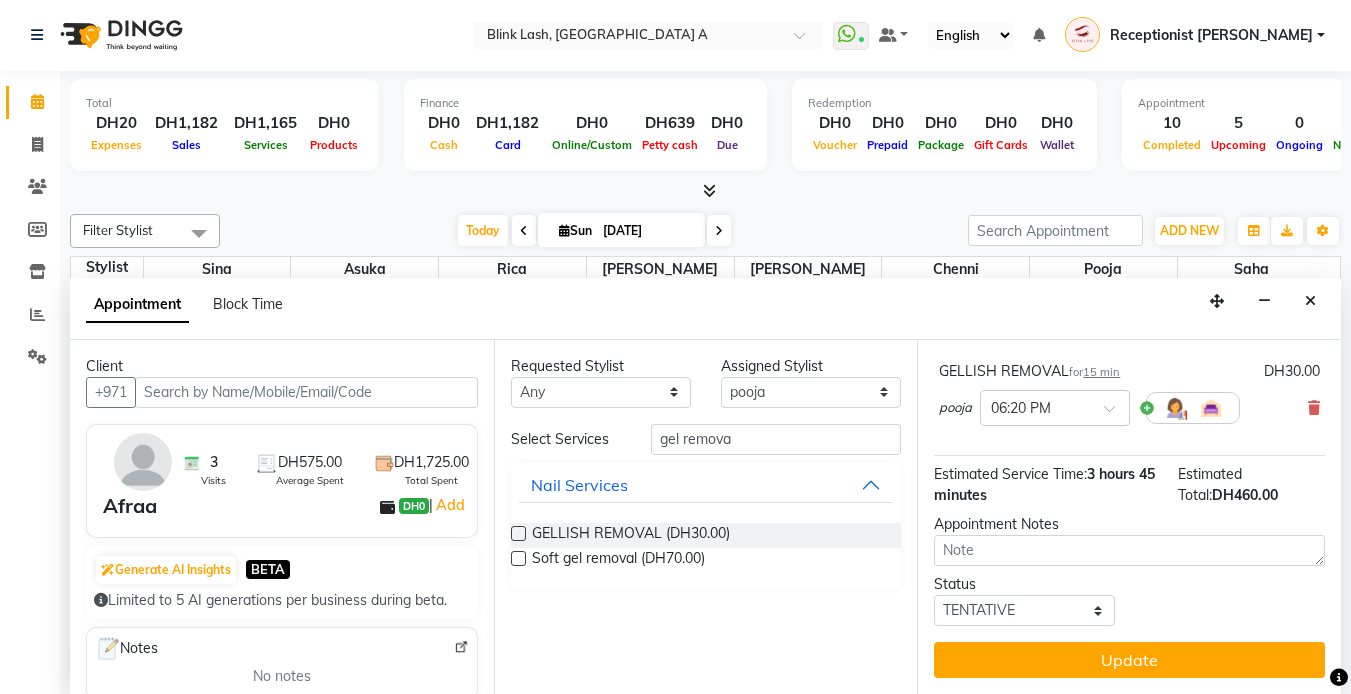 click on "Jump to [DATE] 1 2 3 4 5 6 7 8 Weeks Appointment Date [DATE] Appointment Time Select 10:00 AM 10:05 AM 10:10 AM 10:15 AM 10:20 AM 10:25 AM 10:30 AM 10:35 AM 10:40 AM 10:45 AM 10:50 AM 10:55 AM 11:00 AM 11:05 AM 11:10 AM 11:15 AM 11:20 AM 11:25 AM 11:30 AM 11:35 AM 11:40 AM 11:45 AM 11:50 AM 11:55 AM 12:00 PM 12:05 PM 12:10 PM 12:15 PM 12:20 PM 12:25 PM 12:30 PM 12:35 PM 12:40 PM 12:45 PM 12:50 PM 12:55 PM 01:00 PM 01:05 PM 01:10 PM 01:15 PM 01:20 PM 01:25 PM 01:30 PM 01:35 PM 01:40 PM 01:45 PM 01:50 PM 01:55 PM 02:00 PM 02:05 PM 02:10 PM 02:15 PM 02:20 PM 02:25 PM 02:30 PM 02:35 PM 02:40 PM 02:45 PM 02:50 PM 02:55 PM 03:00 PM 03:05 PM 03:10 PM 03:15 PM 03:20 PM 03:25 PM 03:30 PM 03:35 PM 03:40 PM 03:45 PM 03:50 PM 03:55 PM 04:00 PM 04:05 PM 04:10 PM 04:15 PM 04:20 PM 04:25 PM 04:30 PM 04:35 PM 04:40 PM 04:45 PM 04:50 PM 04:55 PM 05:00 PM 05:05 PM 05:10 PM 05:15 PM 05:20 PM 05:25 PM 05:30 PM 05:35 PM 05:40 PM 05:45 PM 05:50 PM 05:55 PM 06:00 PM 06:05 PM 06:10 PM 06:15 PM 06:20 PM 06:25 PM 06:30 PM 06:35 PM" at bounding box center (1129, 517) 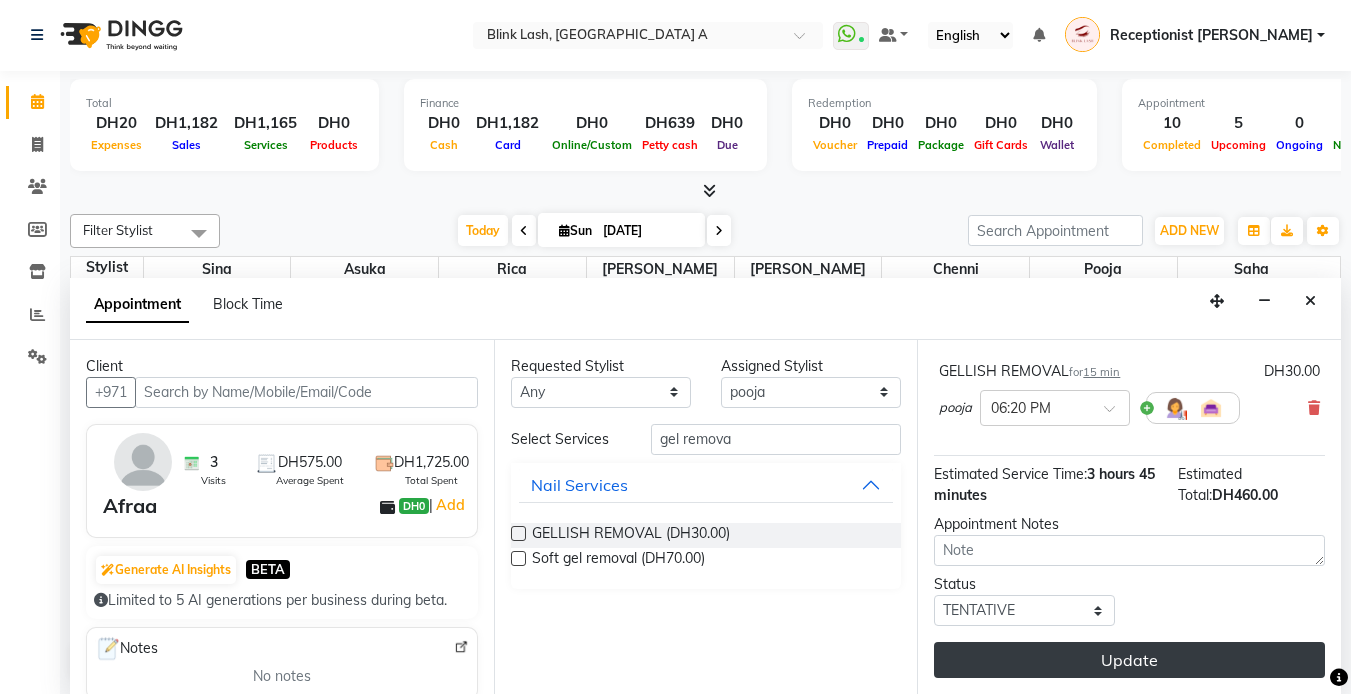 click on "Update" at bounding box center (1129, 660) 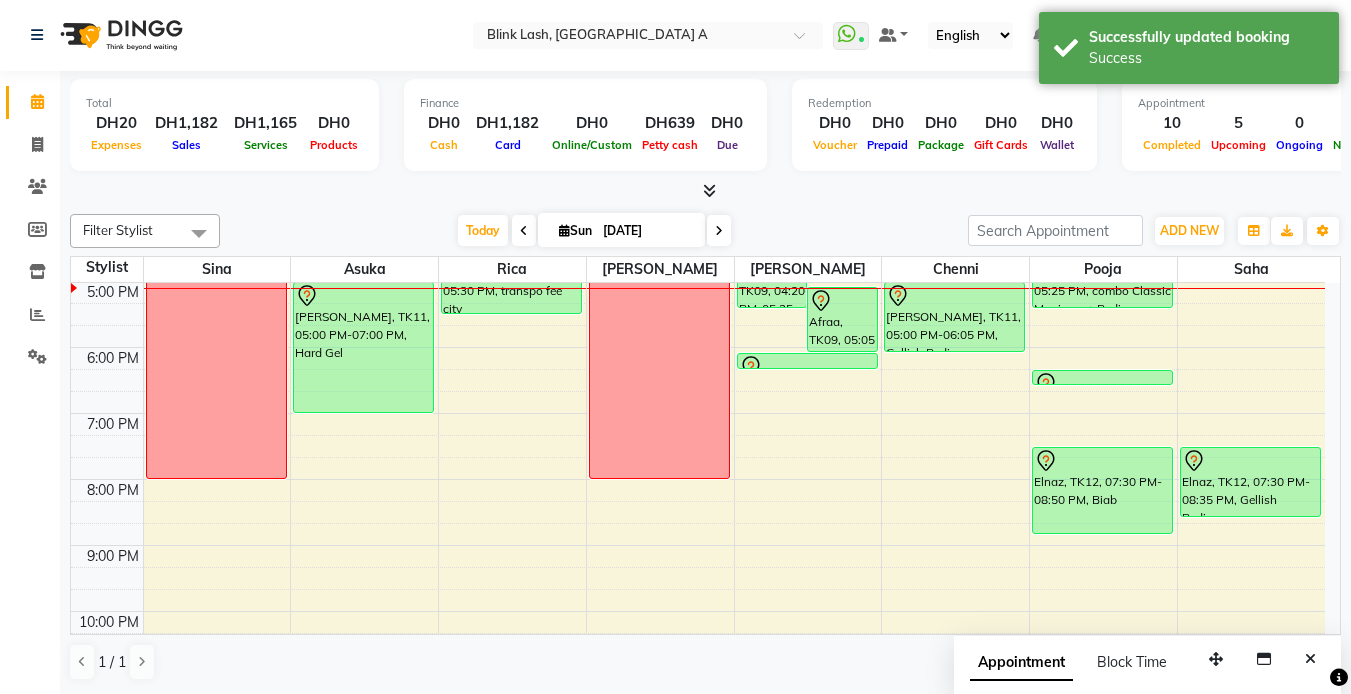 scroll, scrollTop: 0, scrollLeft: 0, axis: both 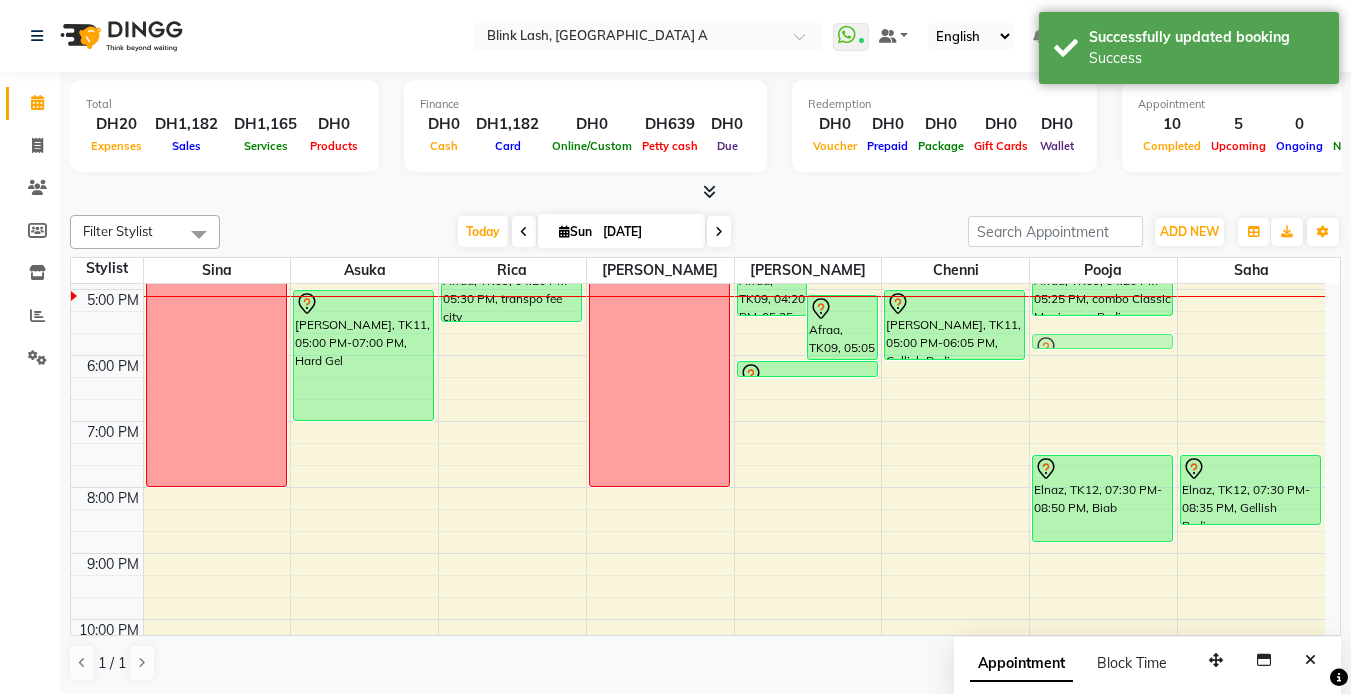 drag, startPoint x: 1145, startPoint y: 377, endPoint x: 1143, endPoint y: 348, distance: 29.068884 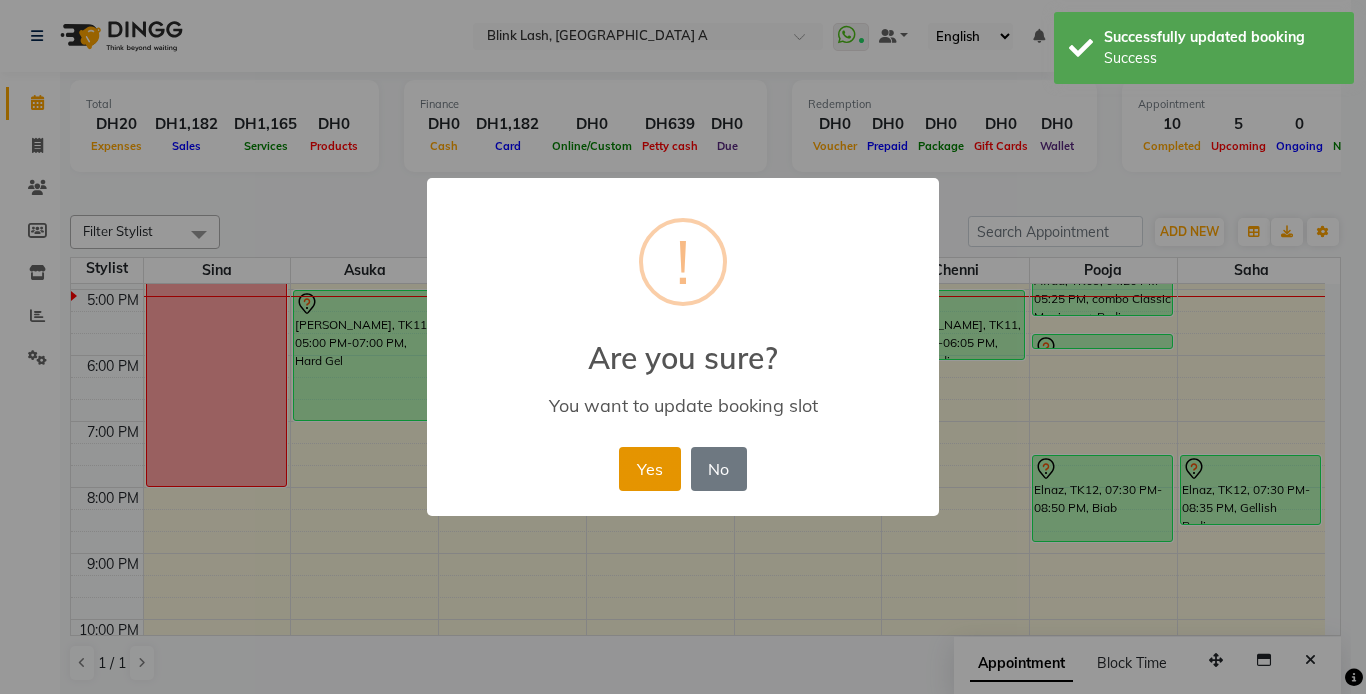 click on "Yes" at bounding box center [649, 469] 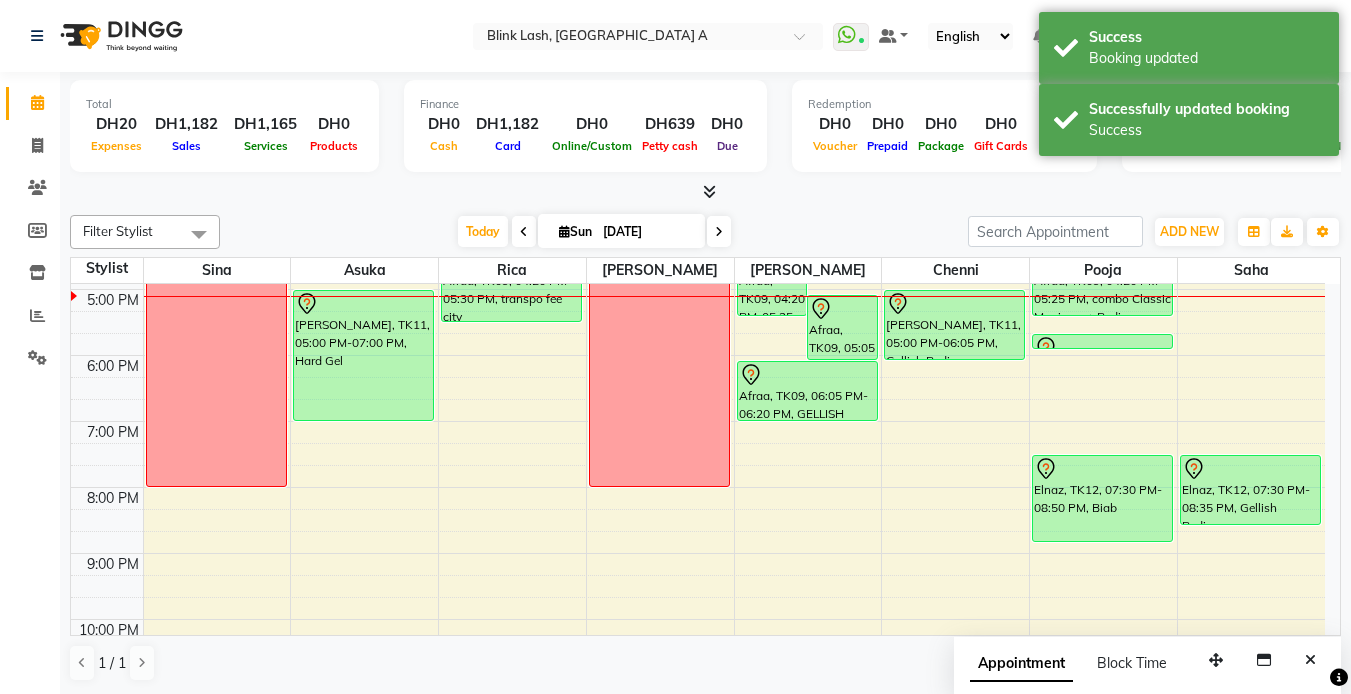 drag, startPoint x: 797, startPoint y: 378, endPoint x: 787, endPoint y: 442, distance: 64.77654 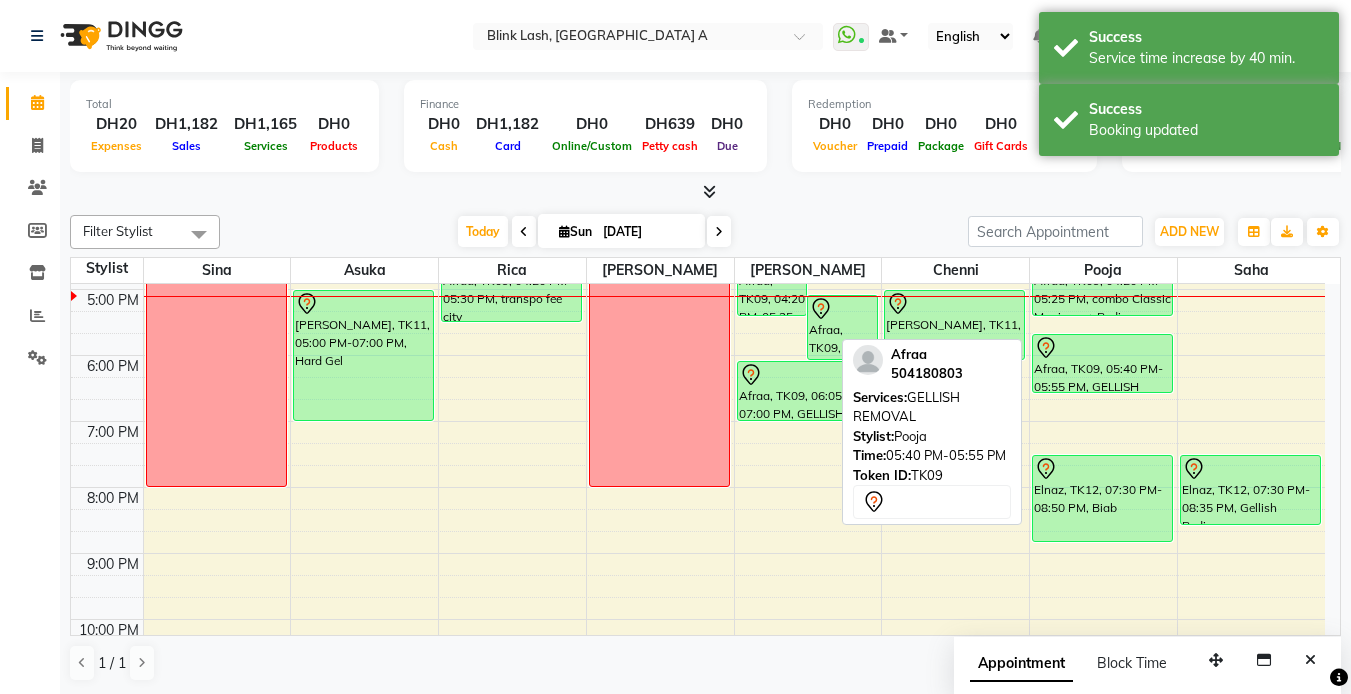 drag, startPoint x: 1097, startPoint y: 346, endPoint x: 1097, endPoint y: 392, distance: 46 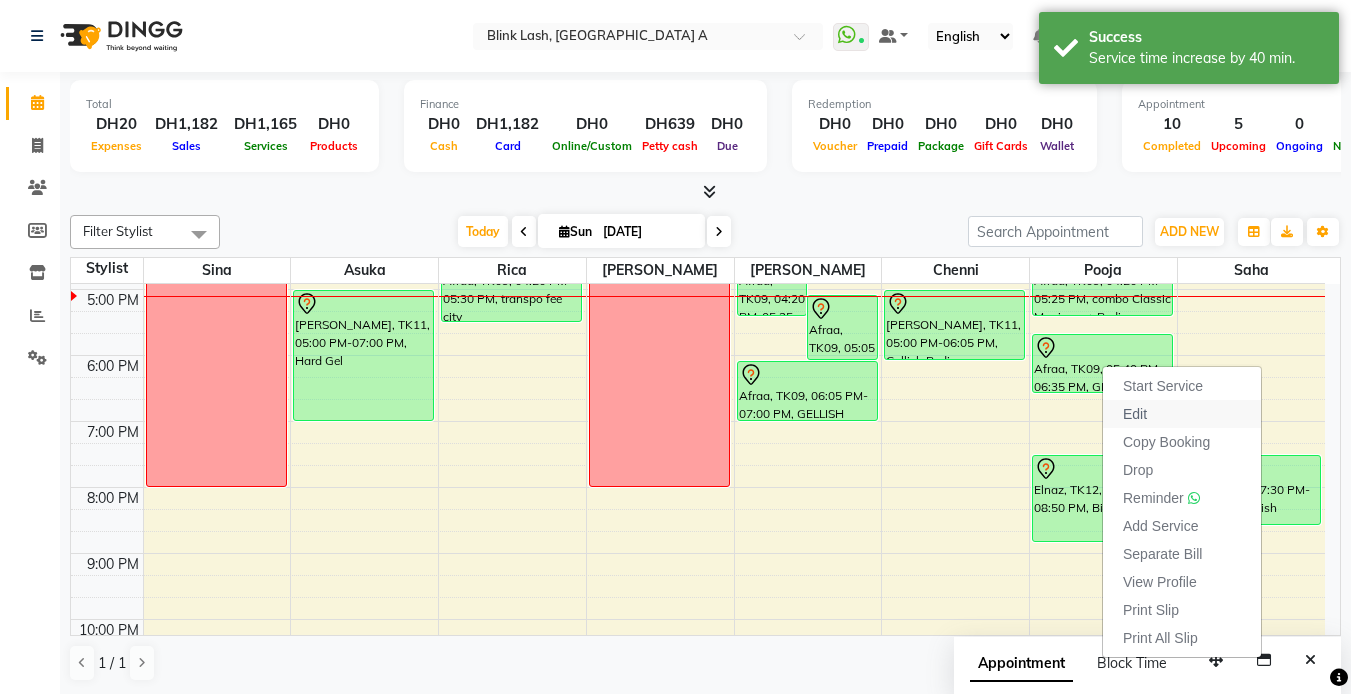 click on "Edit" at bounding box center [1135, 414] 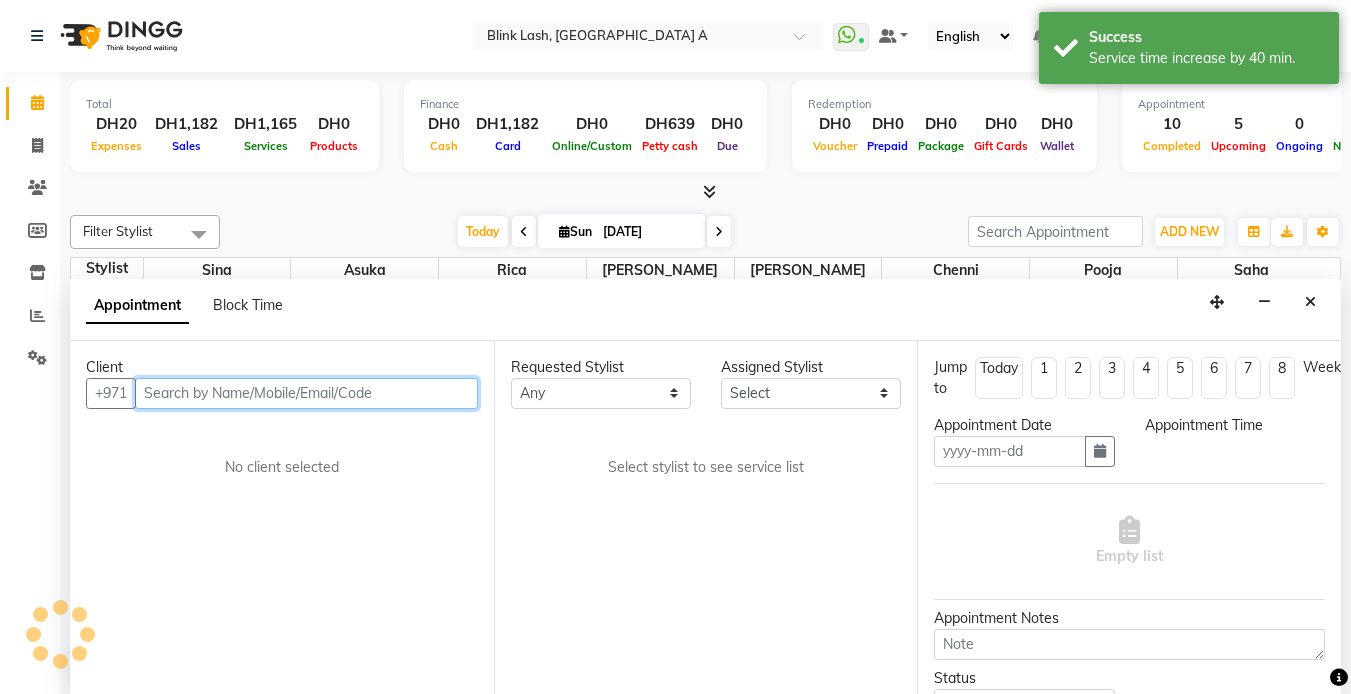 scroll, scrollTop: 1, scrollLeft: 0, axis: vertical 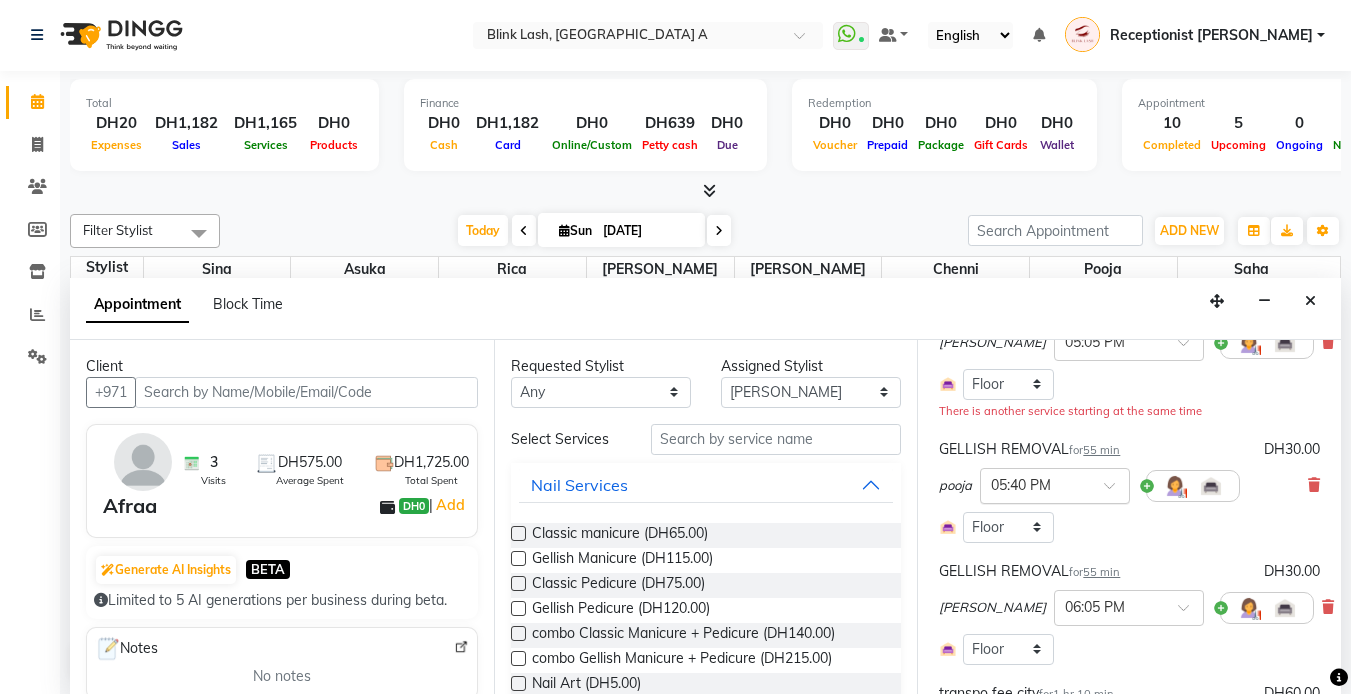 click at bounding box center (1035, 484) 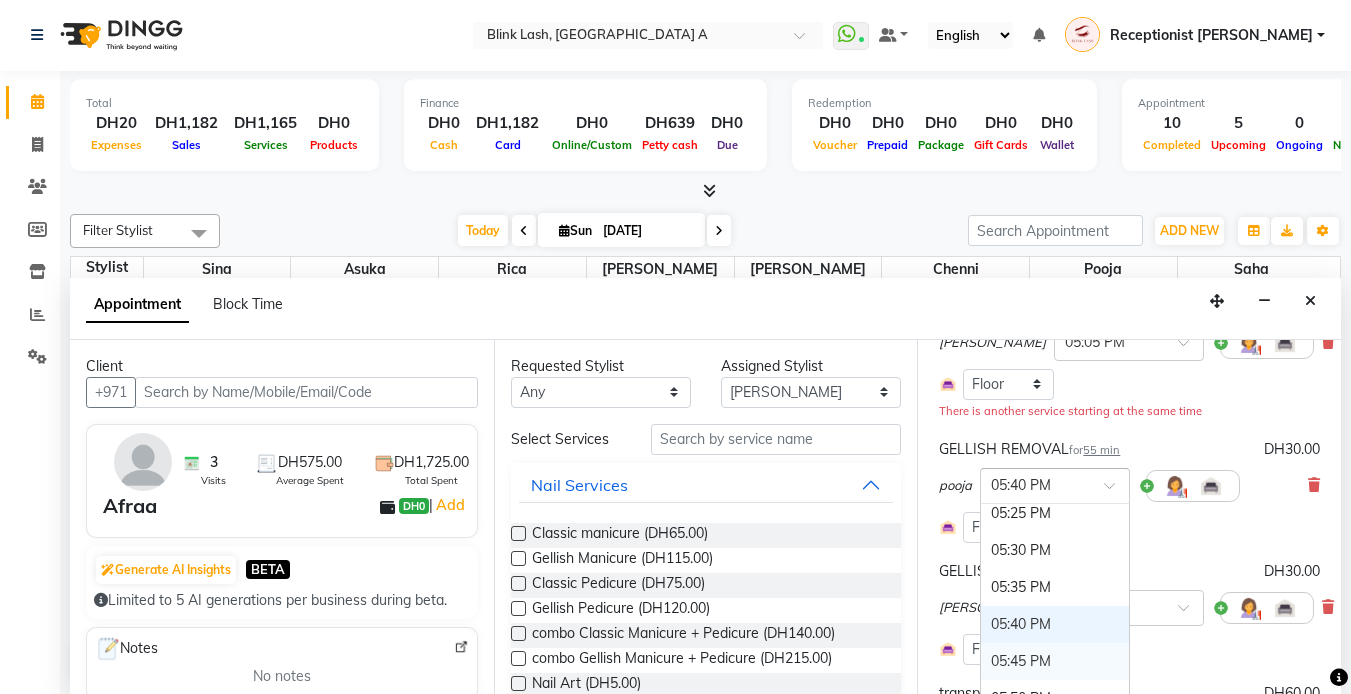 scroll, scrollTop: 3230, scrollLeft: 0, axis: vertical 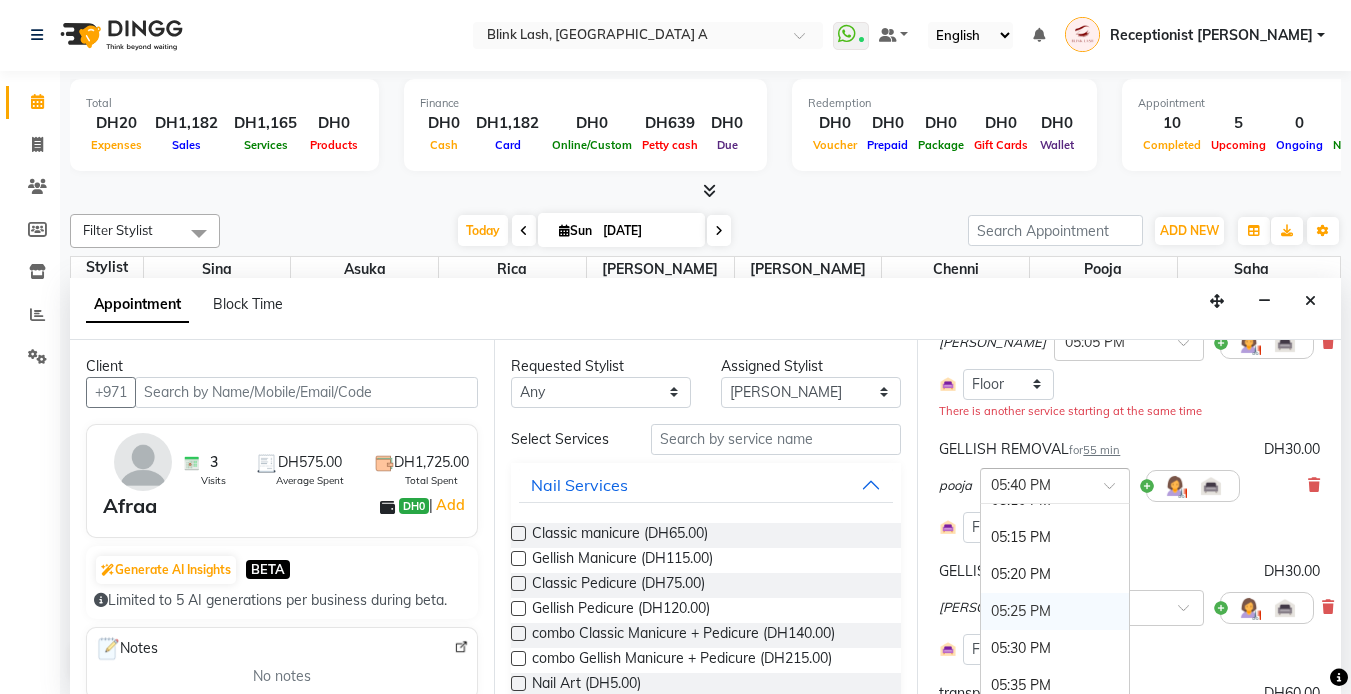 click on "05:25 PM" at bounding box center [1055, 611] 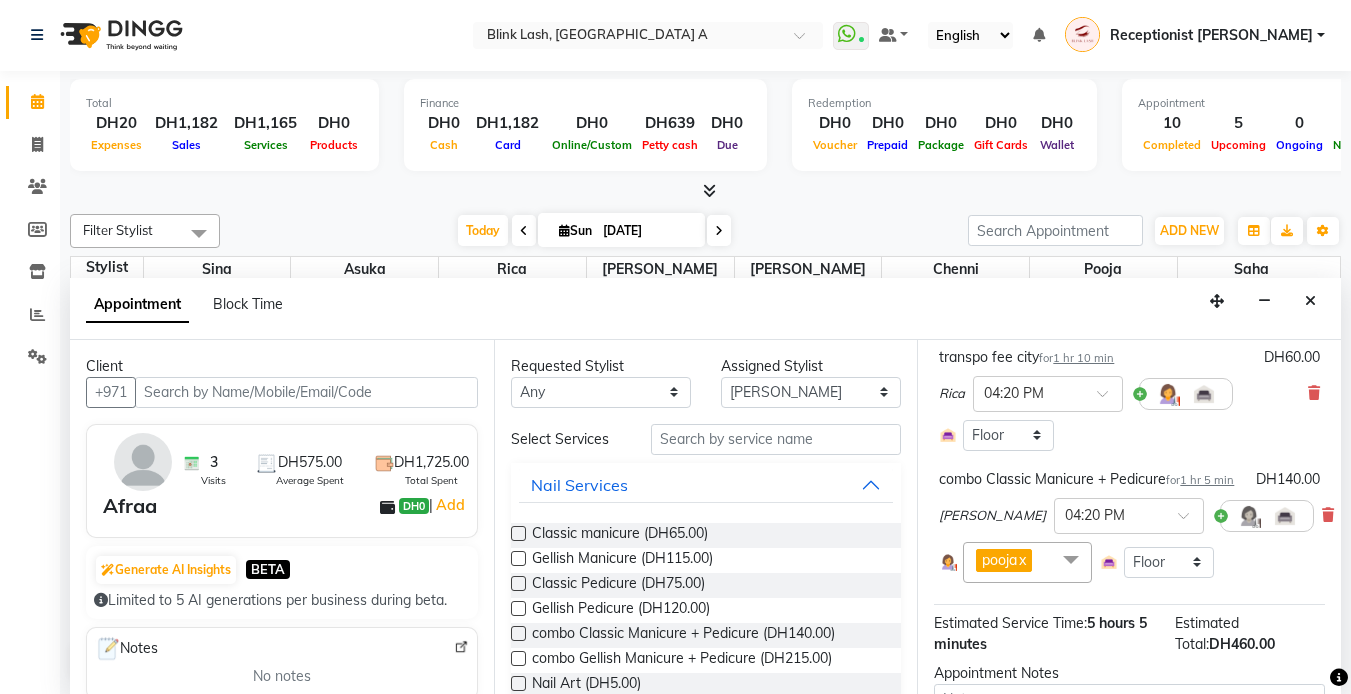 scroll, scrollTop: 700, scrollLeft: 0, axis: vertical 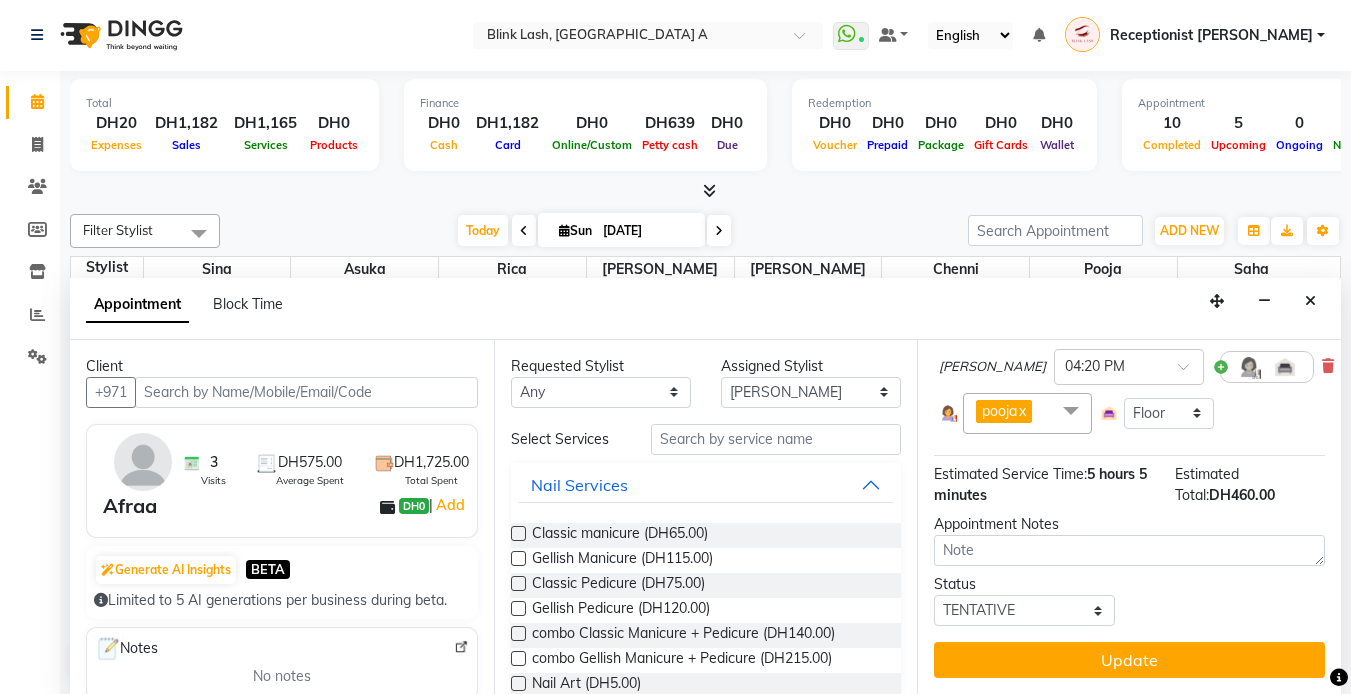 click on "Jump to [DATE] 1 2 3 4 5 6 7 8 Weeks Appointment Date [DATE] Appointment Time Select 10:00 AM 10:05 AM 10:10 AM 10:15 AM 10:20 AM 10:25 AM 10:30 AM 10:35 AM 10:40 AM 10:45 AM 10:50 AM 10:55 AM 11:00 AM 11:05 AM 11:10 AM 11:15 AM 11:20 AM 11:25 AM 11:30 AM 11:35 AM 11:40 AM 11:45 AM 11:50 AM 11:55 AM 12:00 PM 12:05 PM 12:10 PM 12:15 PM 12:20 PM 12:25 PM 12:30 PM 12:35 PM 12:40 PM 12:45 PM 12:50 PM 12:55 PM 01:00 PM 01:05 PM 01:10 PM 01:15 PM 01:20 PM 01:25 PM 01:30 PM 01:35 PM 01:40 PM 01:45 PM 01:50 PM 01:55 PM 02:00 PM 02:05 PM 02:10 PM 02:15 PM 02:20 PM 02:25 PM 02:30 PM 02:35 PM 02:40 PM 02:45 PM 02:50 PM 02:55 PM 03:00 PM 03:05 PM 03:10 PM 03:15 PM 03:20 PM 03:25 PM 03:30 PM 03:35 PM 03:40 PM 03:45 PM 03:50 PM 03:55 PM 04:00 PM 04:05 PM 04:10 PM 04:15 PM 04:20 PM 04:25 PM 04:30 PM 04:35 PM 04:40 PM 04:45 PM 04:50 PM 04:55 PM 05:00 PM 05:05 PM 05:10 PM 05:15 PM 05:20 PM 05:25 PM 05:30 PM 05:35 PM 05:40 PM 05:45 PM 05:50 PM 05:55 PM 06:00 PM 06:05 PM 06:10 PM 06:15 PM 06:20 PM 06:25 PM 06:30 PM 06:35 PM" at bounding box center [1129, 517] 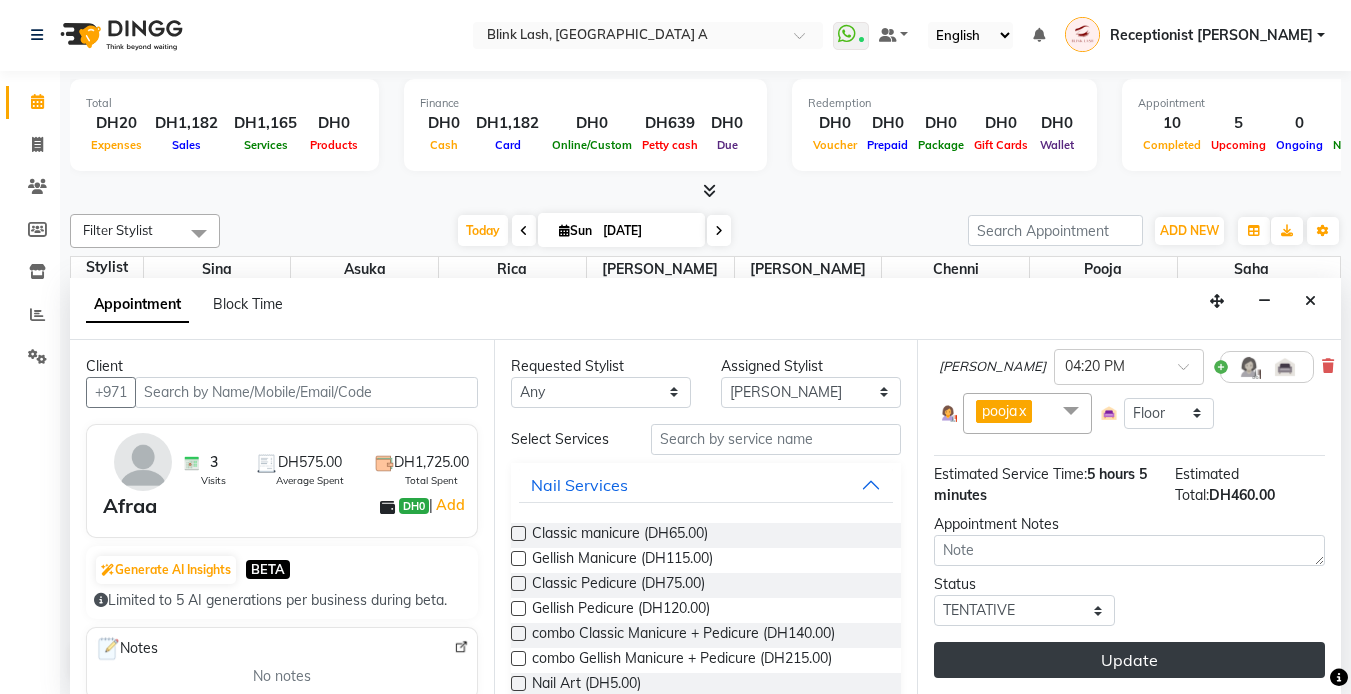 click on "Update" at bounding box center (1129, 660) 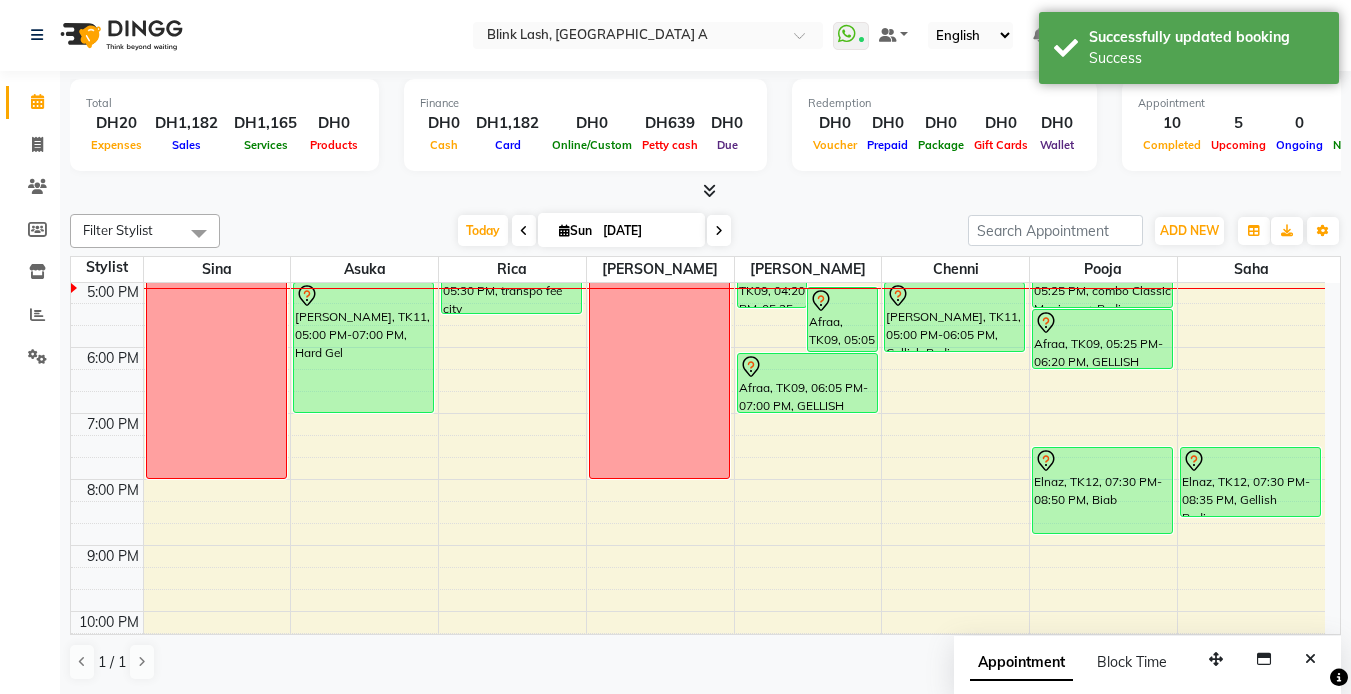 scroll, scrollTop: 0, scrollLeft: 0, axis: both 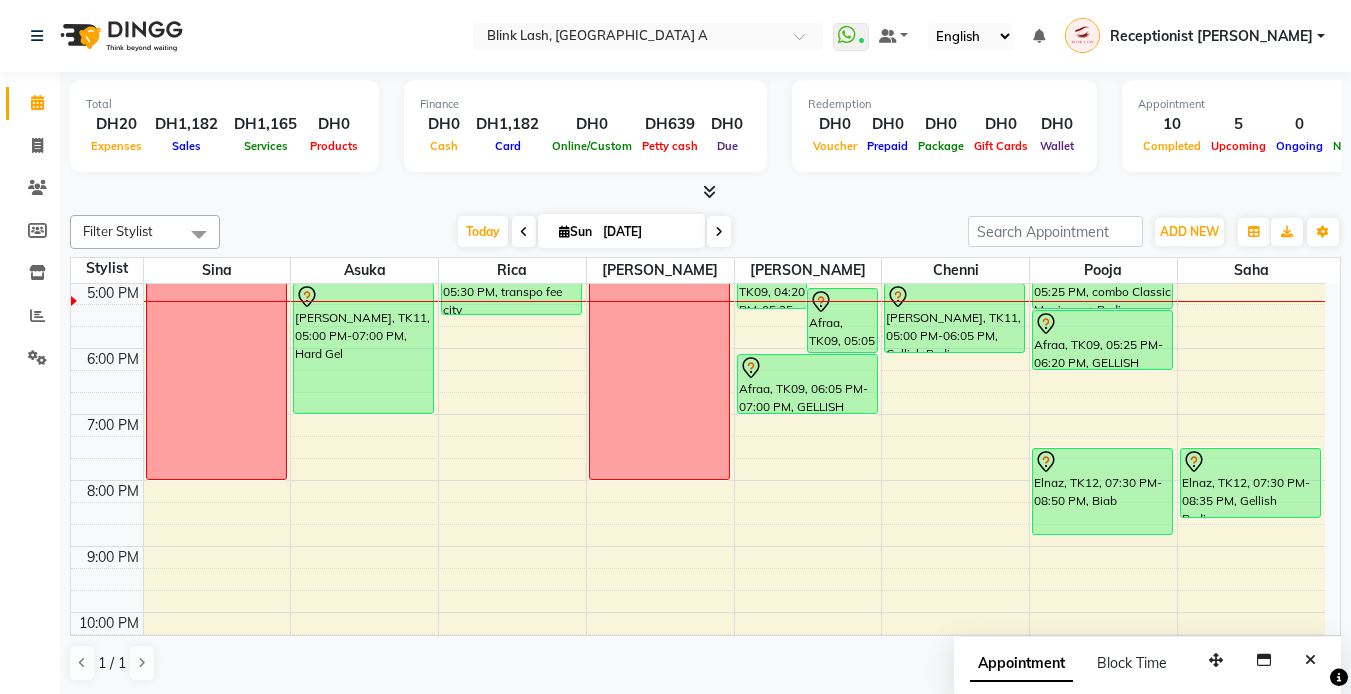 click at bounding box center (719, 231) 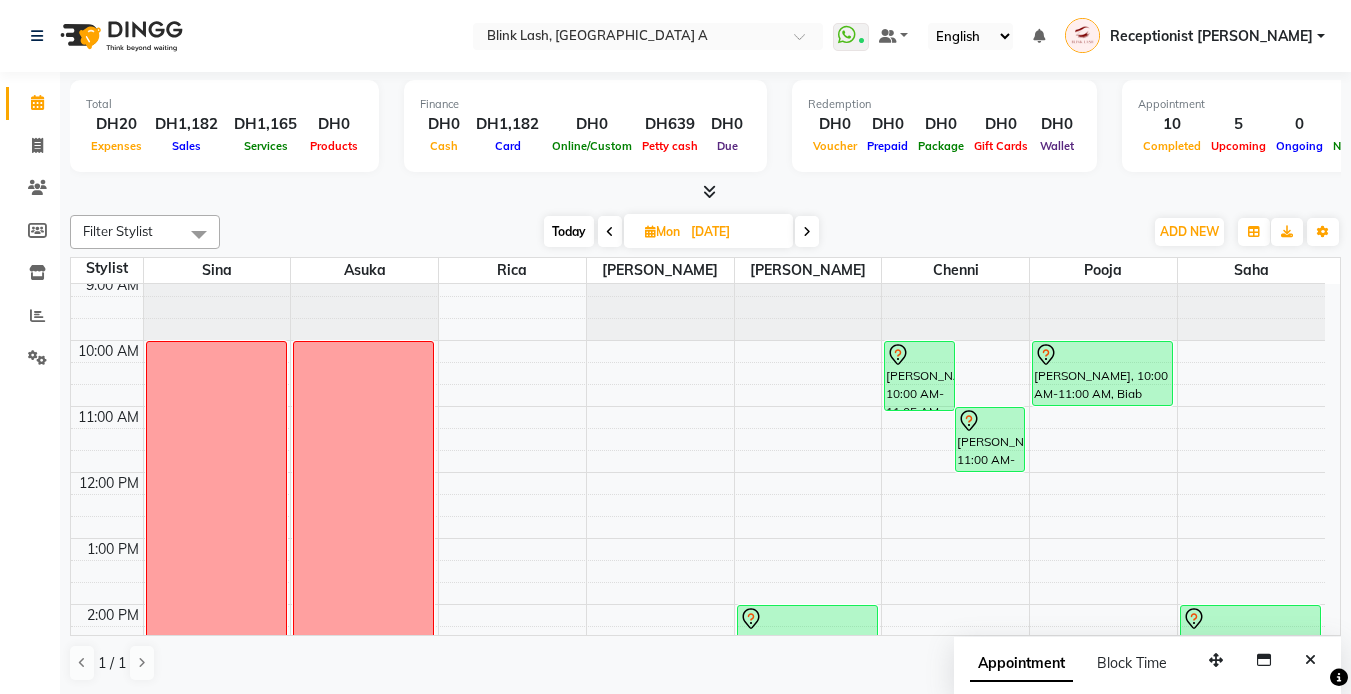 scroll, scrollTop: 0, scrollLeft: 0, axis: both 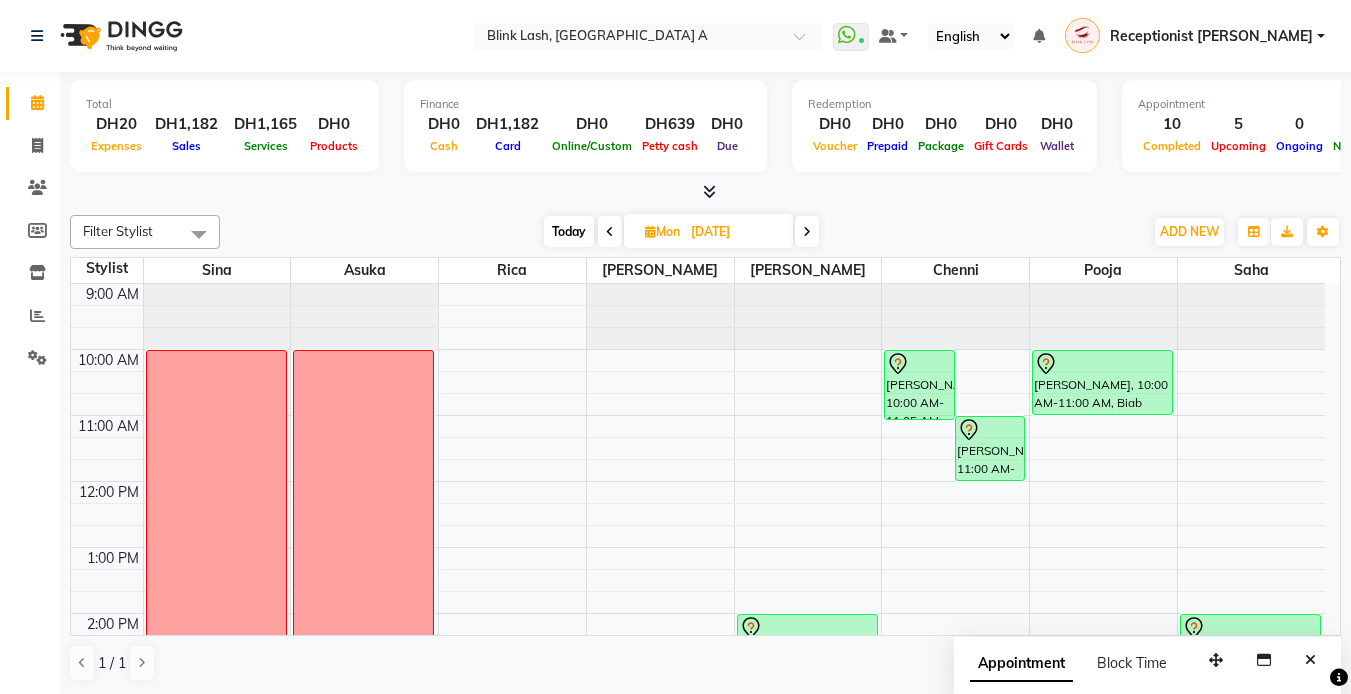 click at bounding box center (807, 231) 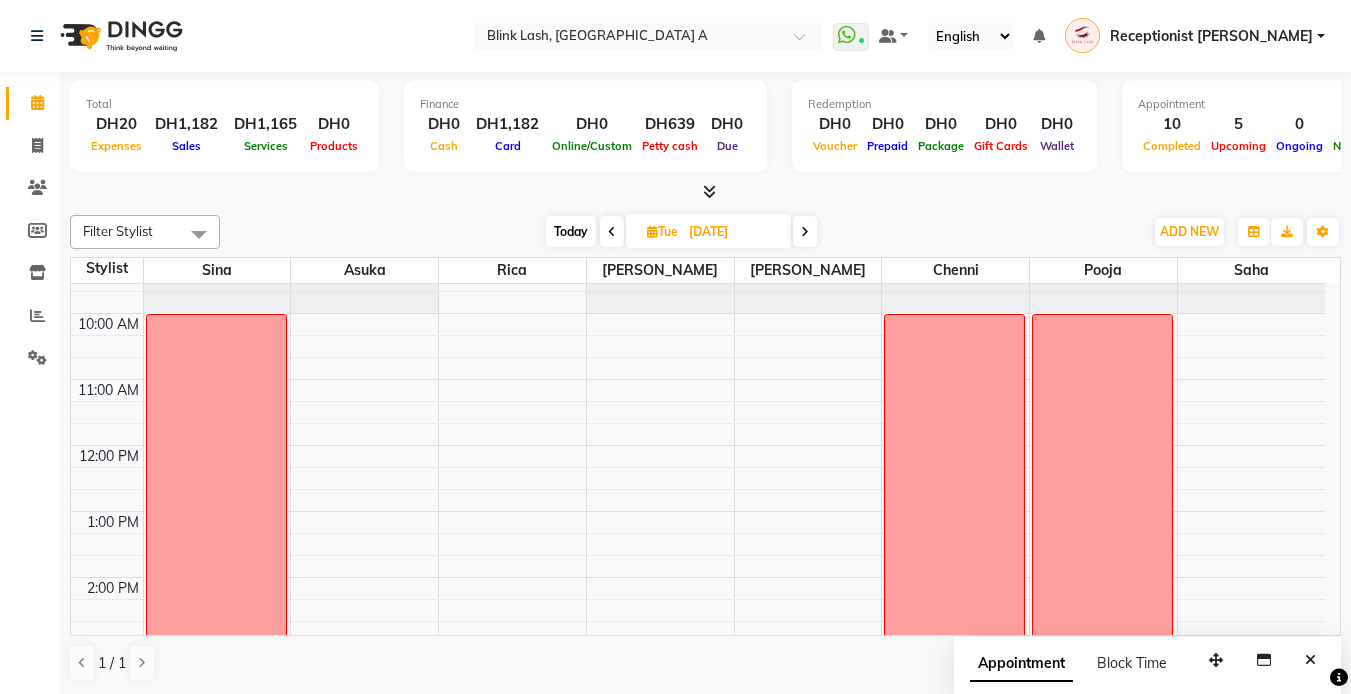 scroll, scrollTop: 0, scrollLeft: 0, axis: both 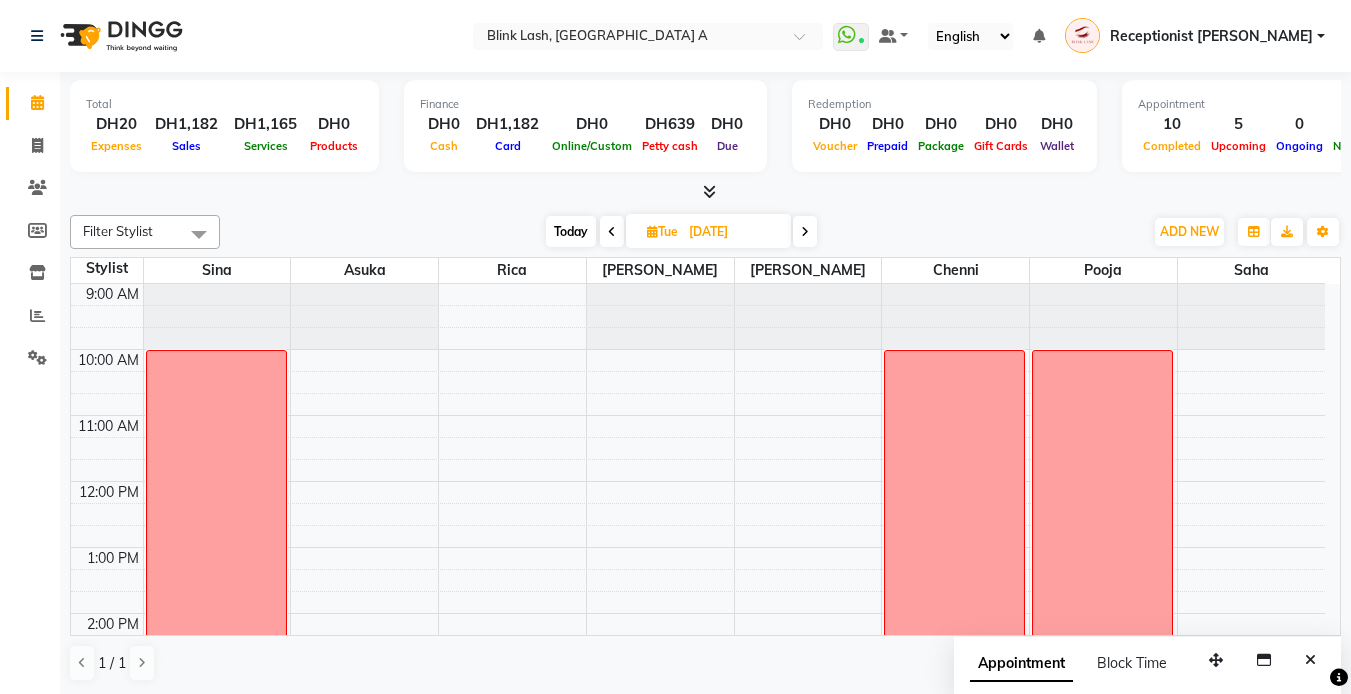 click on "Today" at bounding box center (571, 231) 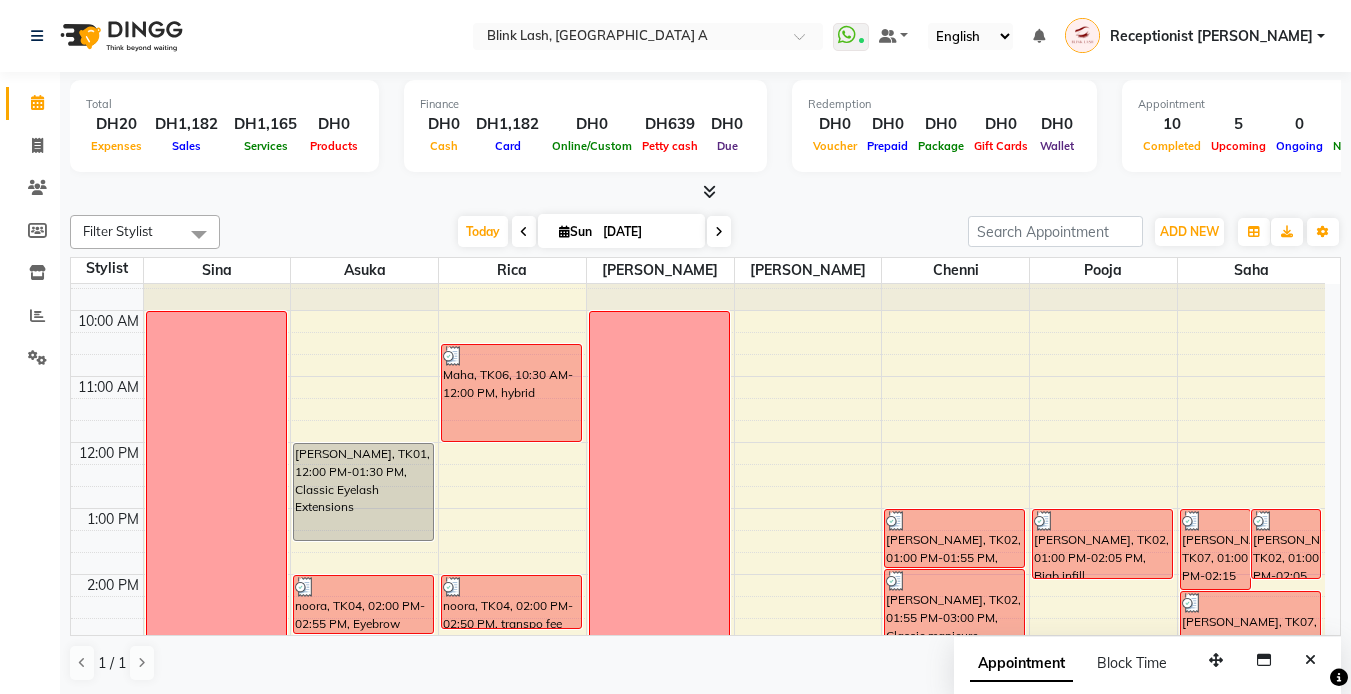 scroll, scrollTop: 0, scrollLeft: 0, axis: both 